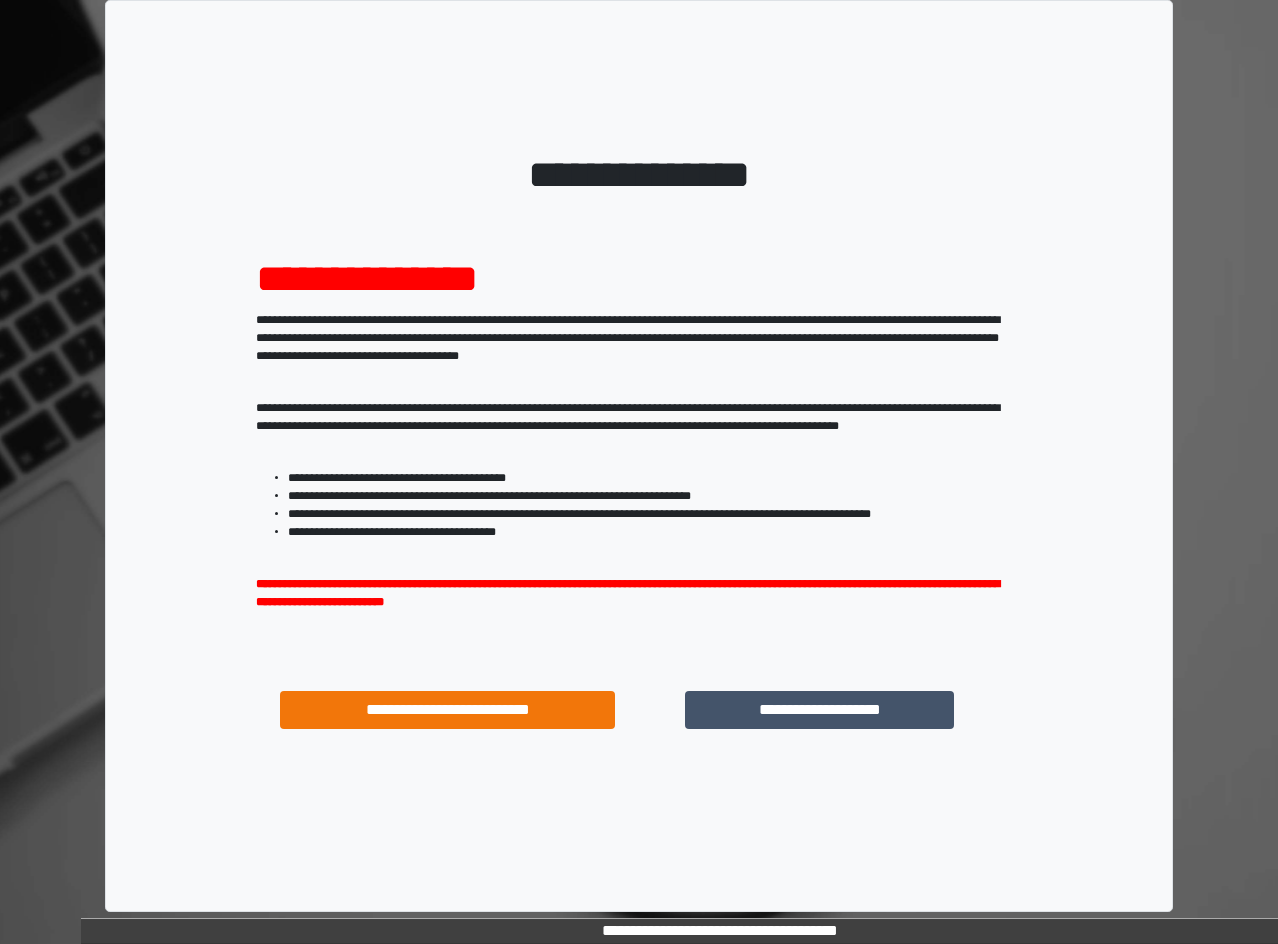 scroll, scrollTop: 0, scrollLeft: 0, axis: both 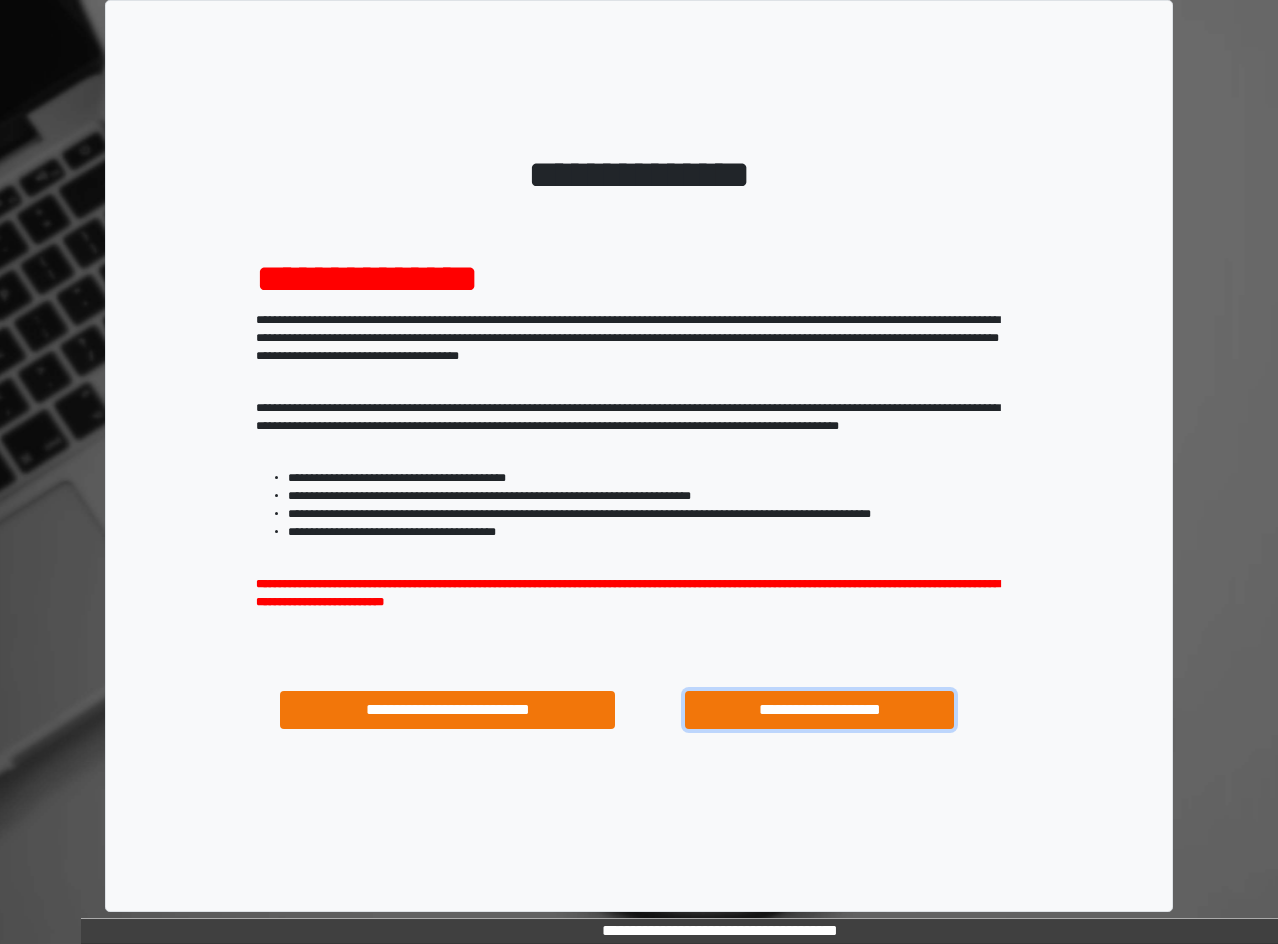 click on "**********" at bounding box center (819, 710) 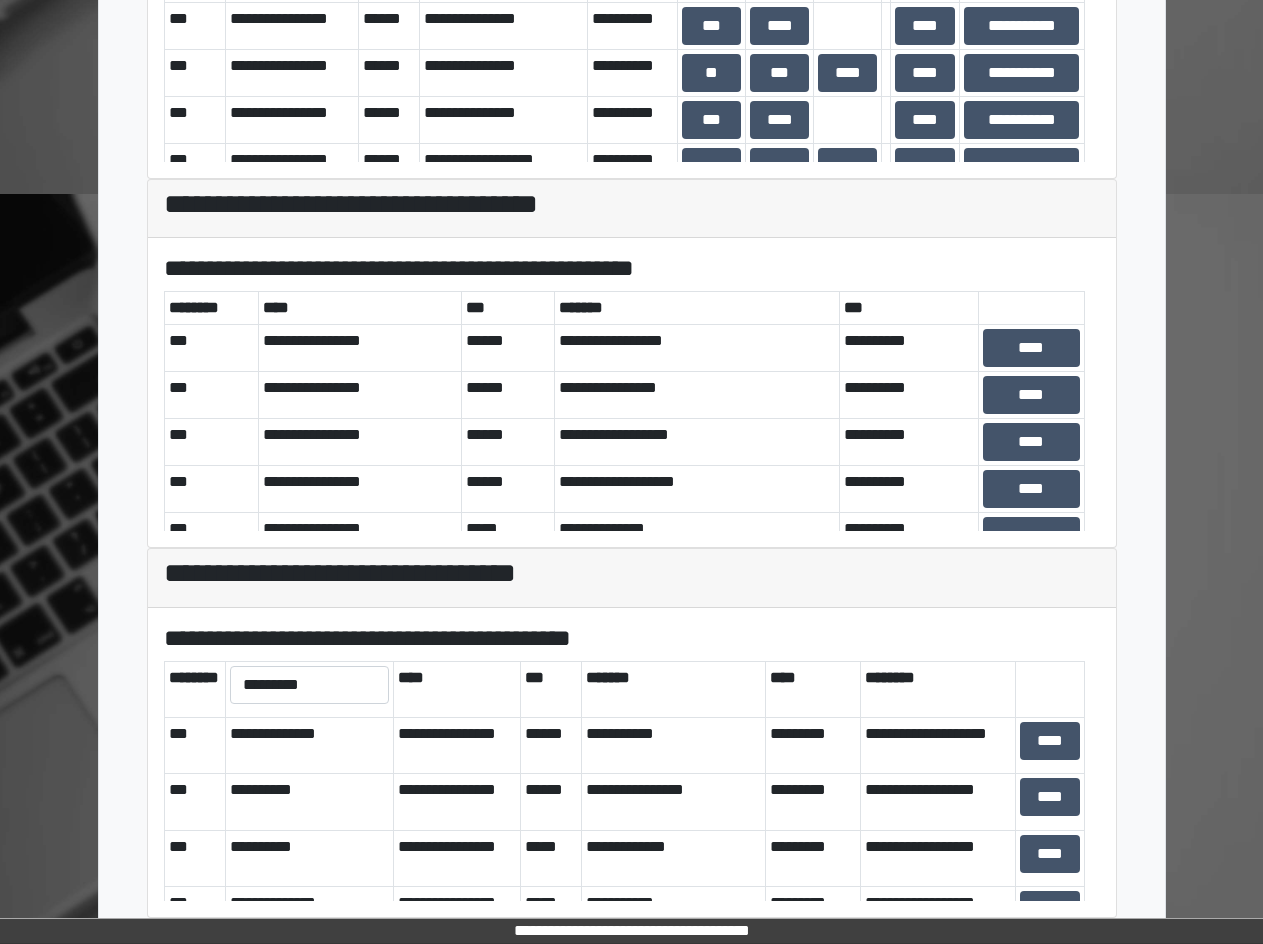 scroll, scrollTop: 765, scrollLeft: 0, axis: vertical 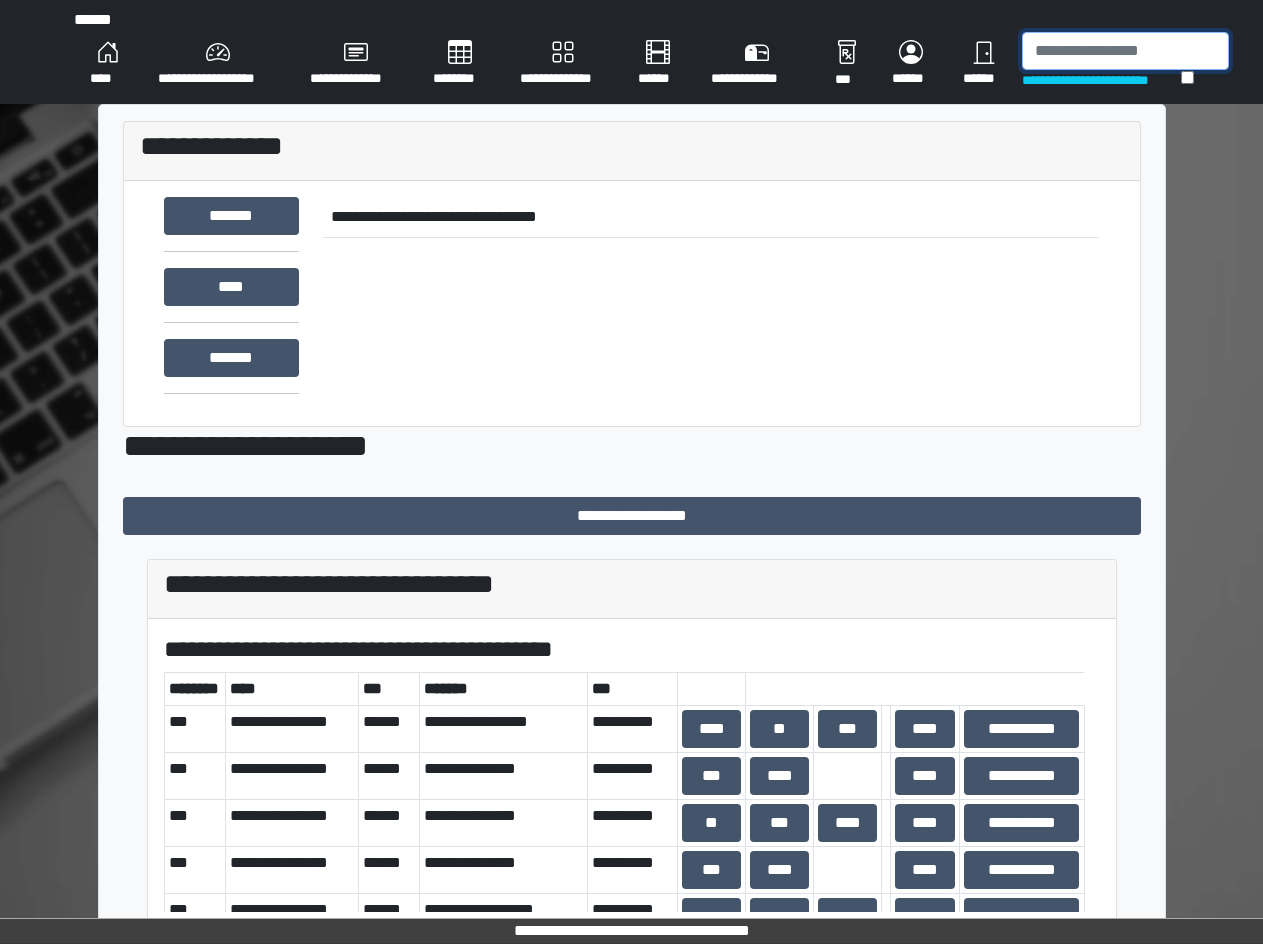 type on "**********" 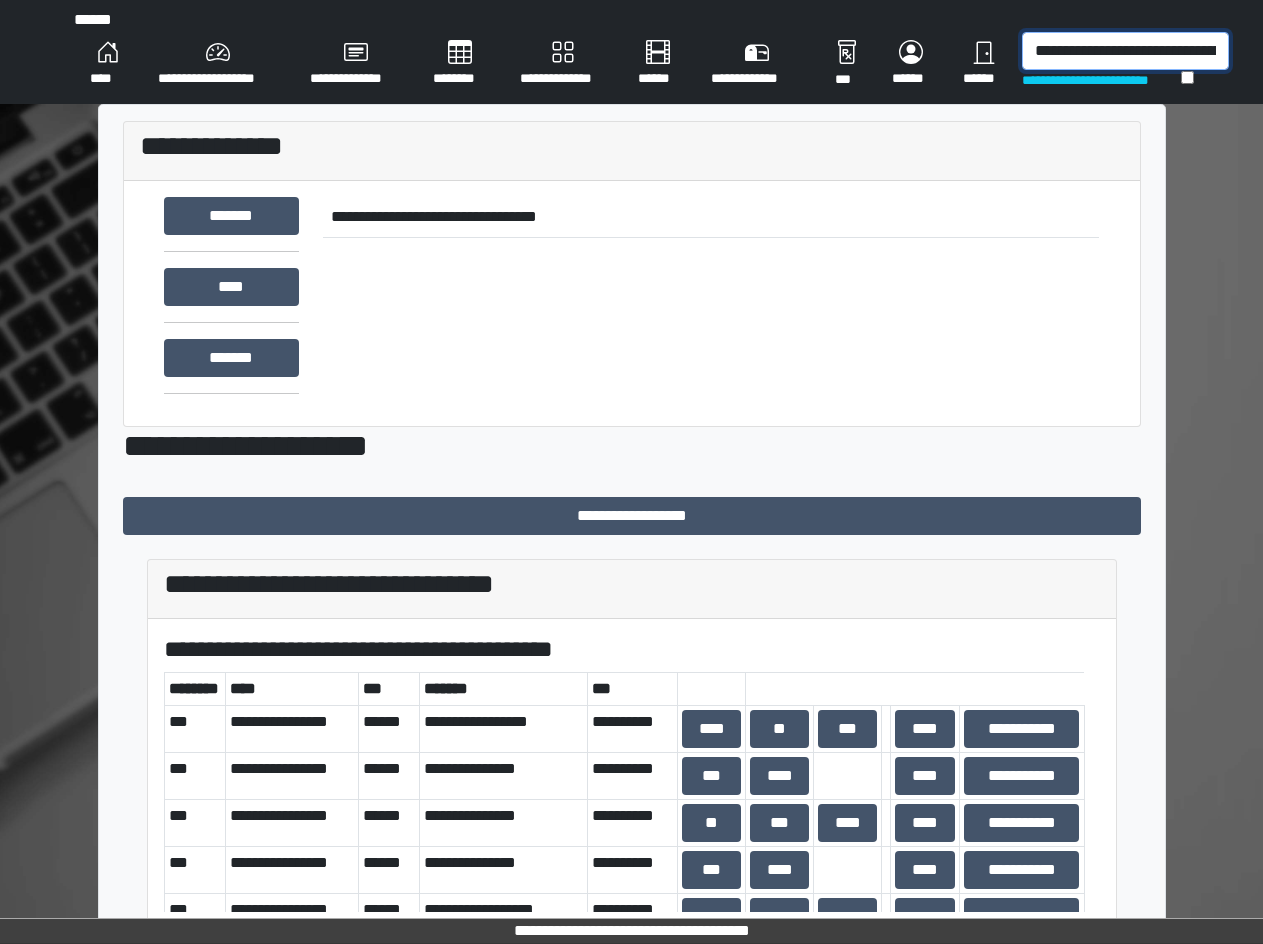 click on "**********" at bounding box center (1125, 51) 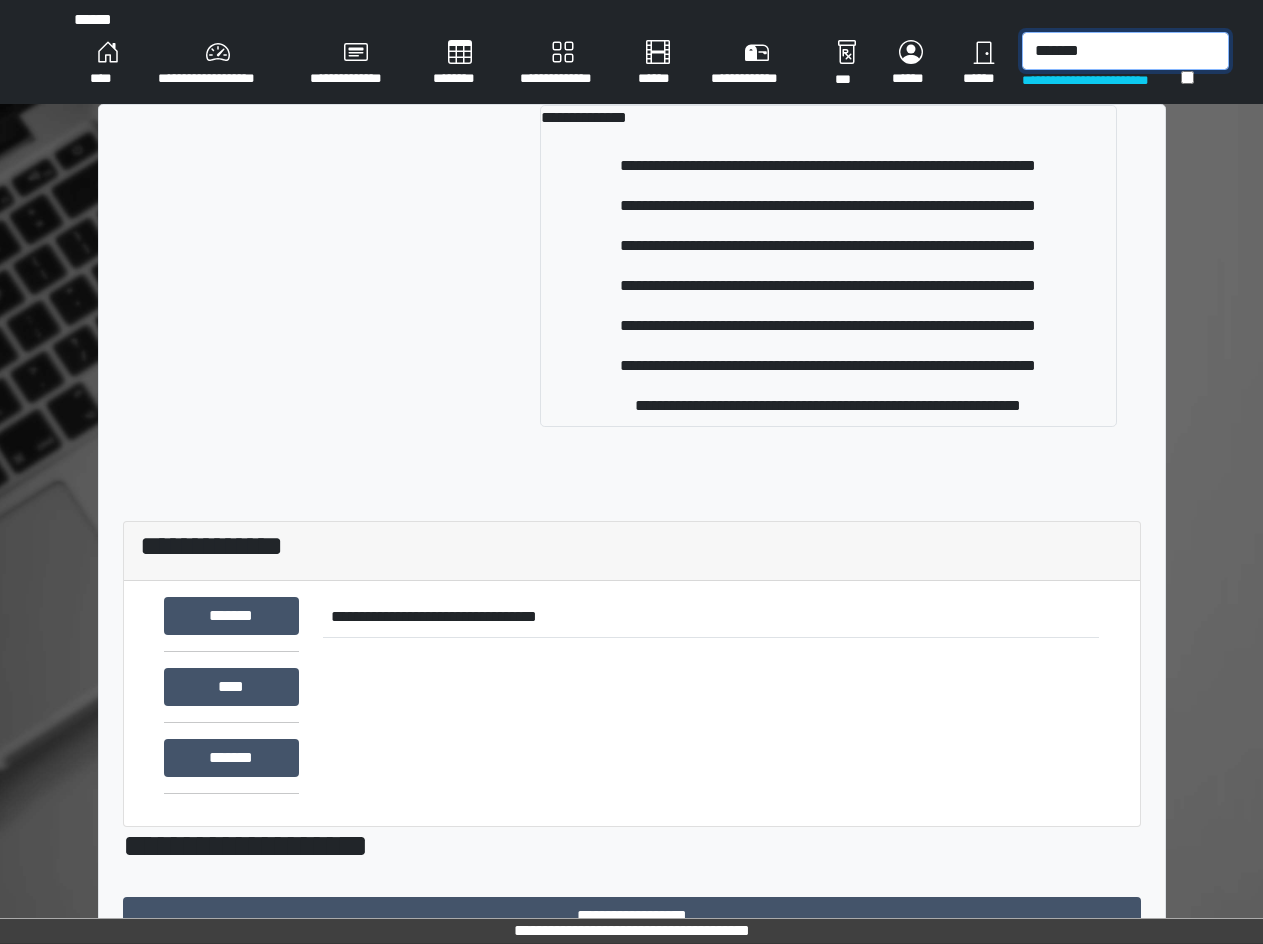 type on "******" 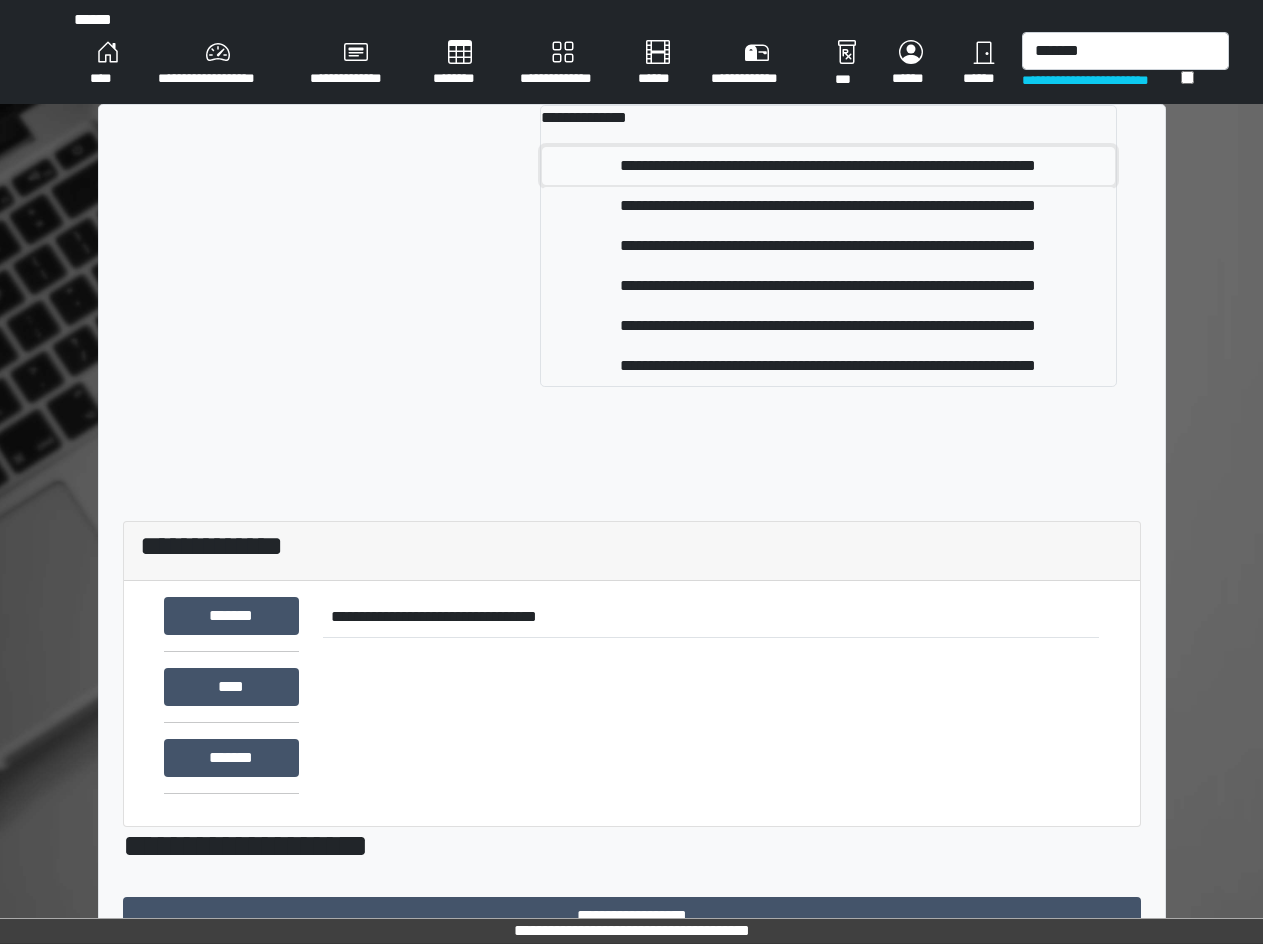 click on "**********" at bounding box center (828, 166) 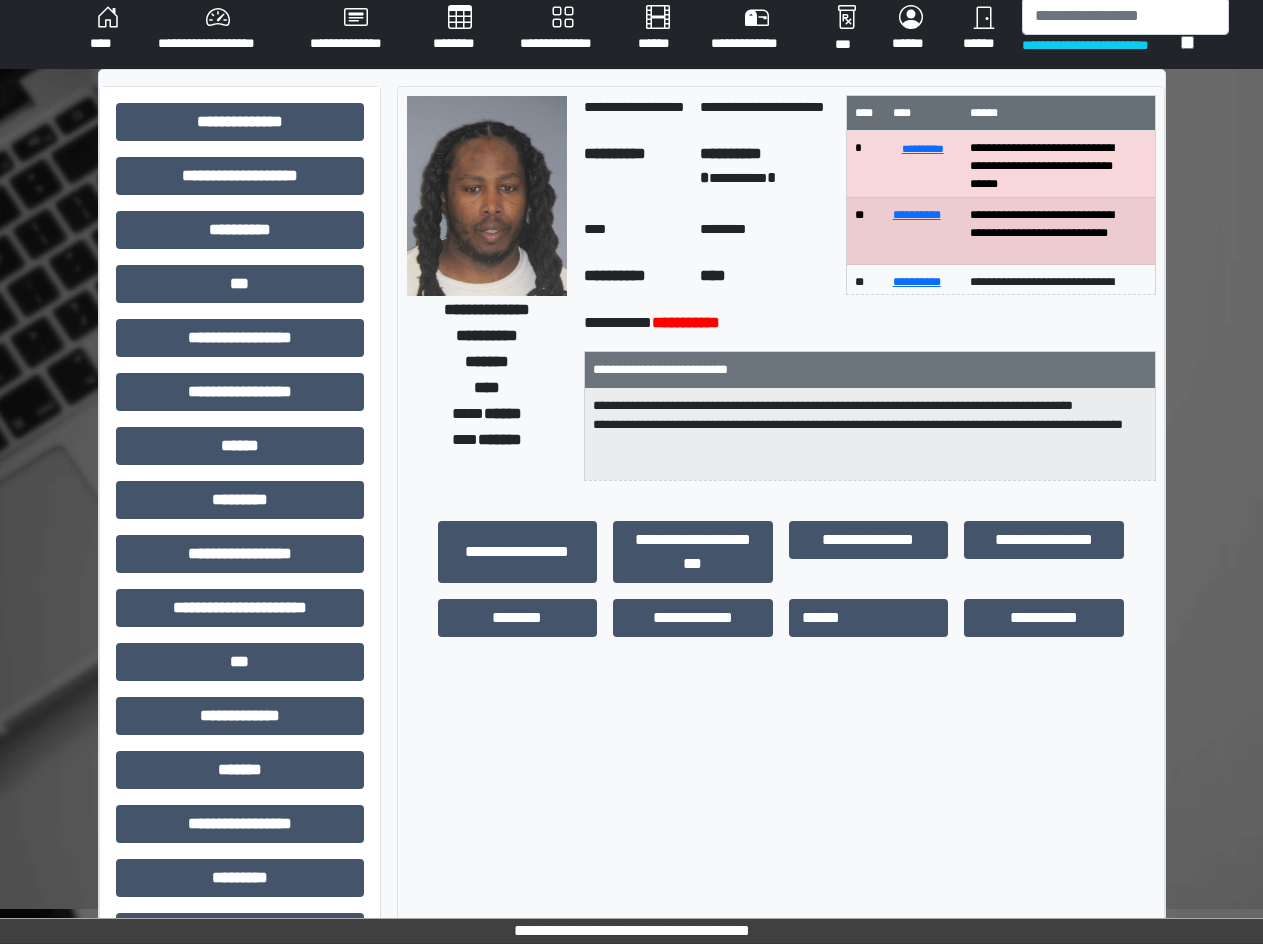 scroll, scrollTop: 0, scrollLeft: 0, axis: both 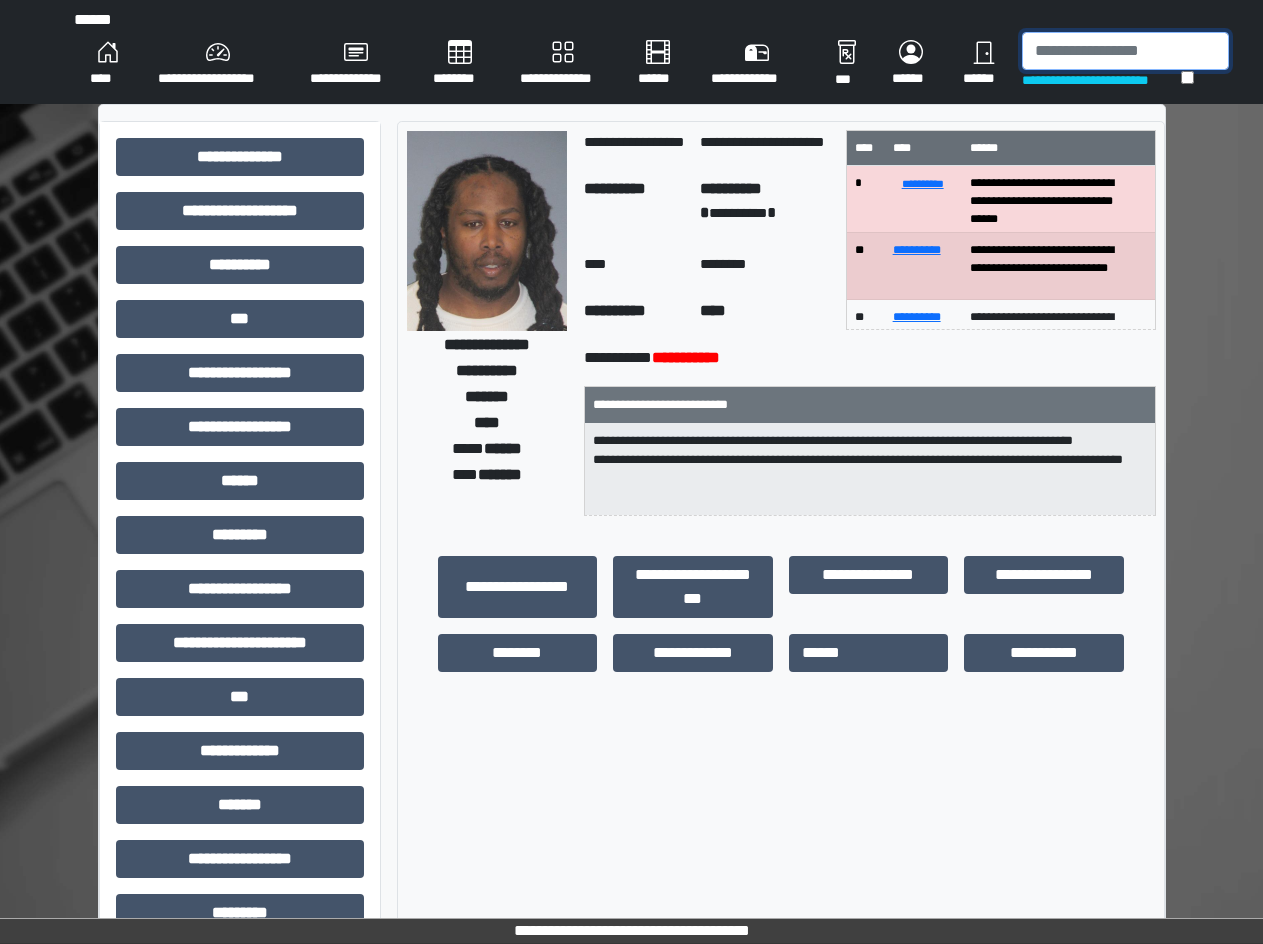click at bounding box center (1125, 51) 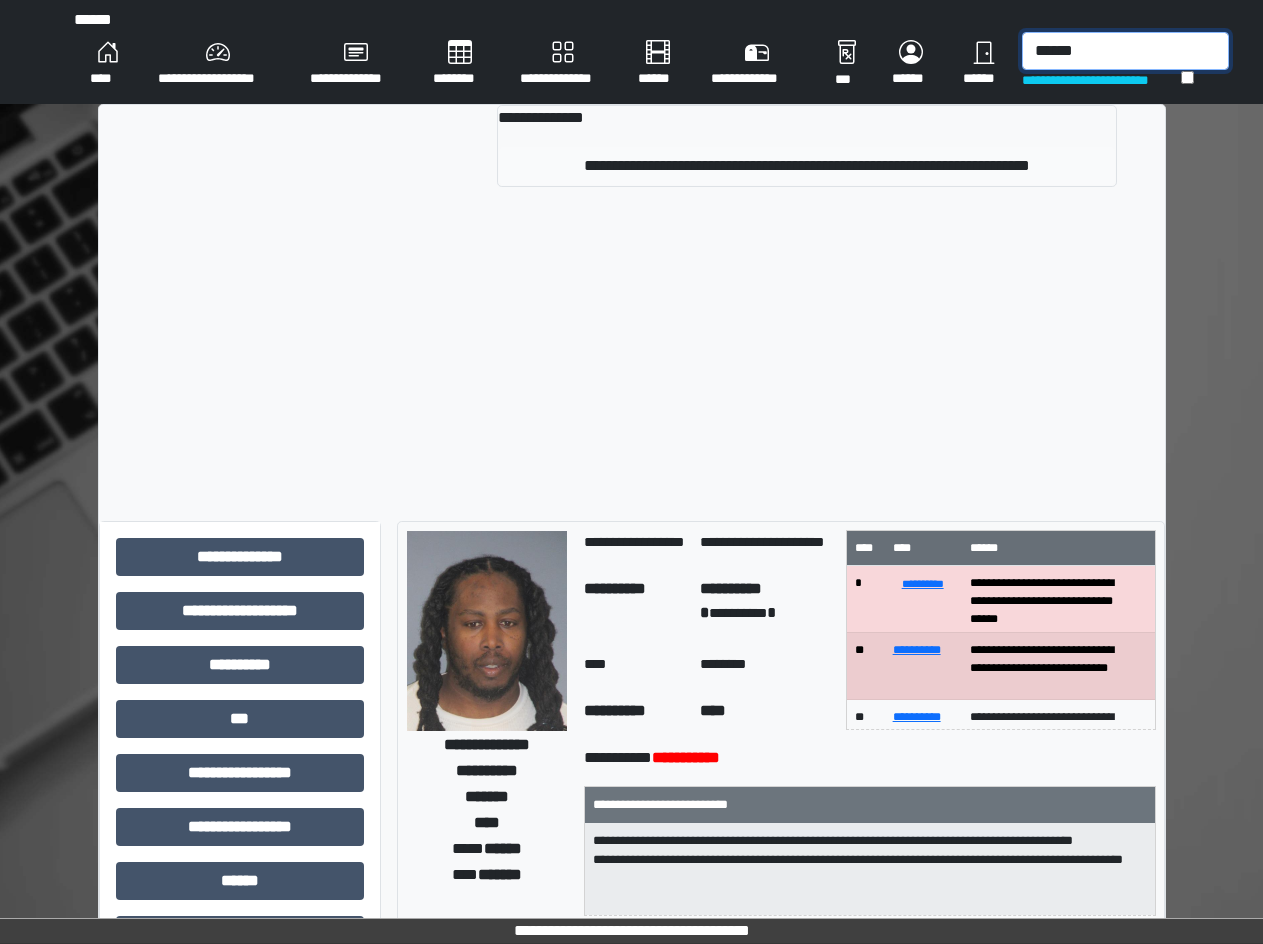 type on "******" 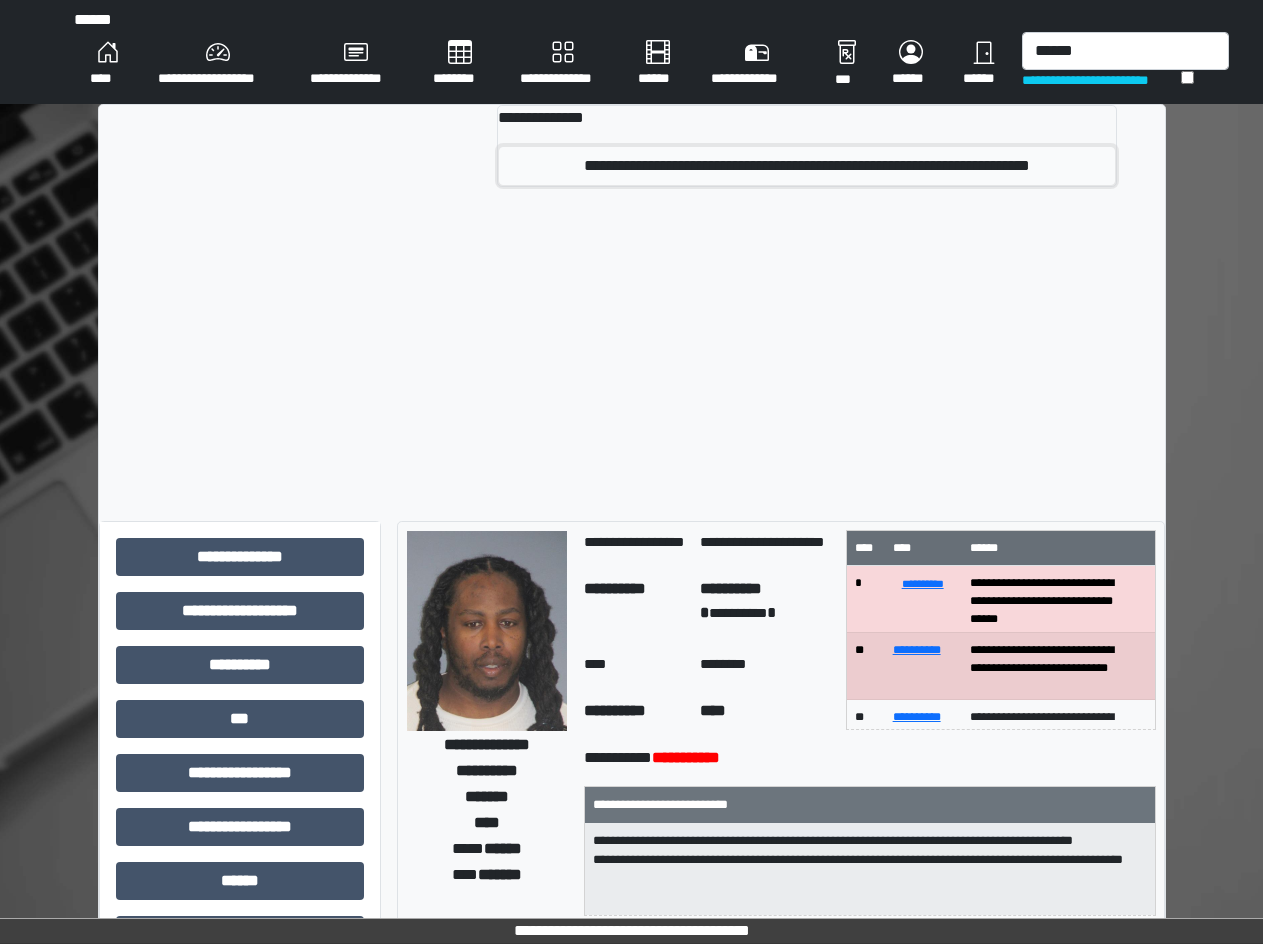 click on "**********" at bounding box center (807, 166) 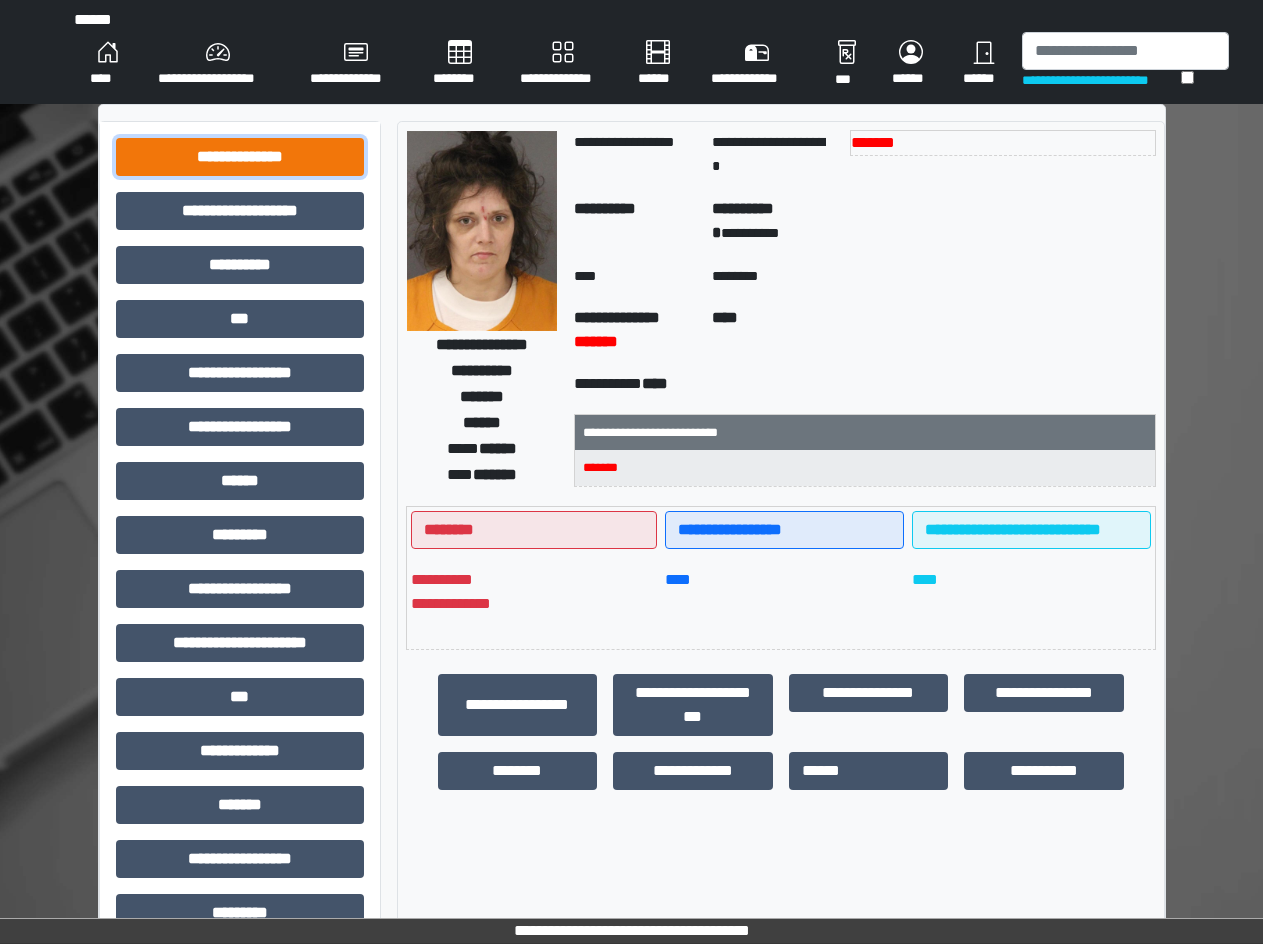 click on "**********" at bounding box center (240, 157) 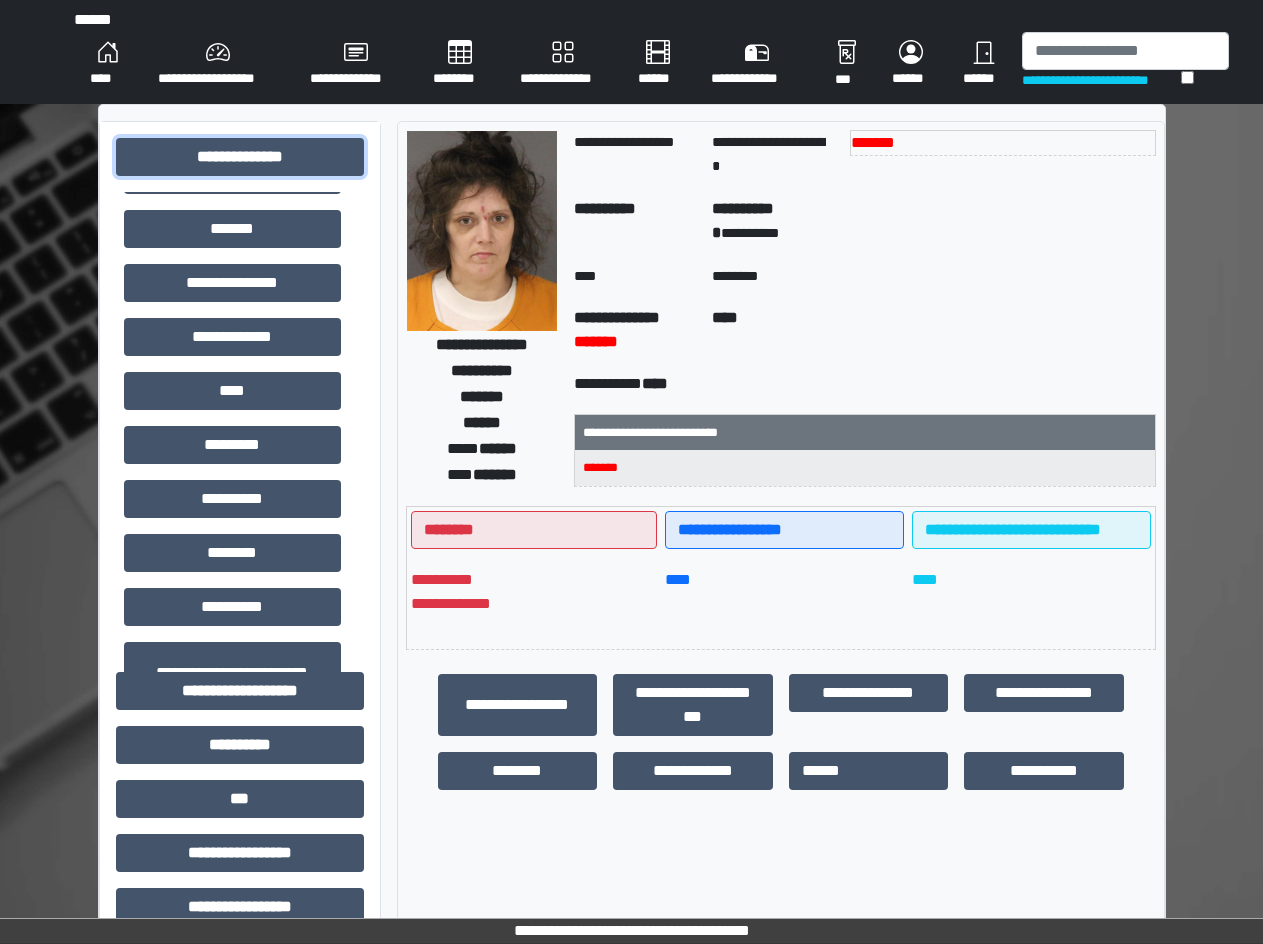 scroll, scrollTop: 580, scrollLeft: 0, axis: vertical 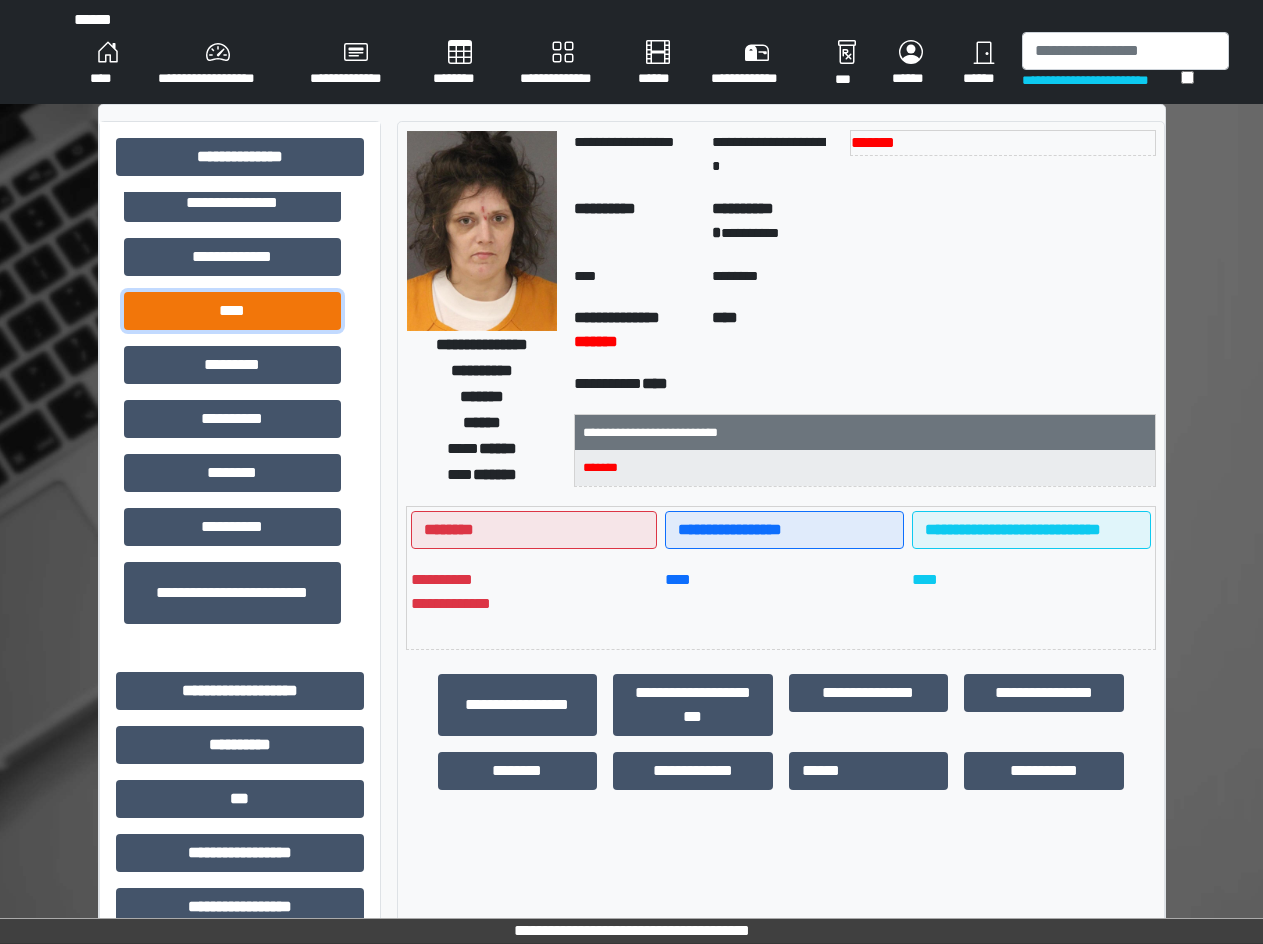 click on "****" at bounding box center [232, 311] 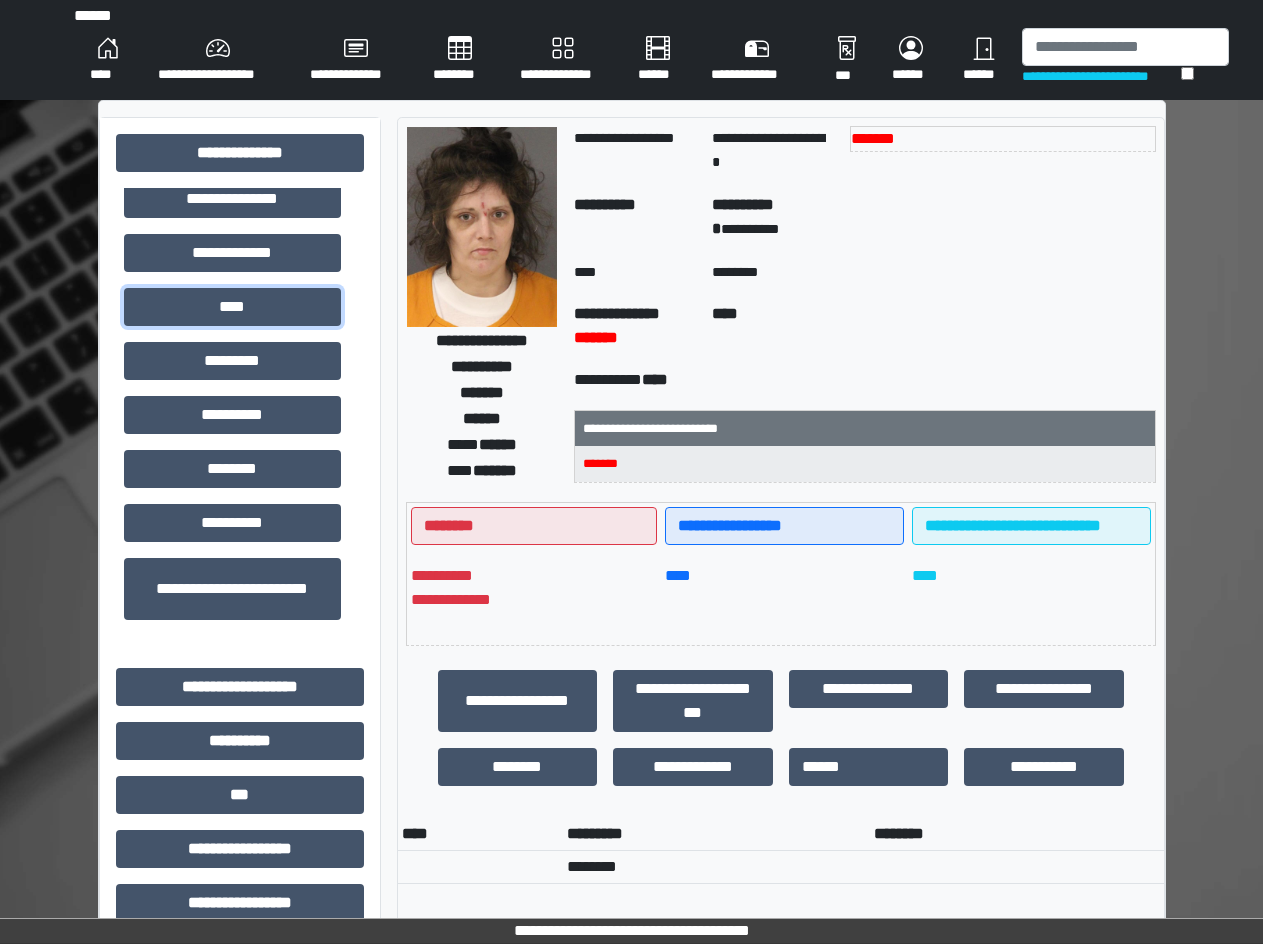 scroll, scrollTop: 0, scrollLeft: 0, axis: both 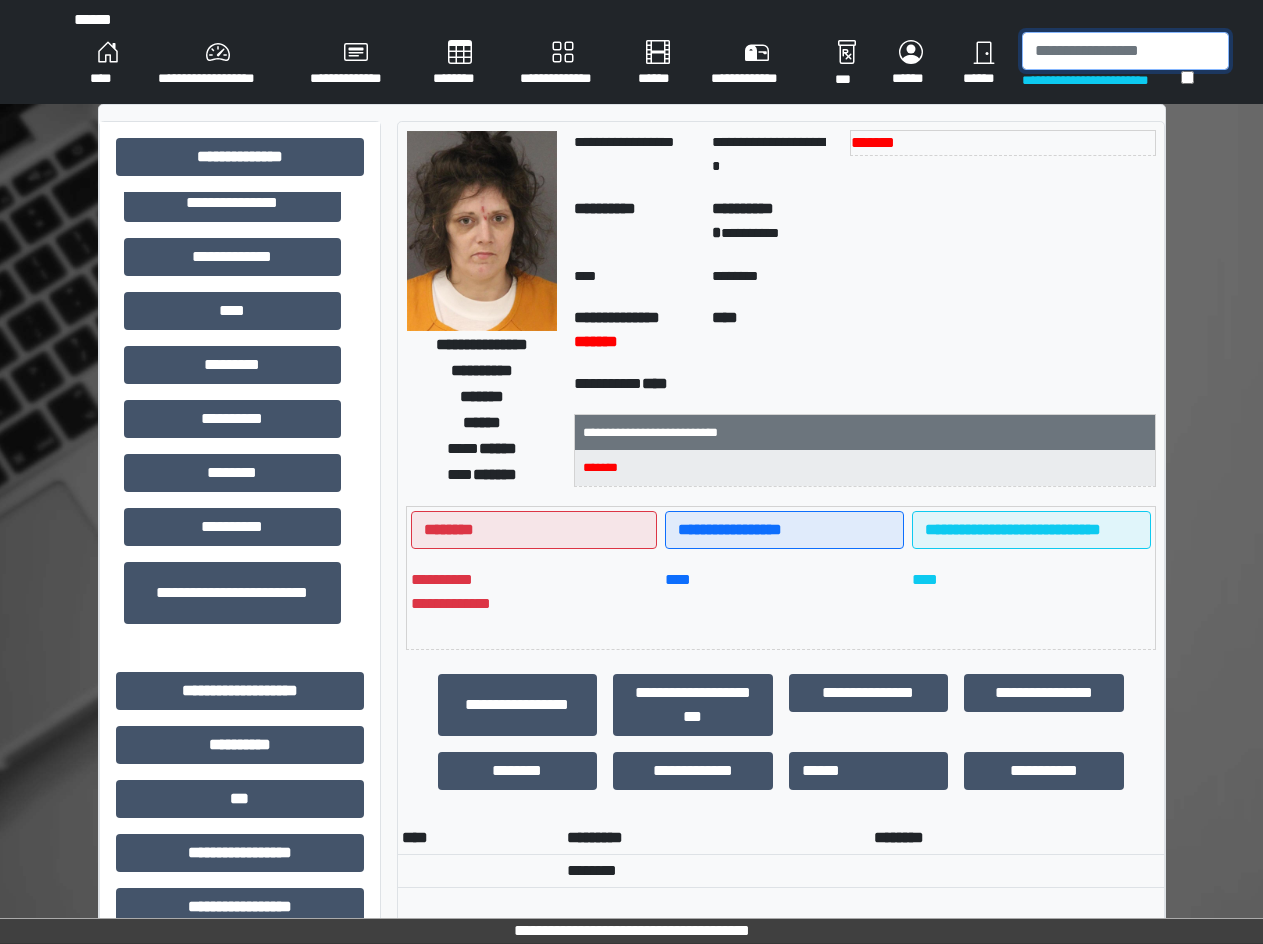 click at bounding box center [1125, 51] 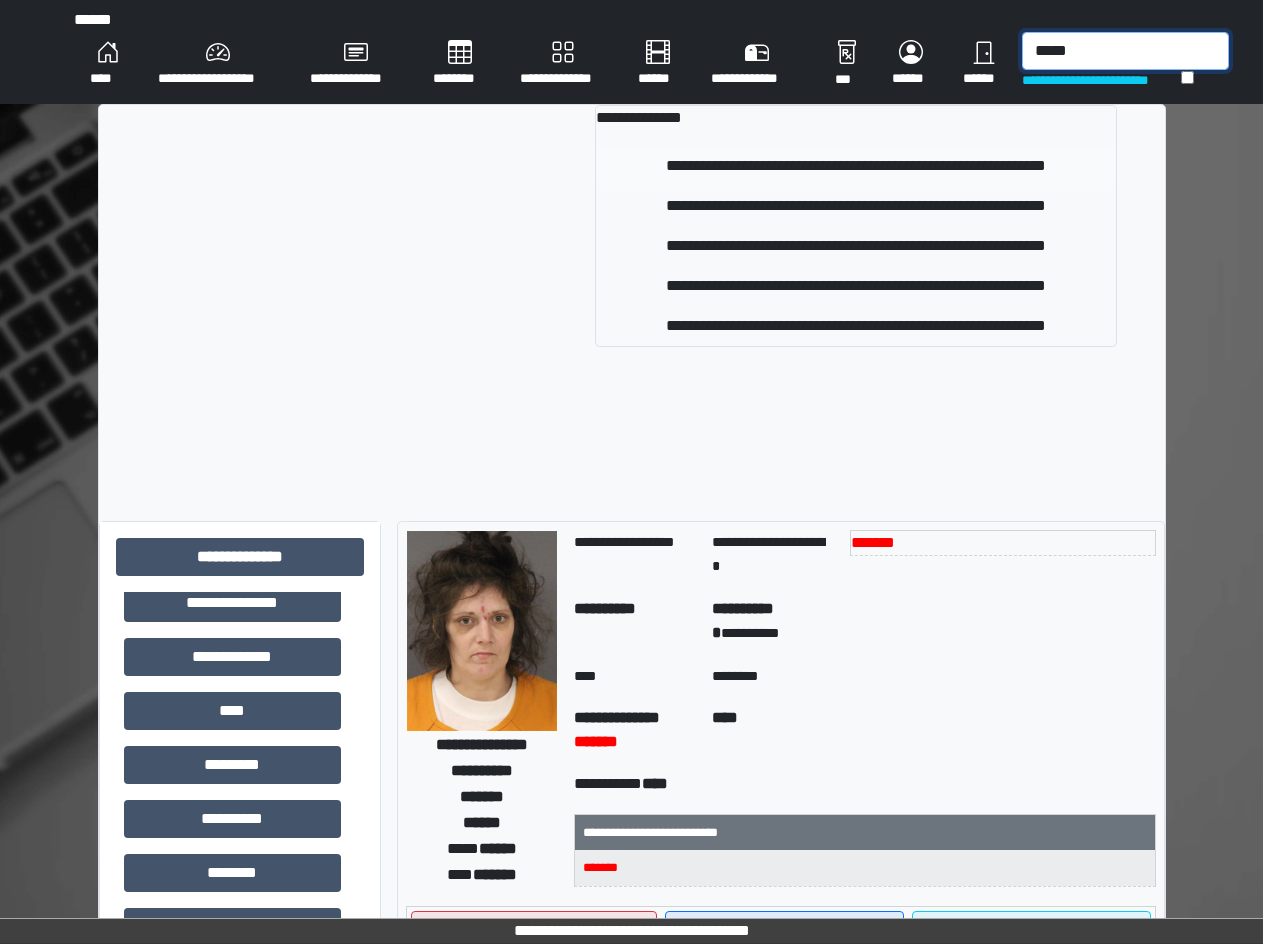 type on "*****" 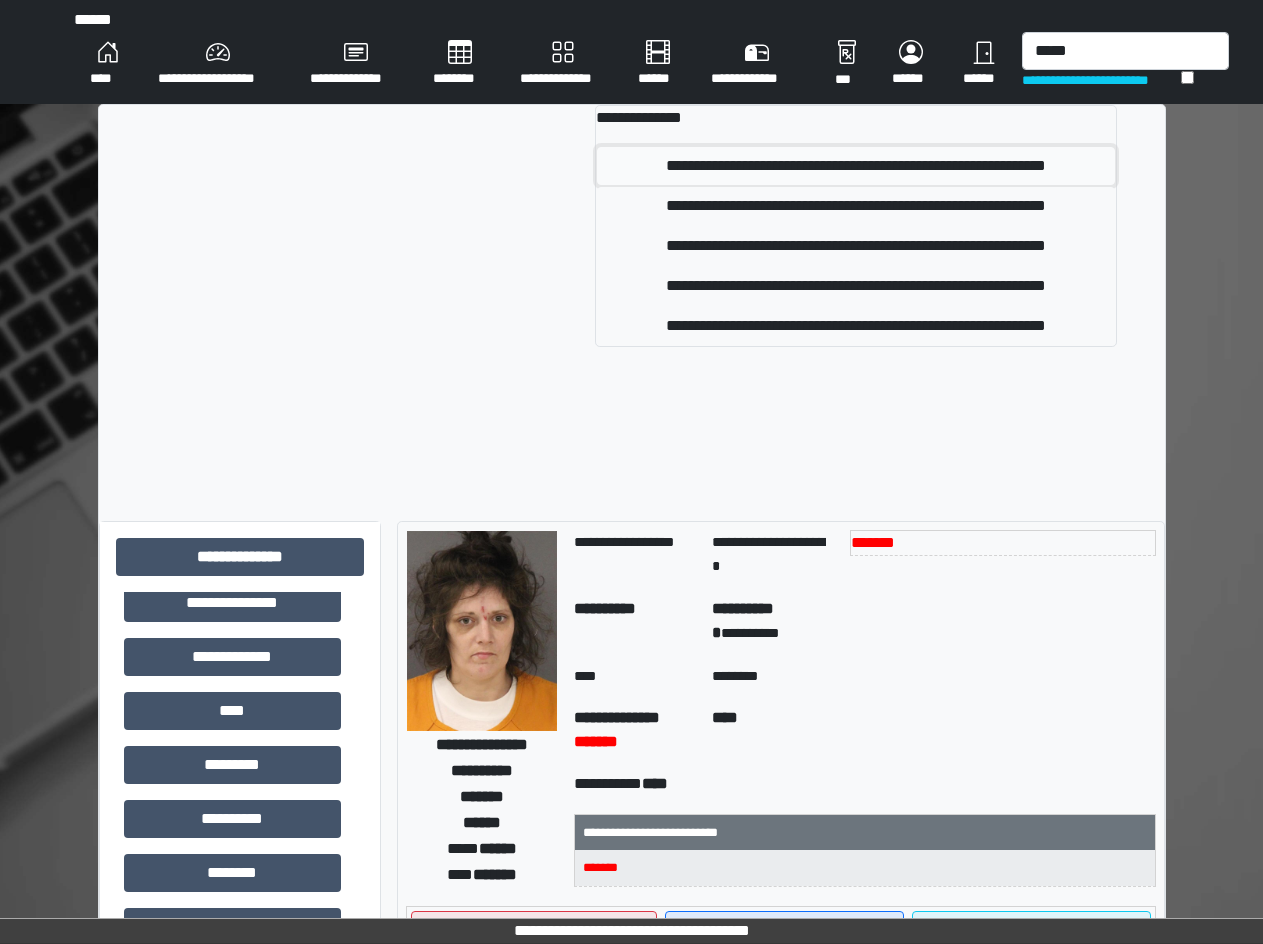 click on "**********" at bounding box center (855, 166) 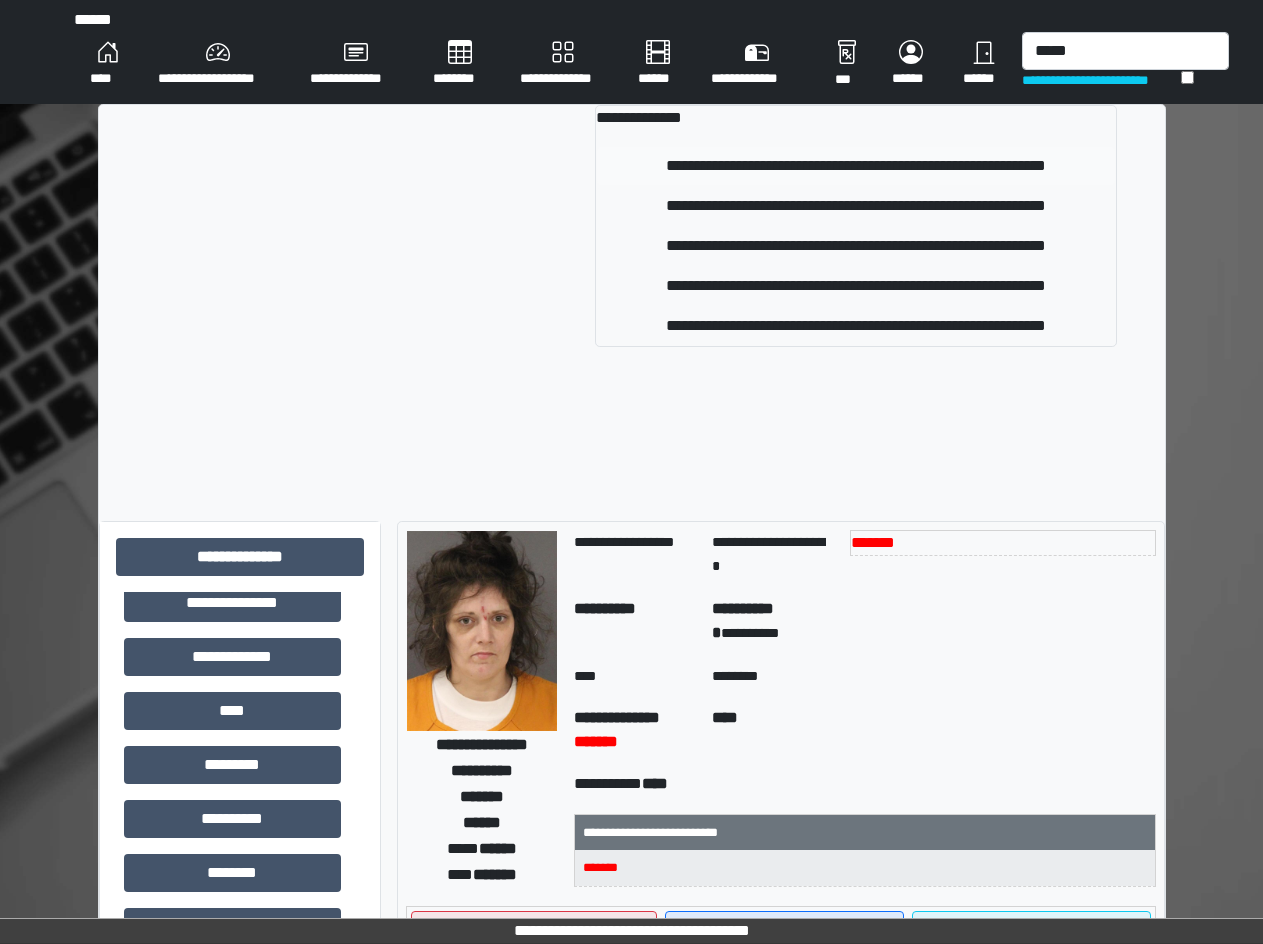 type 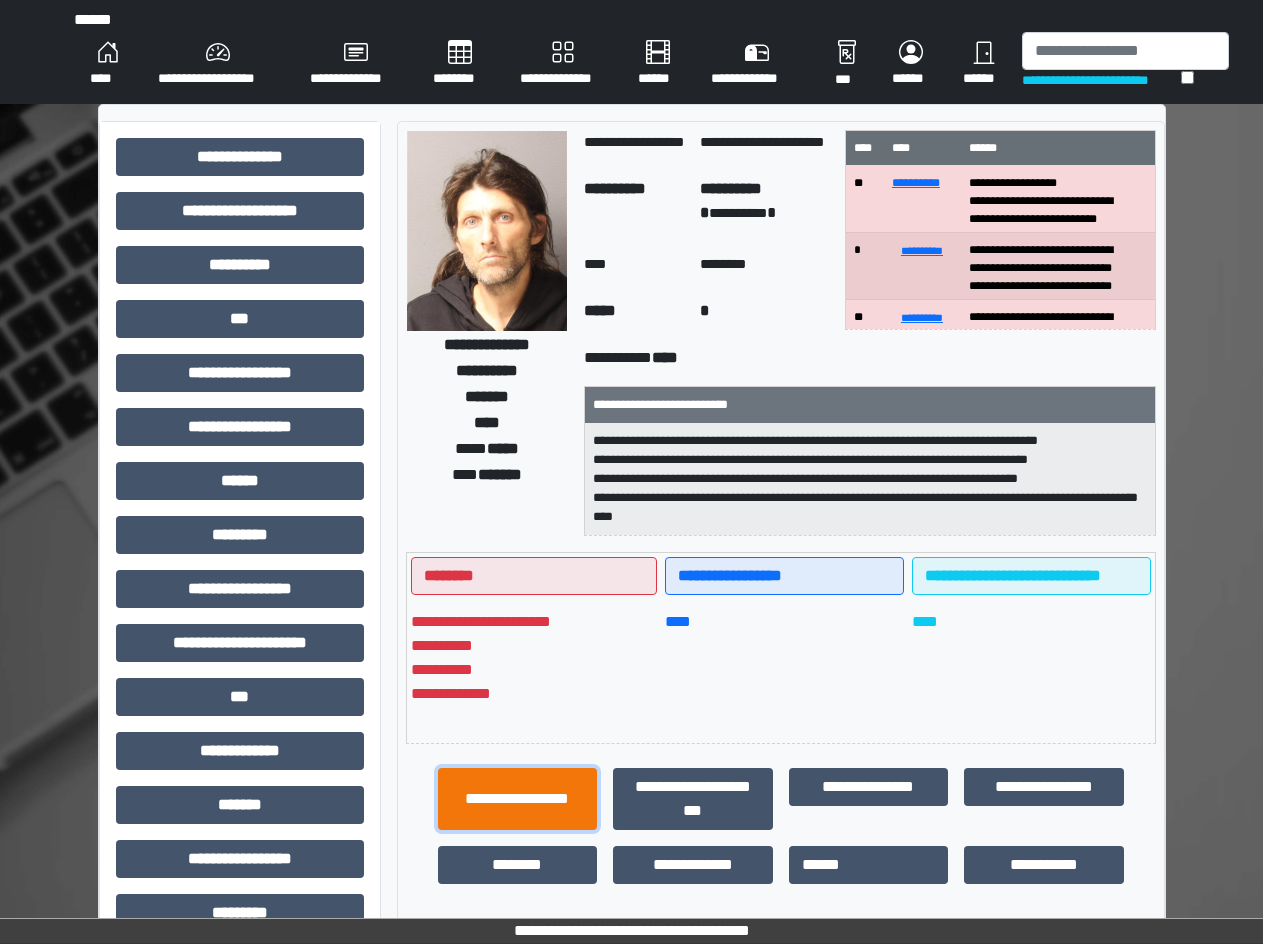 click on "**********" at bounding box center [518, 799] 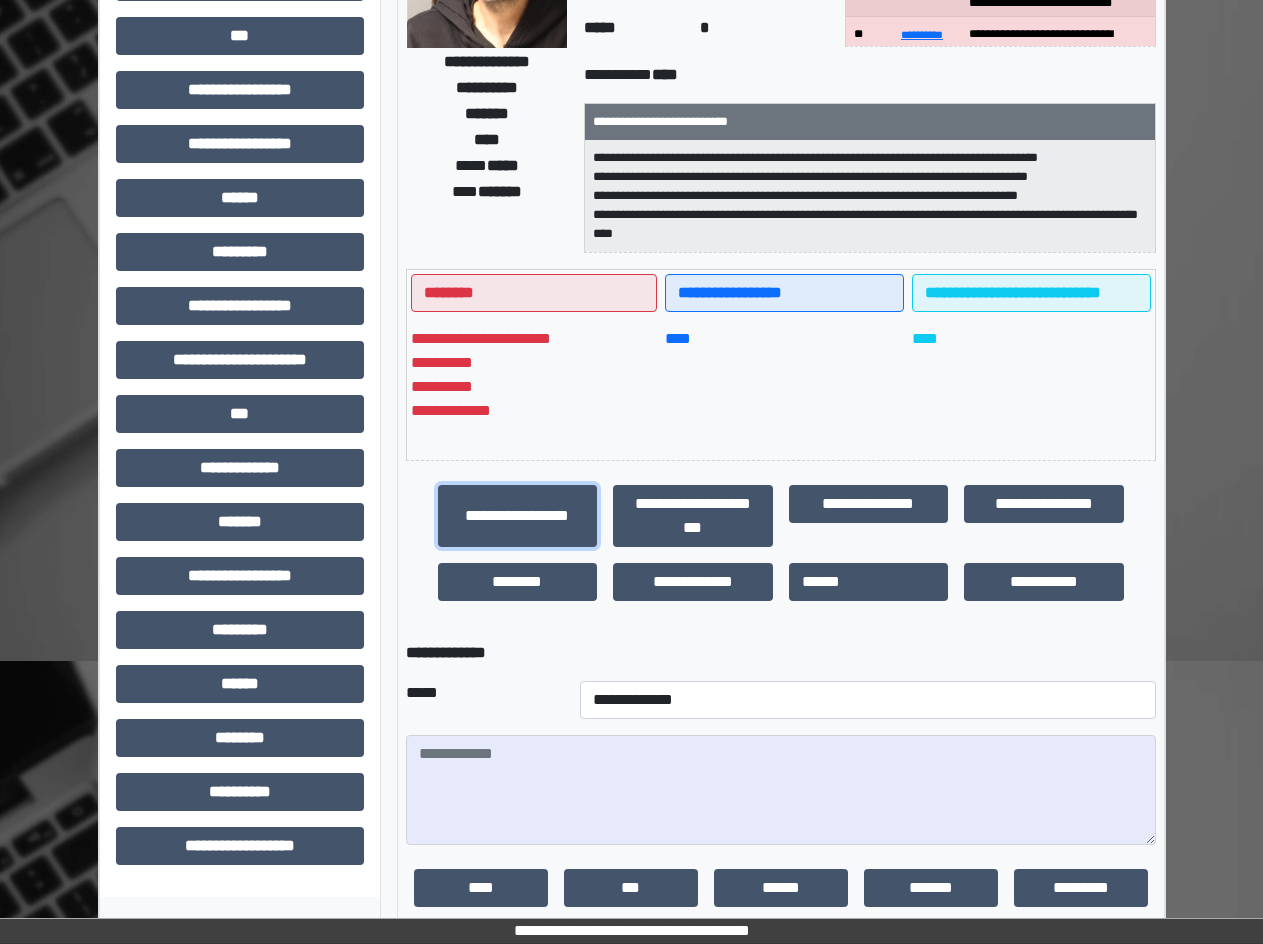 scroll, scrollTop: 444, scrollLeft: 0, axis: vertical 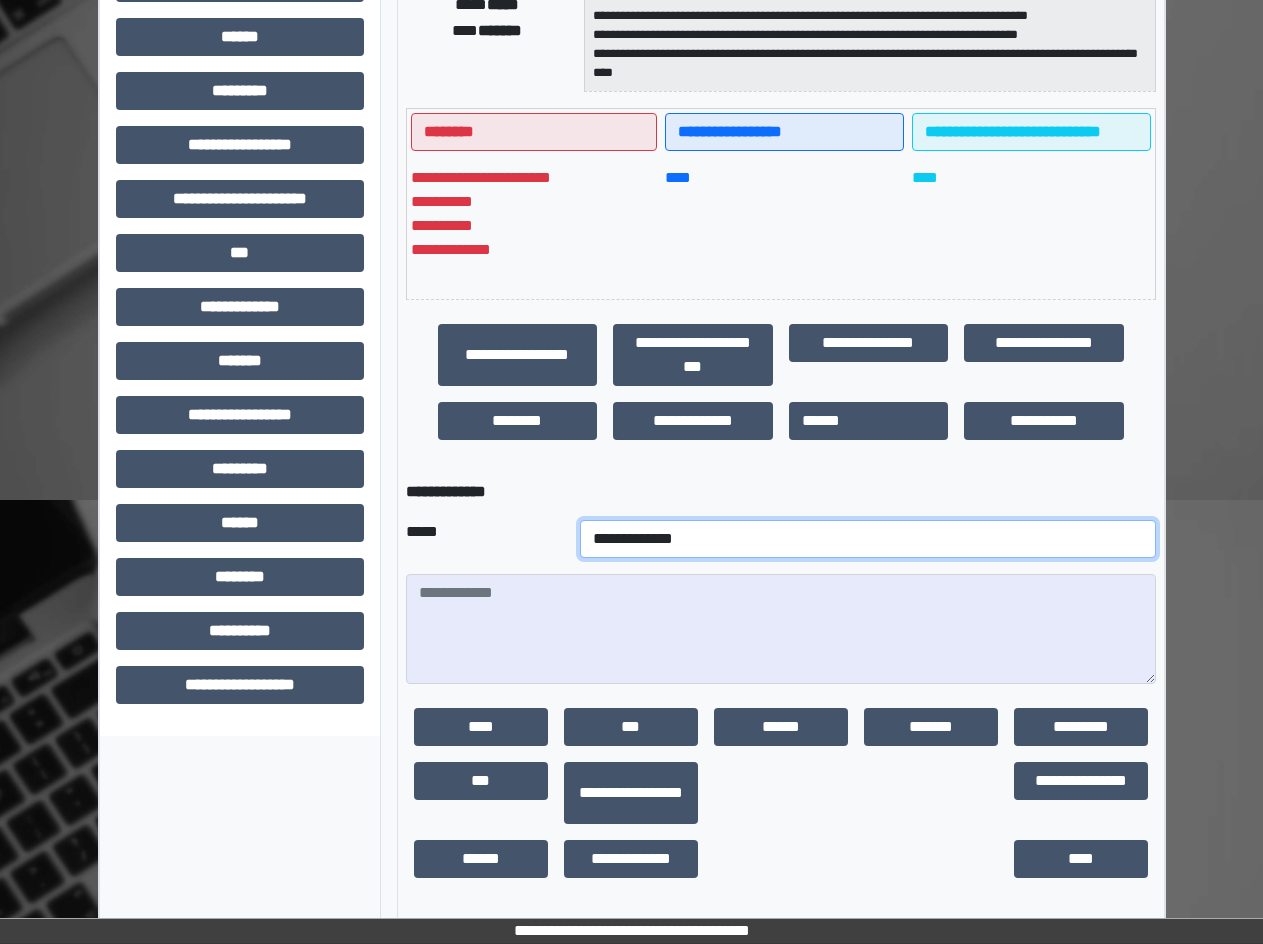click on "**********" at bounding box center (868, 539) 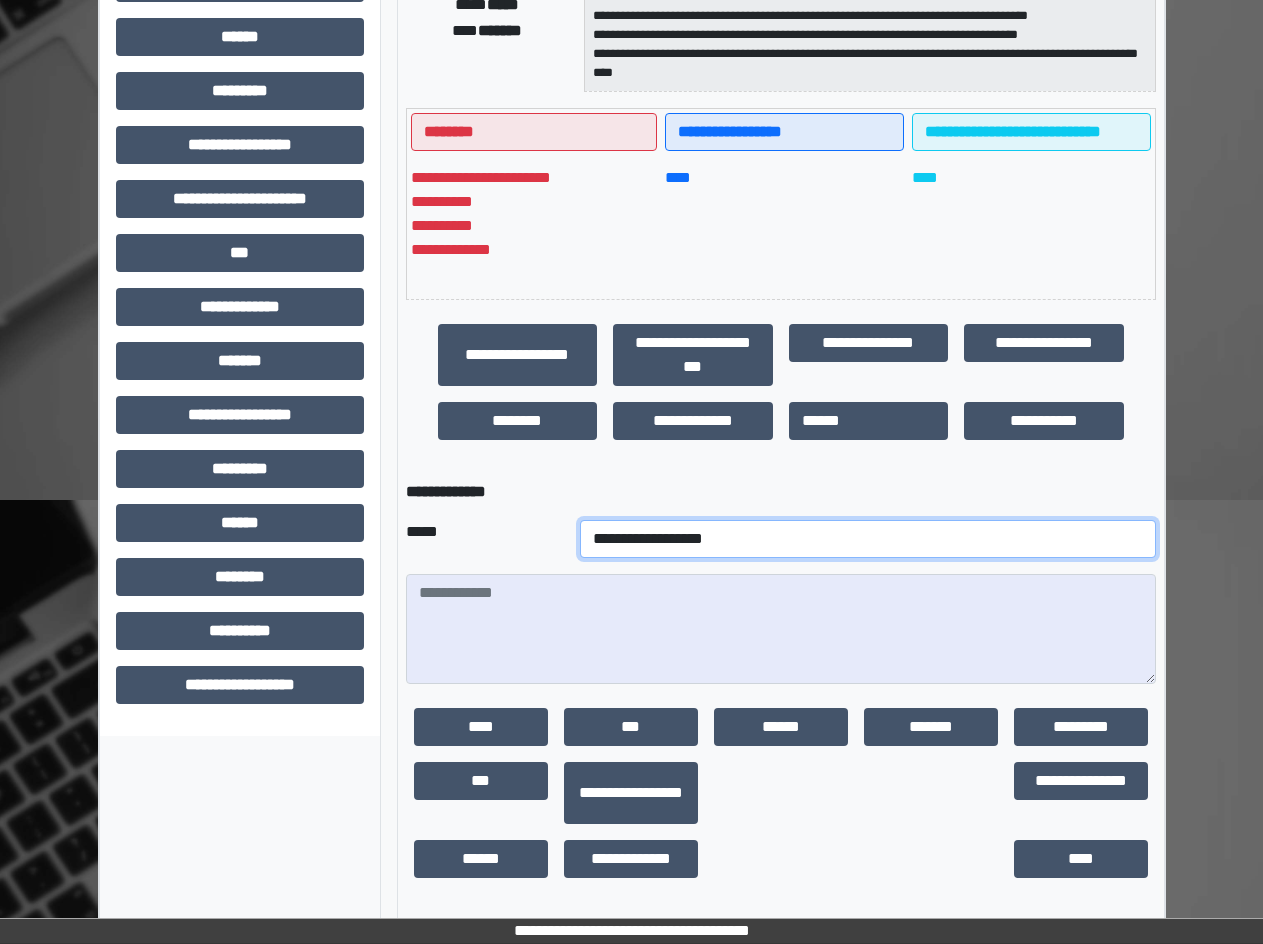 click on "**********" at bounding box center [868, 539] 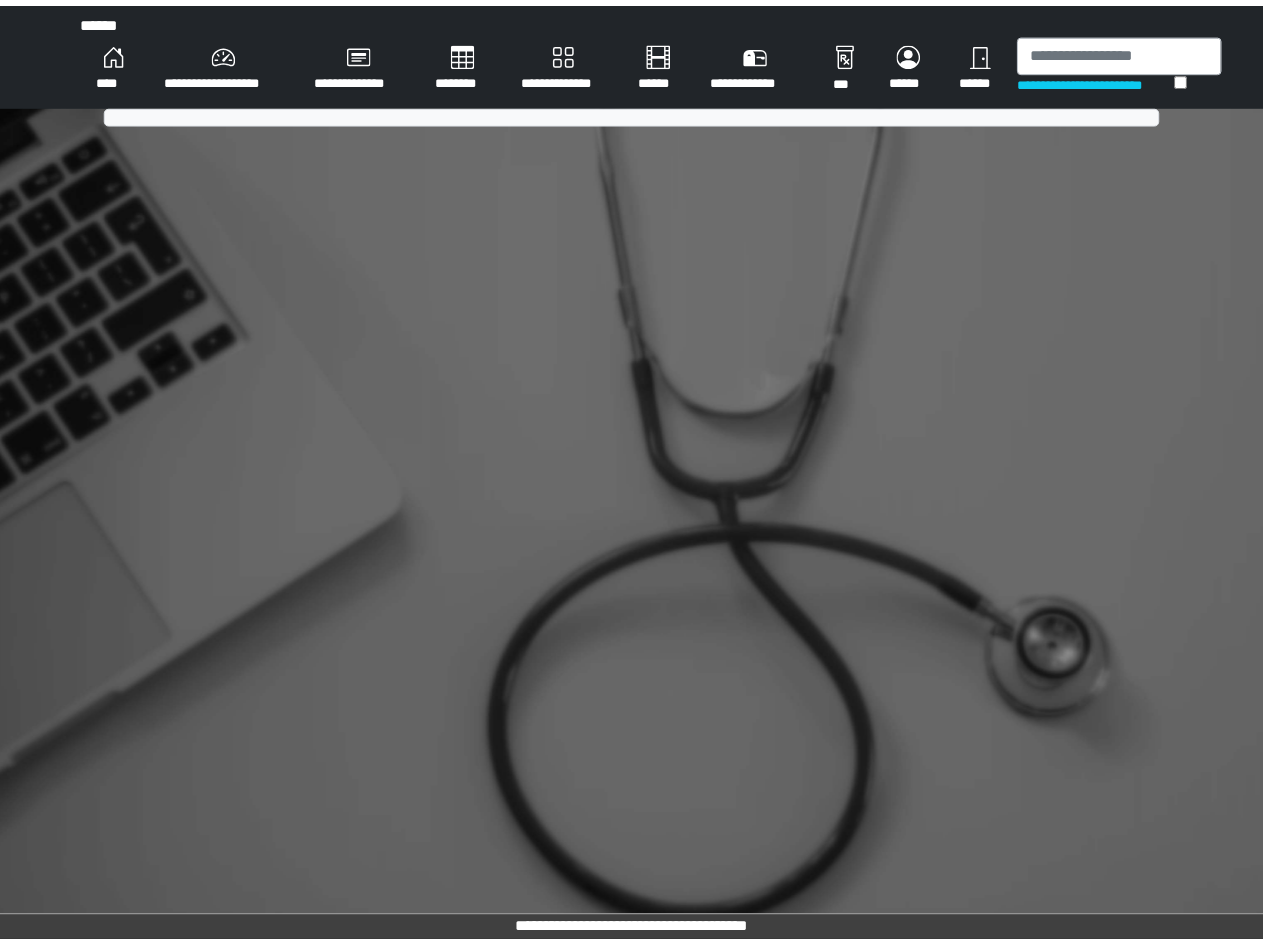 scroll, scrollTop: 0, scrollLeft: 0, axis: both 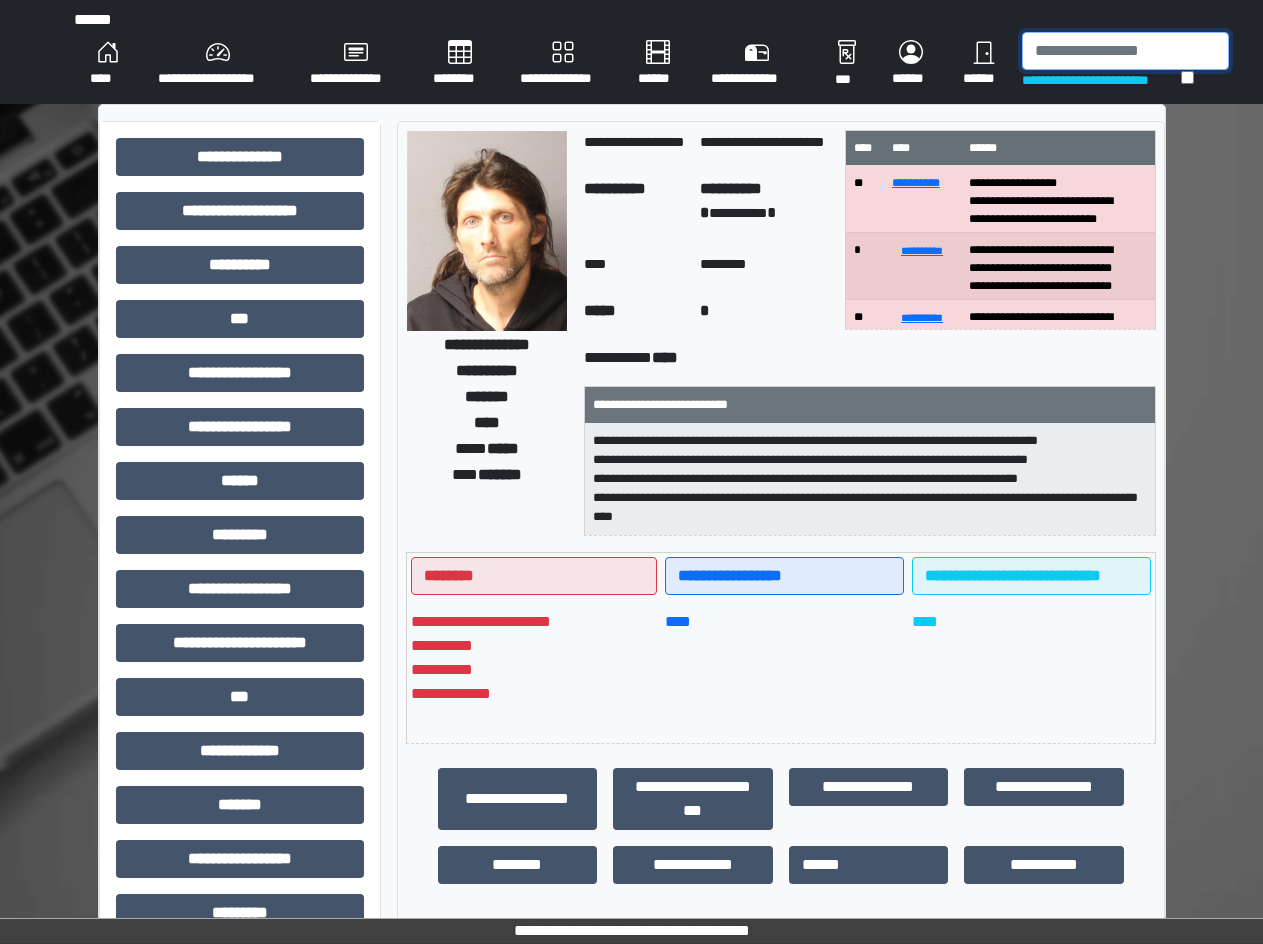 click at bounding box center [1125, 51] 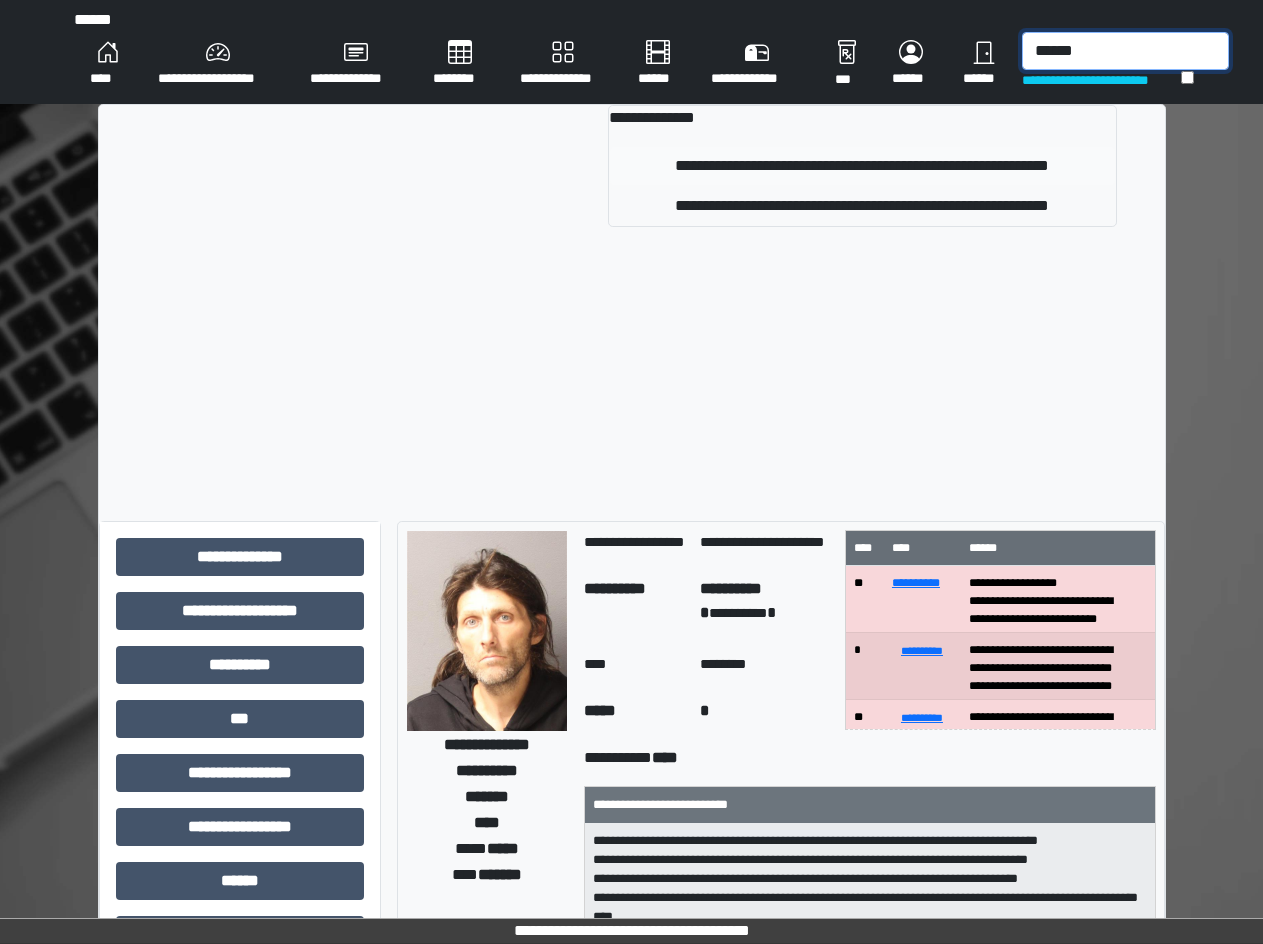 type on "******" 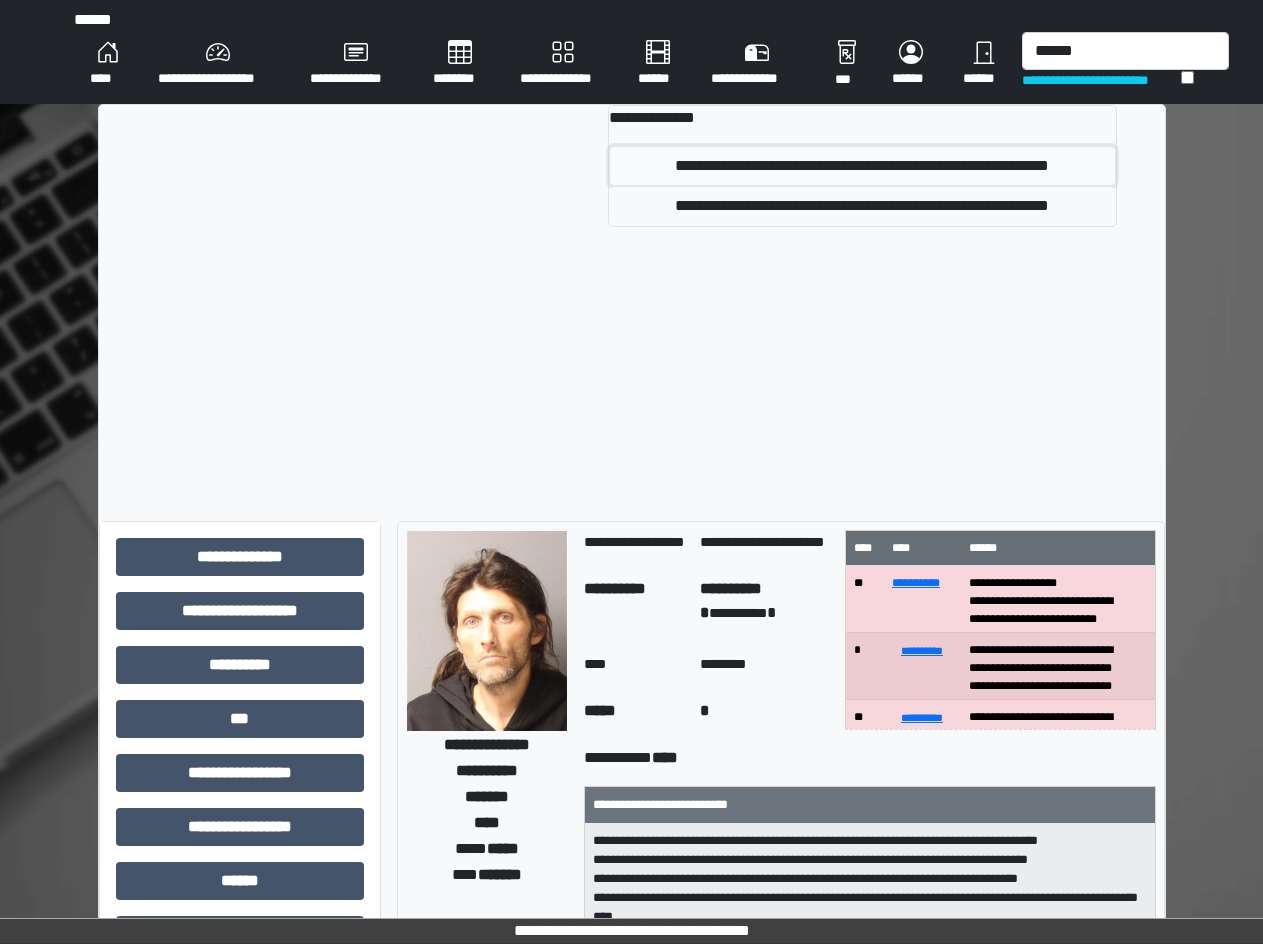 click on "**********" at bounding box center [862, 166] 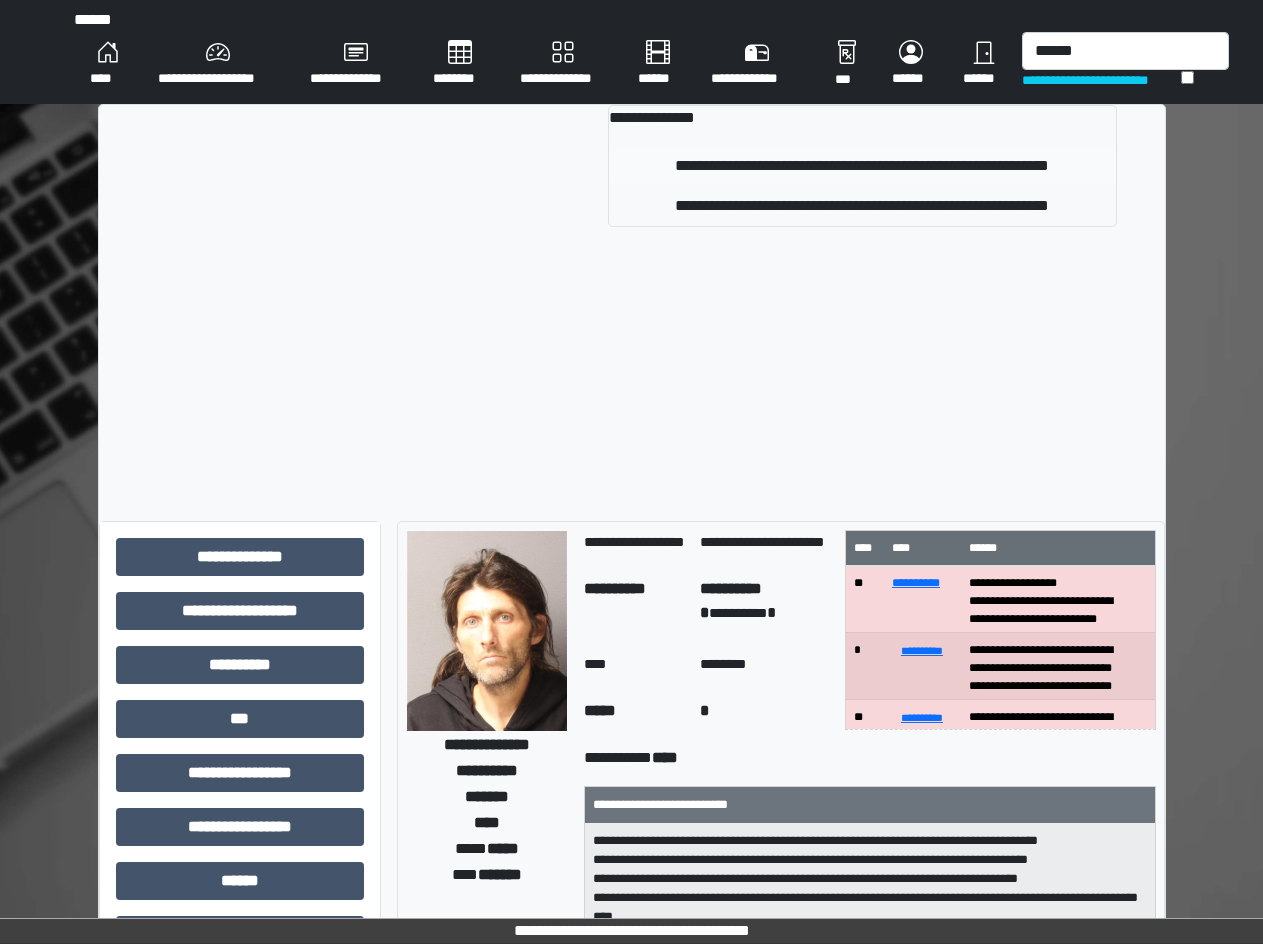 type 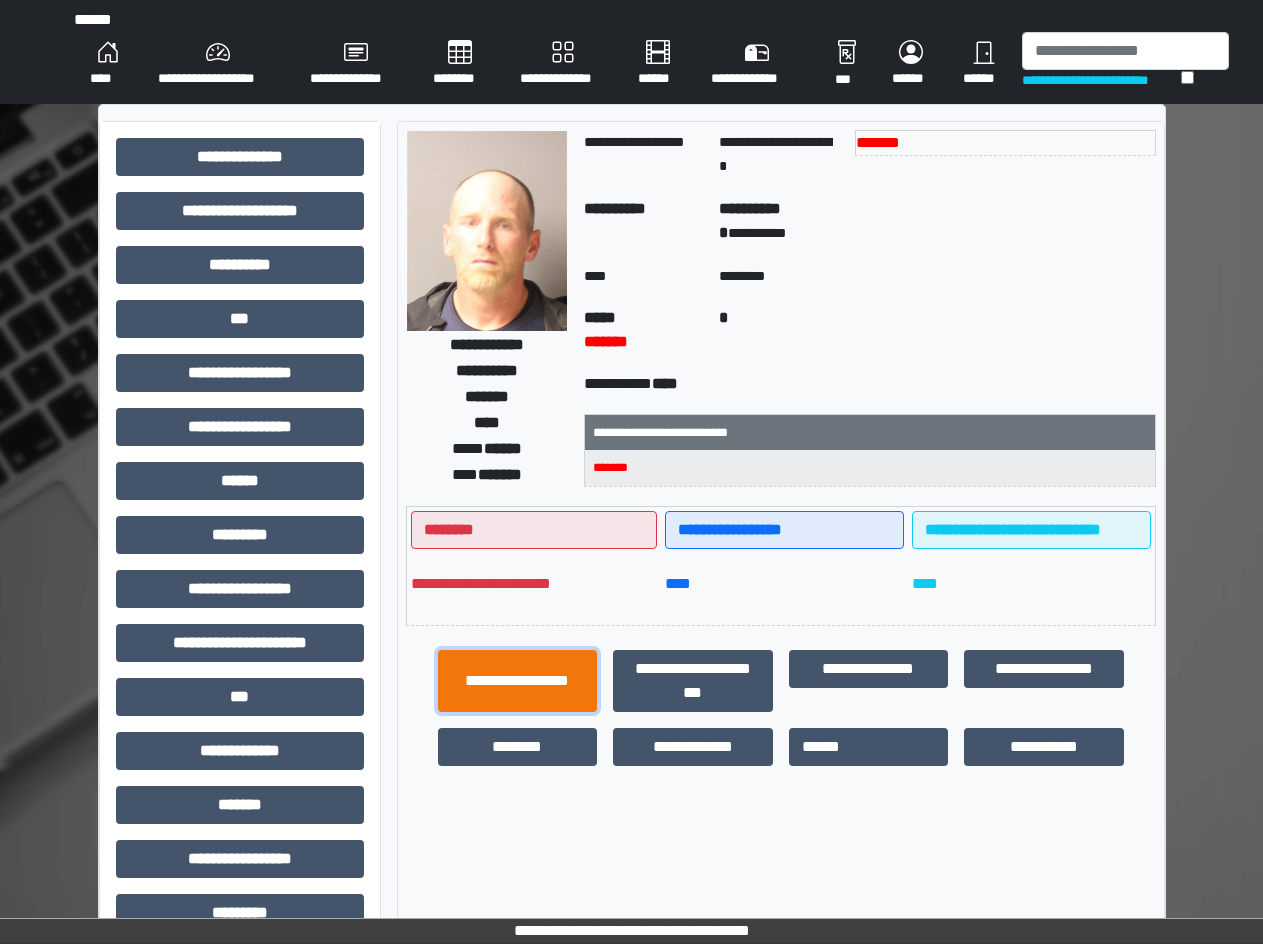 click on "**********" at bounding box center (518, 681) 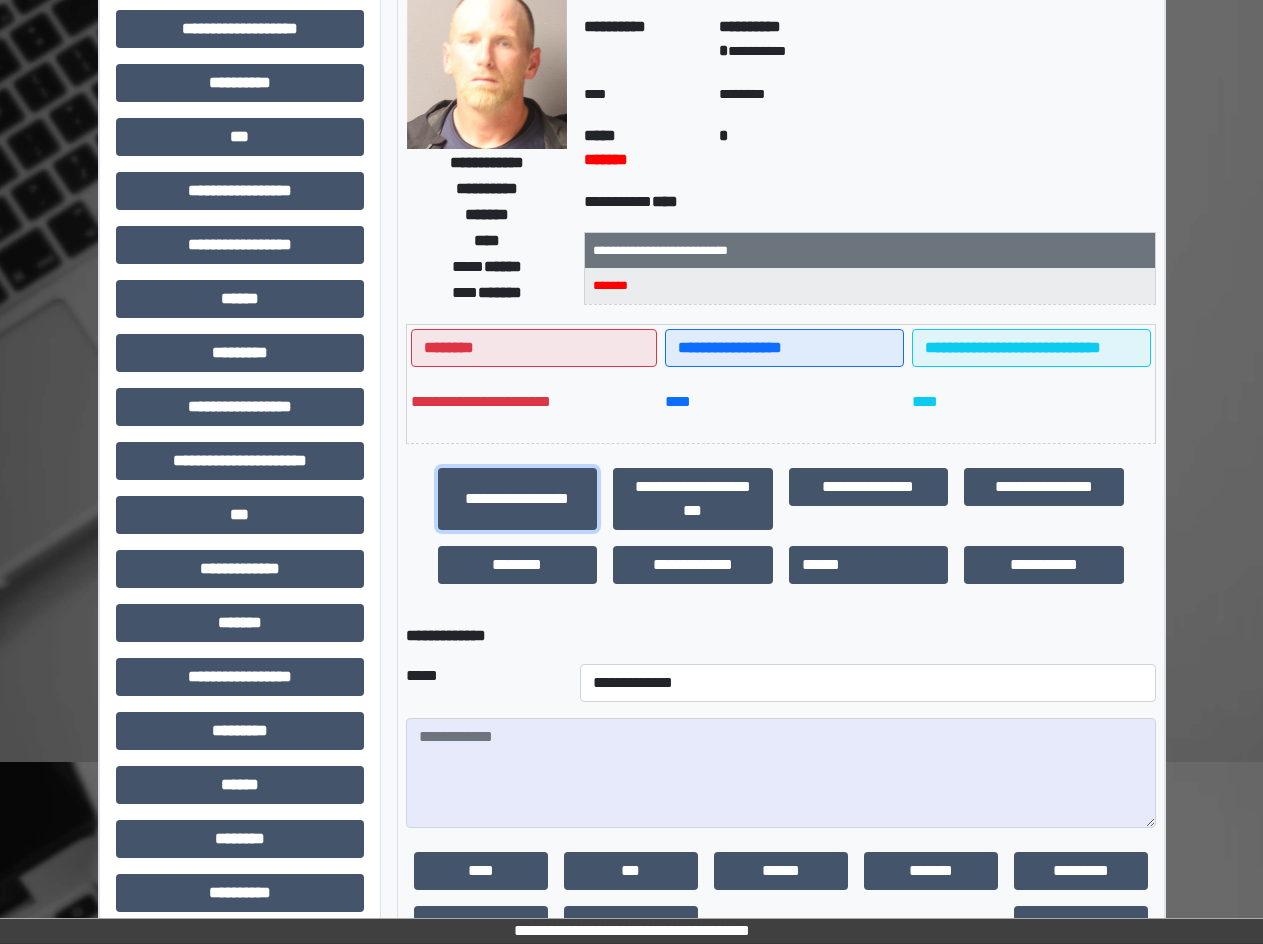 scroll, scrollTop: 200, scrollLeft: 0, axis: vertical 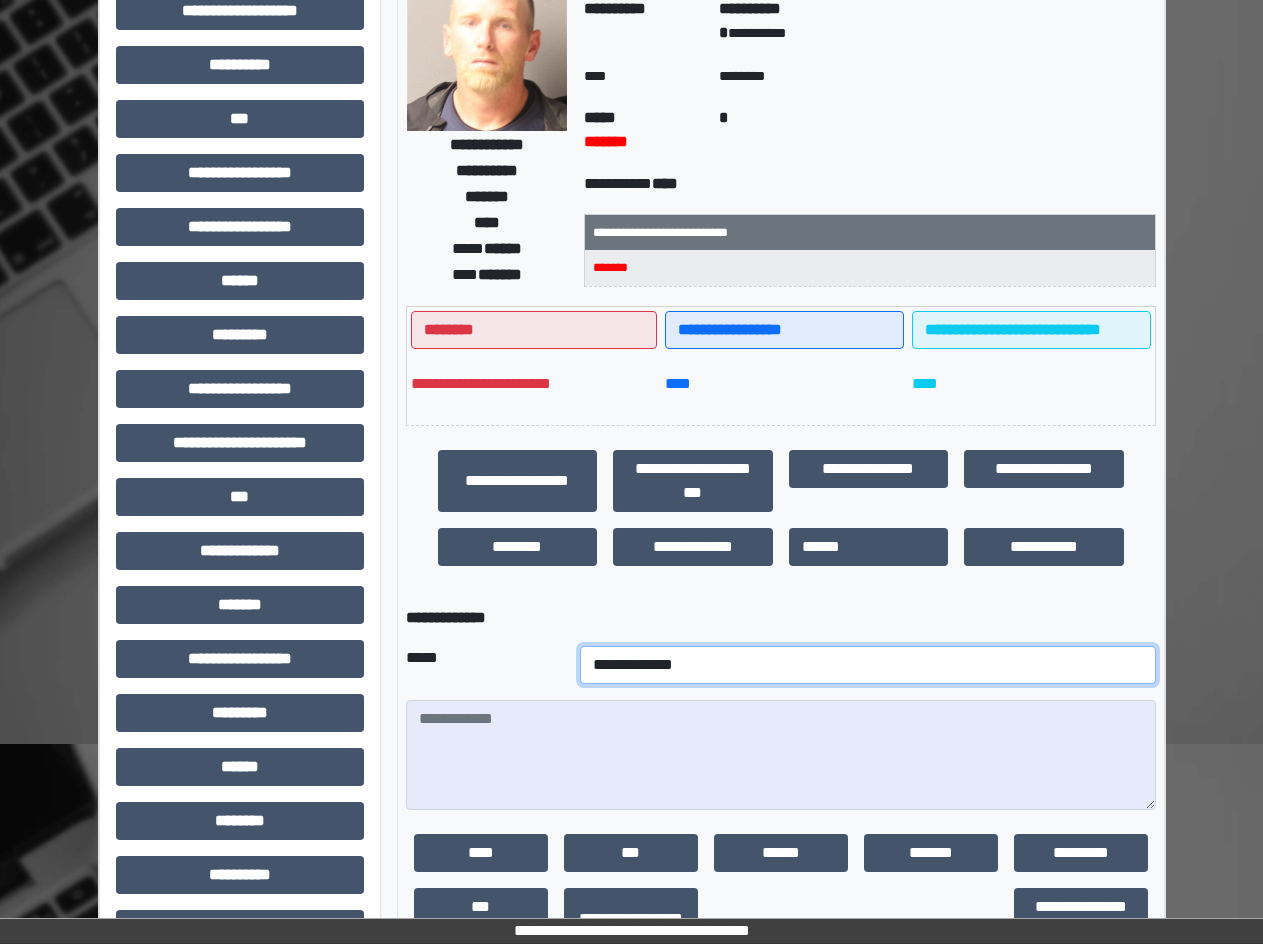 click on "**********" at bounding box center (868, 665) 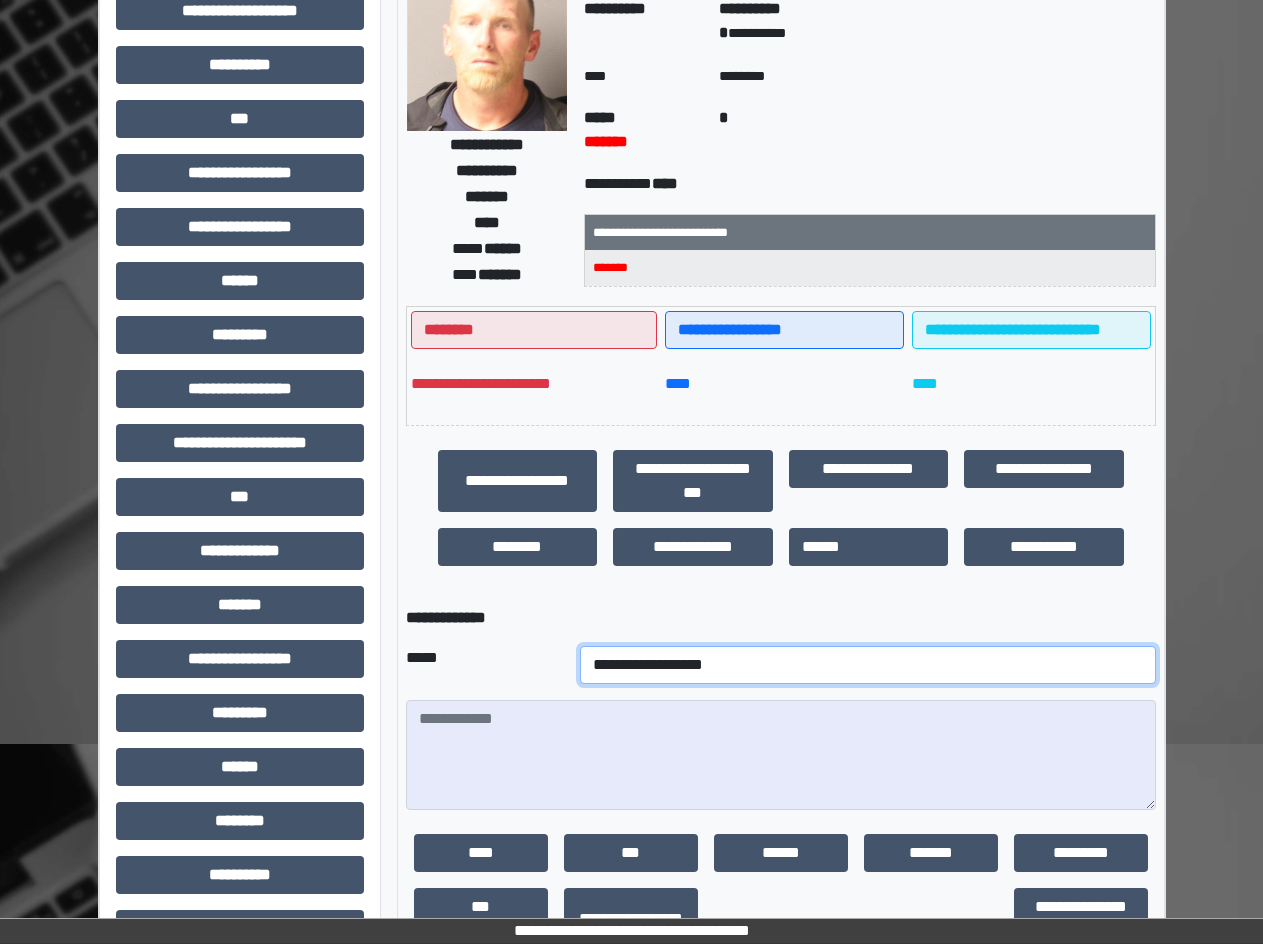 click on "**********" at bounding box center (868, 665) 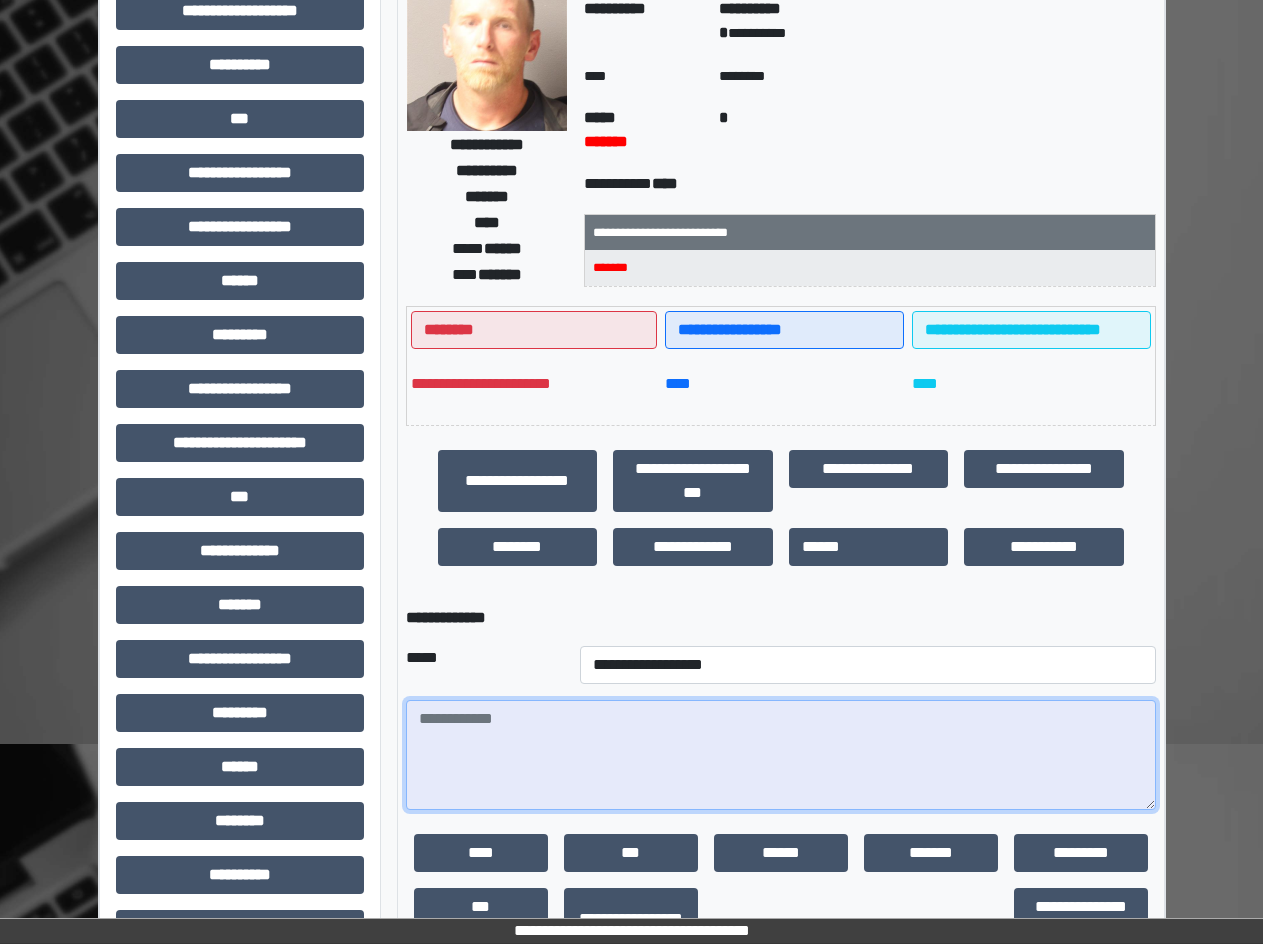 paste on "**********" 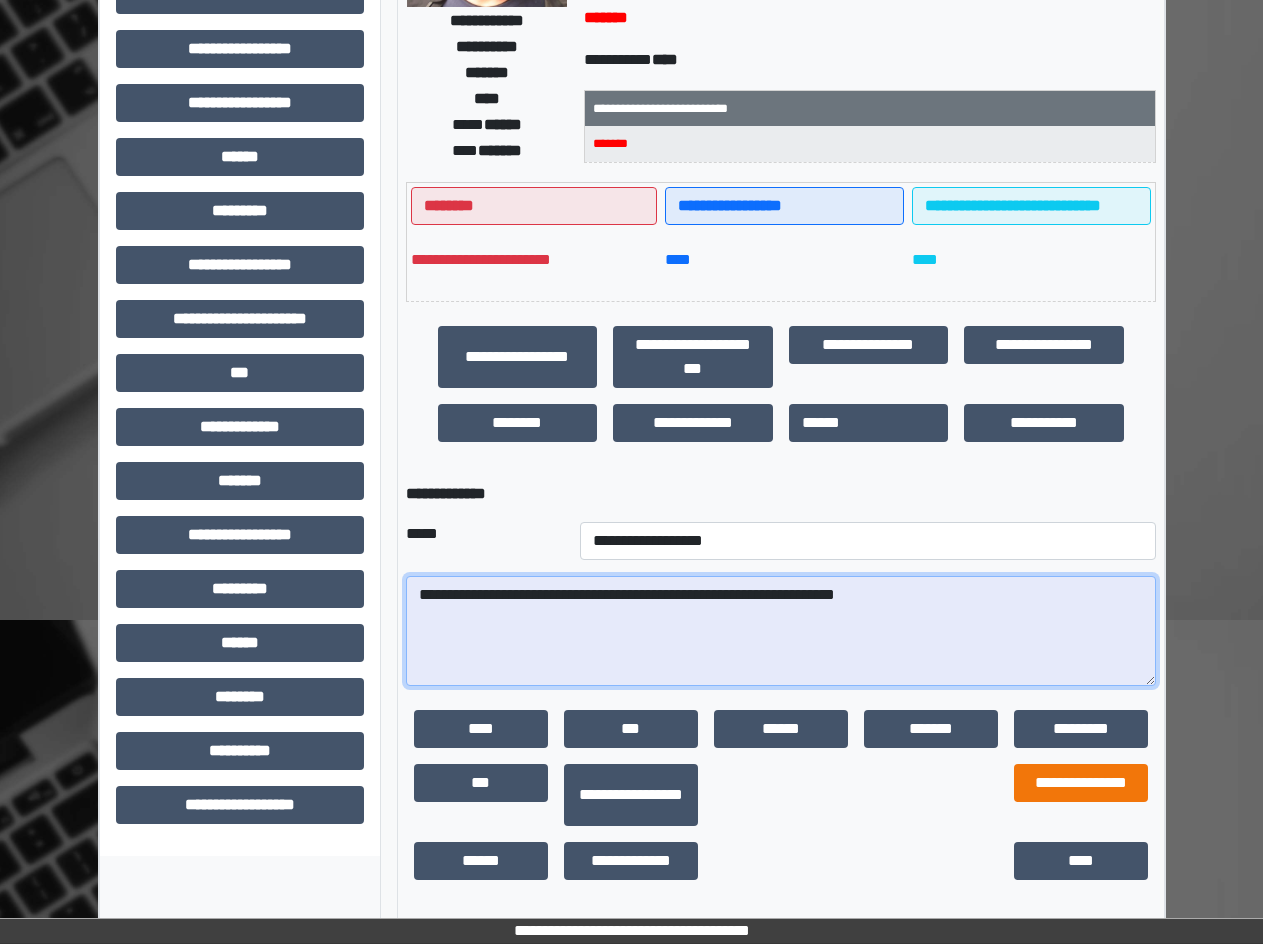 scroll, scrollTop: 326, scrollLeft: 0, axis: vertical 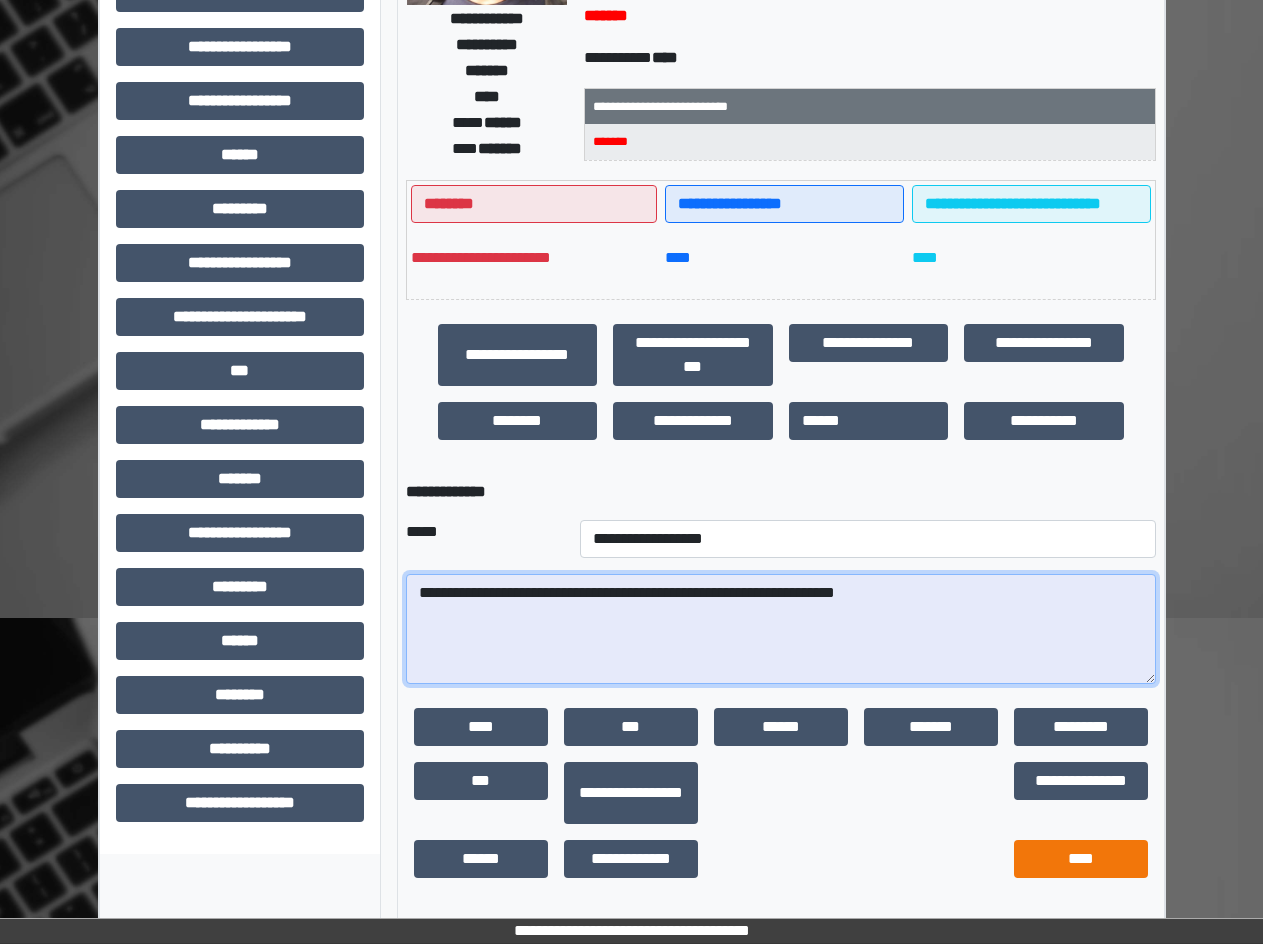 type on "**********" 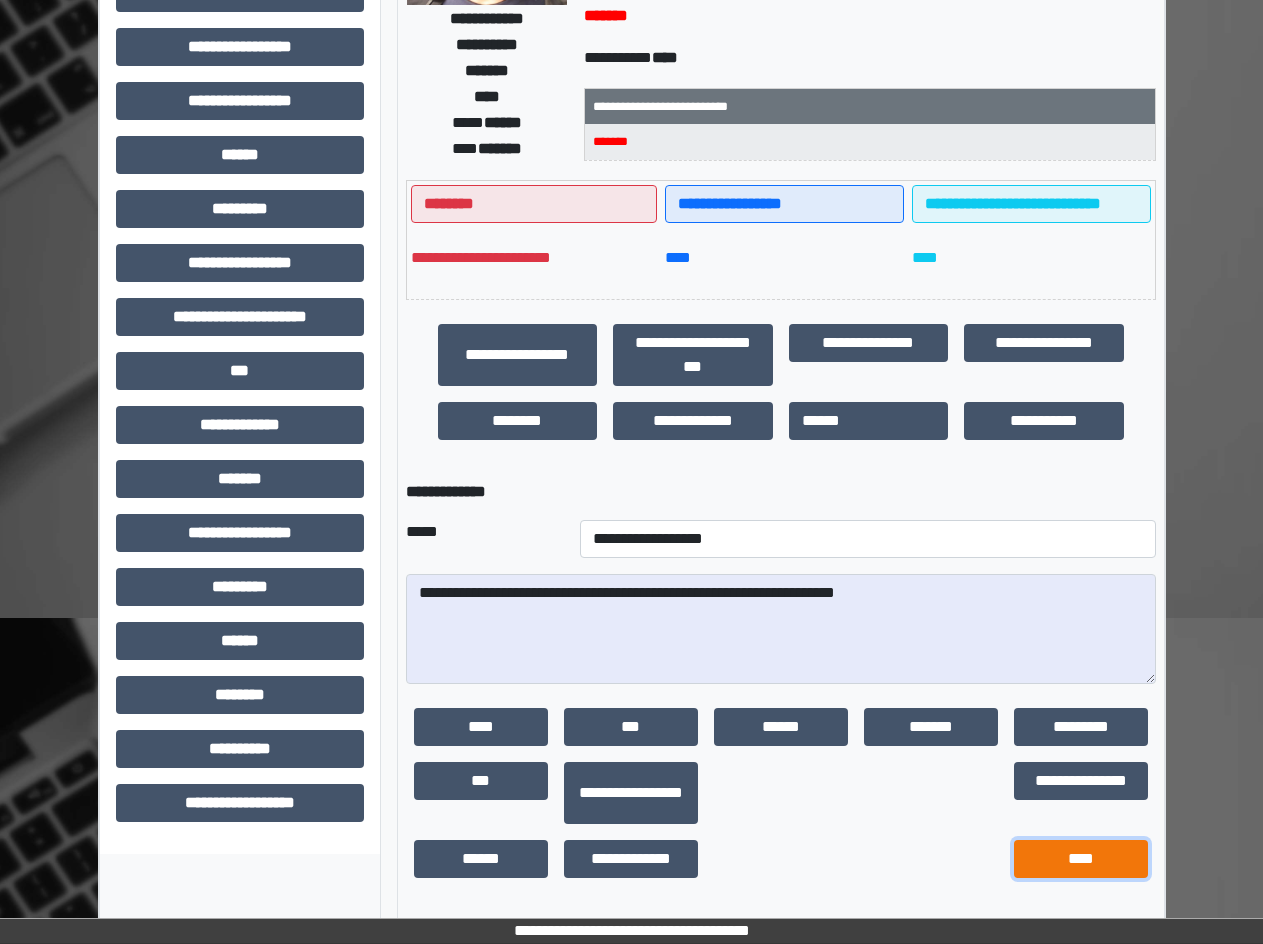 click on "****" at bounding box center [1081, 859] 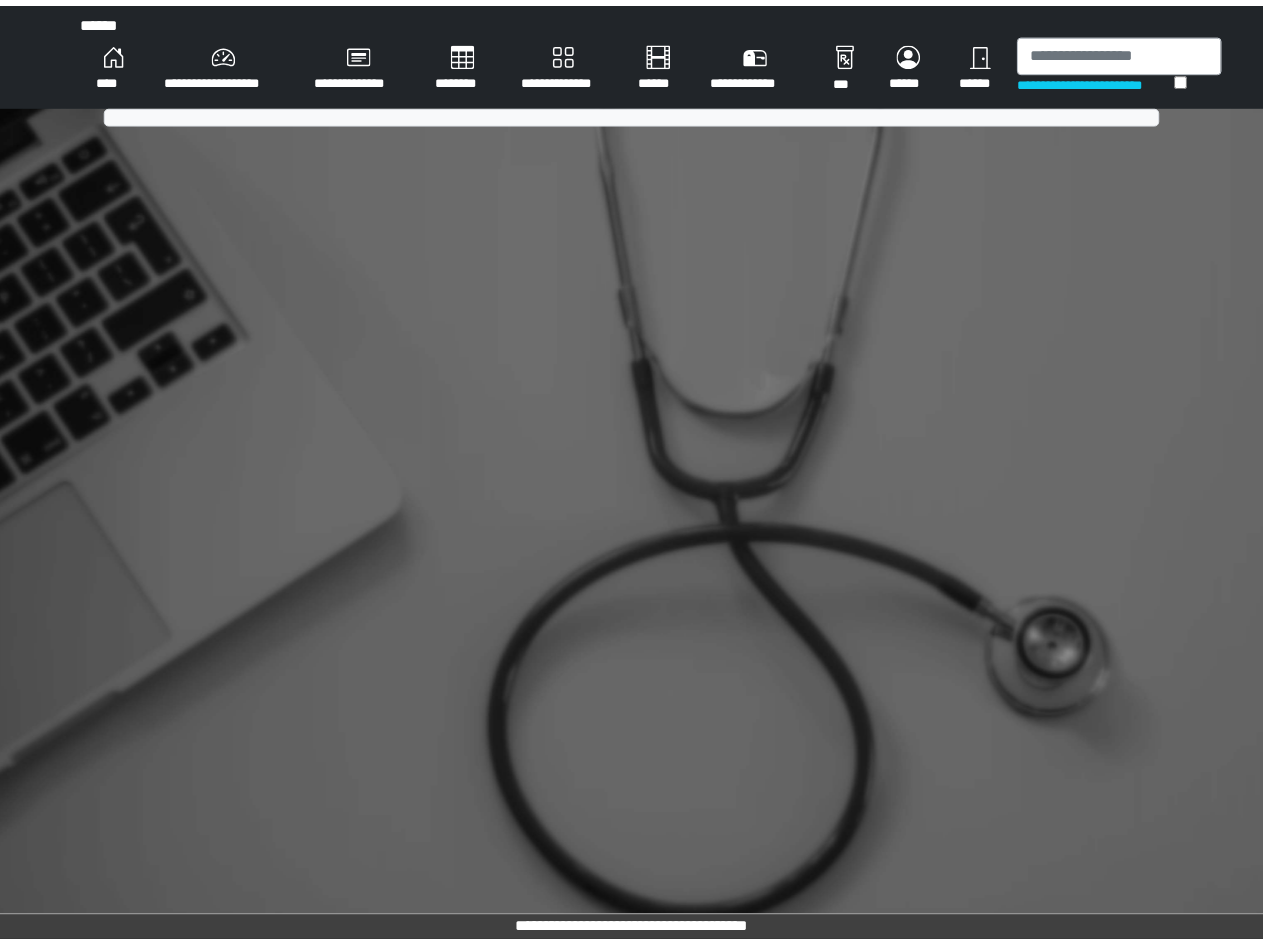 scroll, scrollTop: 0, scrollLeft: 0, axis: both 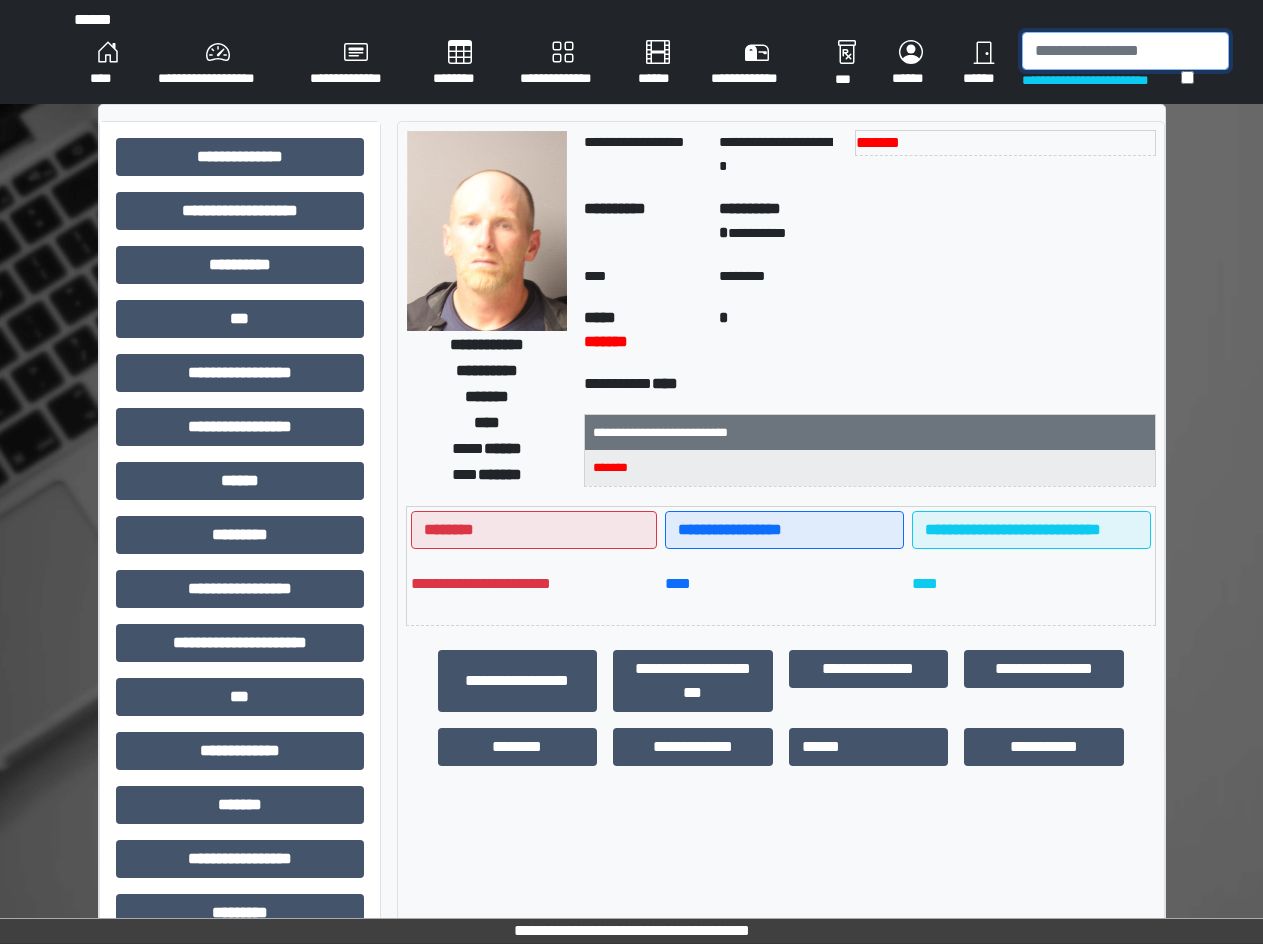 click at bounding box center [1125, 51] 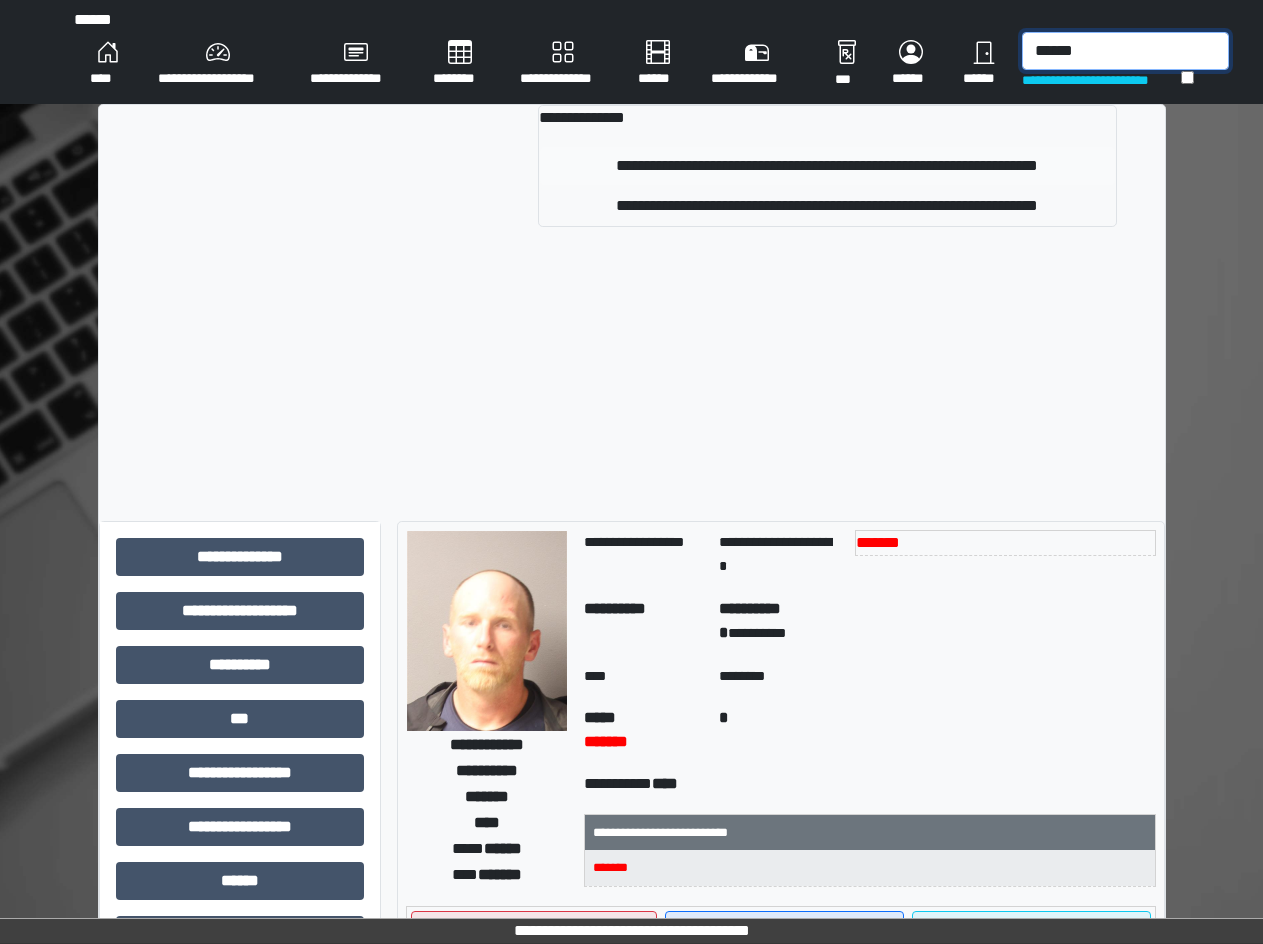type on "******" 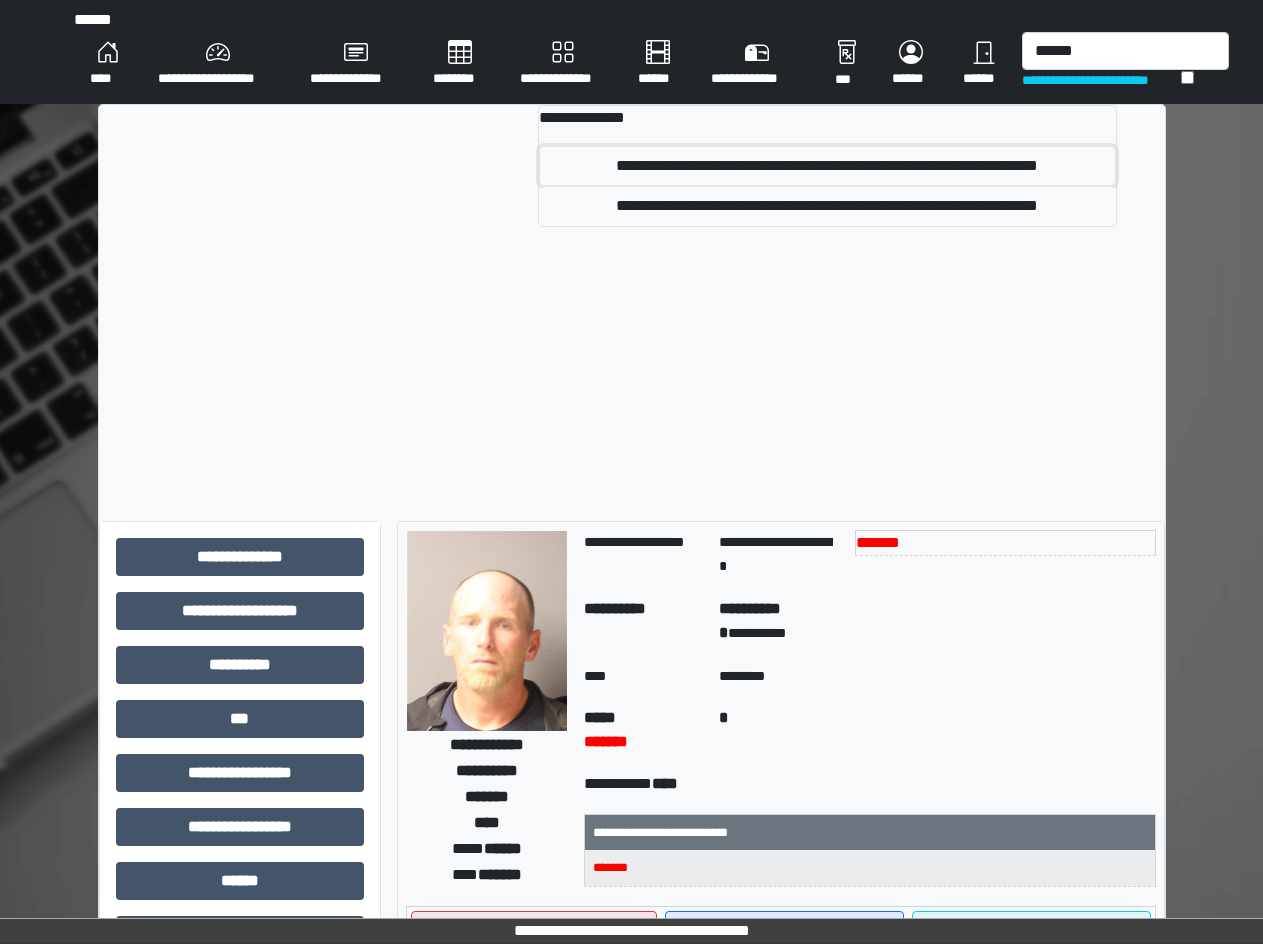 click on "**********" at bounding box center (827, 166) 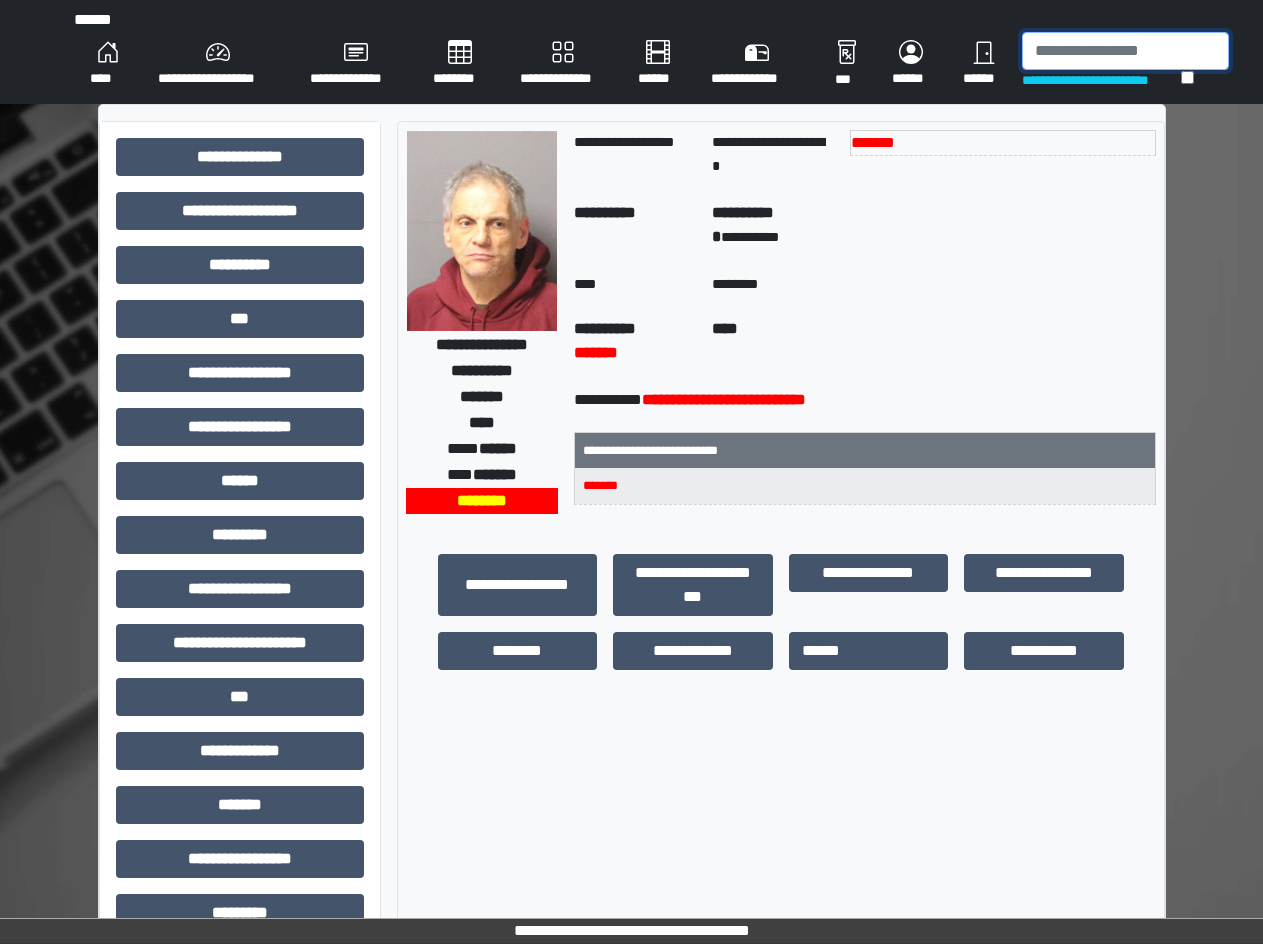 click at bounding box center (1125, 51) 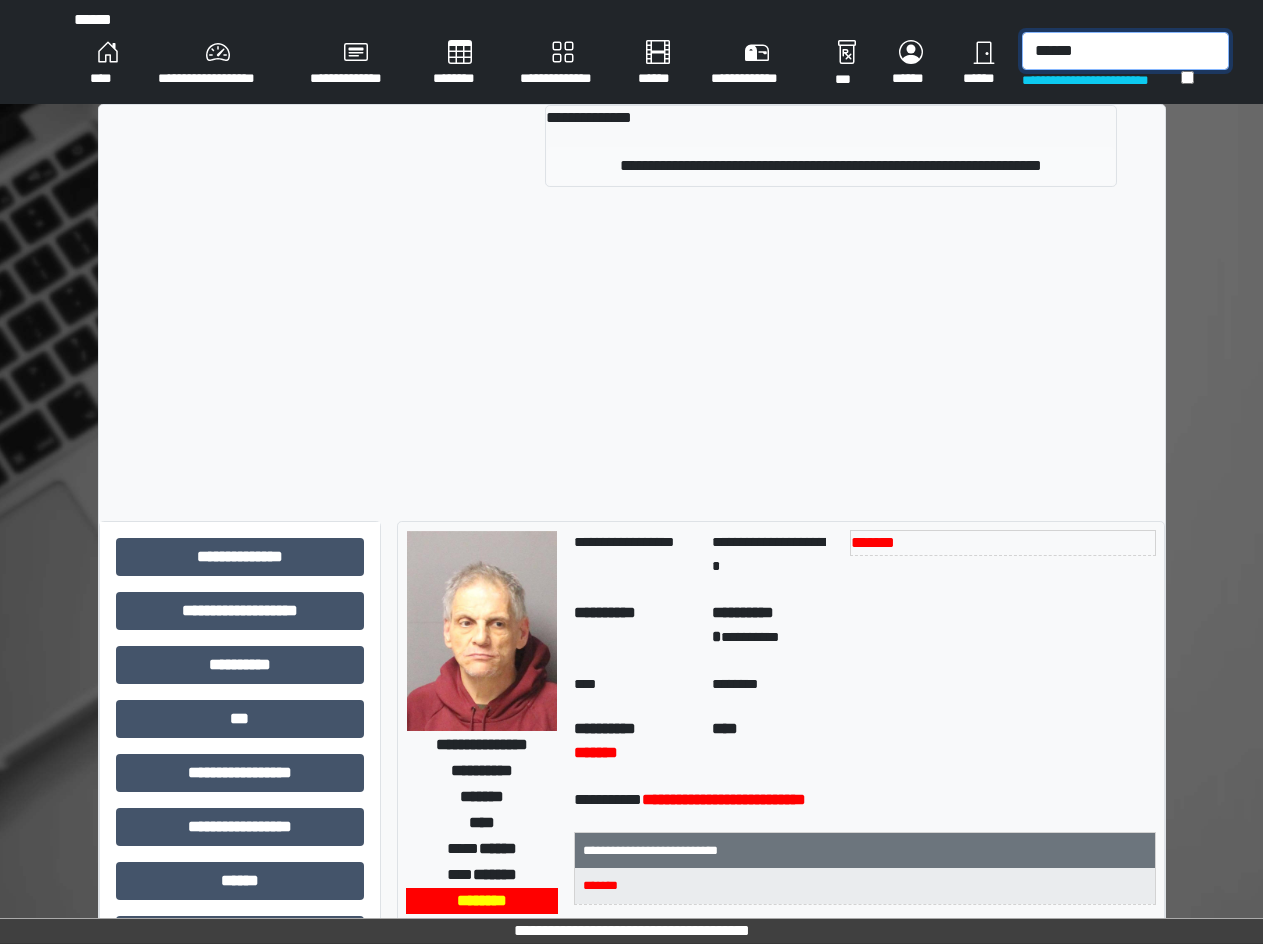 type on "******" 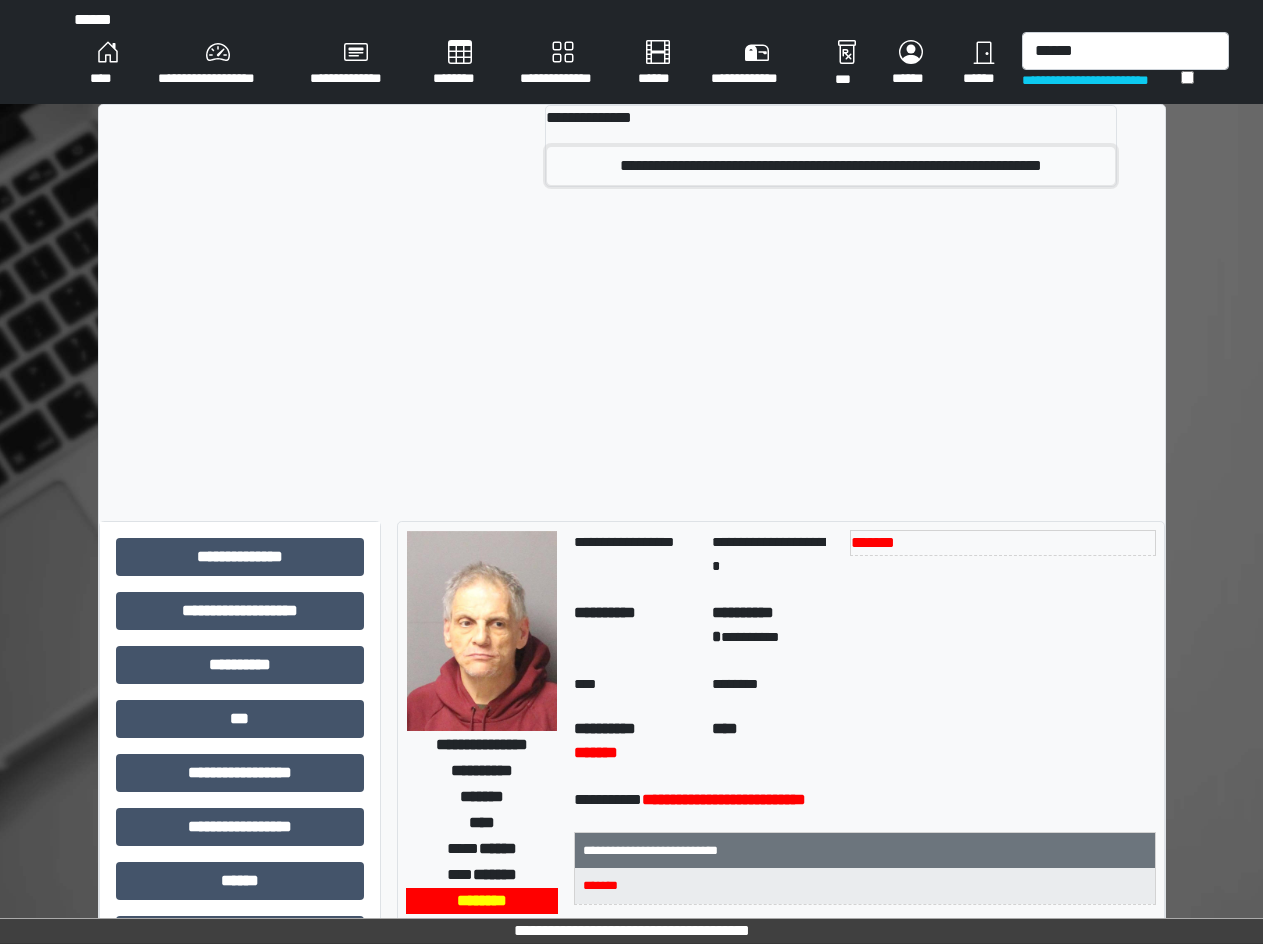 click on "**********" at bounding box center [831, 166] 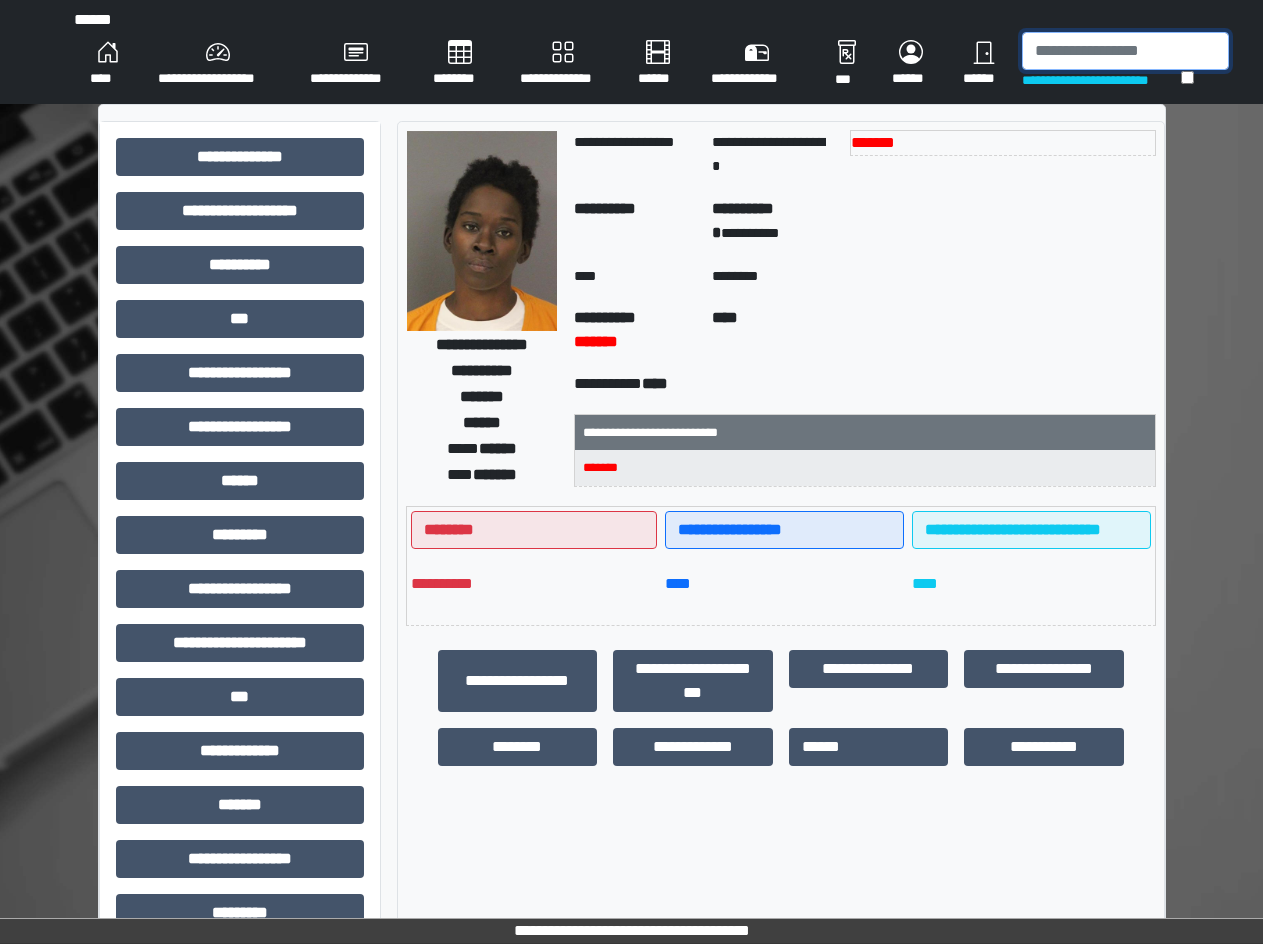 click at bounding box center [1125, 51] 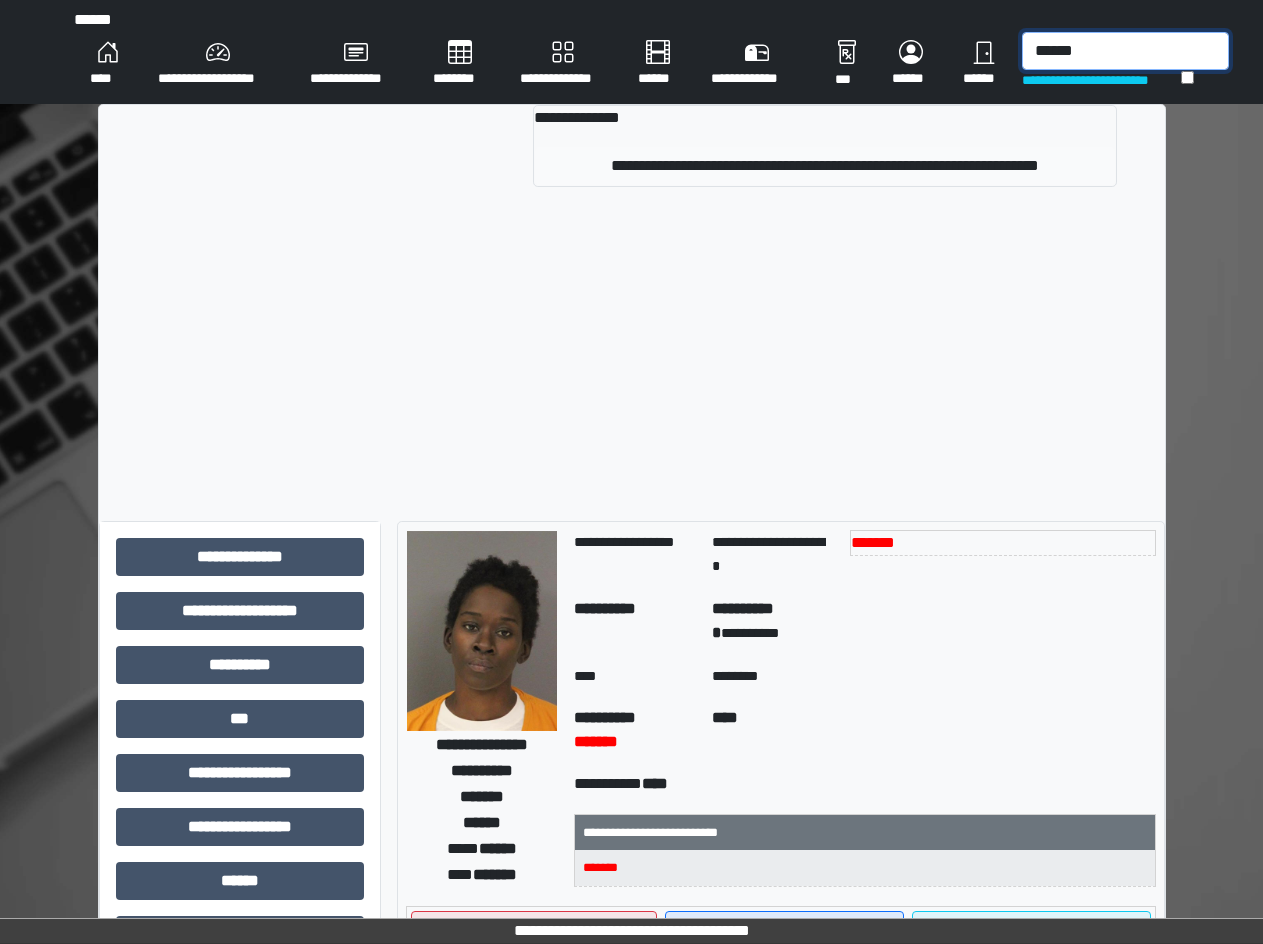 type on "******" 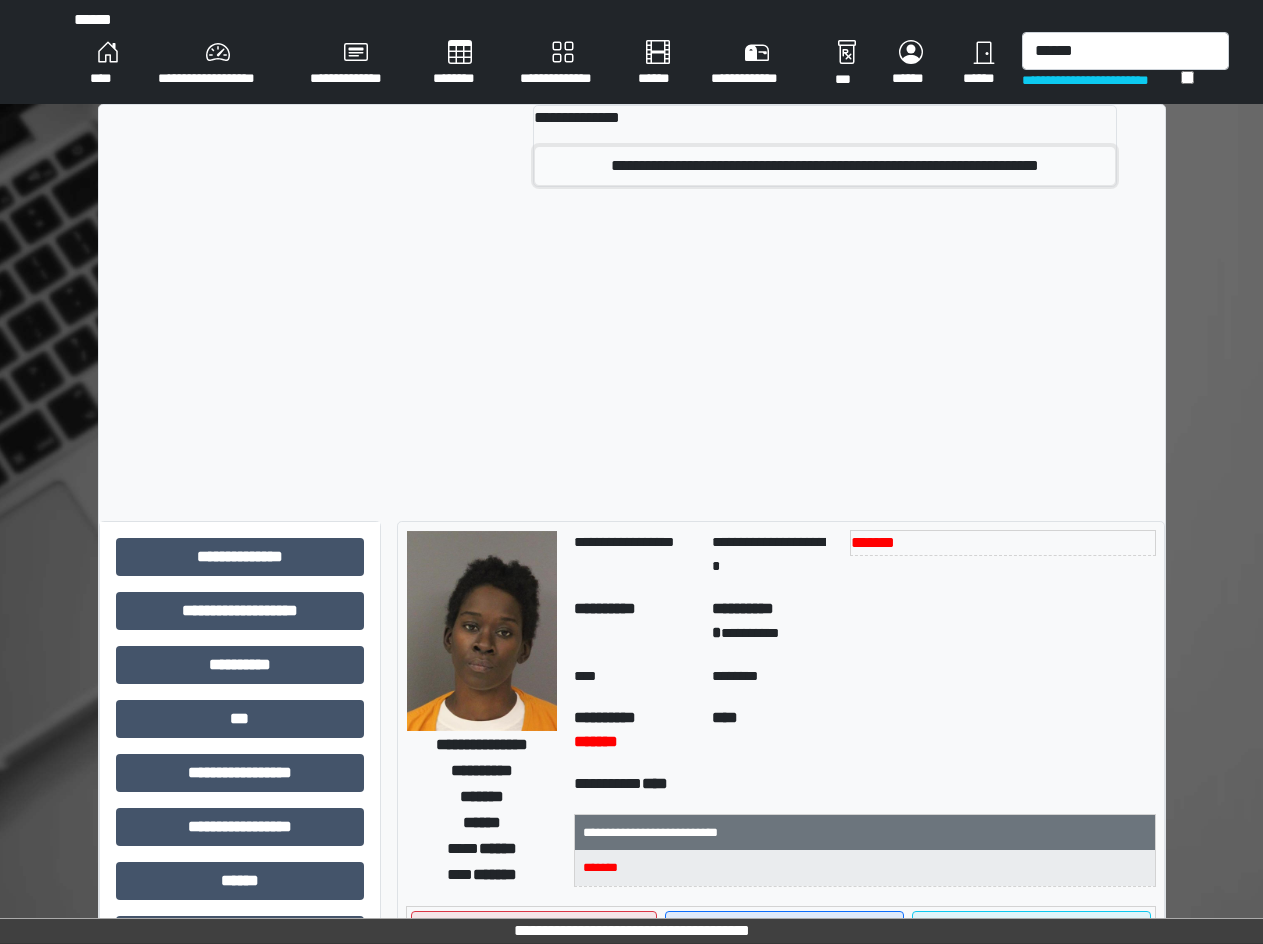 click on "**********" at bounding box center (825, 166) 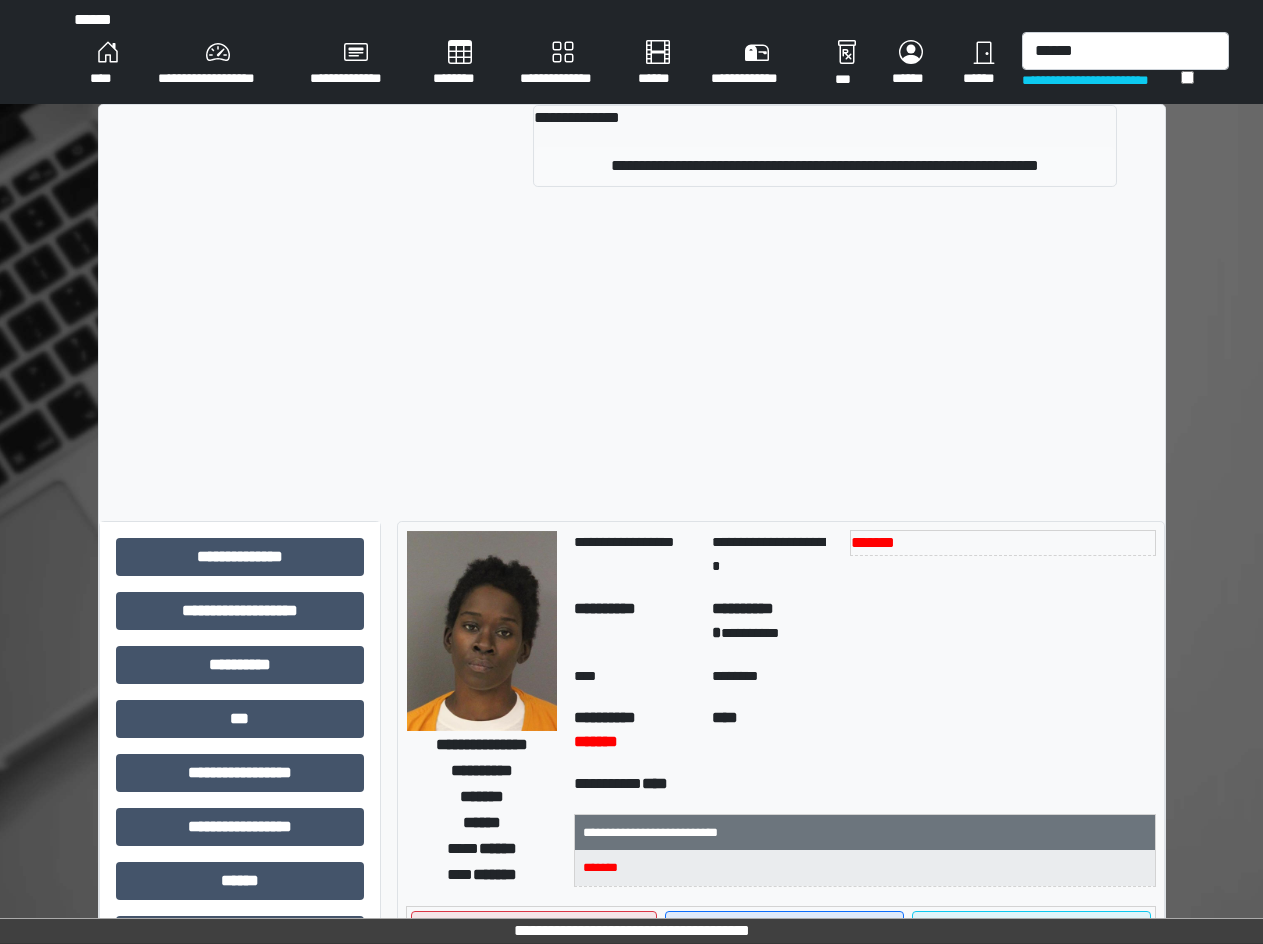 type 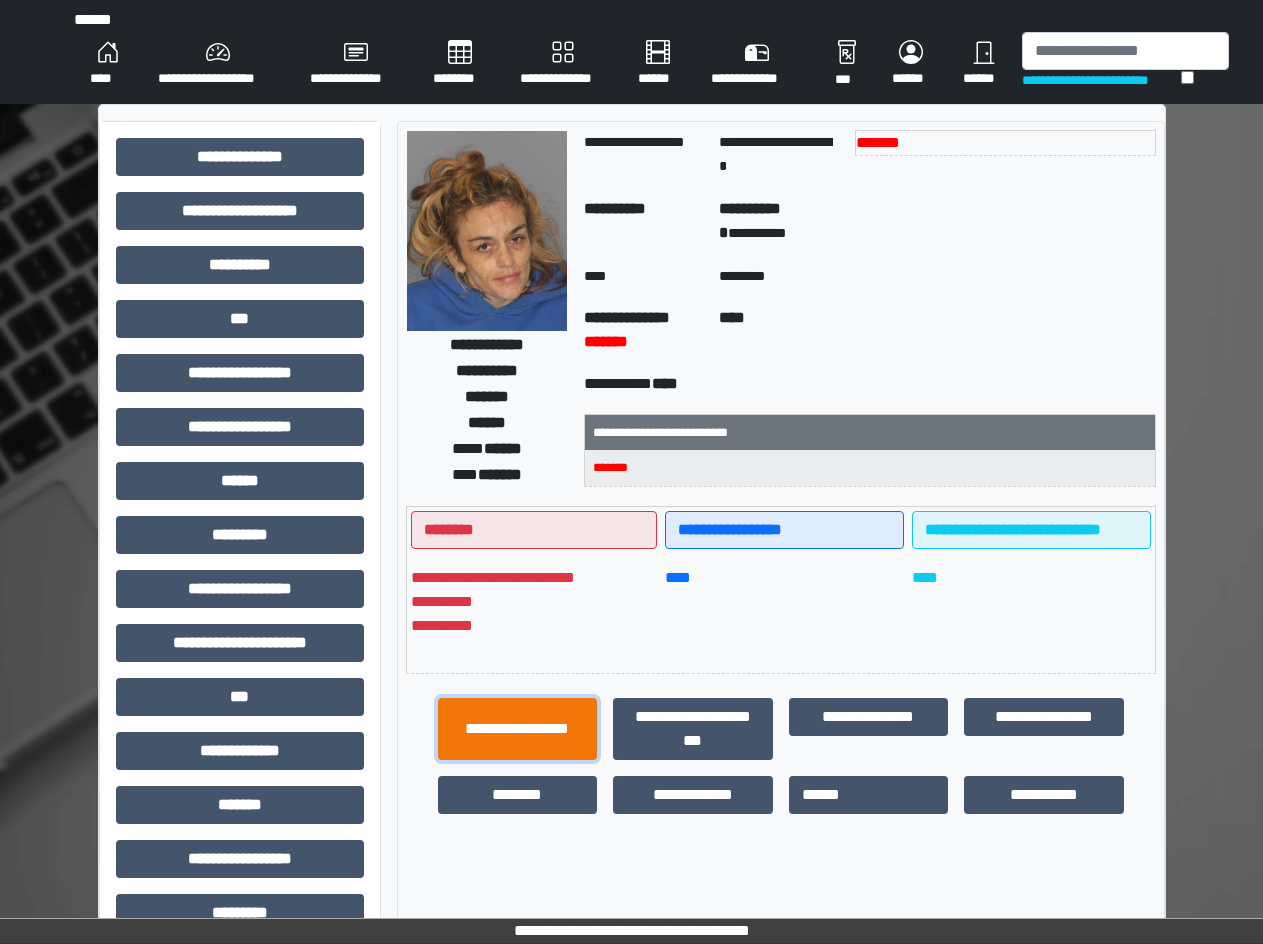 click on "**********" at bounding box center [518, 729] 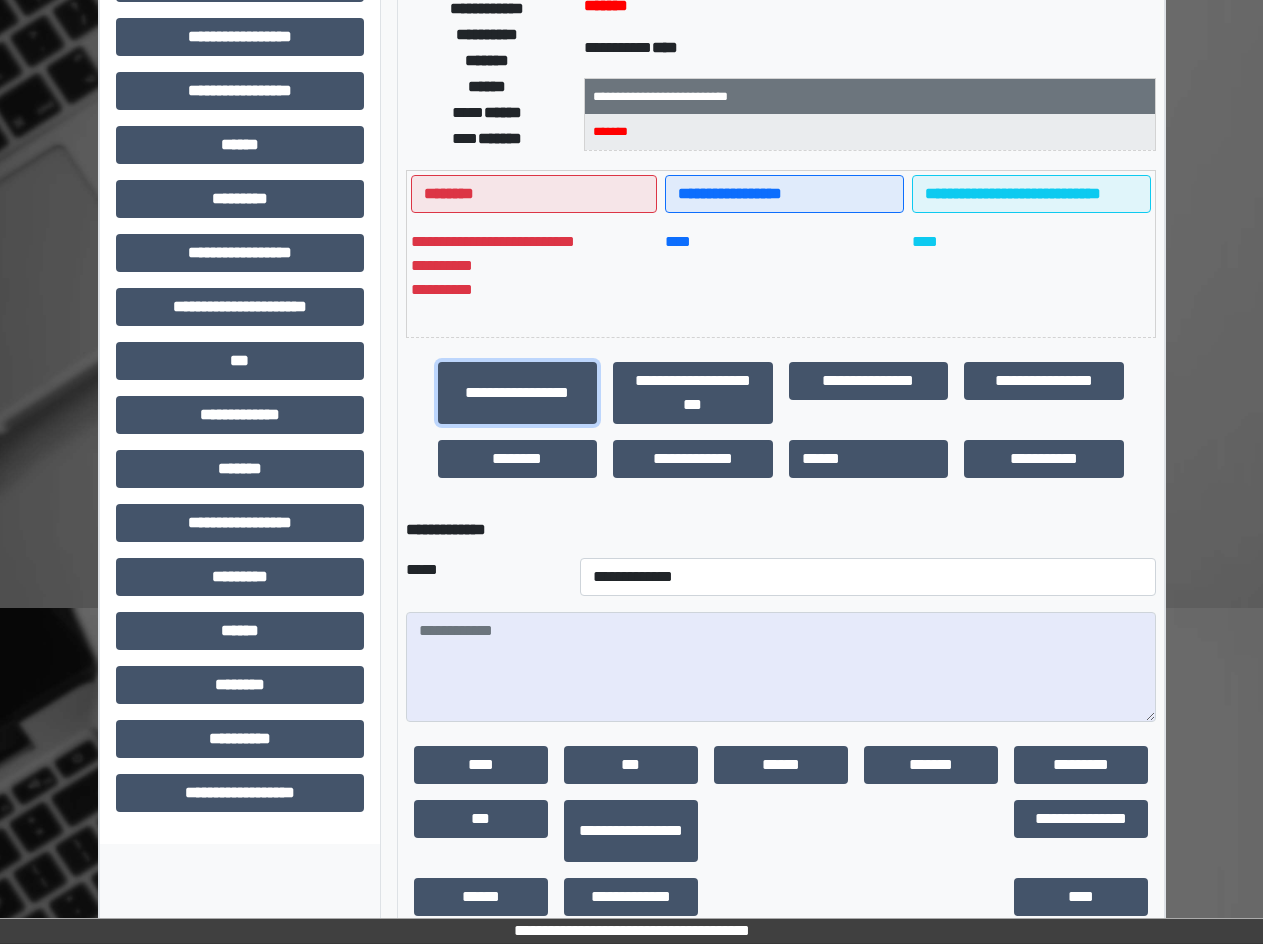 scroll, scrollTop: 383, scrollLeft: 0, axis: vertical 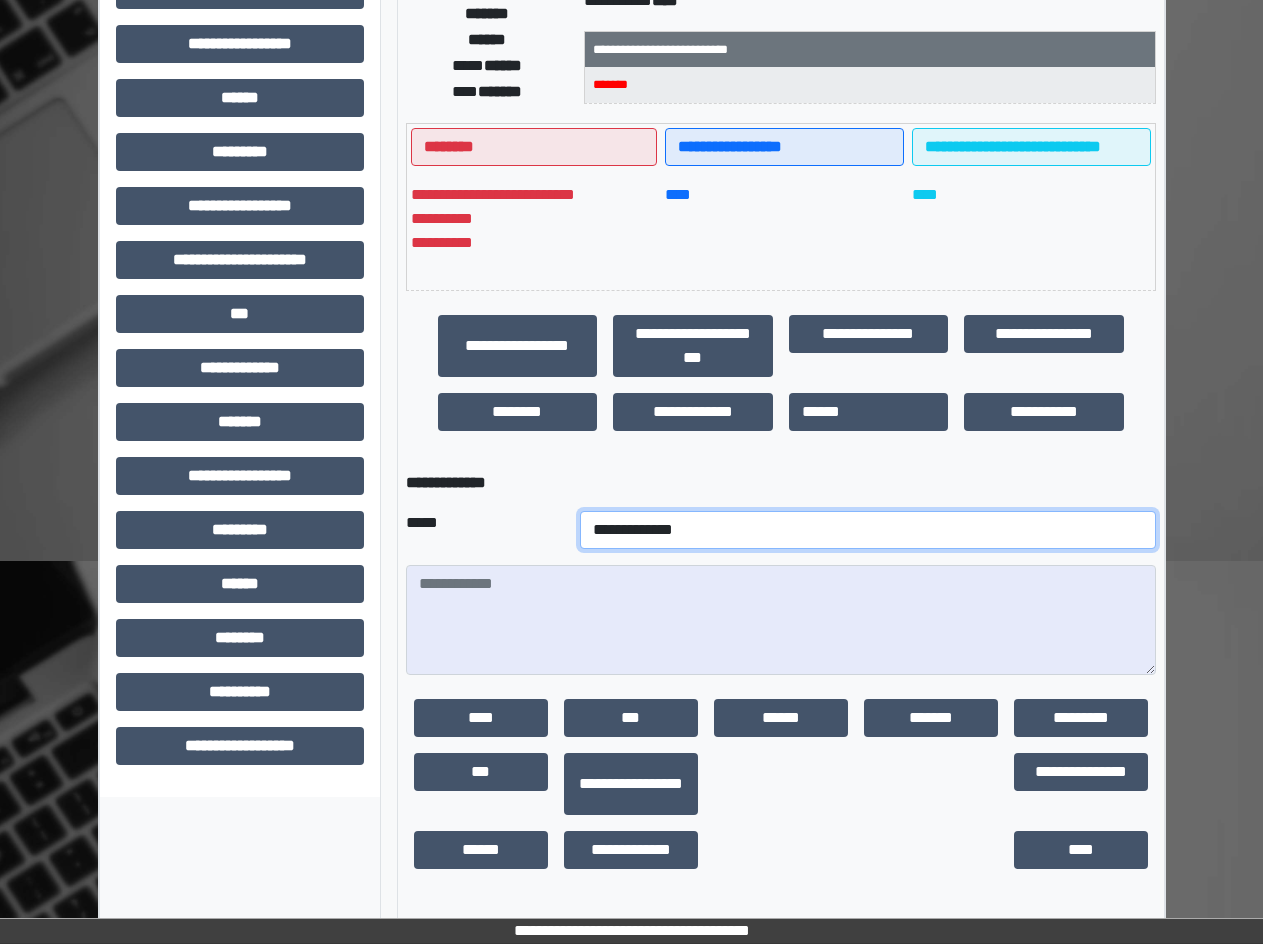 click on "**********" at bounding box center (868, 530) 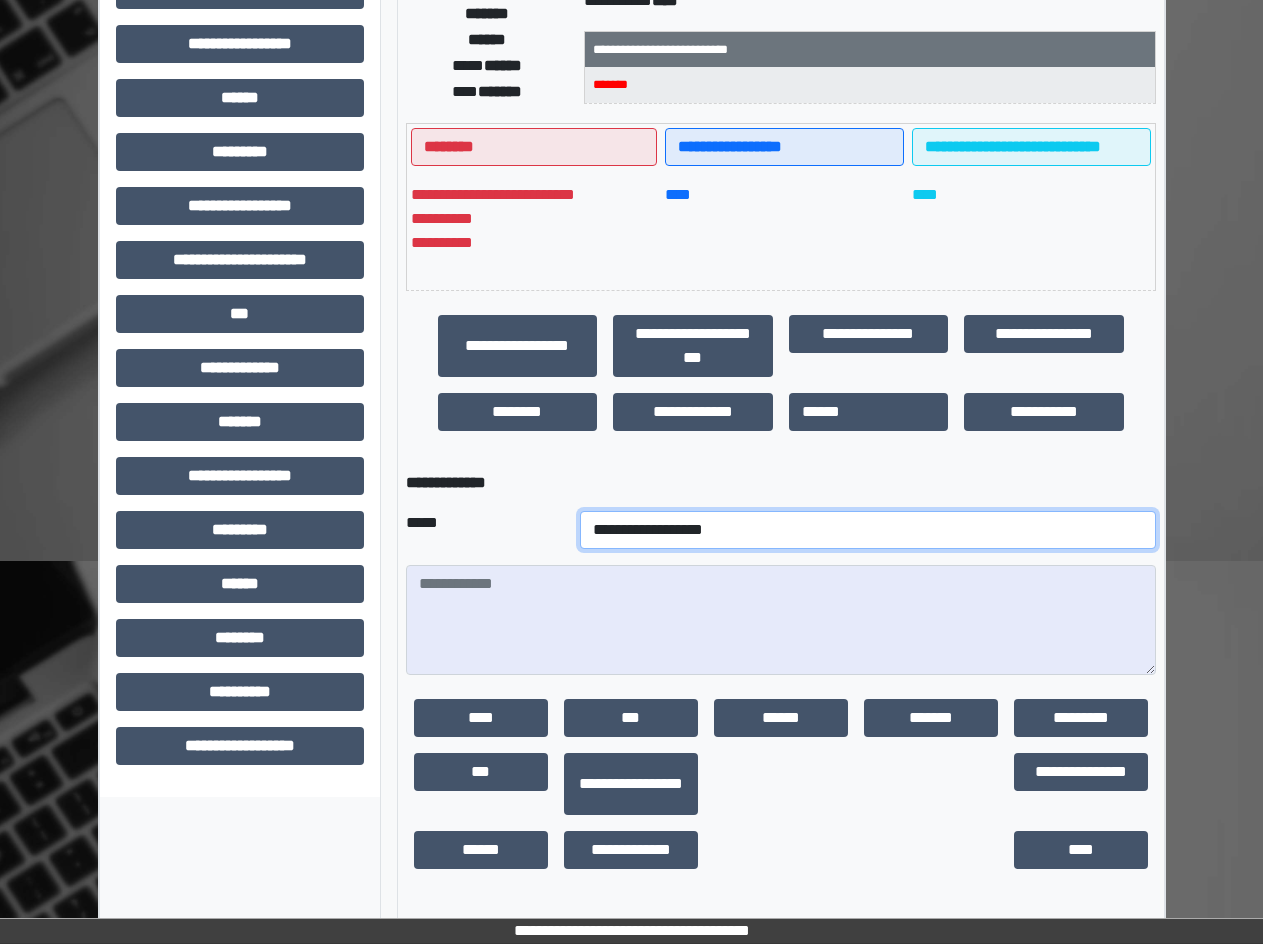 click on "**********" at bounding box center (868, 530) 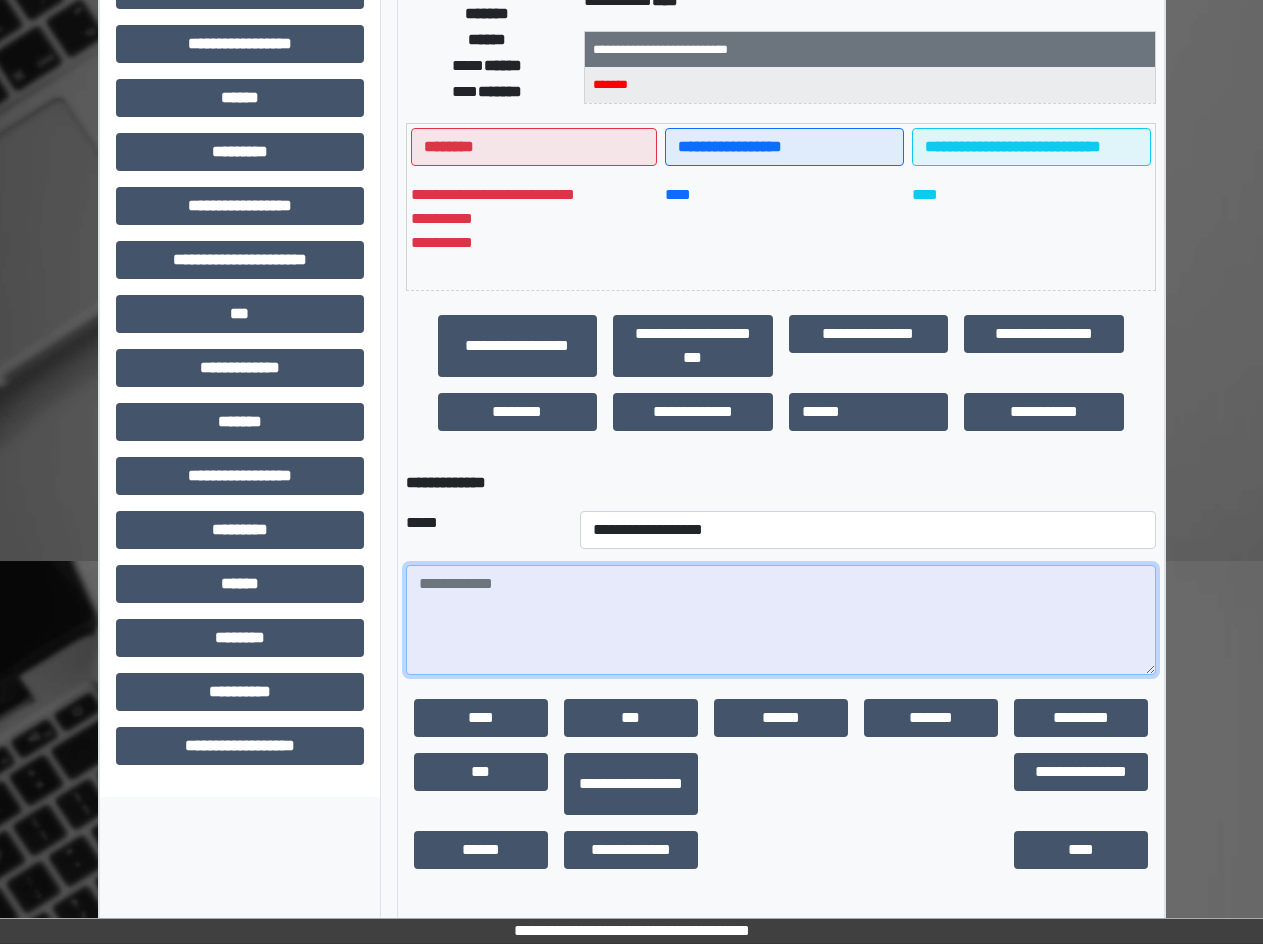 paste on "**********" 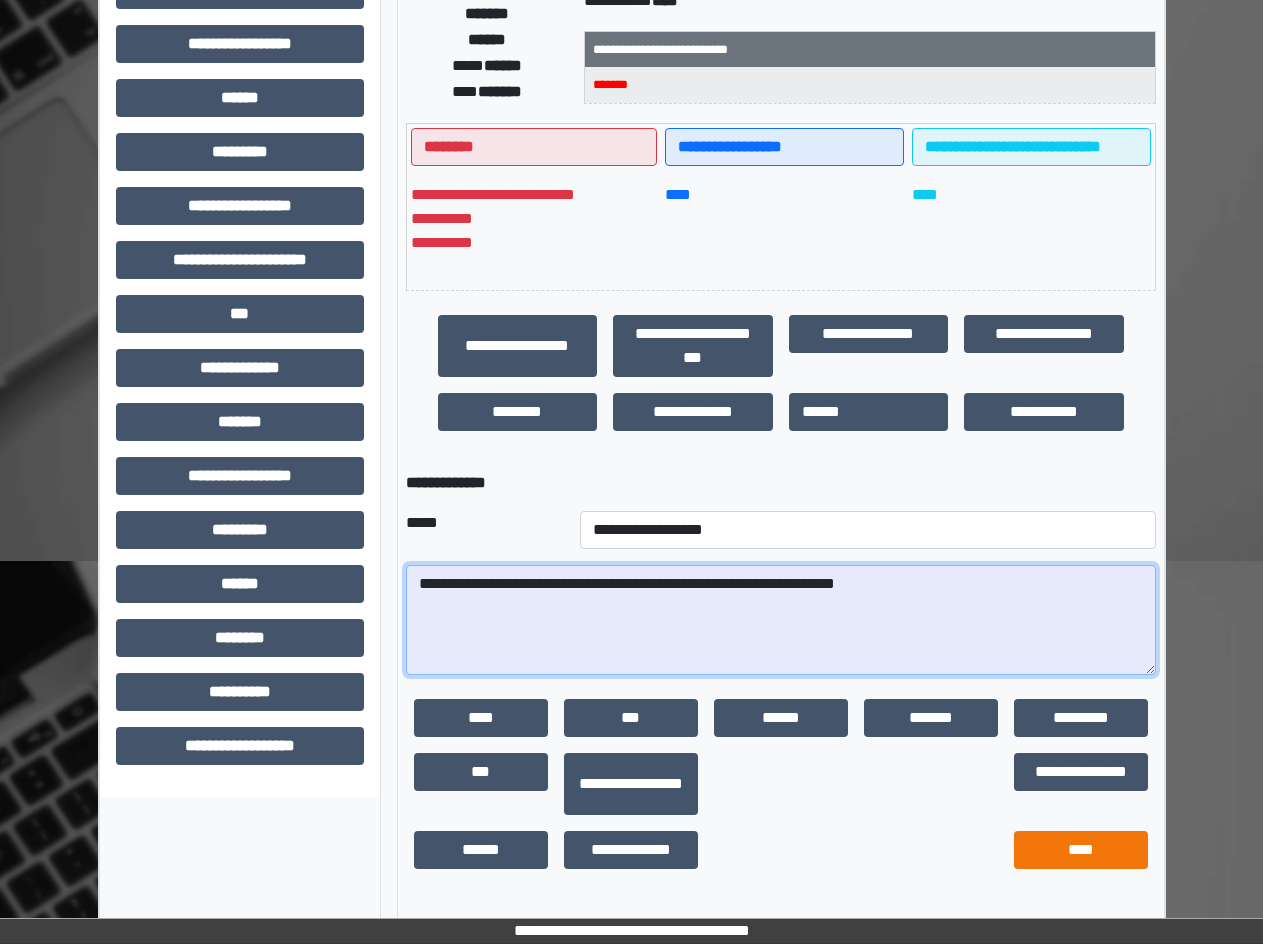 type on "**********" 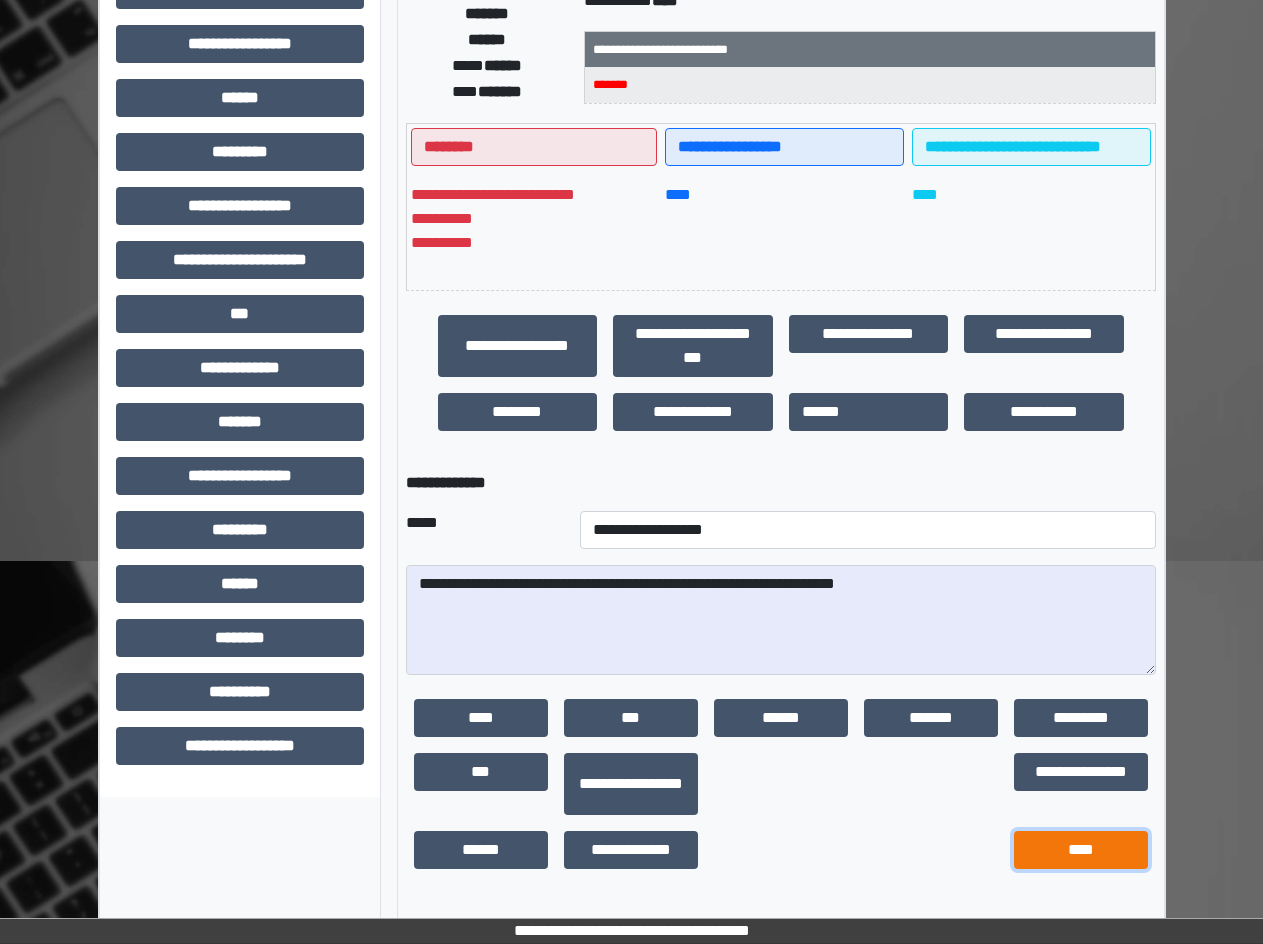 click on "****" at bounding box center [1081, 850] 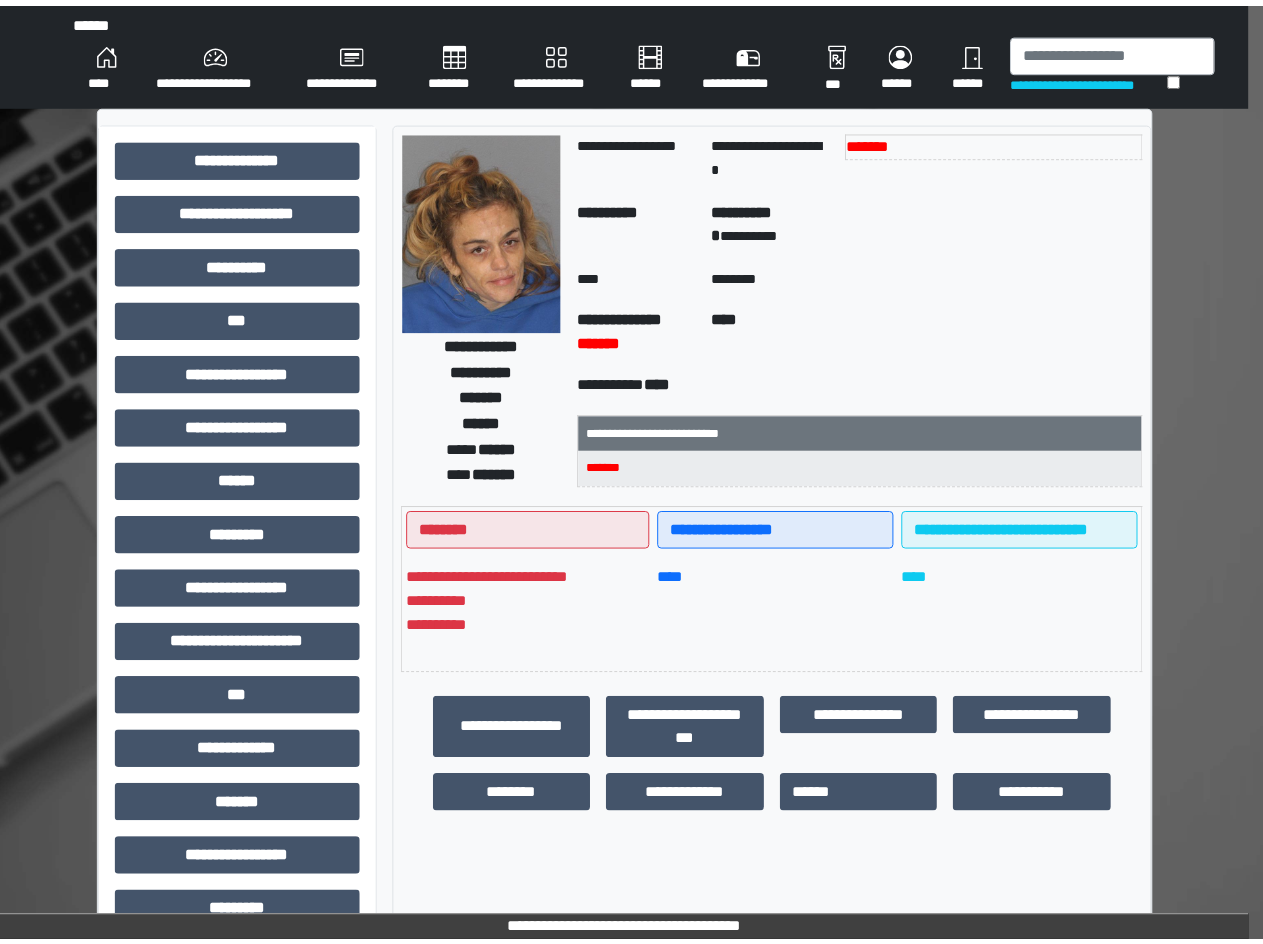 scroll, scrollTop: 0, scrollLeft: 0, axis: both 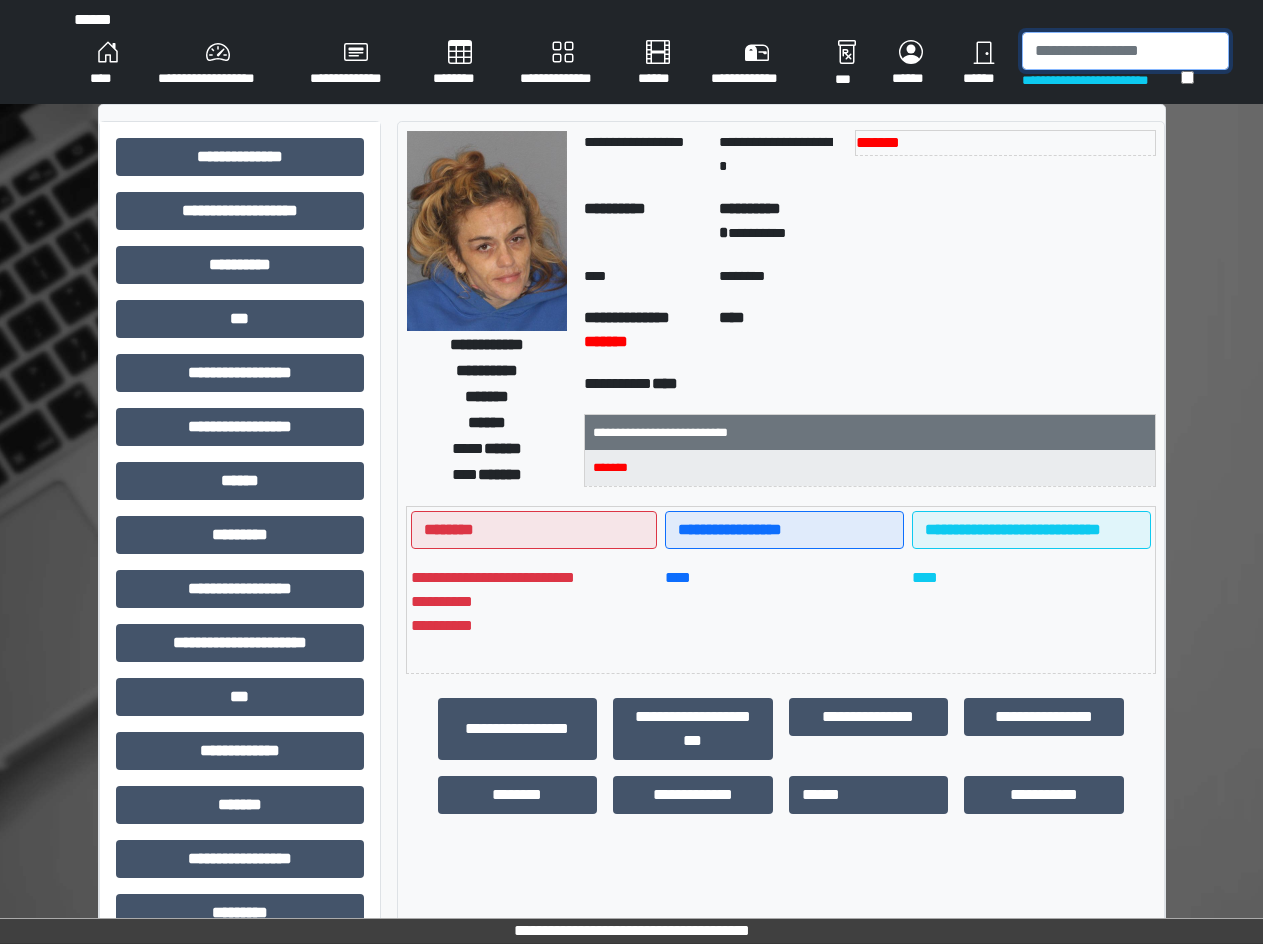 click at bounding box center (1125, 51) 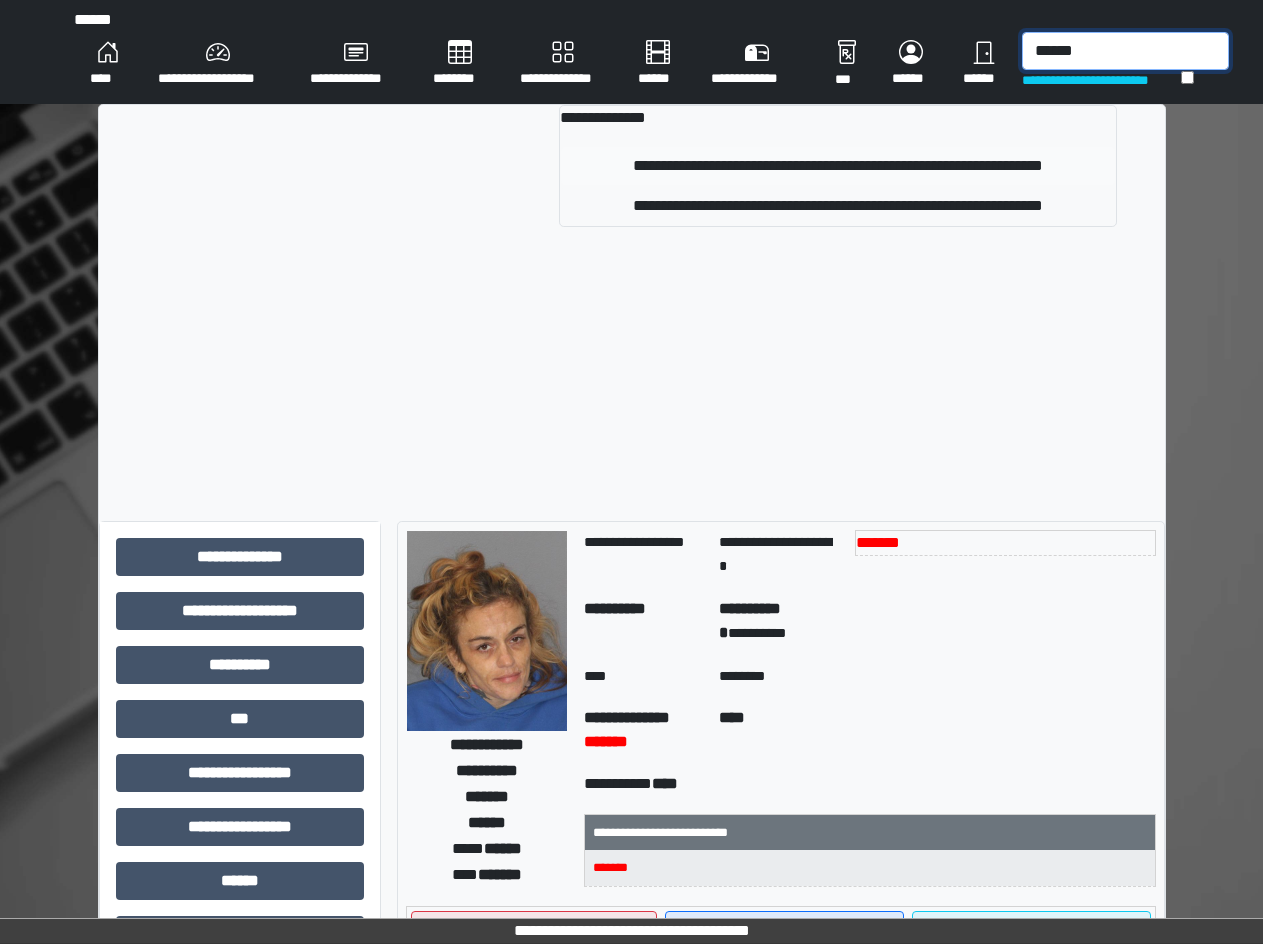type on "******" 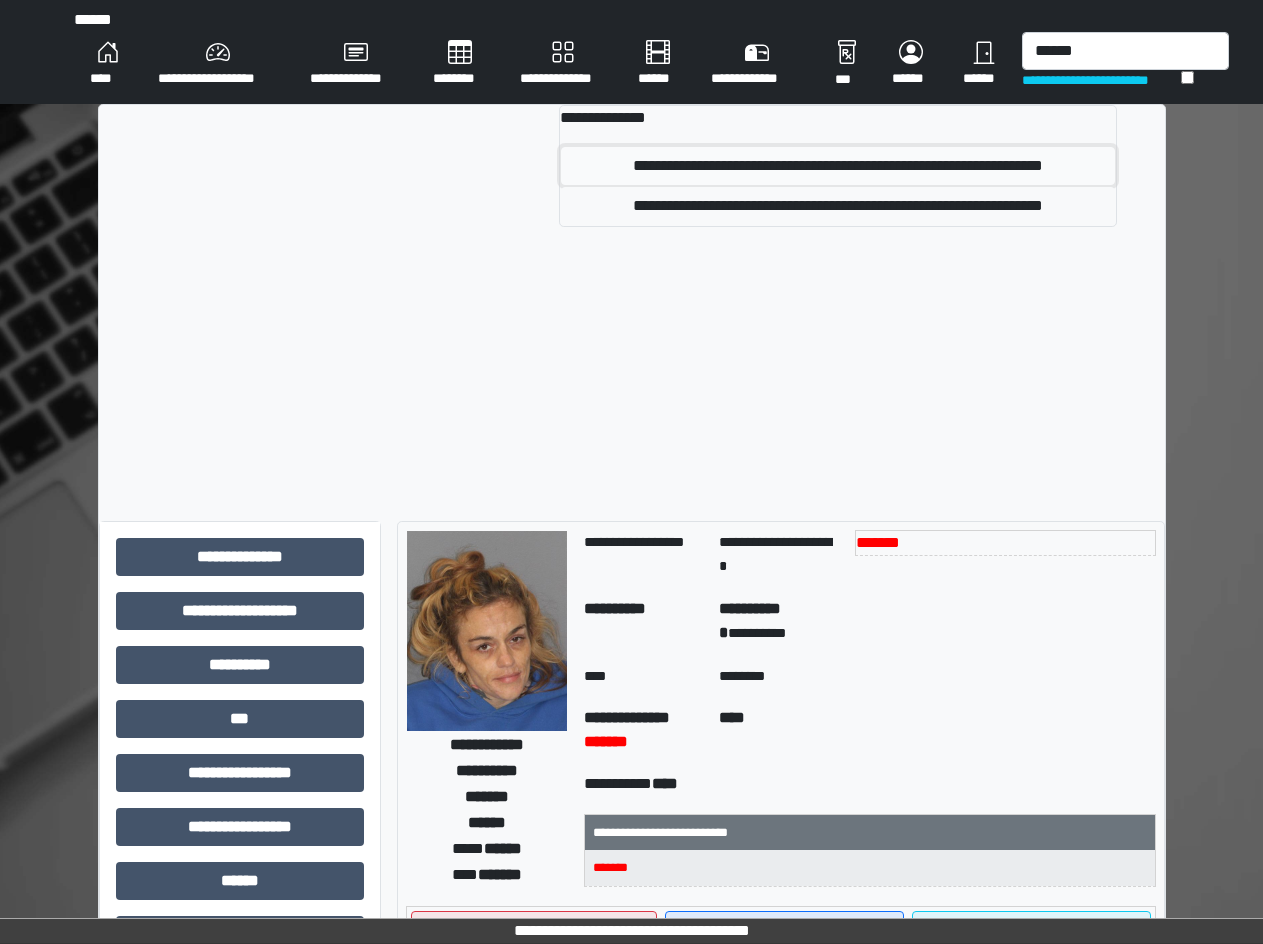 click on "**********" at bounding box center (838, 166) 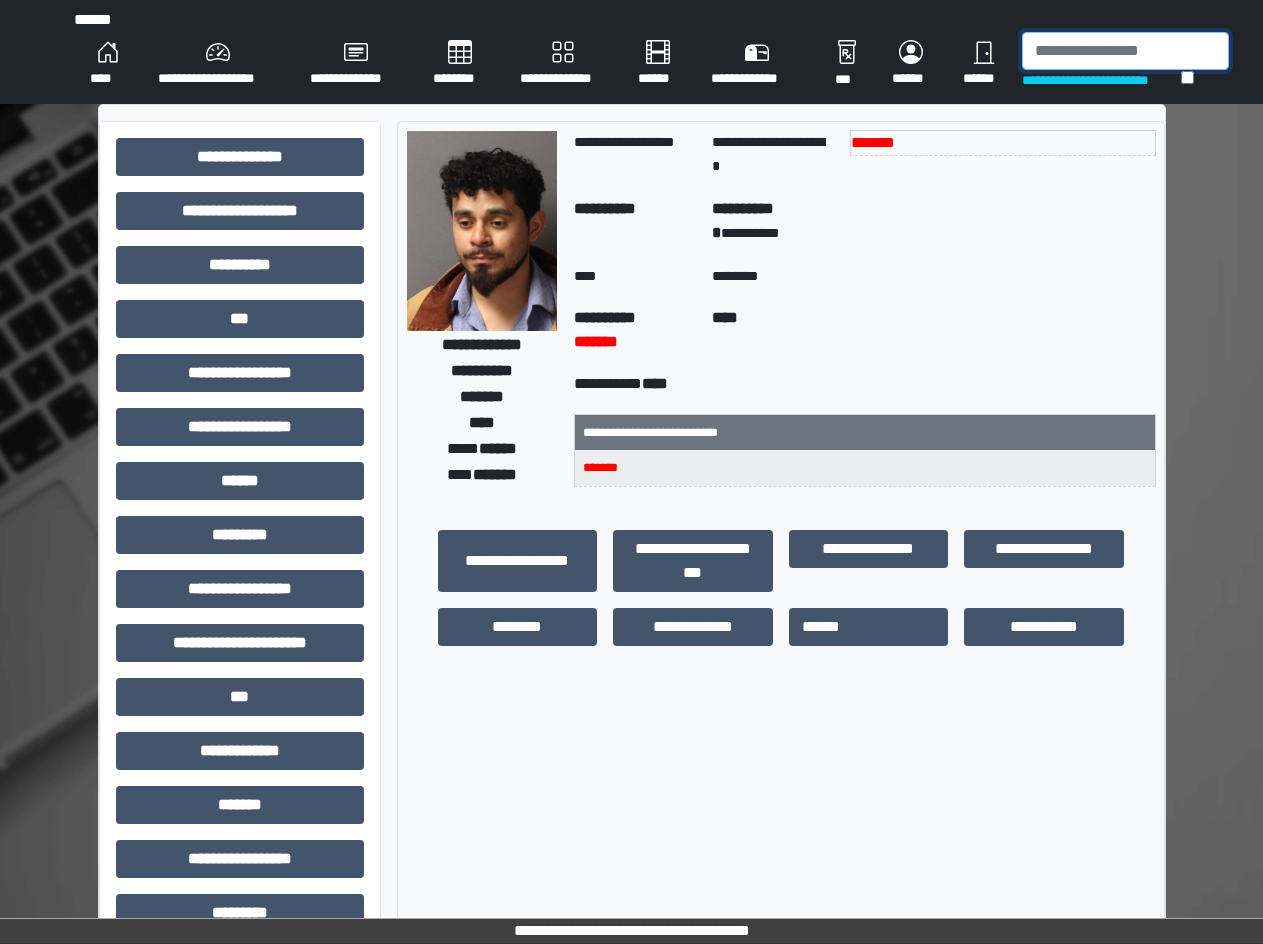 click at bounding box center (1125, 51) 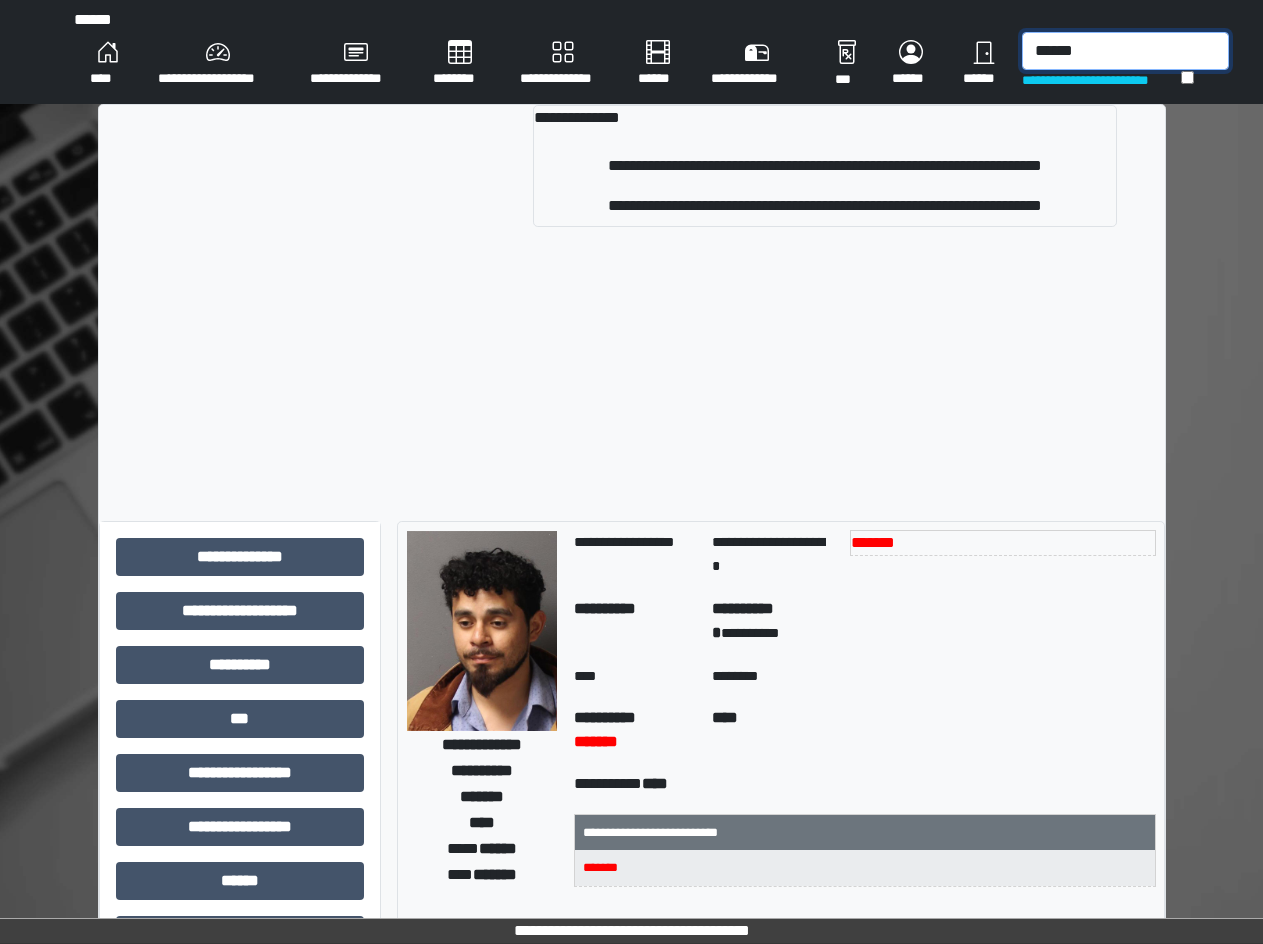 type on "******" 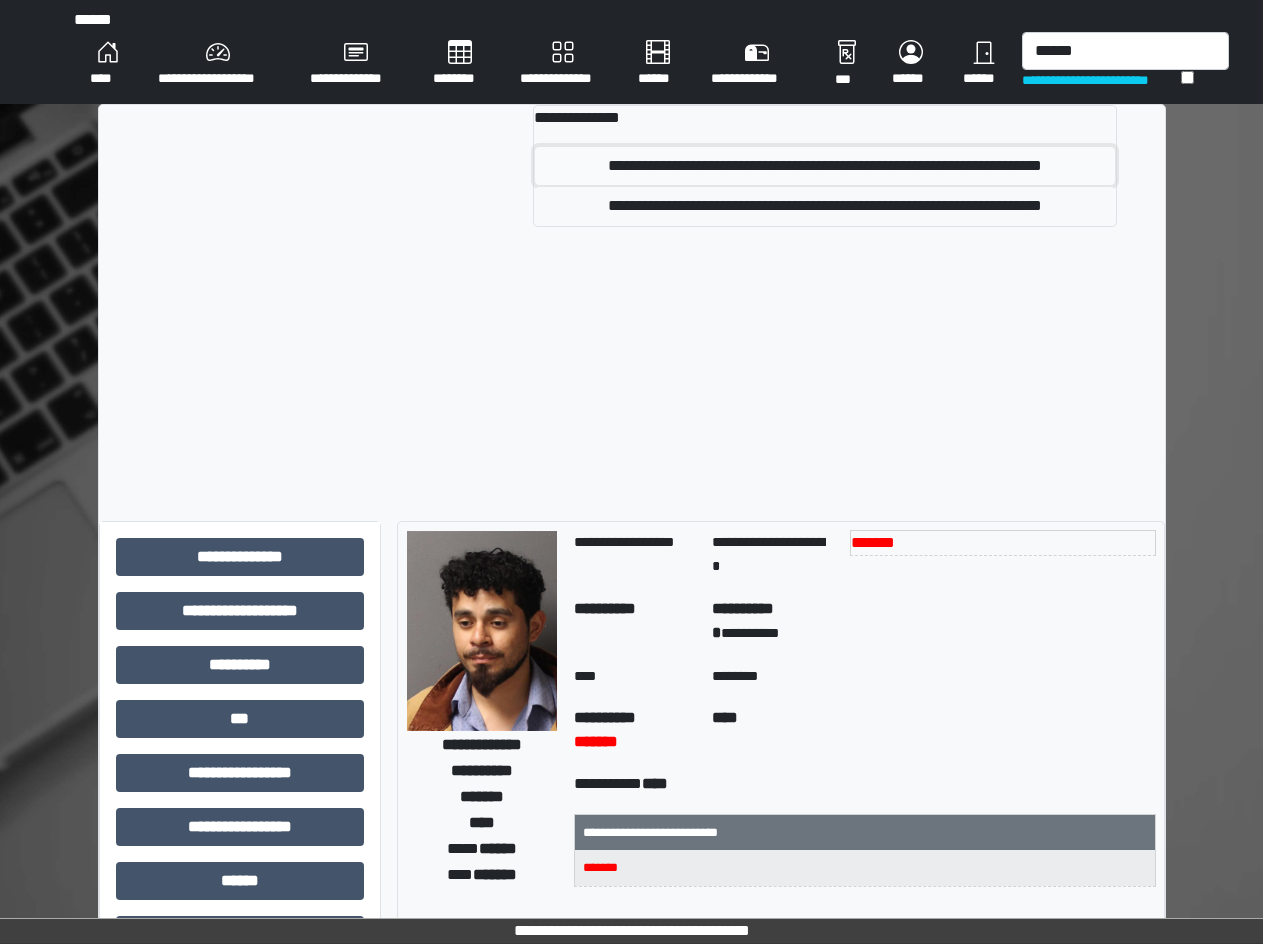 click on "**********" at bounding box center (825, 166) 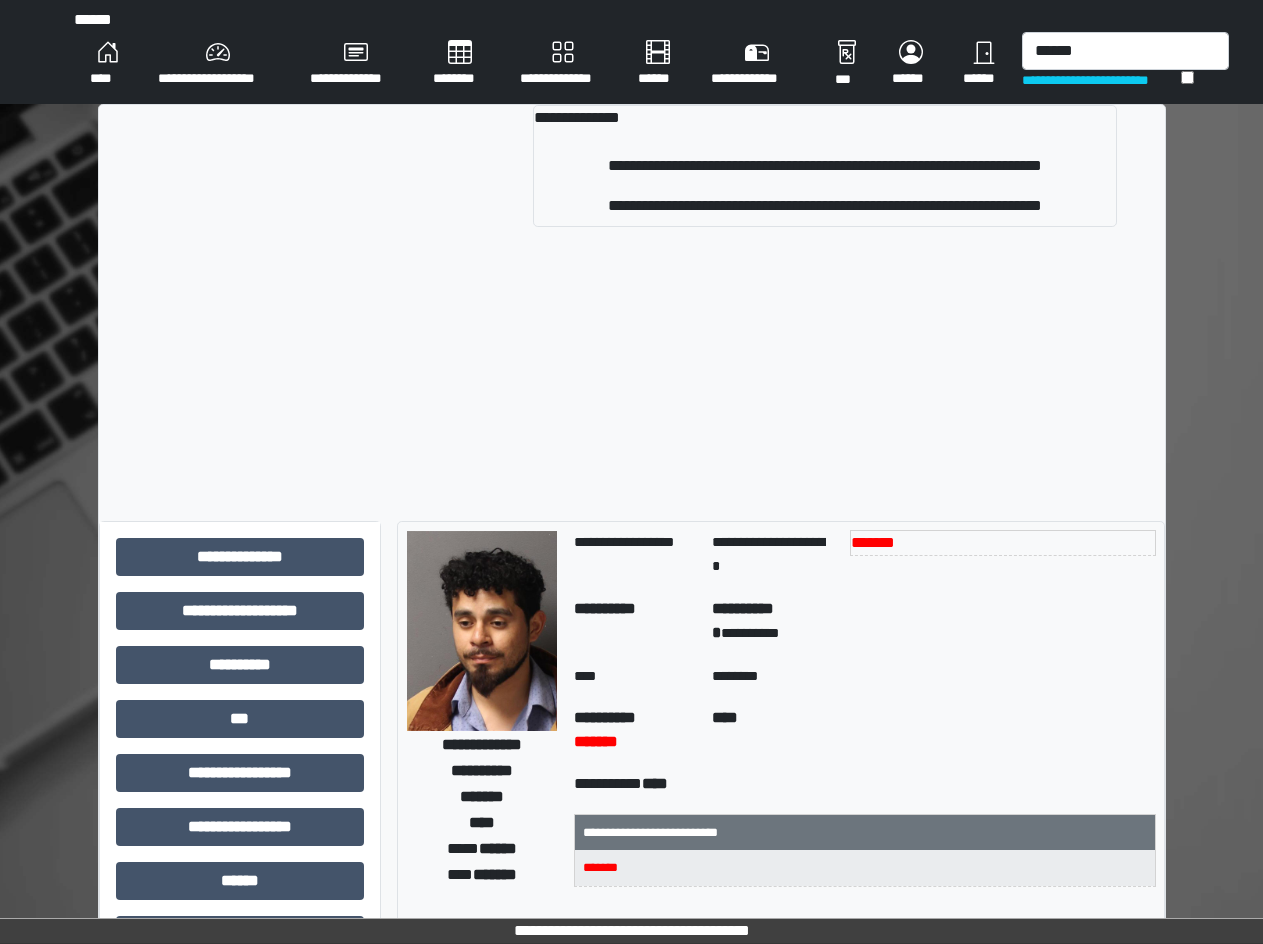 type 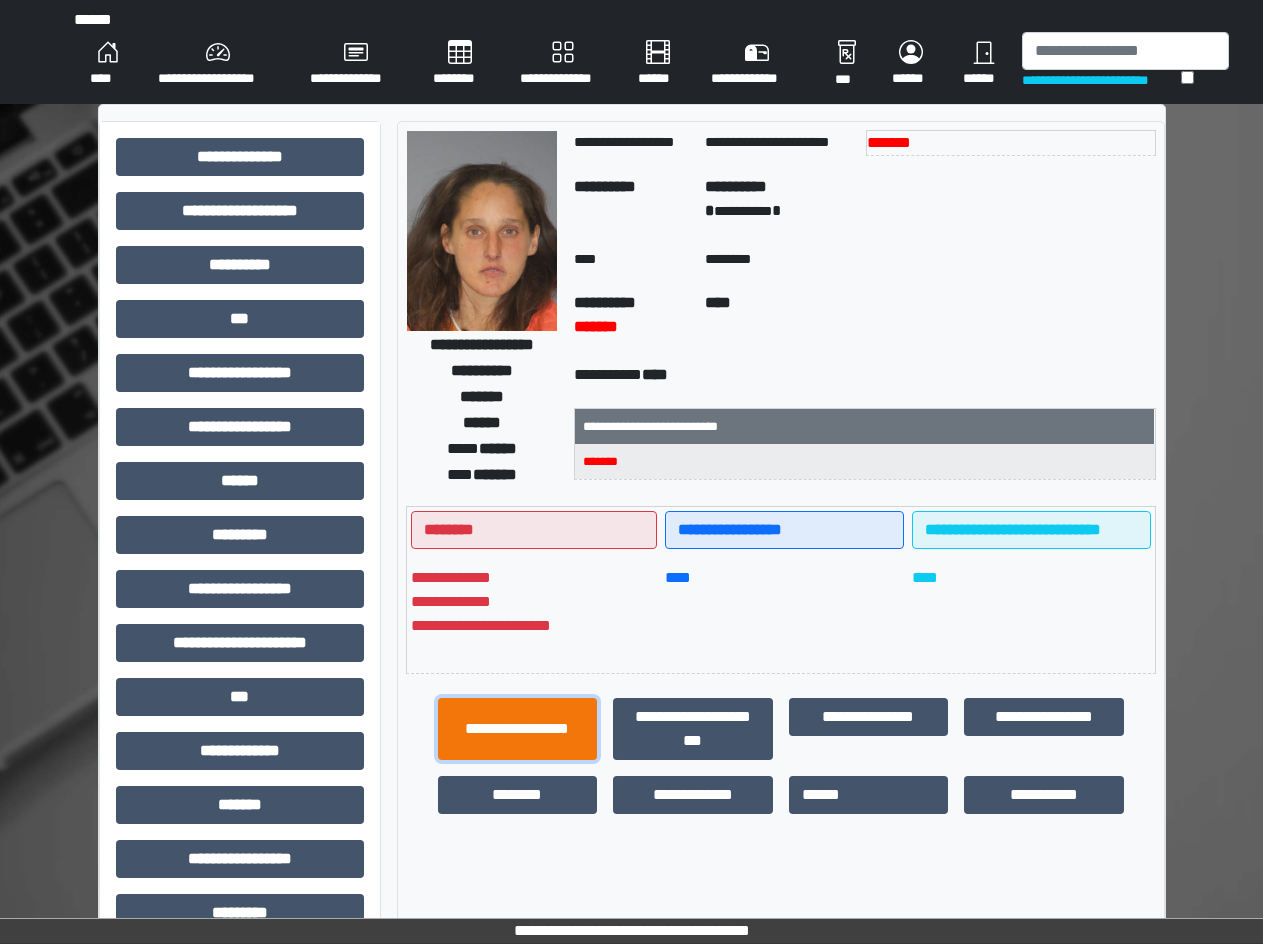 click on "**********" at bounding box center [518, 729] 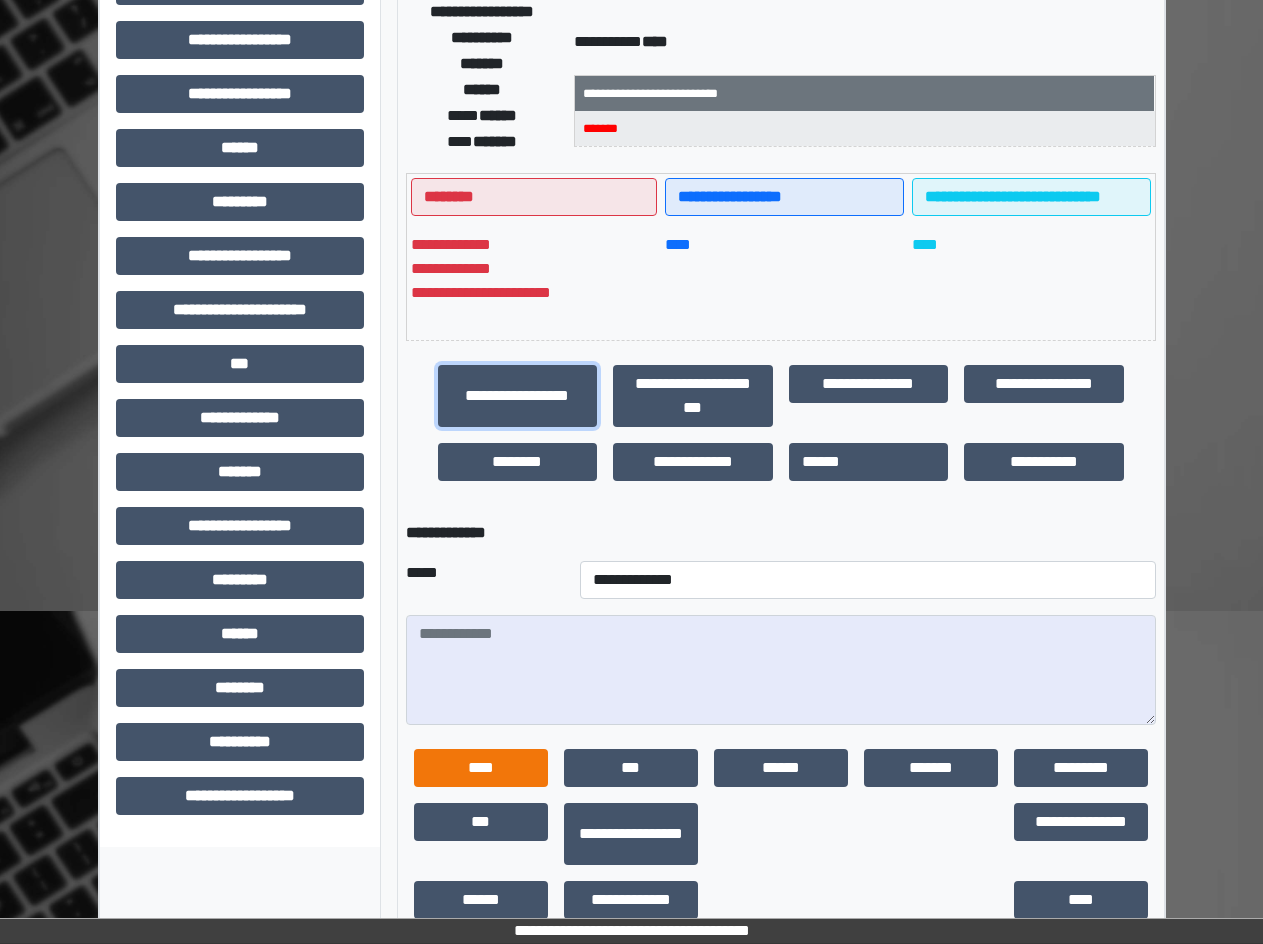 scroll, scrollTop: 374, scrollLeft: 0, axis: vertical 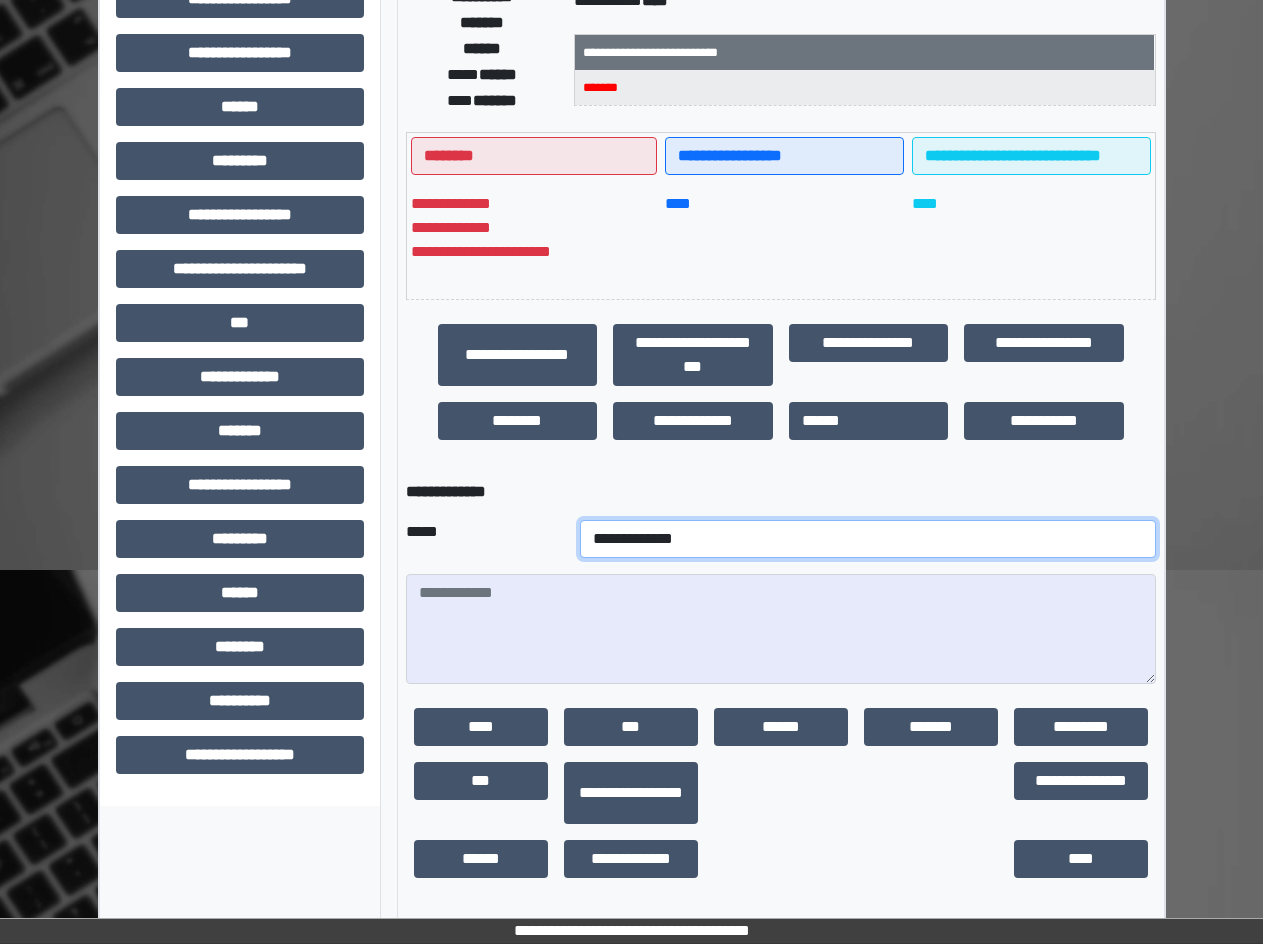 click on "**********" at bounding box center [868, 539] 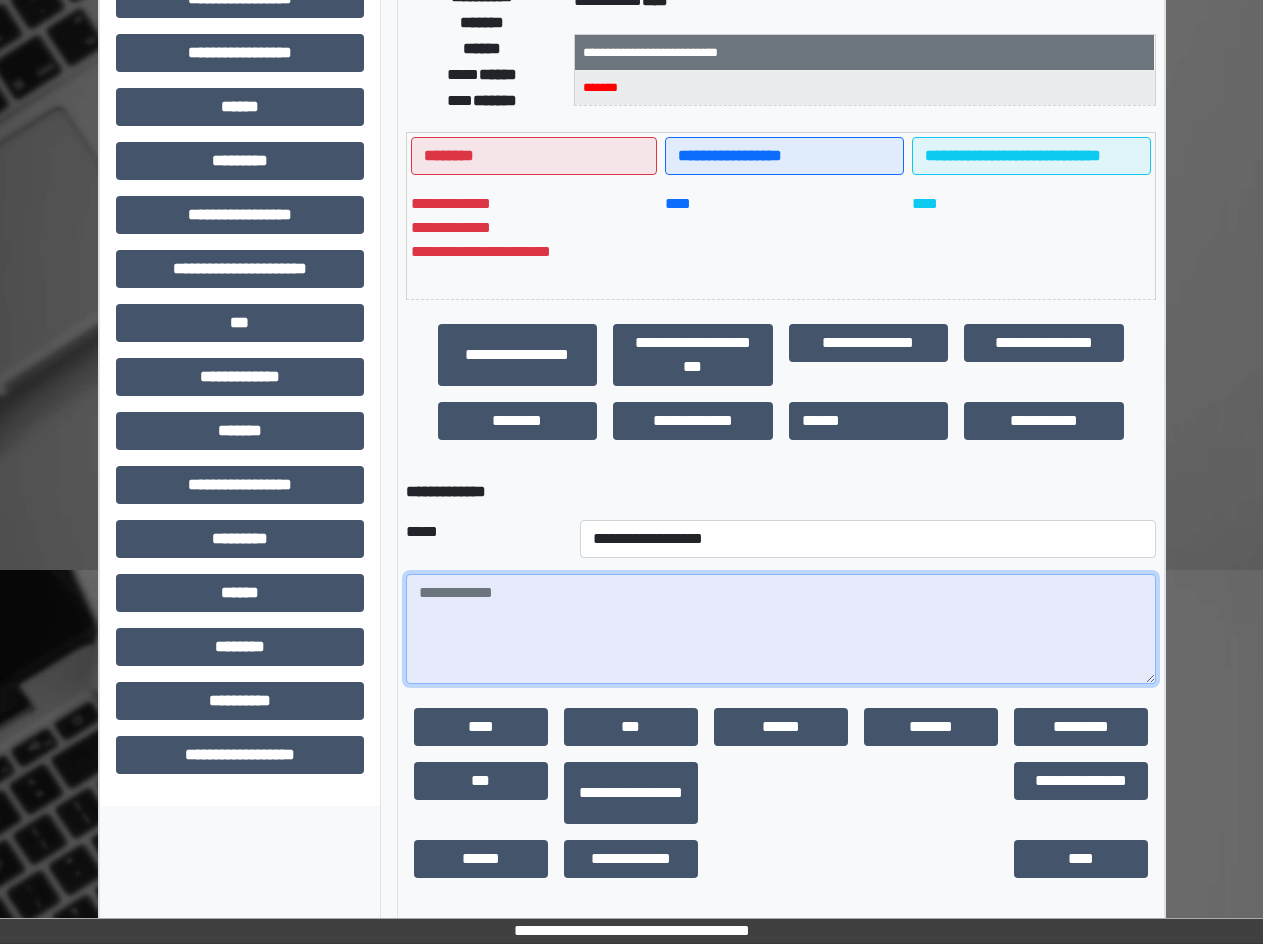 paste on "**********" 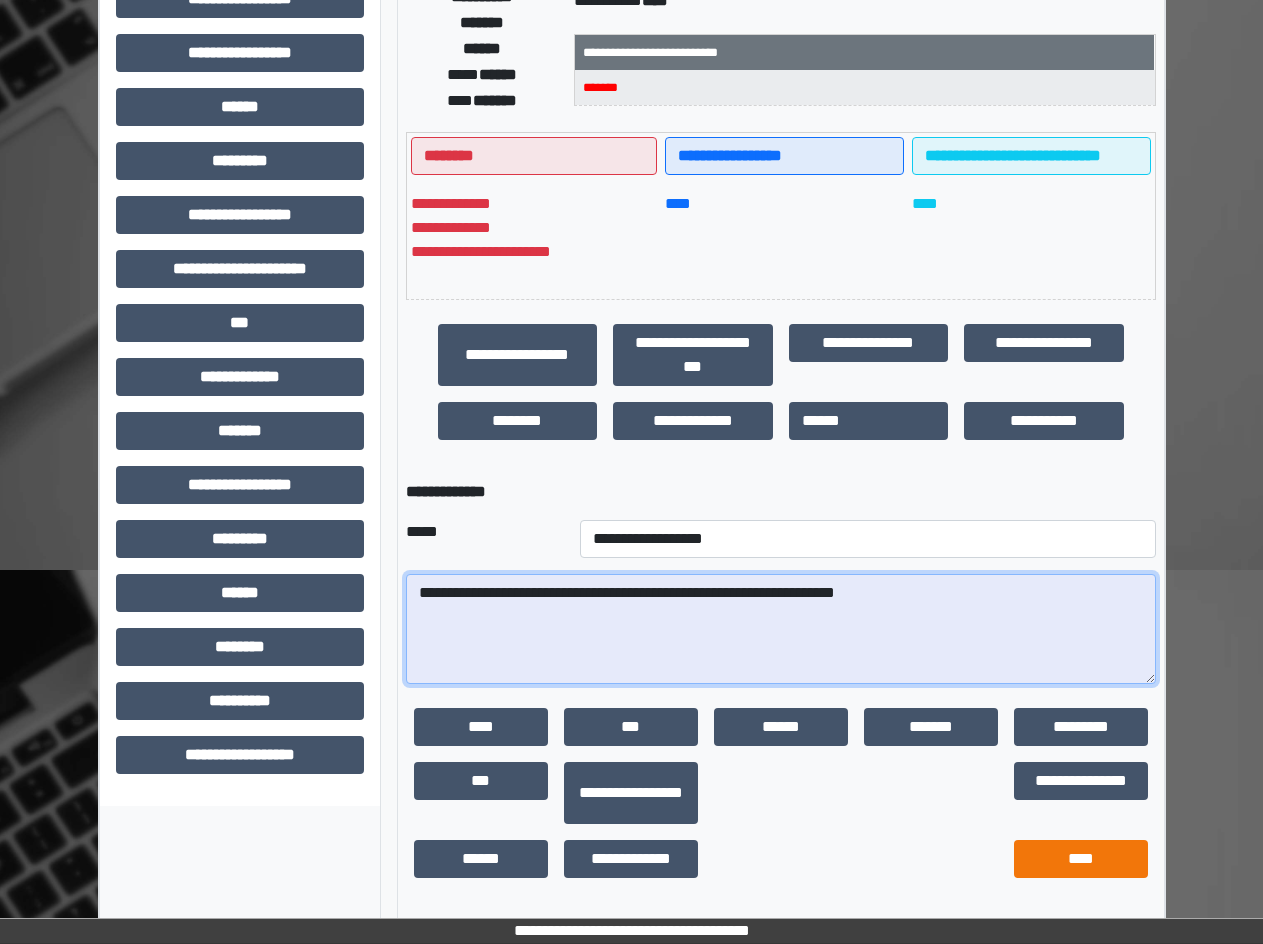 type on "**********" 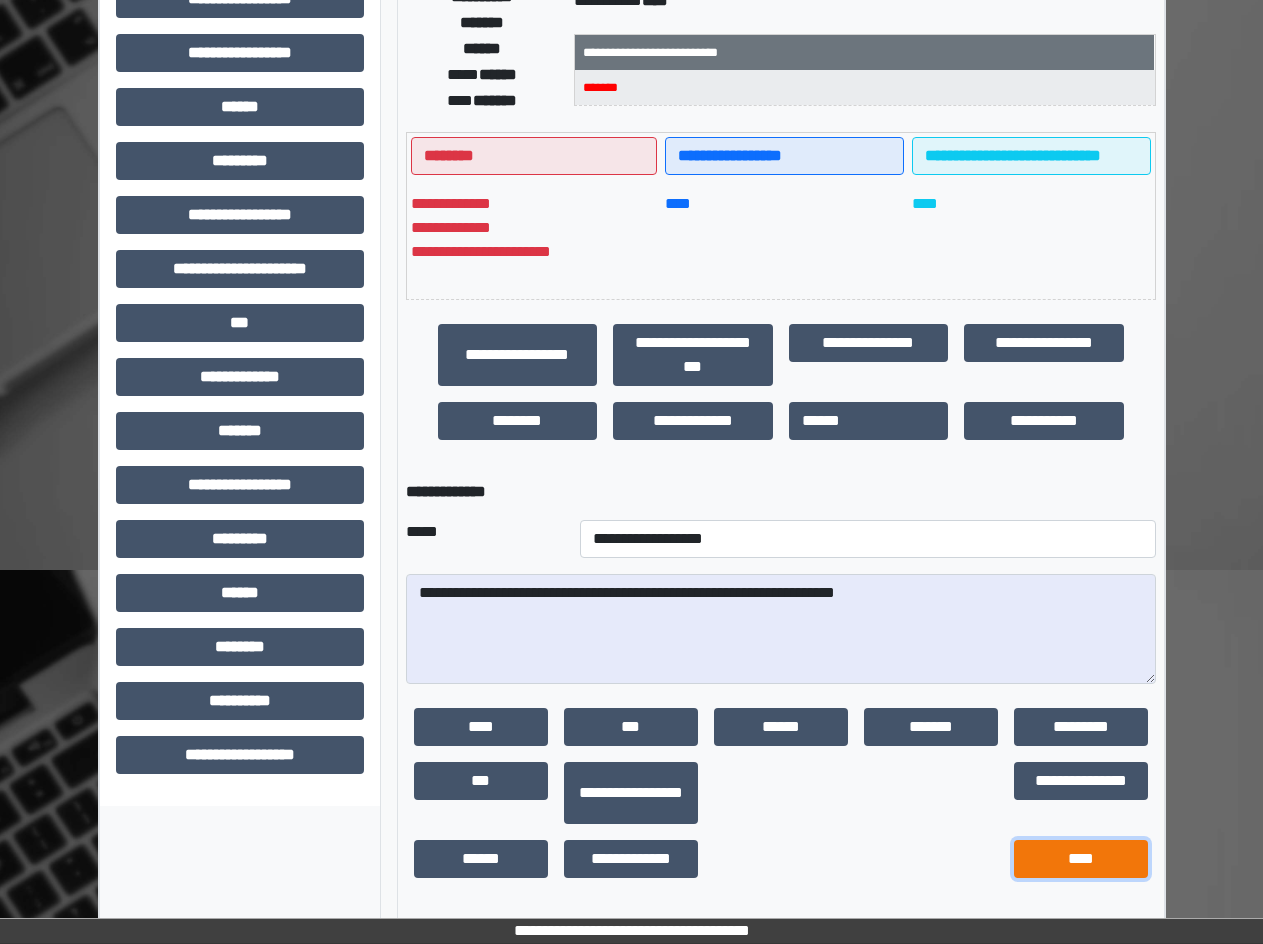 click on "****" at bounding box center [1081, 859] 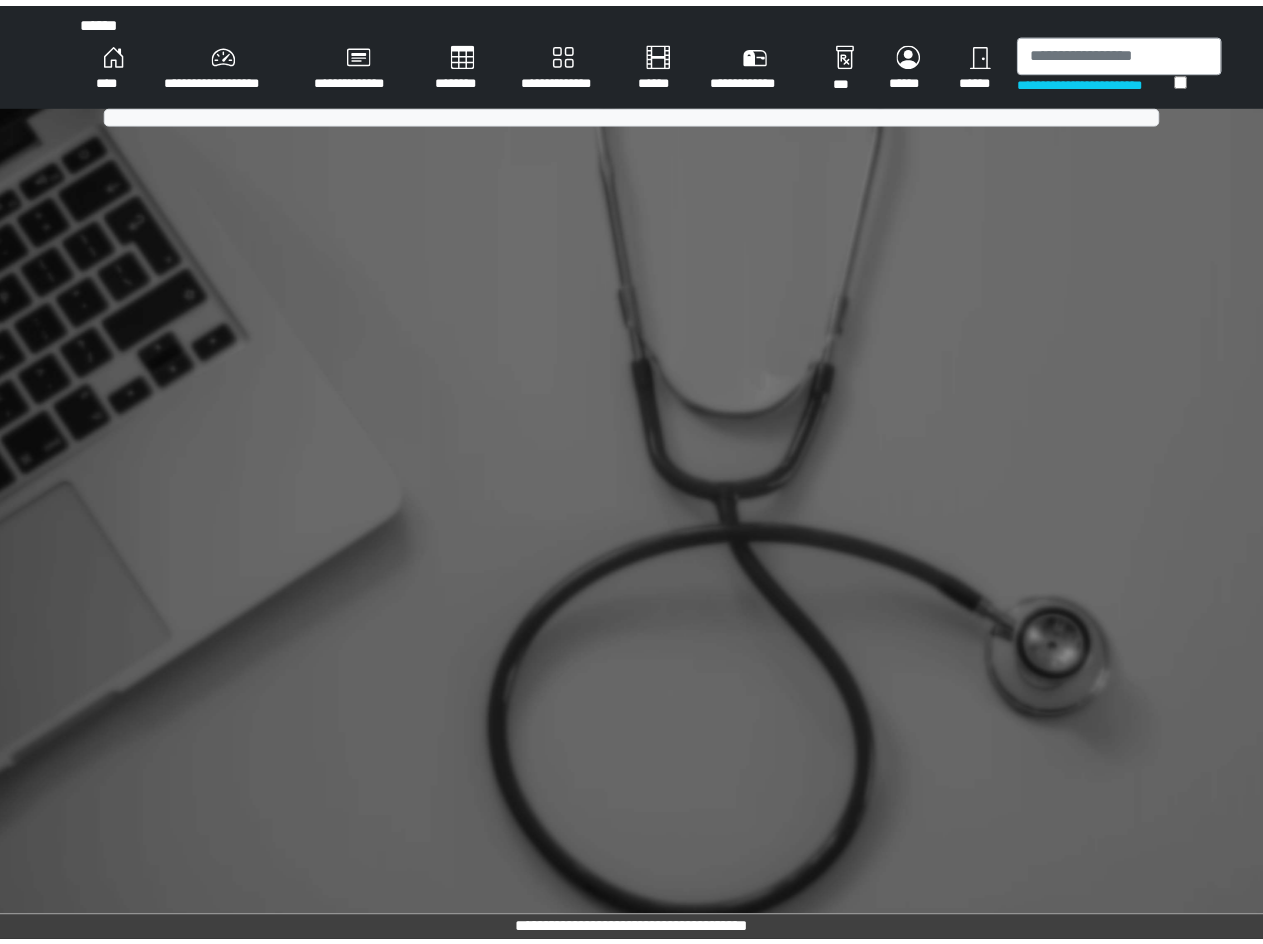 scroll, scrollTop: 0, scrollLeft: 0, axis: both 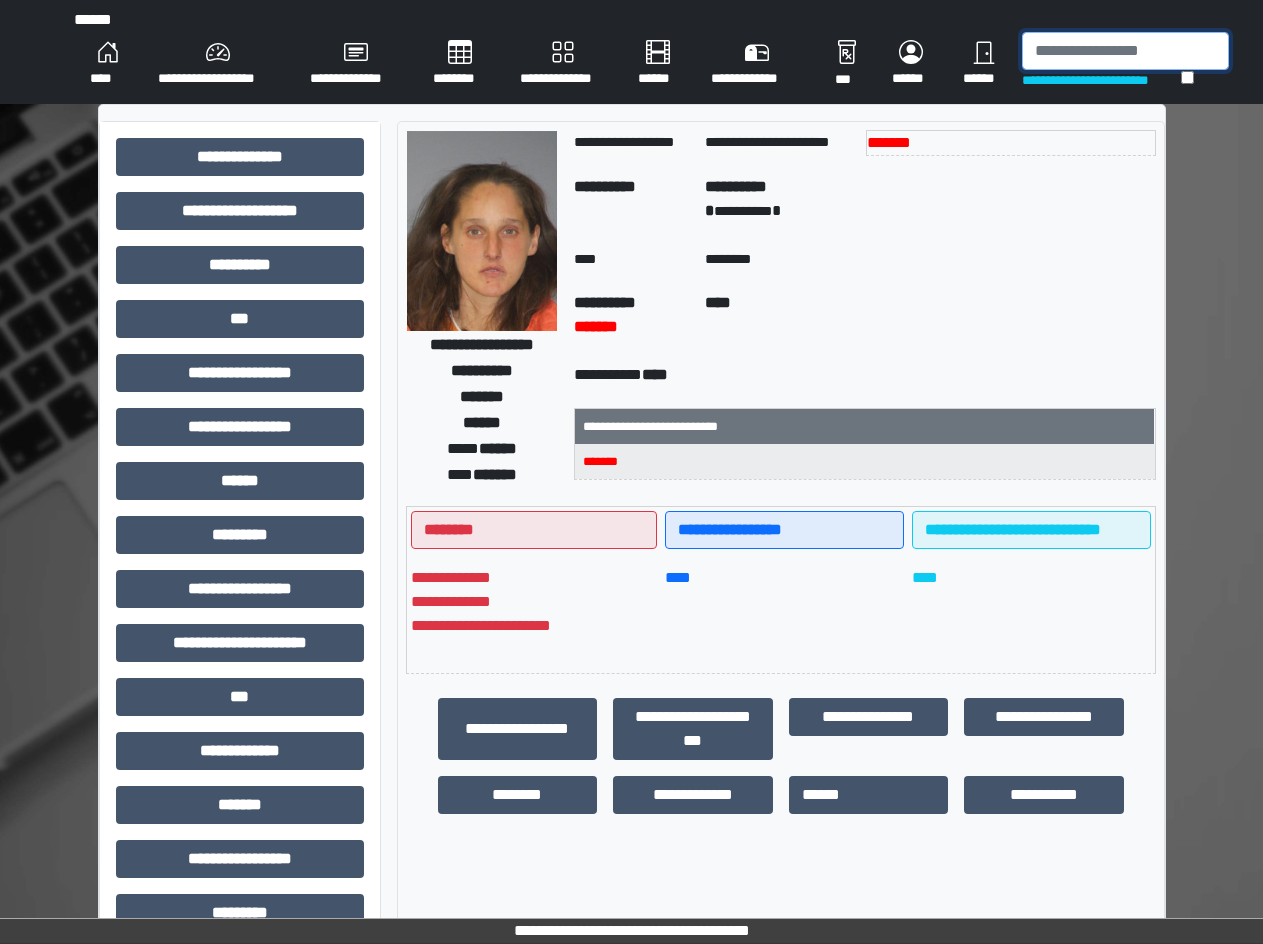 click at bounding box center [1125, 51] 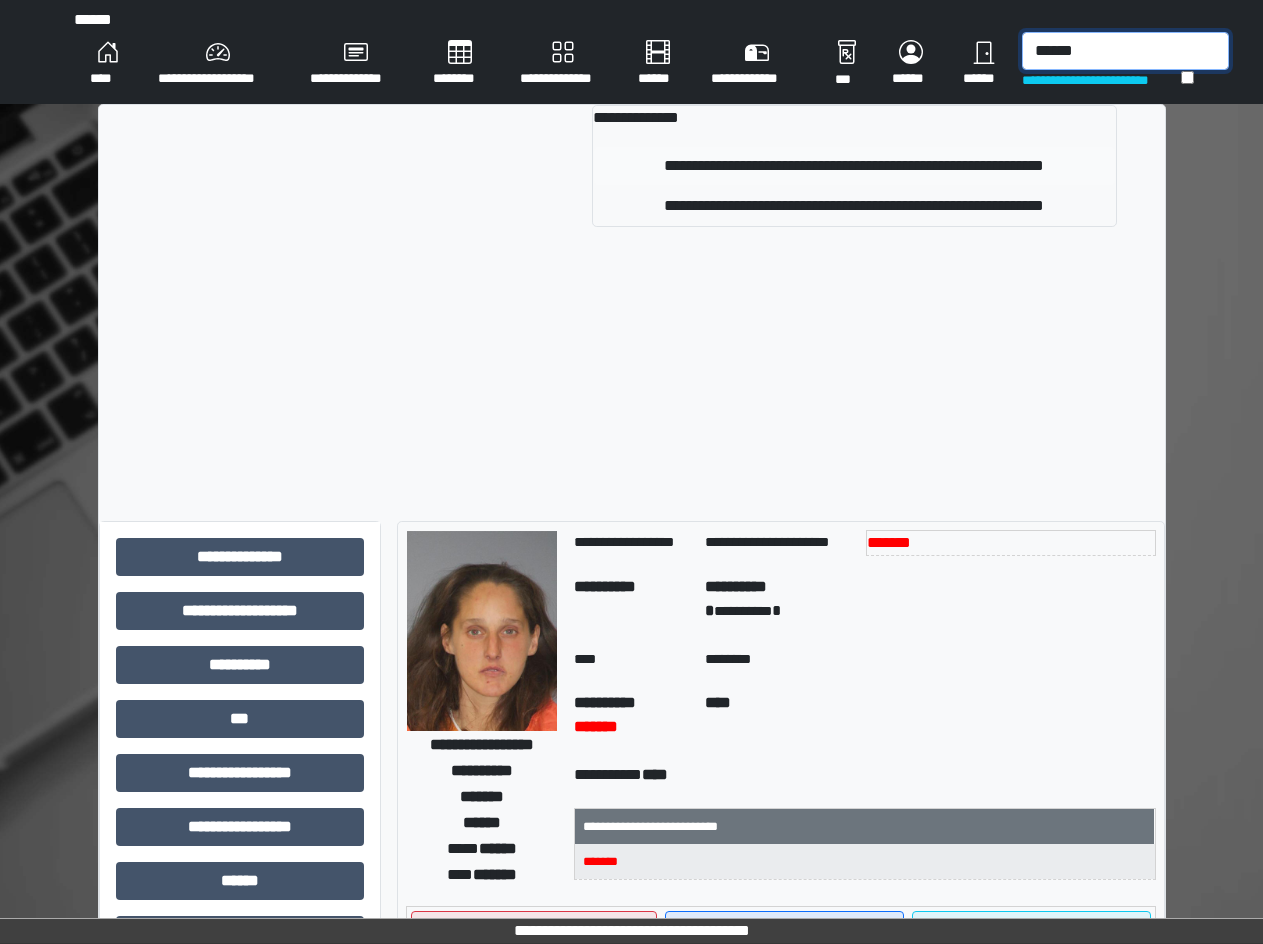 type on "******" 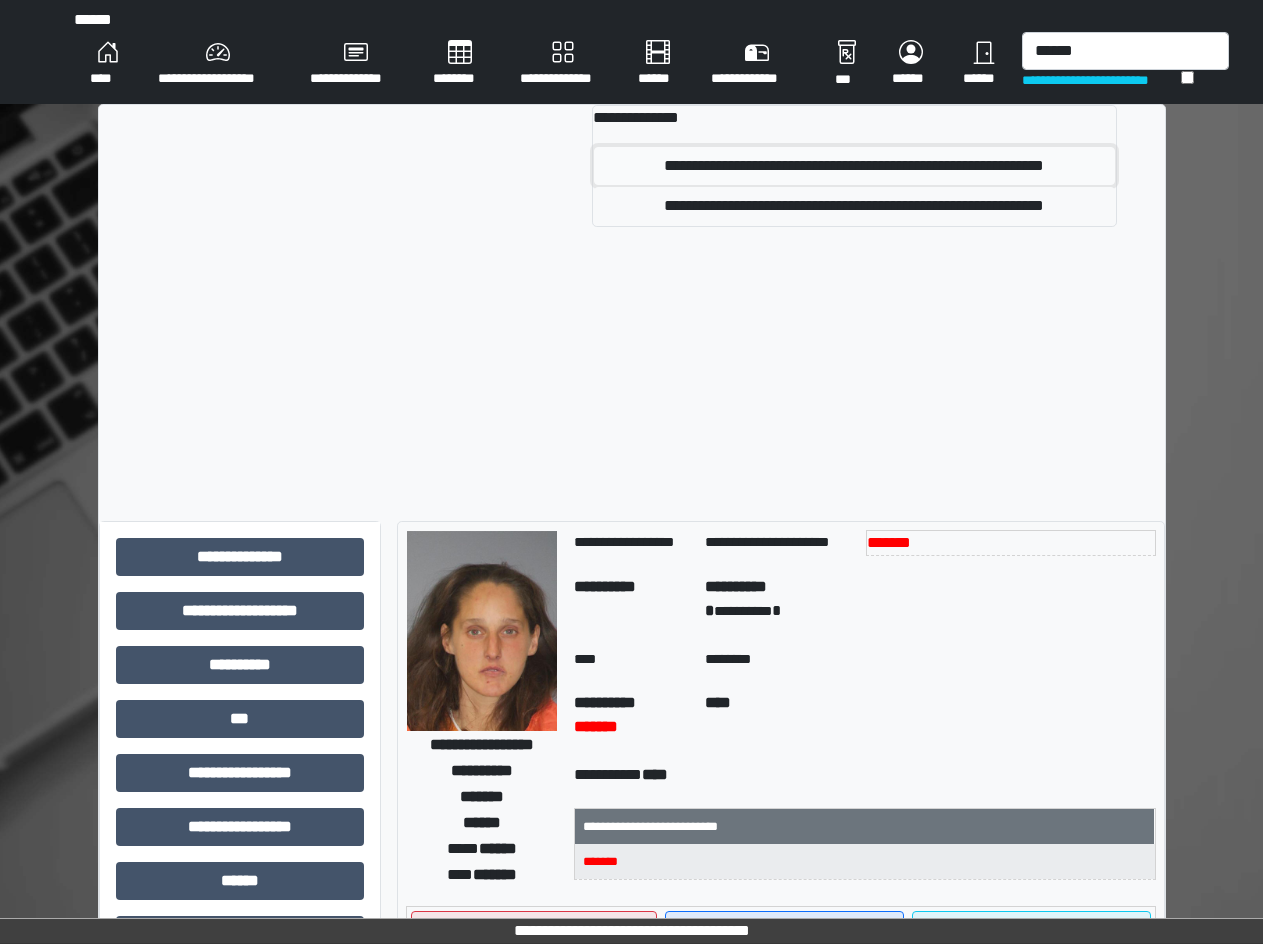 click on "**********" at bounding box center (854, 166) 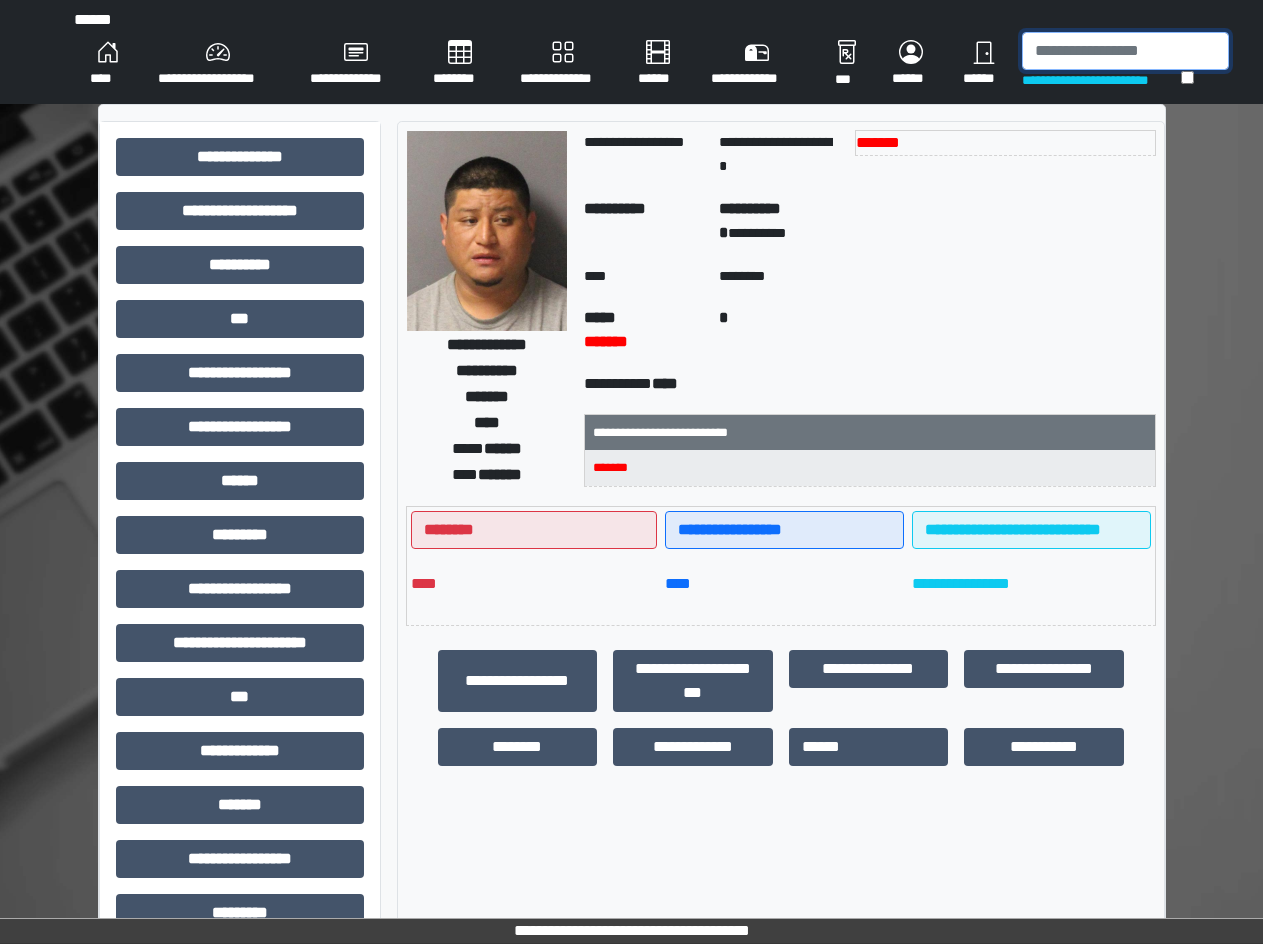 click at bounding box center [1125, 51] 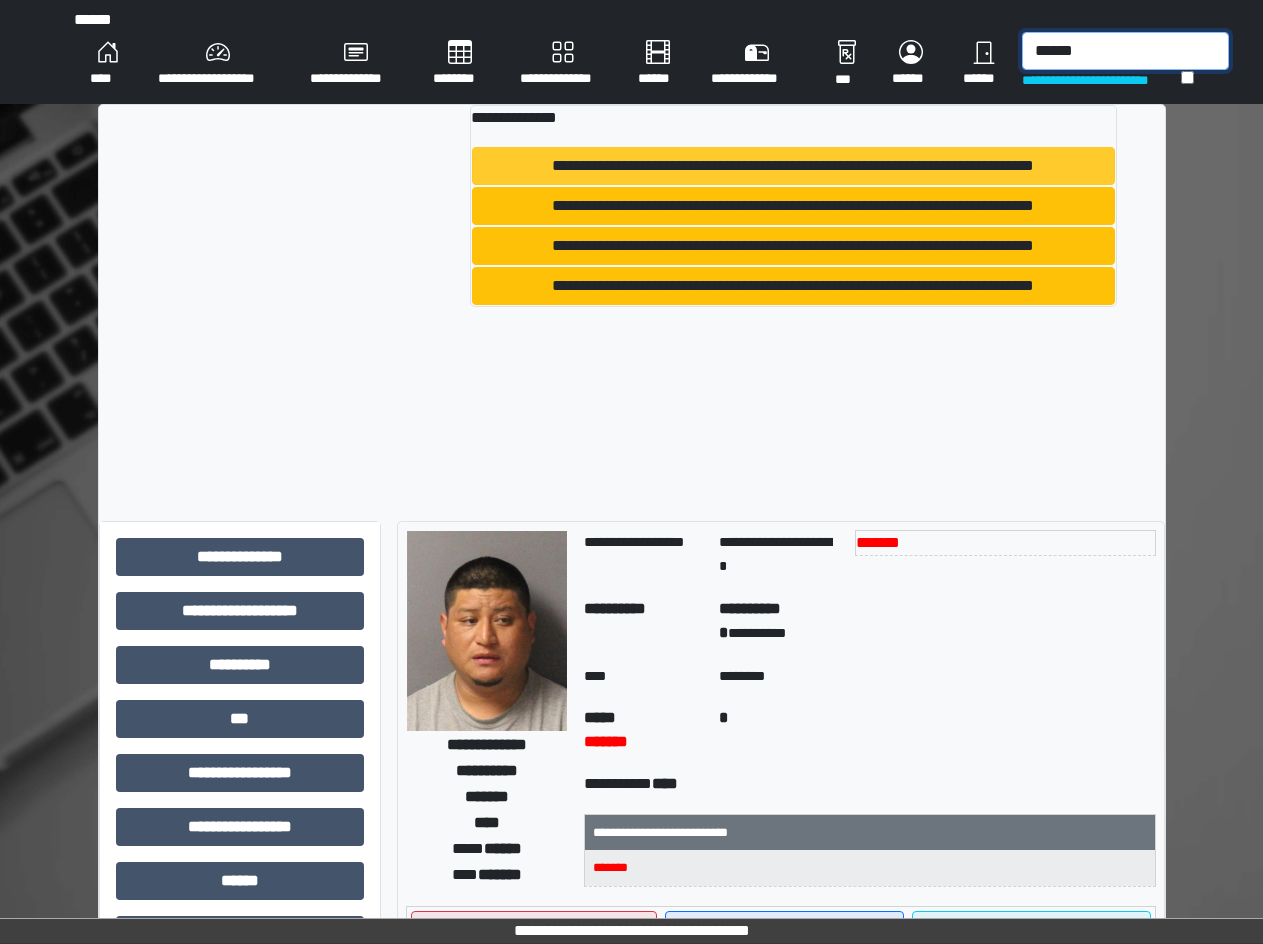 type on "******" 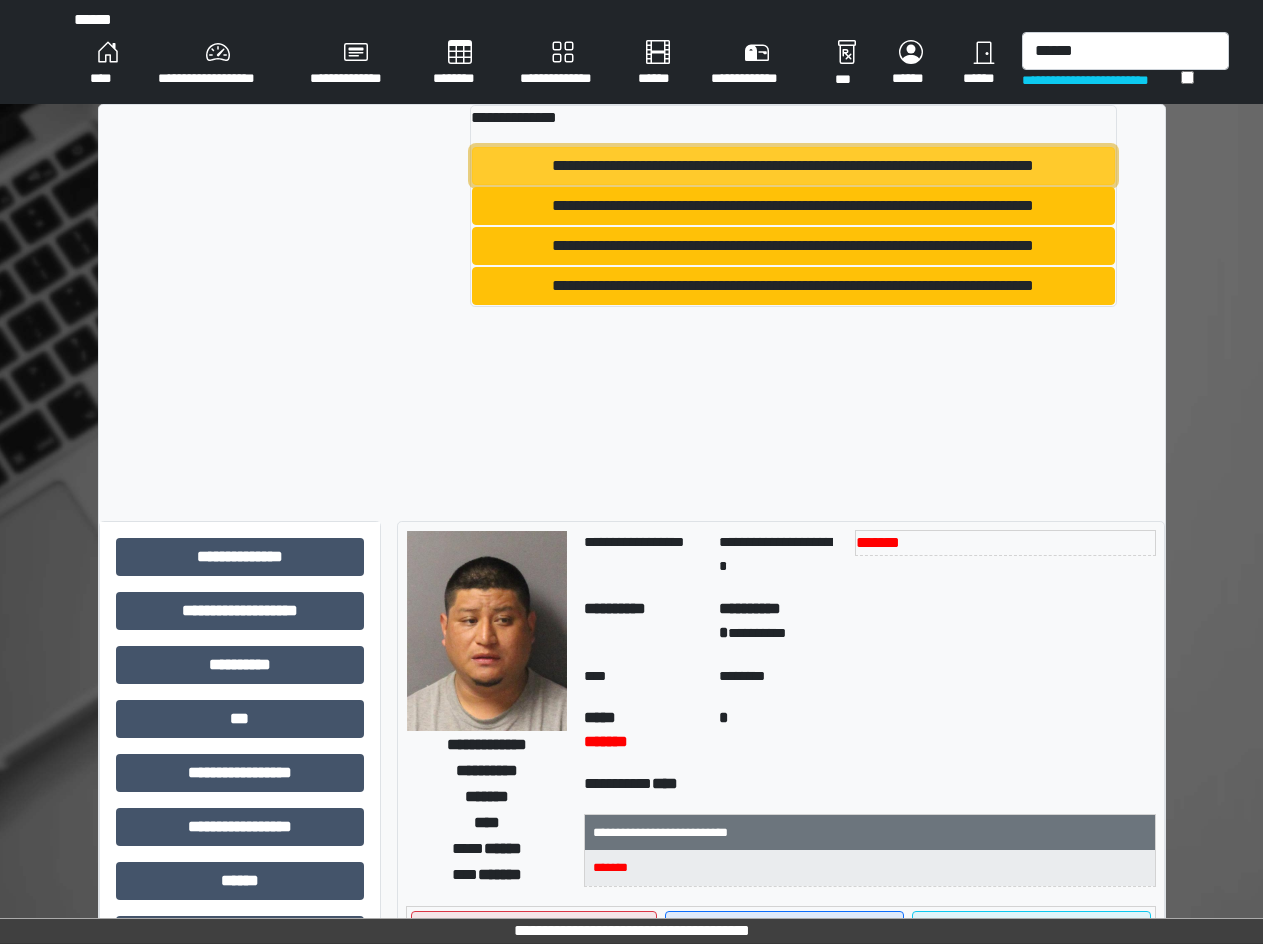 click on "**********" at bounding box center [793, 166] 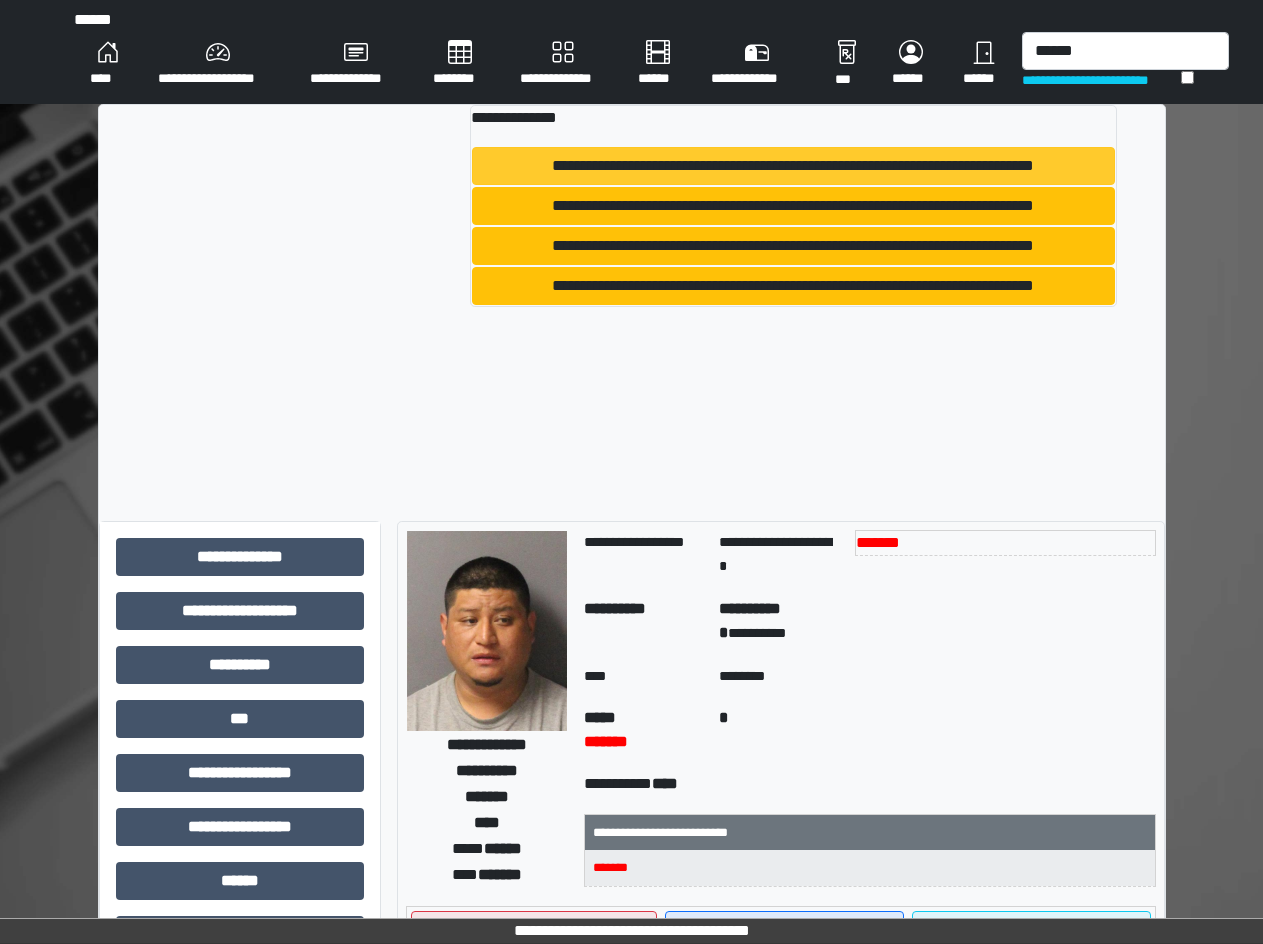 type 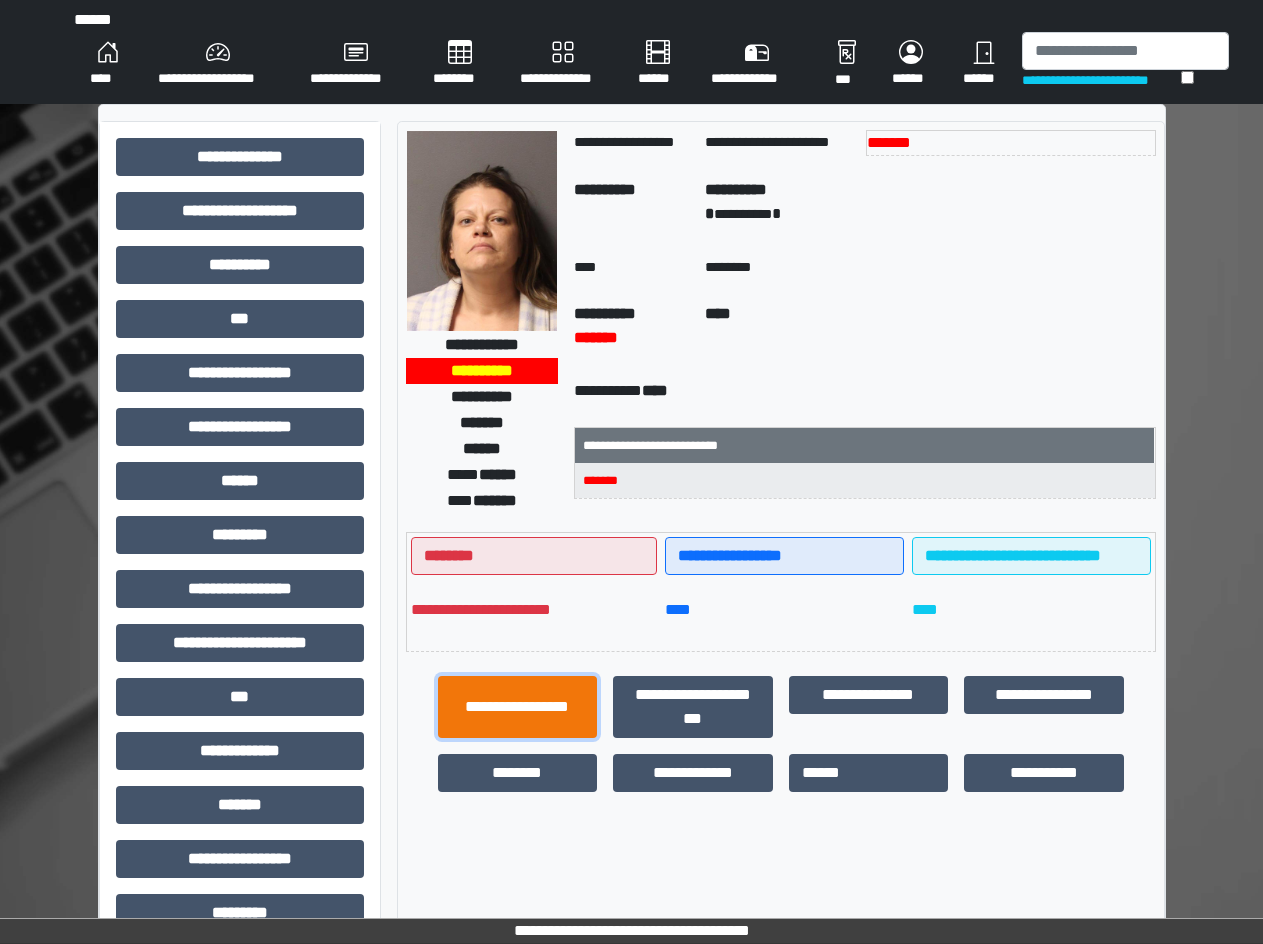 click on "**********" at bounding box center (518, 707) 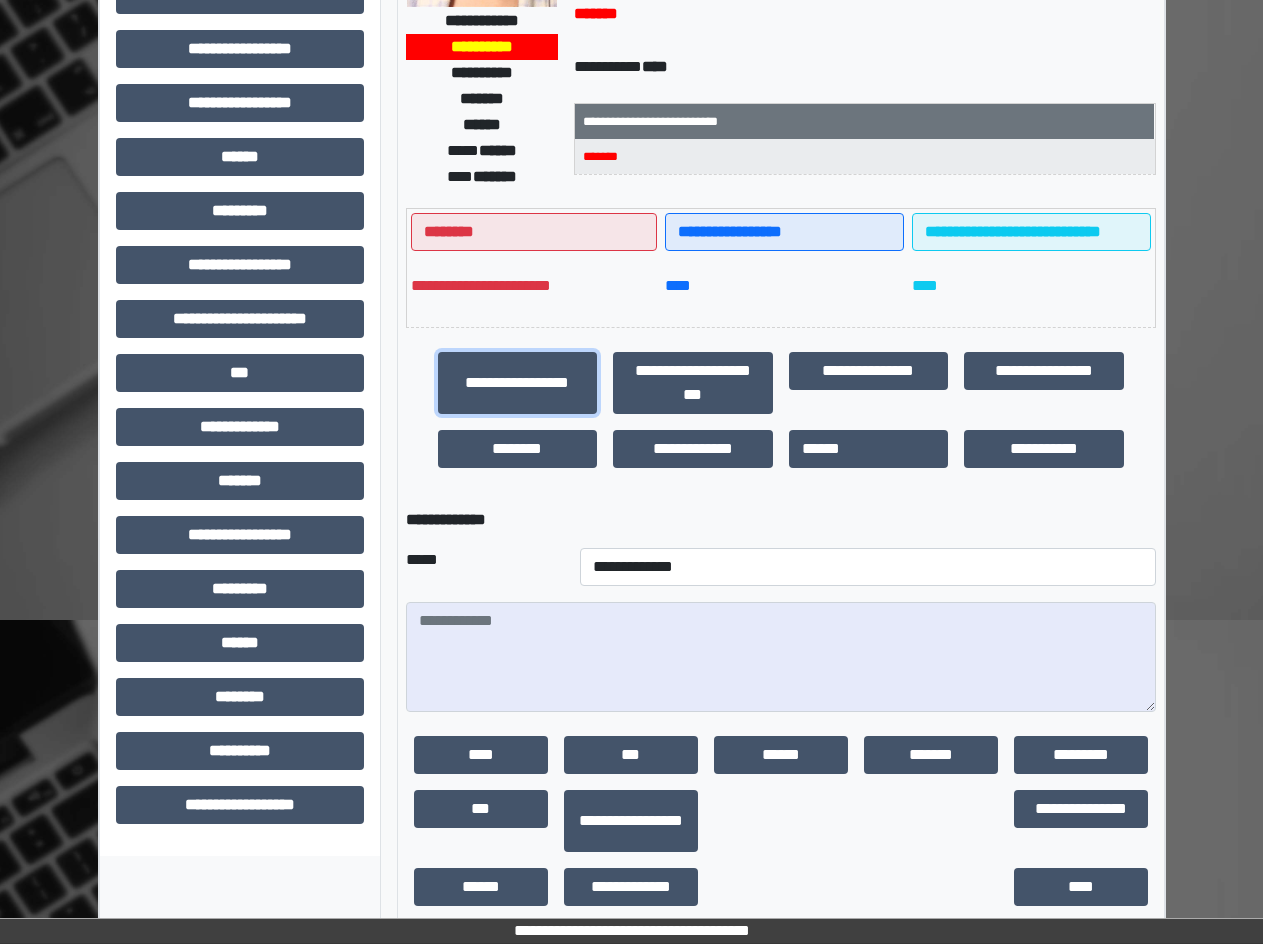 scroll, scrollTop: 352, scrollLeft: 0, axis: vertical 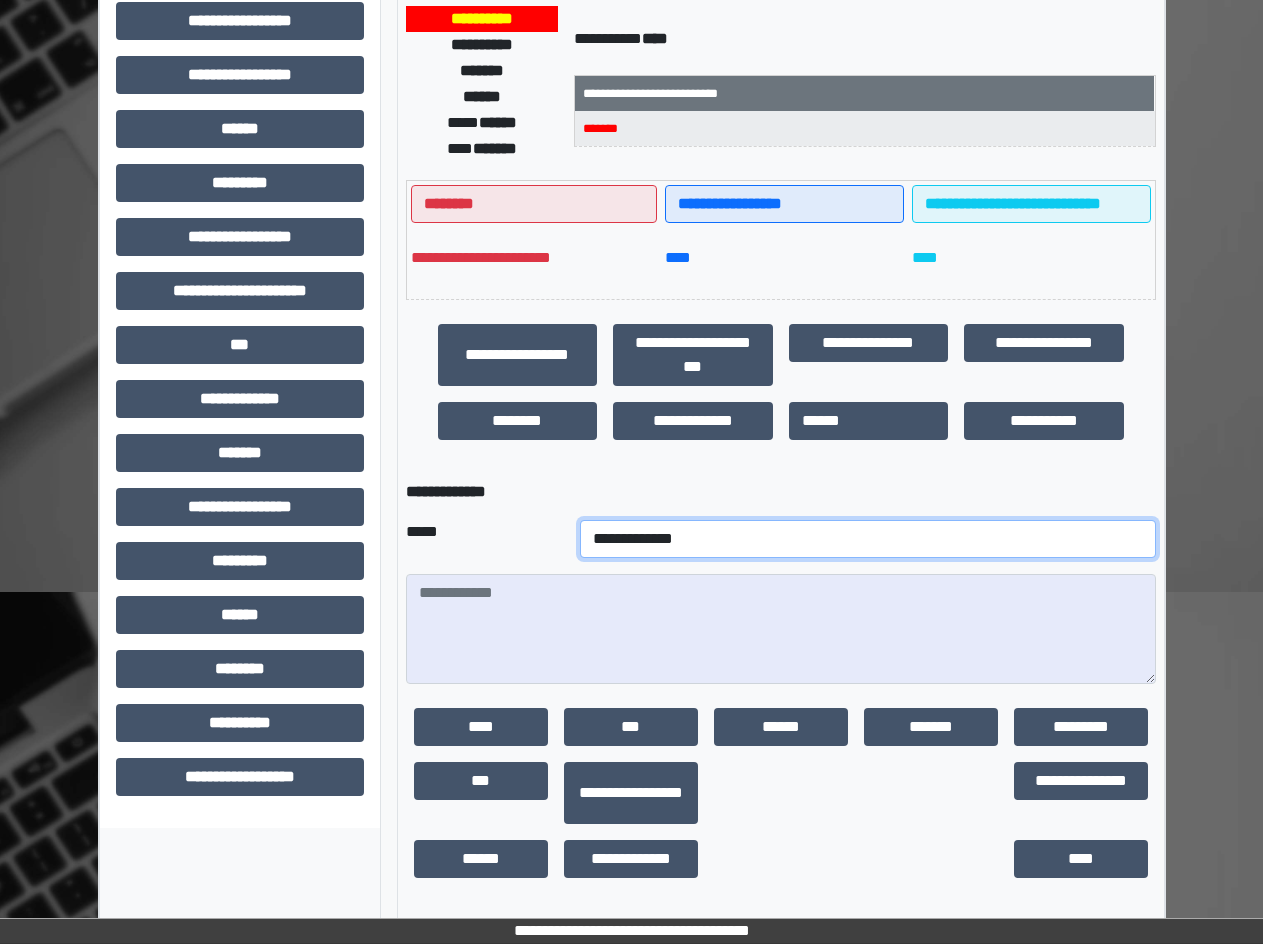 click on "**********" at bounding box center [868, 539] 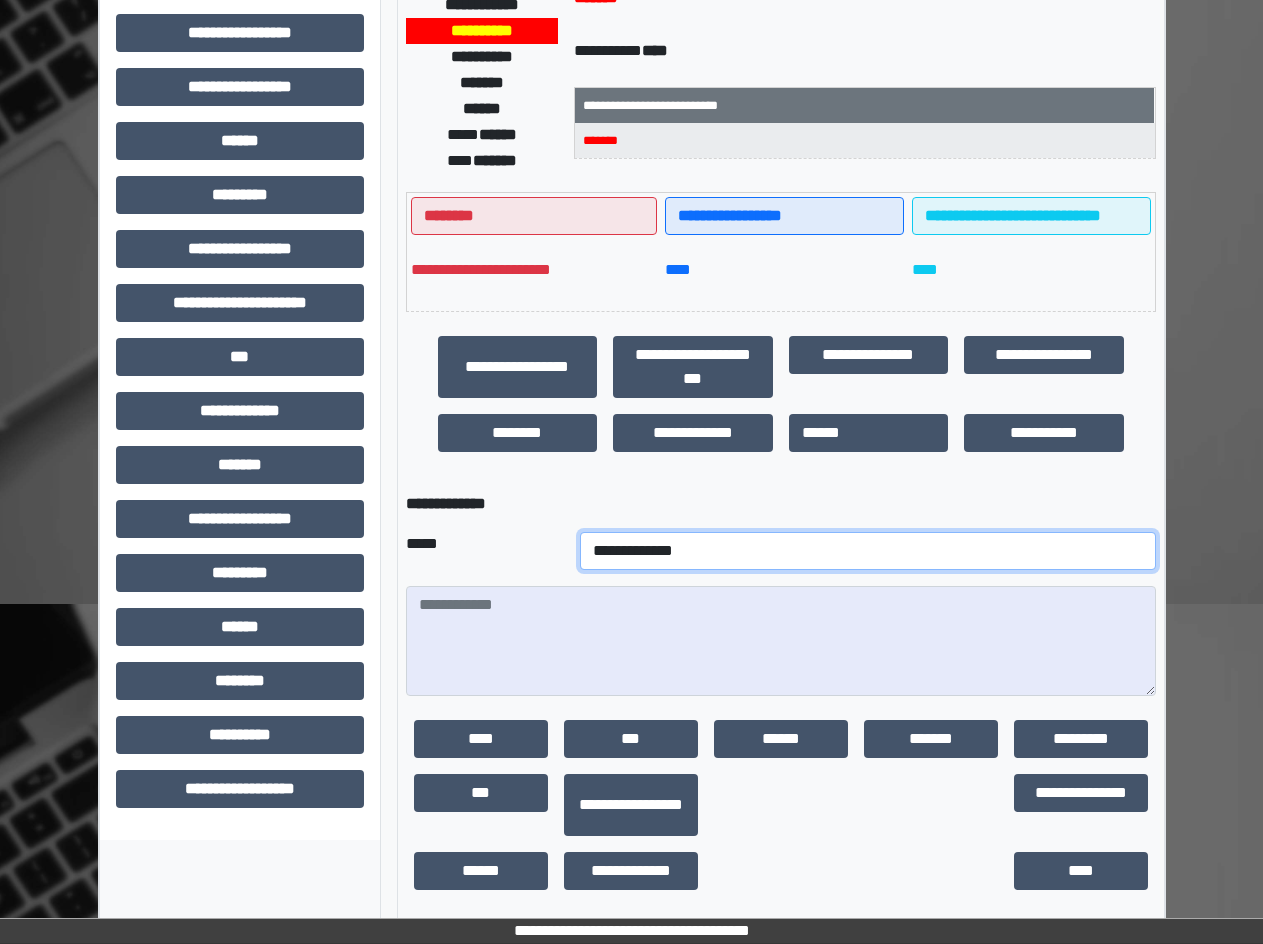 scroll, scrollTop: 352, scrollLeft: 0, axis: vertical 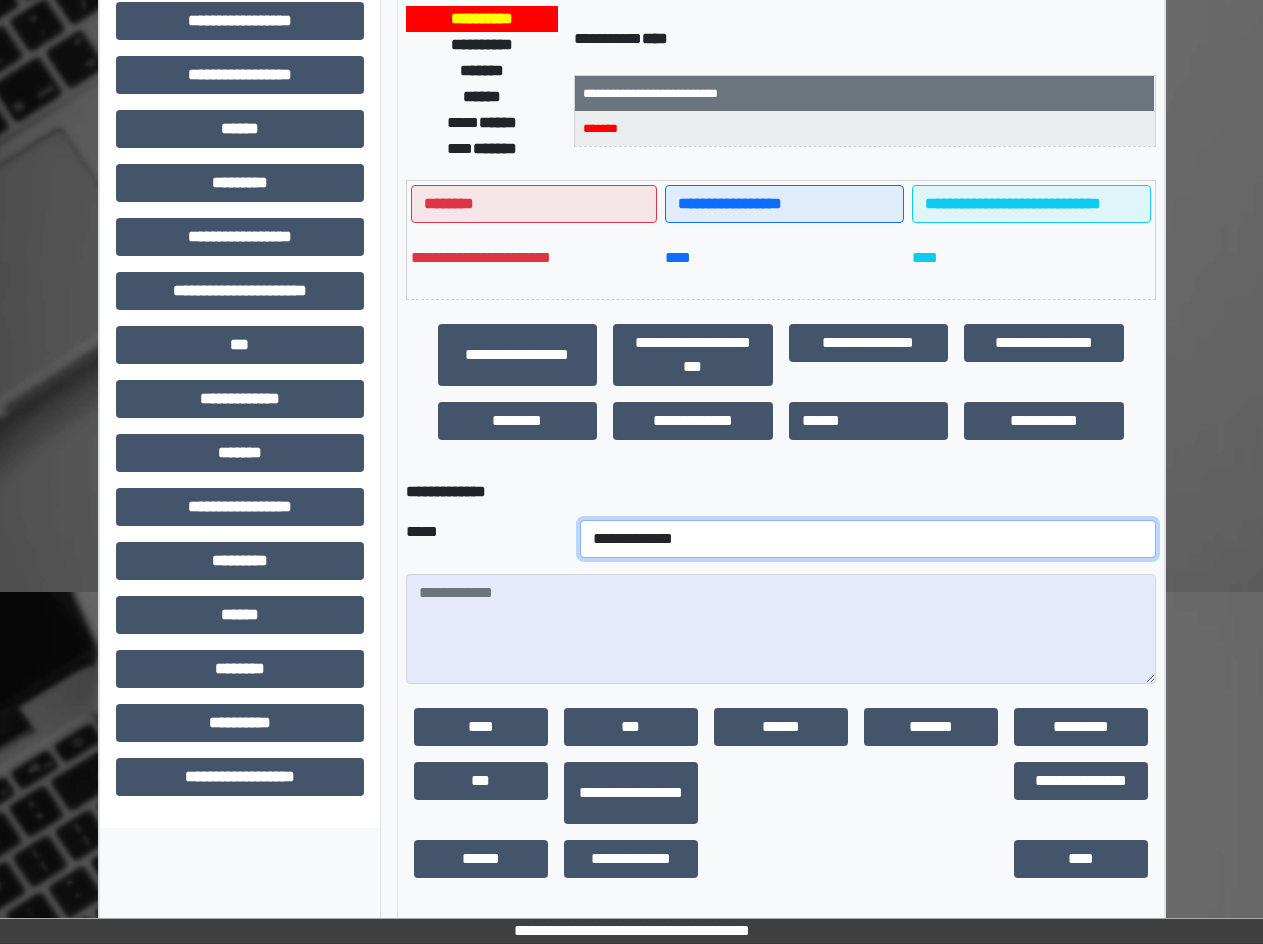 click on "**********" at bounding box center [868, 539] 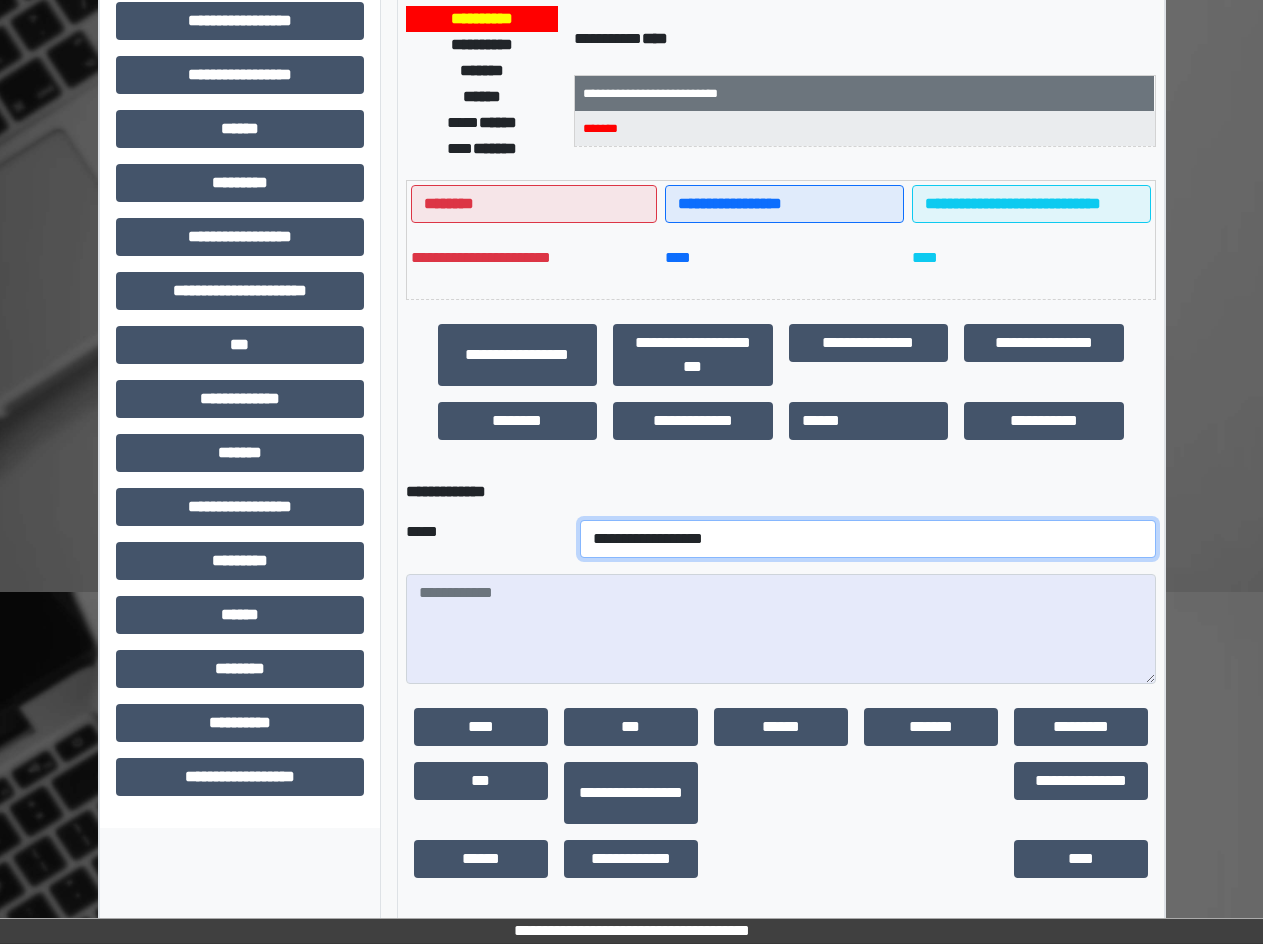 click on "**********" at bounding box center [868, 539] 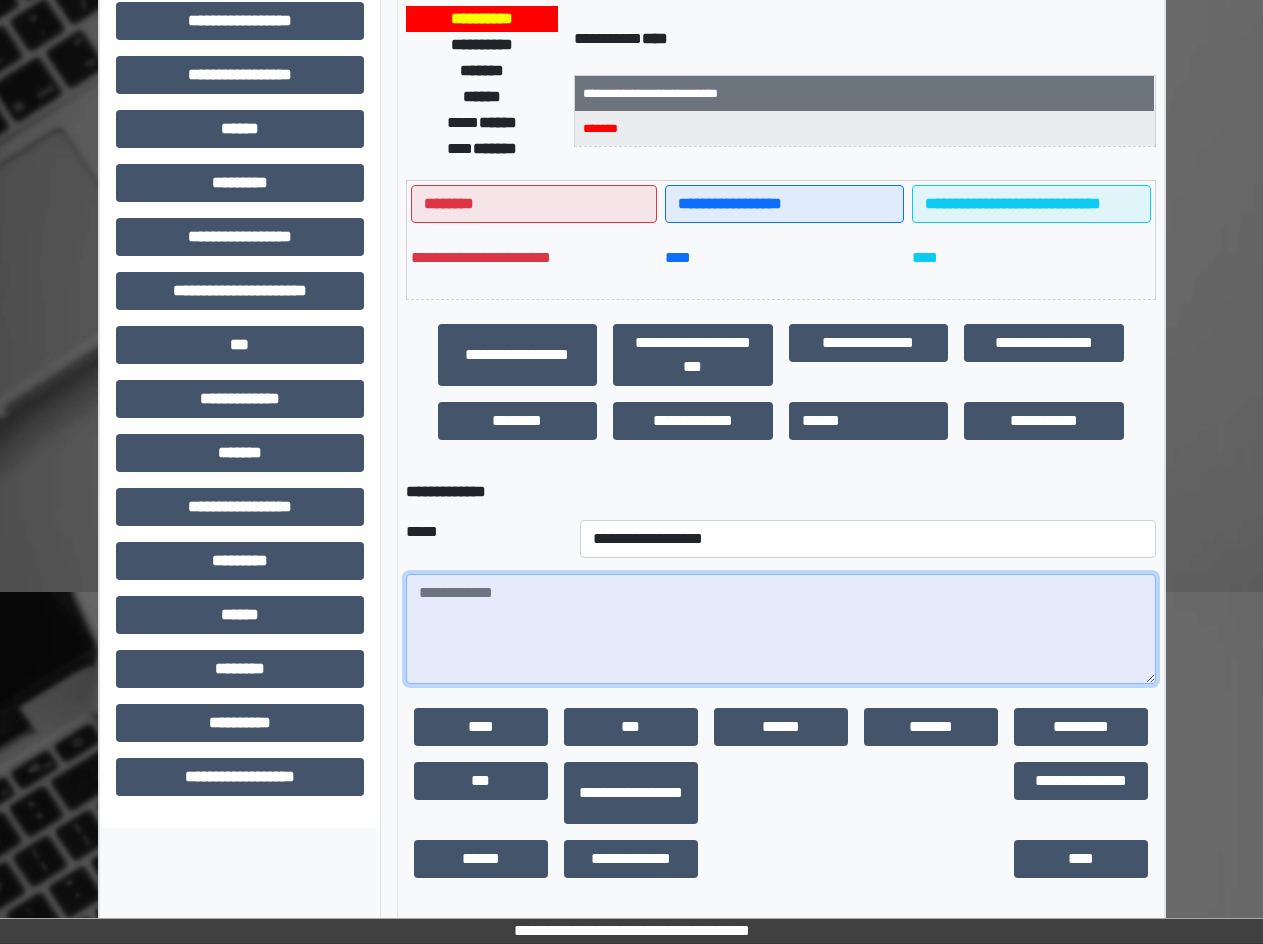 paste on "**********" 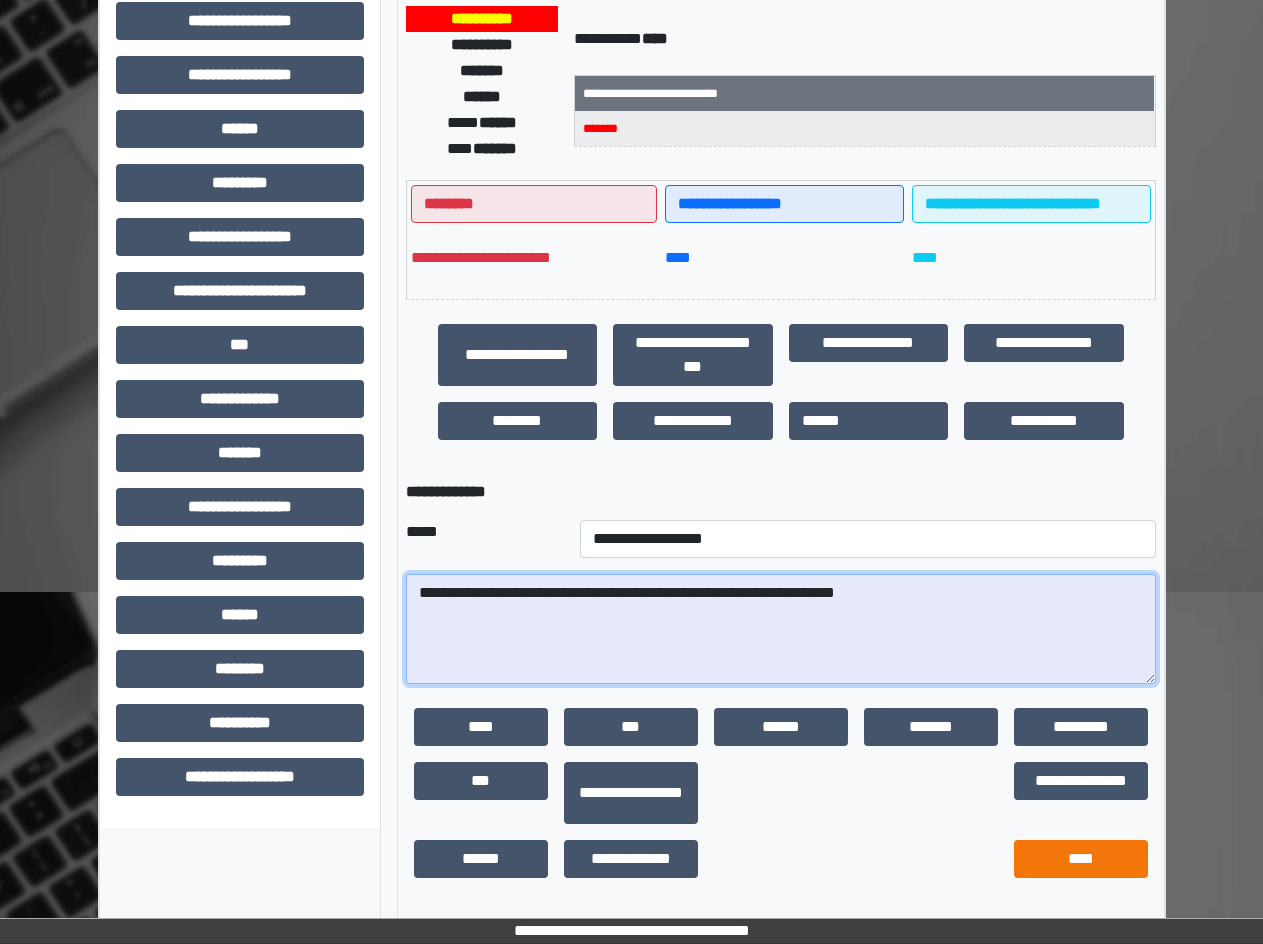 type on "**********" 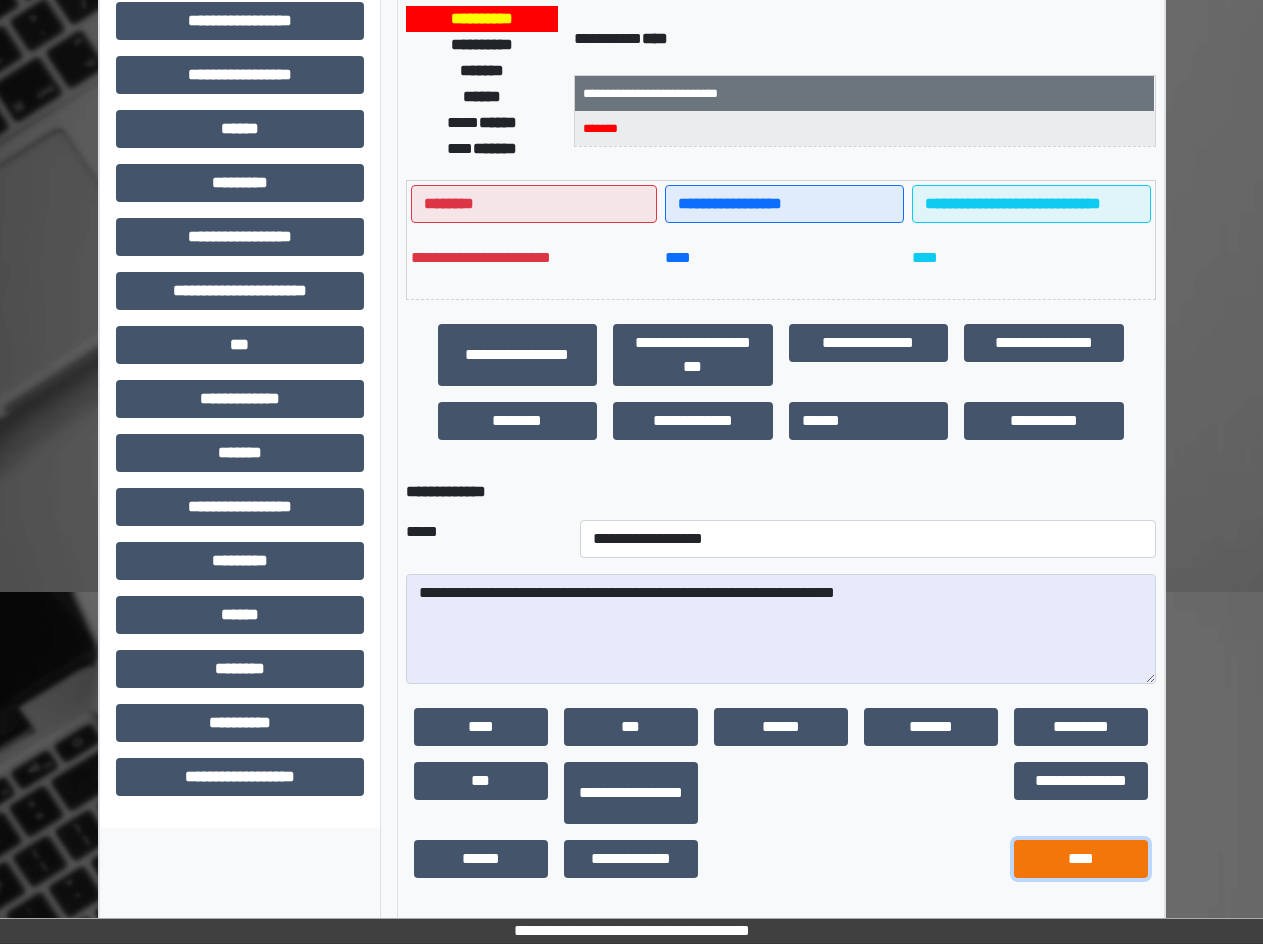 click on "****" at bounding box center (1081, 859) 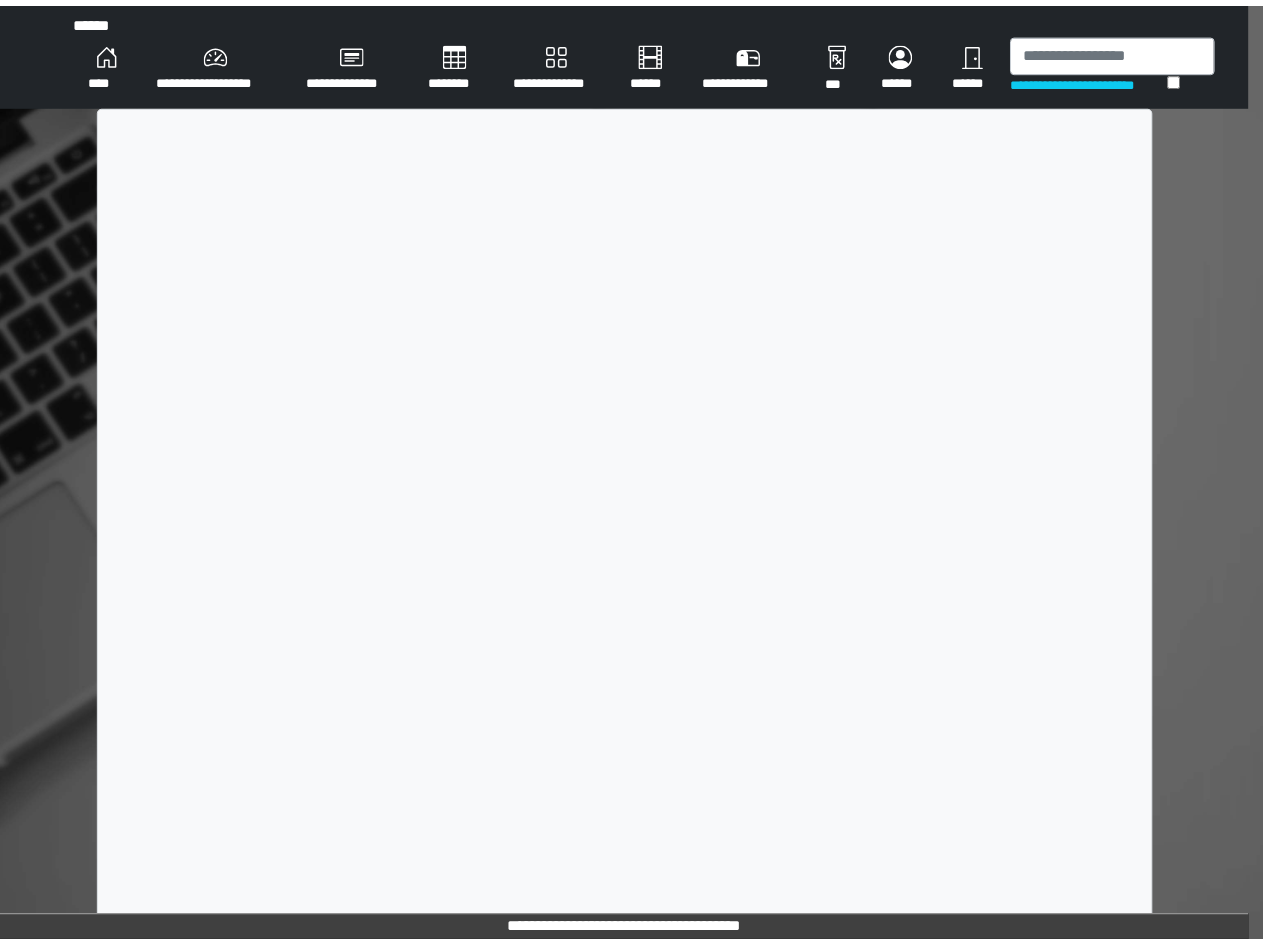 scroll, scrollTop: 0, scrollLeft: 0, axis: both 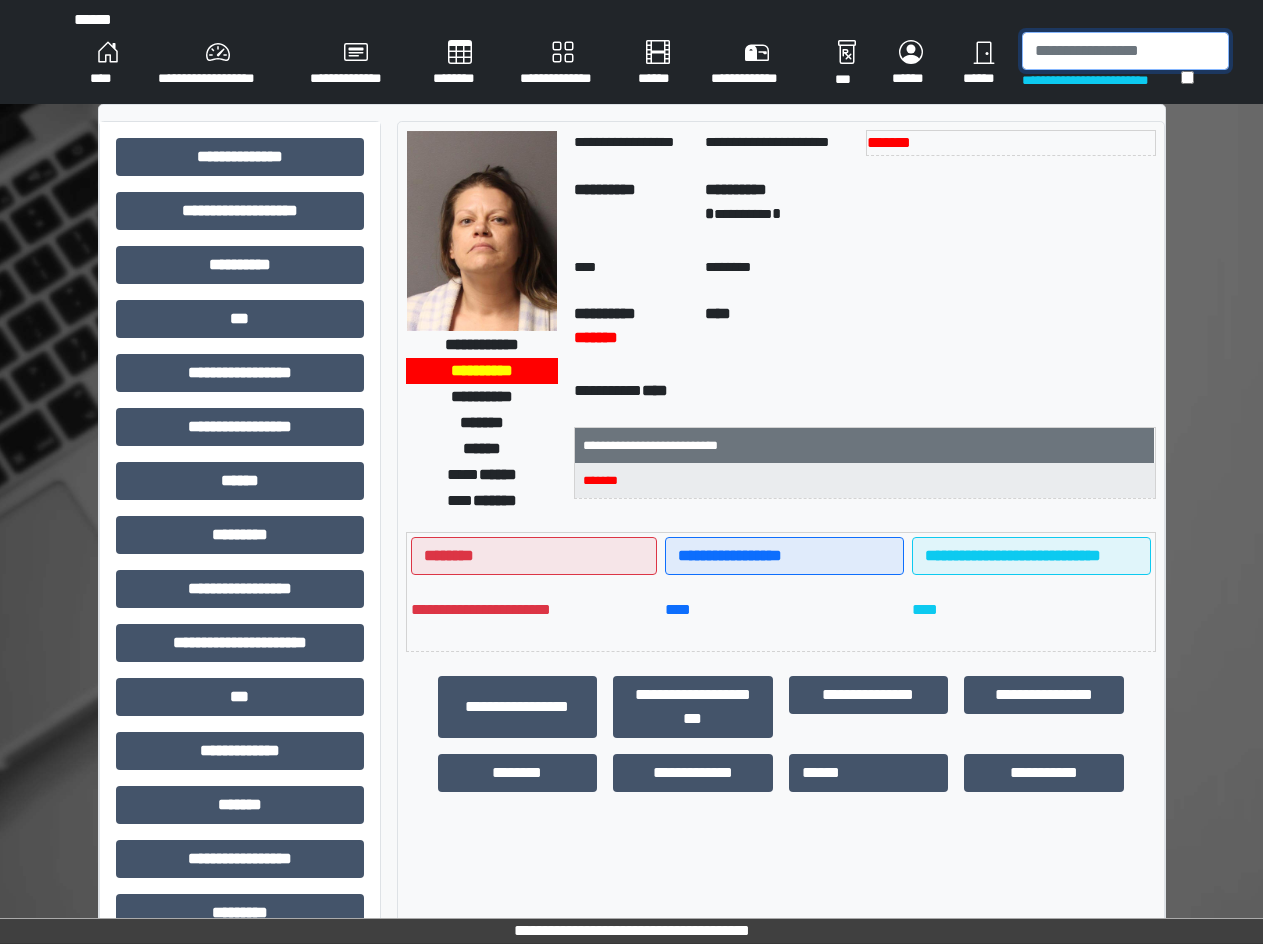click at bounding box center (1125, 51) 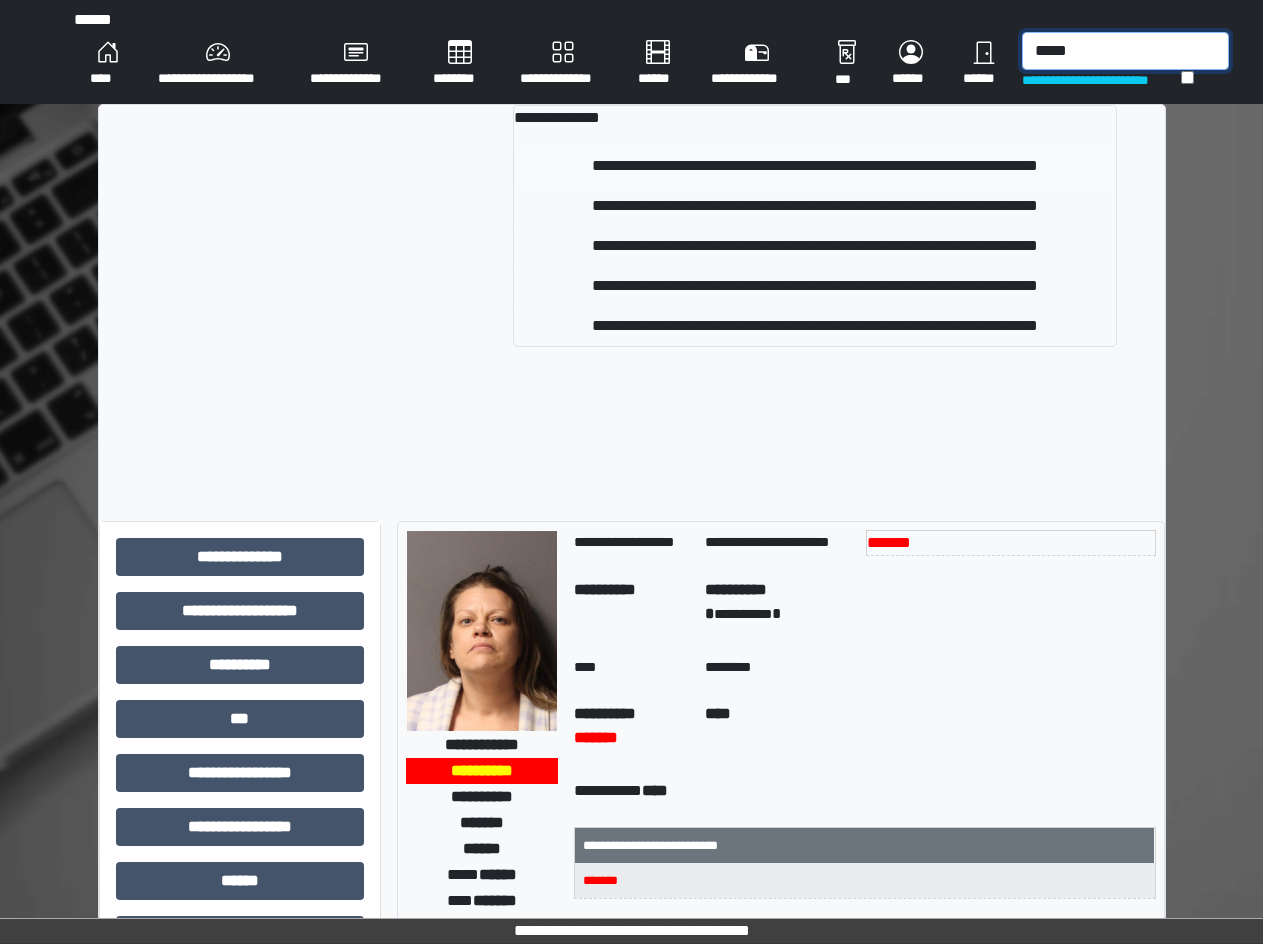 type on "*****" 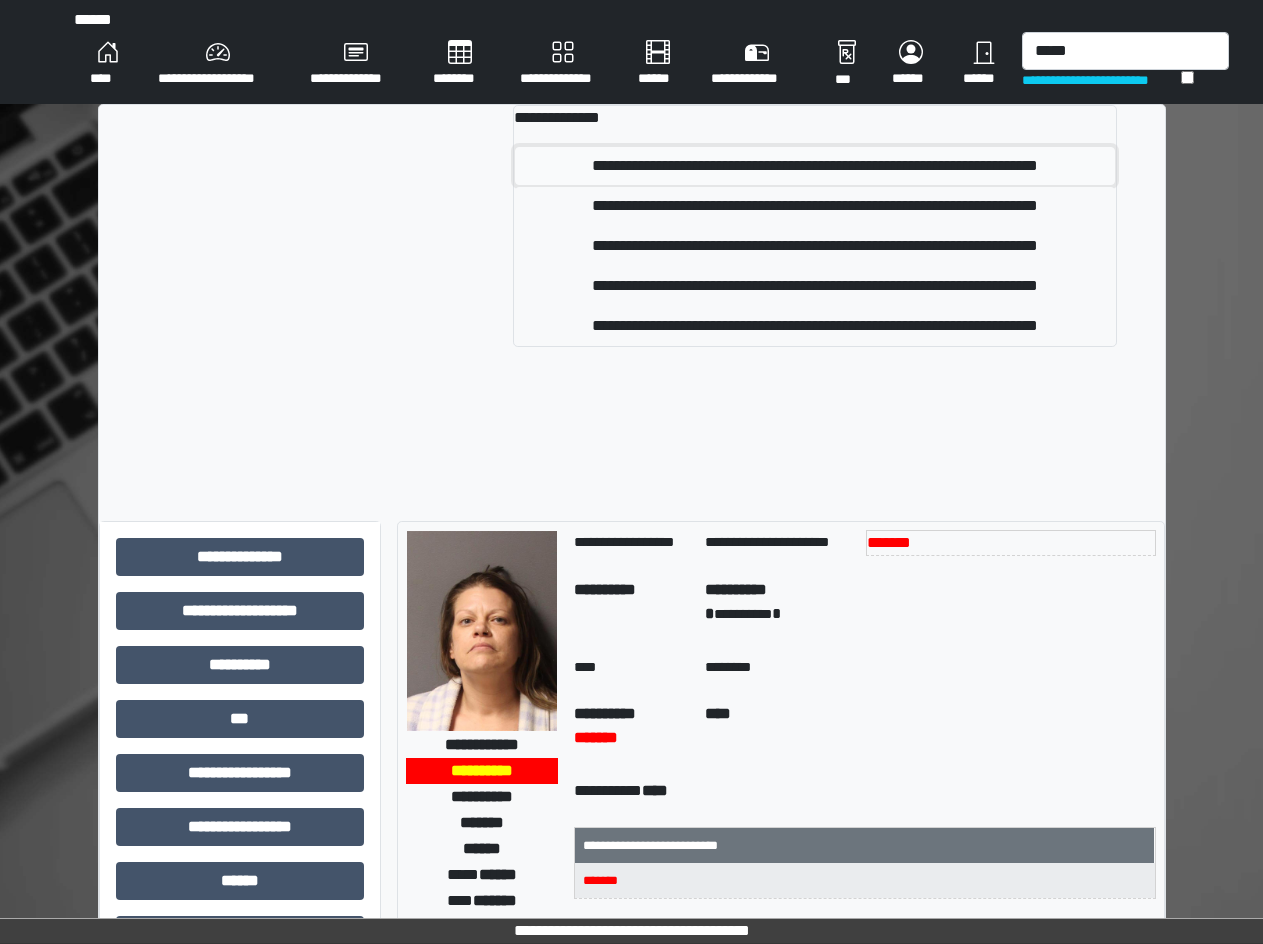 click on "**********" at bounding box center (815, 166) 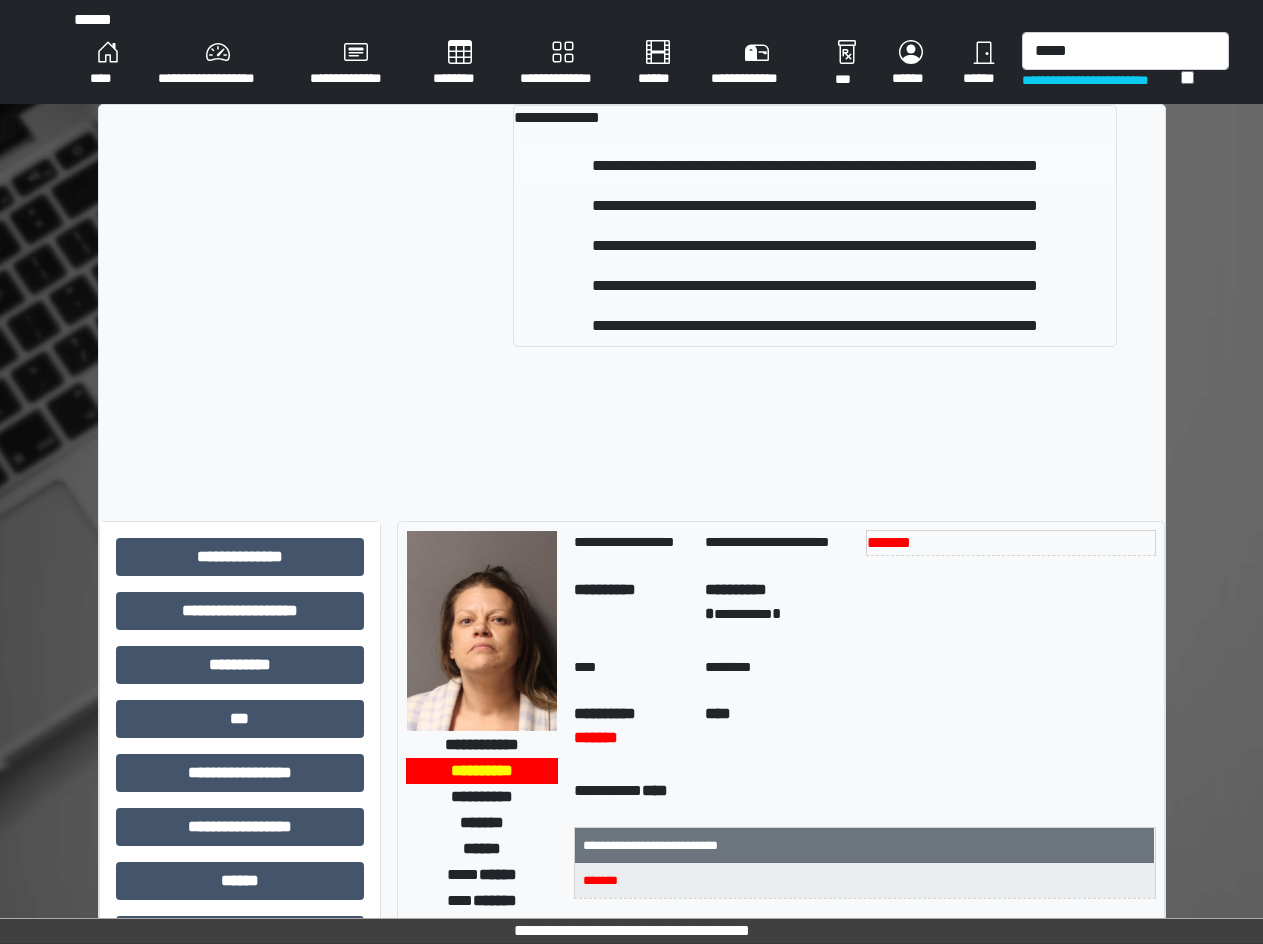 type 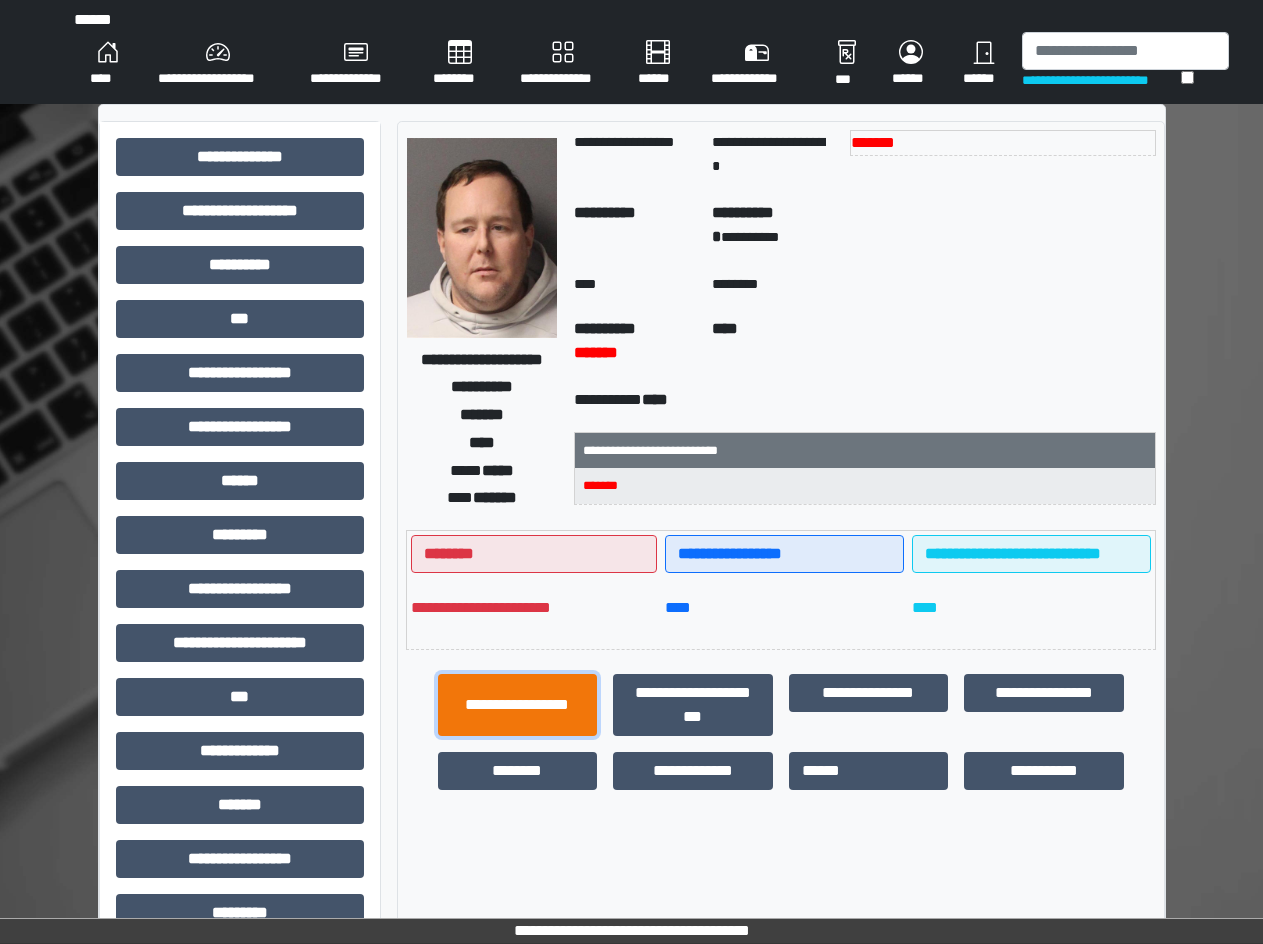 click on "**********" at bounding box center (518, 705) 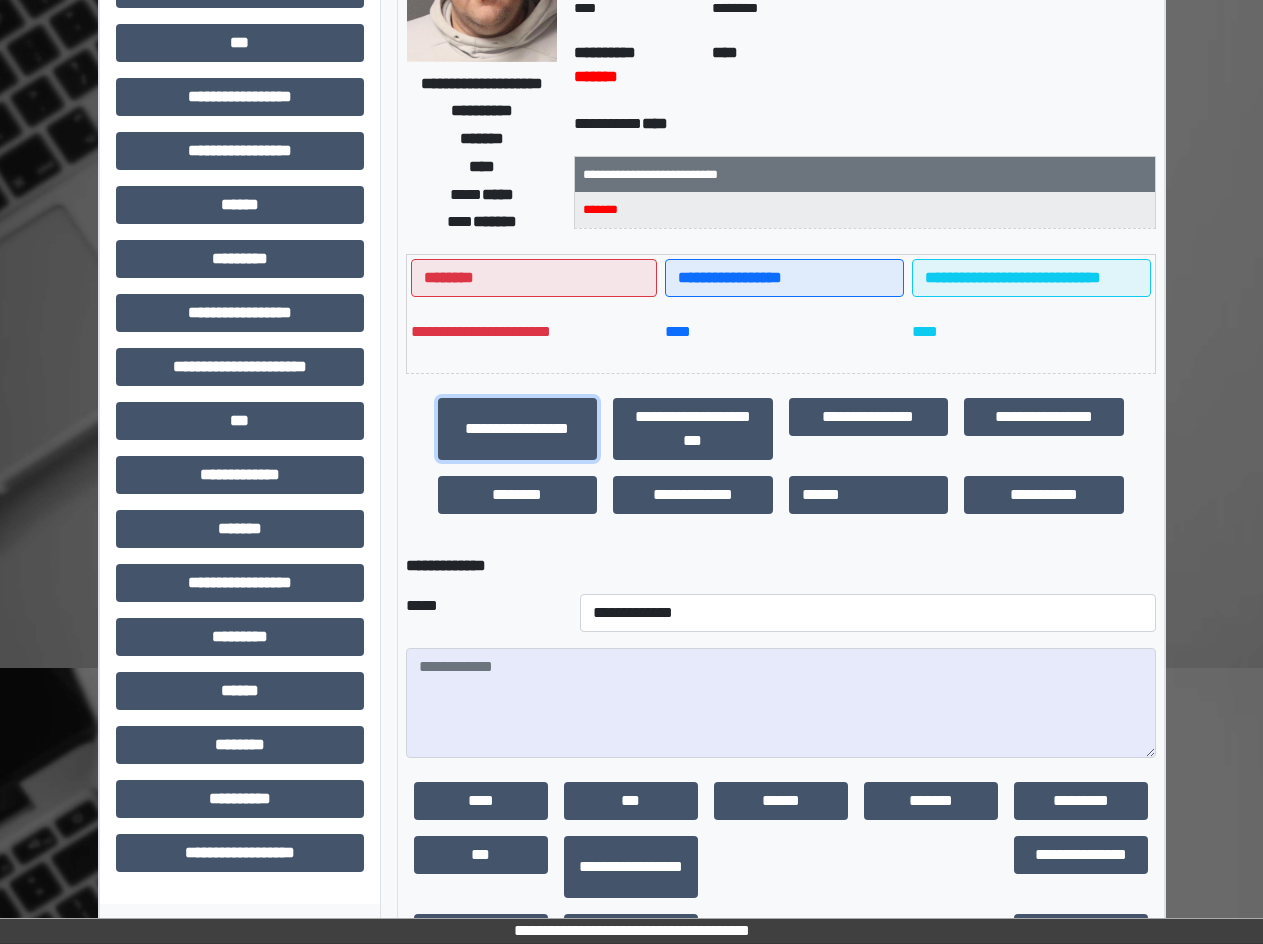 scroll, scrollTop: 300, scrollLeft: 0, axis: vertical 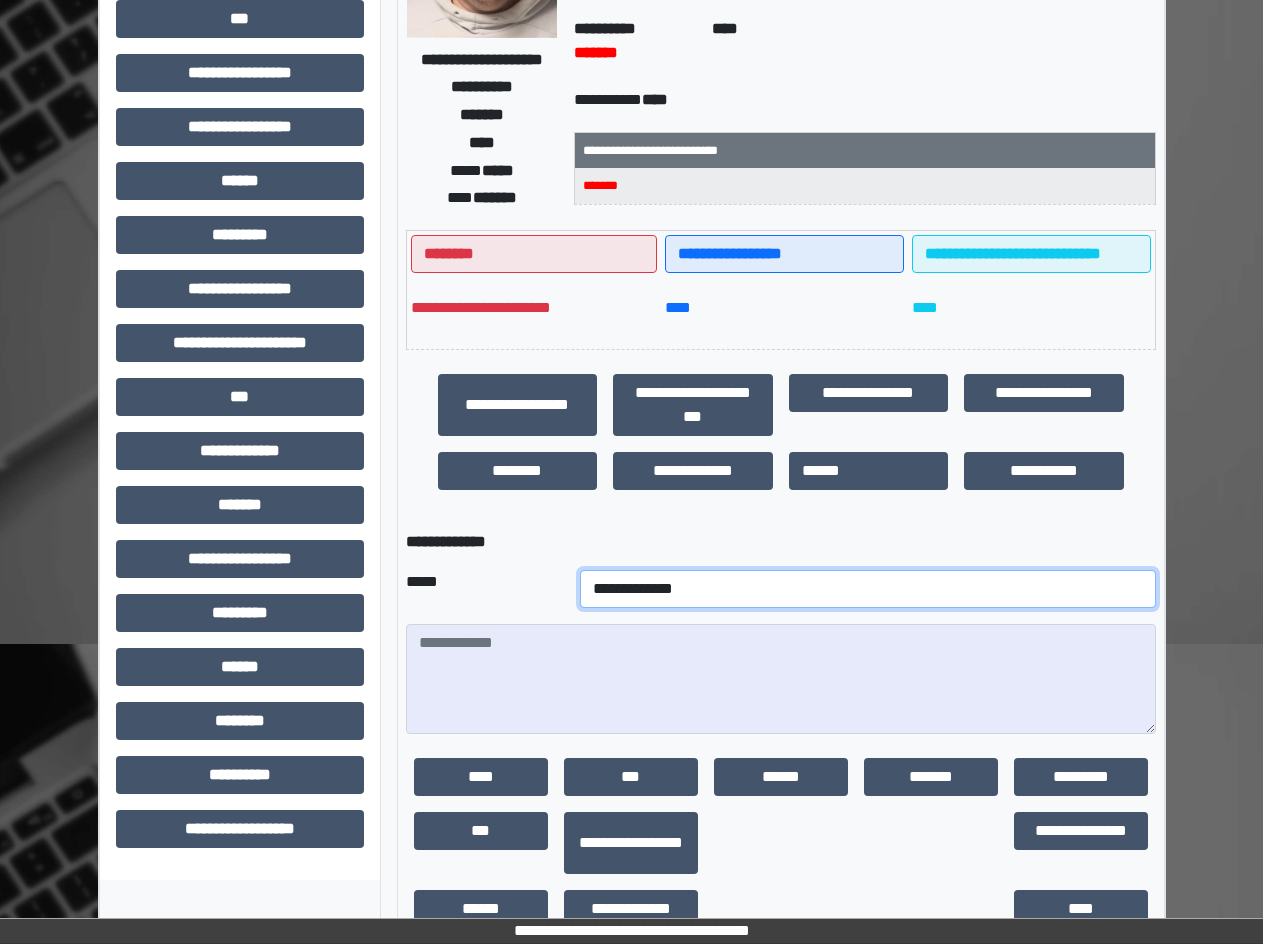 click on "**********" at bounding box center (868, 589) 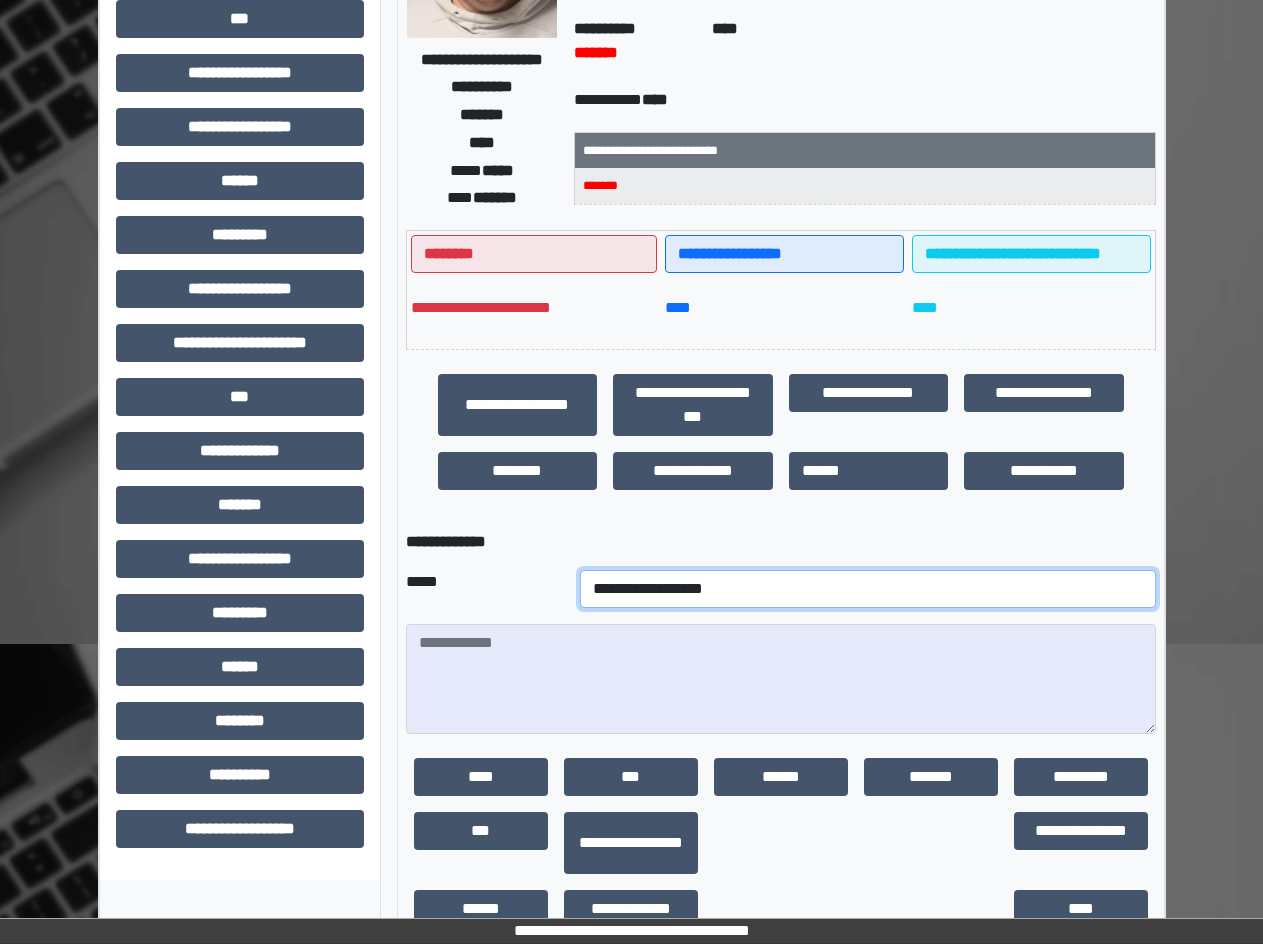click on "**********" at bounding box center (868, 589) 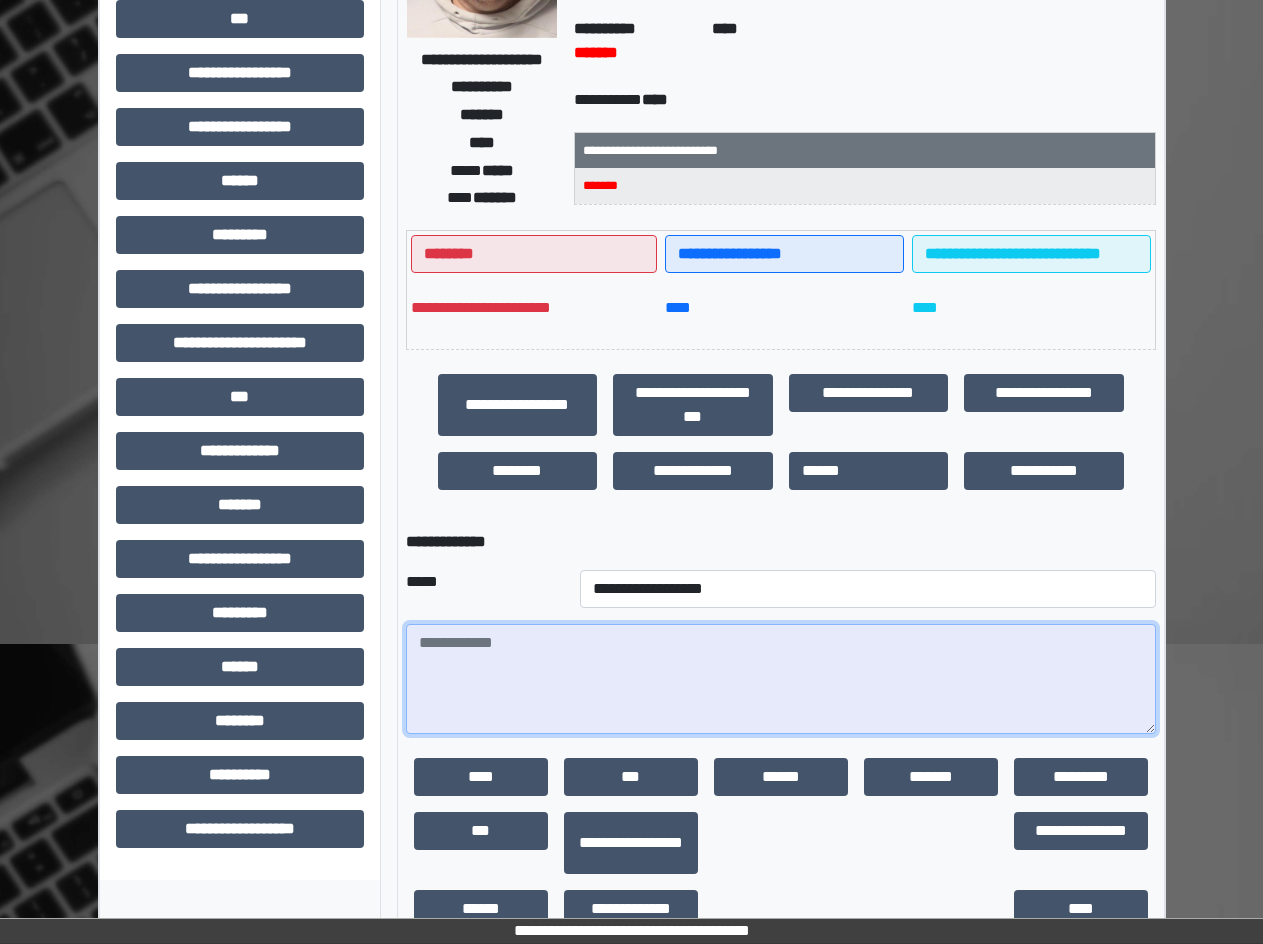 click at bounding box center (781, 679) 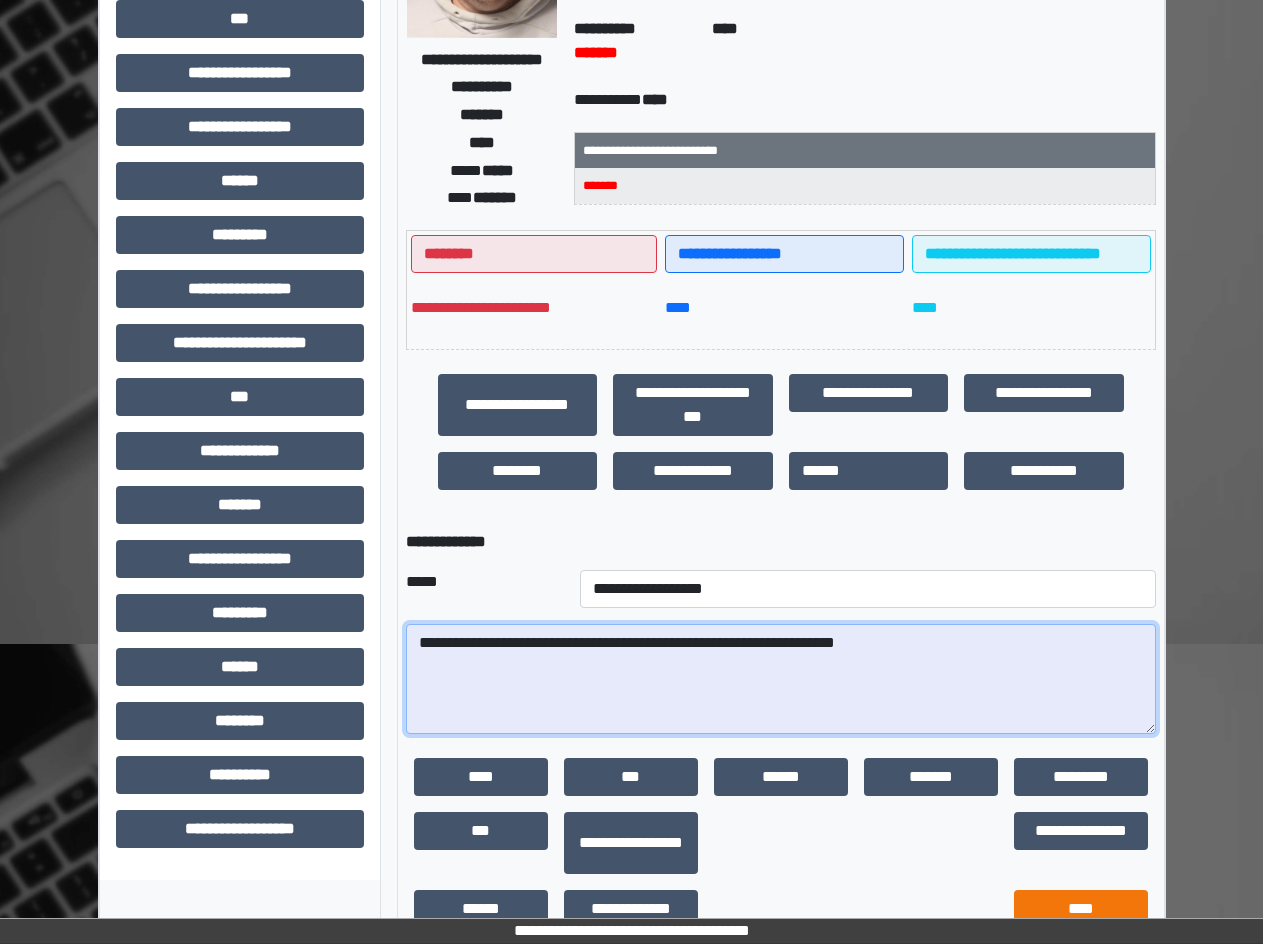 type on "**********" 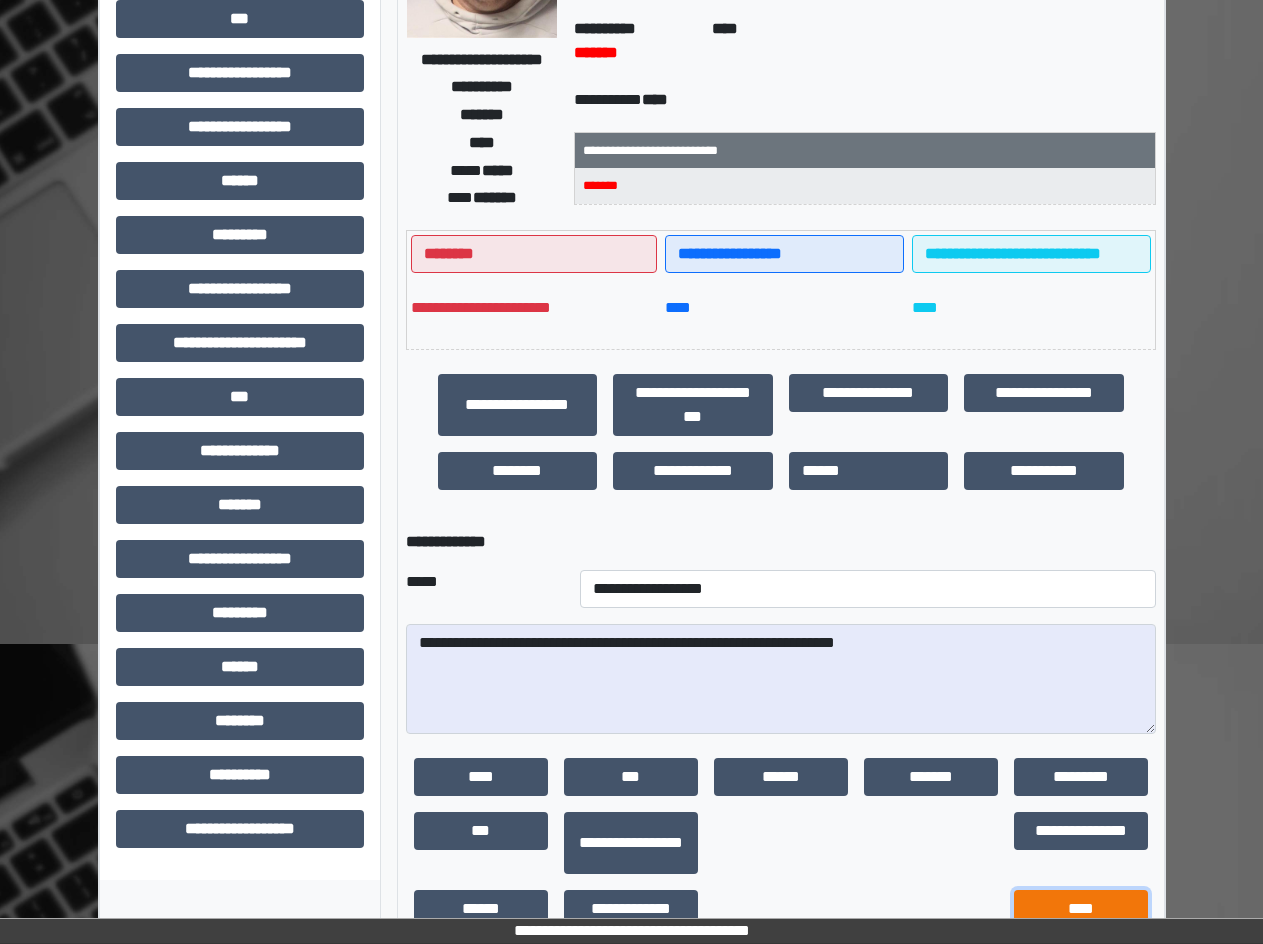click on "****" at bounding box center (1081, 909) 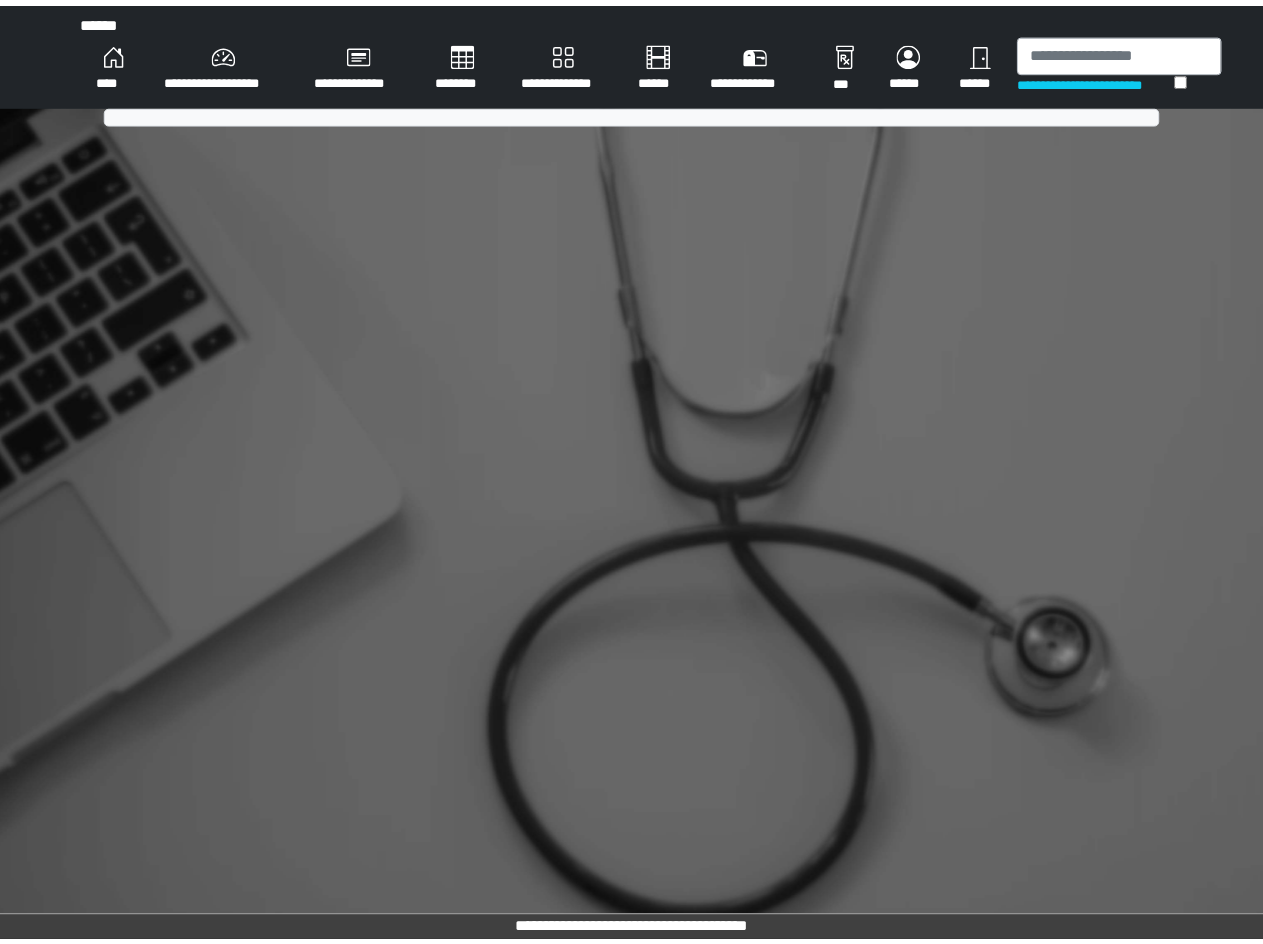 scroll, scrollTop: 0, scrollLeft: 0, axis: both 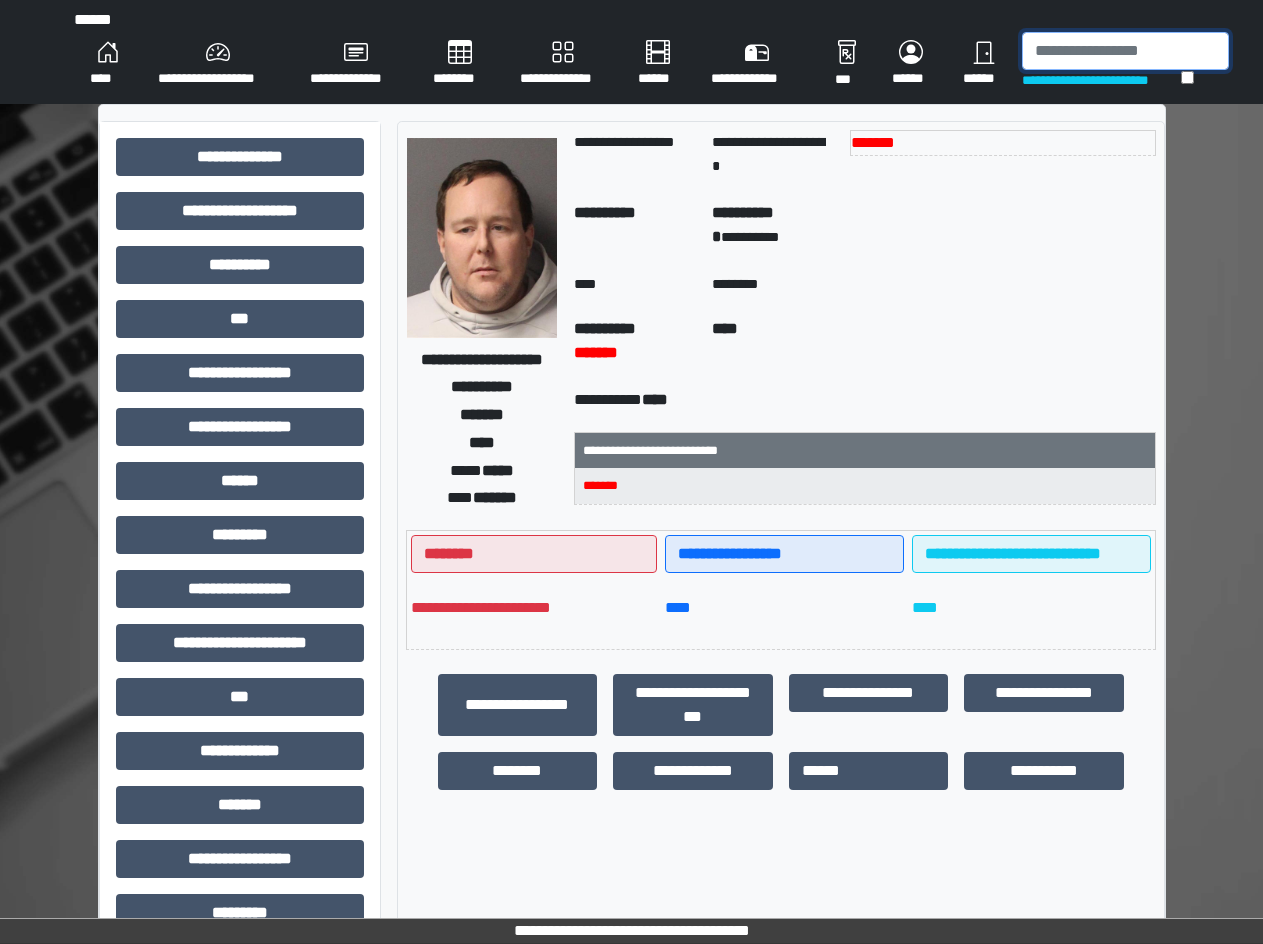 click at bounding box center [1125, 51] 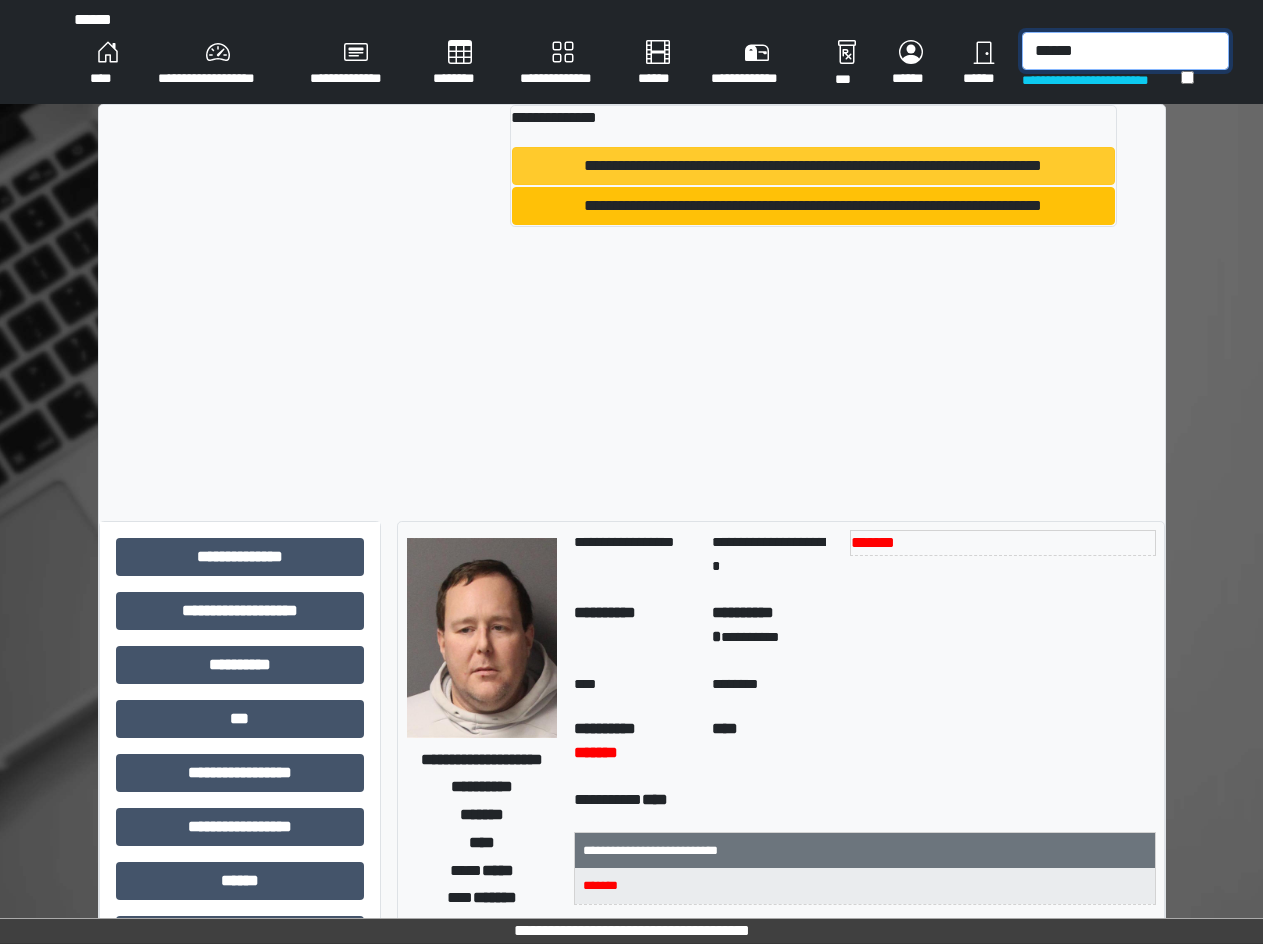 type on "******" 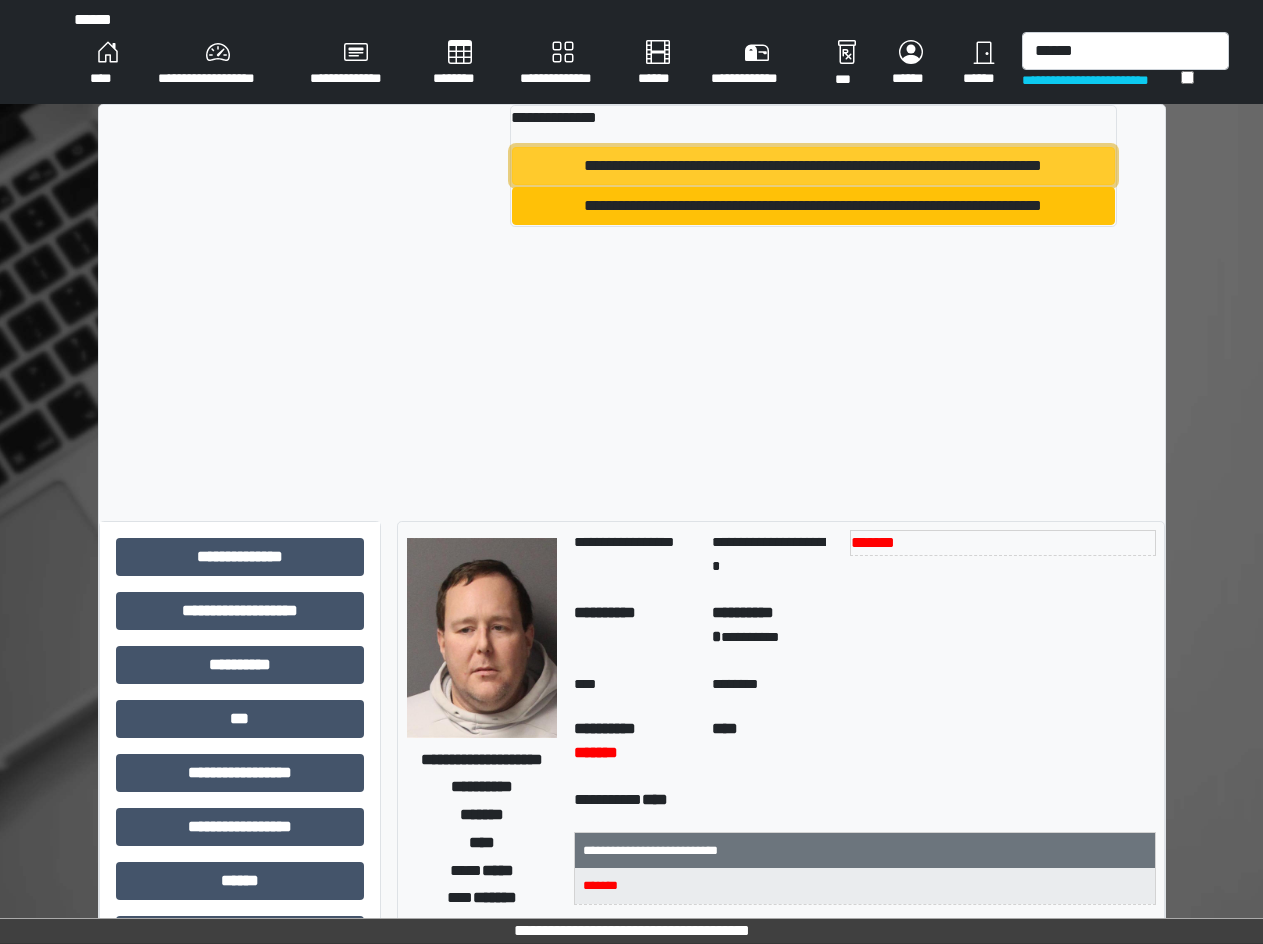 click on "**********" at bounding box center (813, 166) 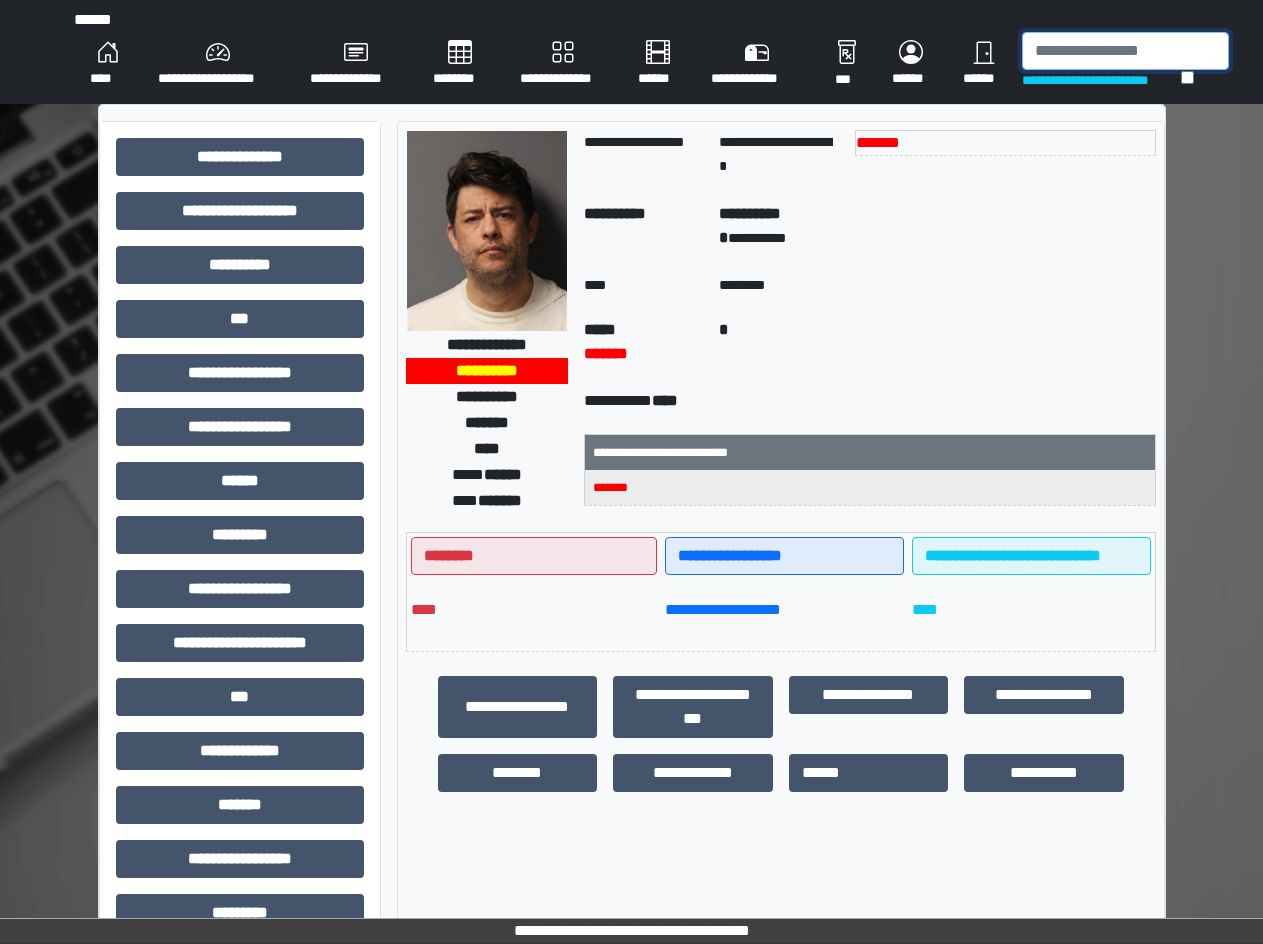 click at bounding box center (1125, 51) 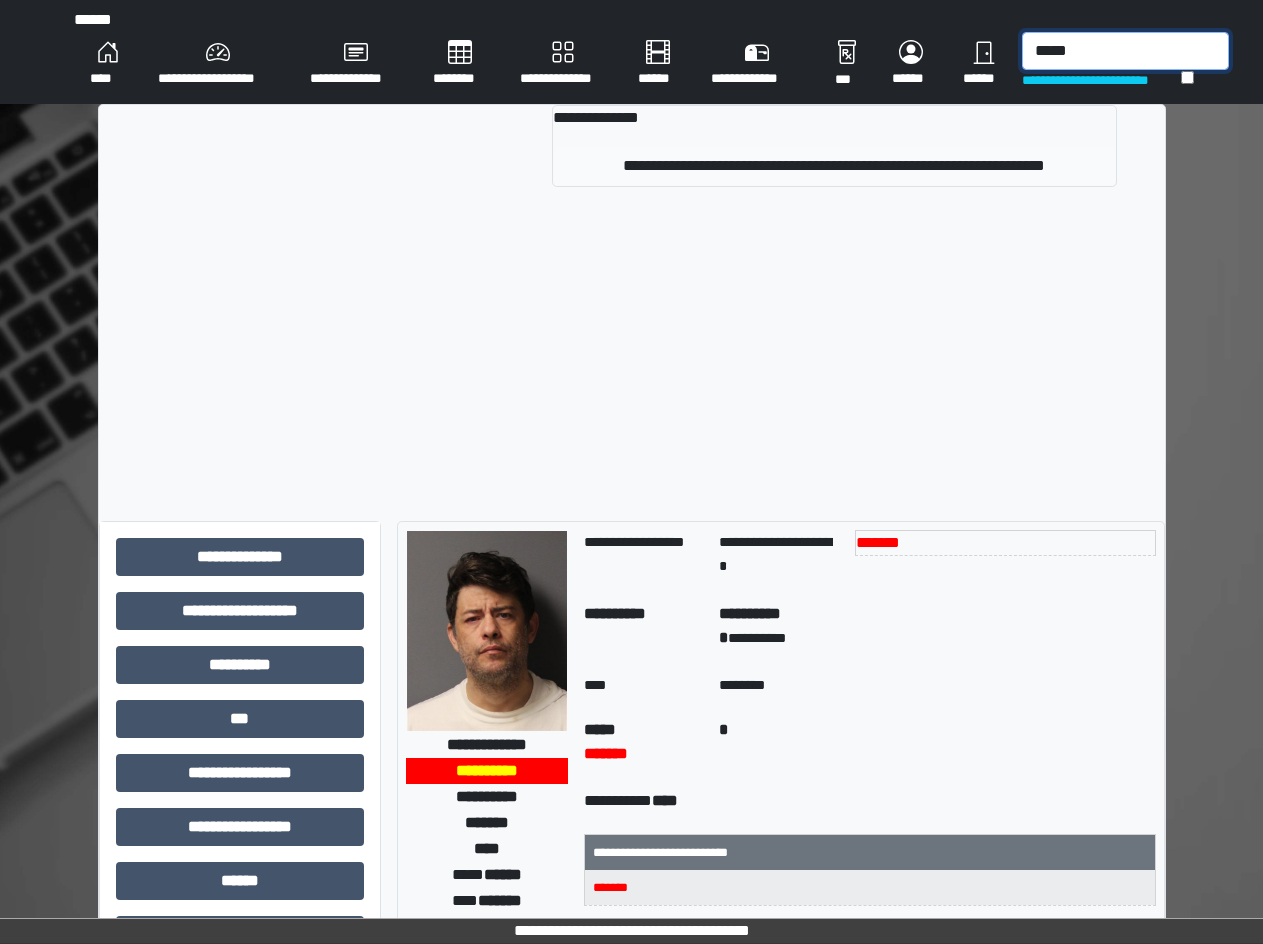 type on "*****" 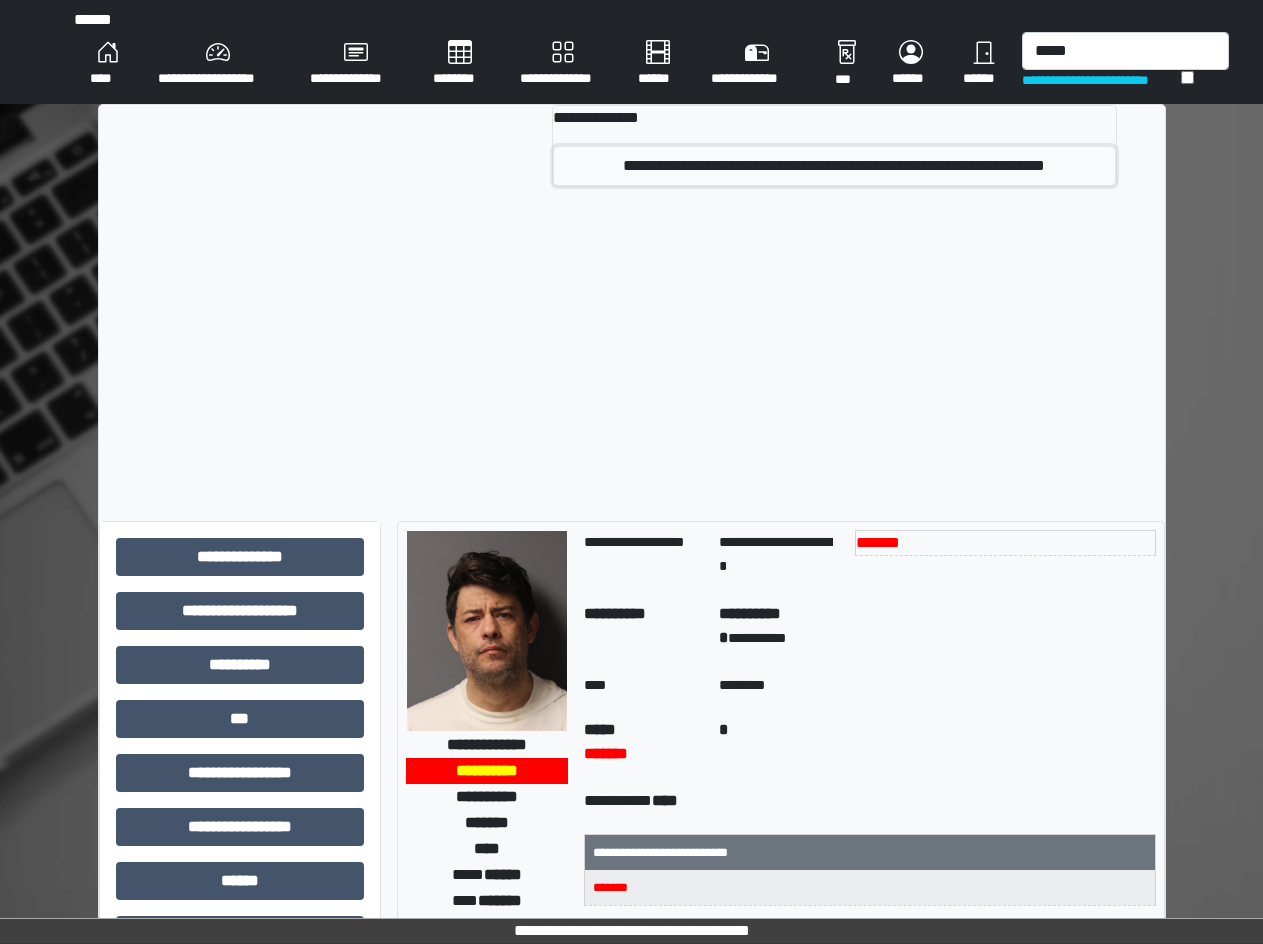 click on "**********" at bounding box center [834, 166] 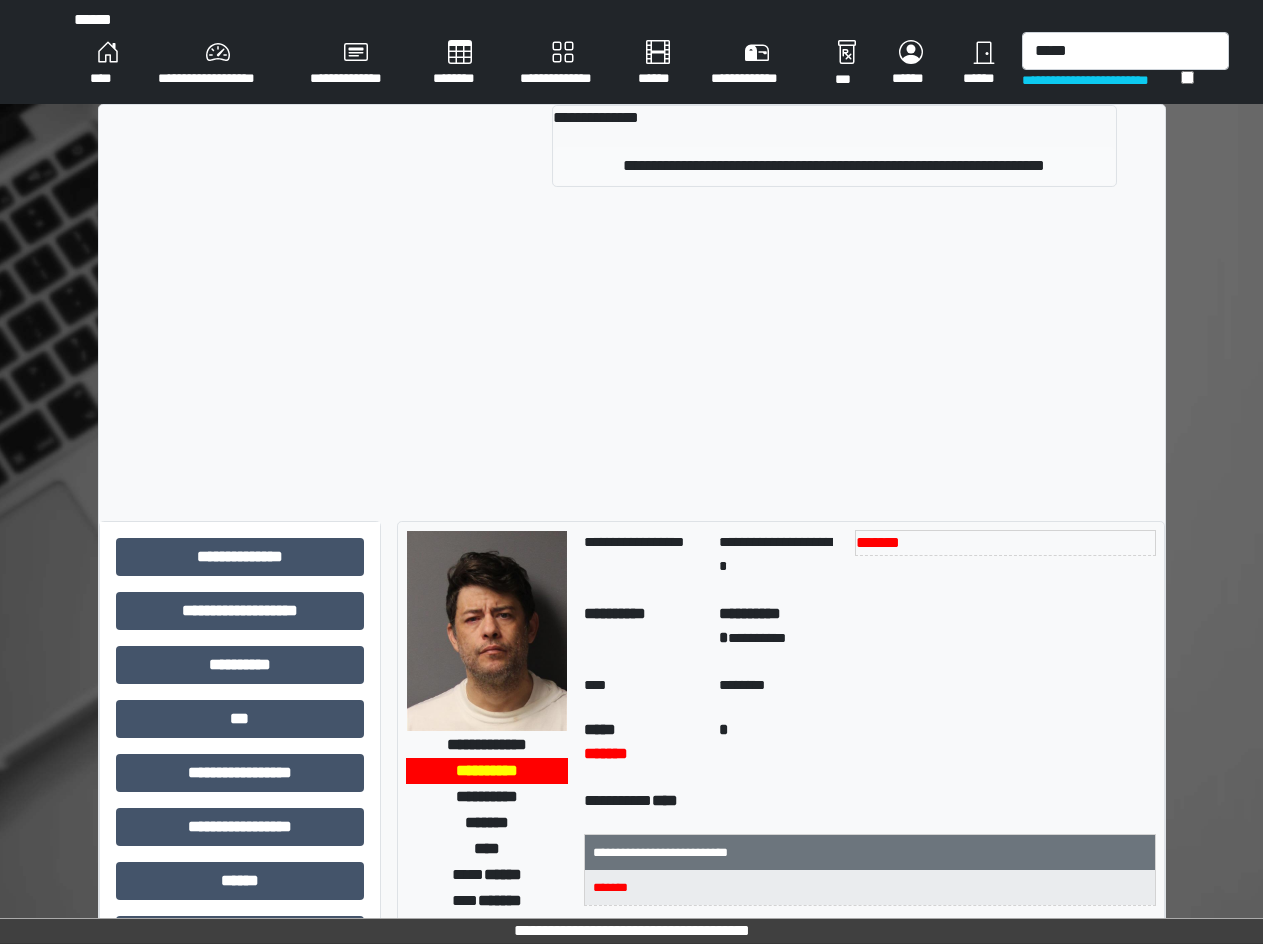 type 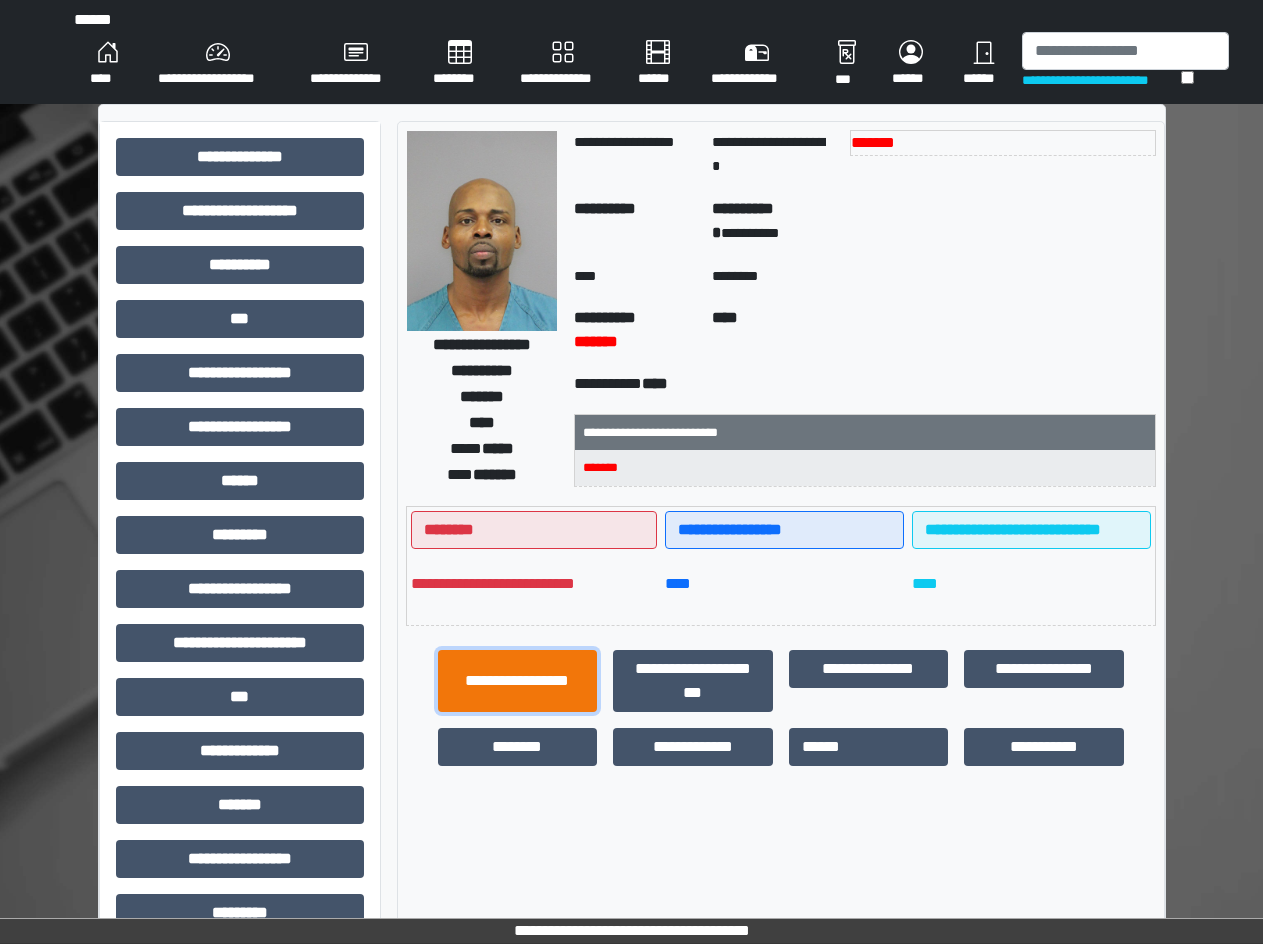 click on "**********" at bounding box center [518, 681] 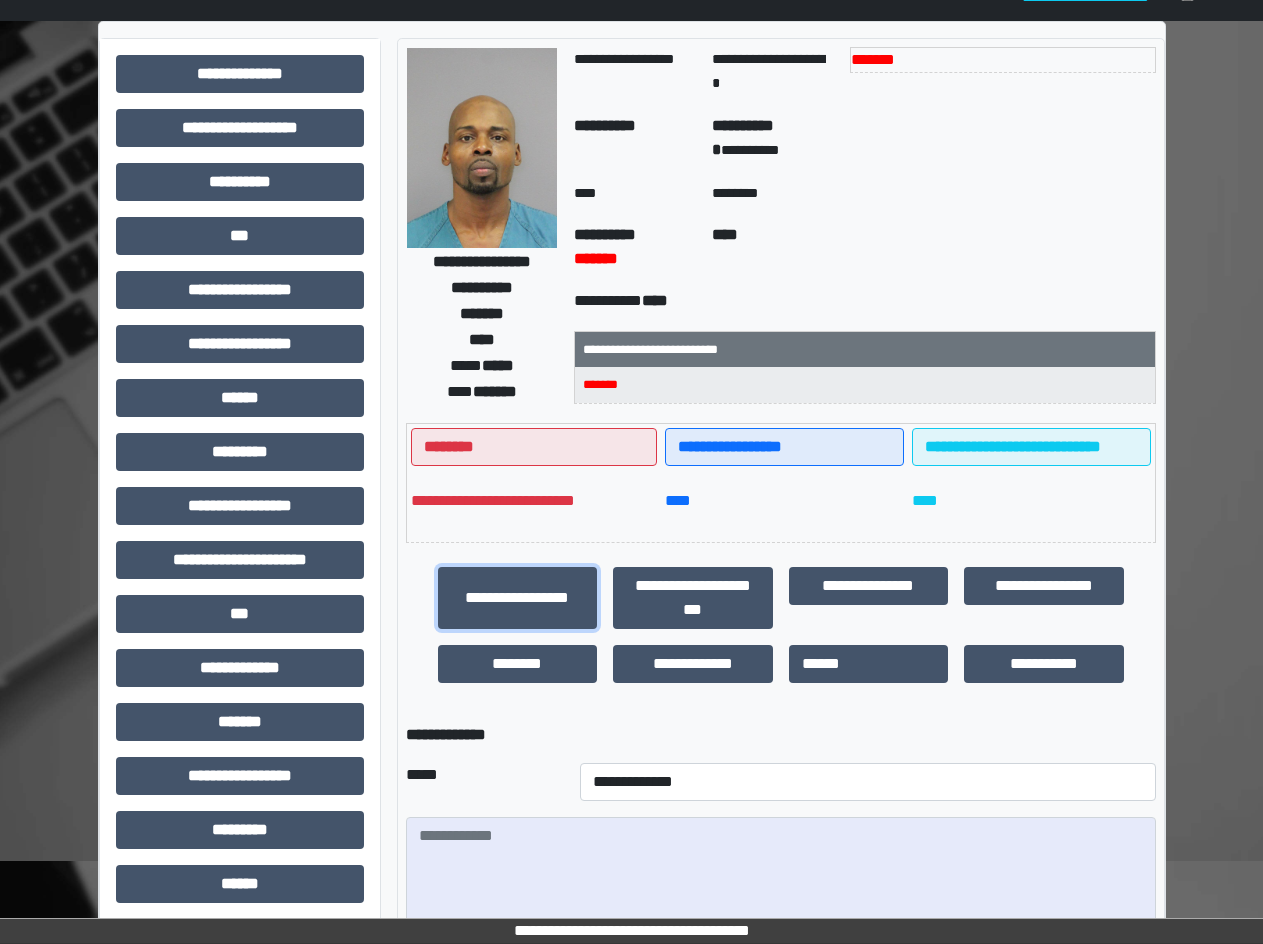 scroll, scrollTop: 300, scrollLeft: 0, axis: vertical 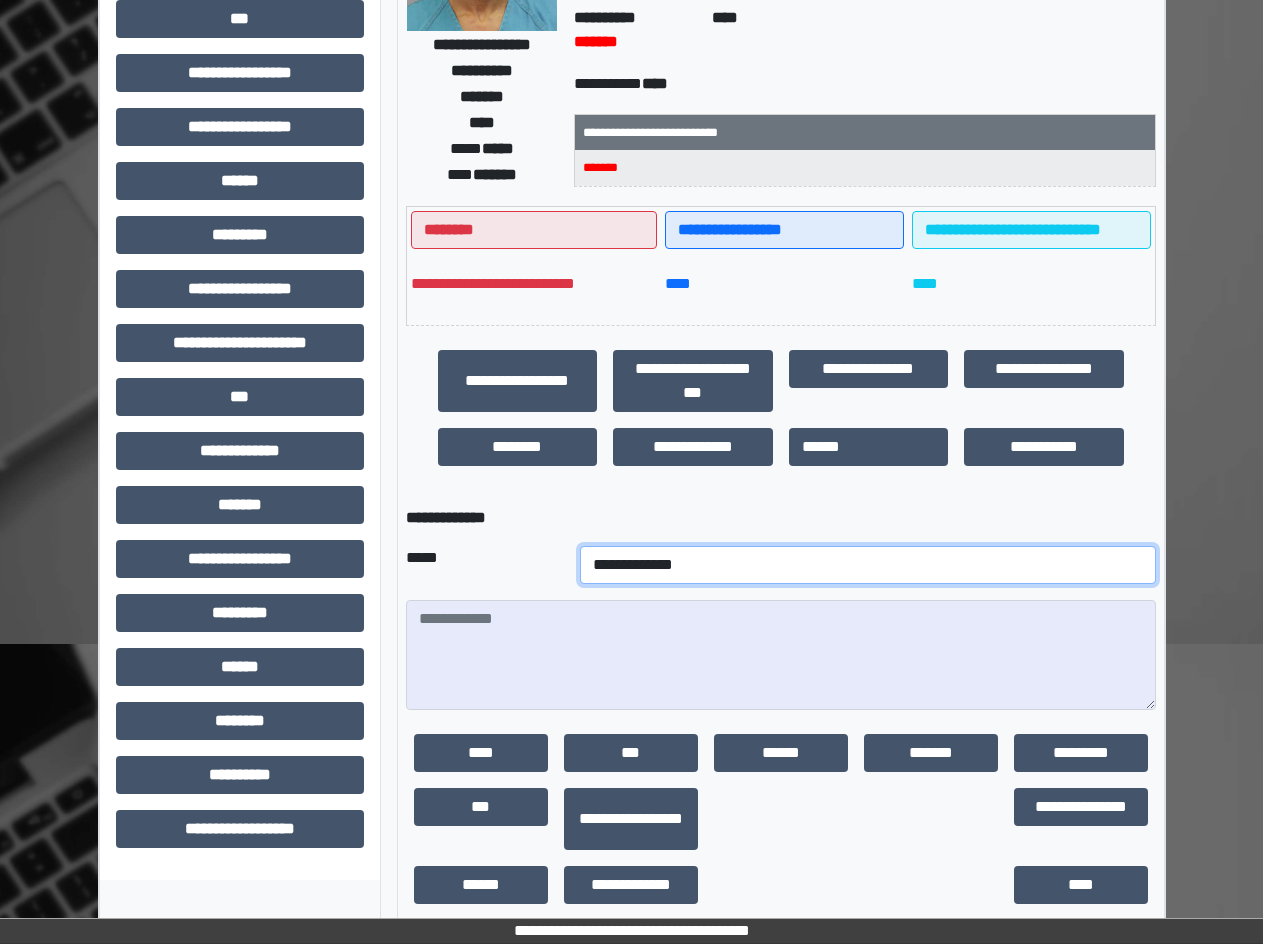 click on "**********" at bounding box center [868, 565] 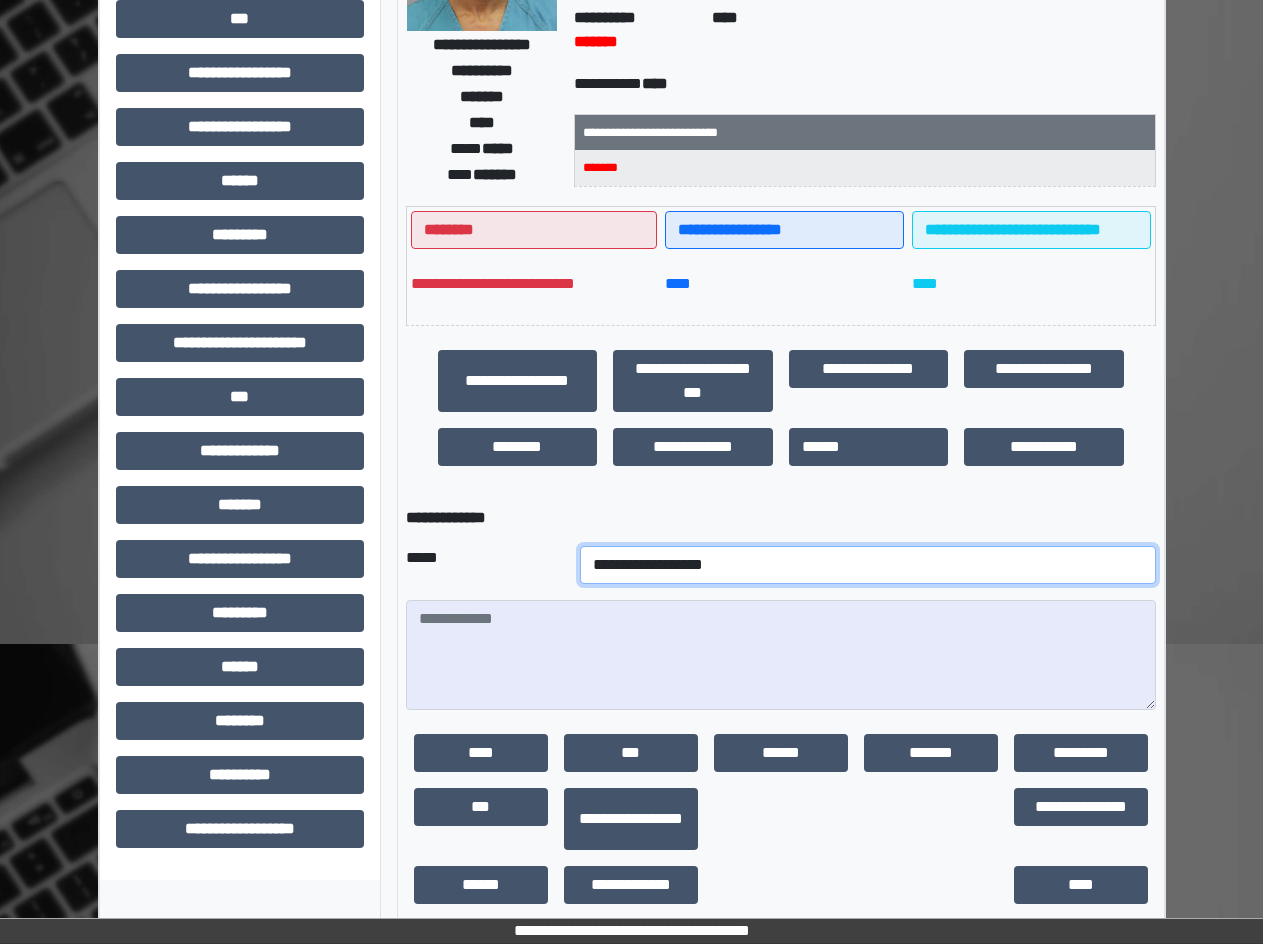 click on "**********" at bounding box center [868, 565] 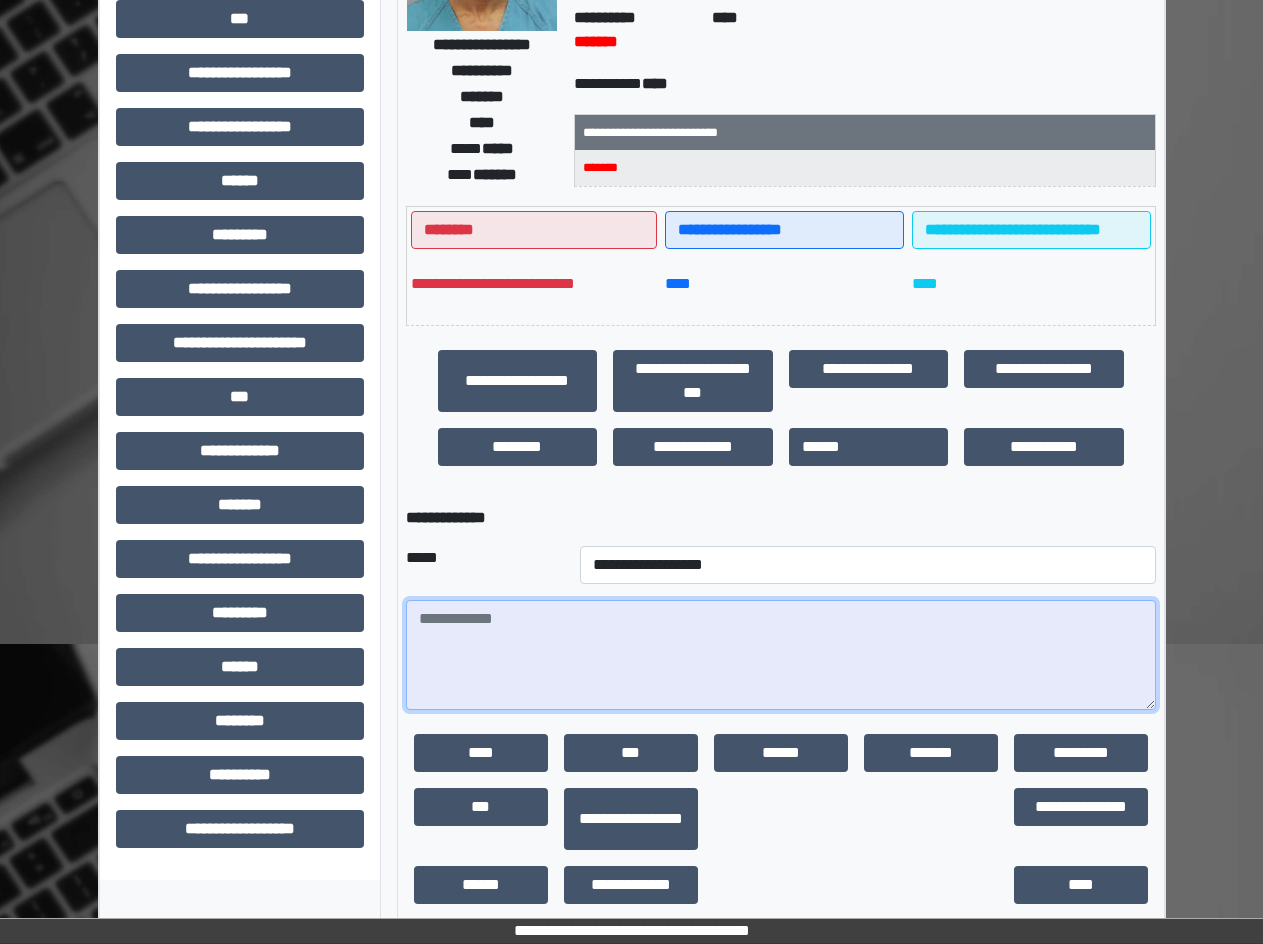 paste on "**********" 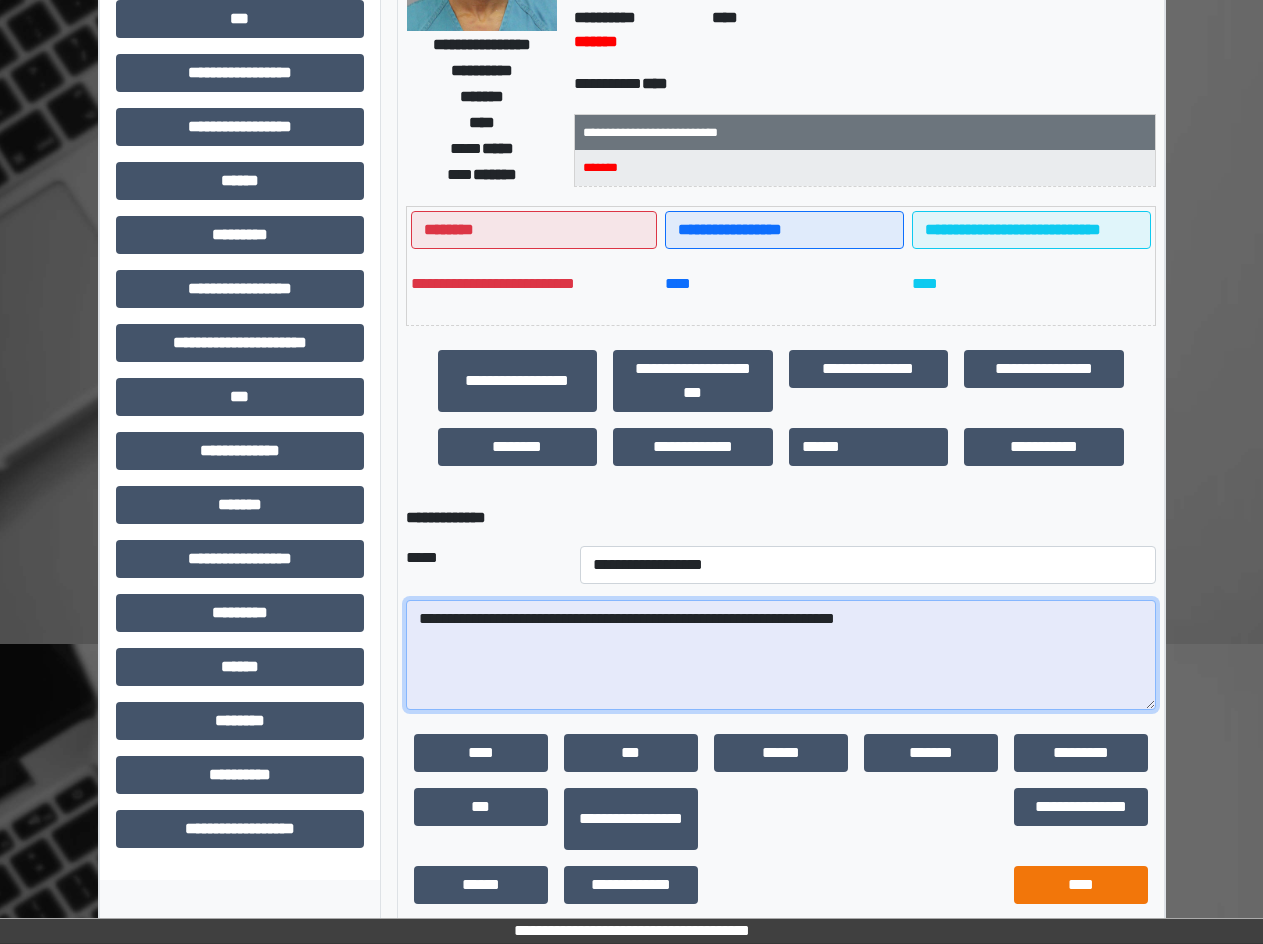type on "**********" 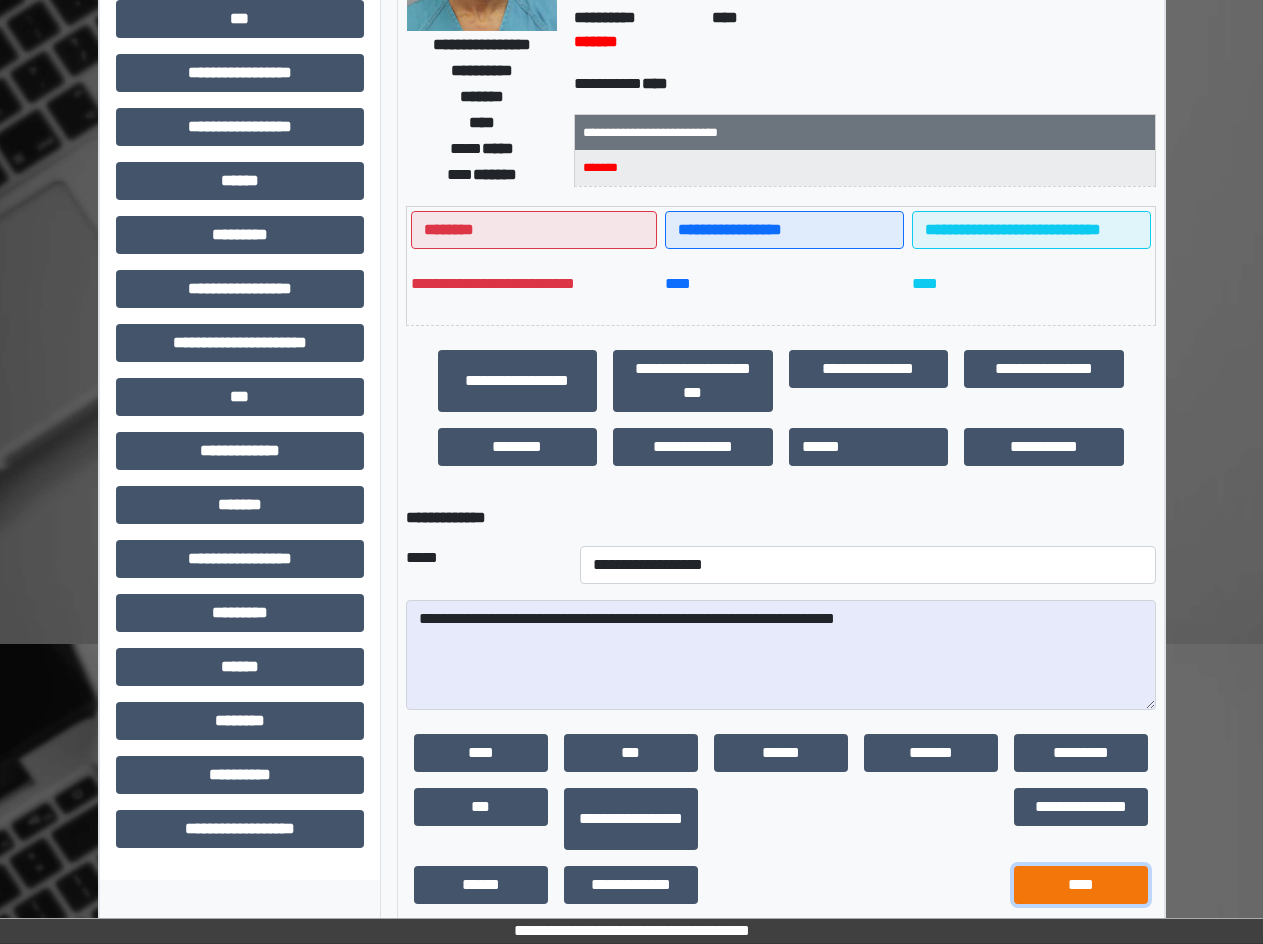 click on "****" at bounding box center [1081, 885] 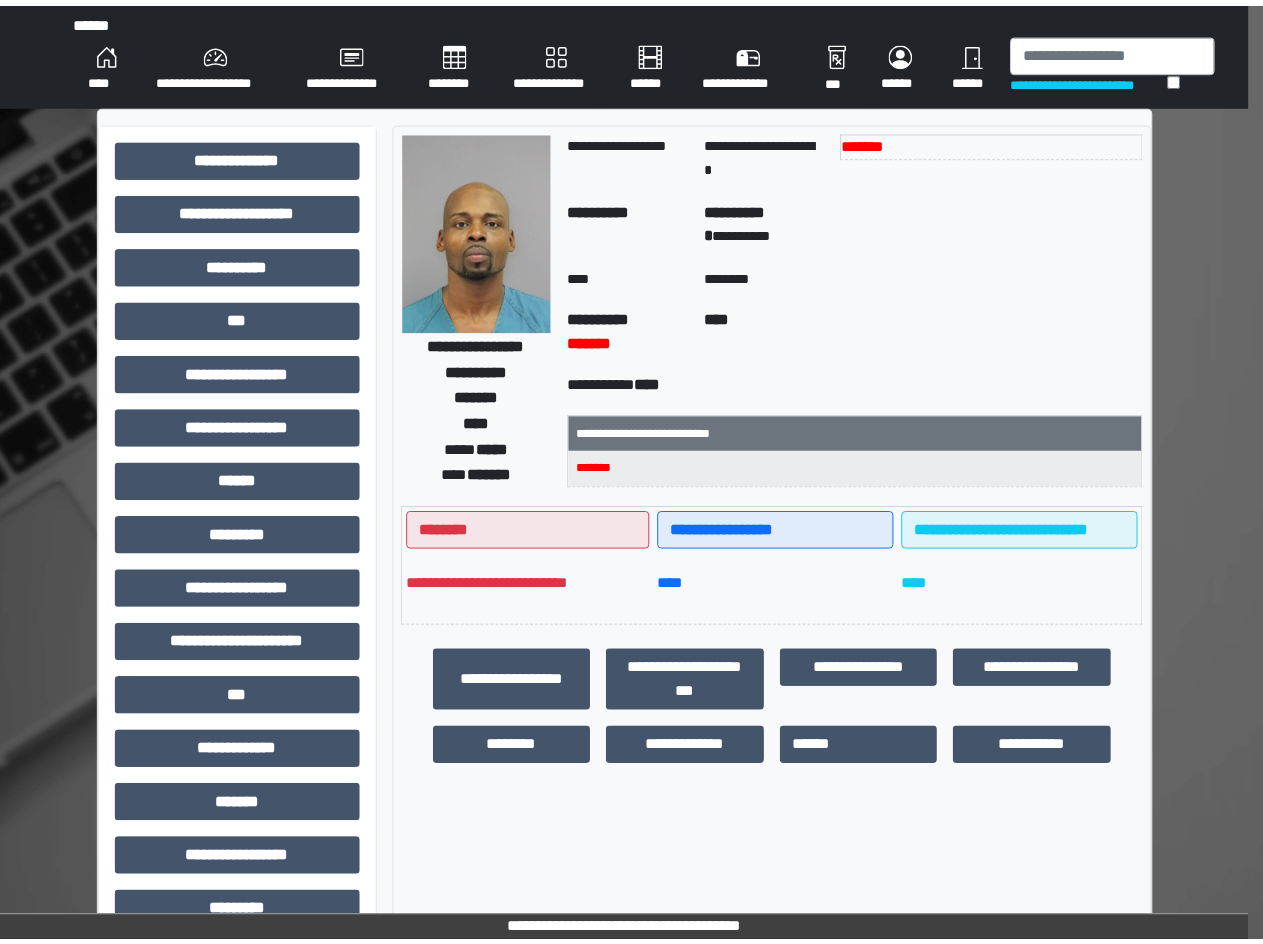scroll, scrollTop: 0, scrollLeft: 0, axis: both 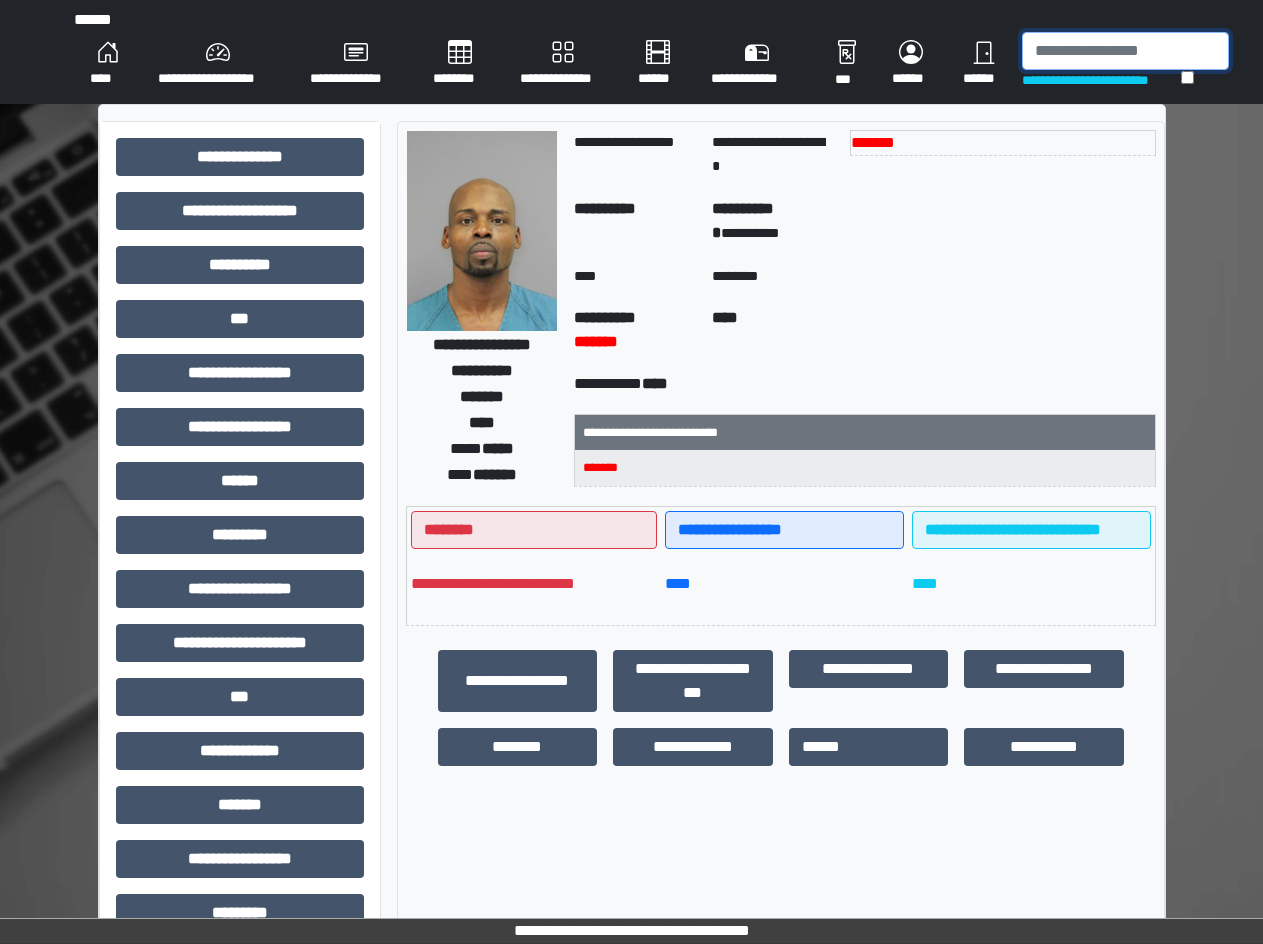 click at bounding box center (1125, 51) 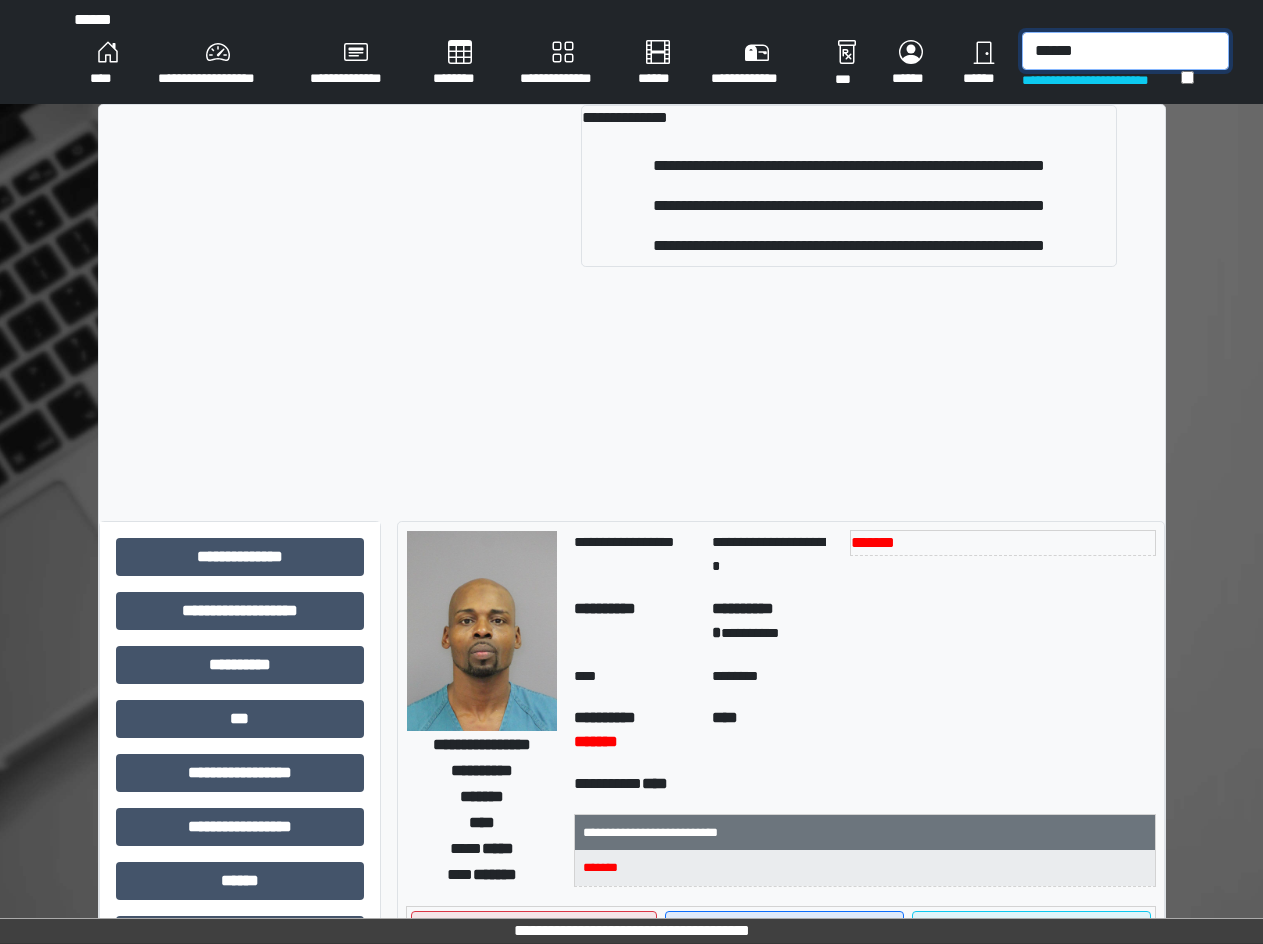 type on "******" 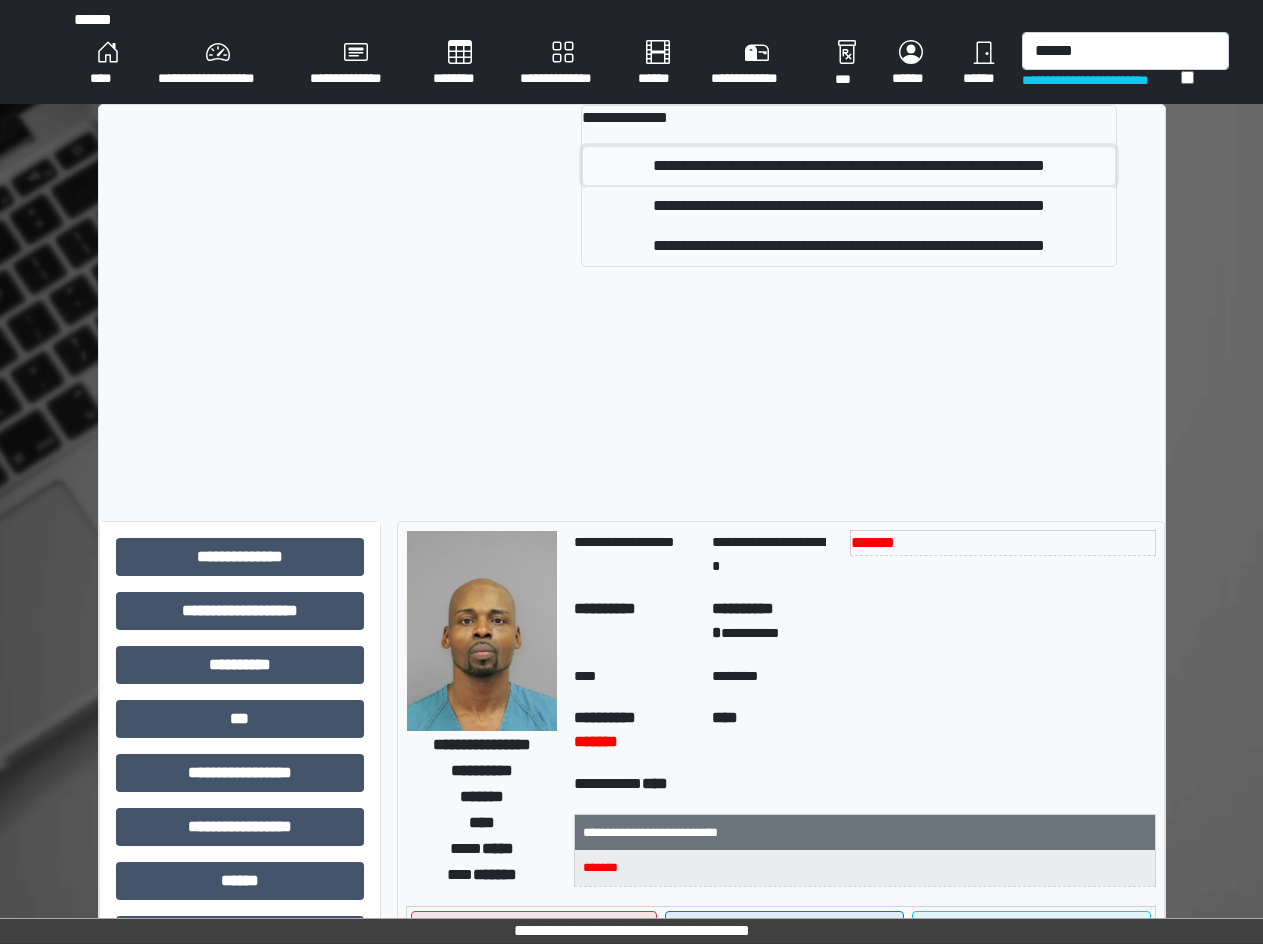 click on "**********" at bounding box center [848, 166] 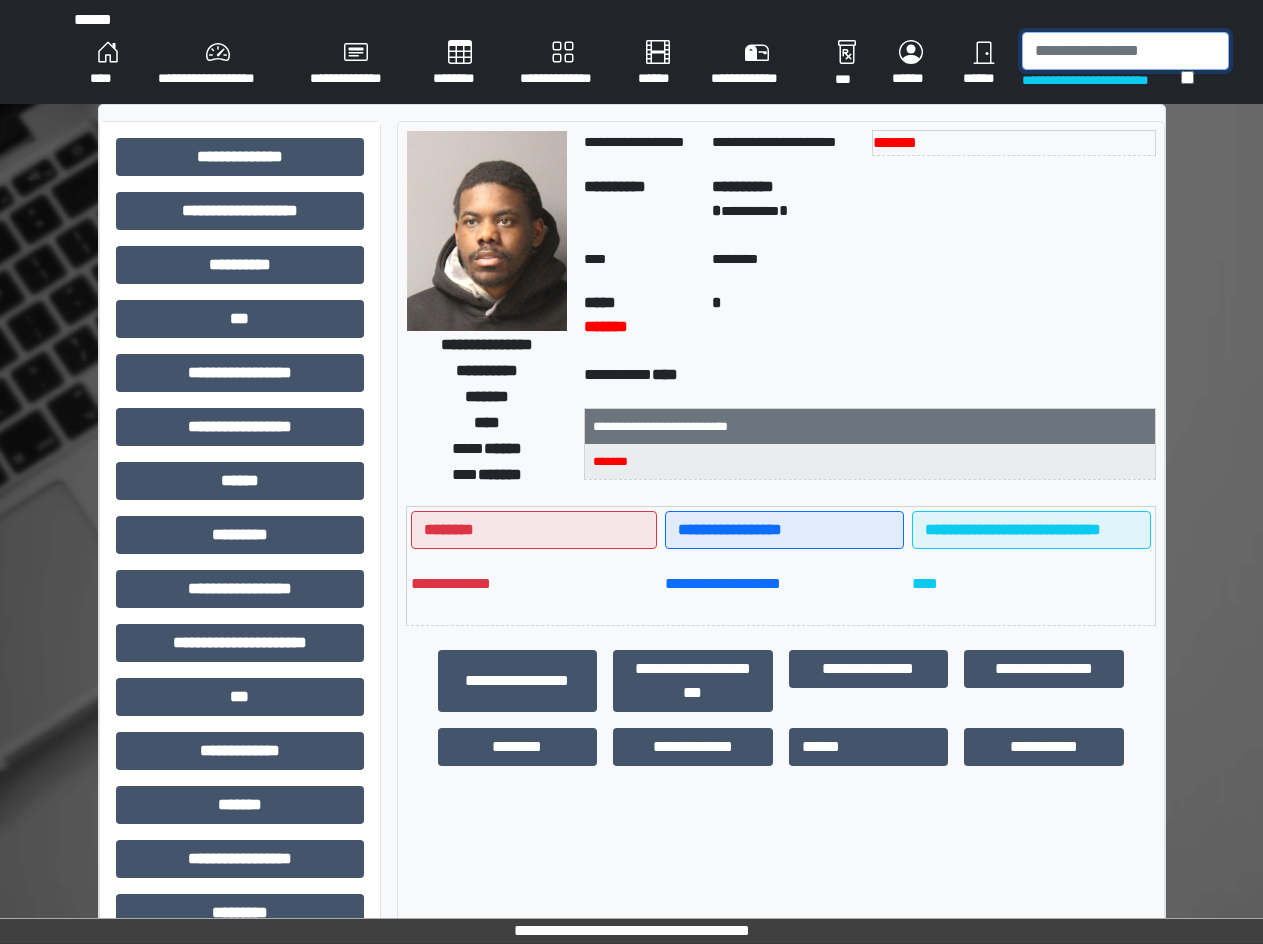 click at bounding box center (1125, 51) 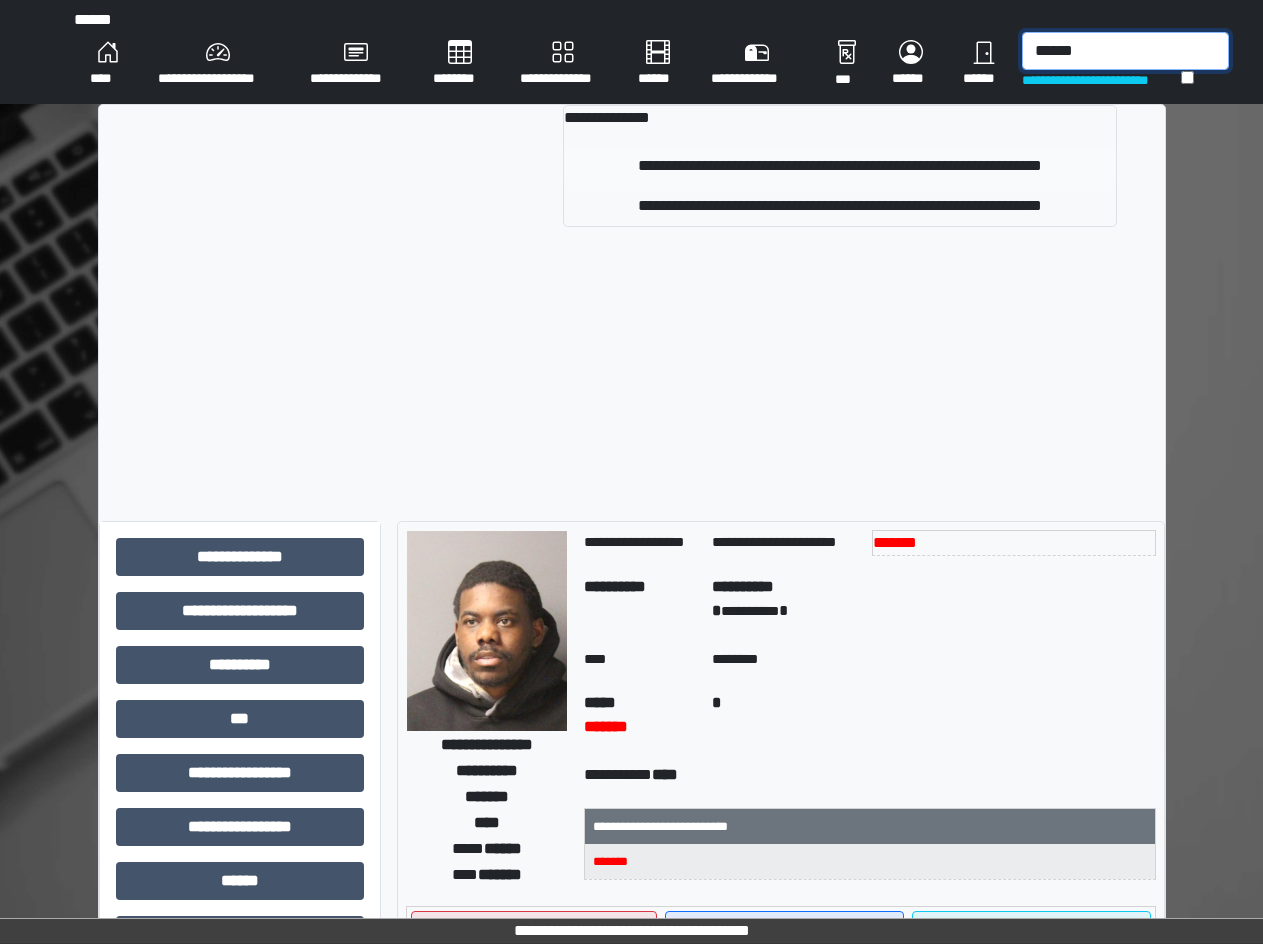type on "******" 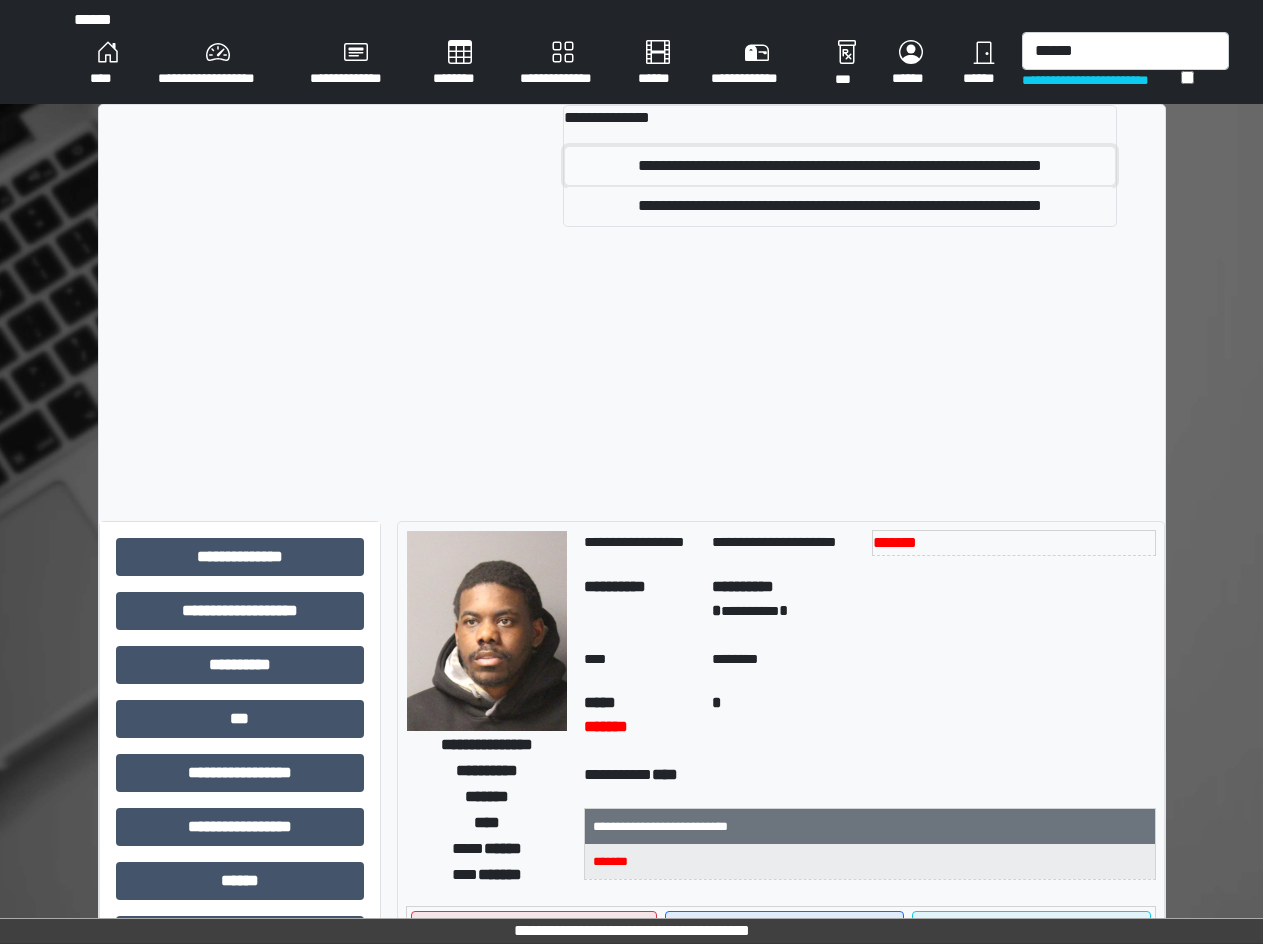 click on "**********" at bounding box center [840, 166] 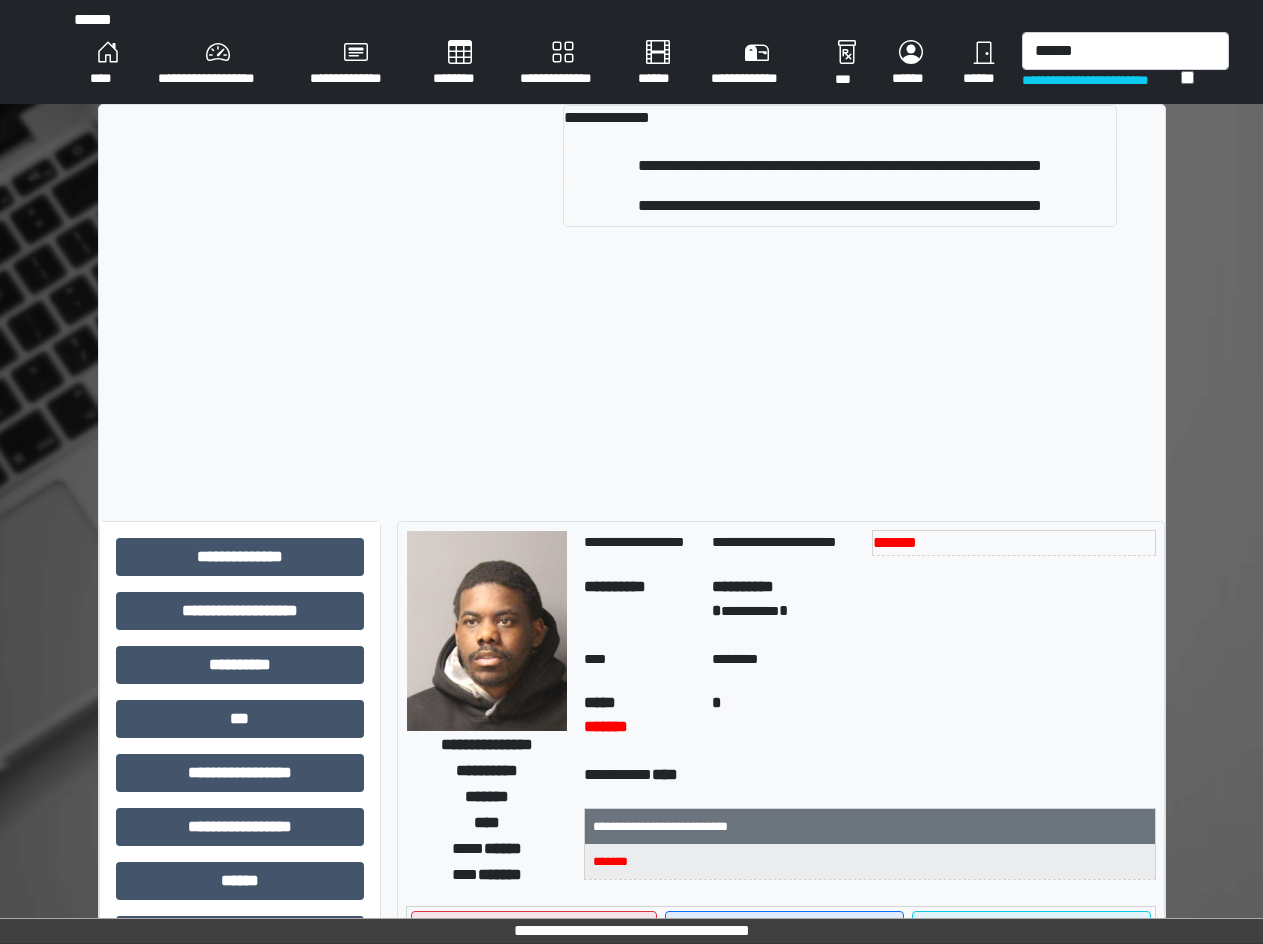 type 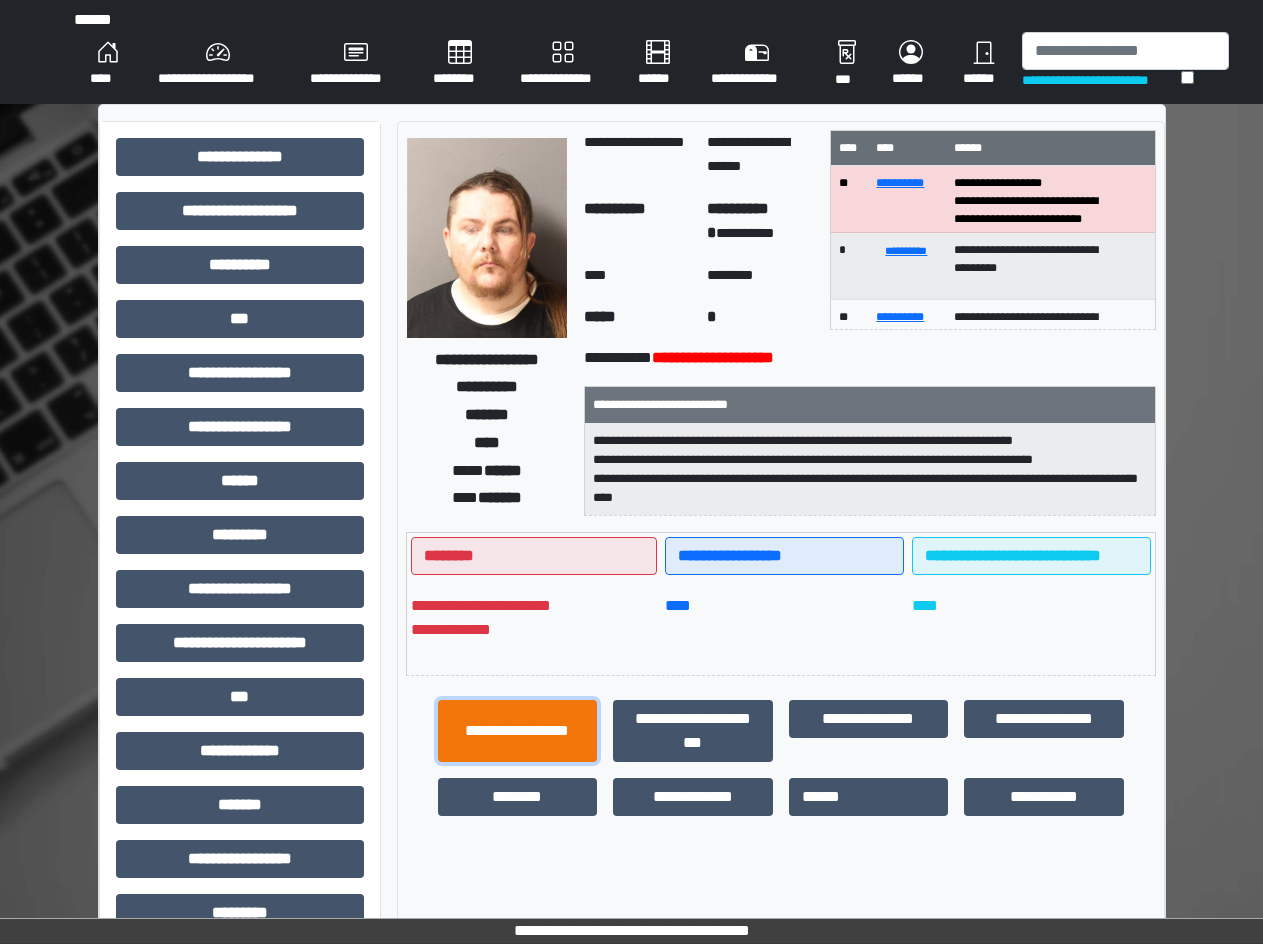 click on "**********" at bounding box center (518, 731) 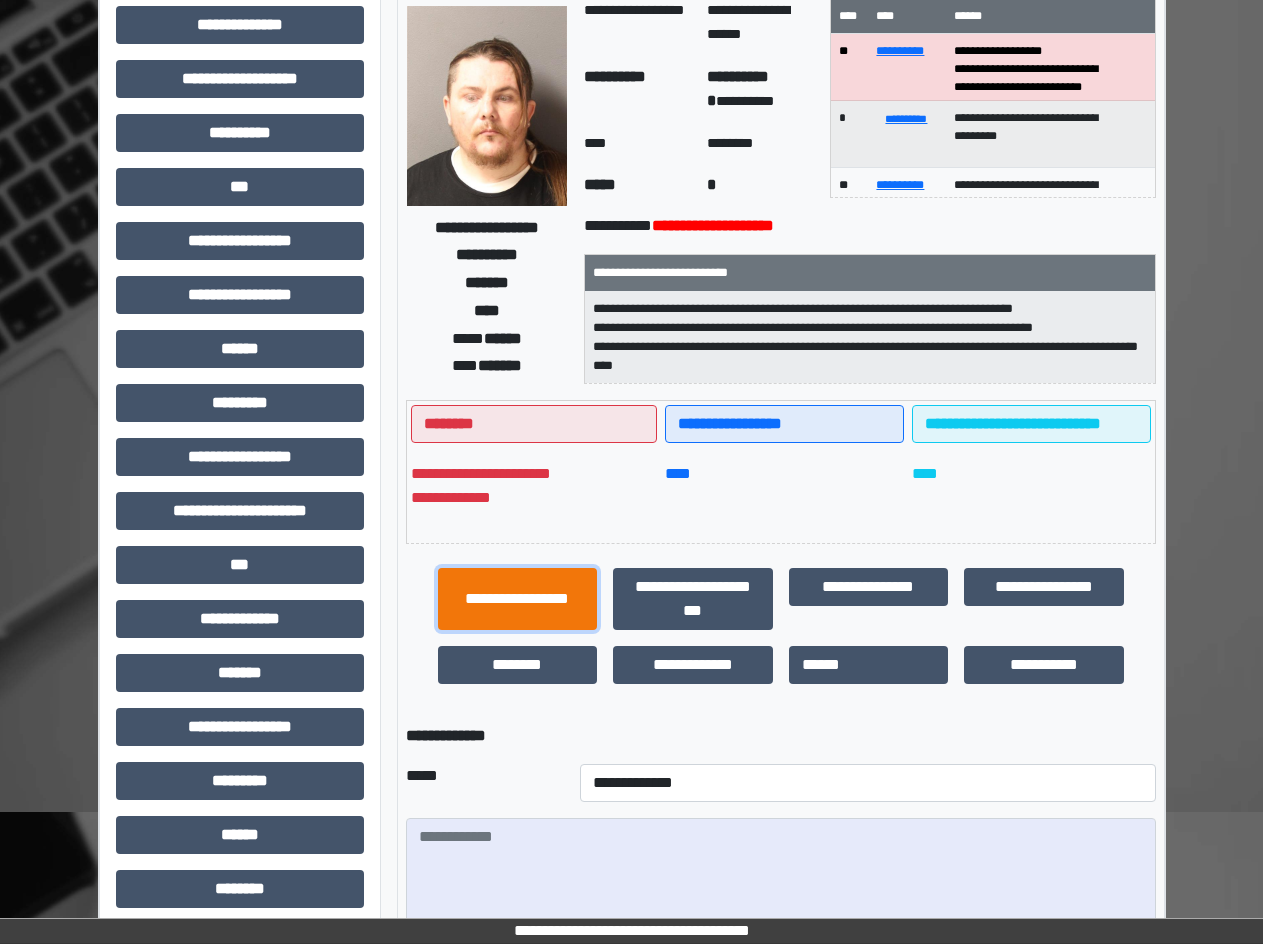 scroll, scrollTop: 200, scrollLeft: 0, axis: vertical 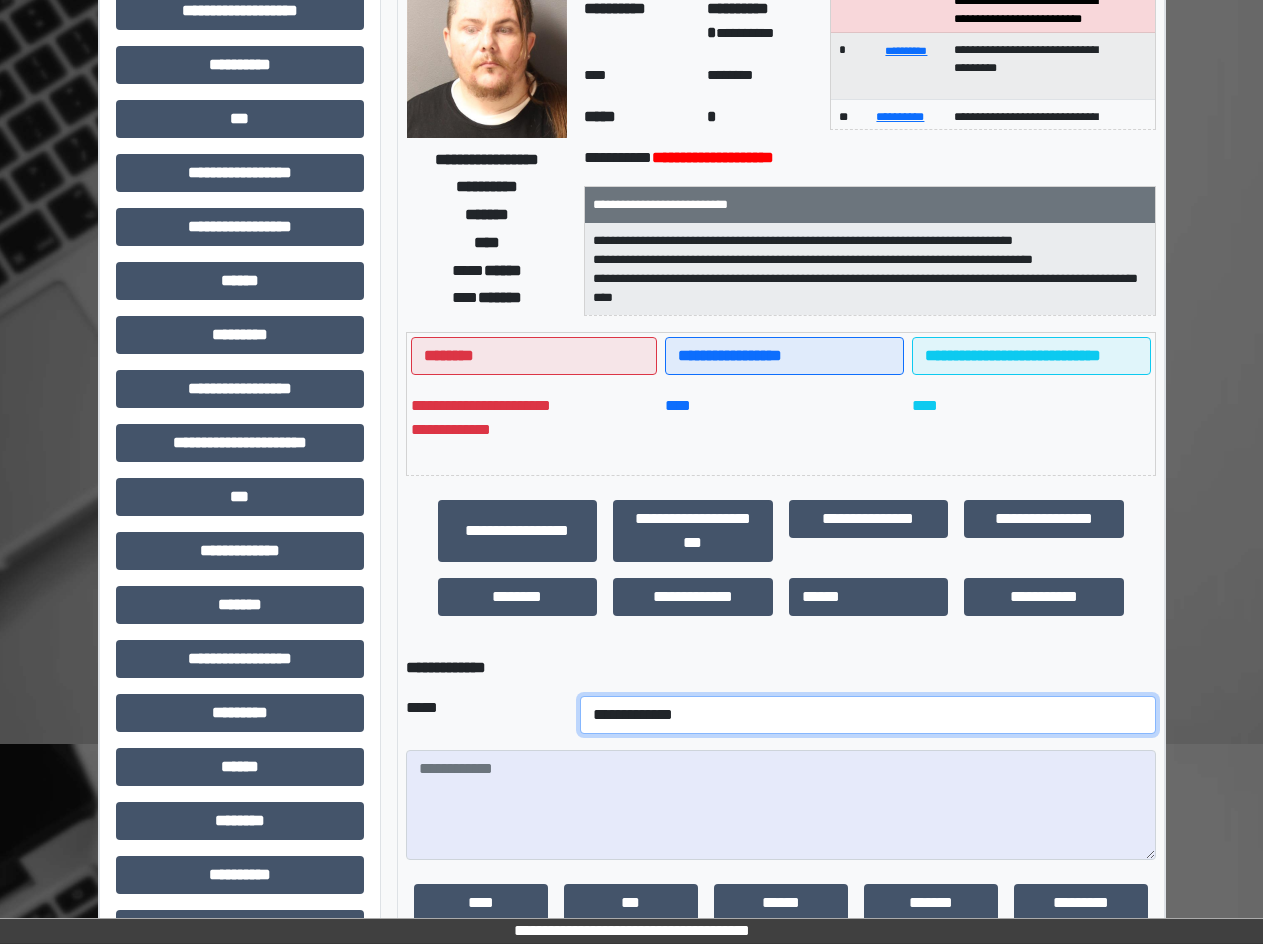 click on "**********" at bounding box center [868, 715] 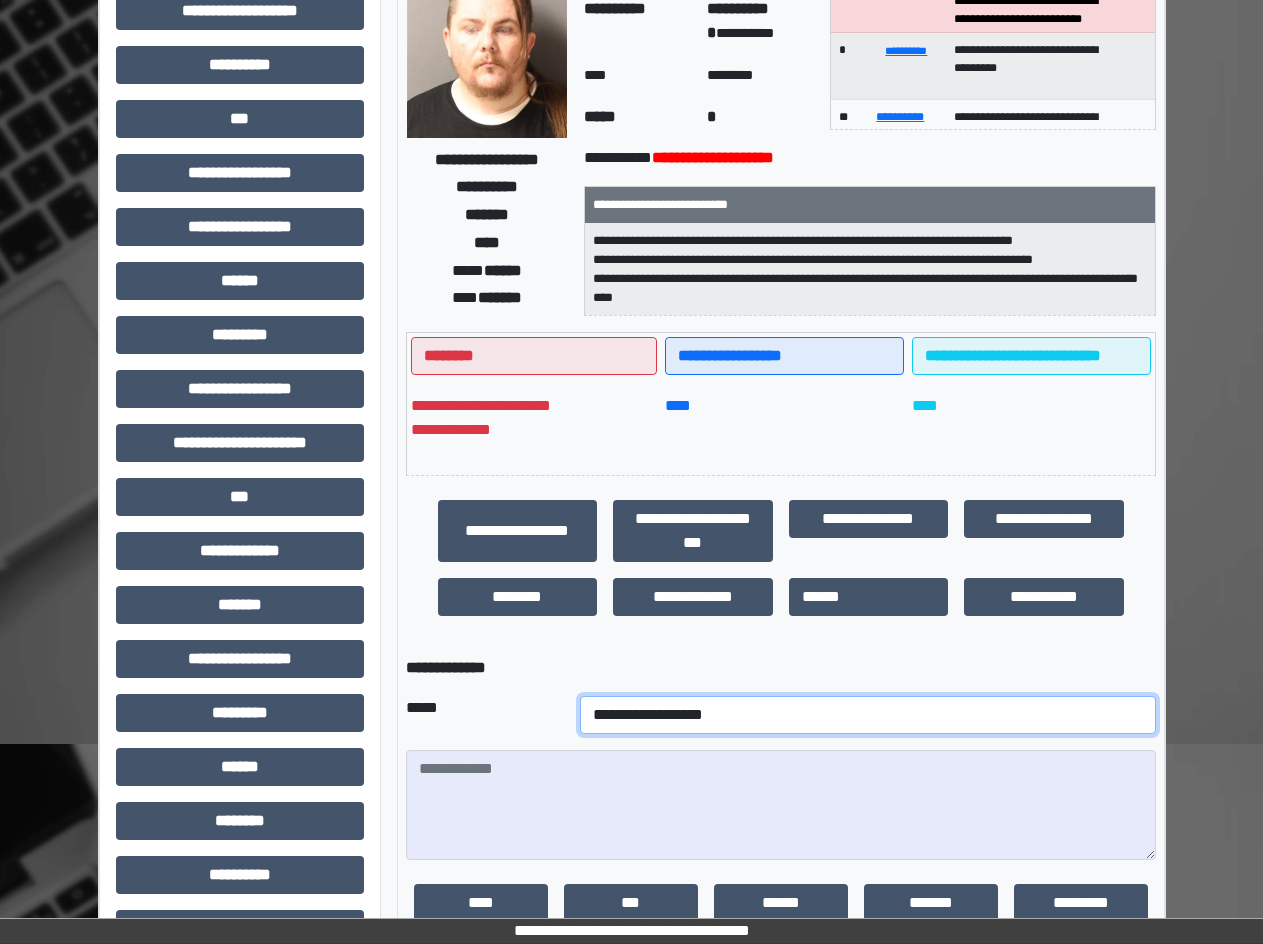 click on "**********" at bounding box center (868, 715) 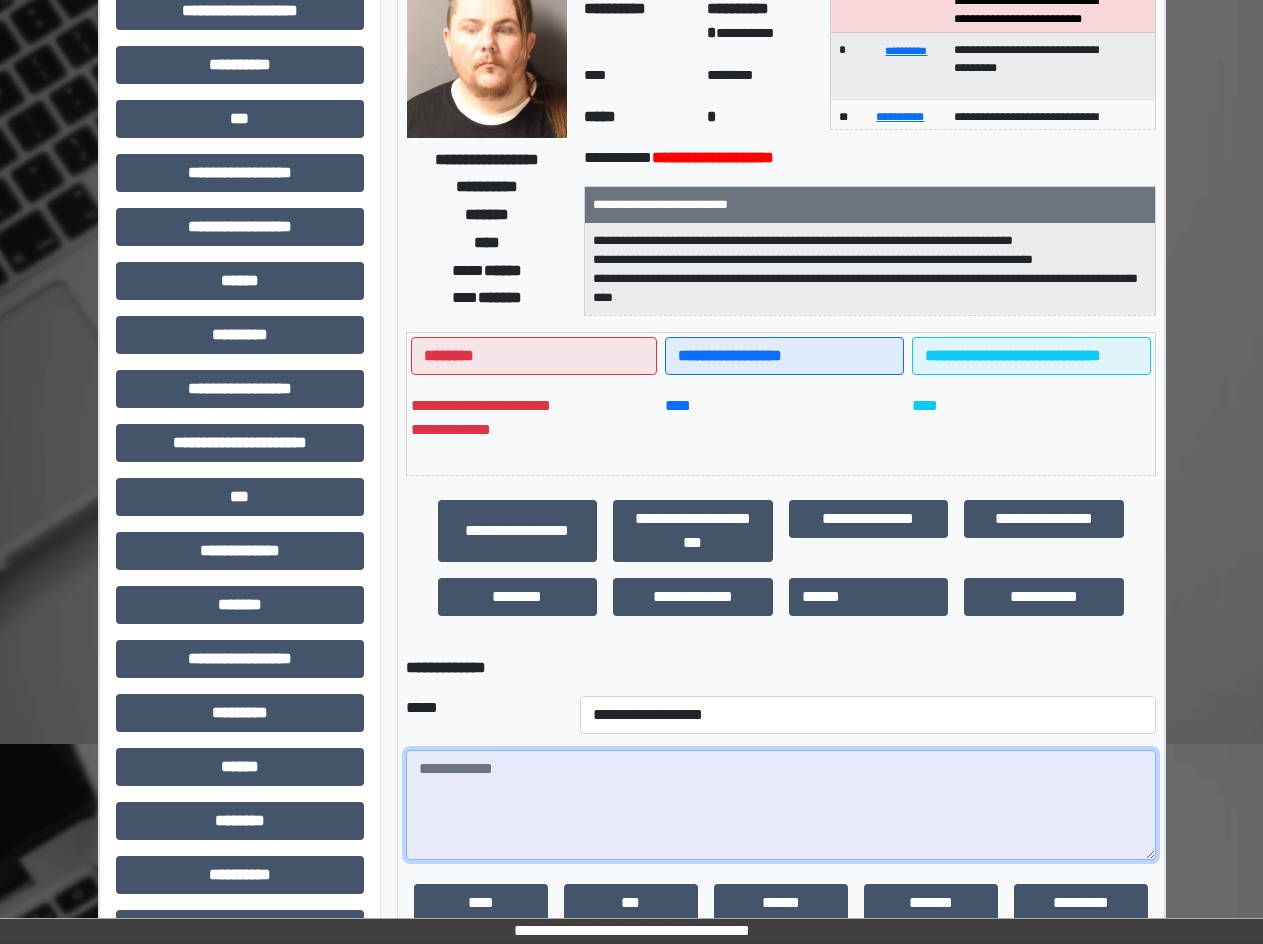 paste on "**********" 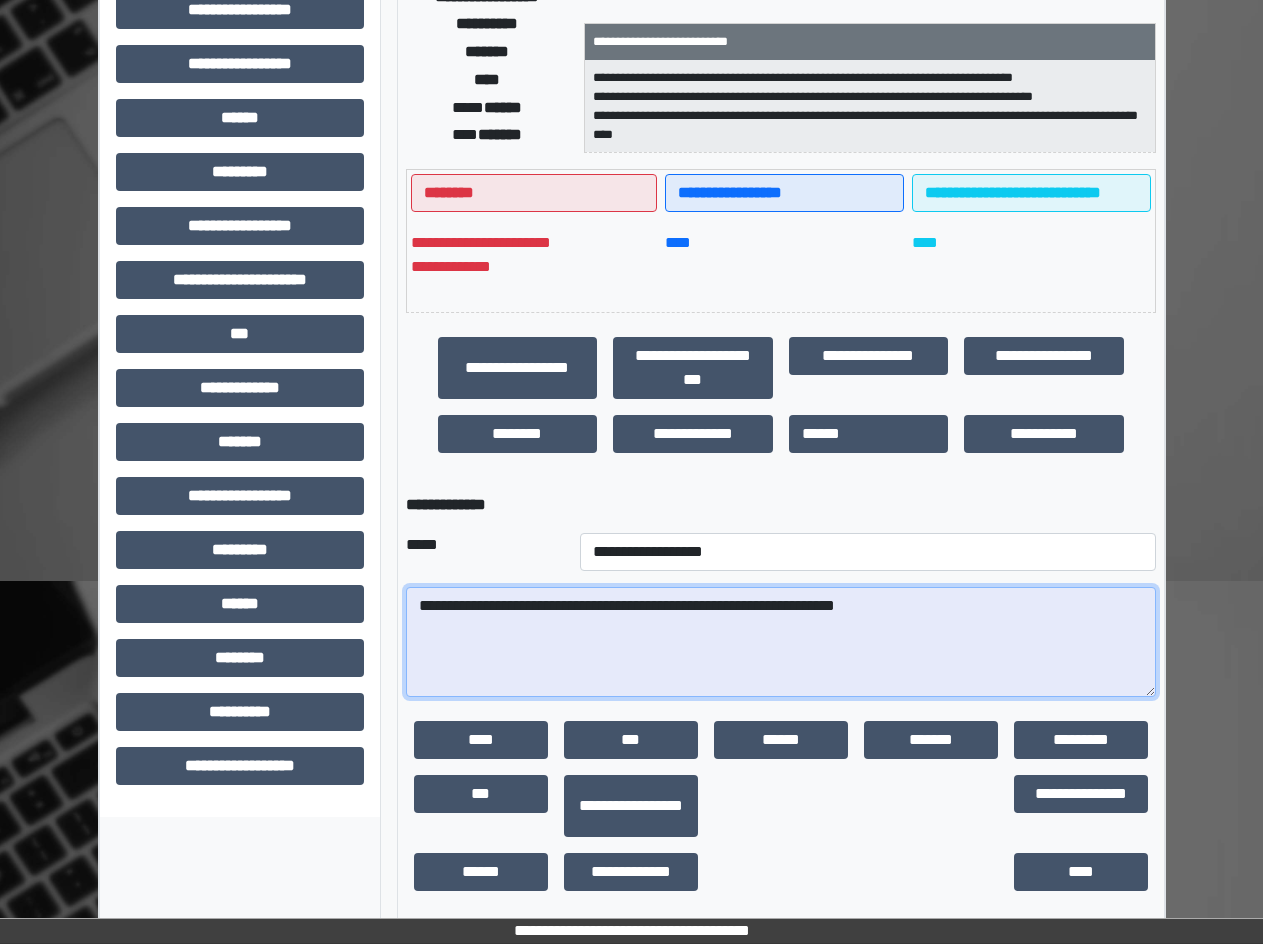 scroll, scrollTop: 376, scrollLeft: 0, axis: vertical 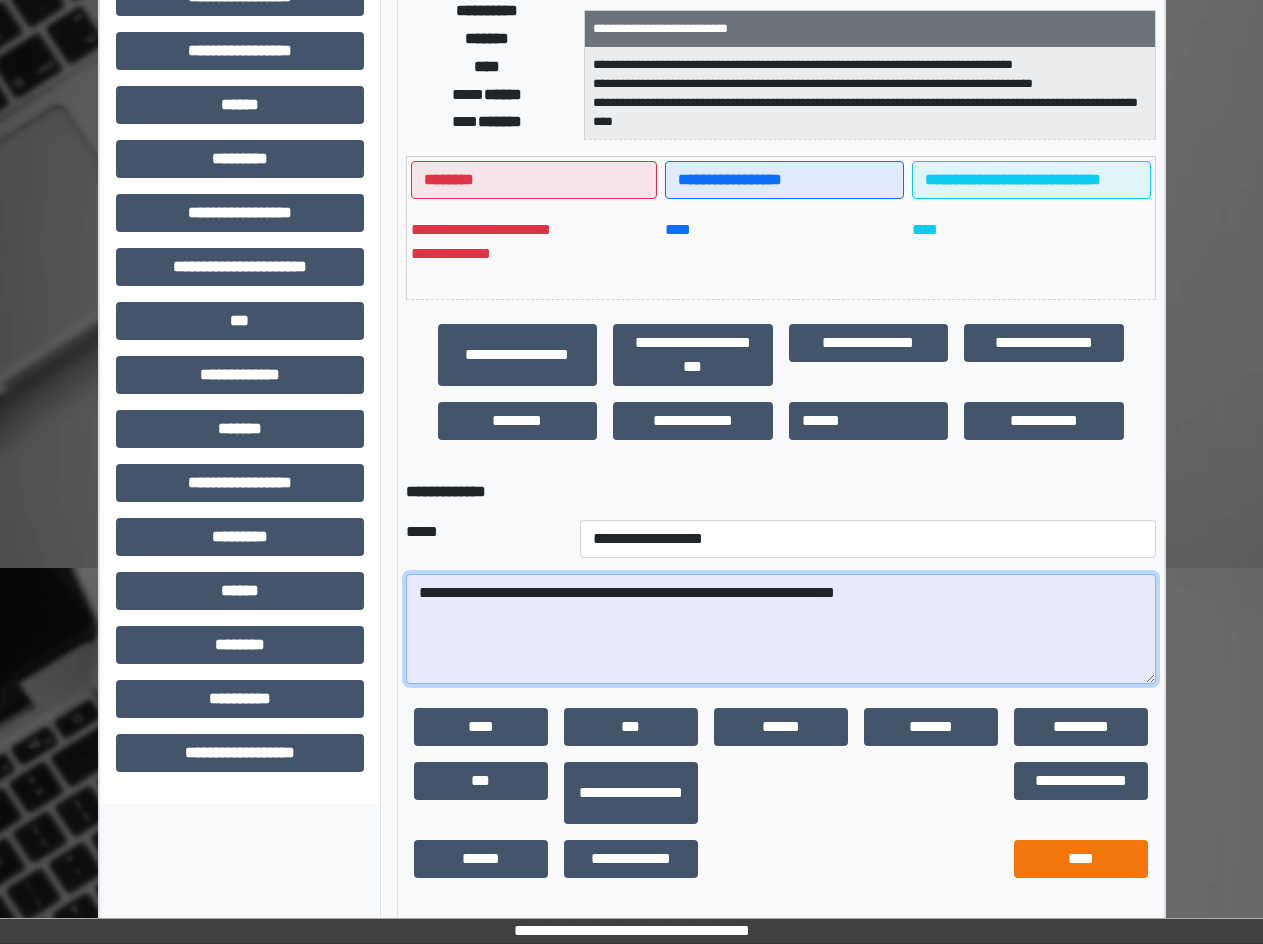 type on "**********" 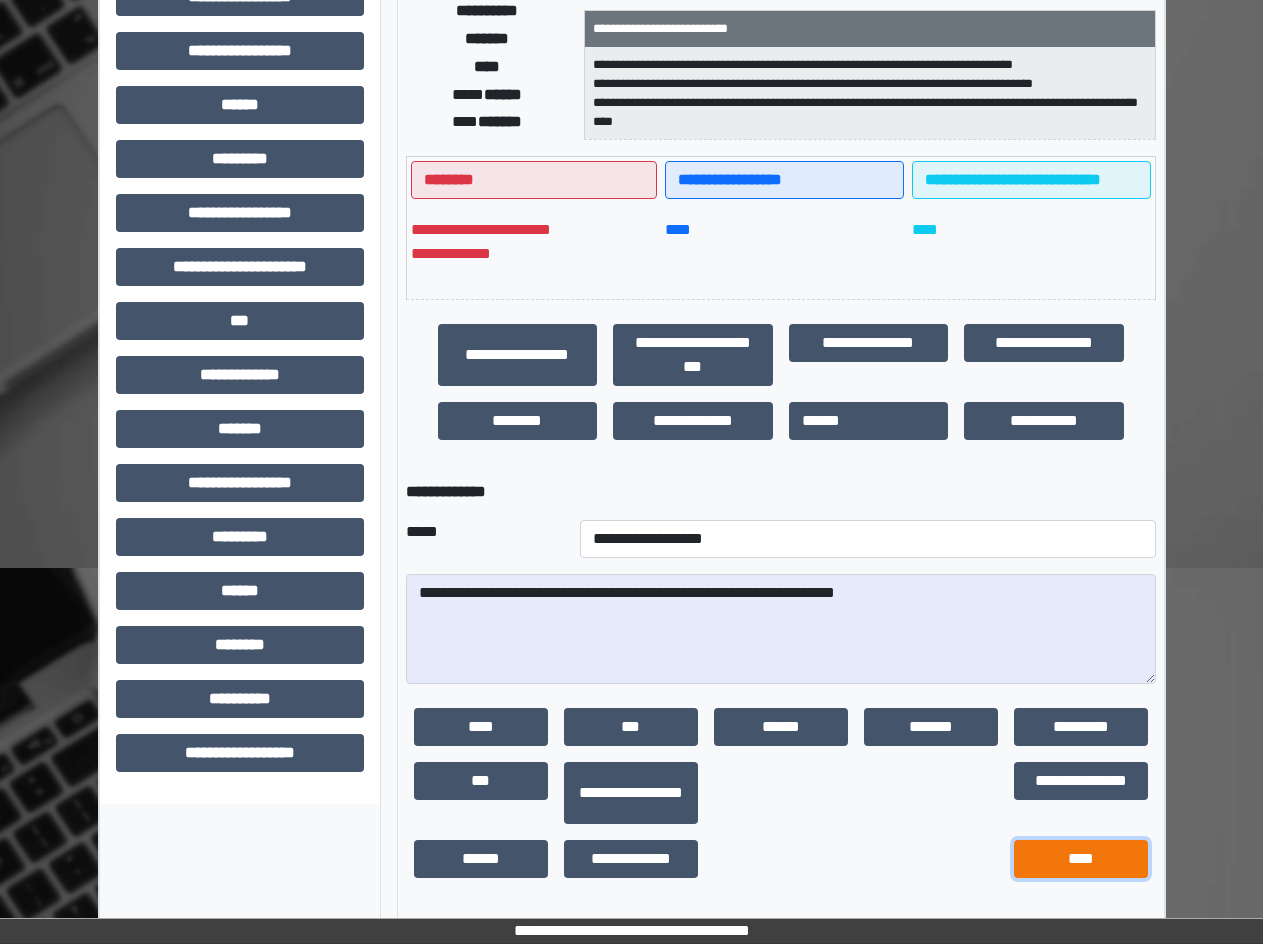 click on "****" at bounding box center [1081, 859] 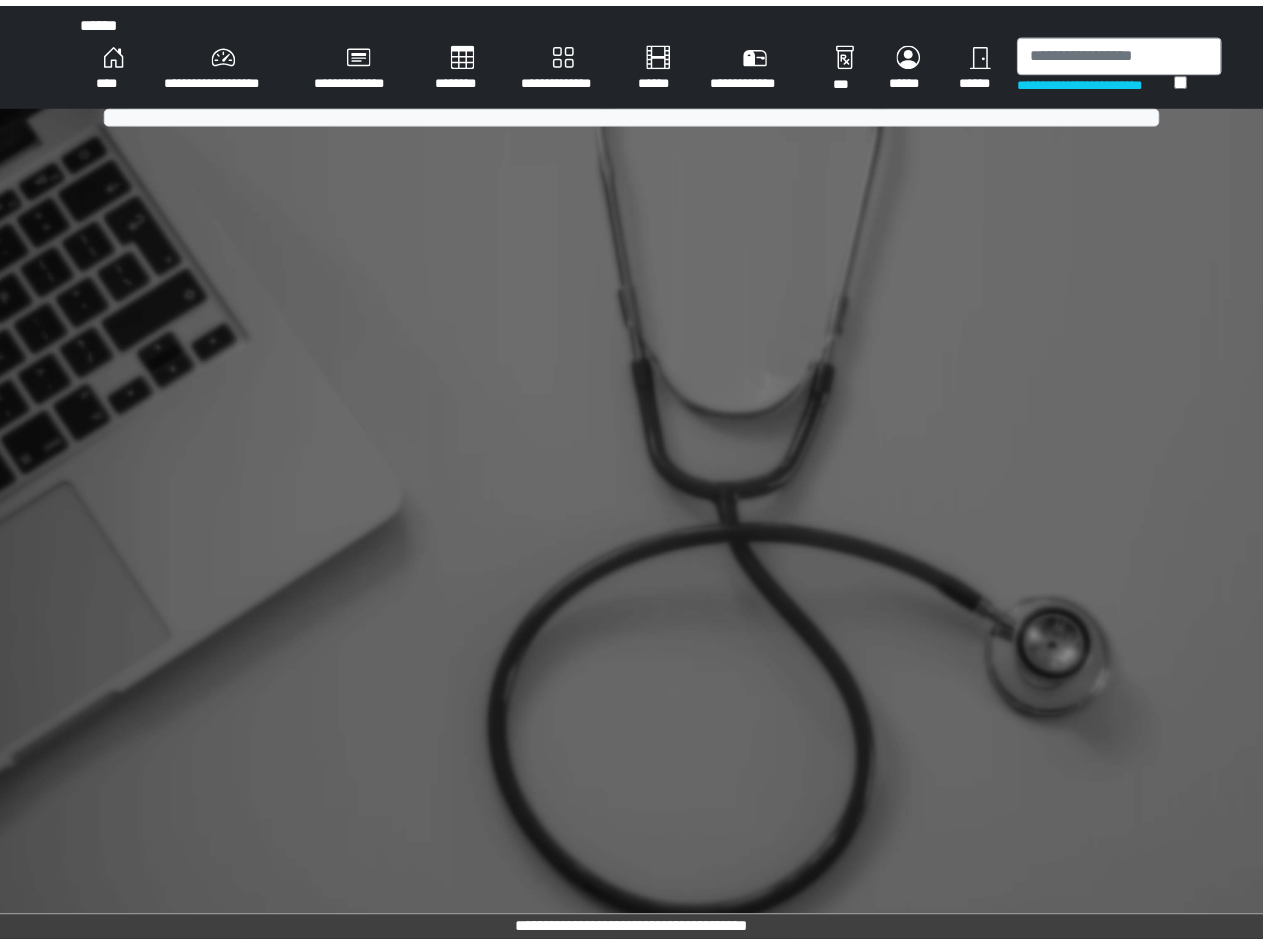 scroll, scrollTop: 0, scrollLeft: 0, axis: both 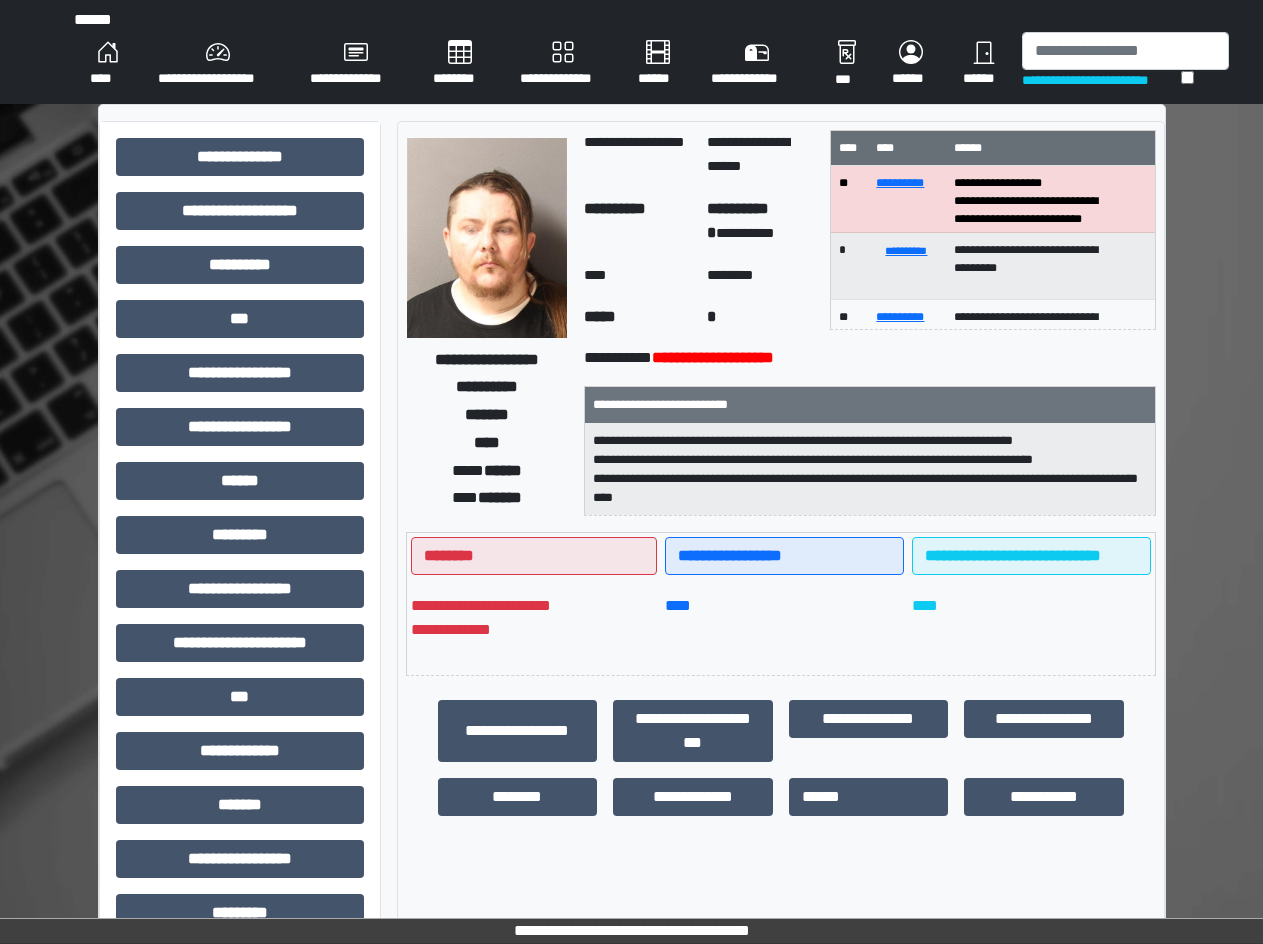 click on "**********" at bounding box center (218, 64) 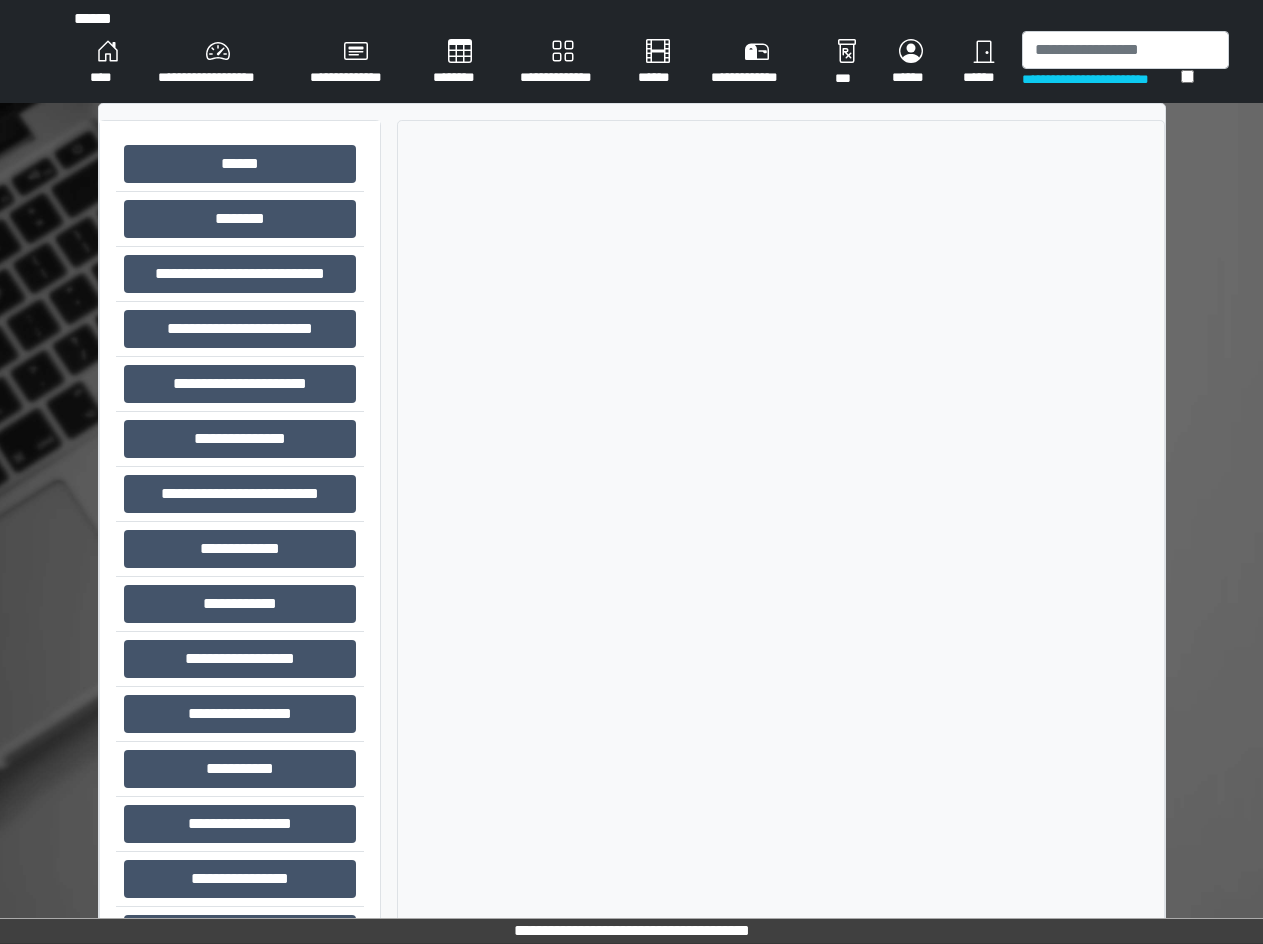 scroll, scrollTop: 0, scrollLeft: 0, axis: both 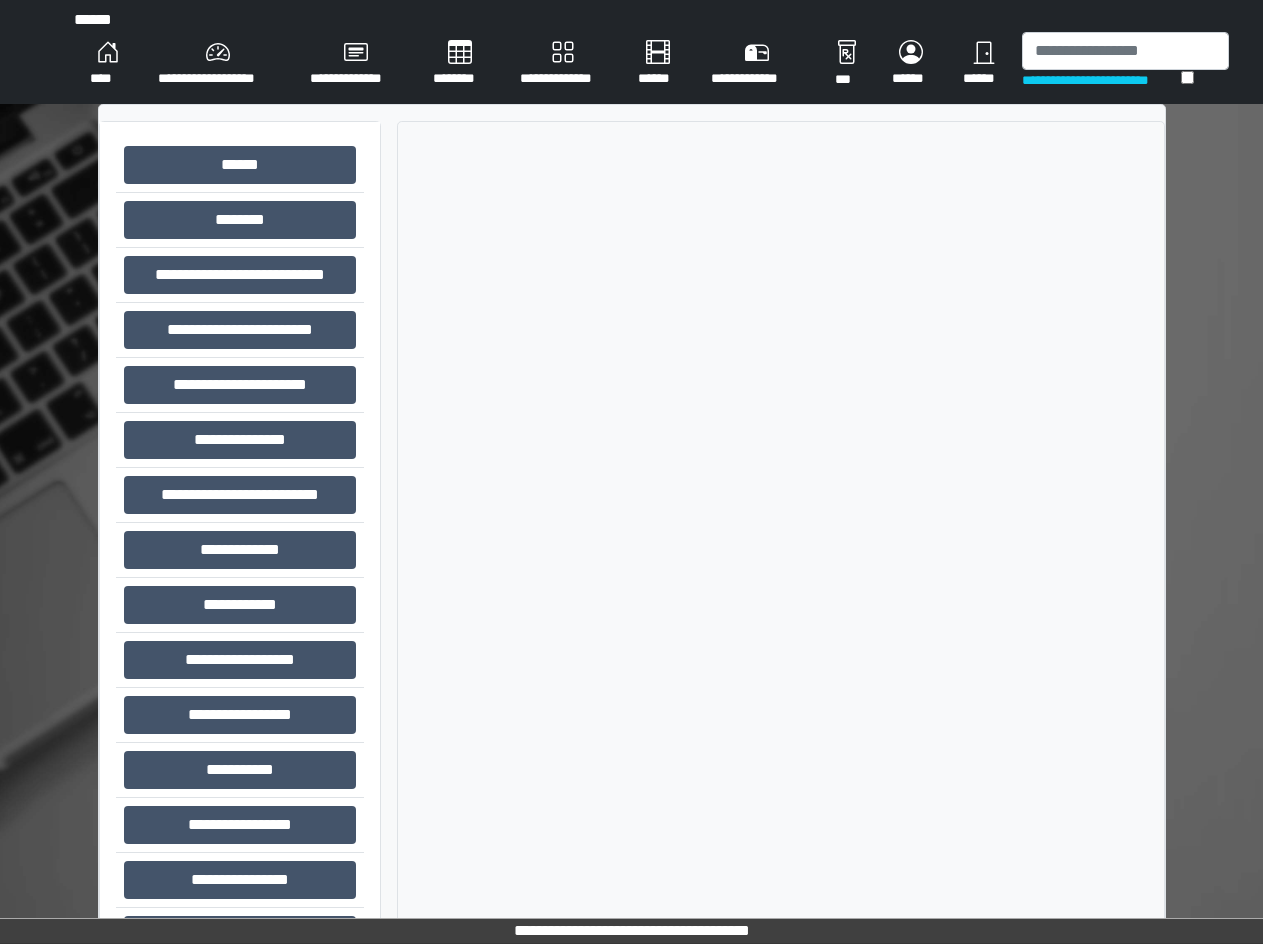 click on "****" at bounding box center (108, 64) 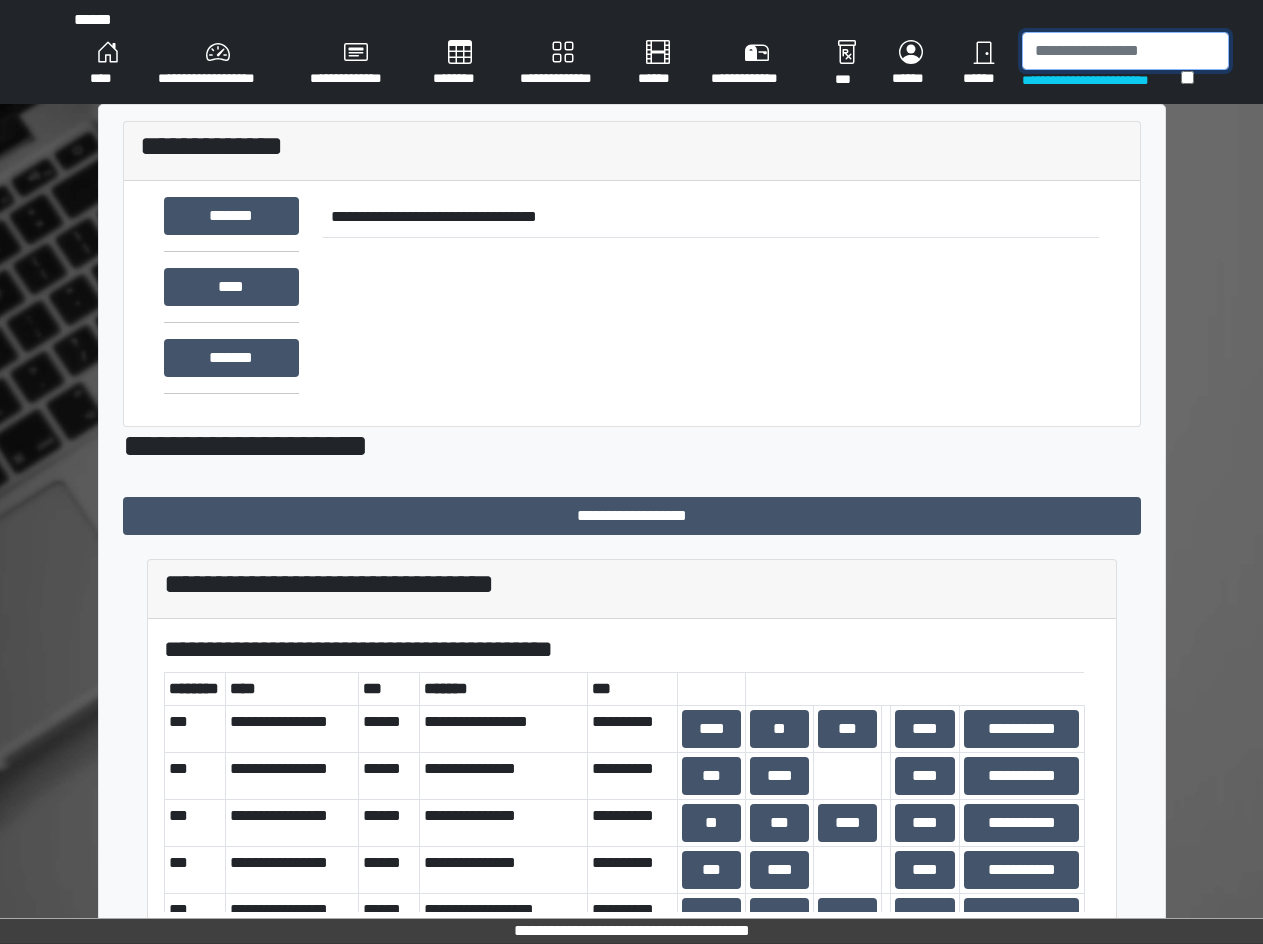 click at bounding box center [1125, 51] 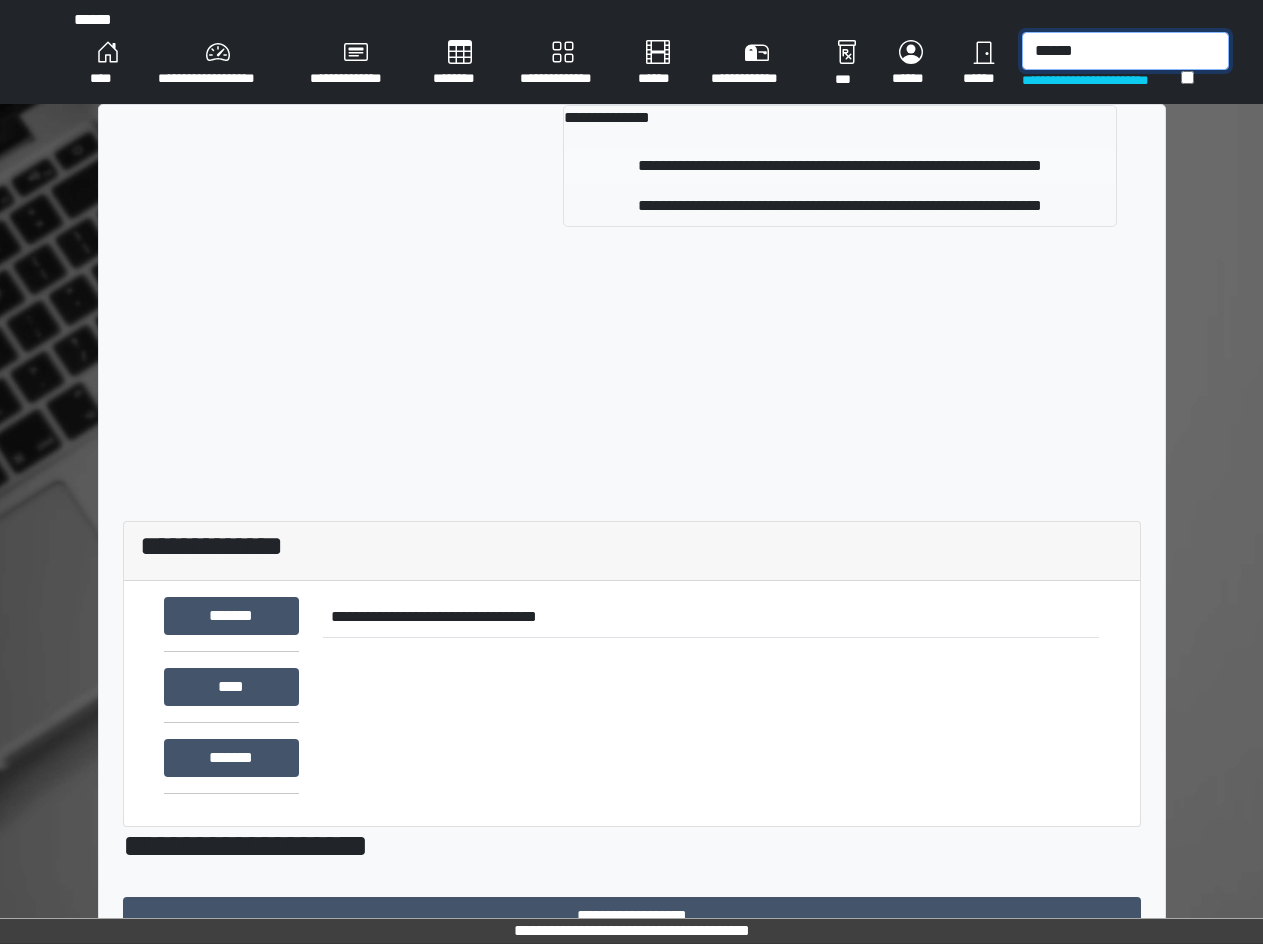 type on "******" 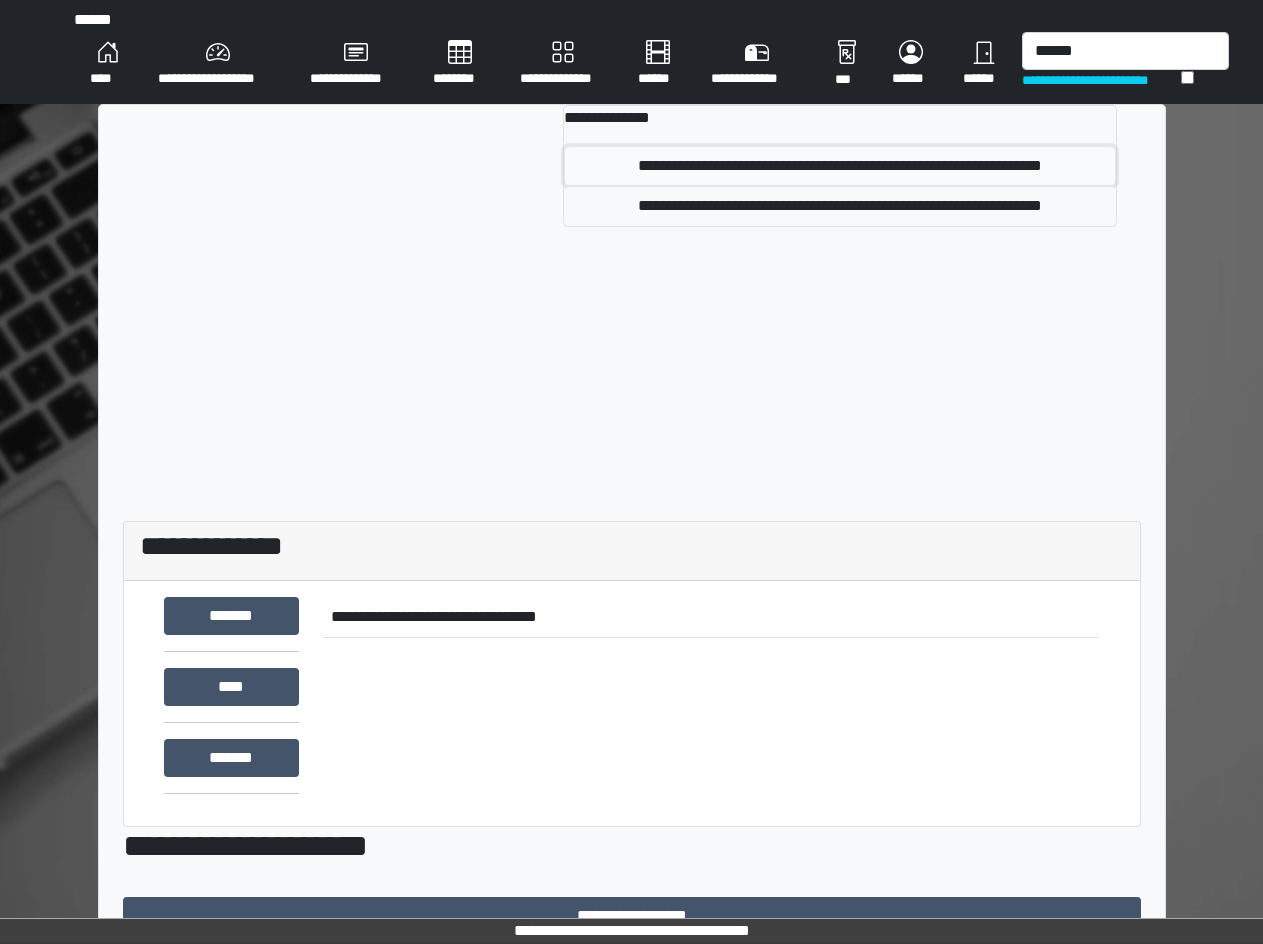 click on "**********" at bounding box center [840, 166] 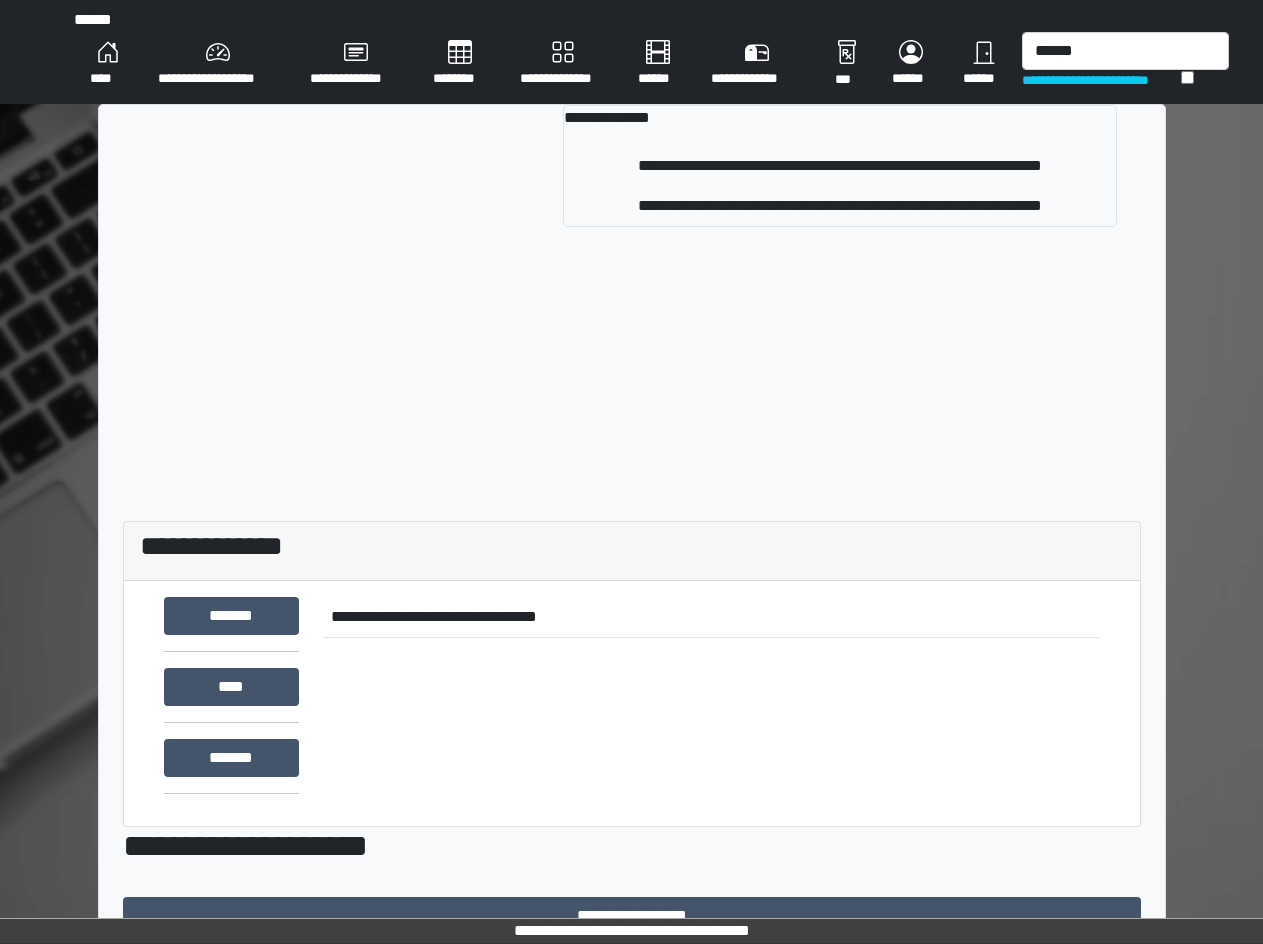 type 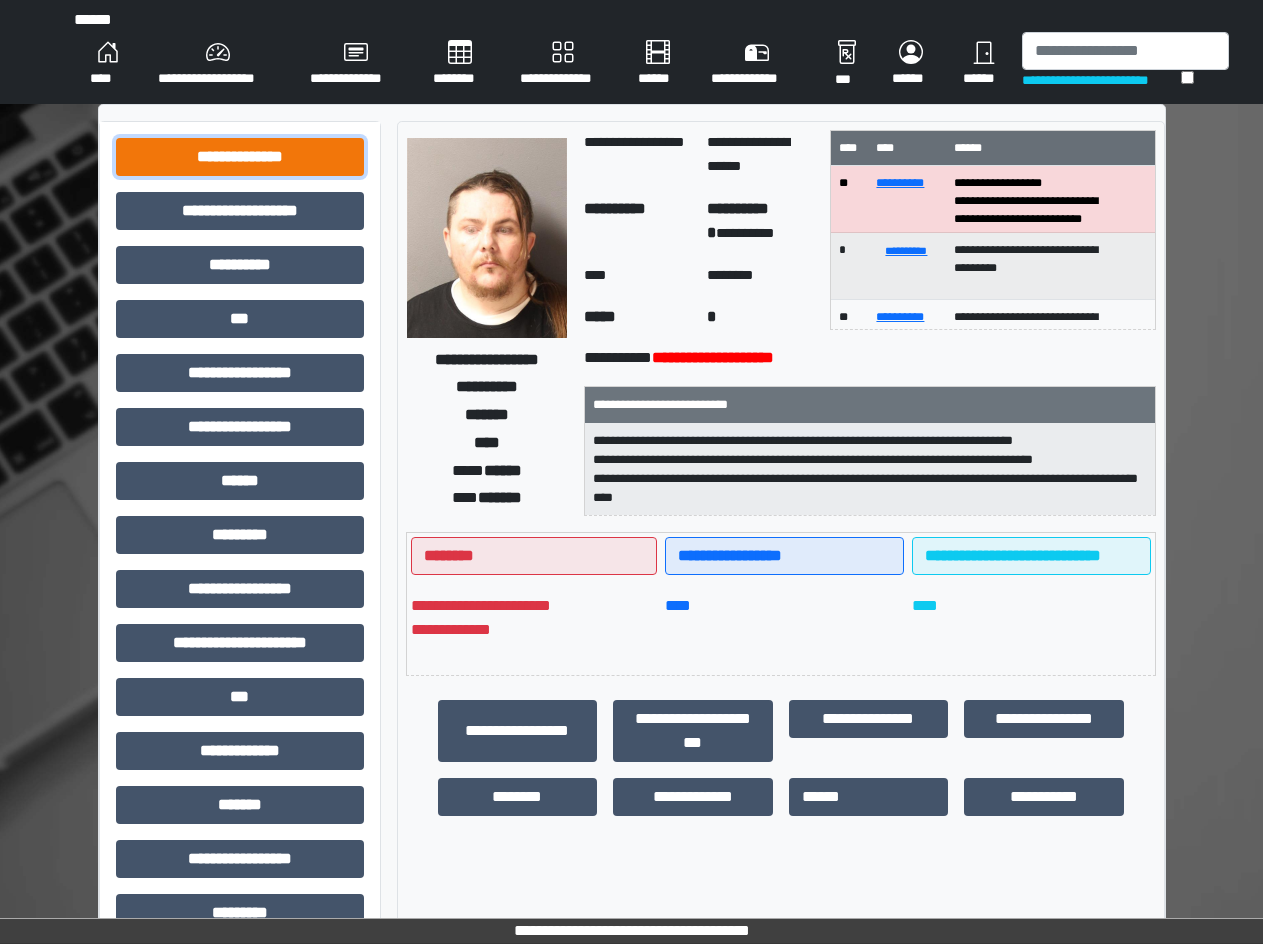 click on "**********" at bounding box center (240, 157) 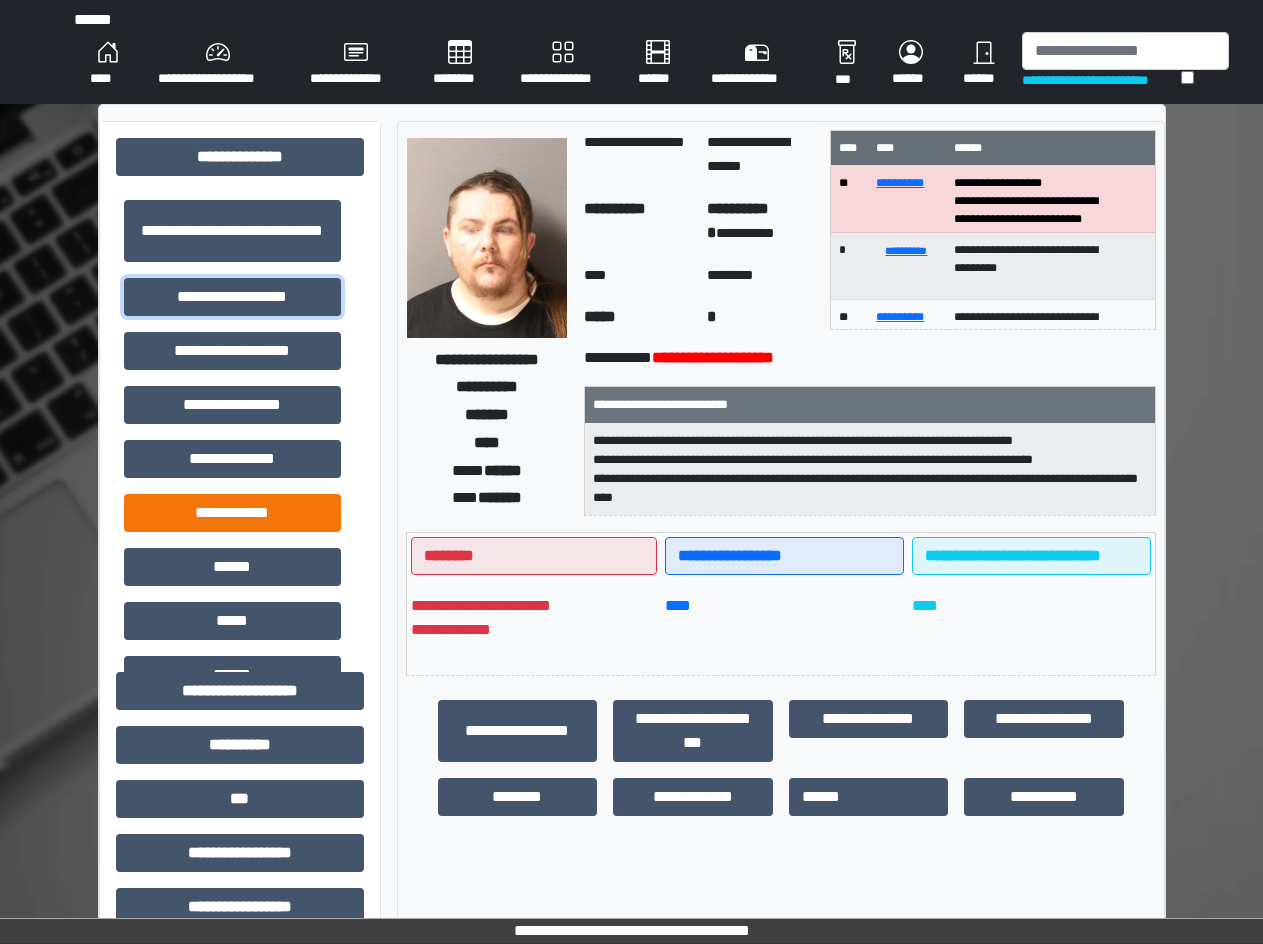drag, startPoint x: 260, startPoint y: 307, endPoint x: 237, endPoint y: 497, distance: 191.38704 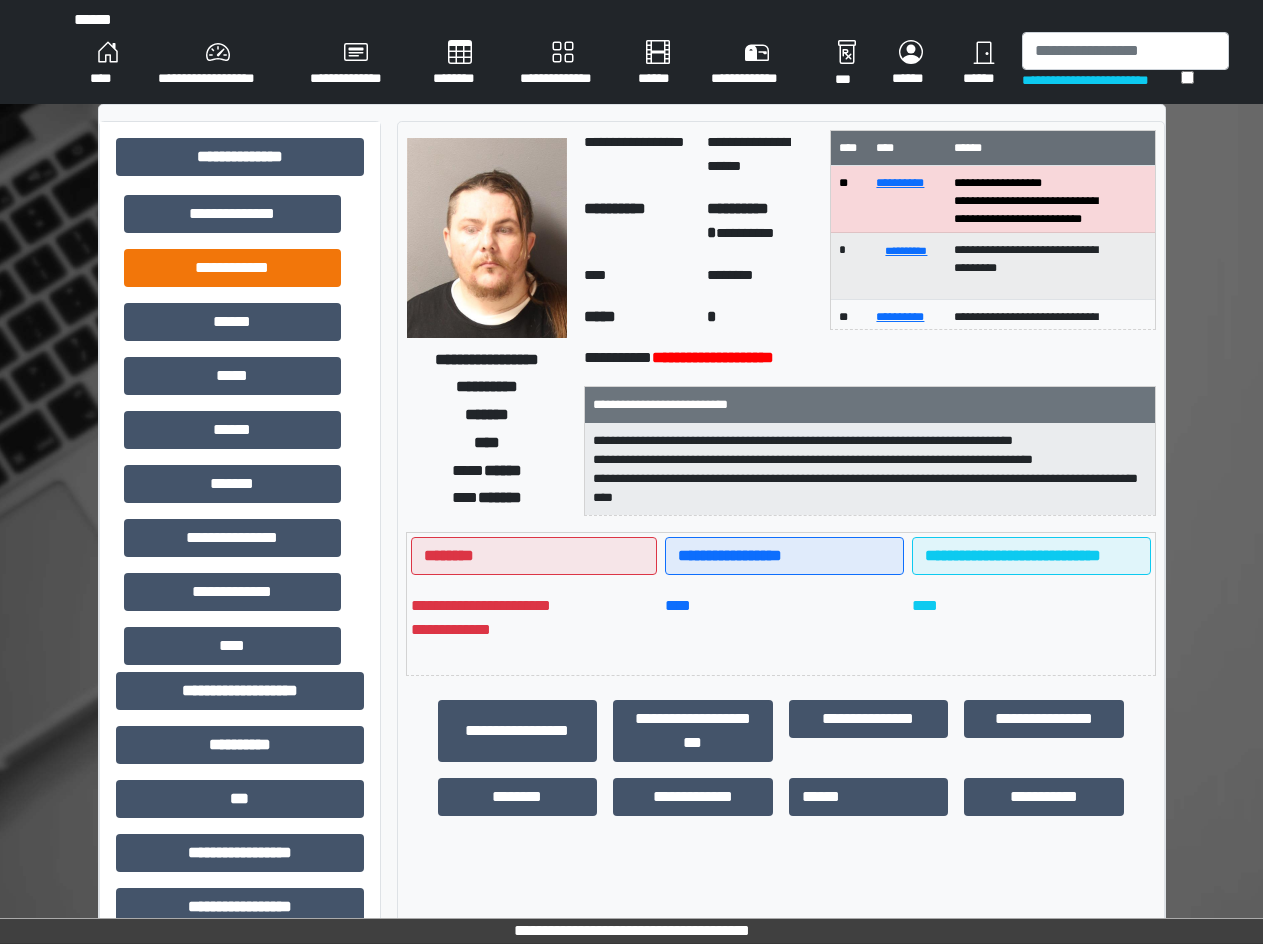 scroll, scrollTop: 300, scrollLeft: 0, axis: vertical 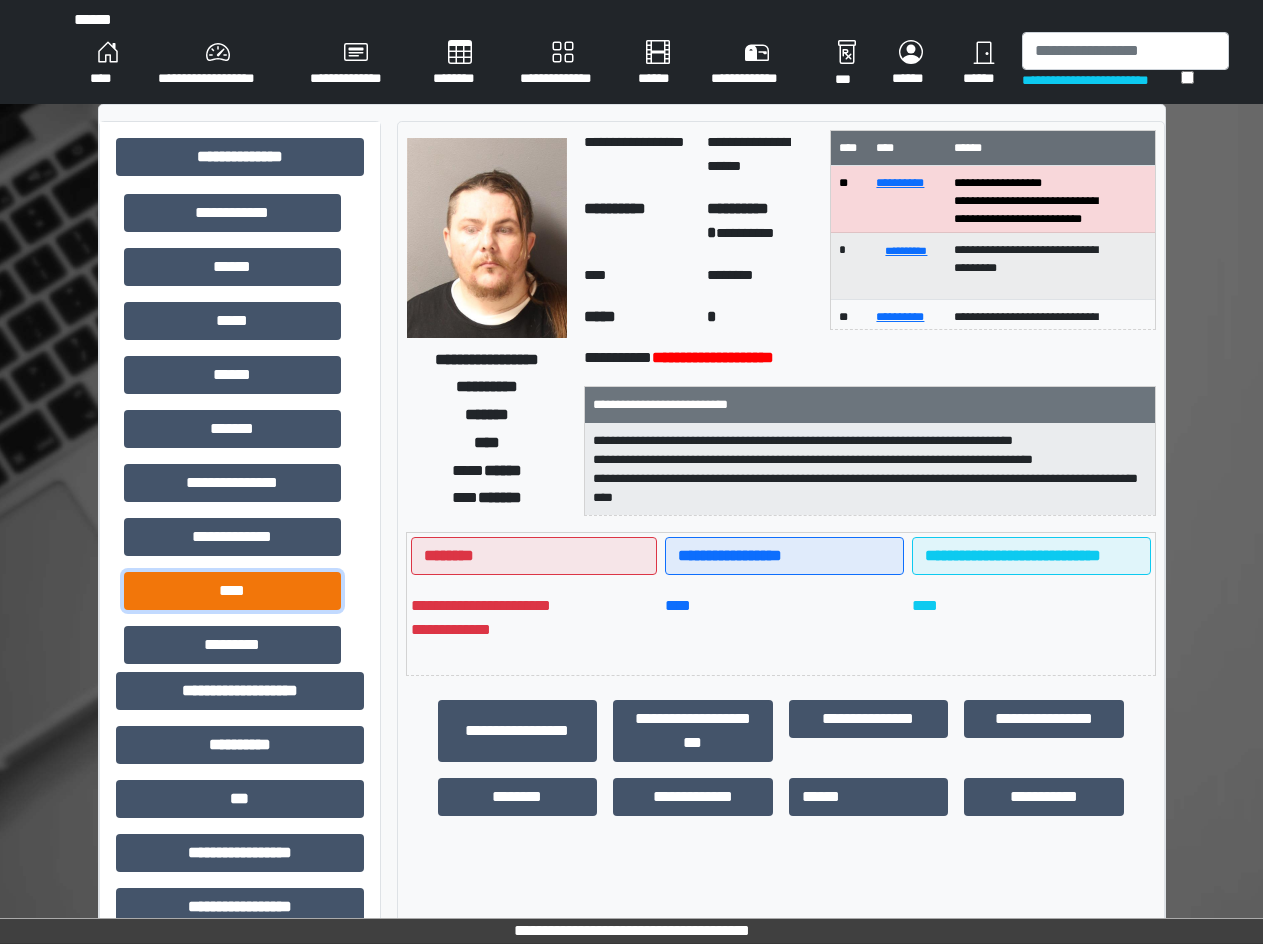 click on "****" at bounding box center [232, 591] 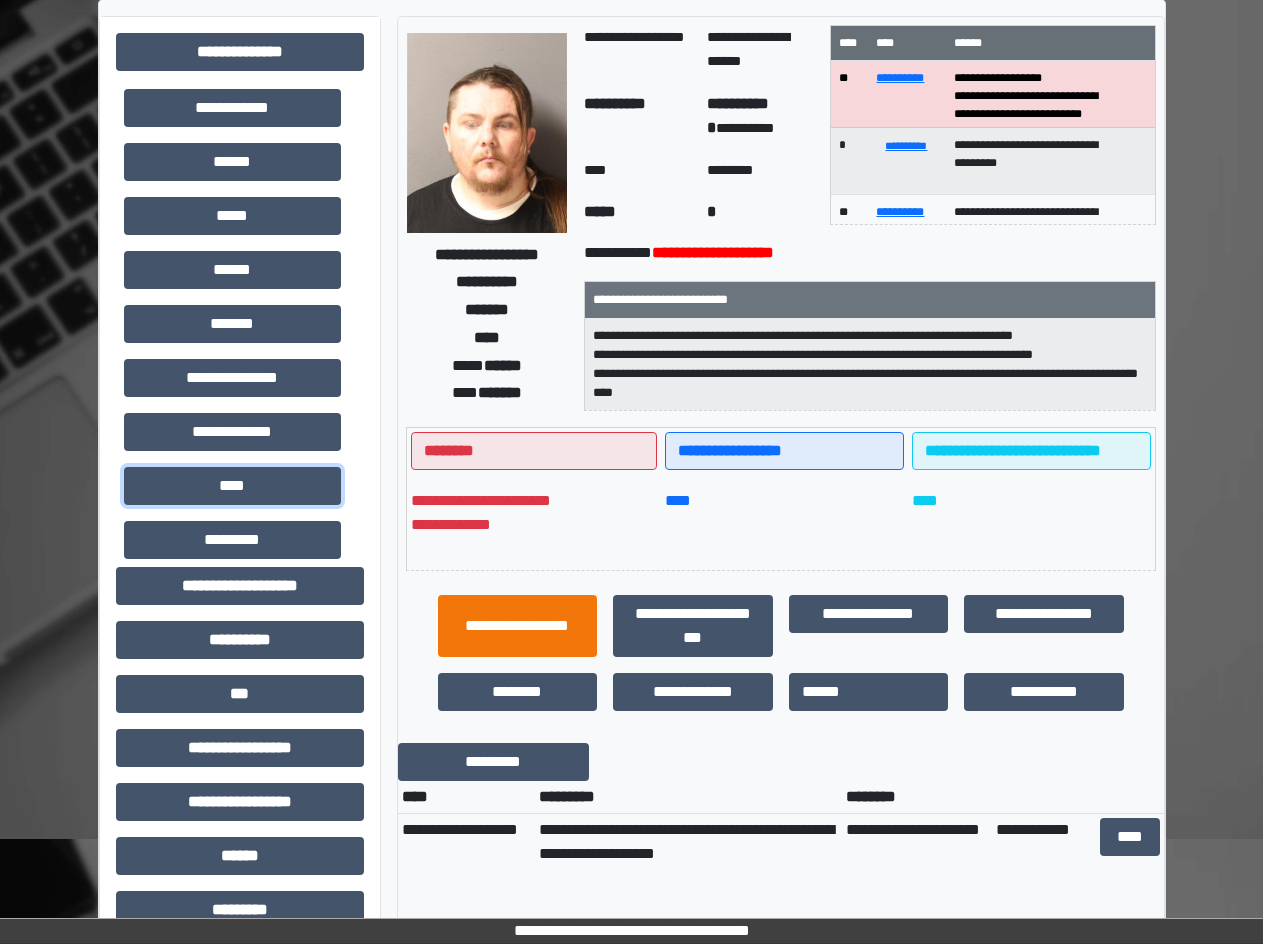 scroll, scrollTop: 0, scrollLeft: 0, axis: both 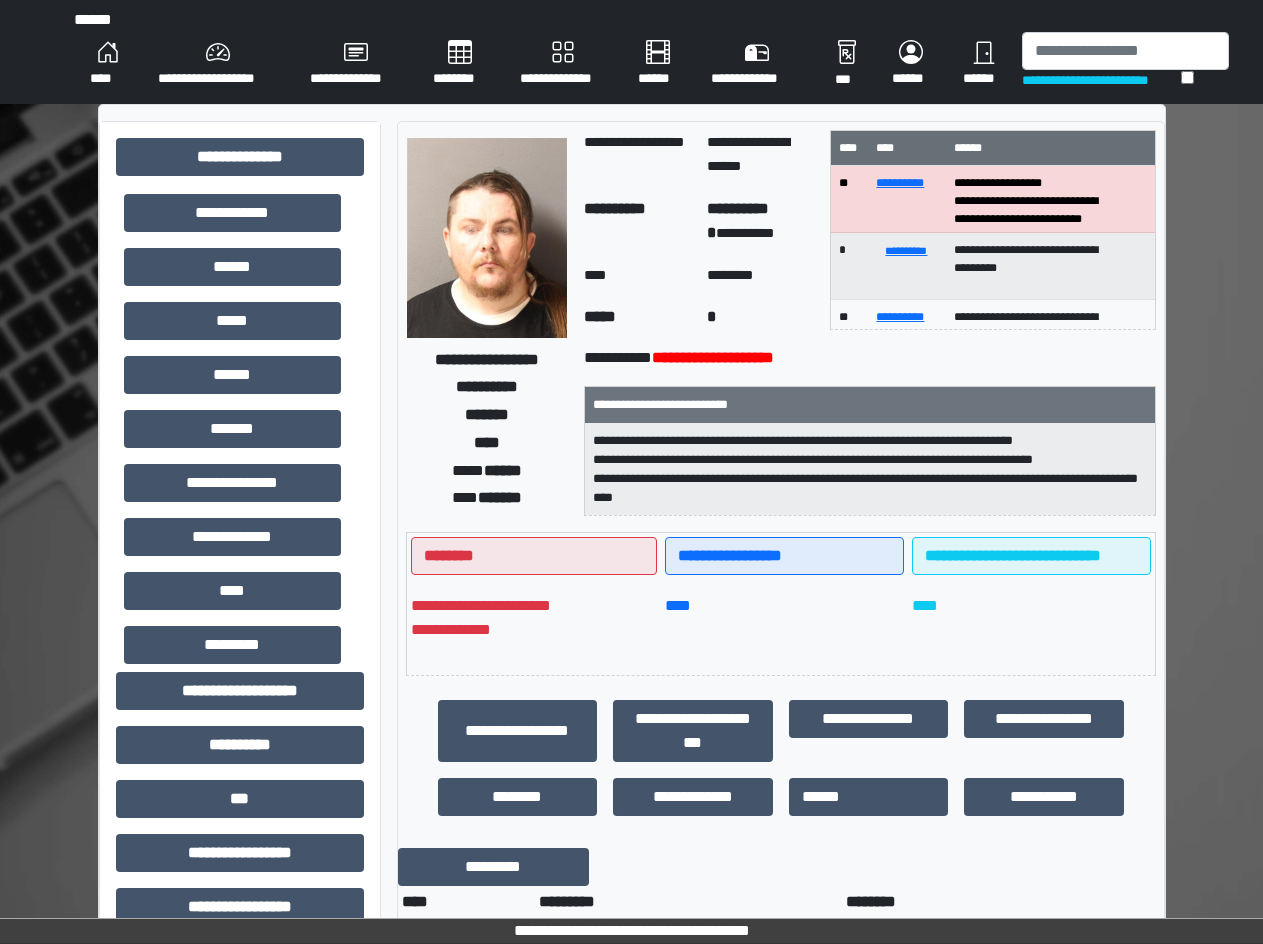 click on "**********" at bounding box center (218, 64) 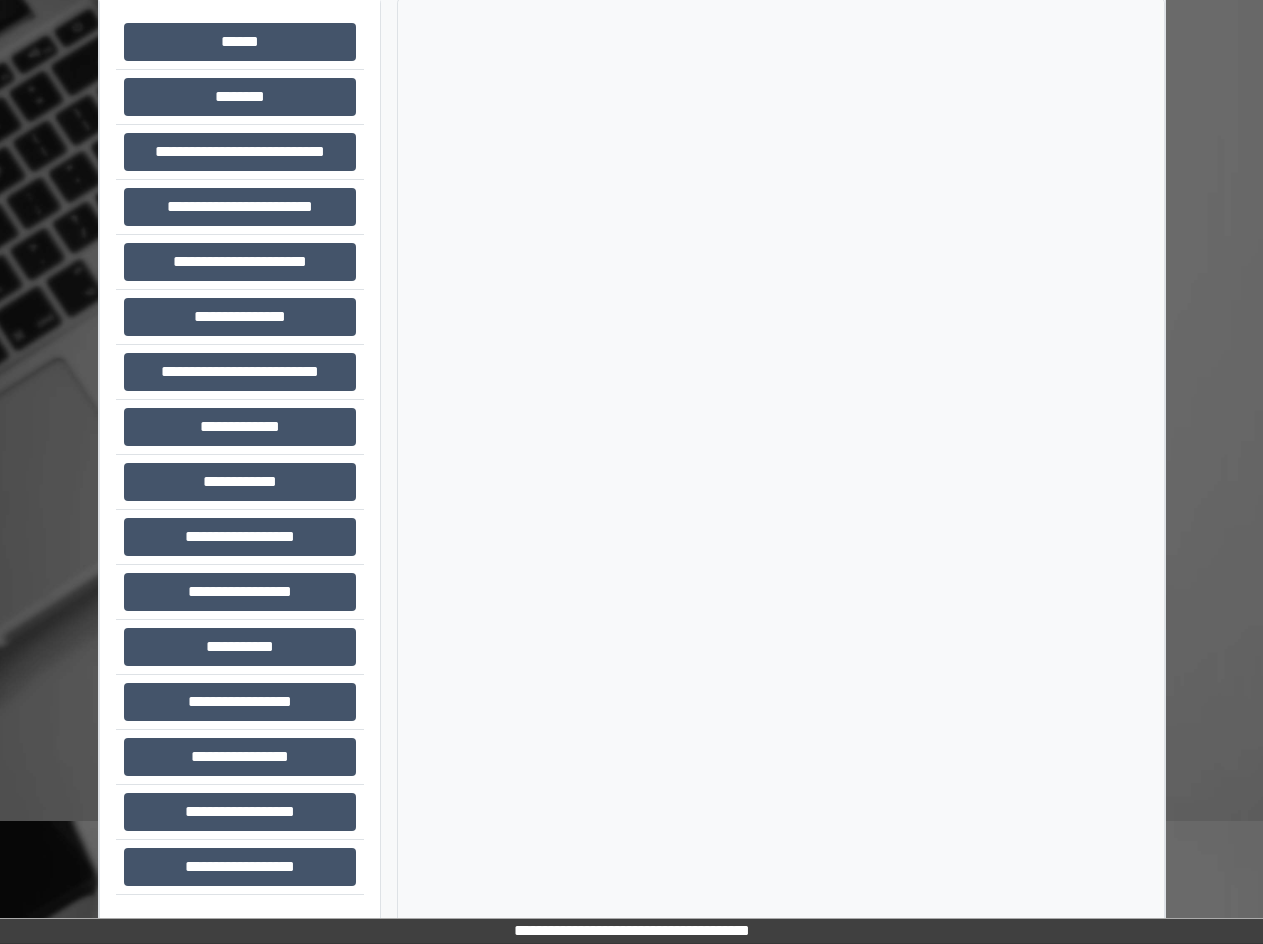 scroll, scrollTop: 124, scrollLeft: 0, axis: vertical 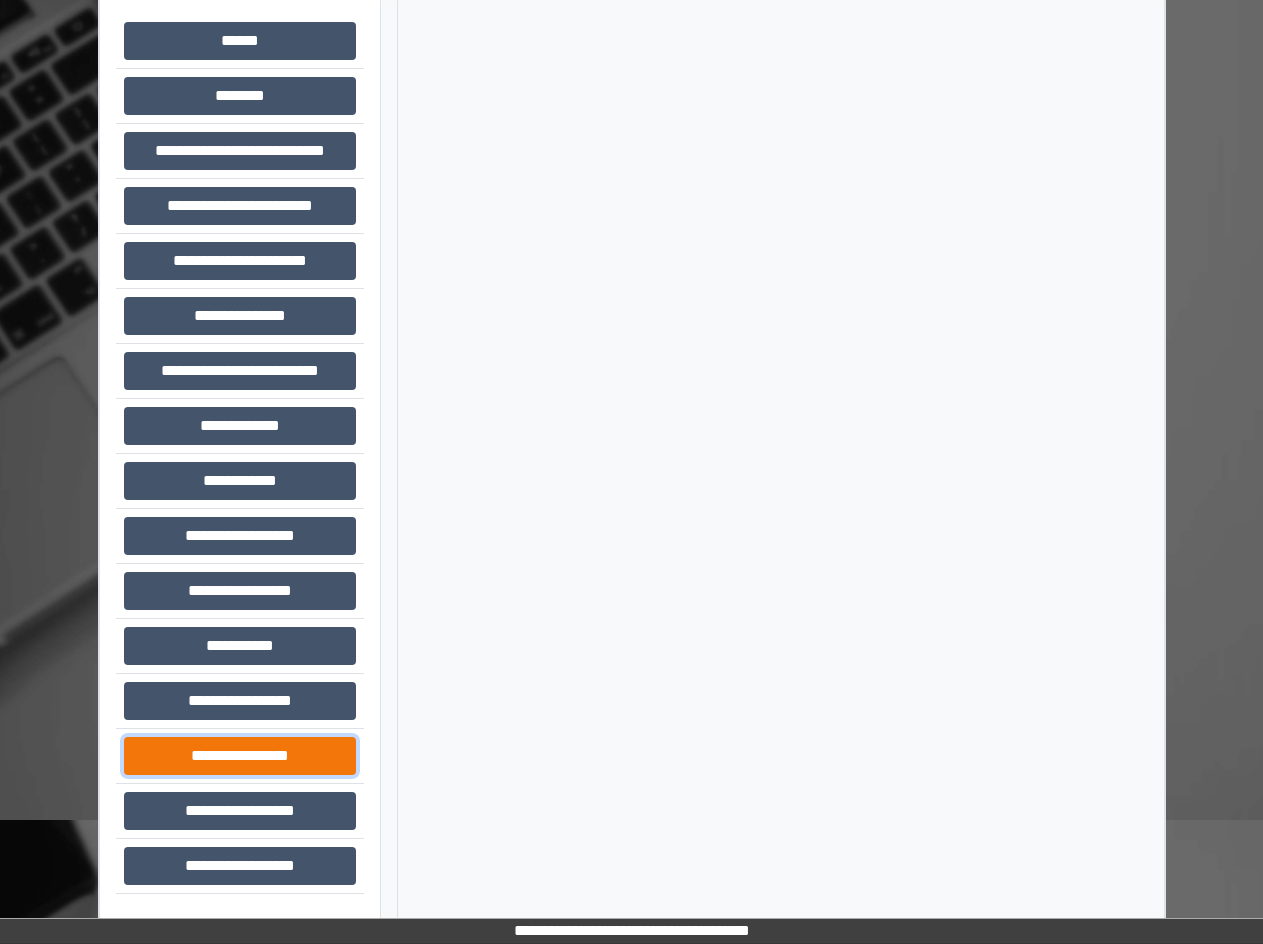 click on "**********" at bounding box center (240, 756) 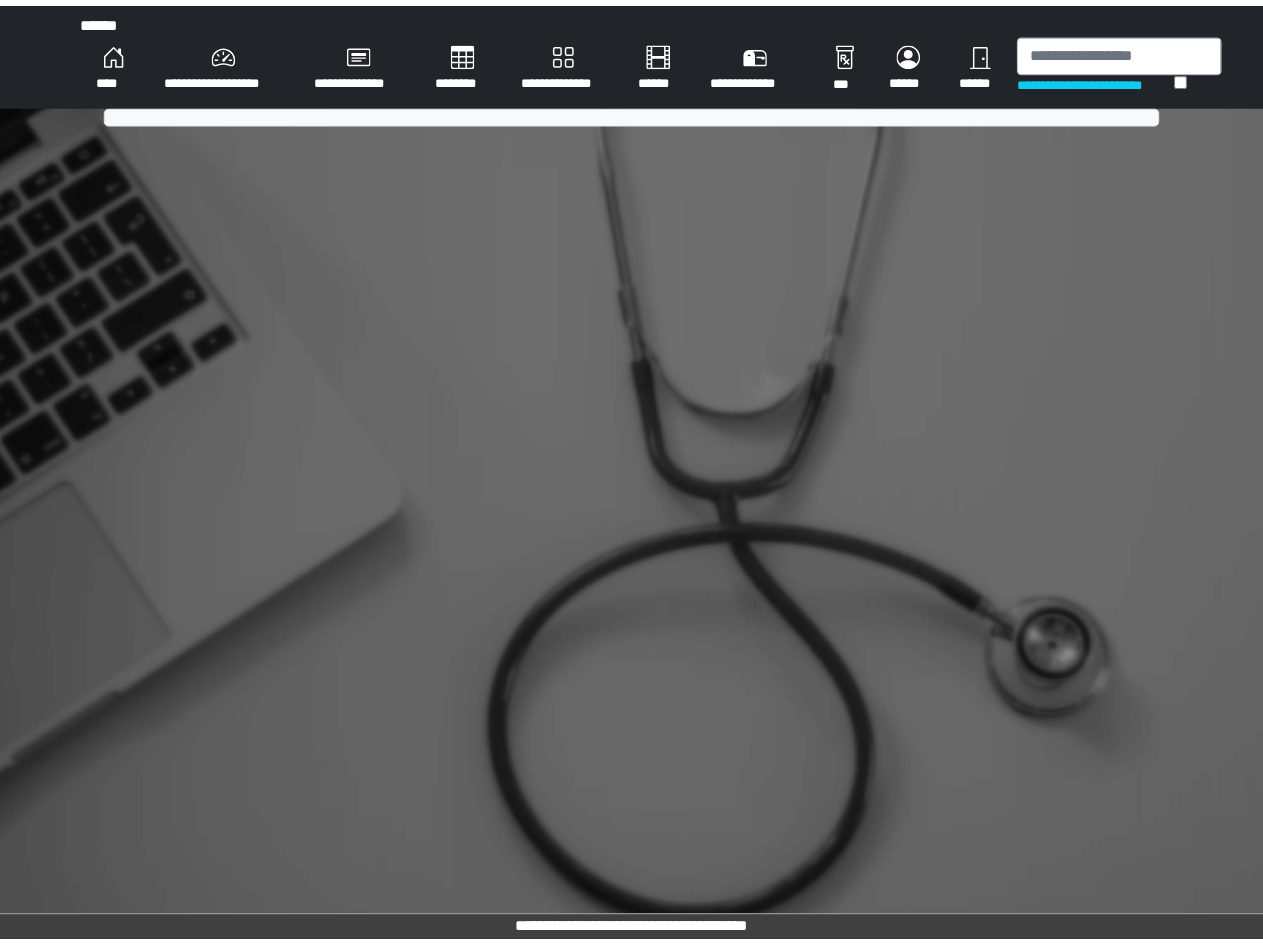 scroll, scrollTop: 0, scrollLeft: 0, axis: both 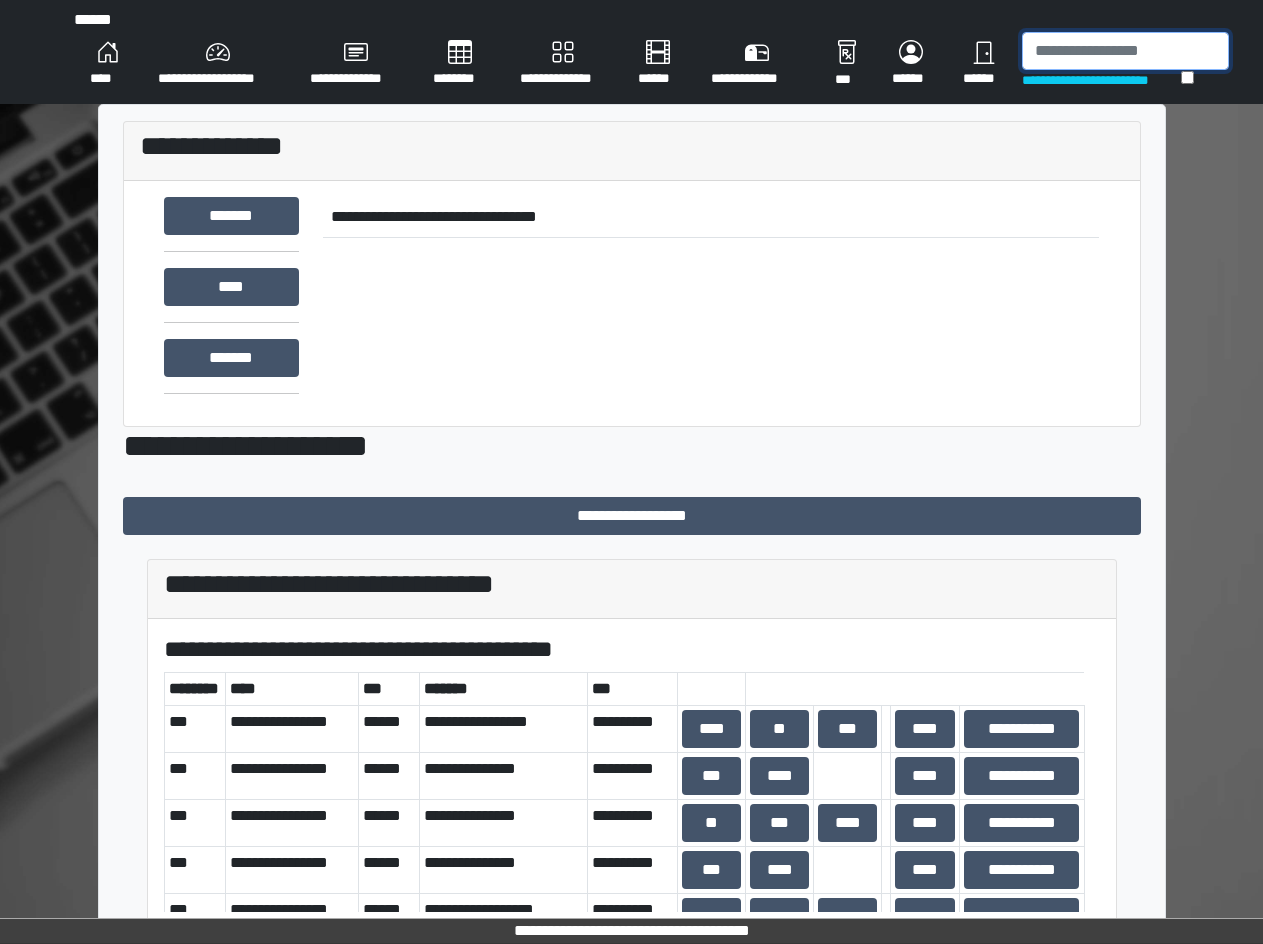click at bounding box center [1125, 51] 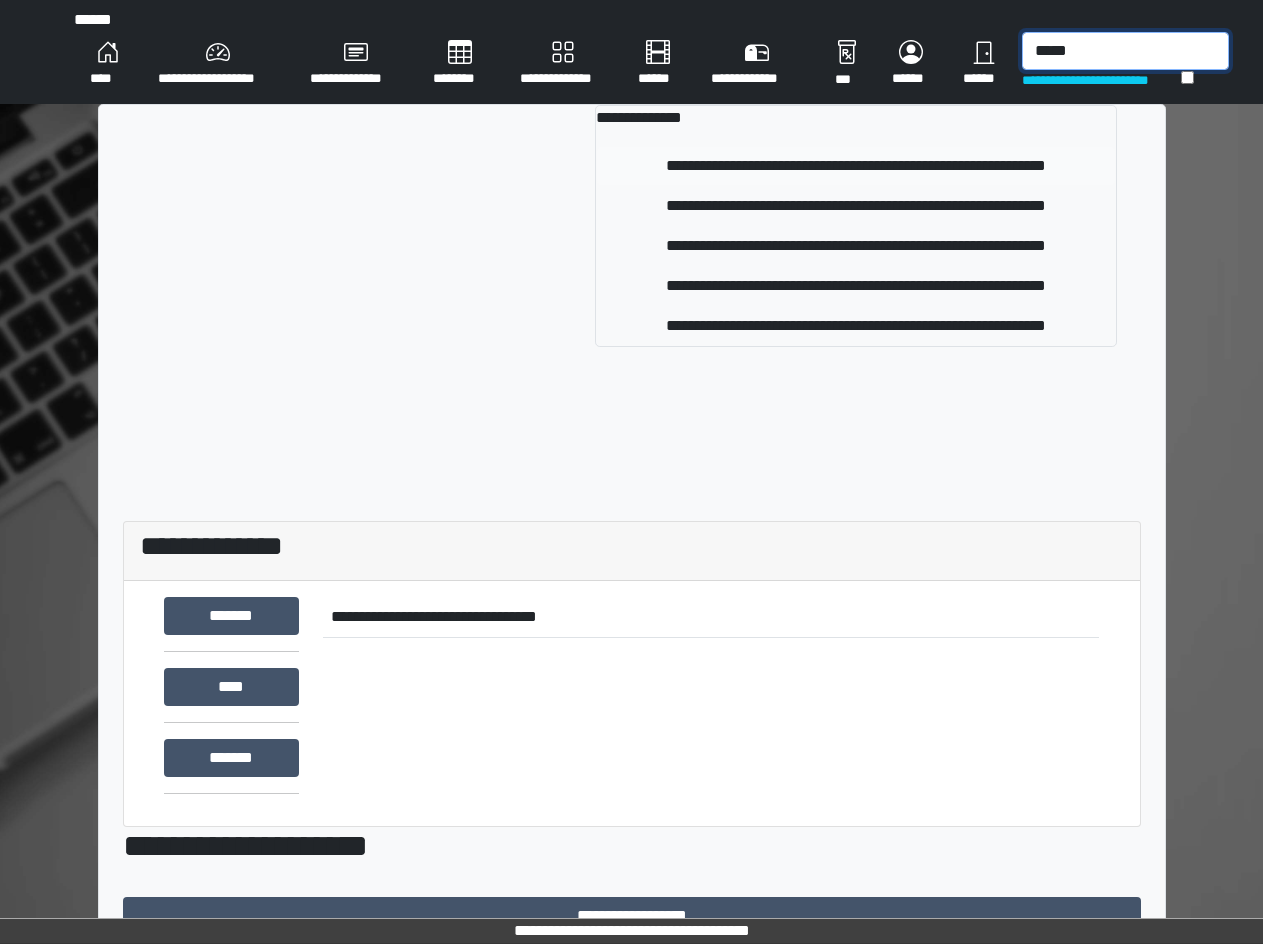 type on "*****" 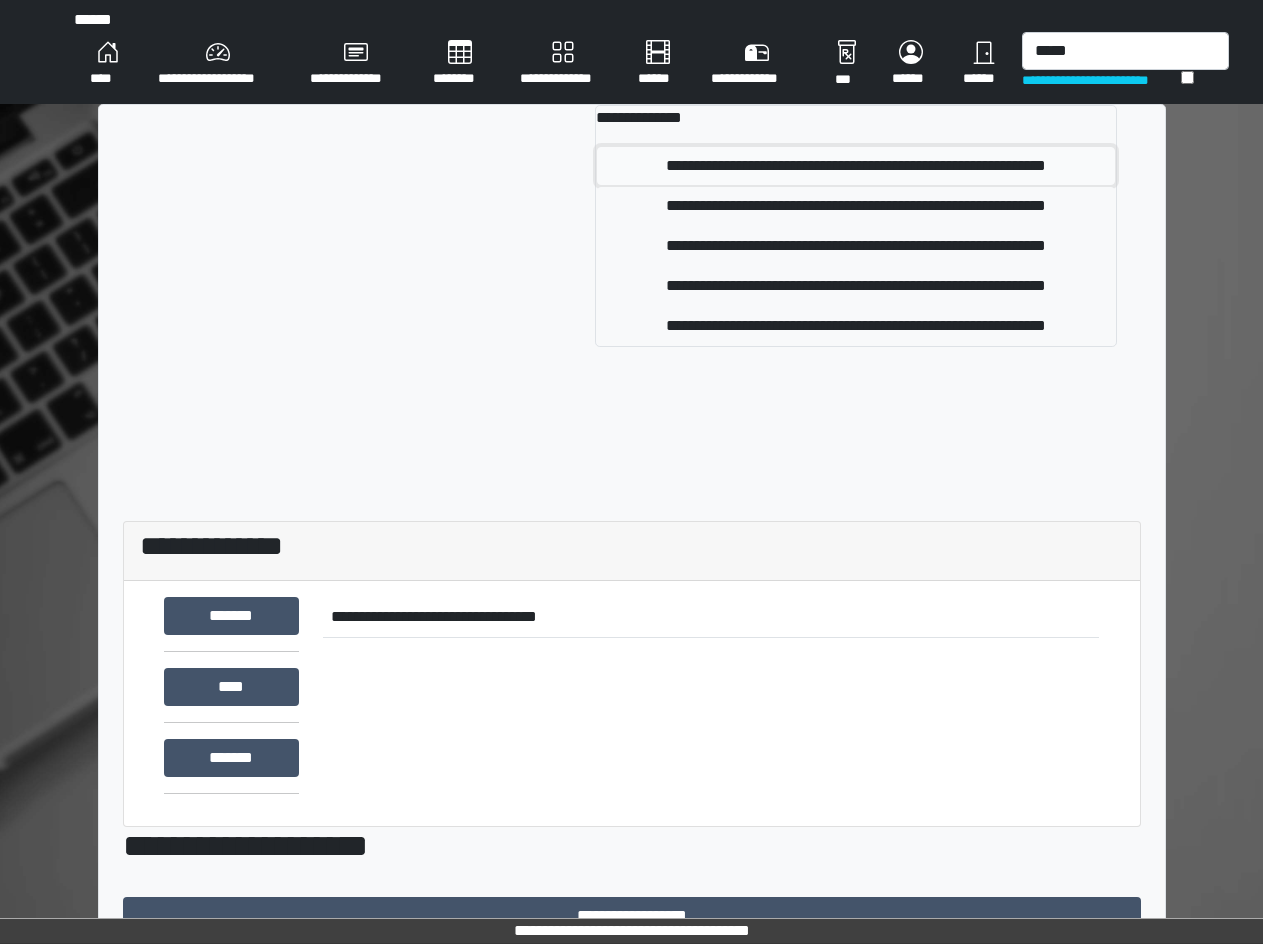click on "**********" at bounding box center [855, 166] 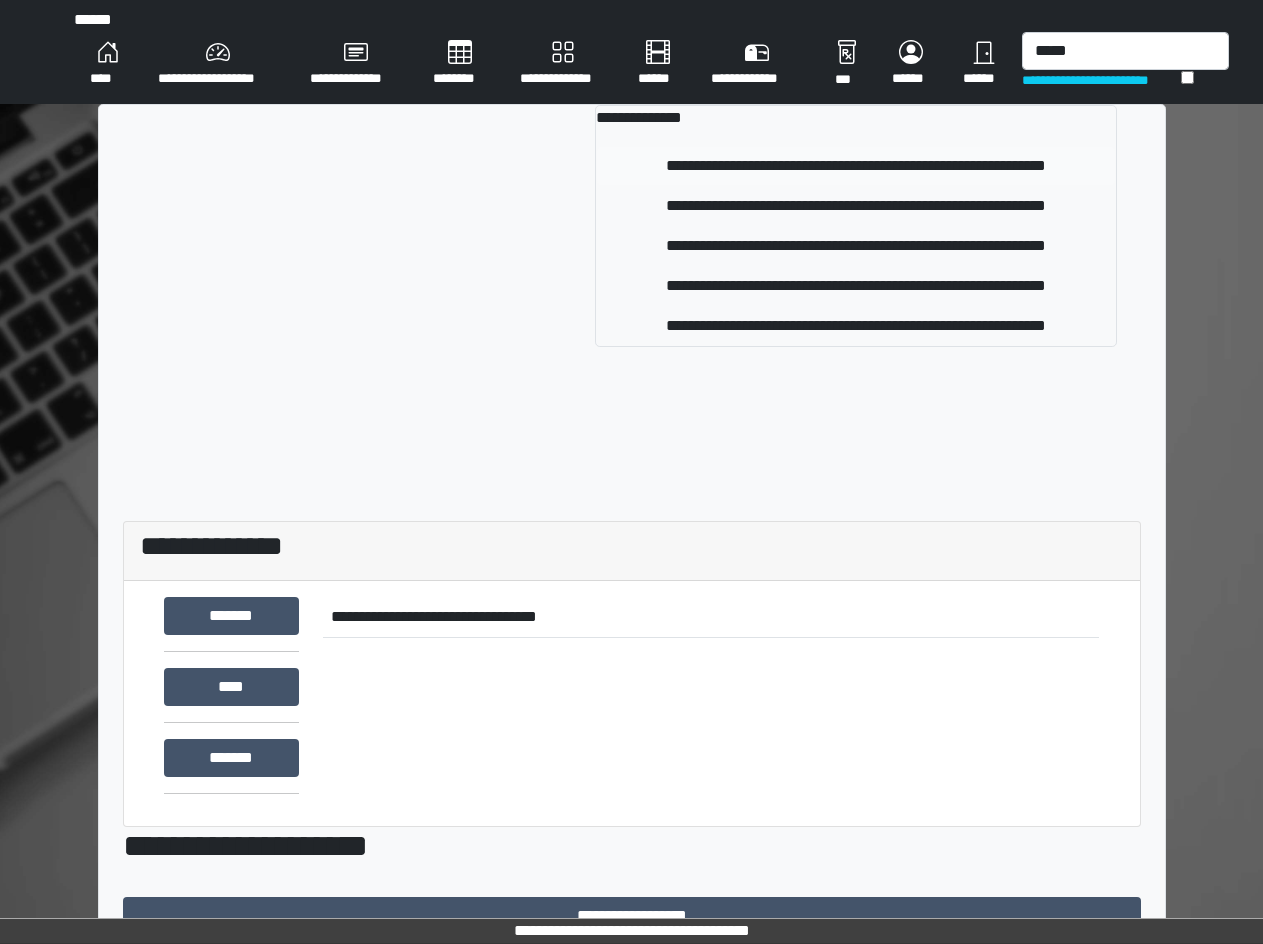 type 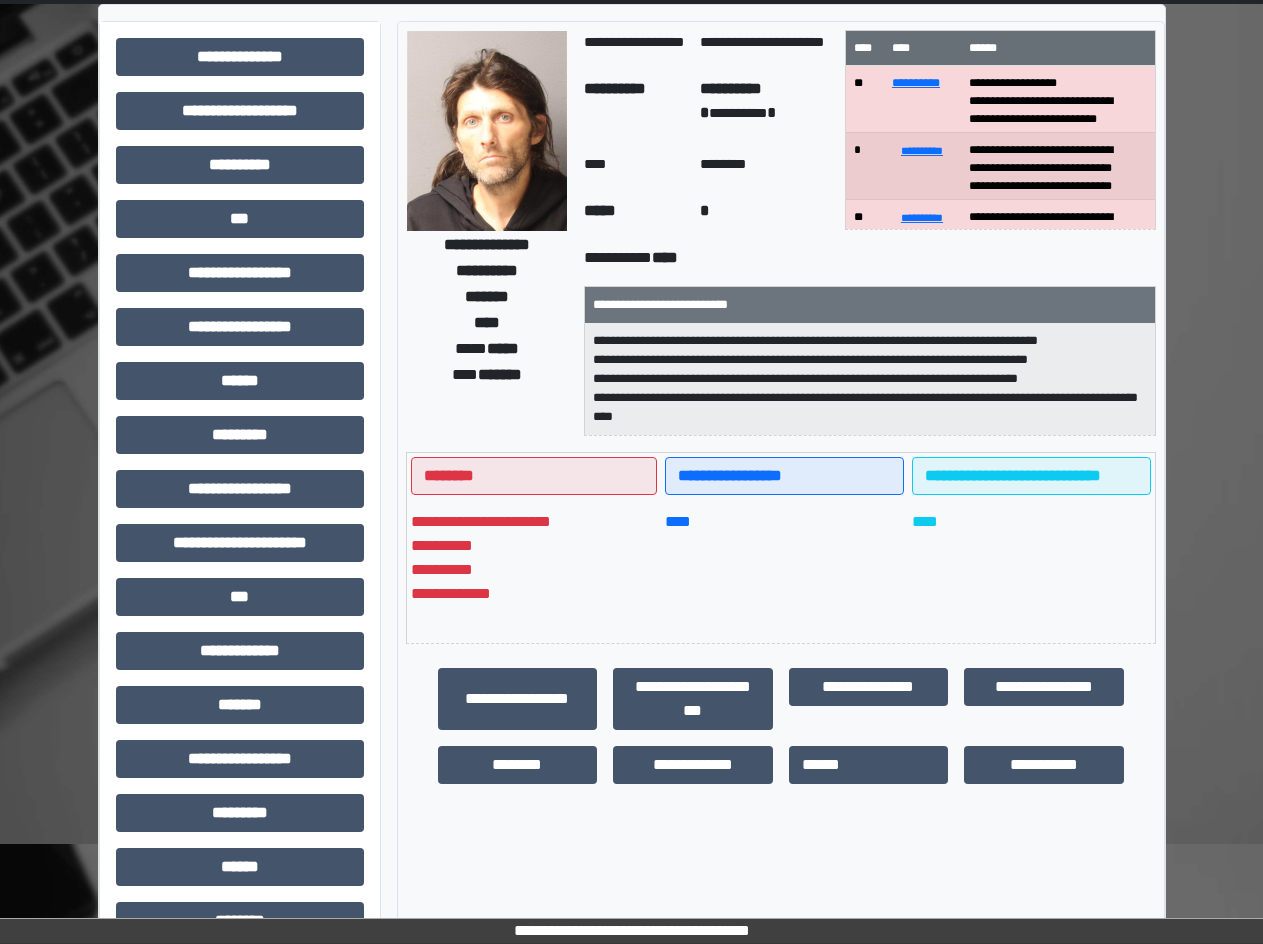 scroll, scrollTop: 0, scrollLeft: 0, axis: both 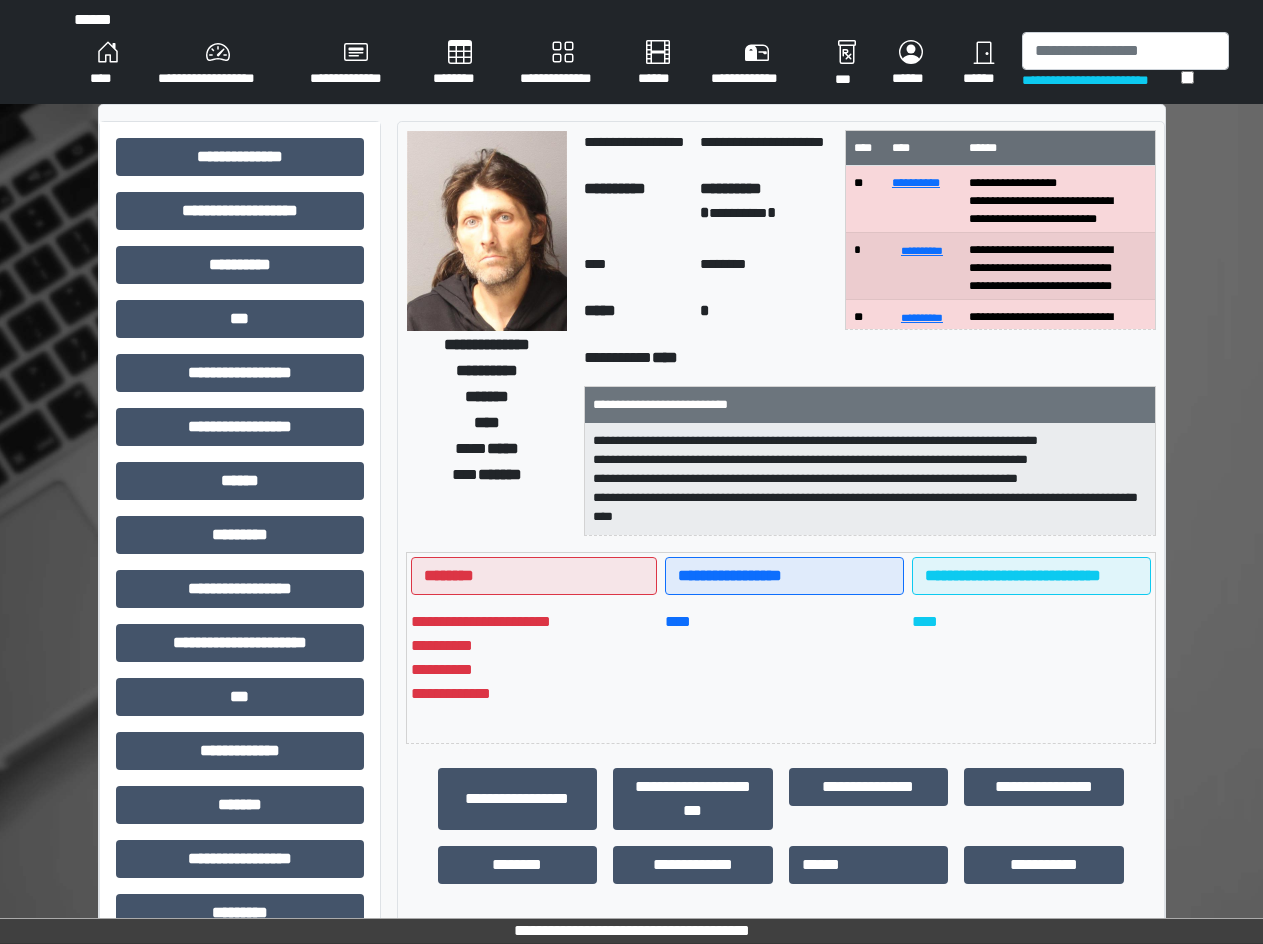 click on "**********" at bounding box center [218, 64] 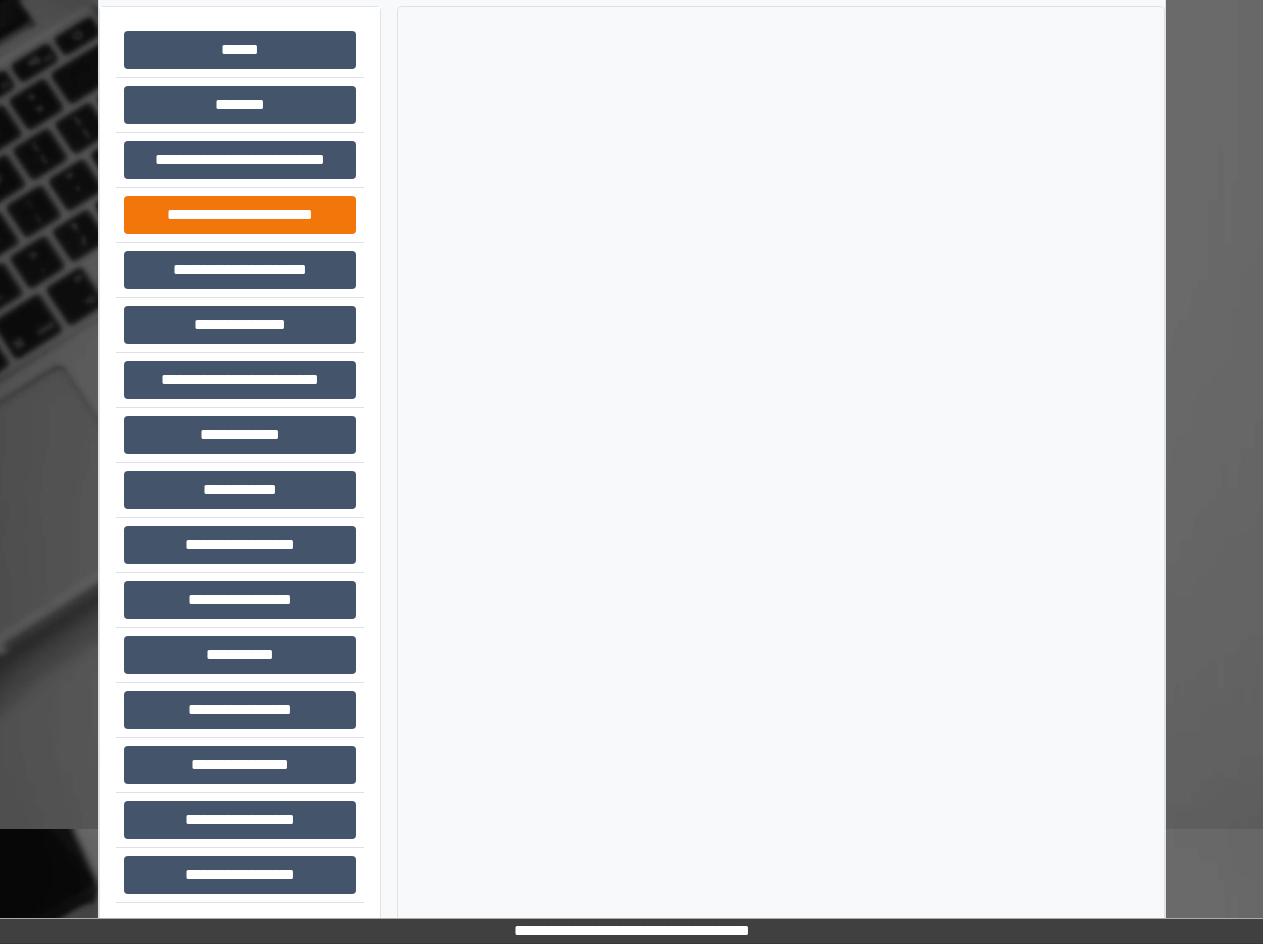scroll, scrollTop: 124, scrollLeft: 0, axis: vertical 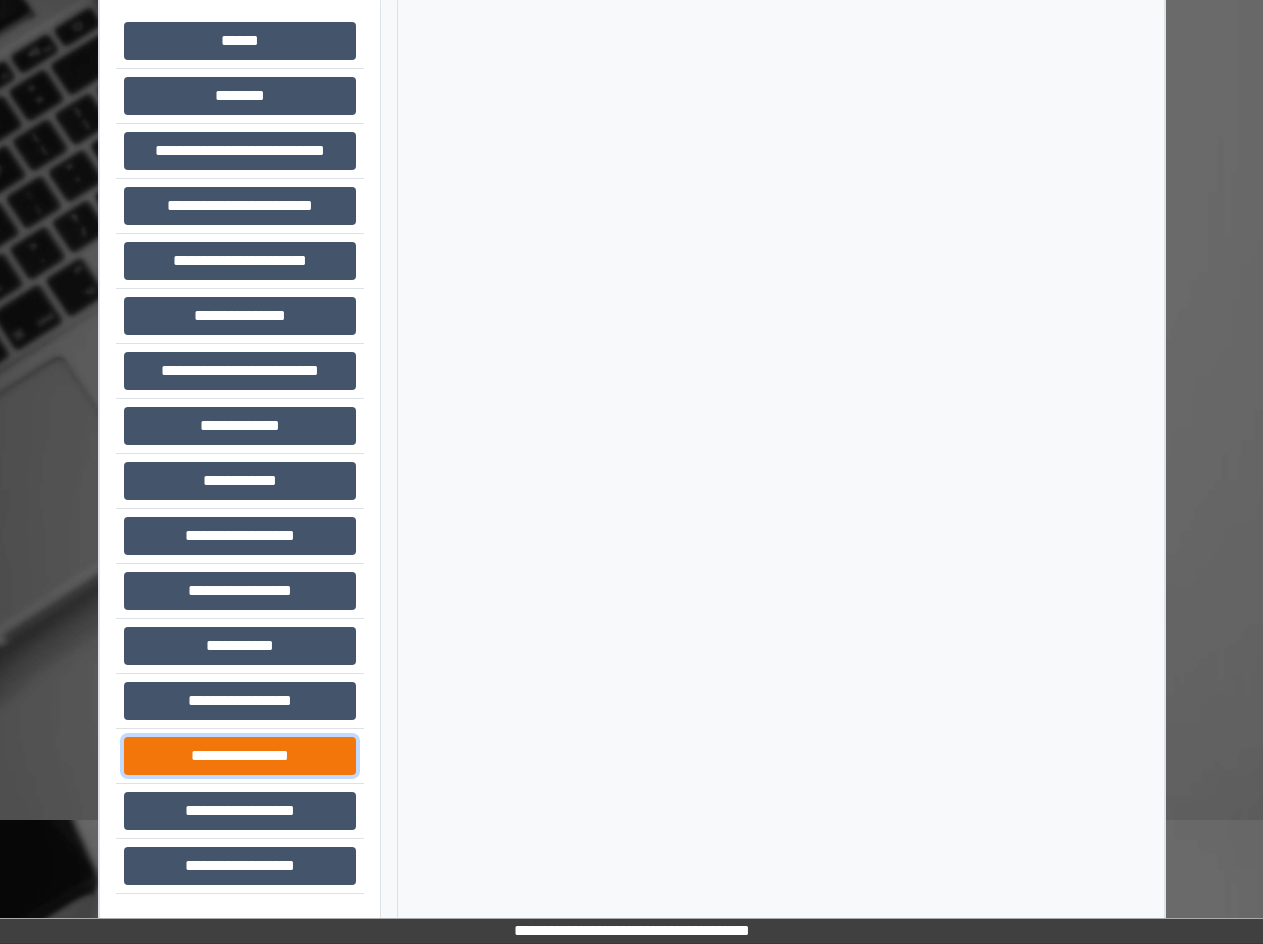 click on "**********" at bounding box center (240, 756) 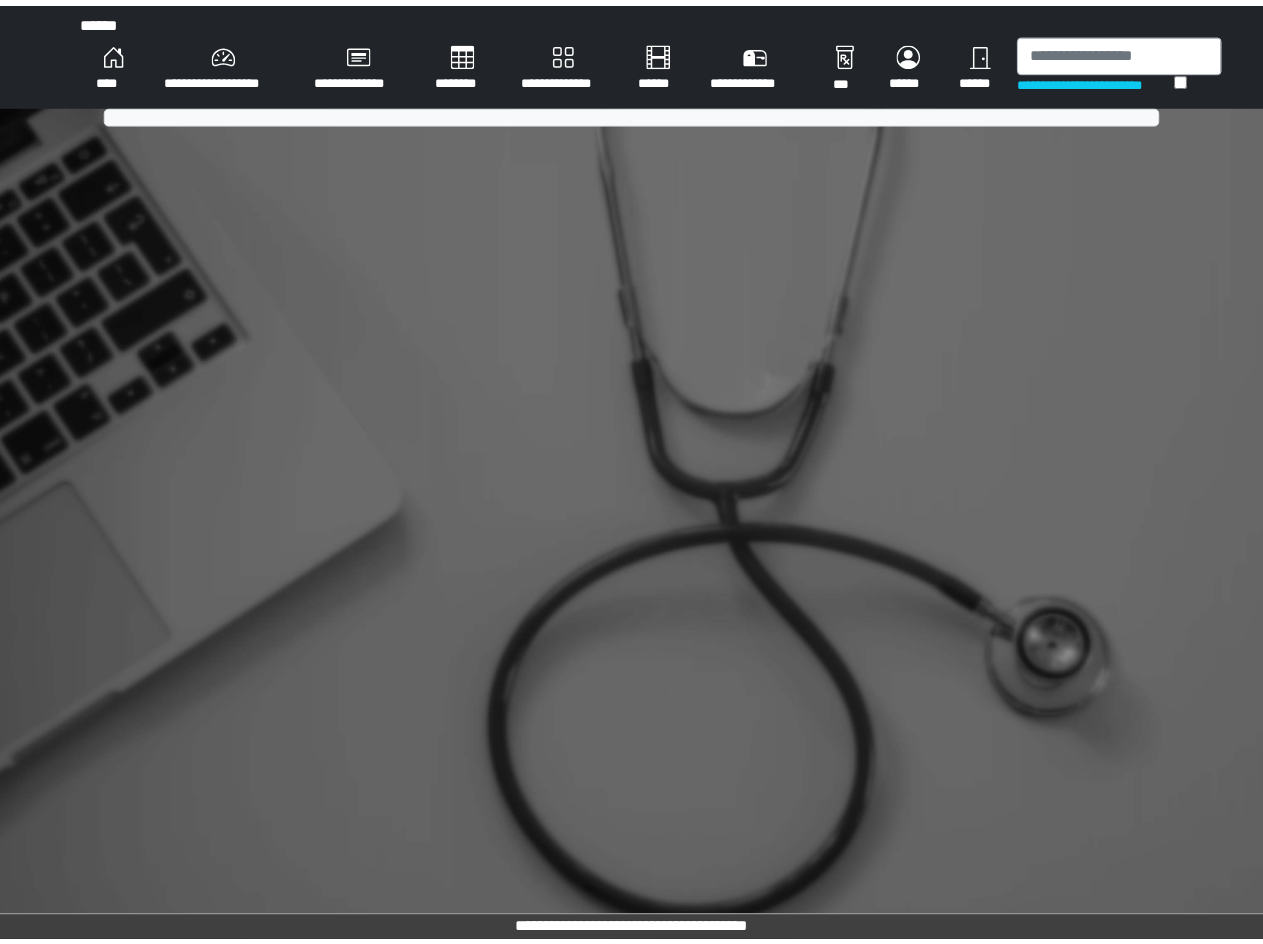scroll, scrollTop: 0, scrollLeft: 0, axis: both 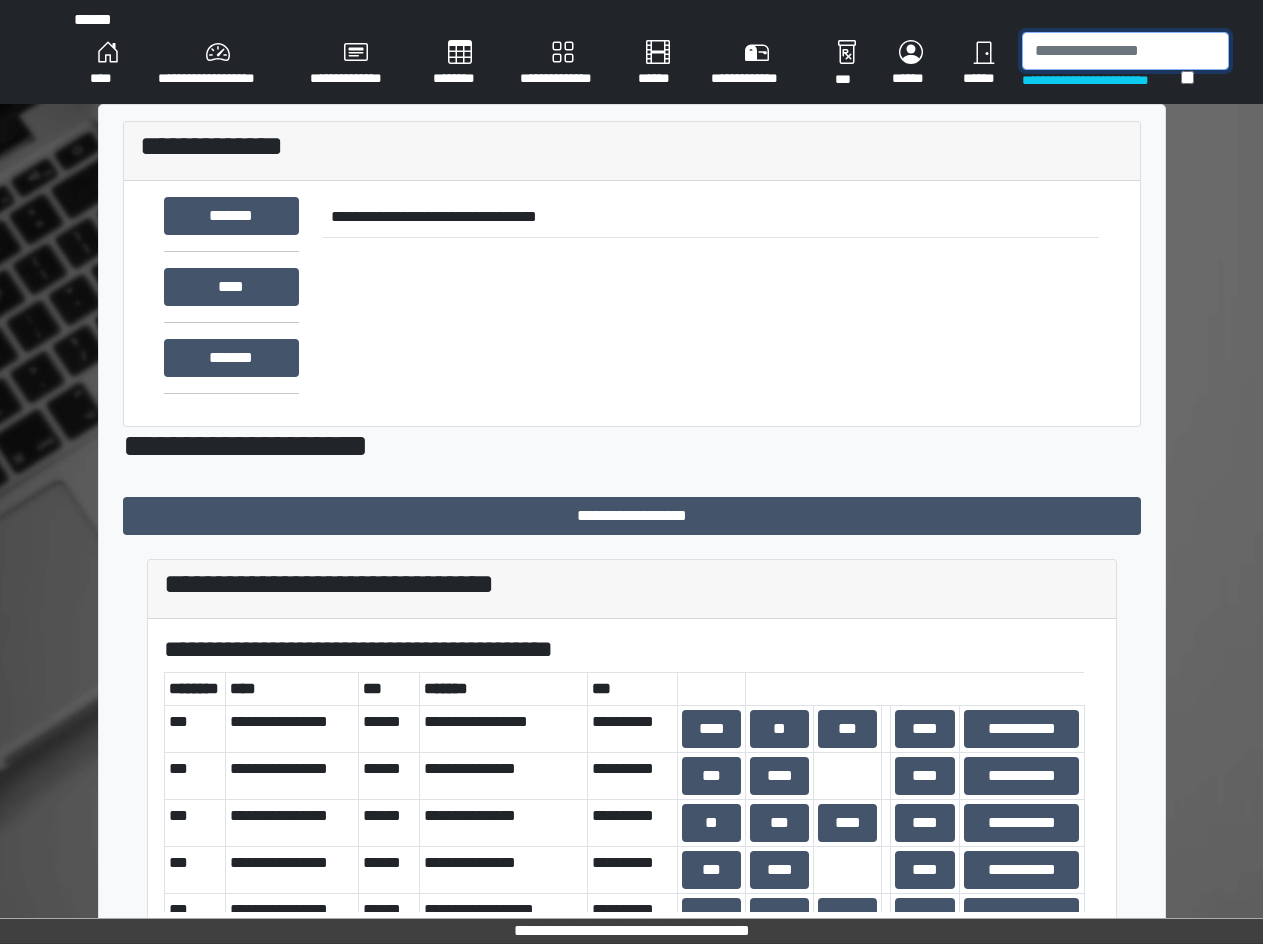 click at bounding box center [1125, 51] 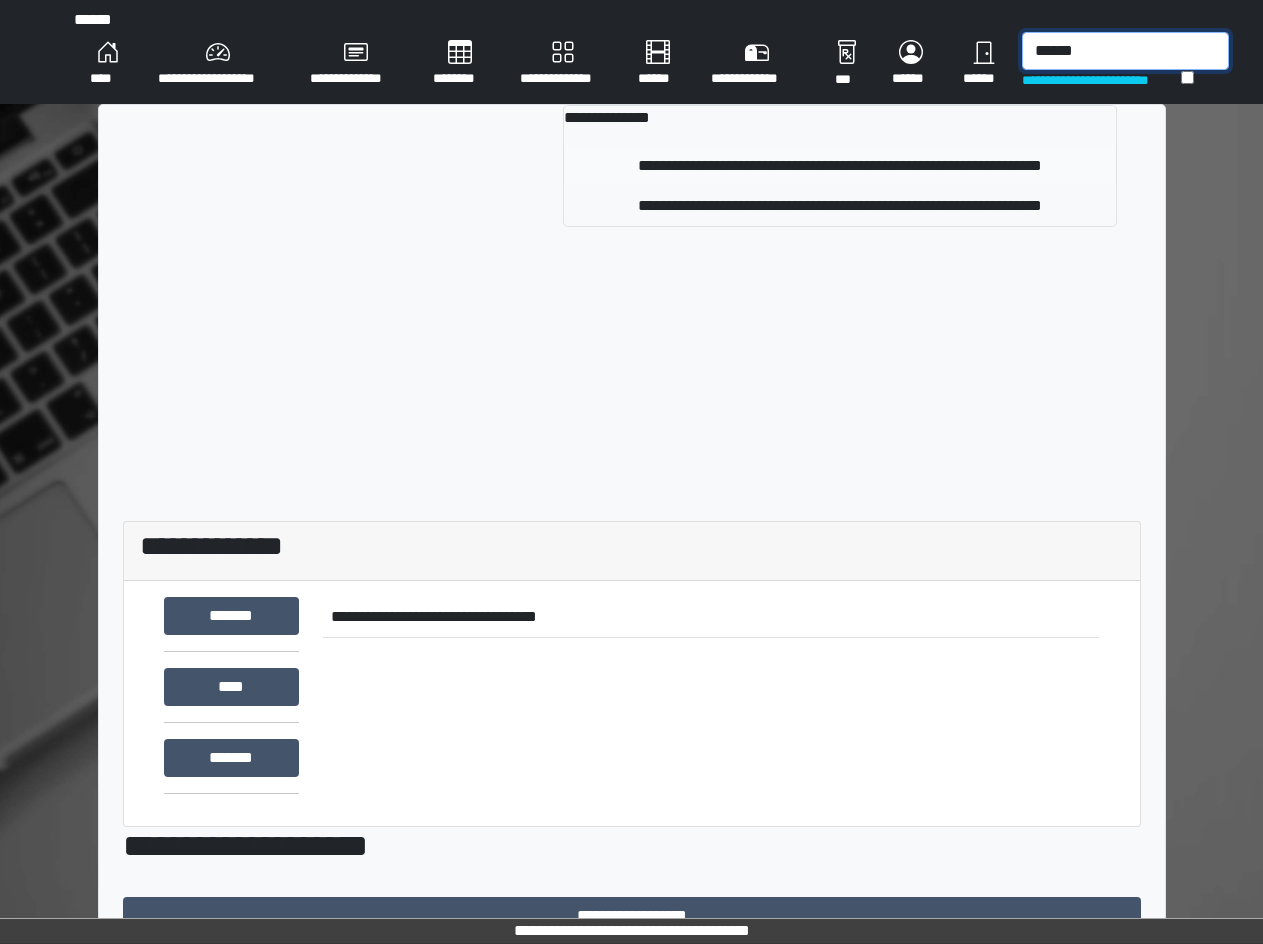 type on "******" 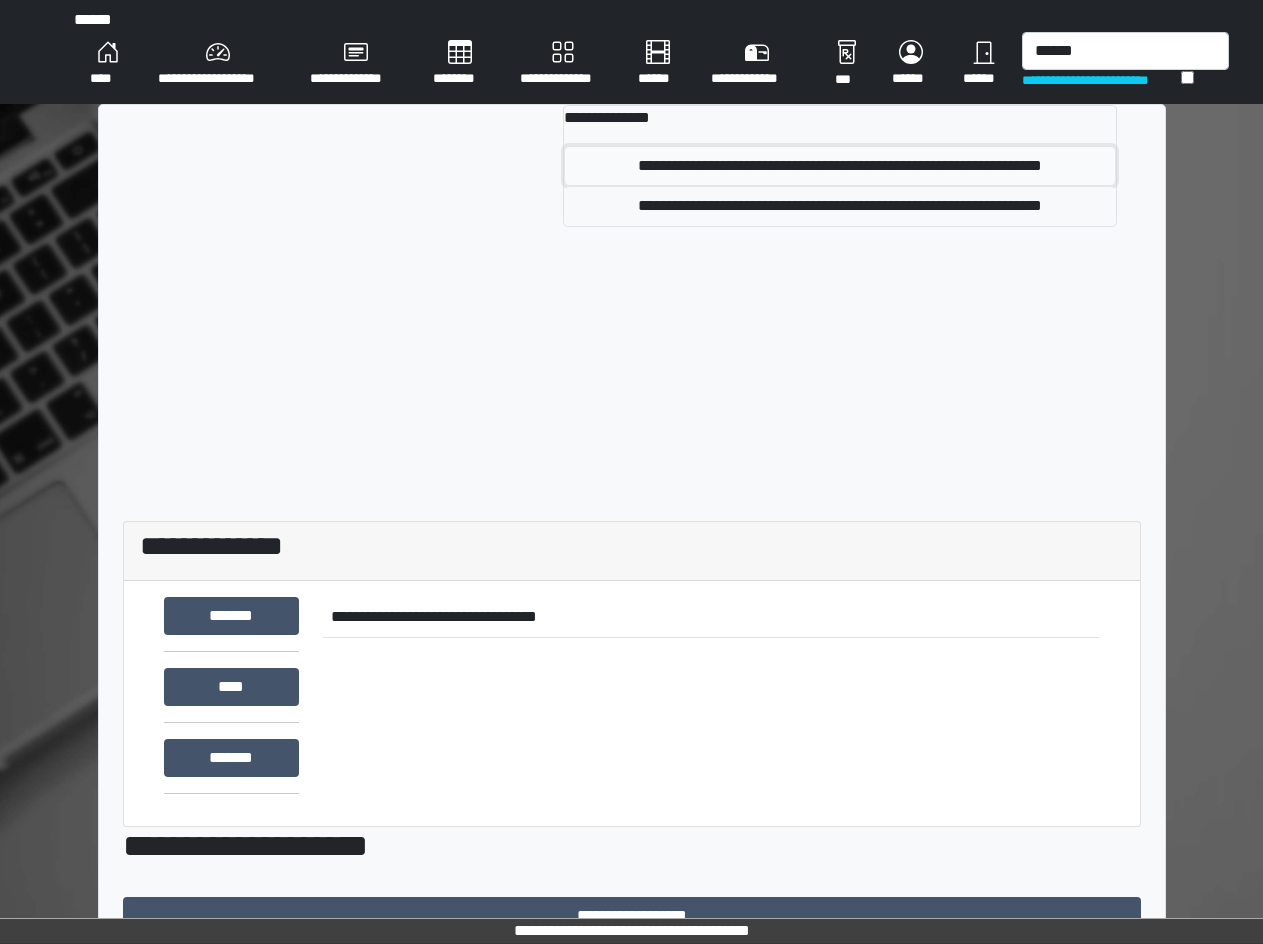 click on "**********" at bounding box center (840, 166) 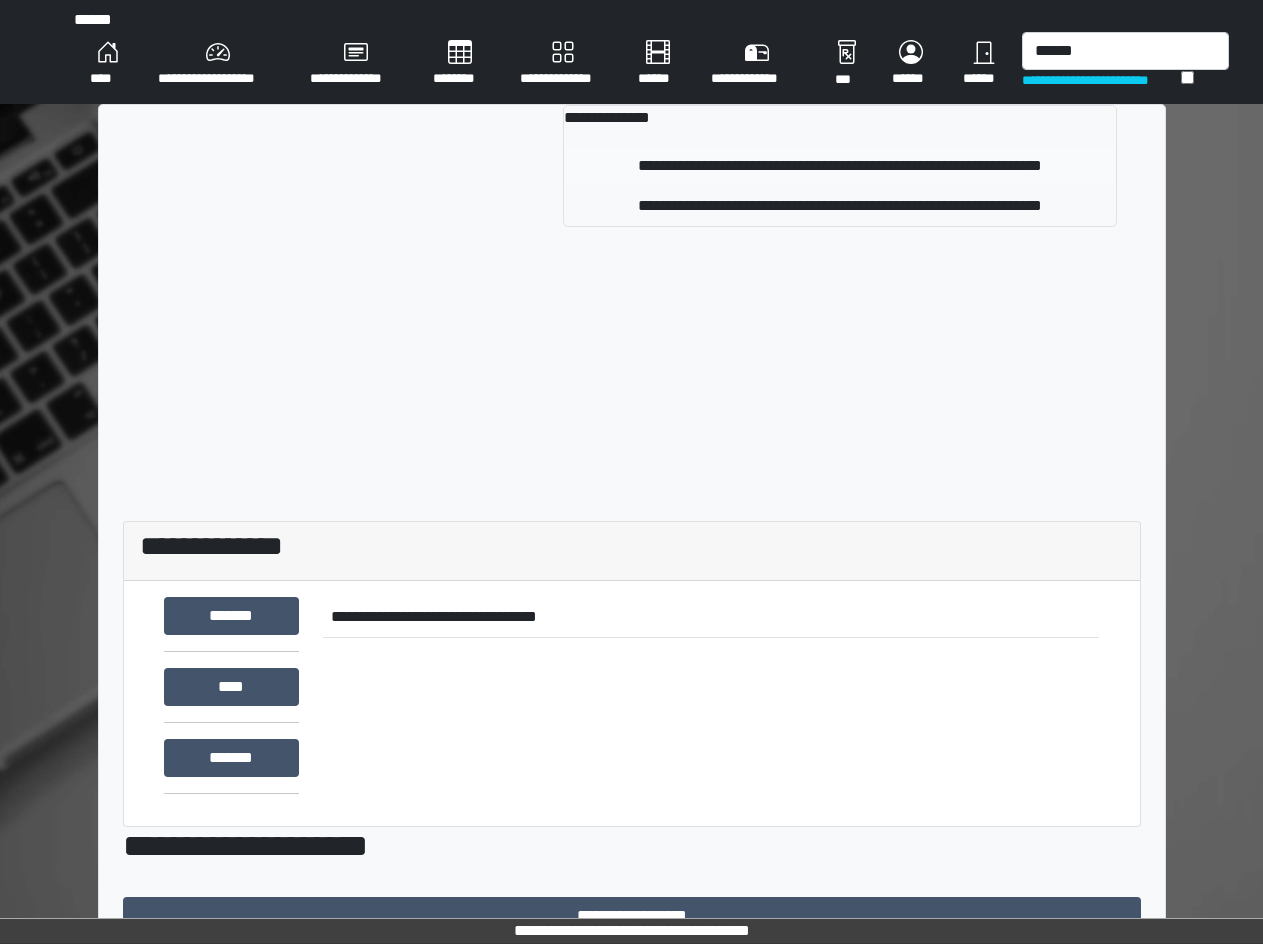 type 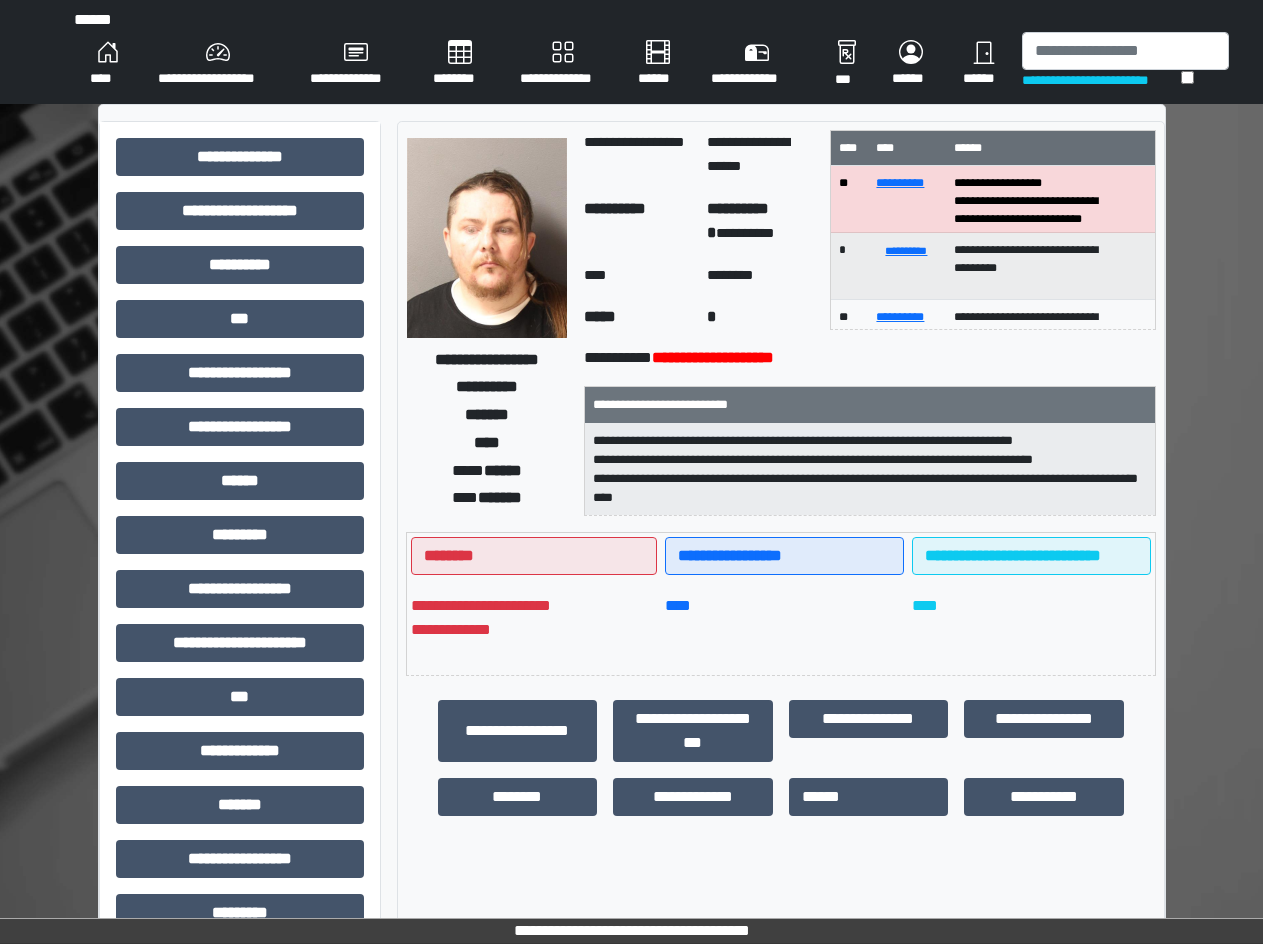 click on "**********" at bounding box center [218, 64] 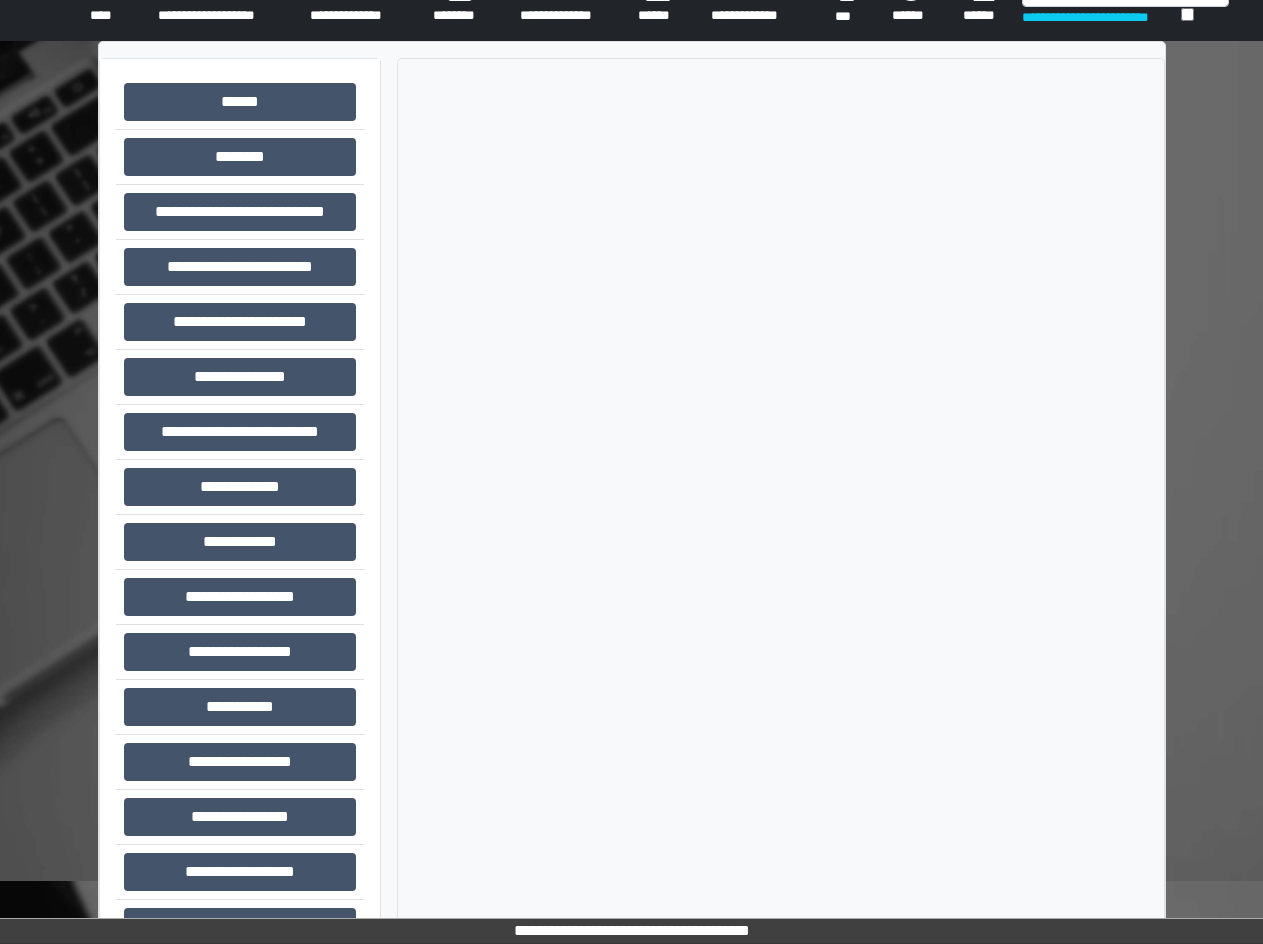 scroll, scrollTop: 124, scrollLeft: 0, axis: vertical 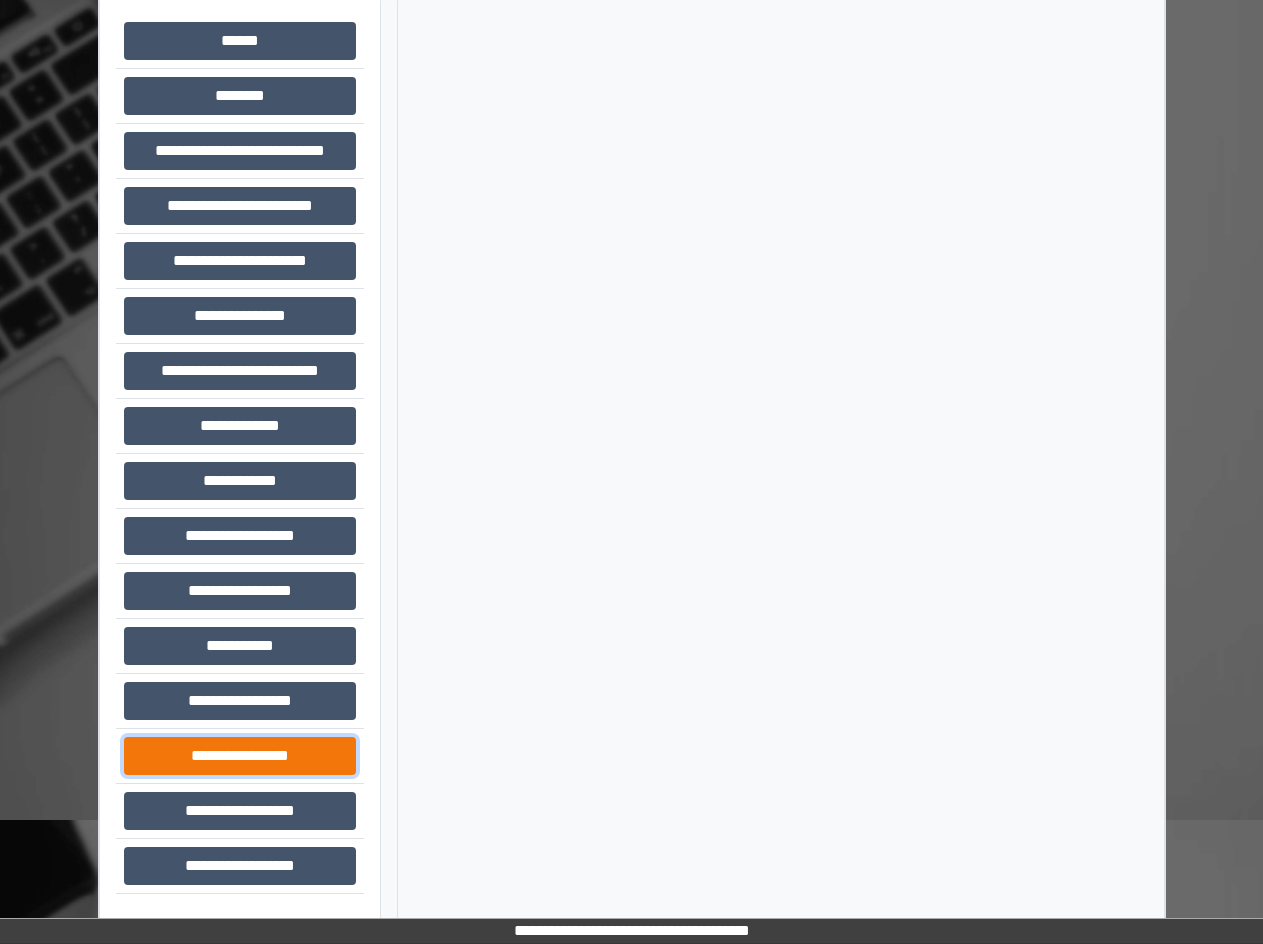 click on "**********" at bounding box center [240, 756] 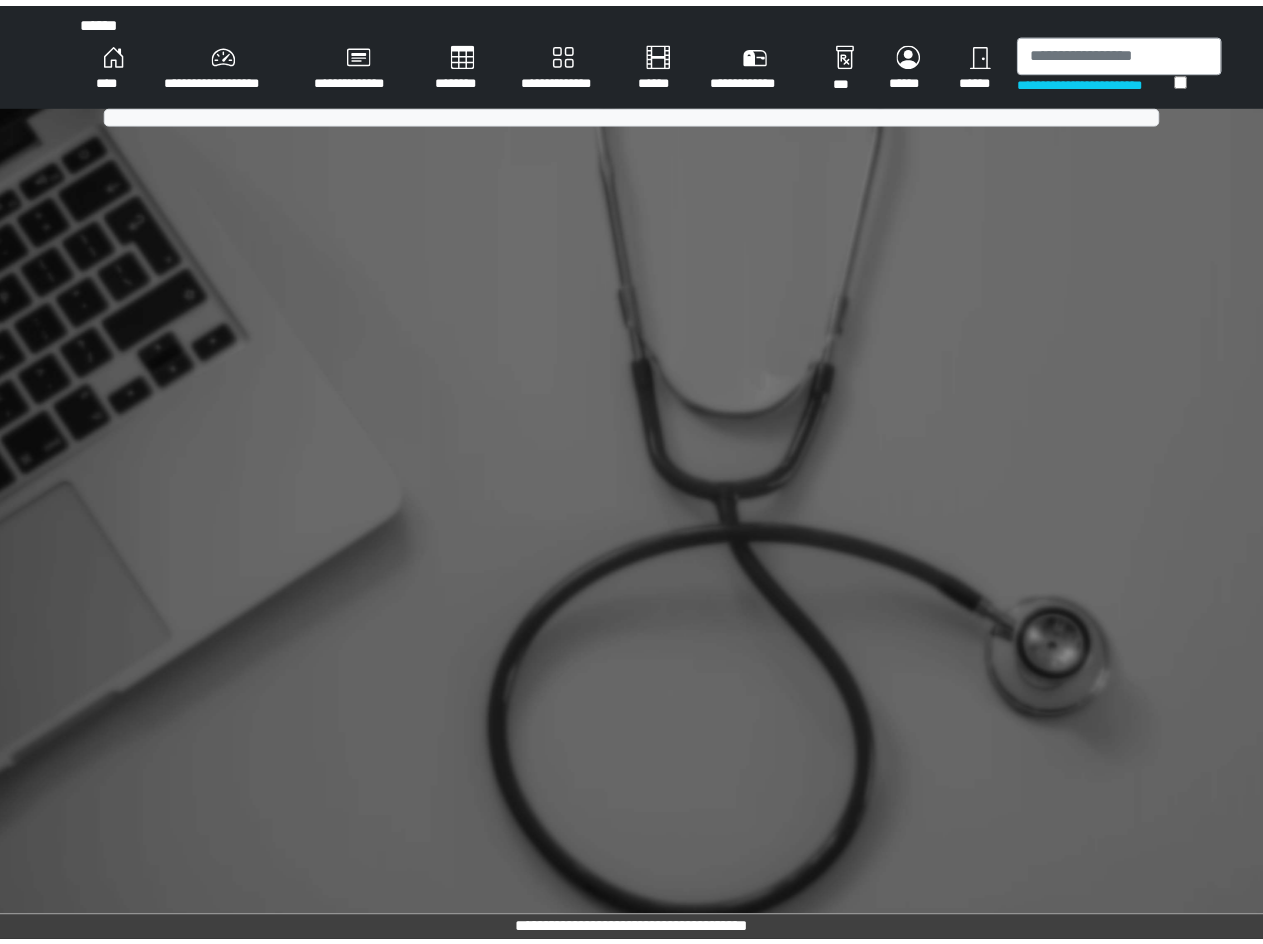 scroll, scrollTop: 0, scrollLeft: 0, axis: both 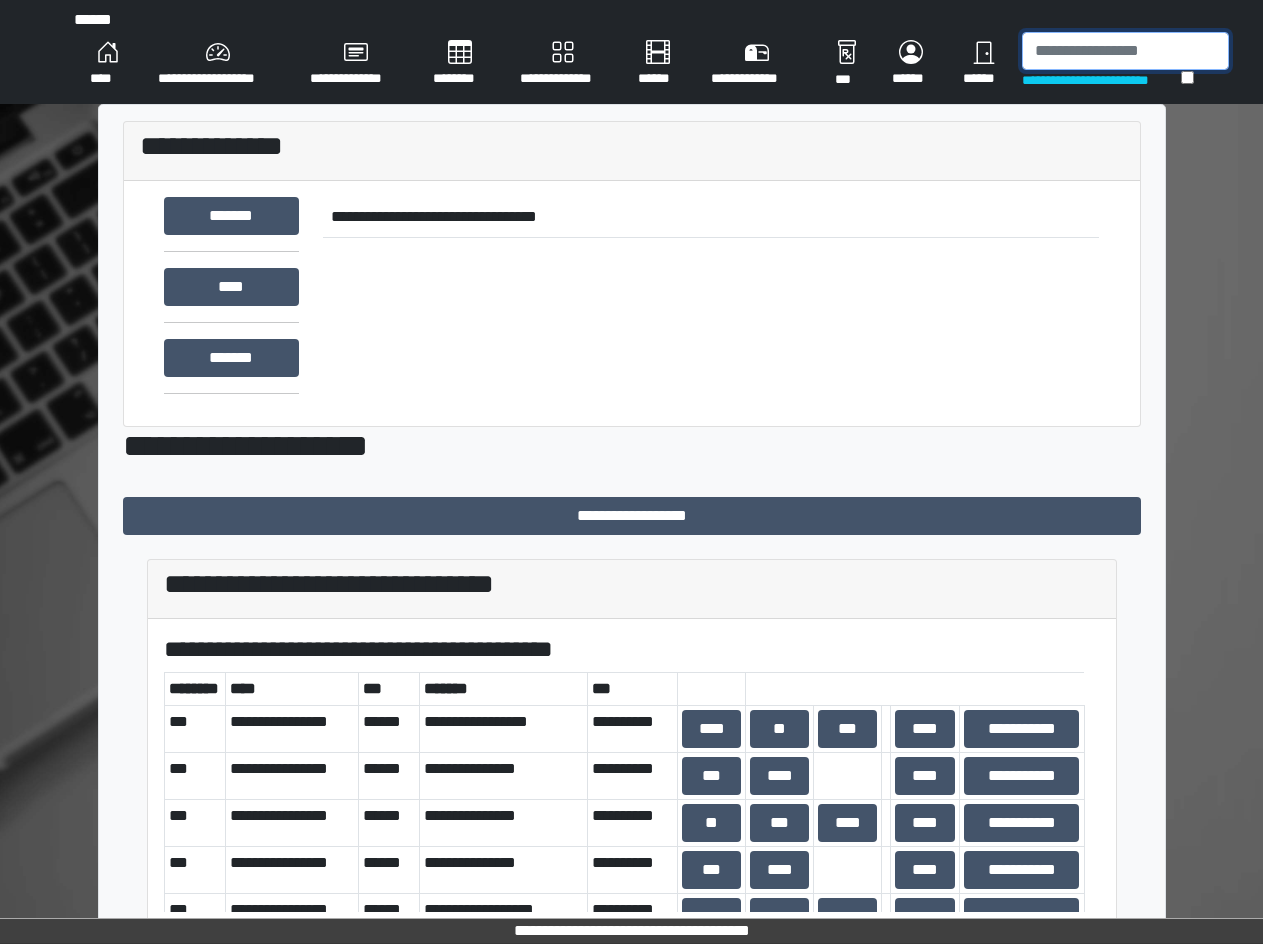 click at bounding box center (1125, 51) 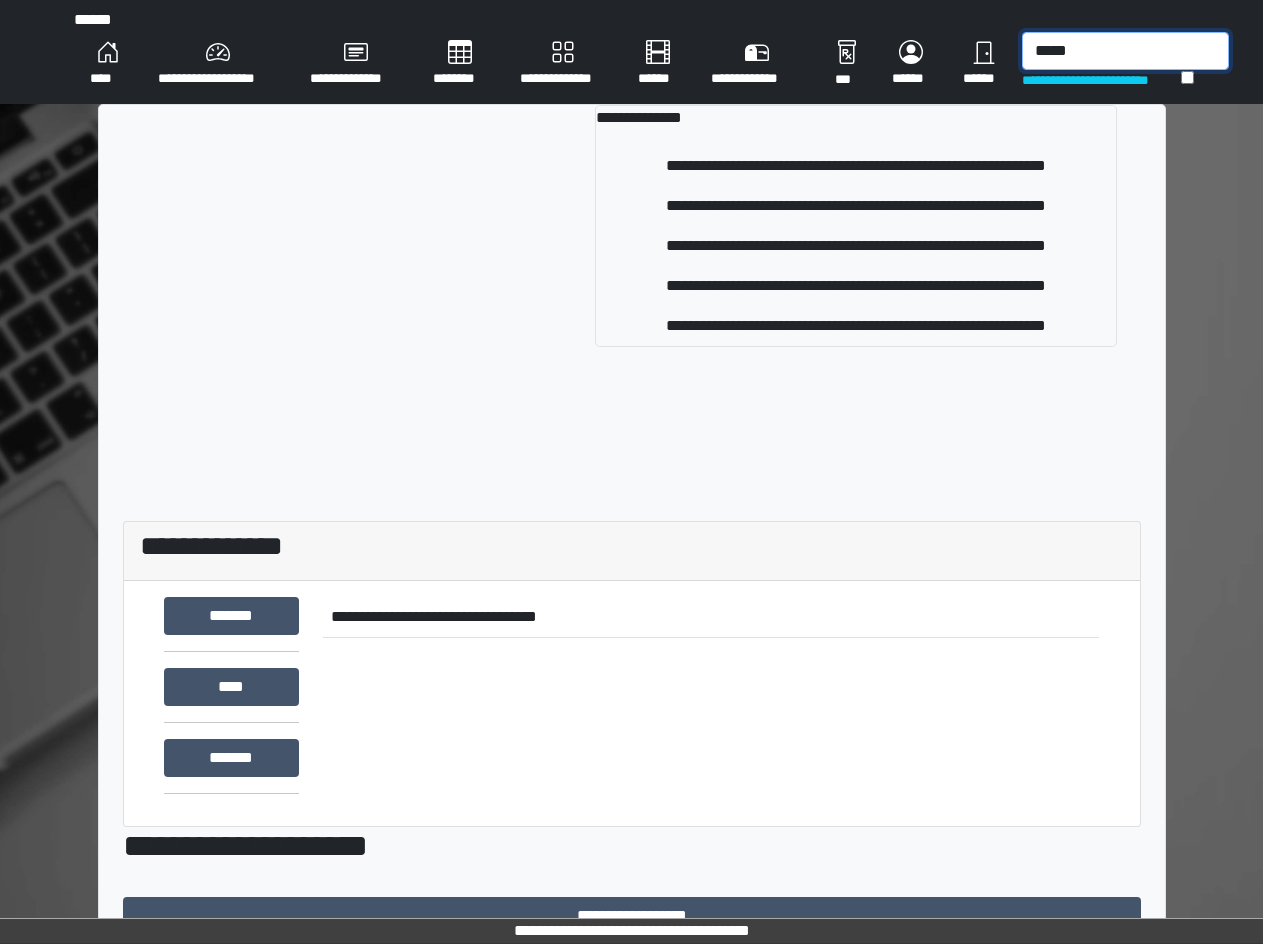 type on "*****" 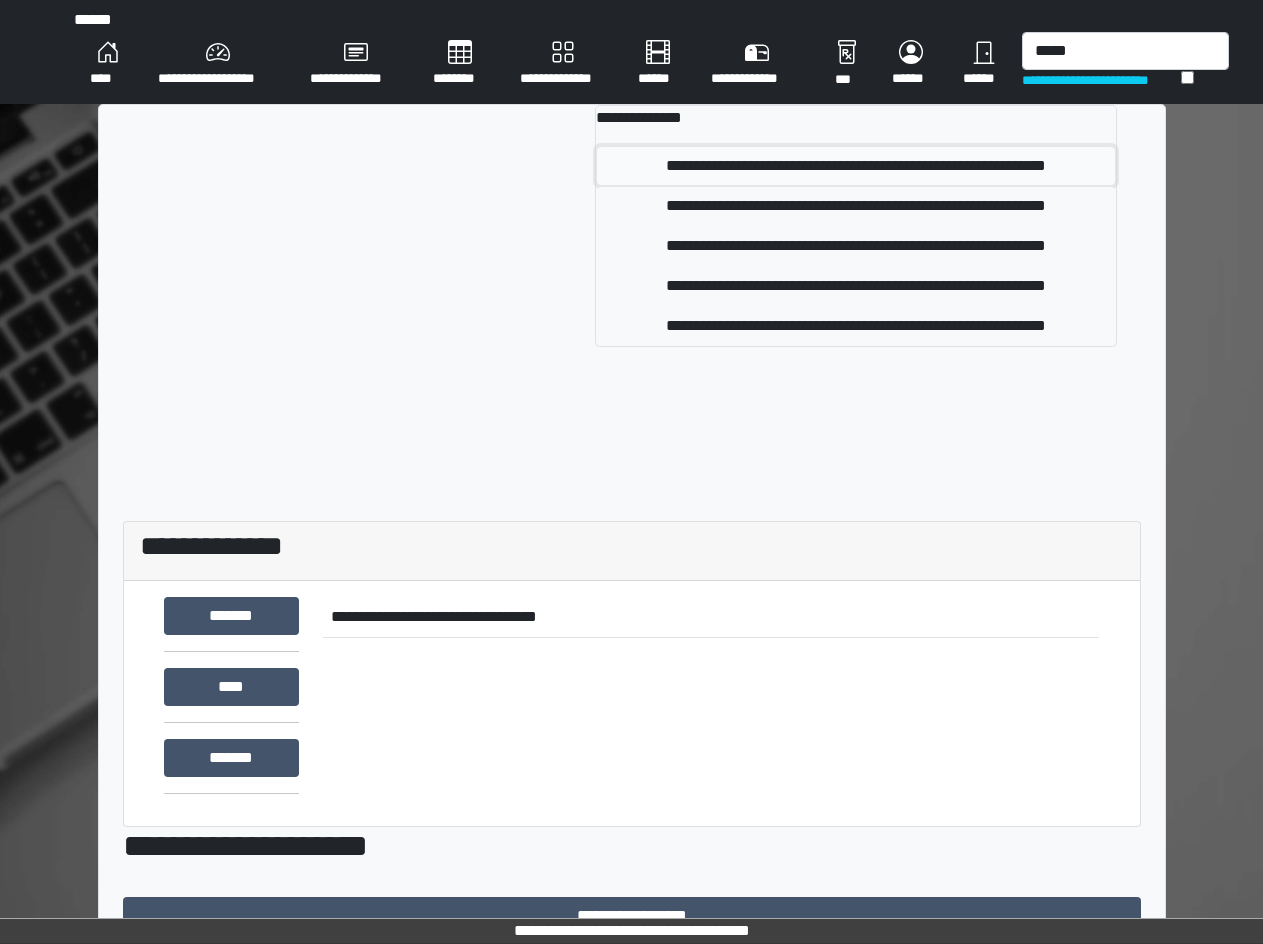 click on "**********" at bounding box center (855, 166) 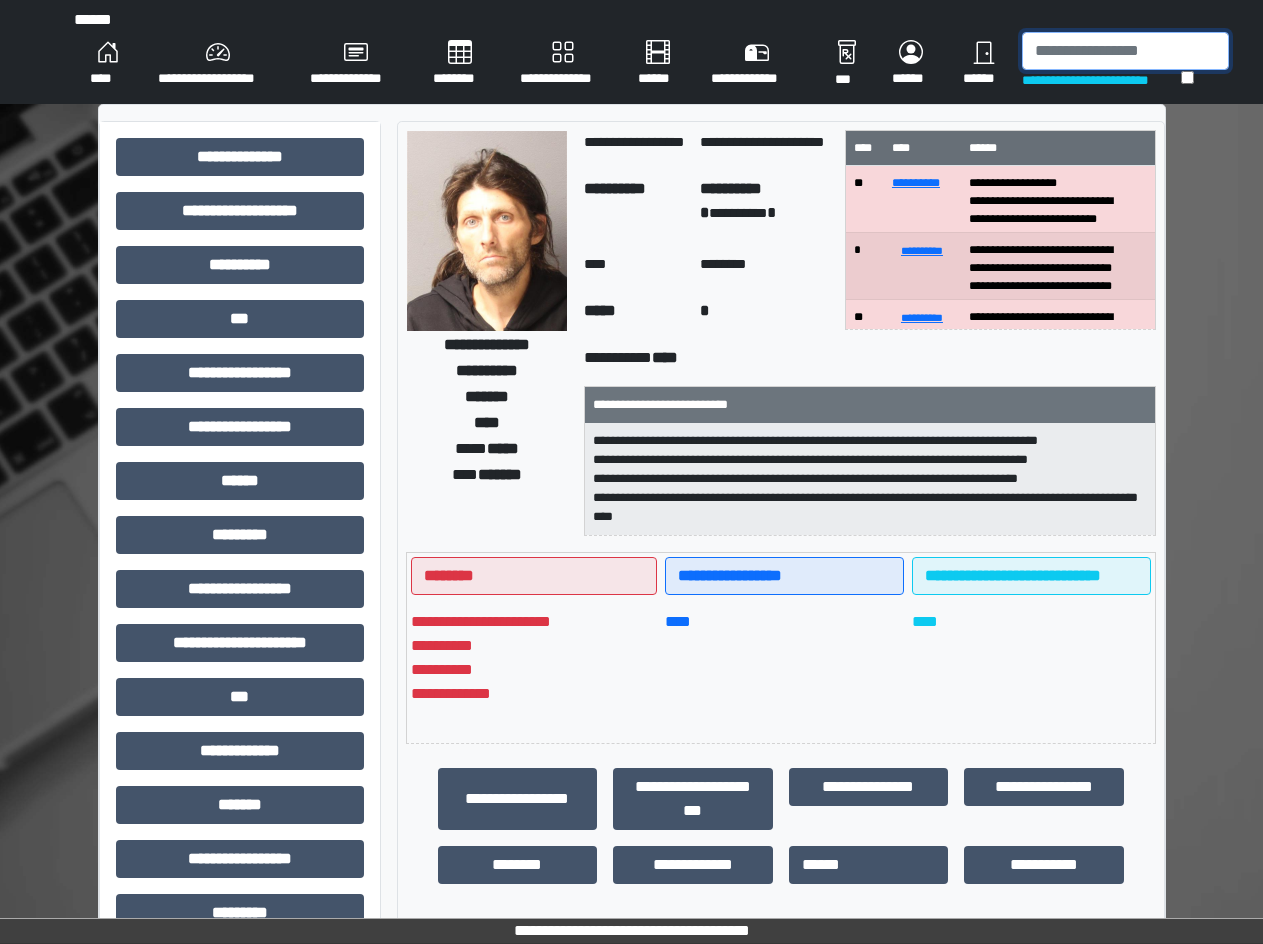 click at bounding box center (1125, 51) 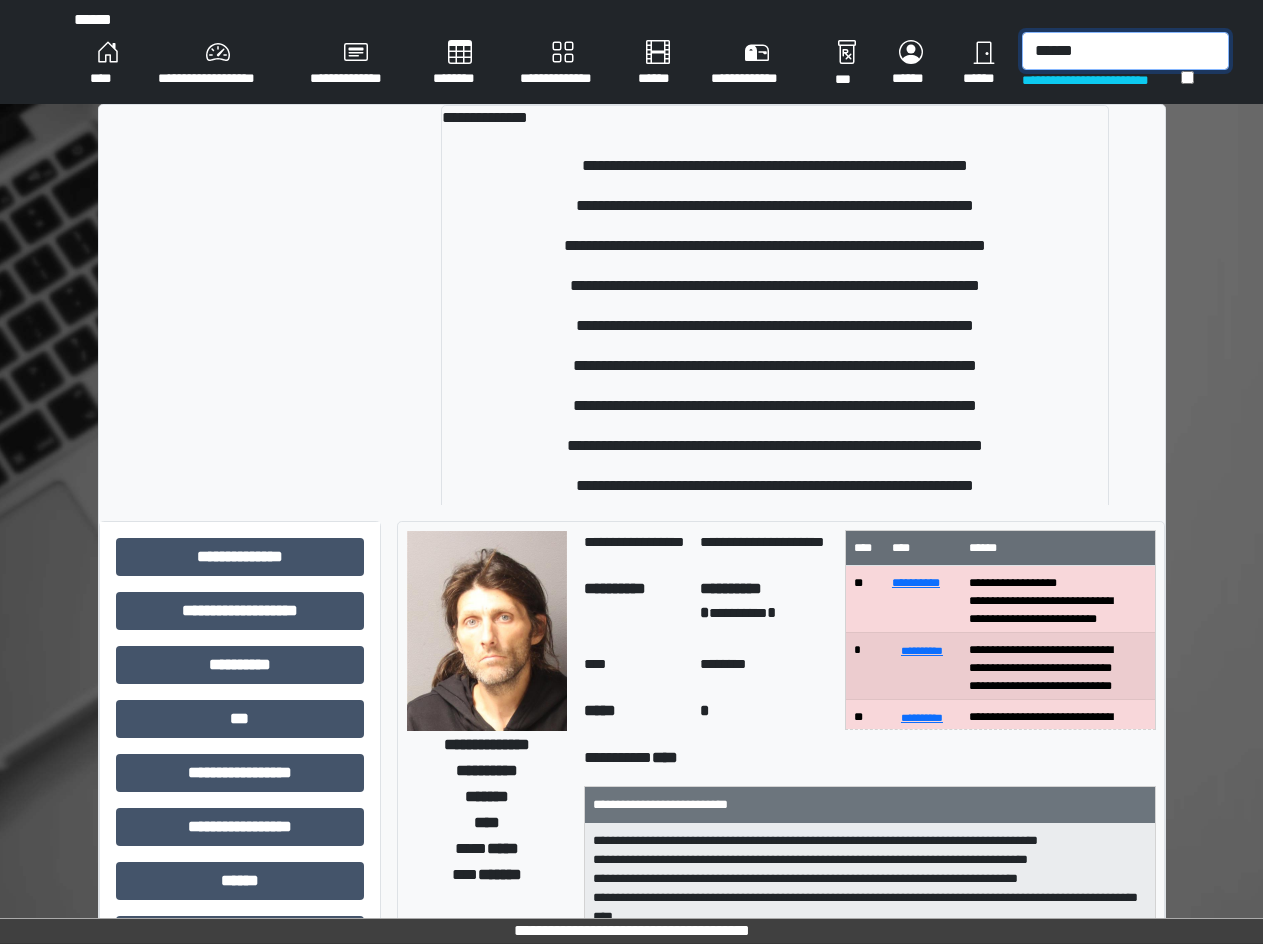 type on "******" 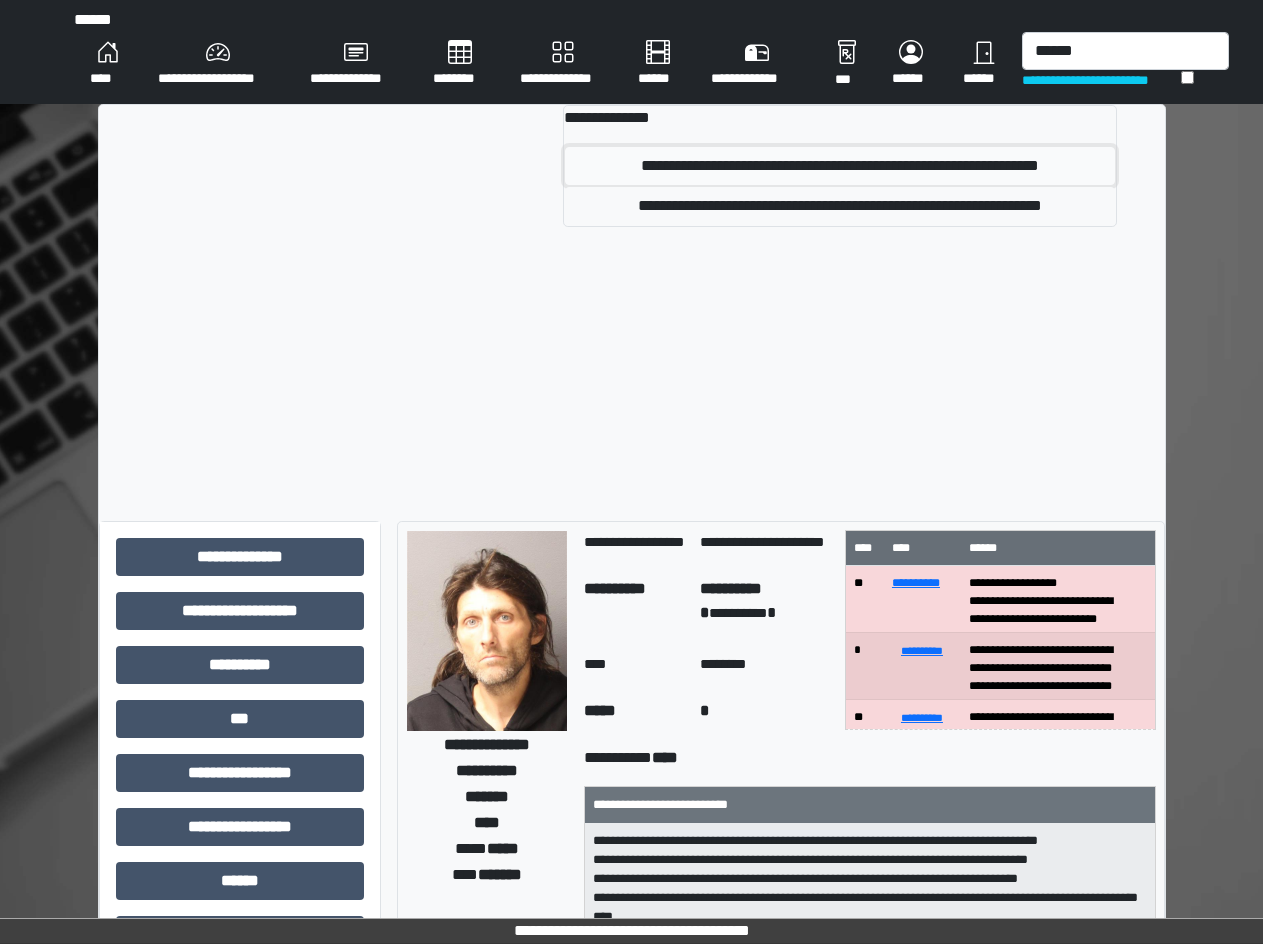 click on "**********" at bounding box center (840, 166) 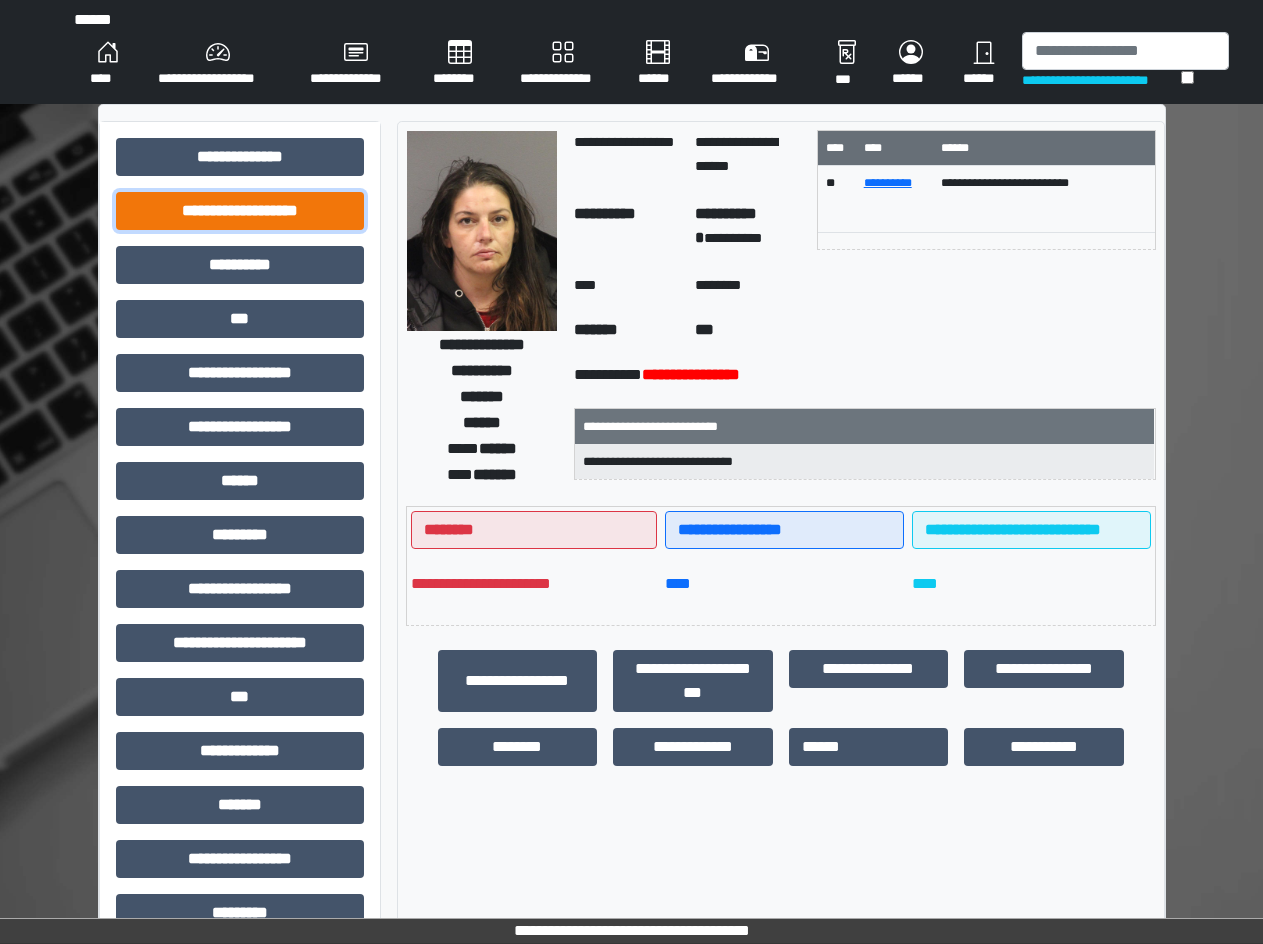 click on "**********" at bounding box center [240, 211] 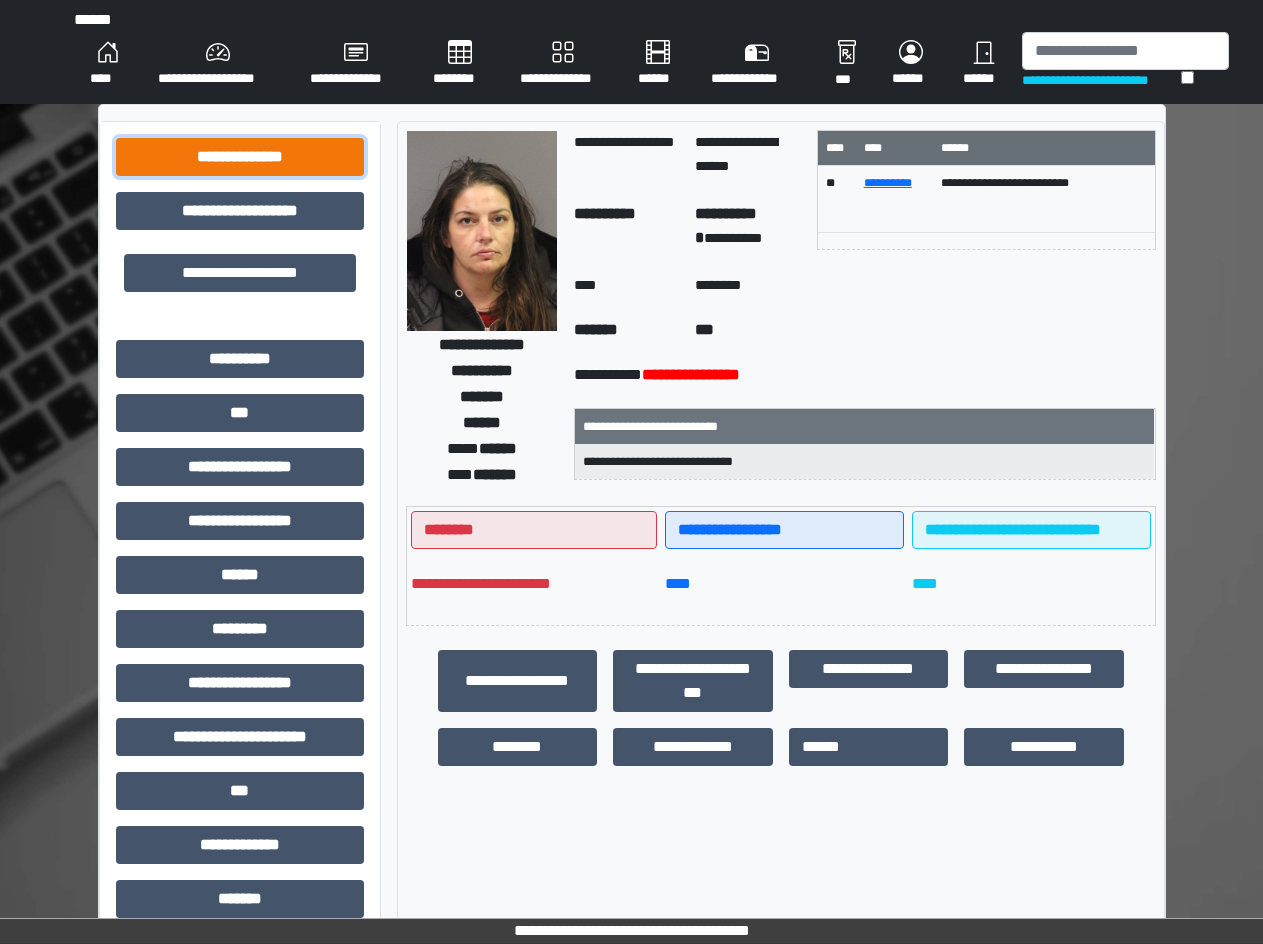drag, startPoint x: 230, startPoint y: 145, endPoint x: 232, endPoint y: 156, distance: 11.18034 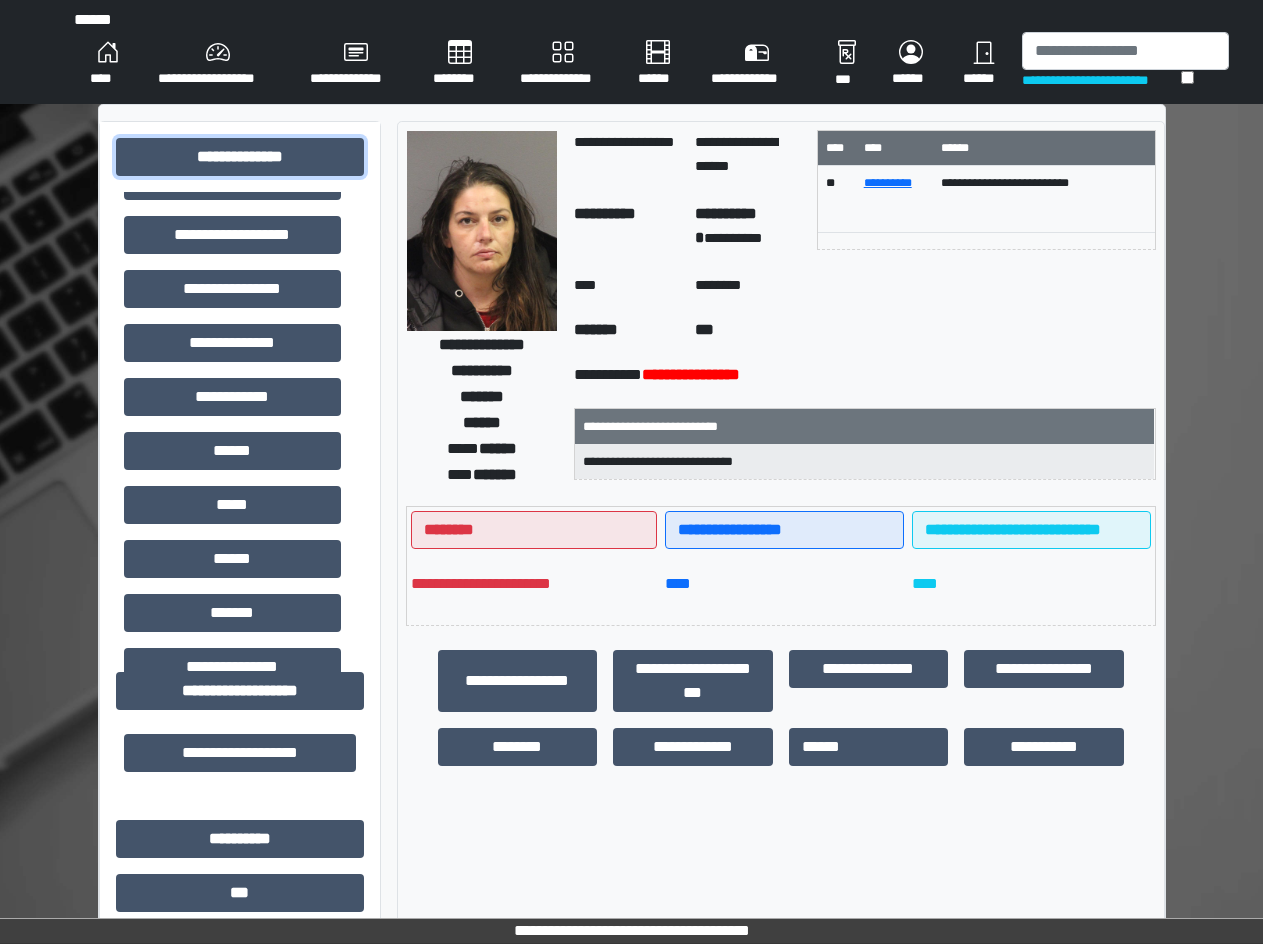 scroll, scrollTop: 300, scrollLeft: 0, axis: vertical 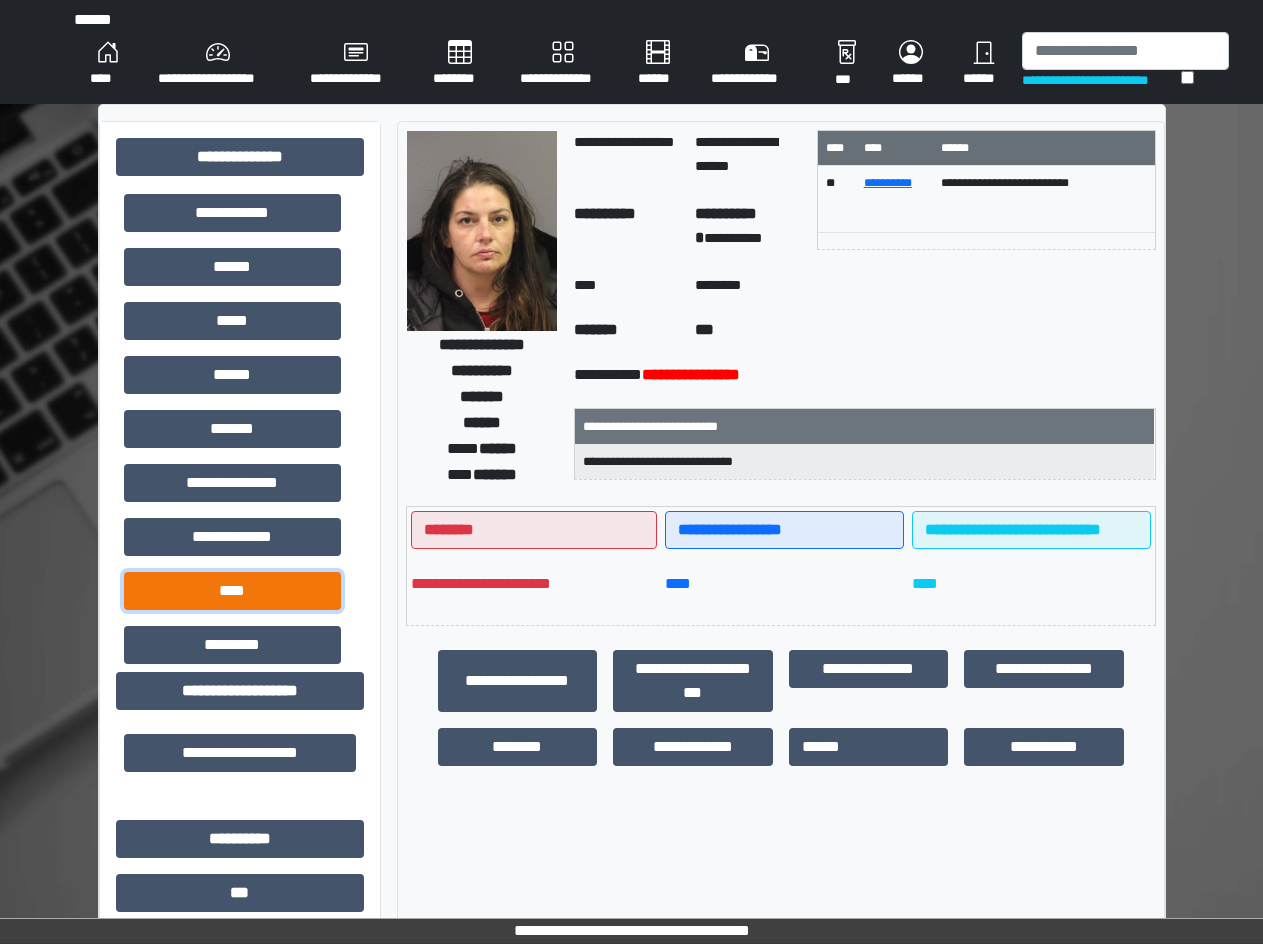 click on "****" at bounding box center (232, 591) 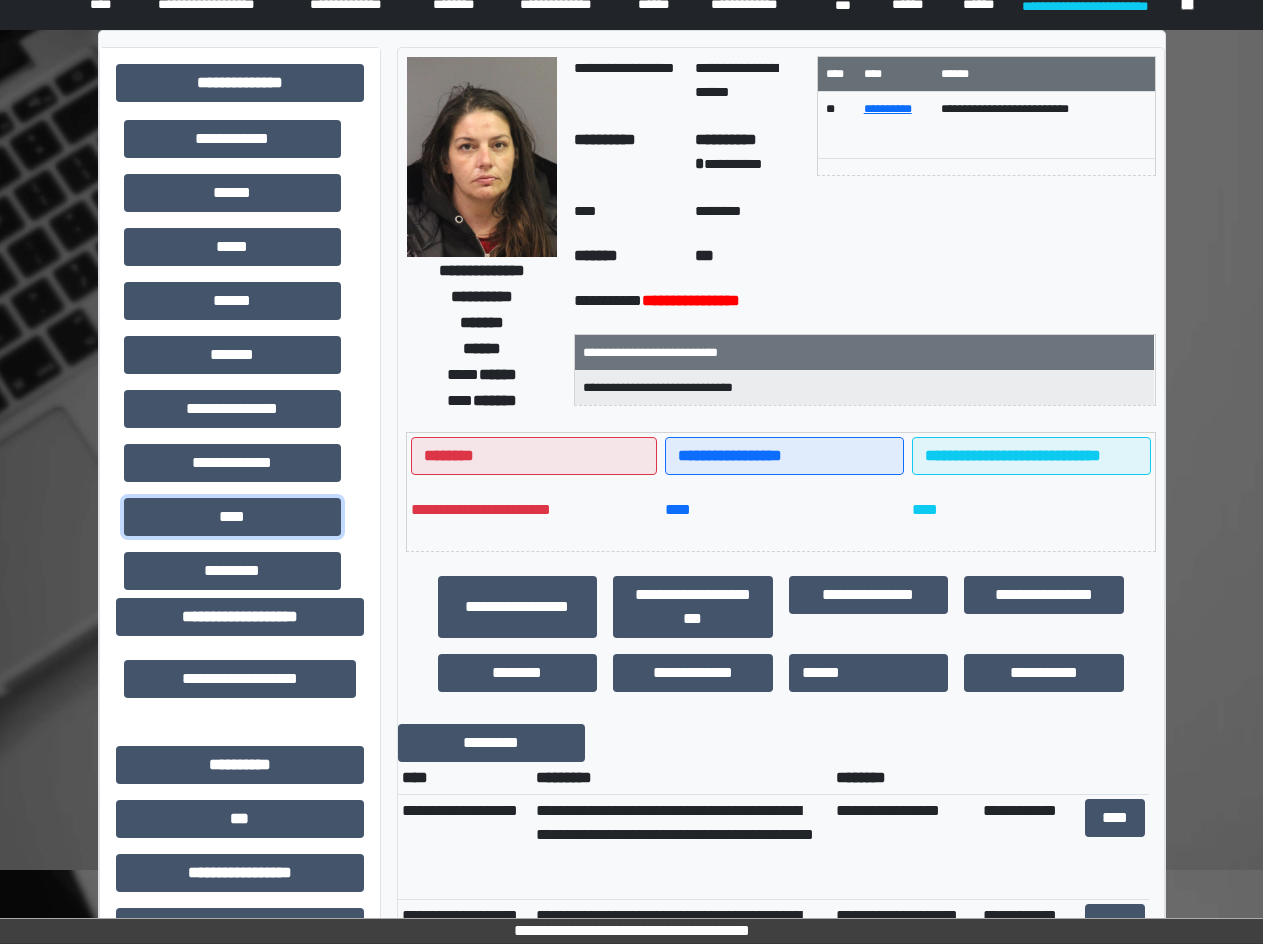 scroll, scrollTop: 300, scrollLeft: 0, axis: vertical 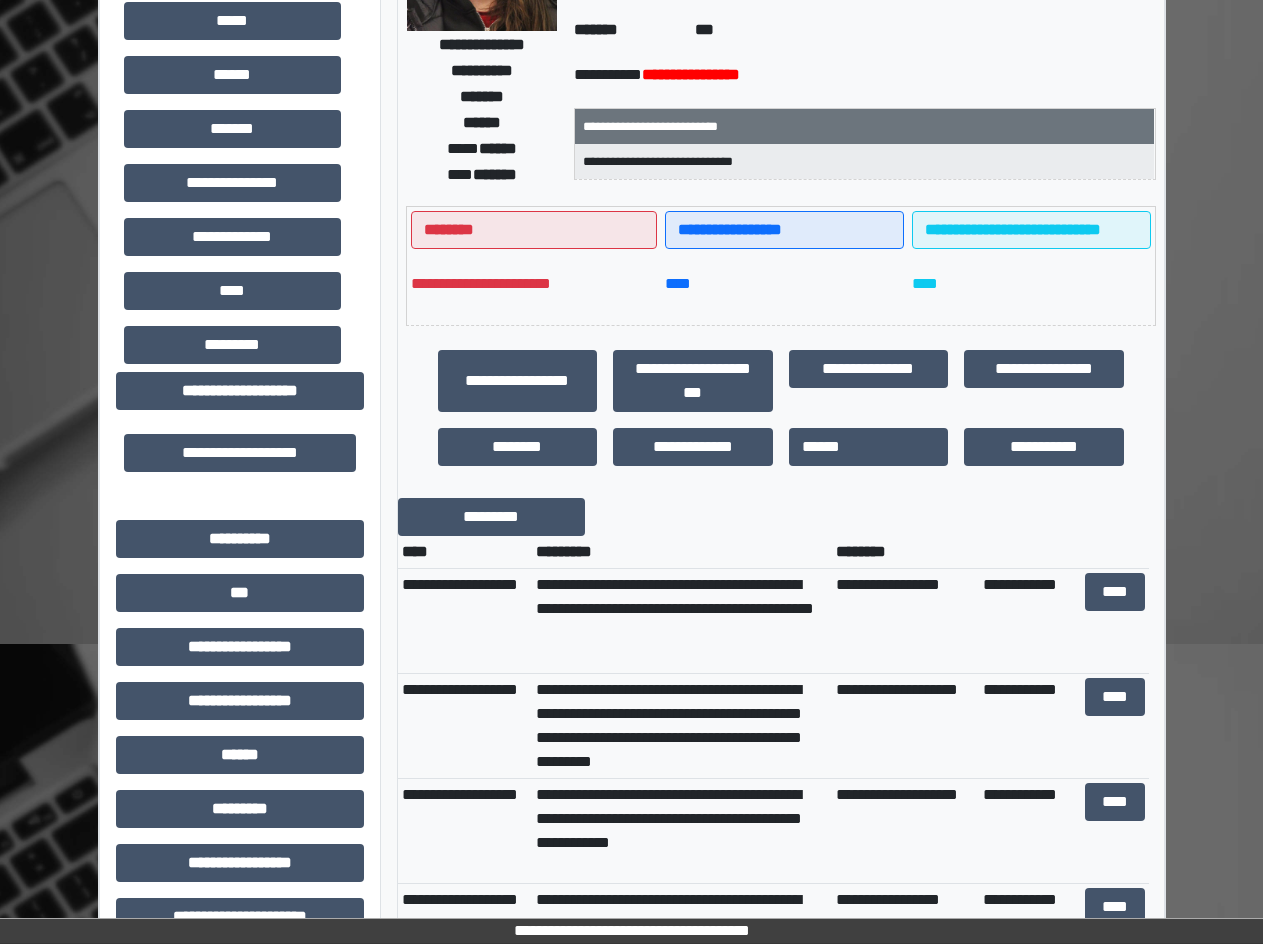 click on "**********" at bounding box center (631, 638) 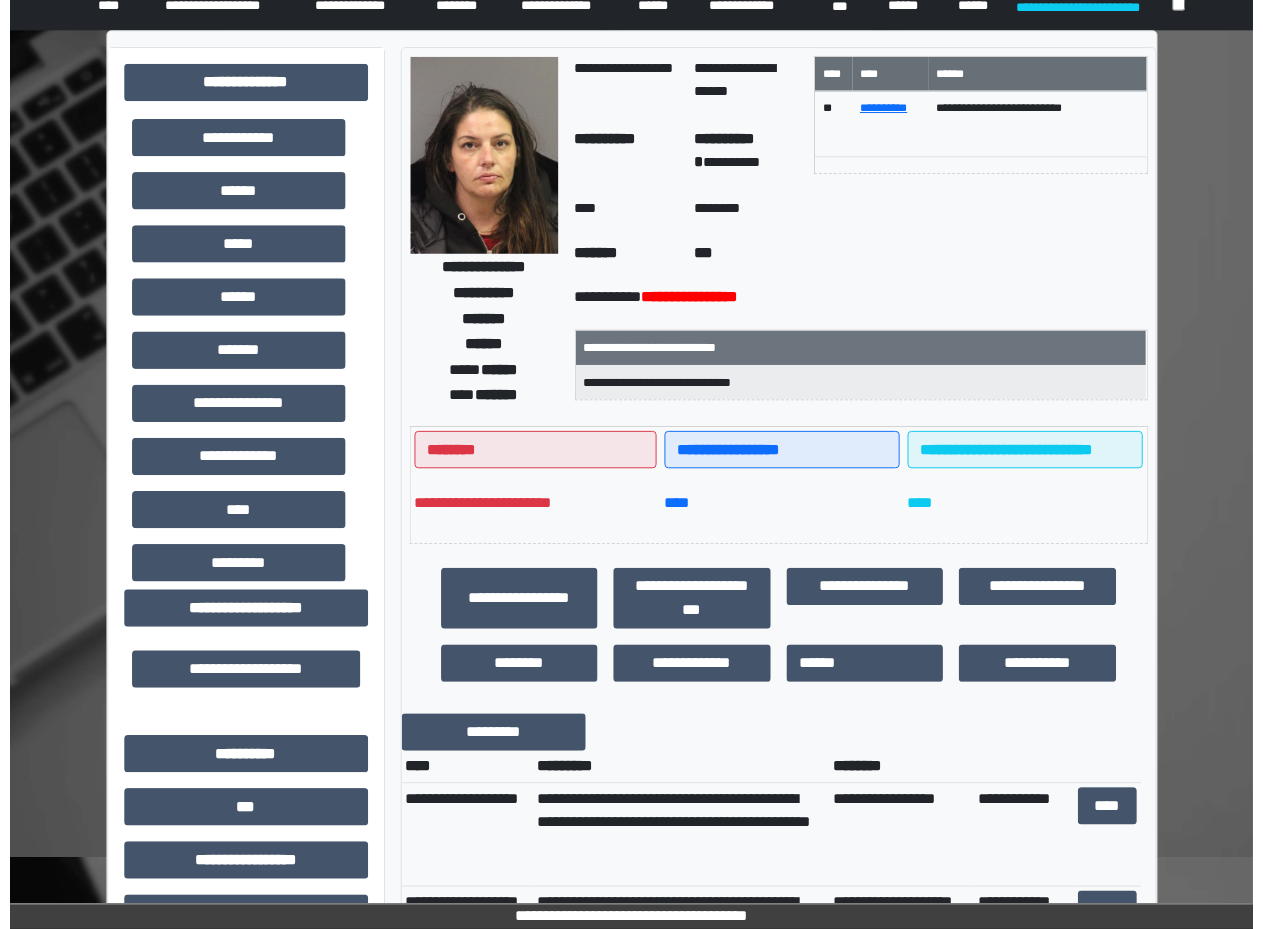 scroll, scrollTop: 0, scrollLeft: 0, axis: both 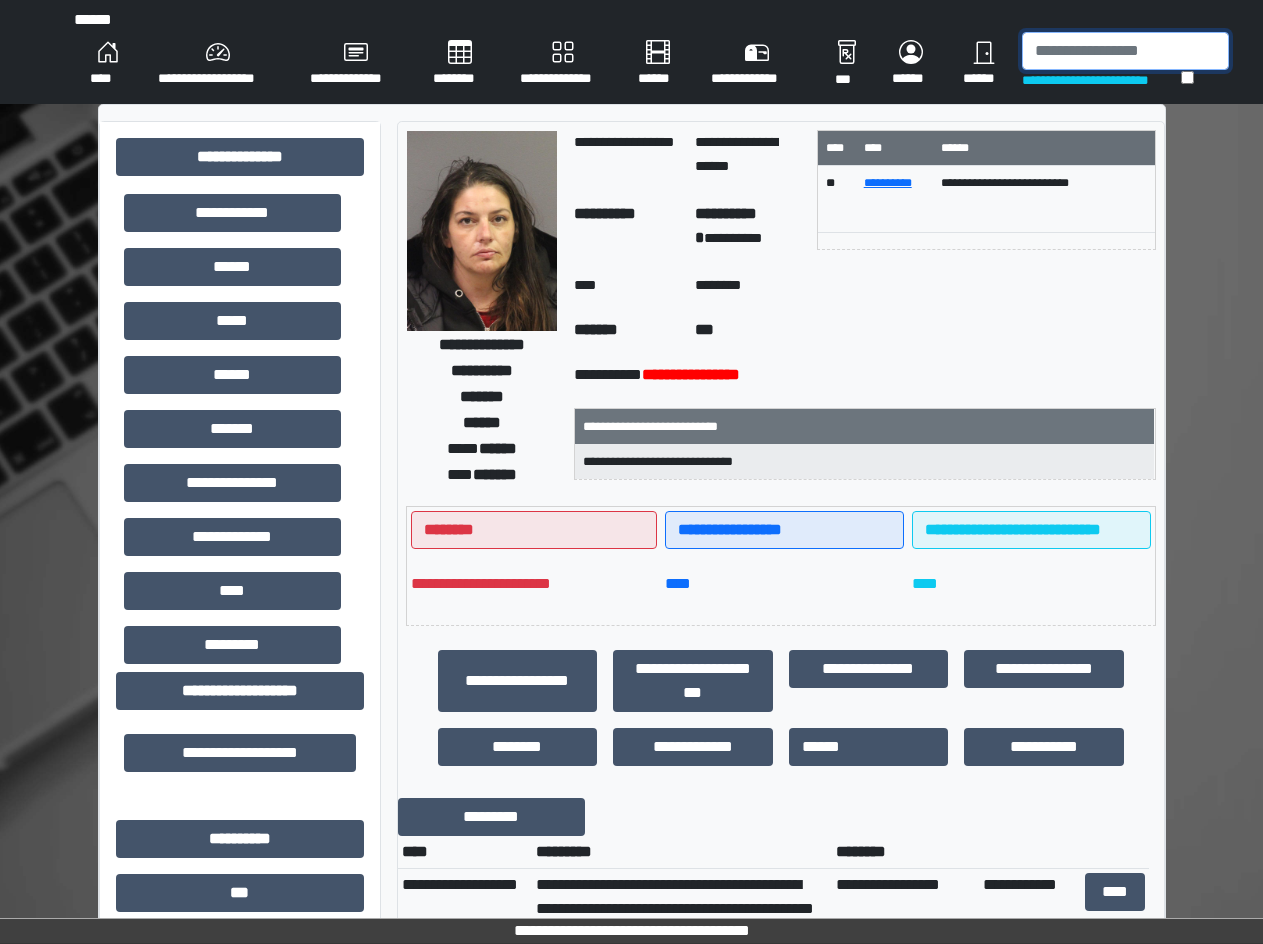 click at bounding box center (1125, 51) 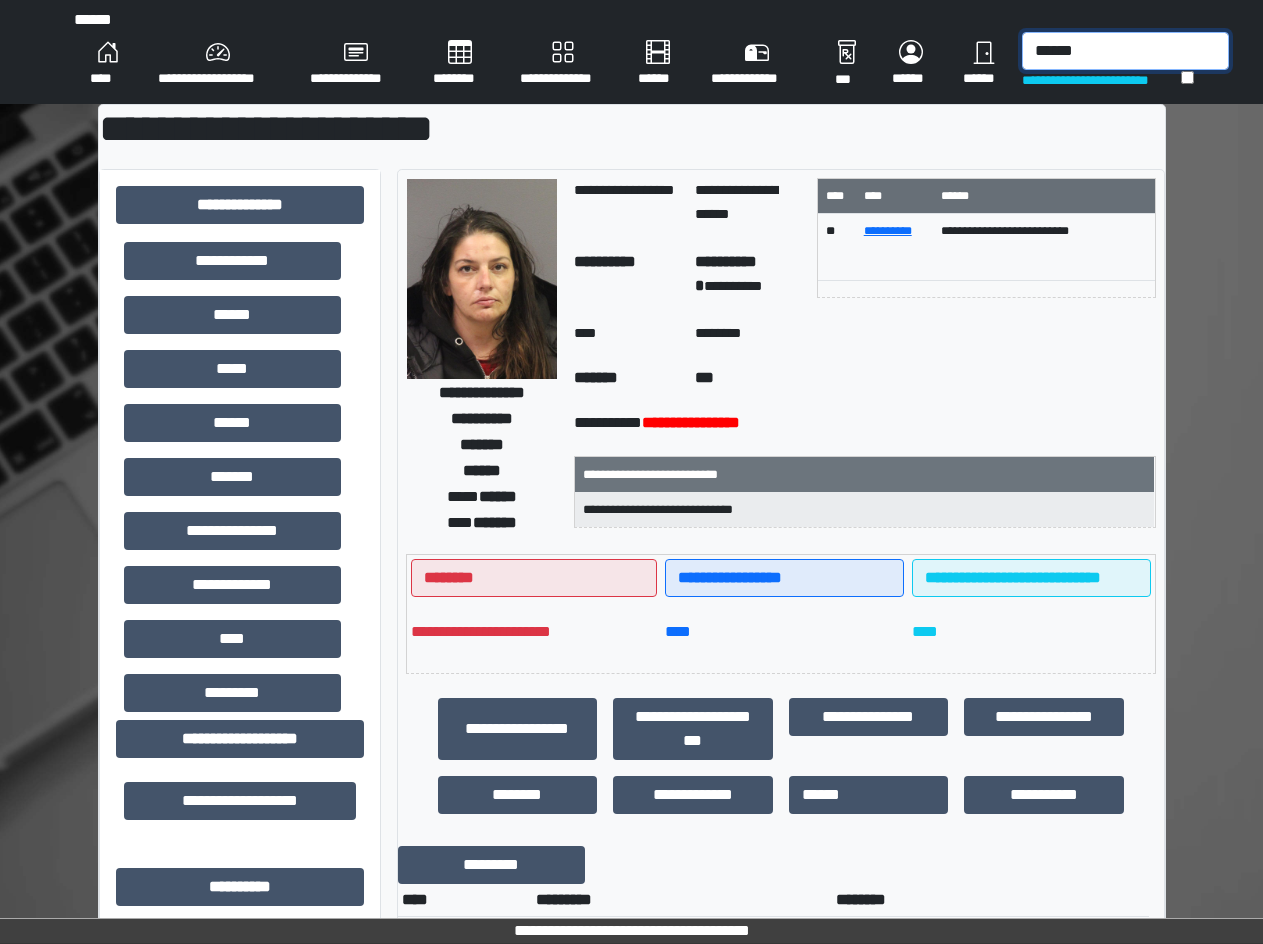 type on "******" 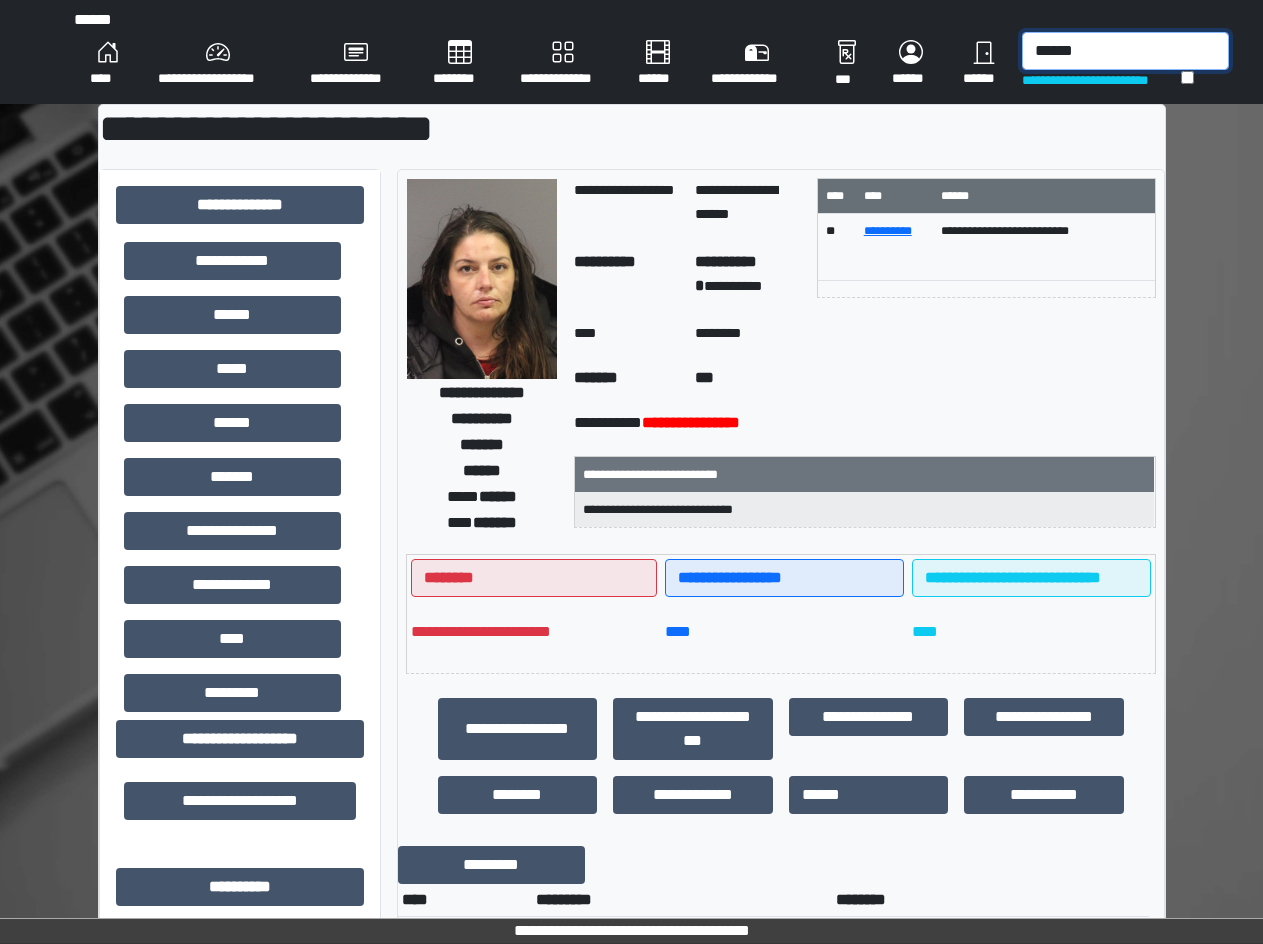 click on "******" at bounding box center (1125, 51) 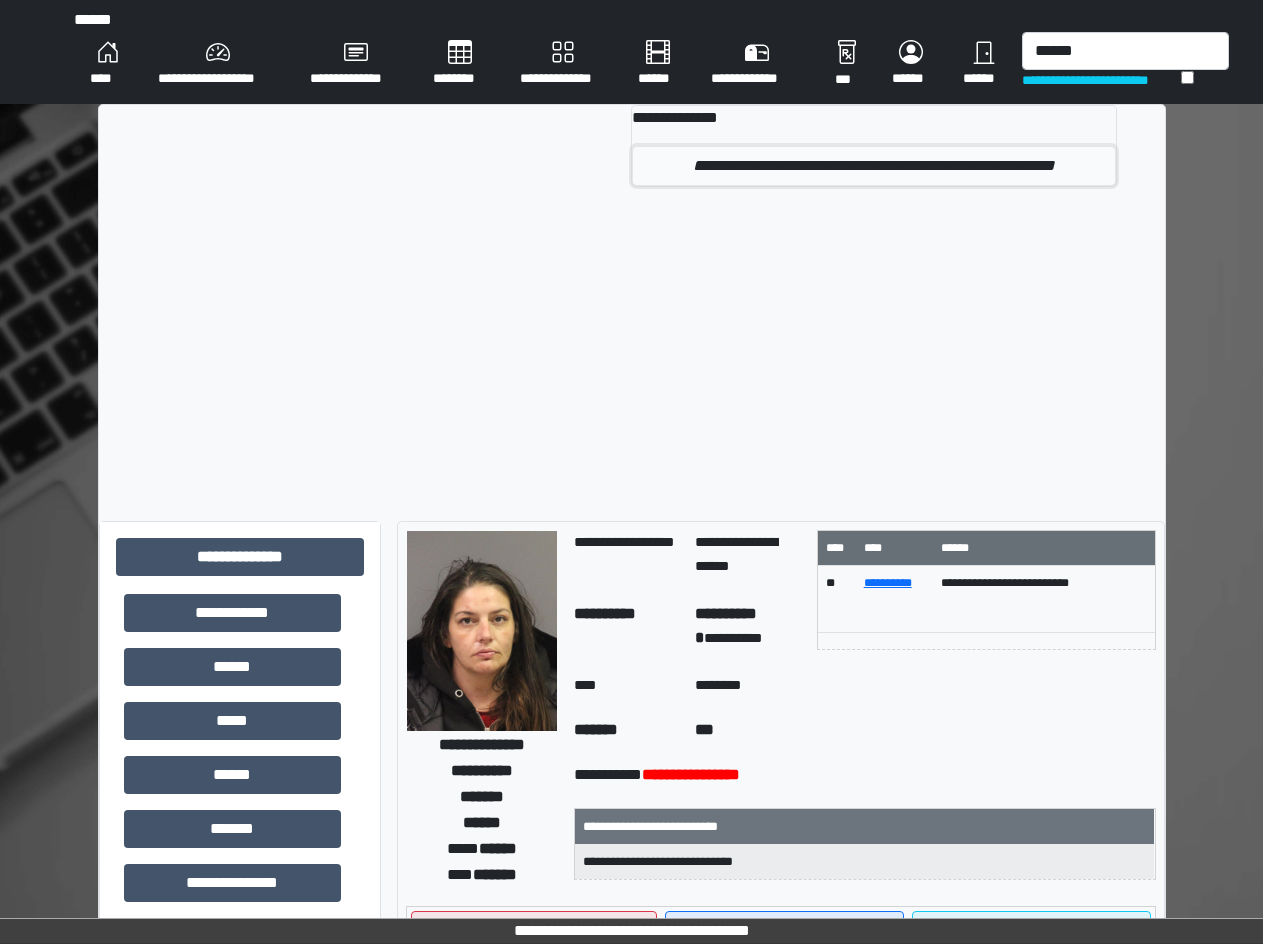 click on "**********" at bounding box center [873, 166] 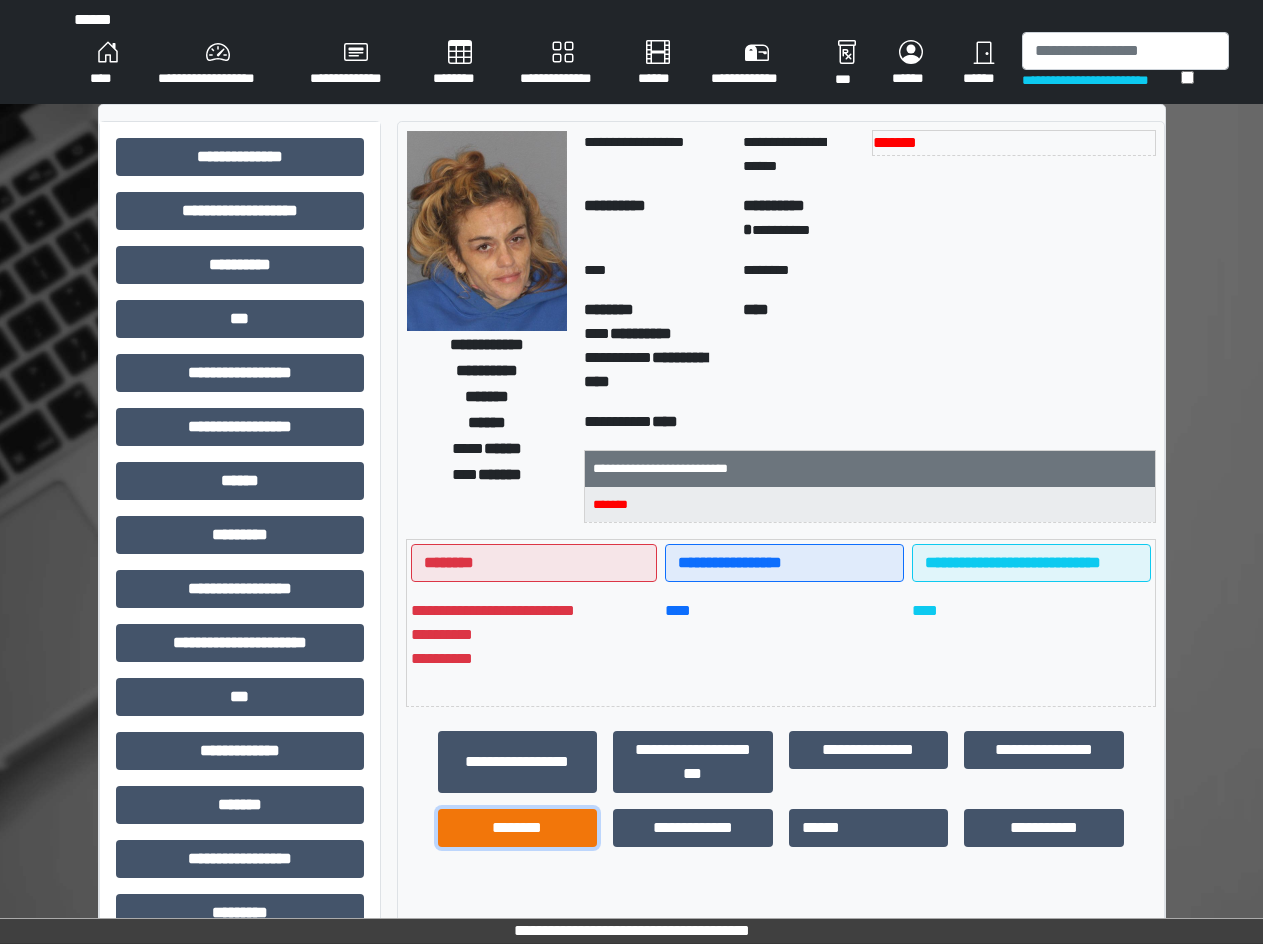 click on "********" at bounding box center [518, 828] 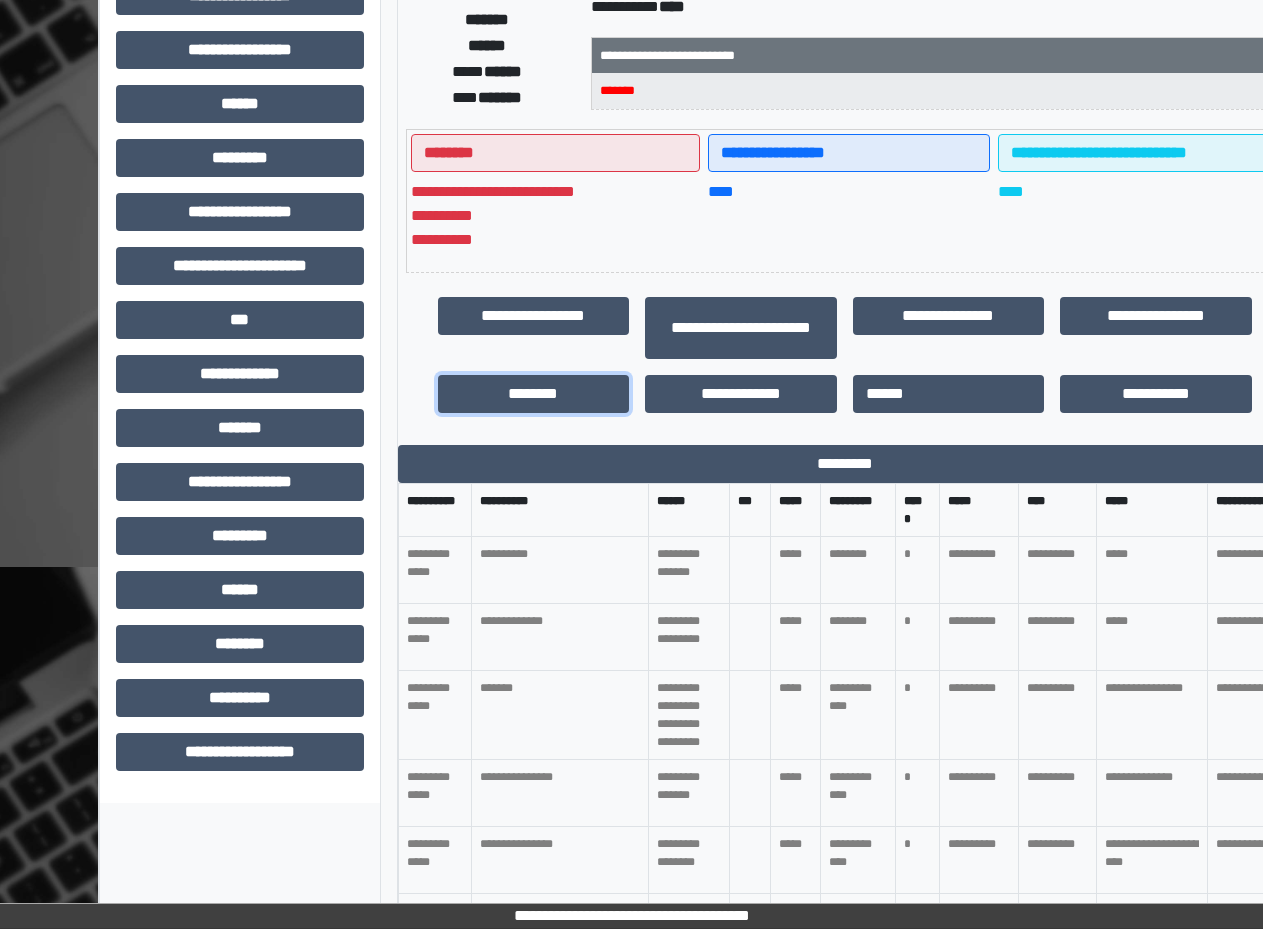 scroll, scrollTop: 438, scrollLeft: 0, axis: vertical 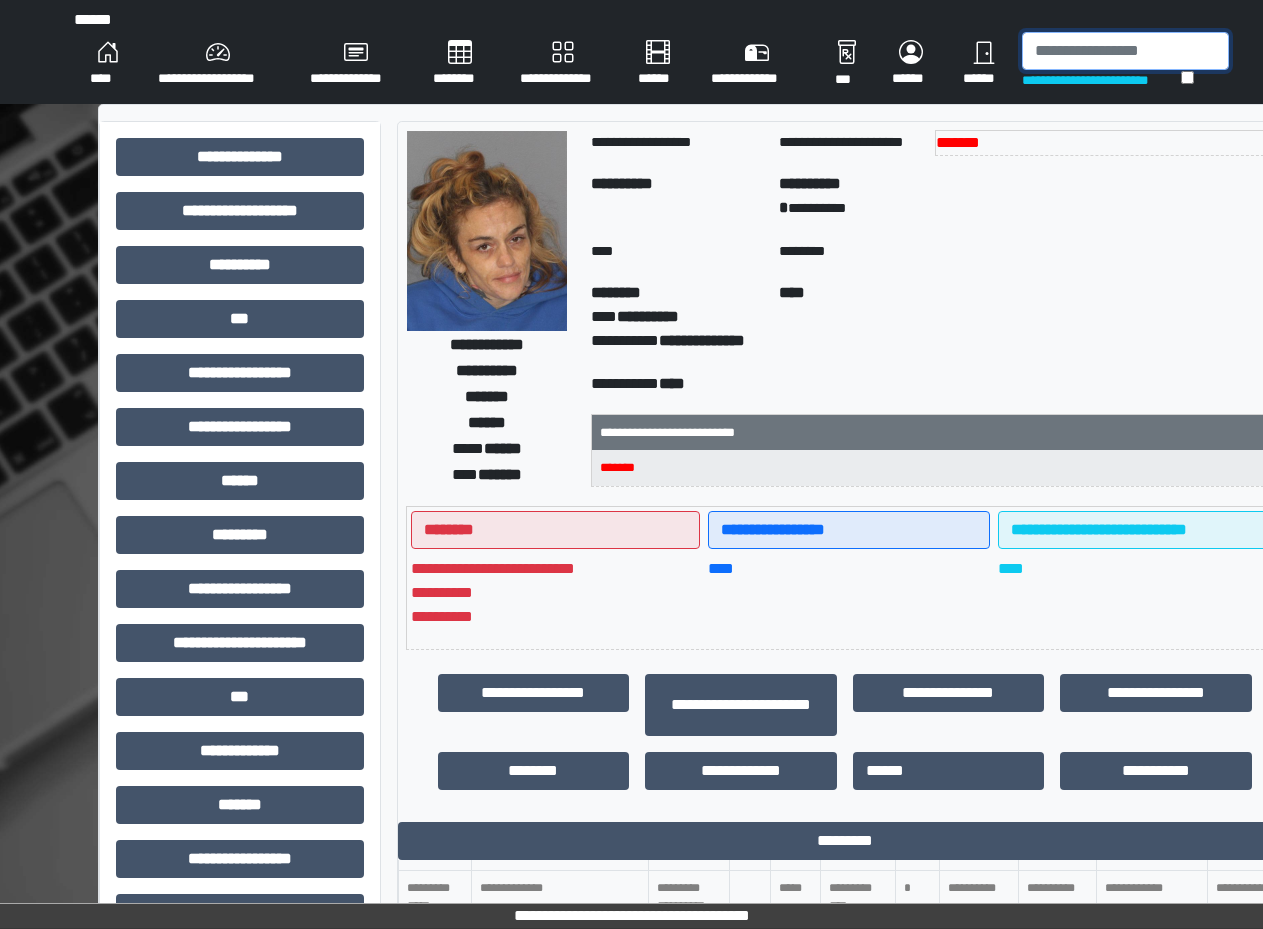 click at bounding box center (1125, 51) 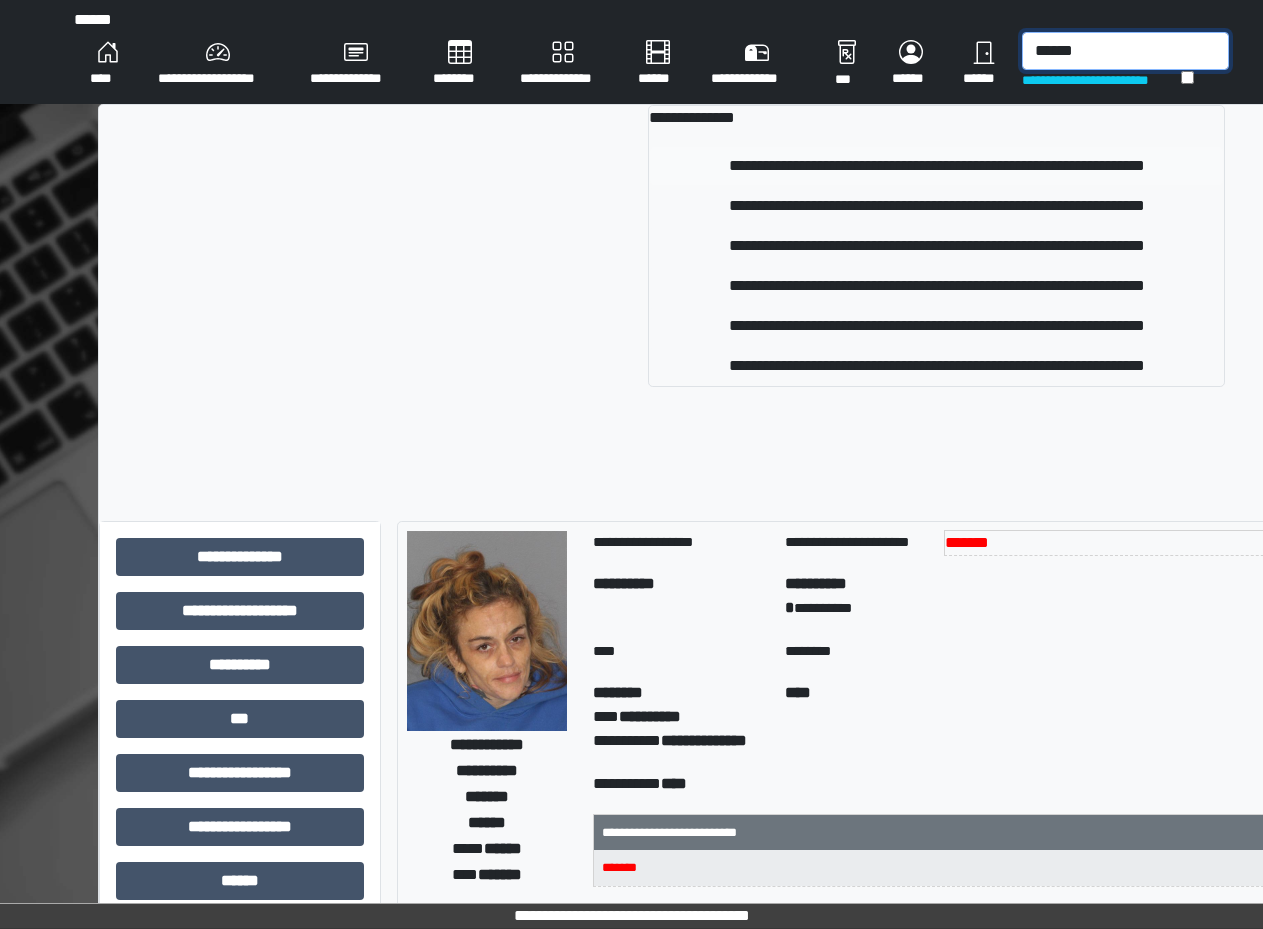 type on "******" 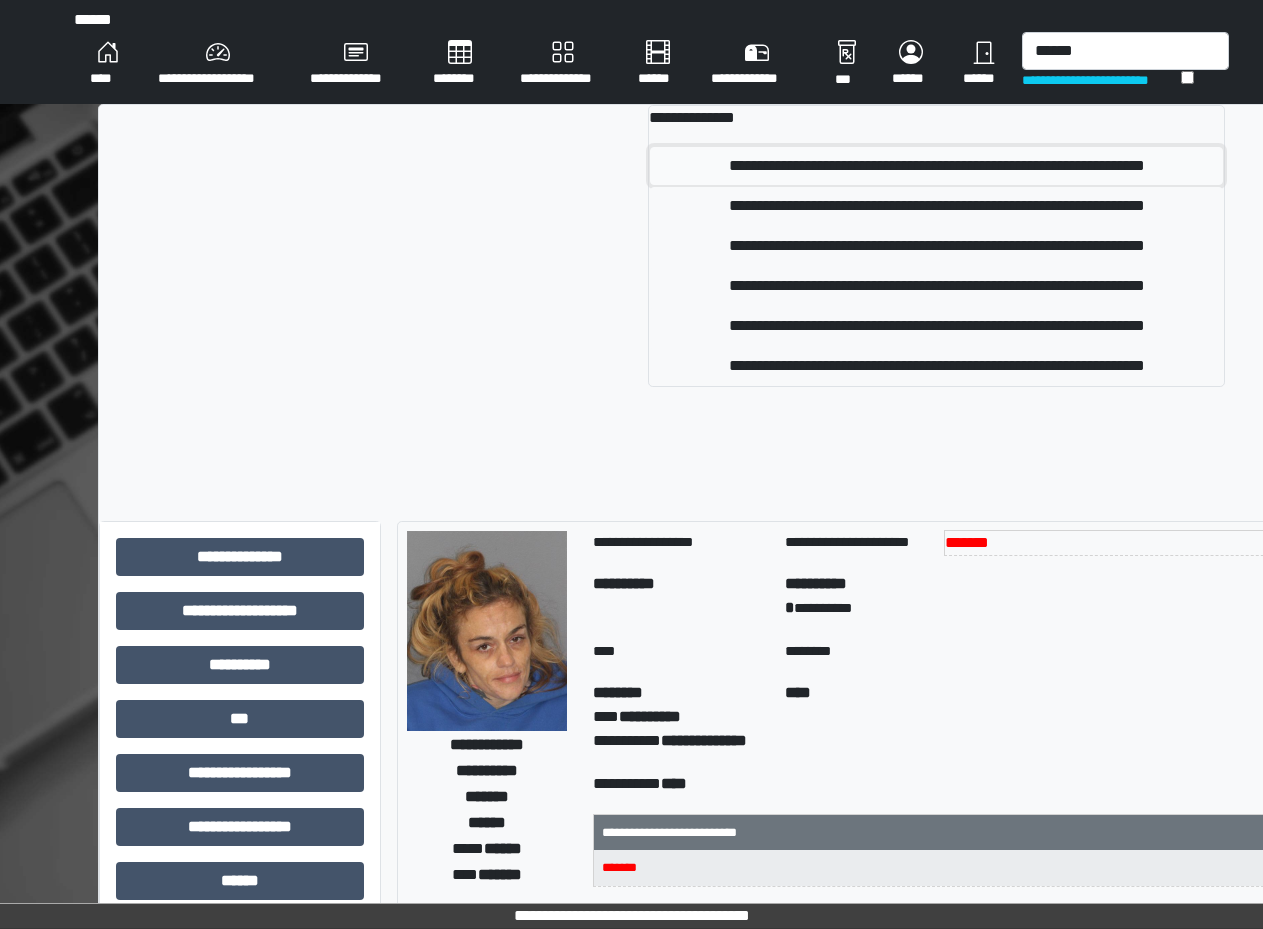 click on "**********" at bounding box center (936, 166) 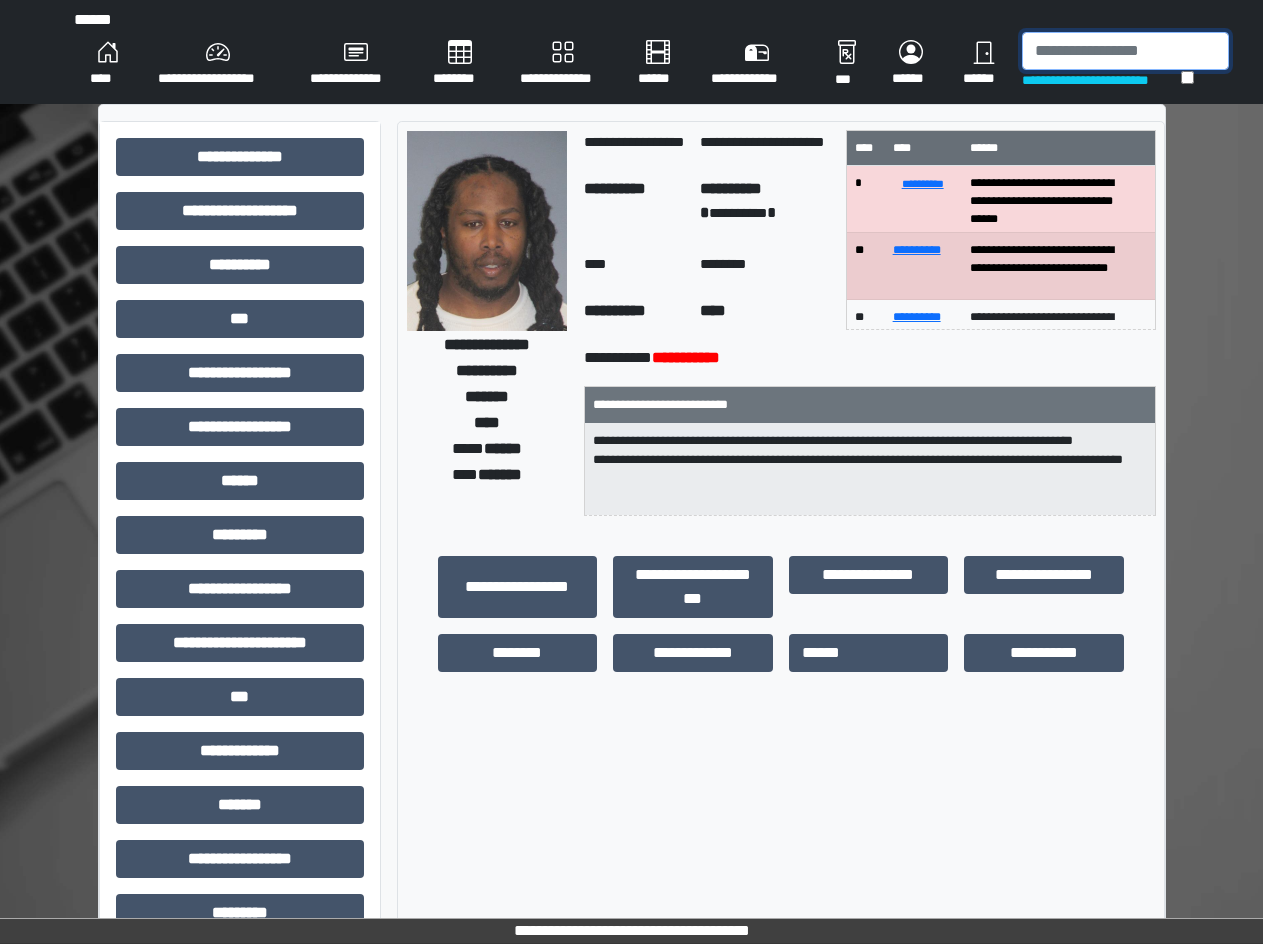 click at bounding box center (1125, 51) 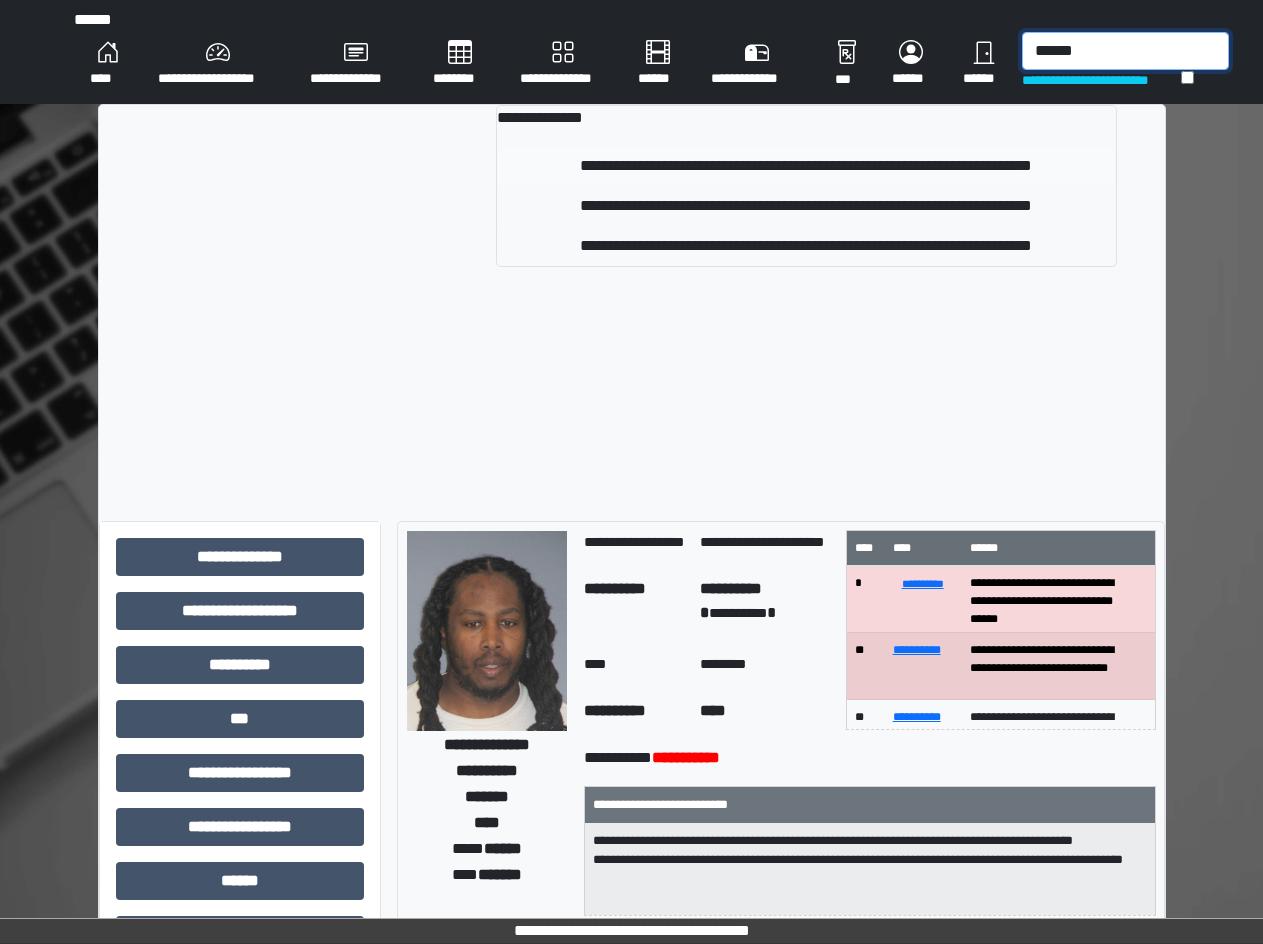 type on "******" 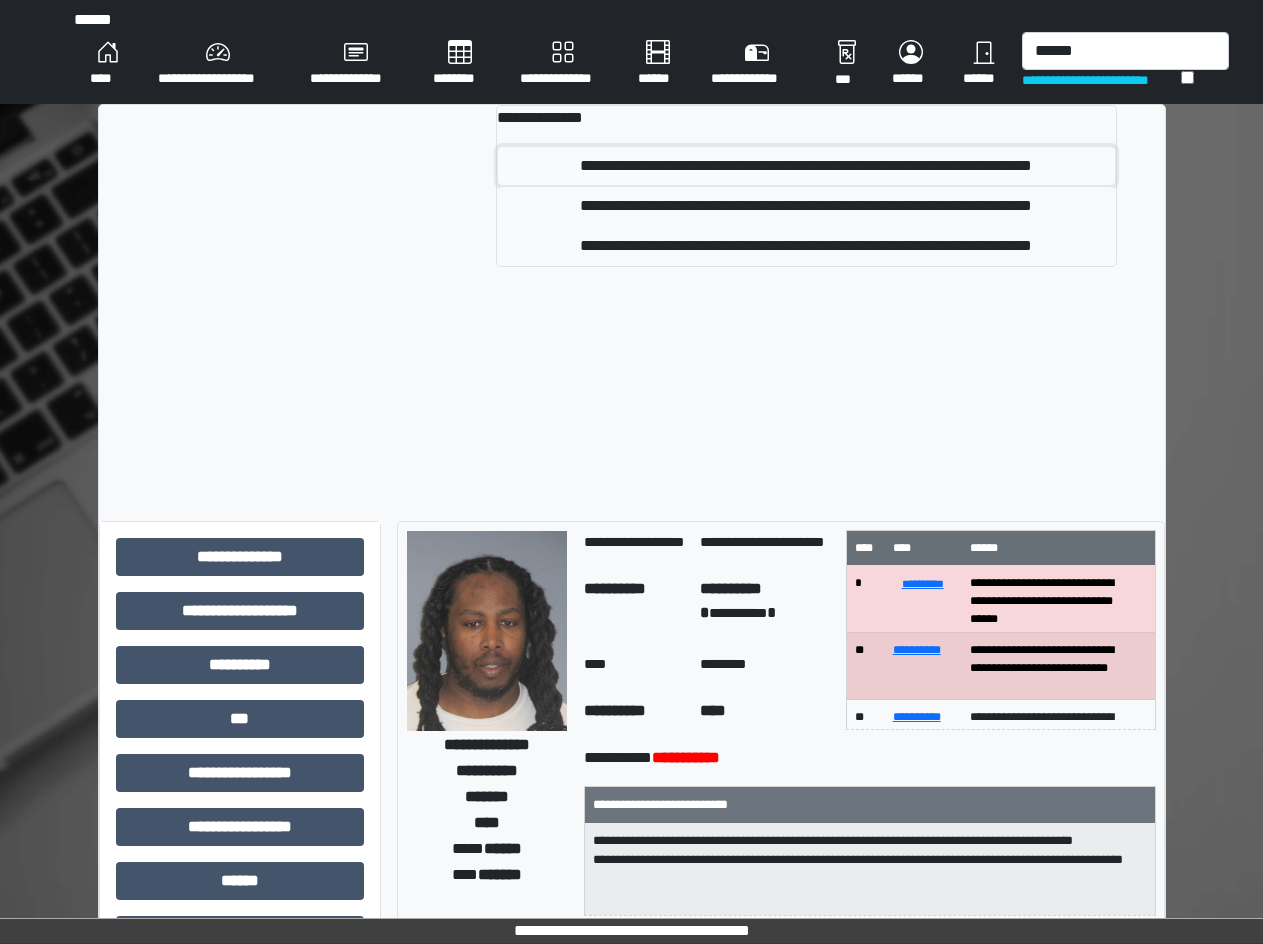 click on "**********" at bounding box center (806, 166) 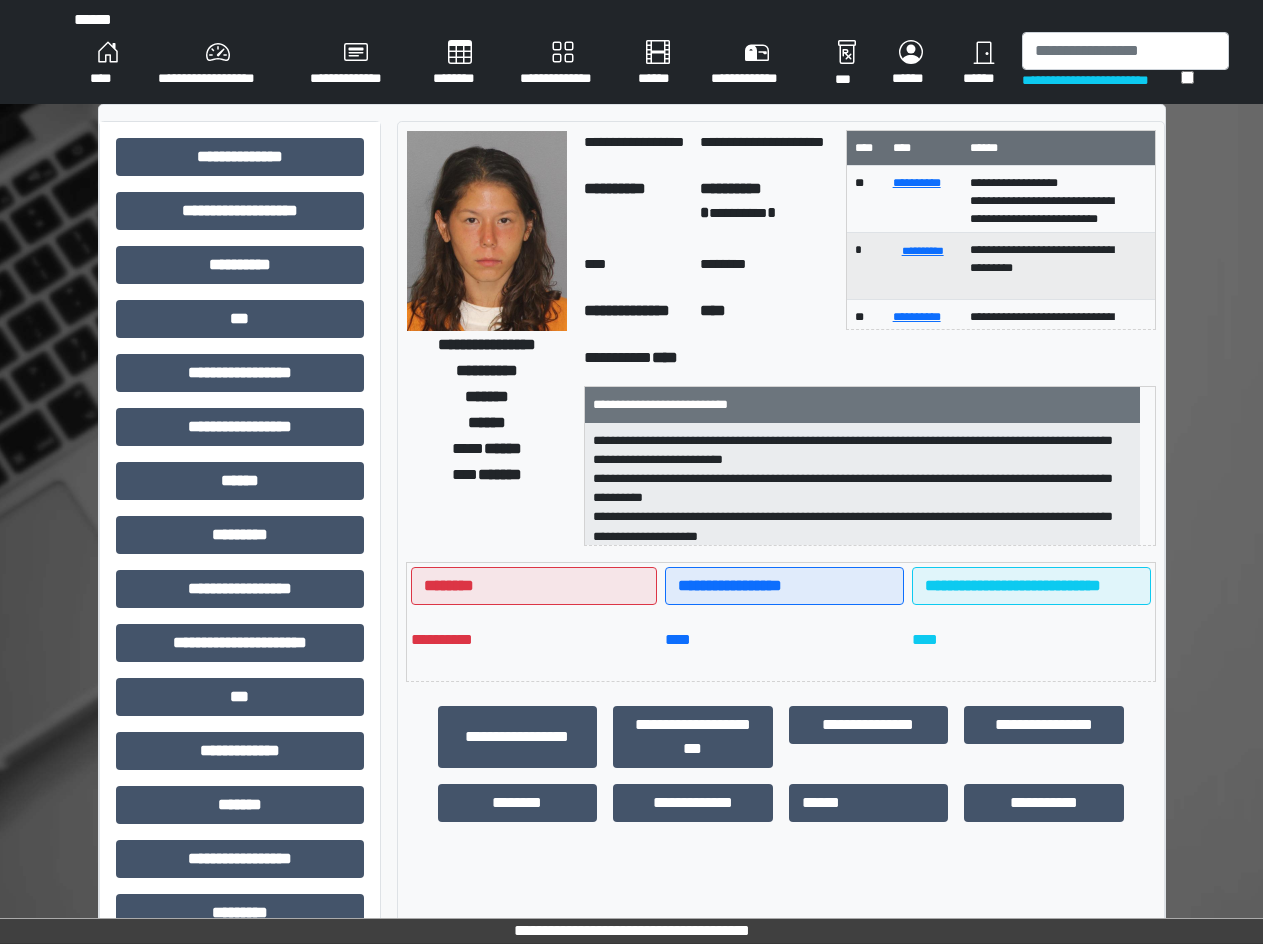 scroll, scrollTop: 63, scrollLeft: 0, axis: vertical 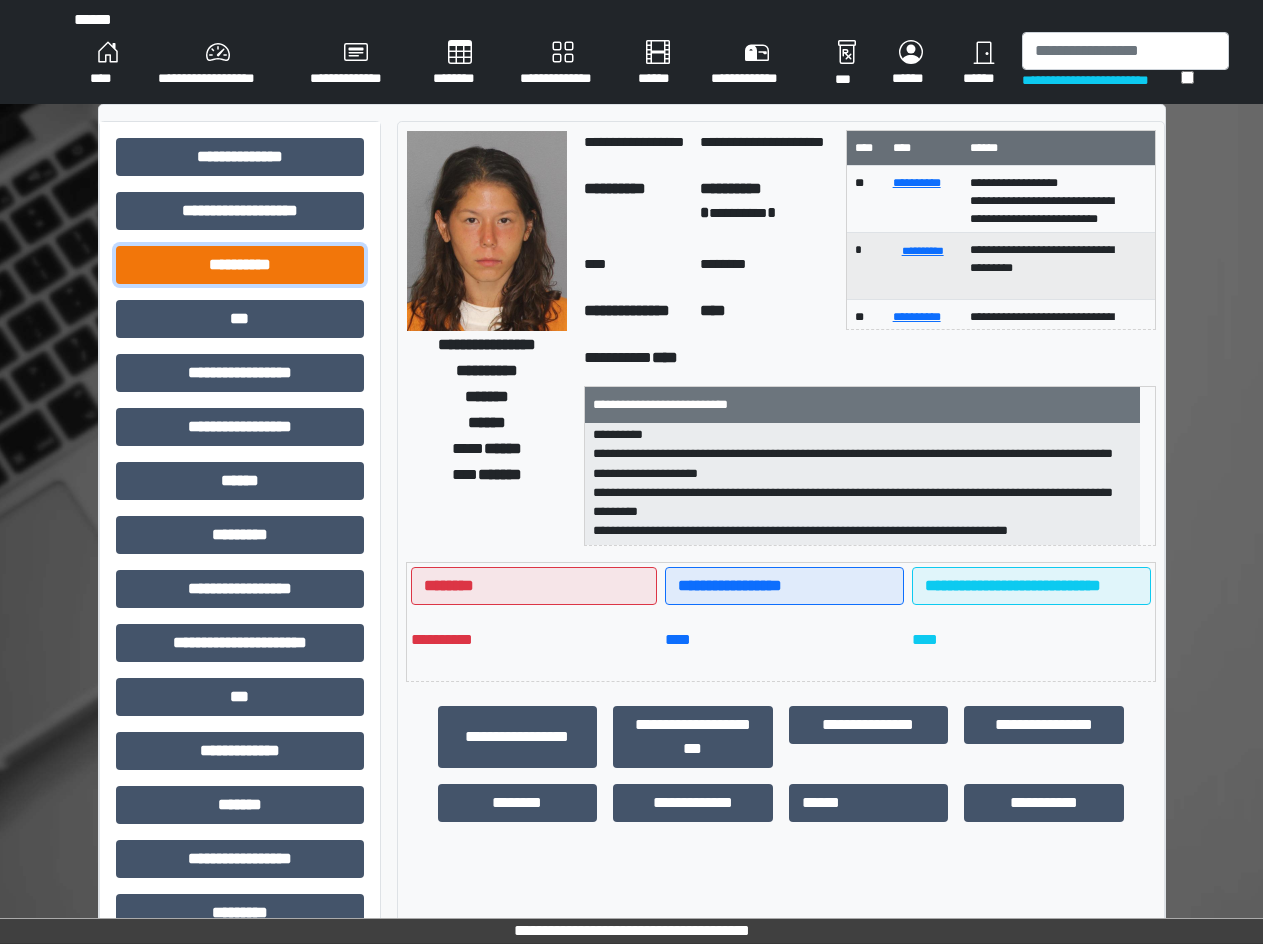 click on "**********" at bounding box center [240, 265] 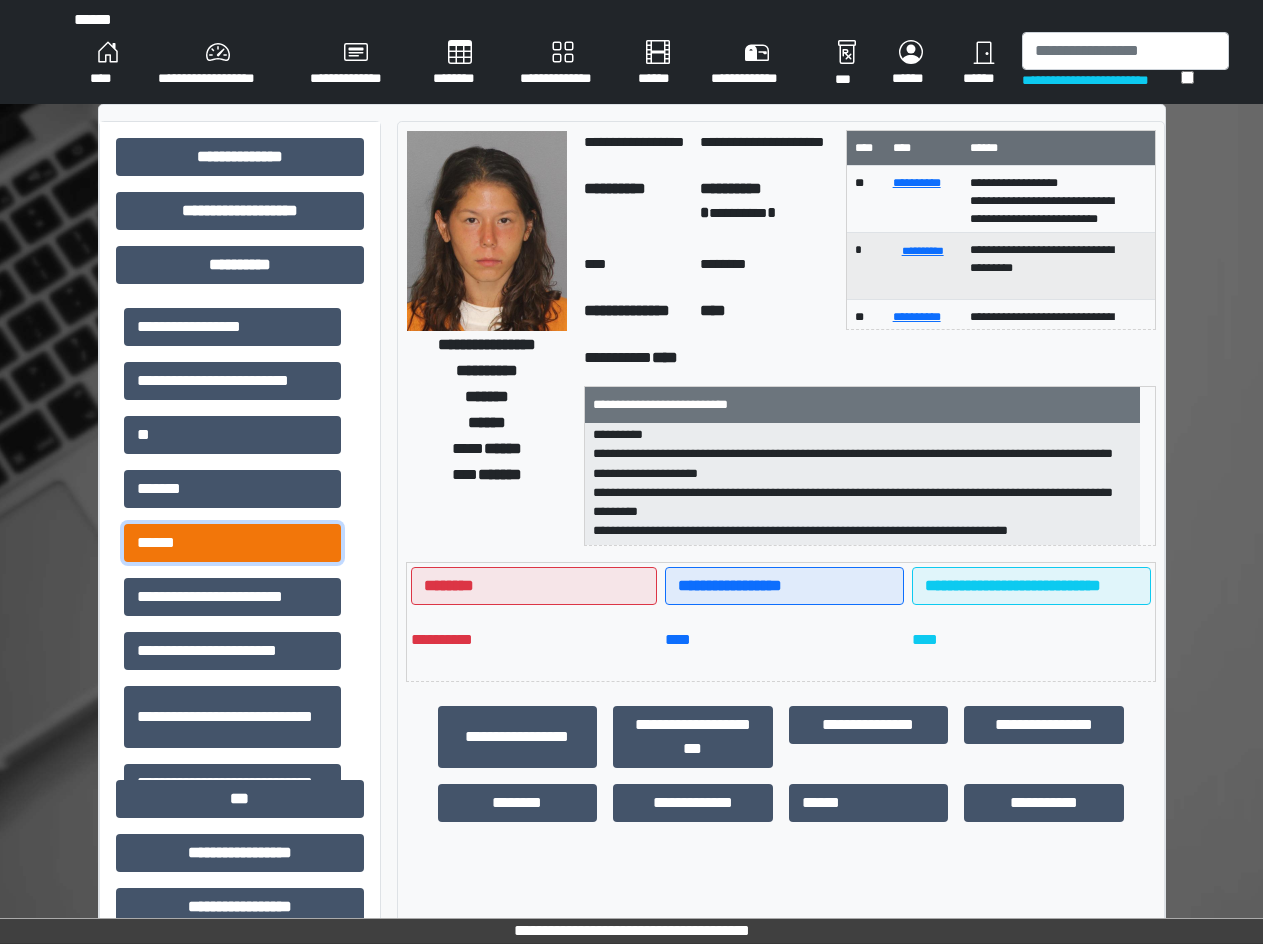 click on "******" at bounding box center [232, 543] 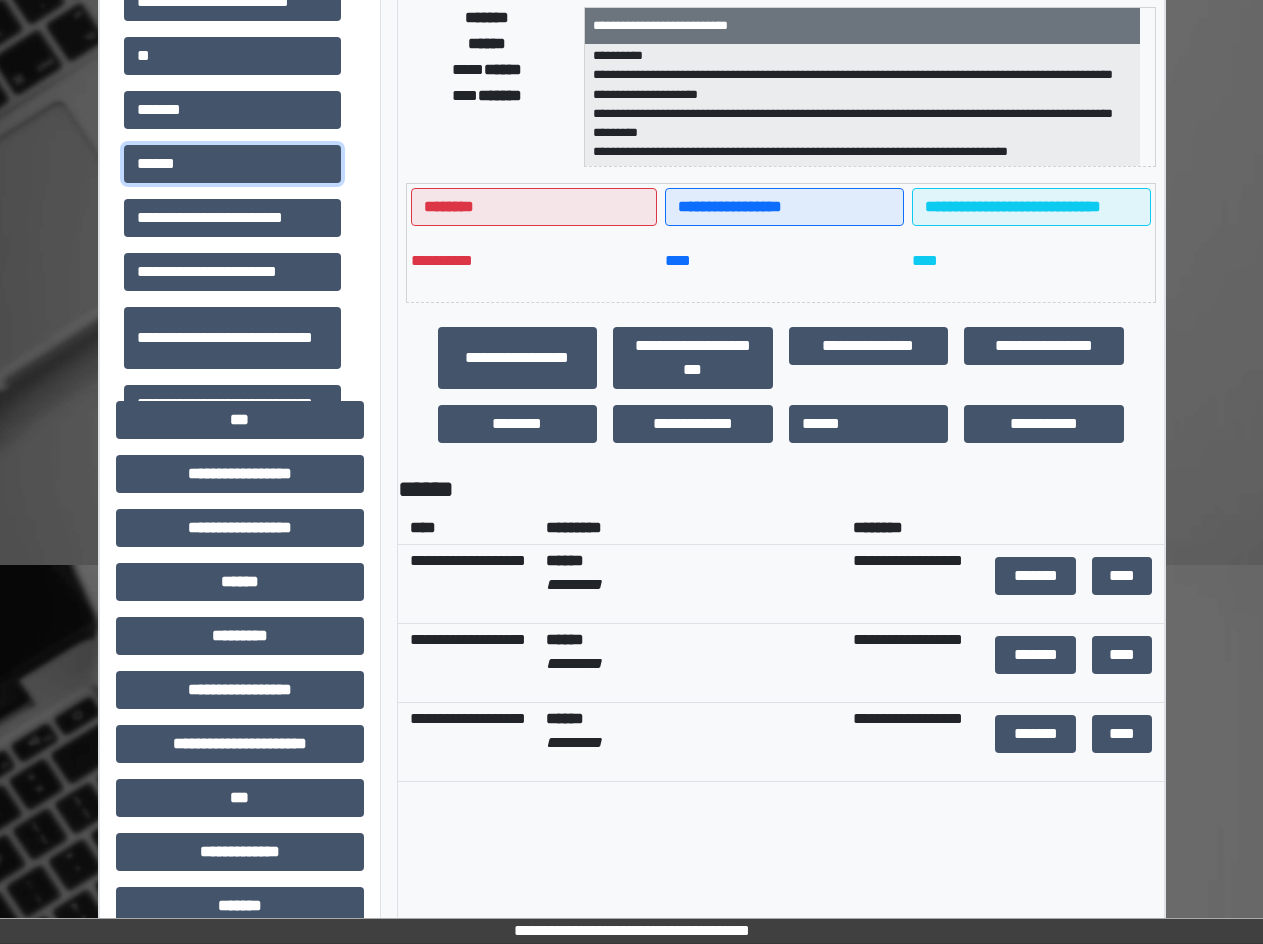 scroll, scrollTop: 400, scrollLeft: 0, axis: vertical 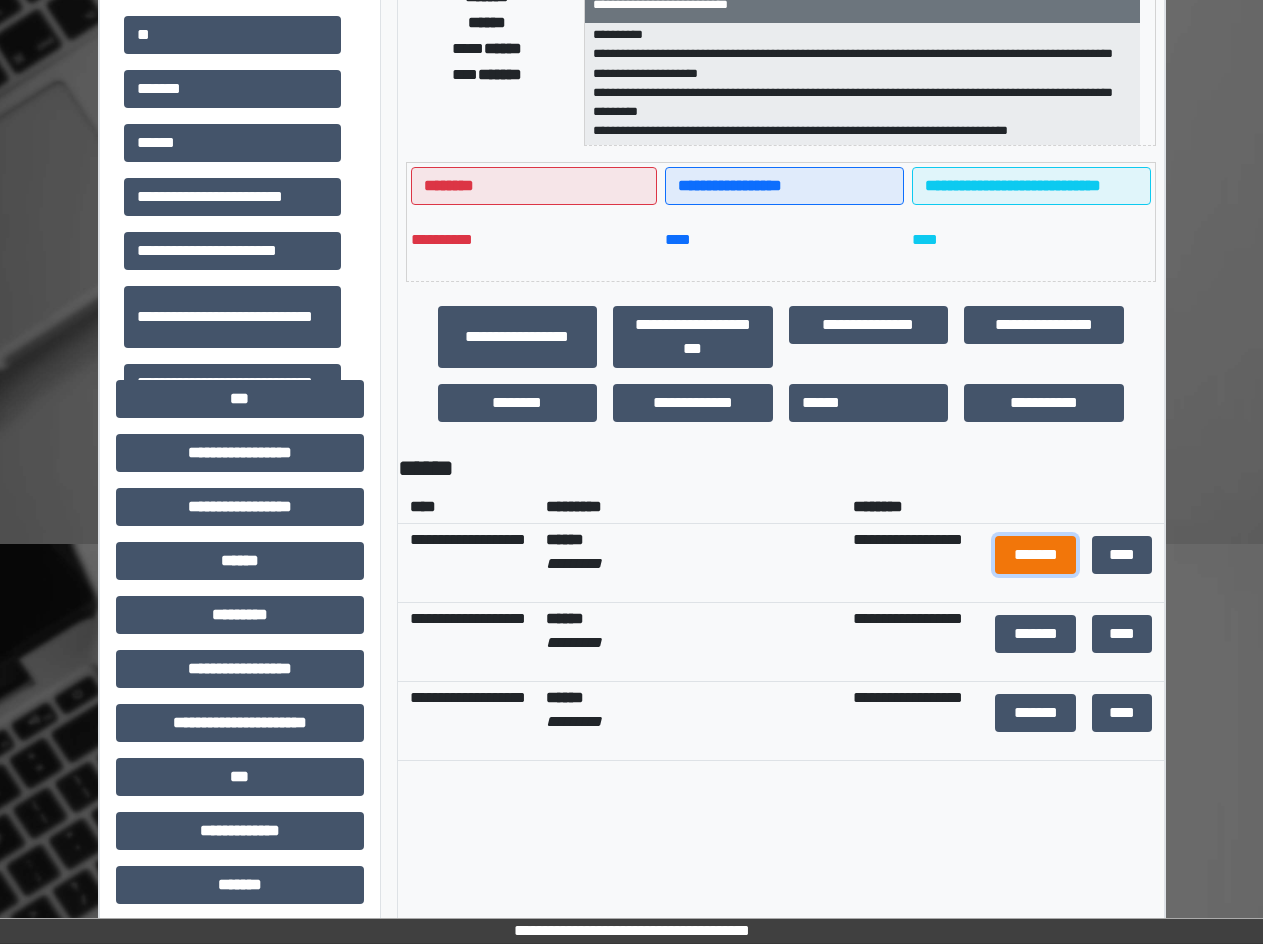 click on "*******" at bounding box center (1035, 555) 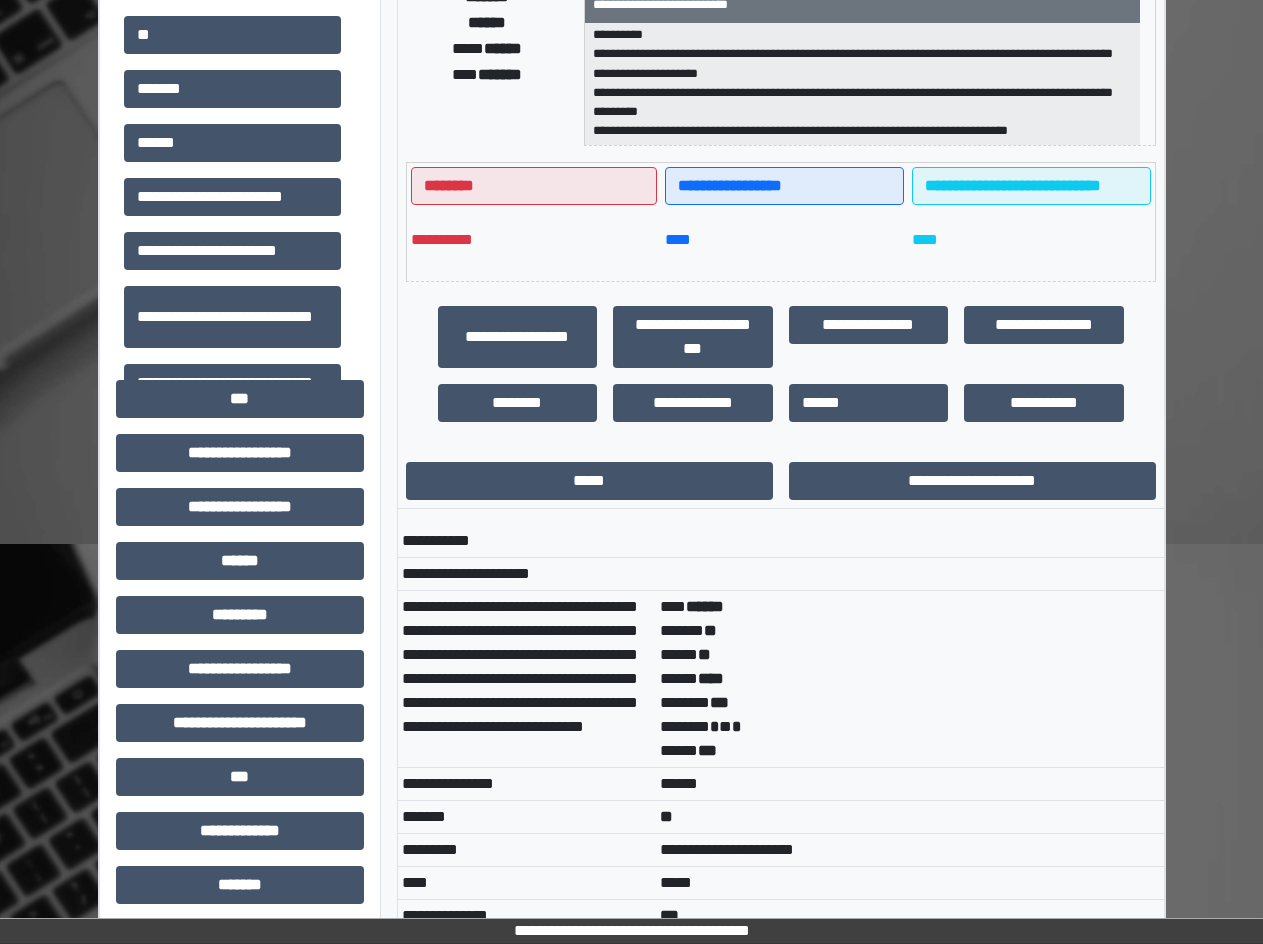 scroll, scrollTop: 14, scrollLeft: 0, axis: vertical 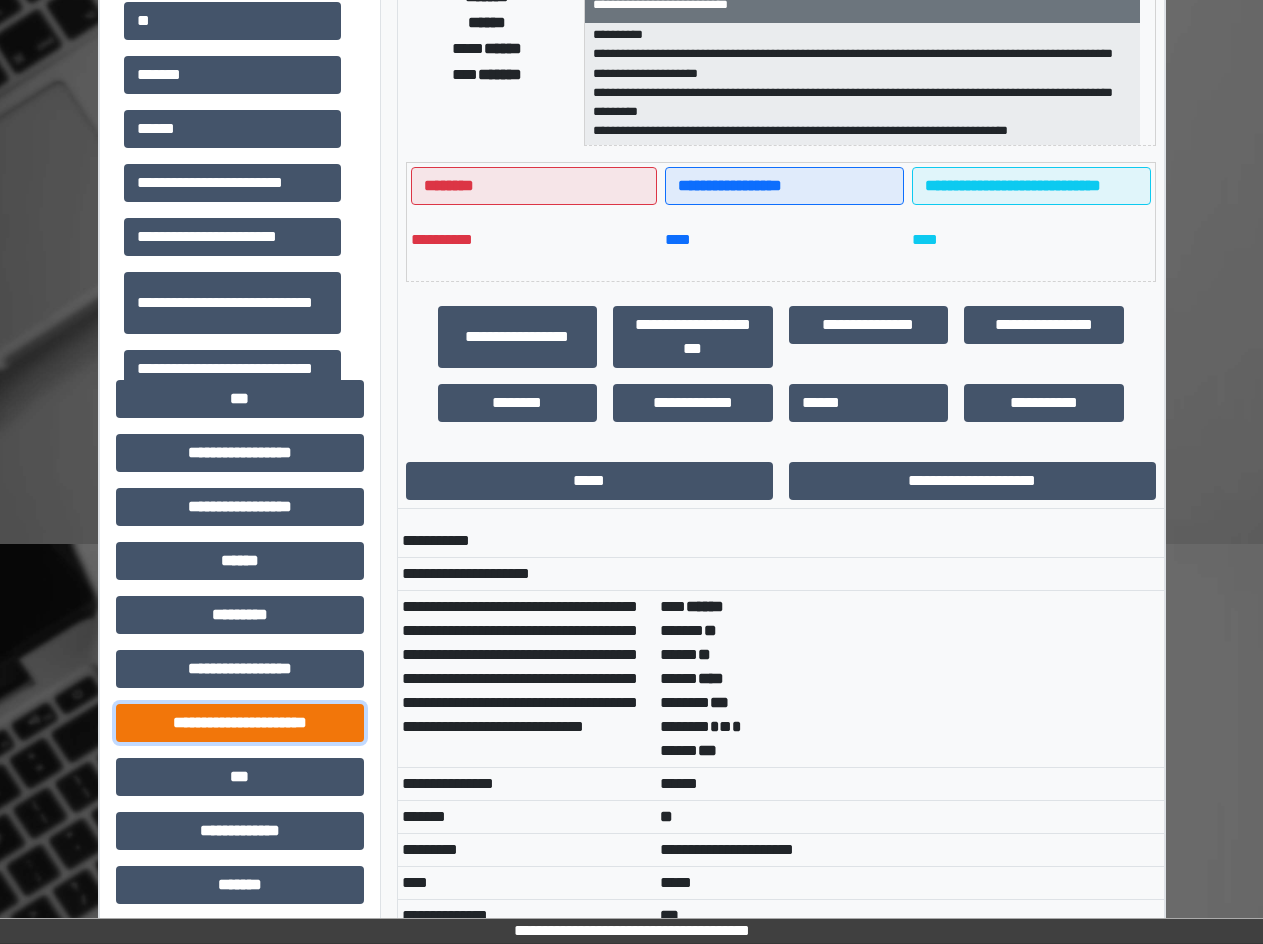 click on "**********" at bounding box center [240, 723] 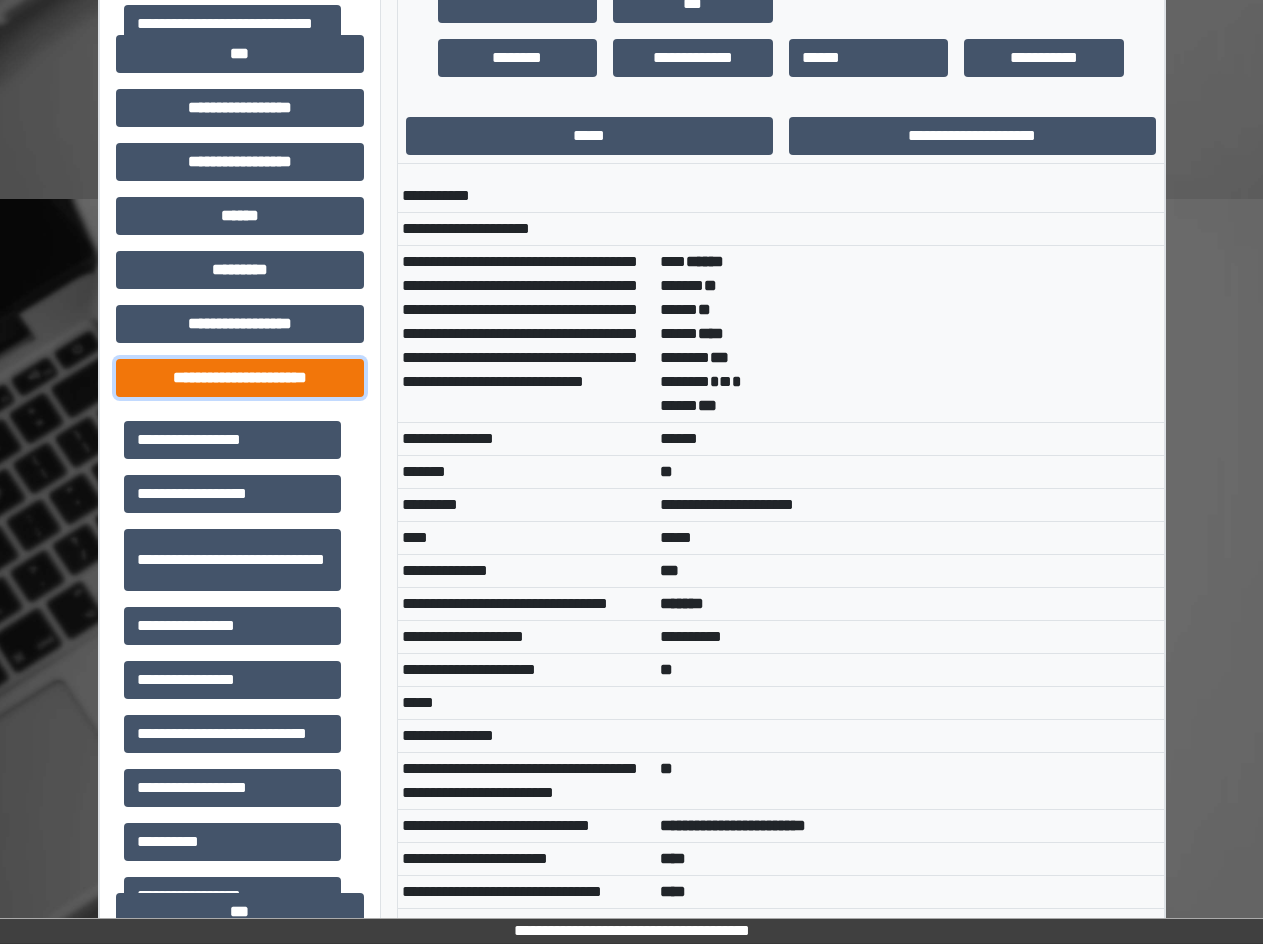 scroll, scrollTop: 900, scrollLeft: 0, axis: vertical 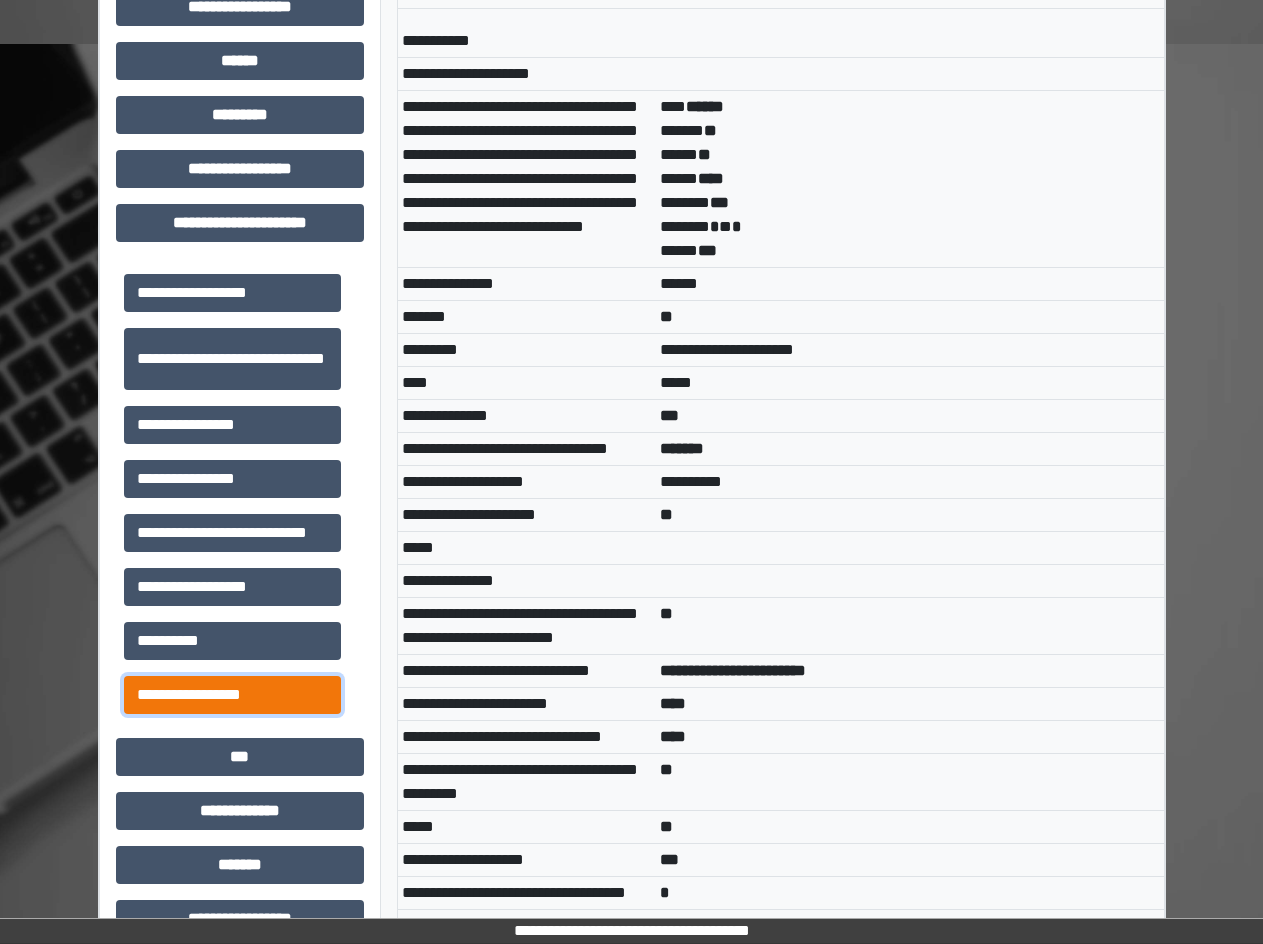 click on "**********" at bounding box center [232, 695] 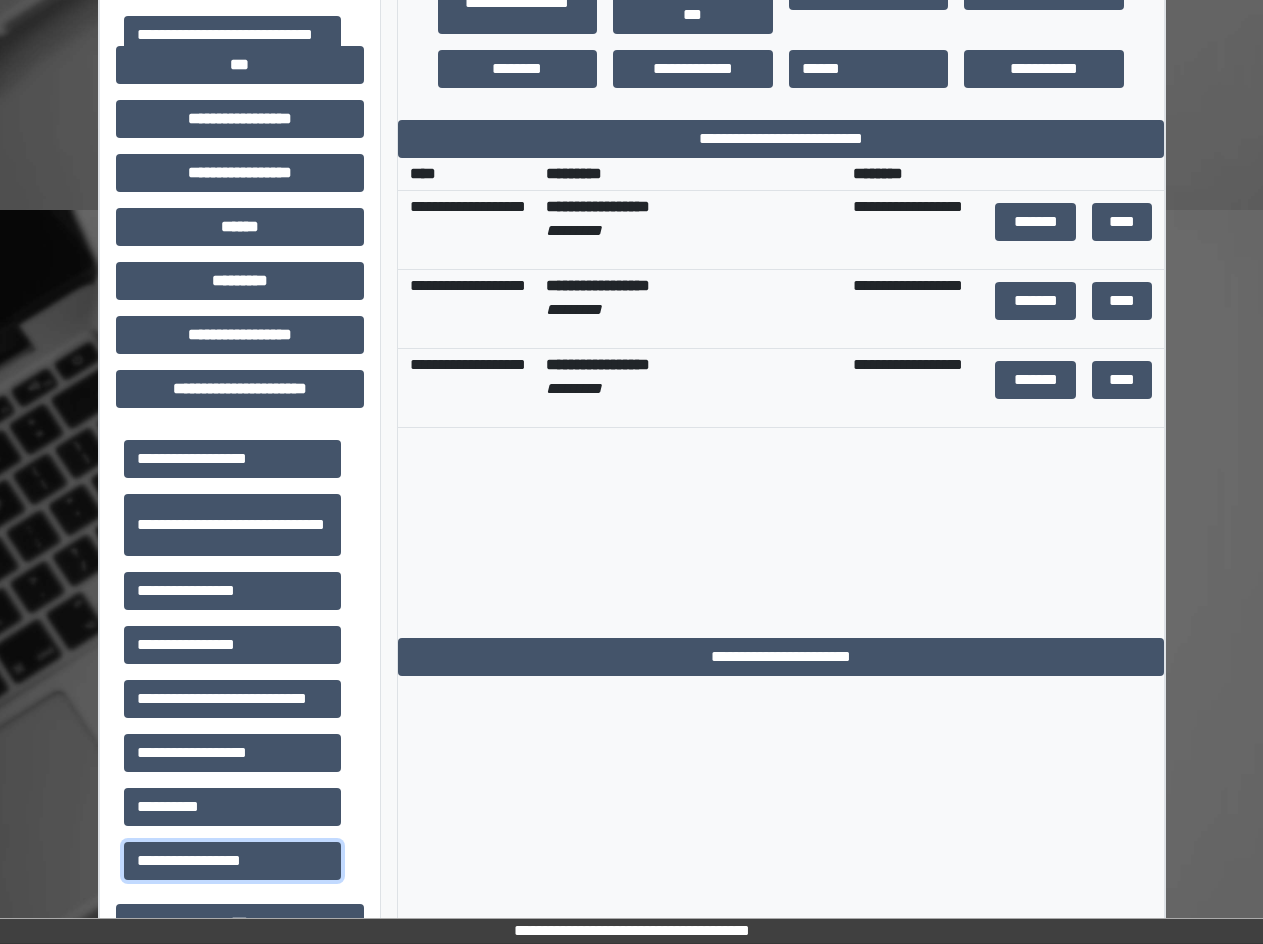 scroll, scrollTop: 700, scrollLeft: 0, axis: vertical 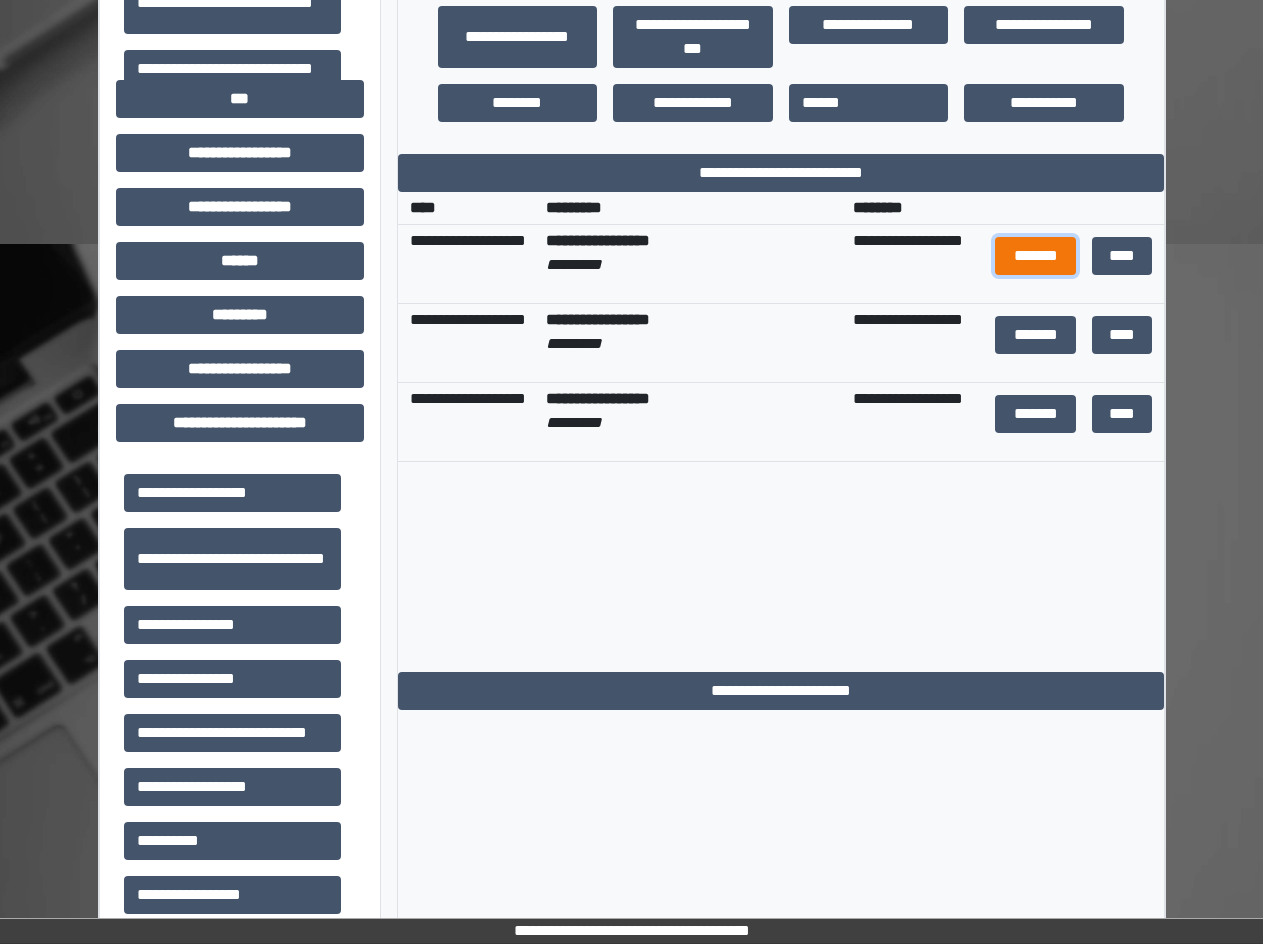 click on "*******" at bounding box center (1035, 256) 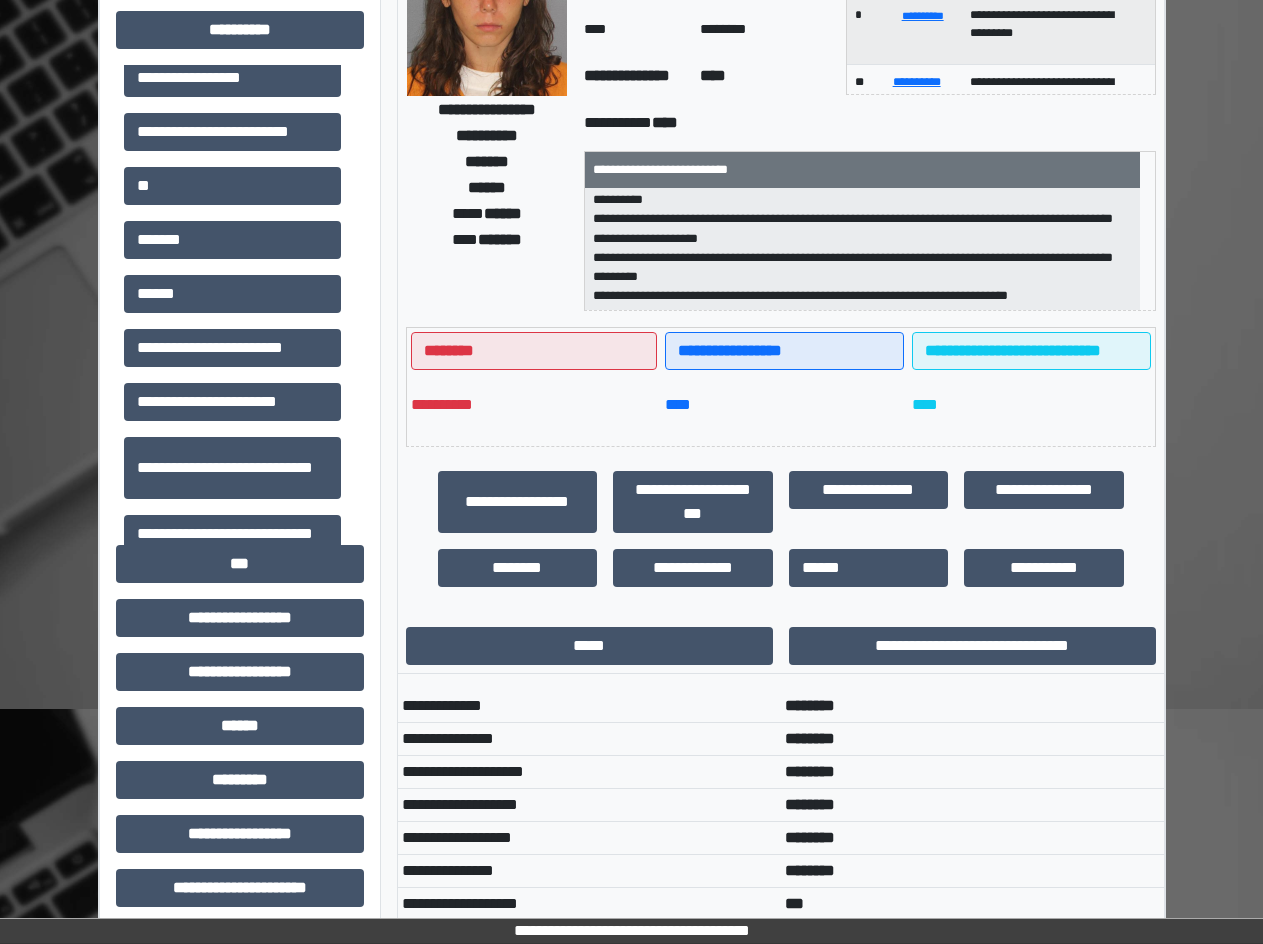 scroll, scrollTop: 0, scrollLeft: 0, axis: both 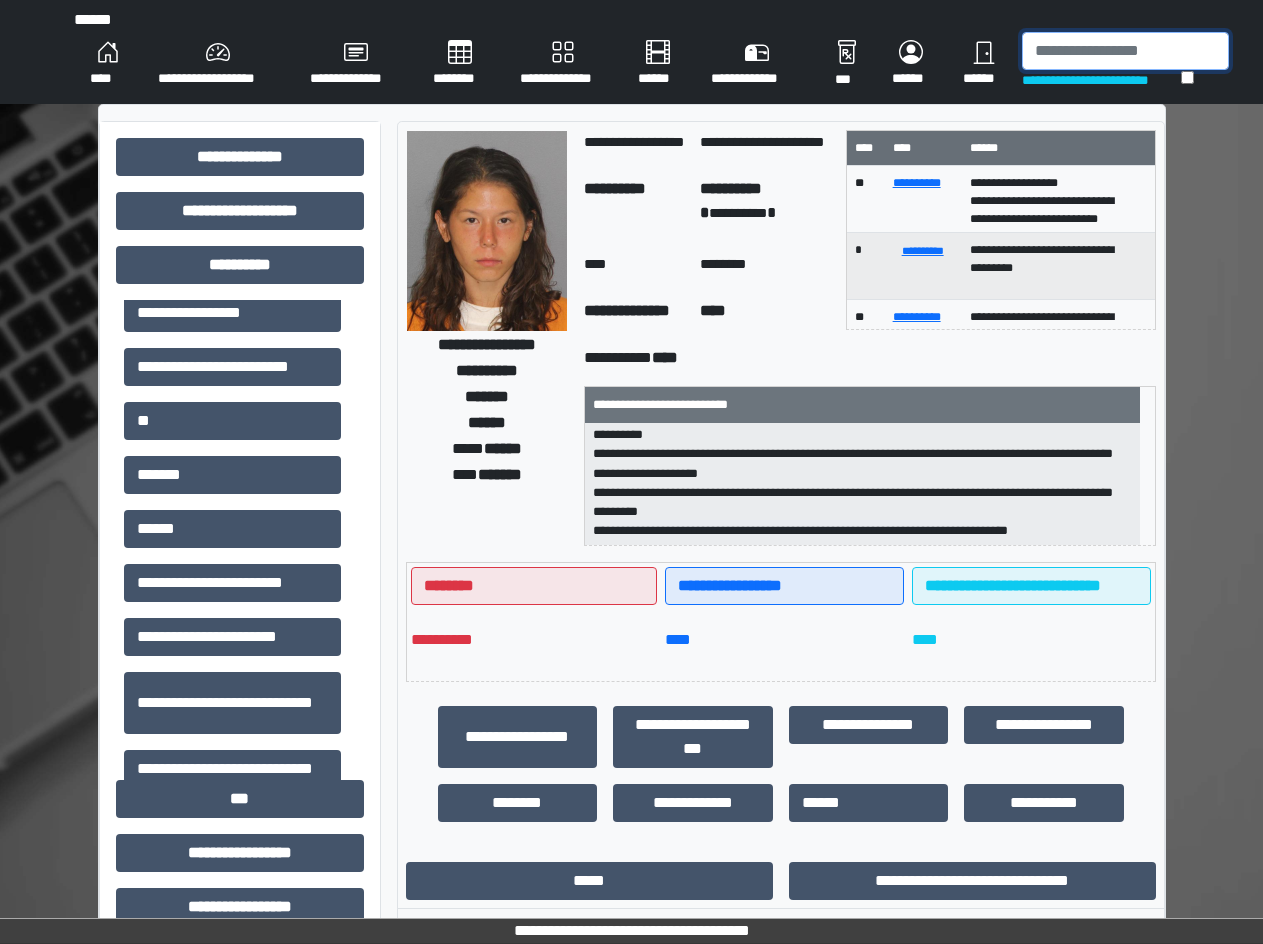 click at bounding box center [1125, 51] 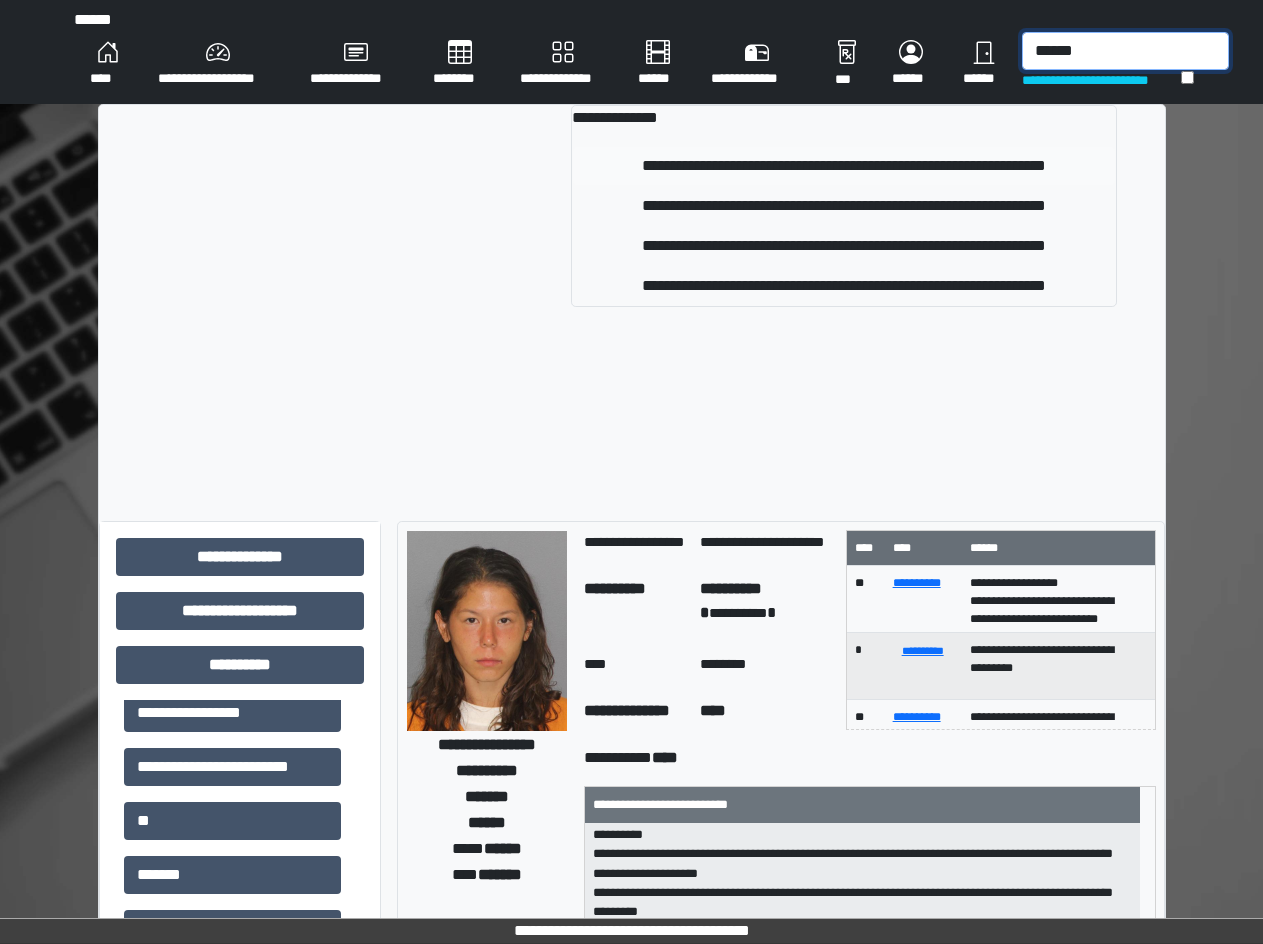 type on "******" 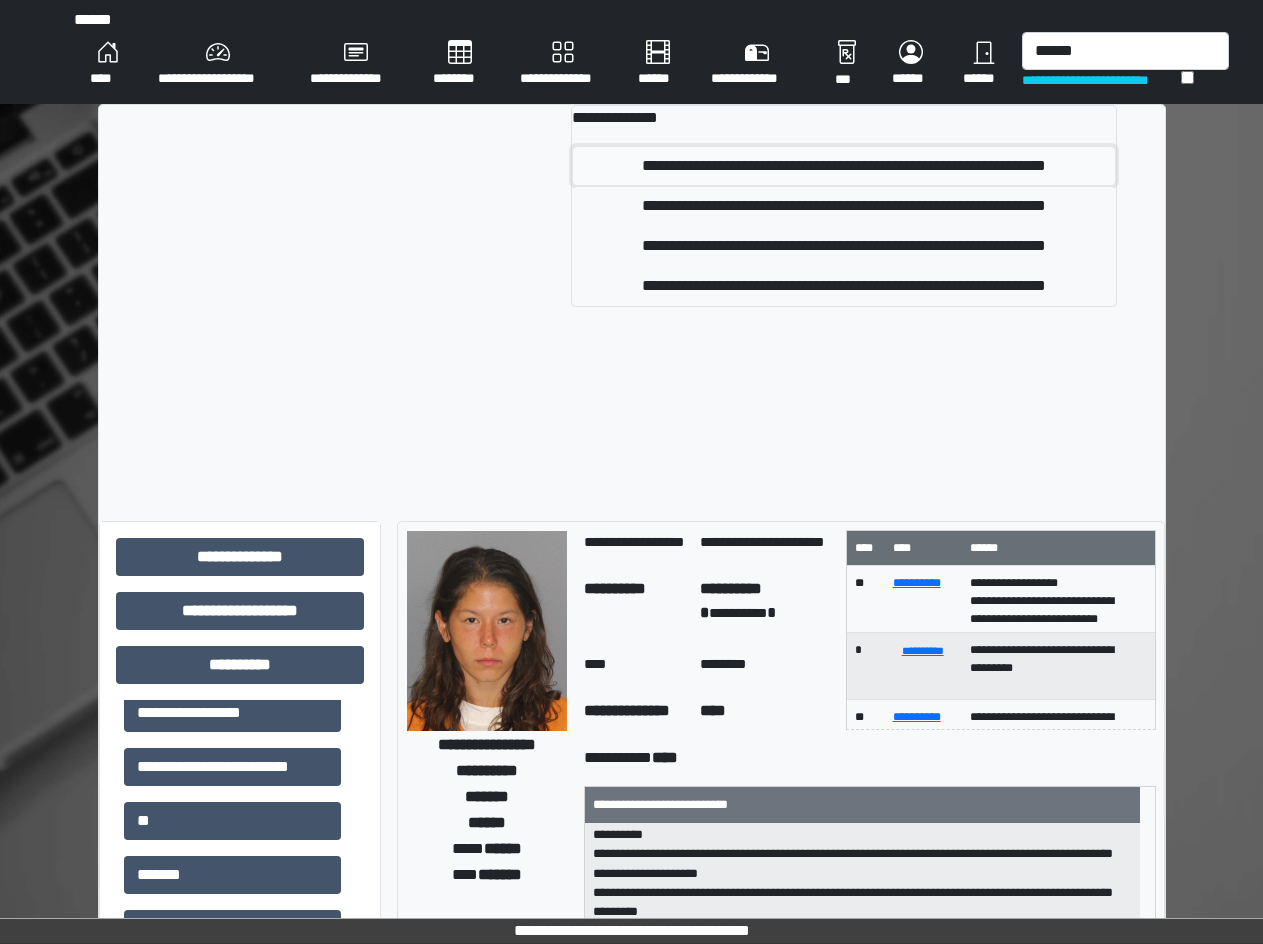 click on "**********" at bounding box center (843, 166) 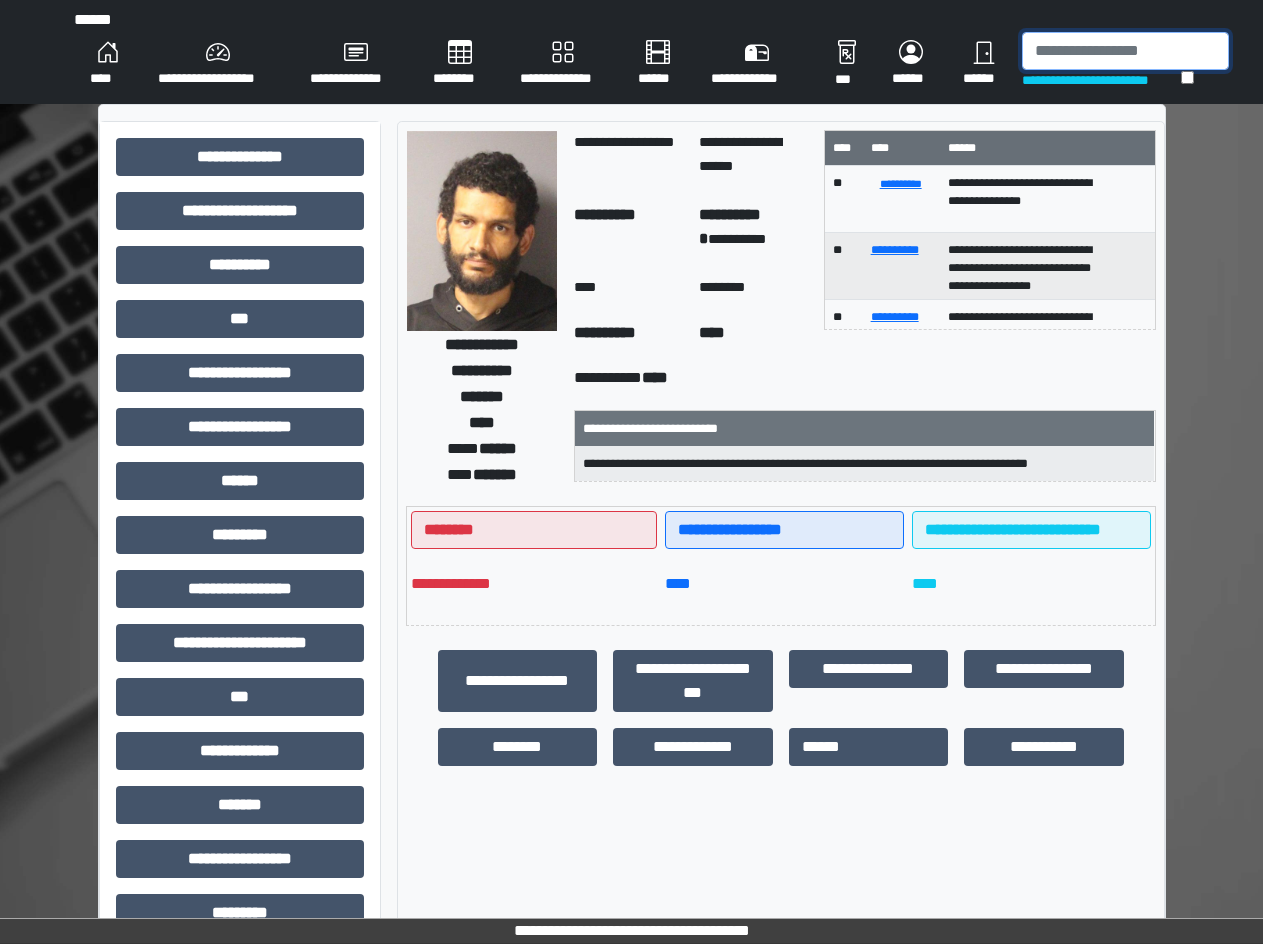 click at bounding box center [1125, 51] 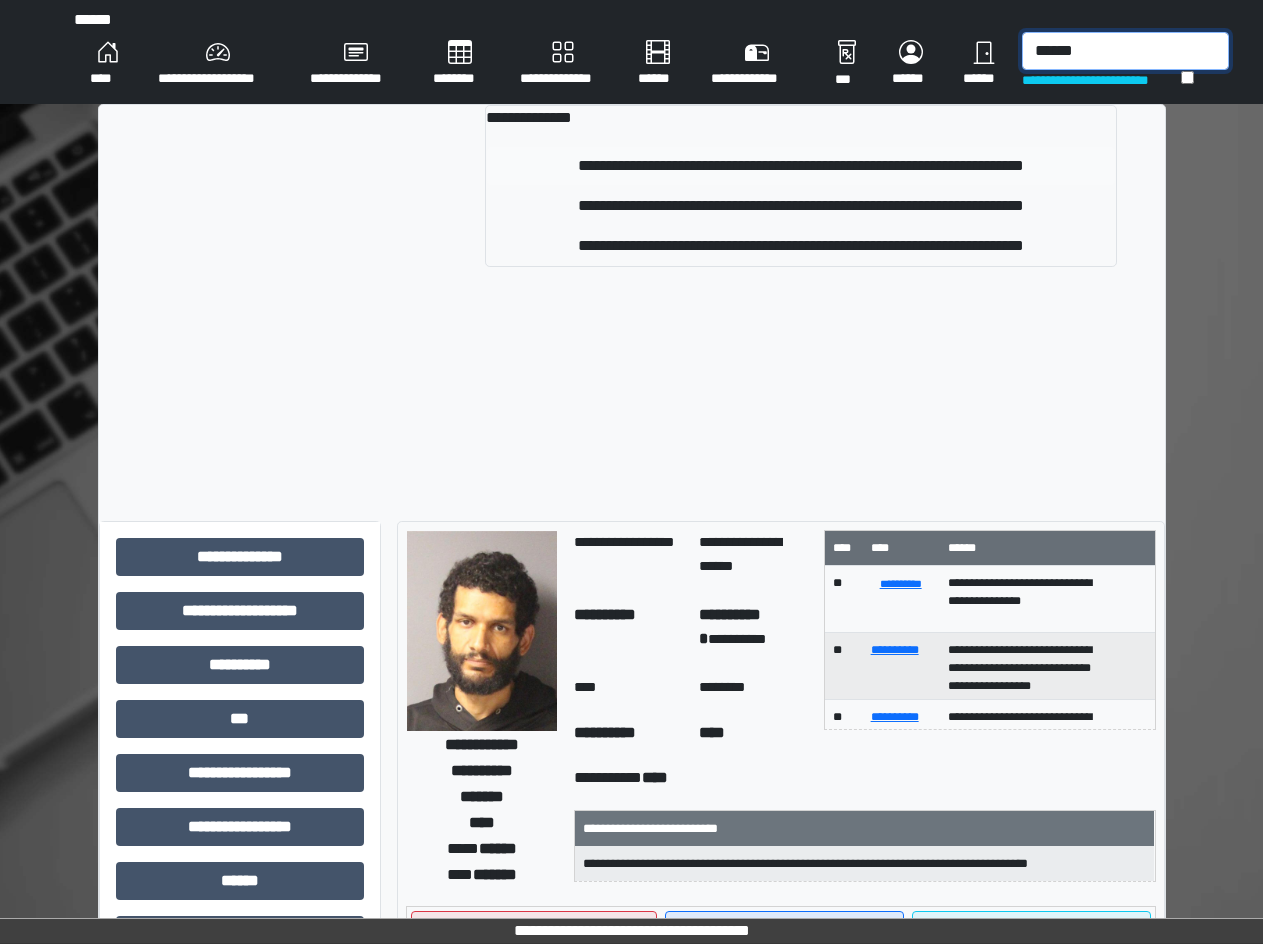 type on "******" 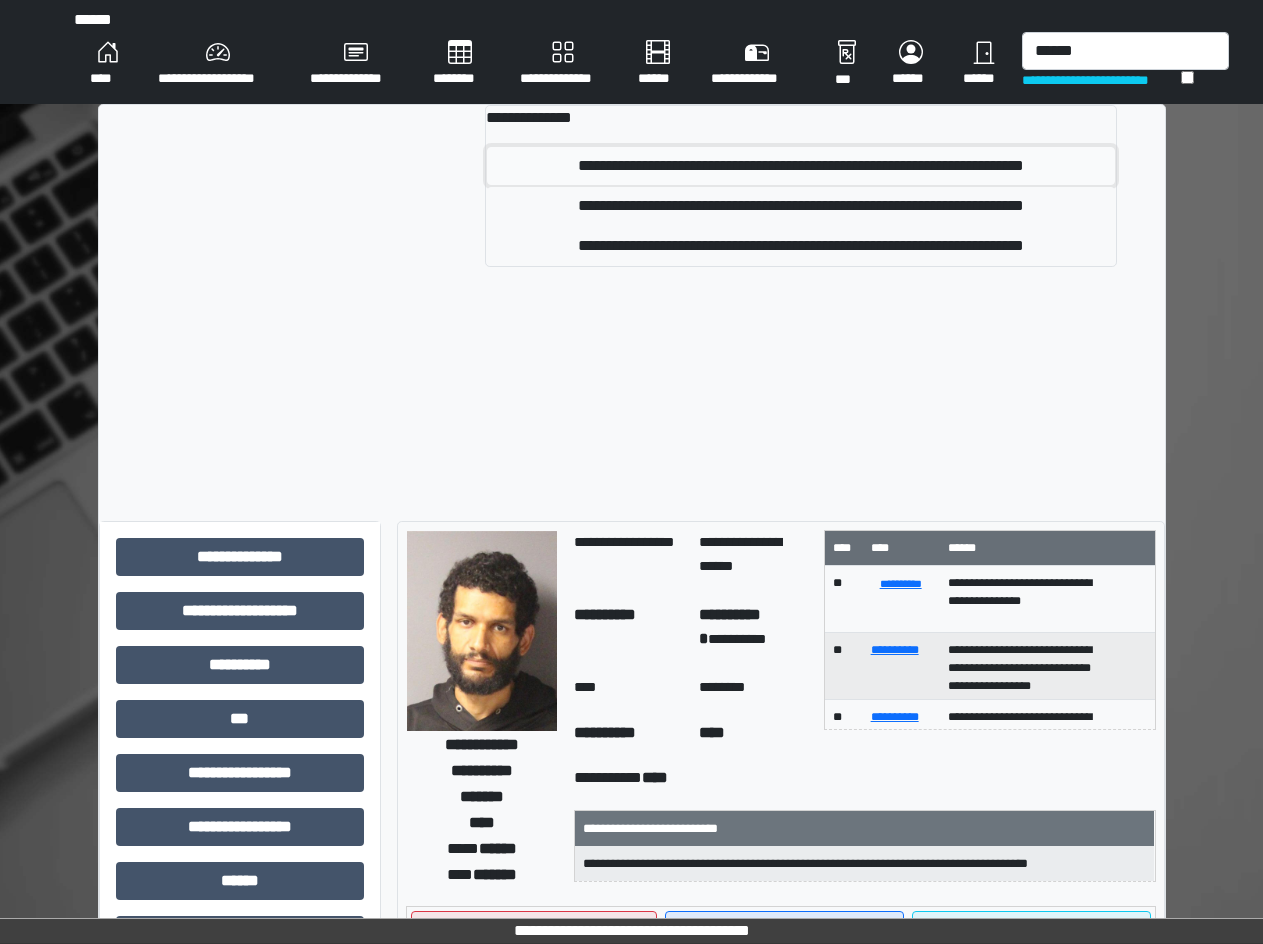 click on "**********" at bounding box center (800, 166) 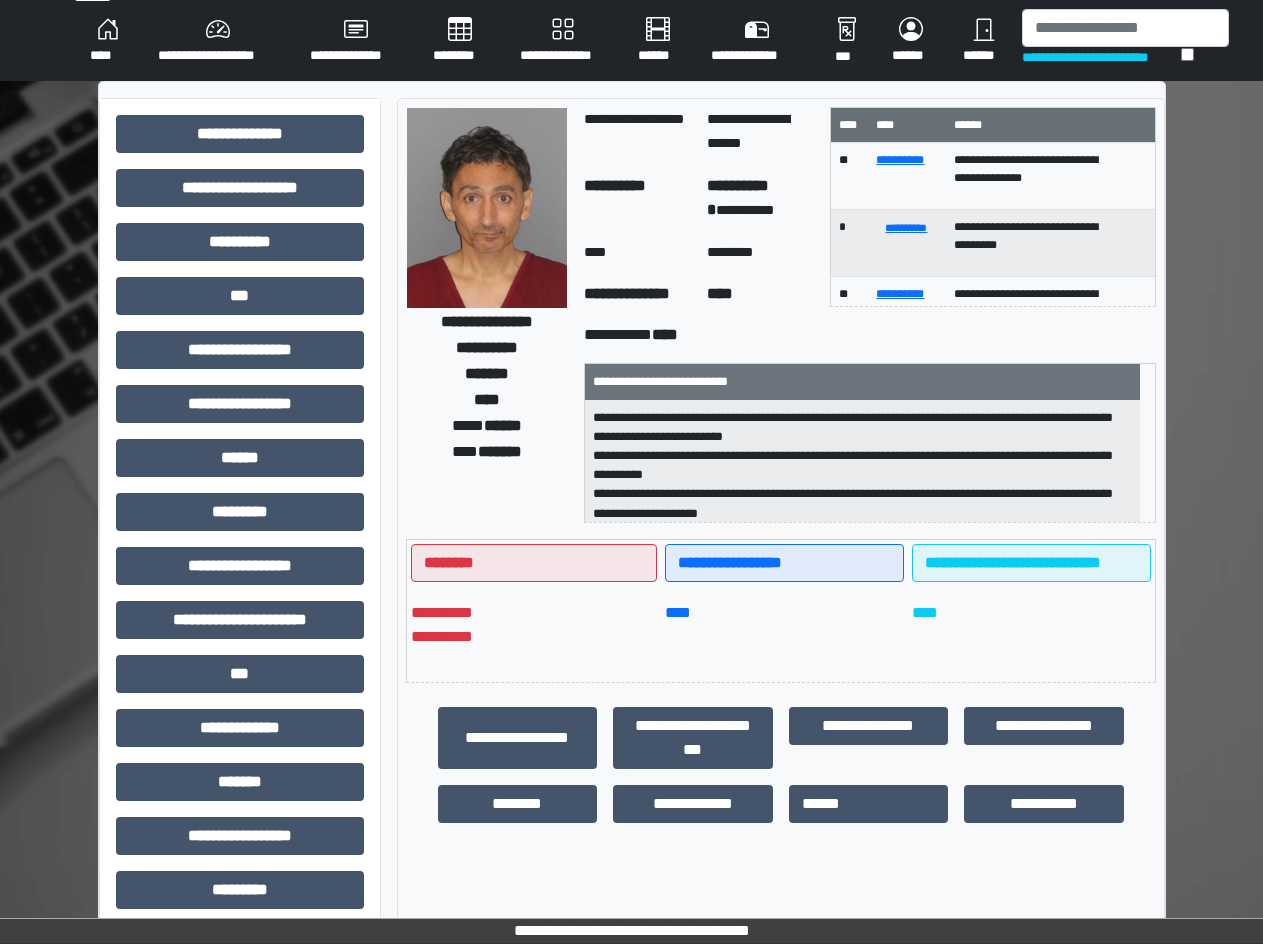 scroll, scrollTop: 0, scrollLeft: 0, axis: both 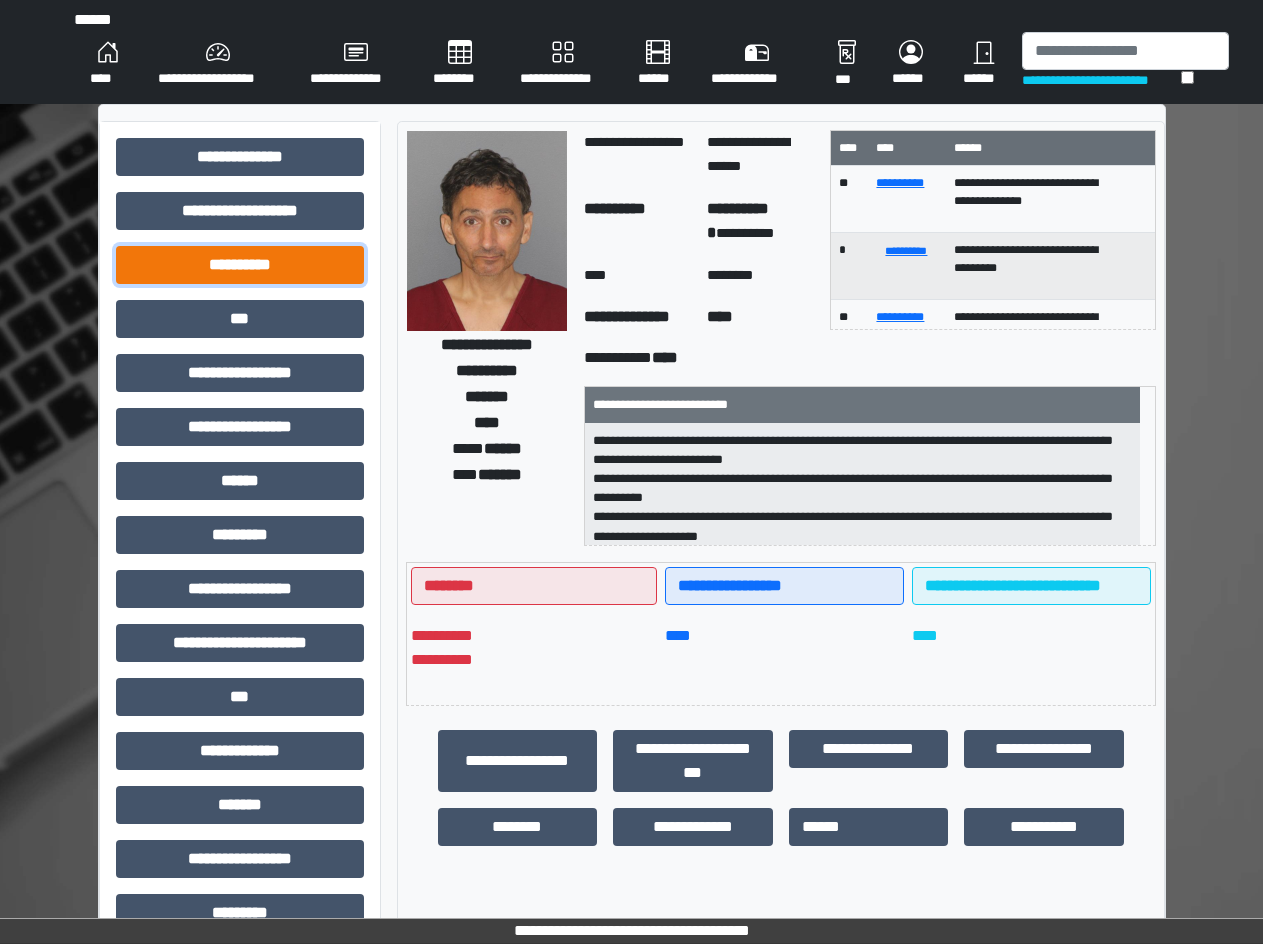 click on "**********" at bounding box center [240, 265] 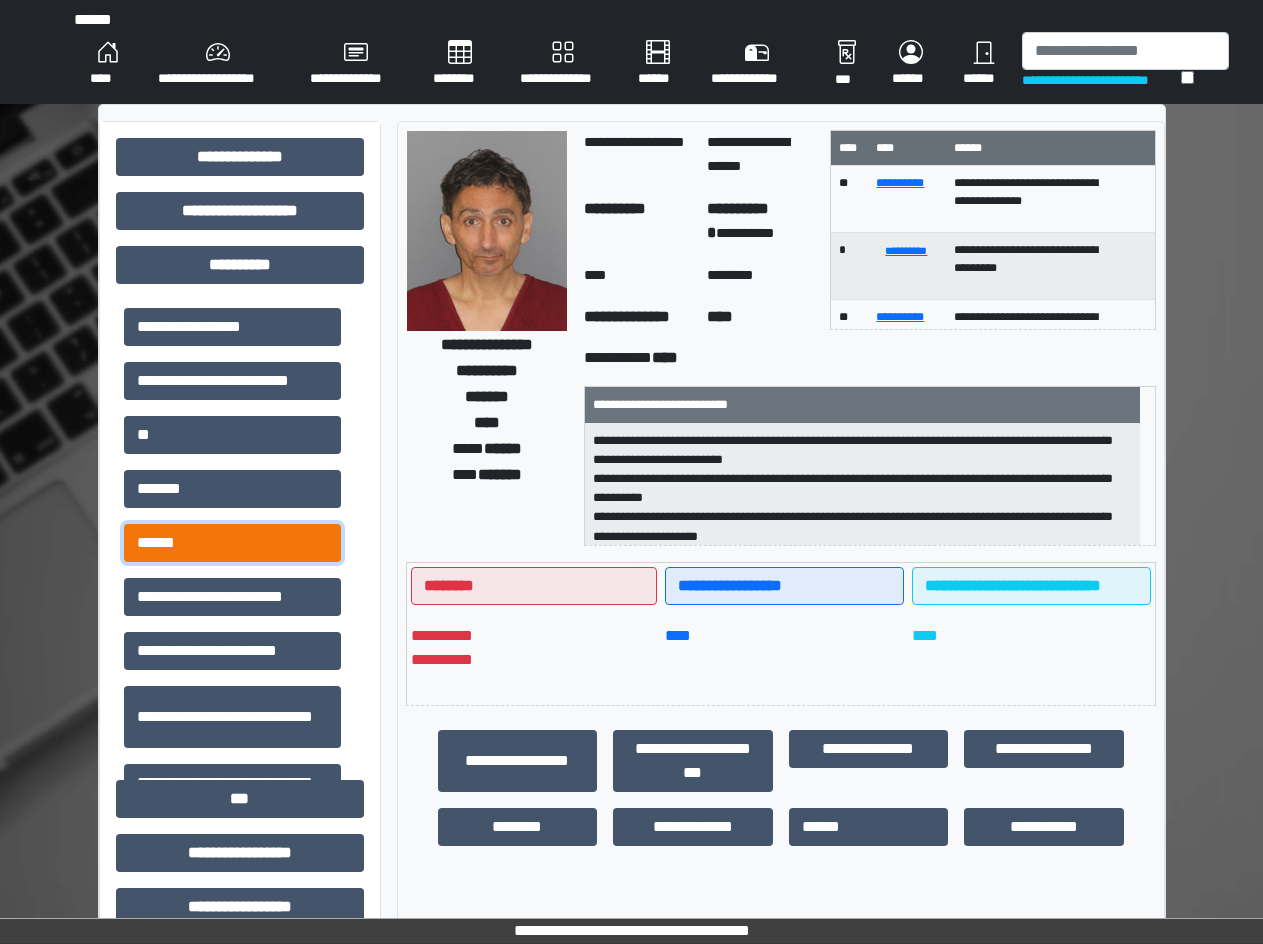 click on "******" at bounding box center (232, 543) 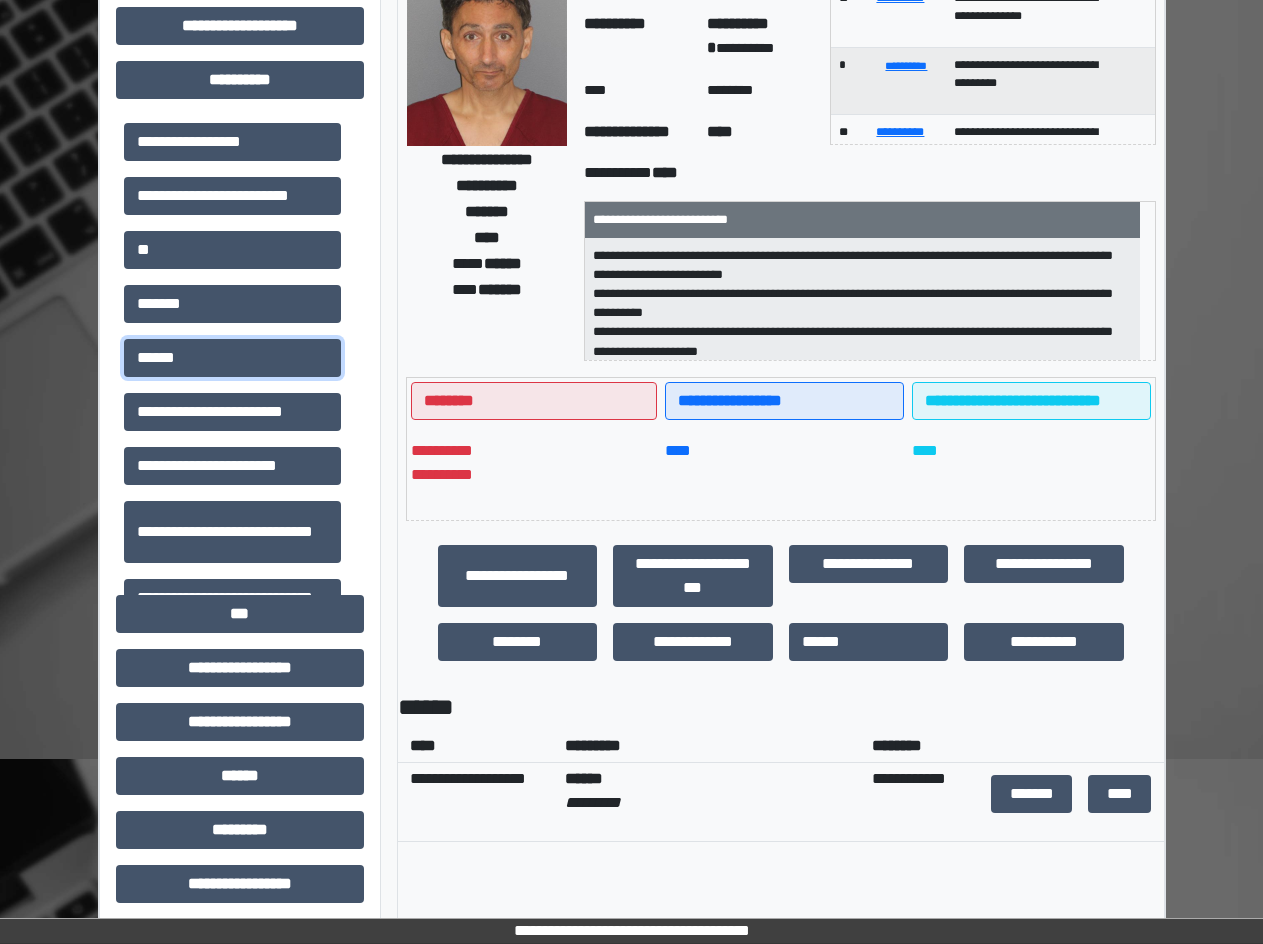 scroll, scrollTop: 300, scrollLeft: 0, axis: vertical 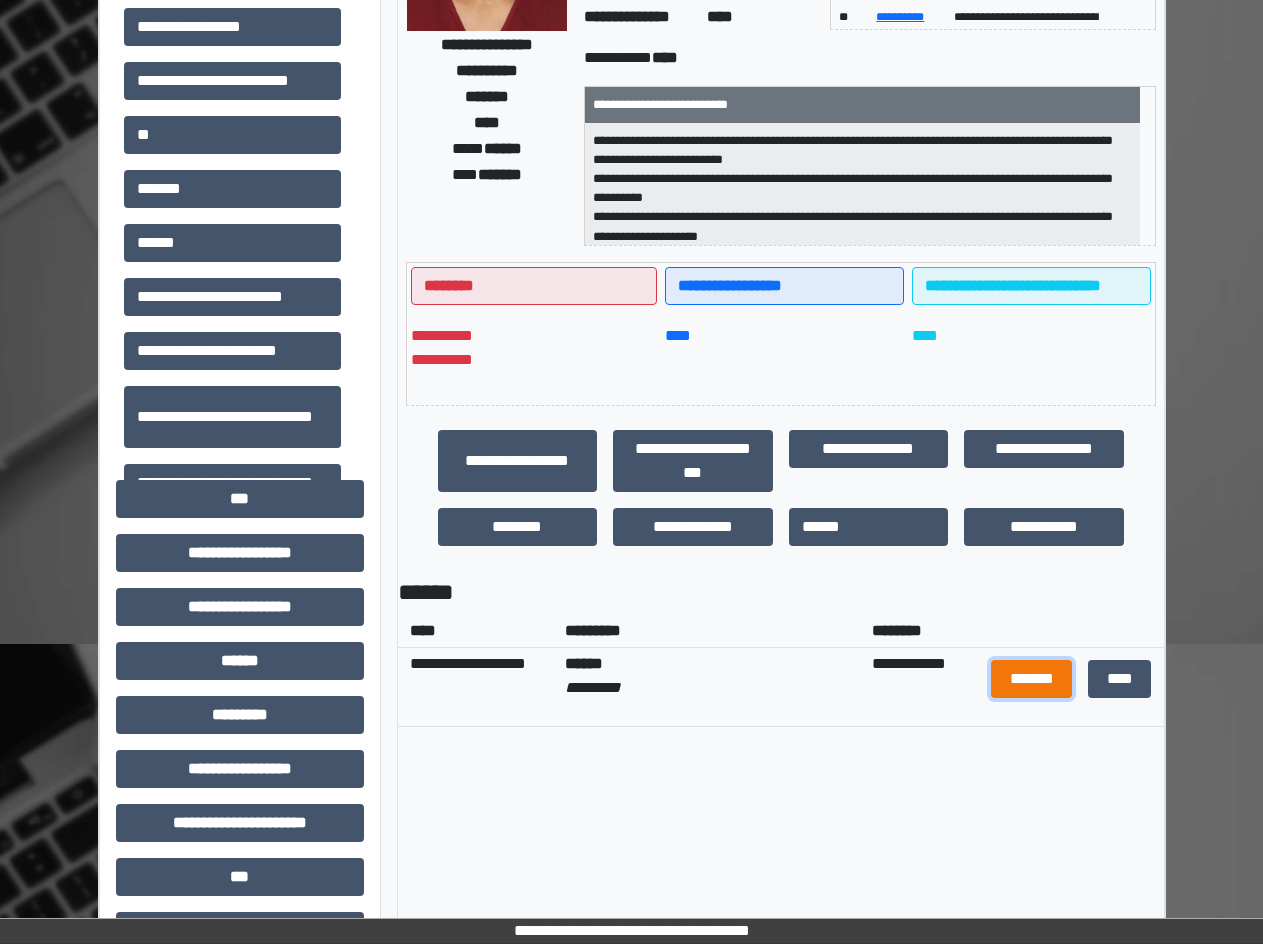 click on "*******" at bounding box center [1031, 679] 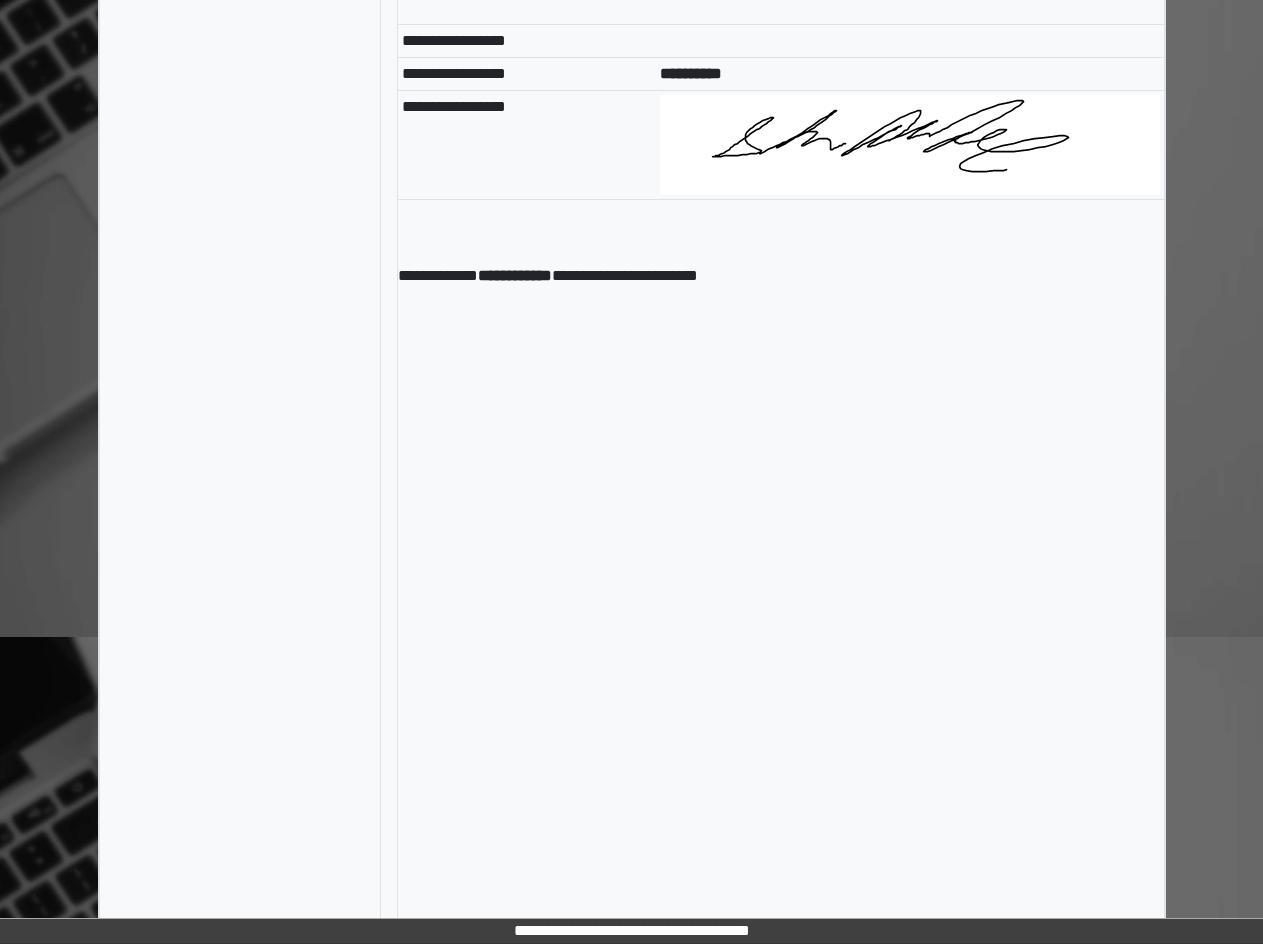 scroll, scrollTop: 233, scrollLeft: 0, axis: vertical 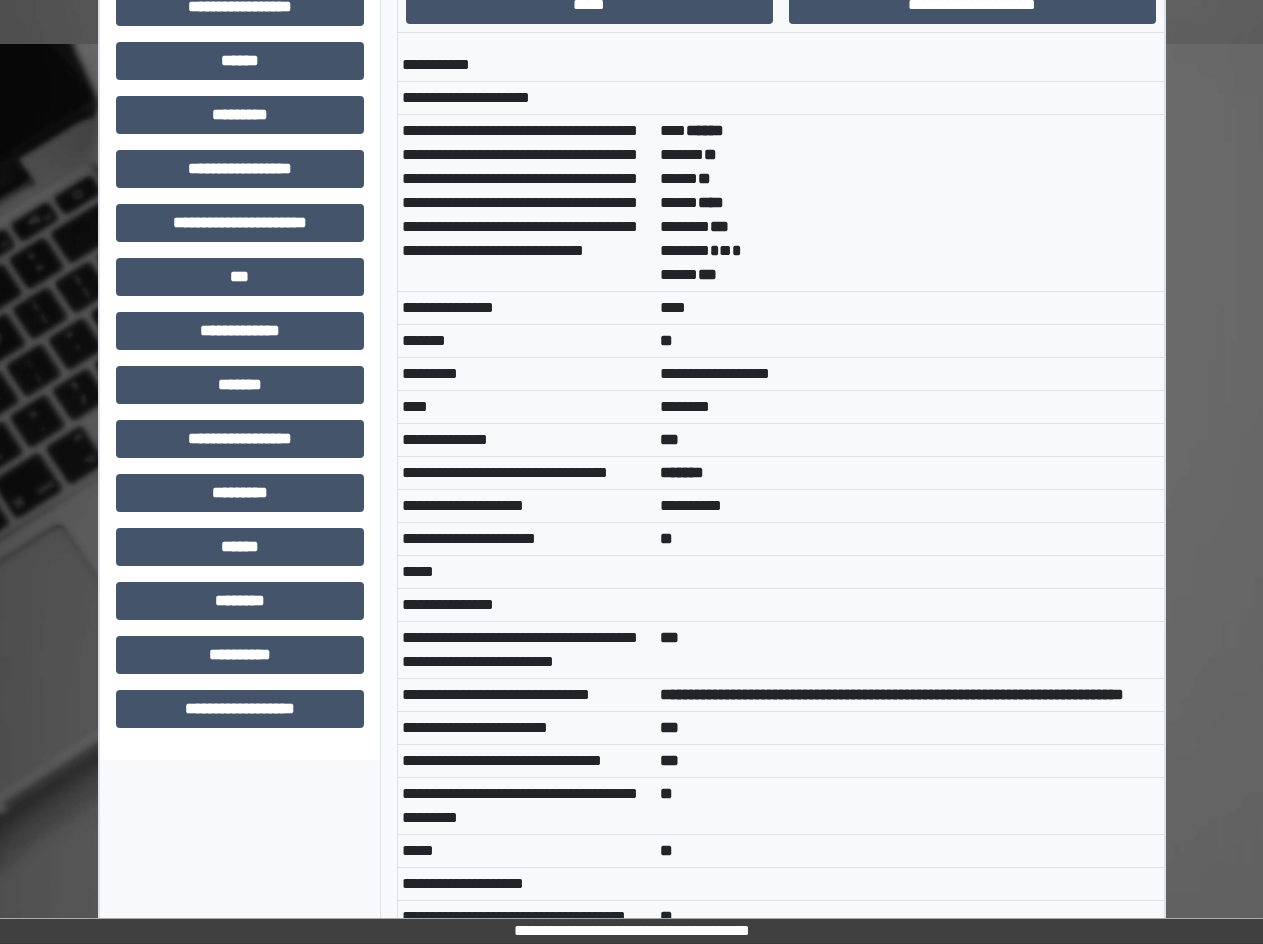 click on "**********" at bounding box center [240, -9] 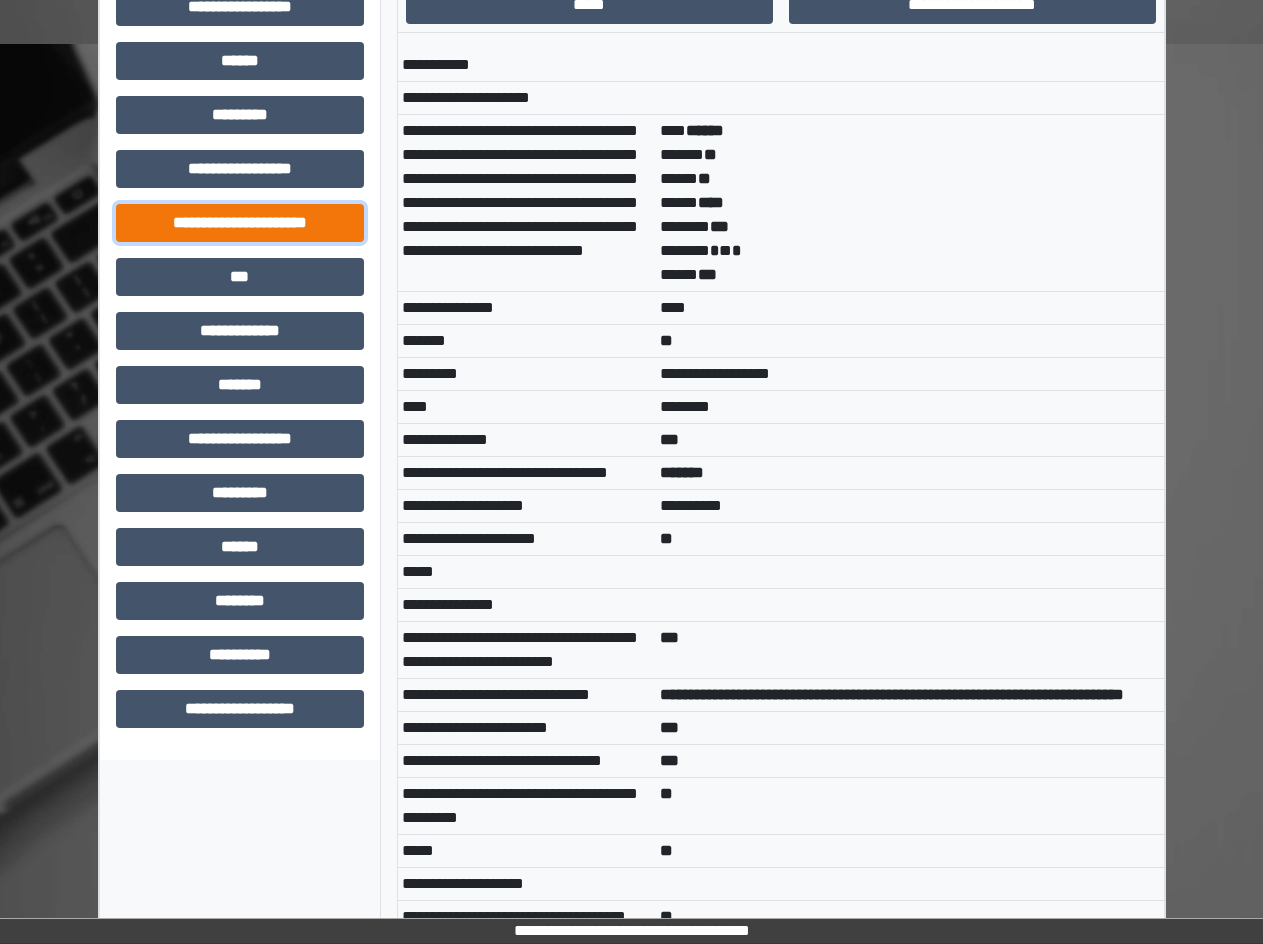 click on "**********" at bounding box center (240, 223) 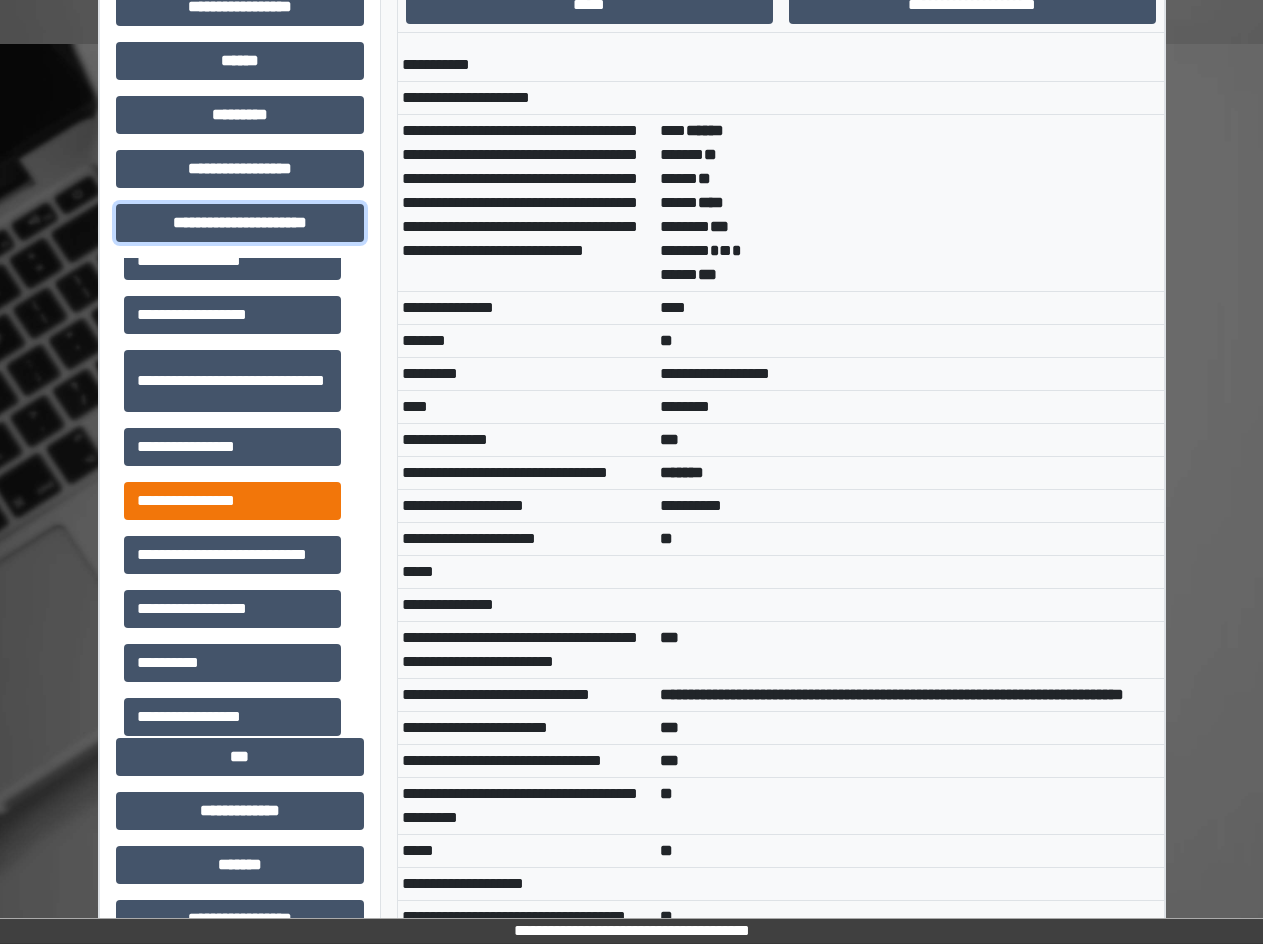 scroll, scrollTop: 46, scrollLeft: 0, axis: vertical 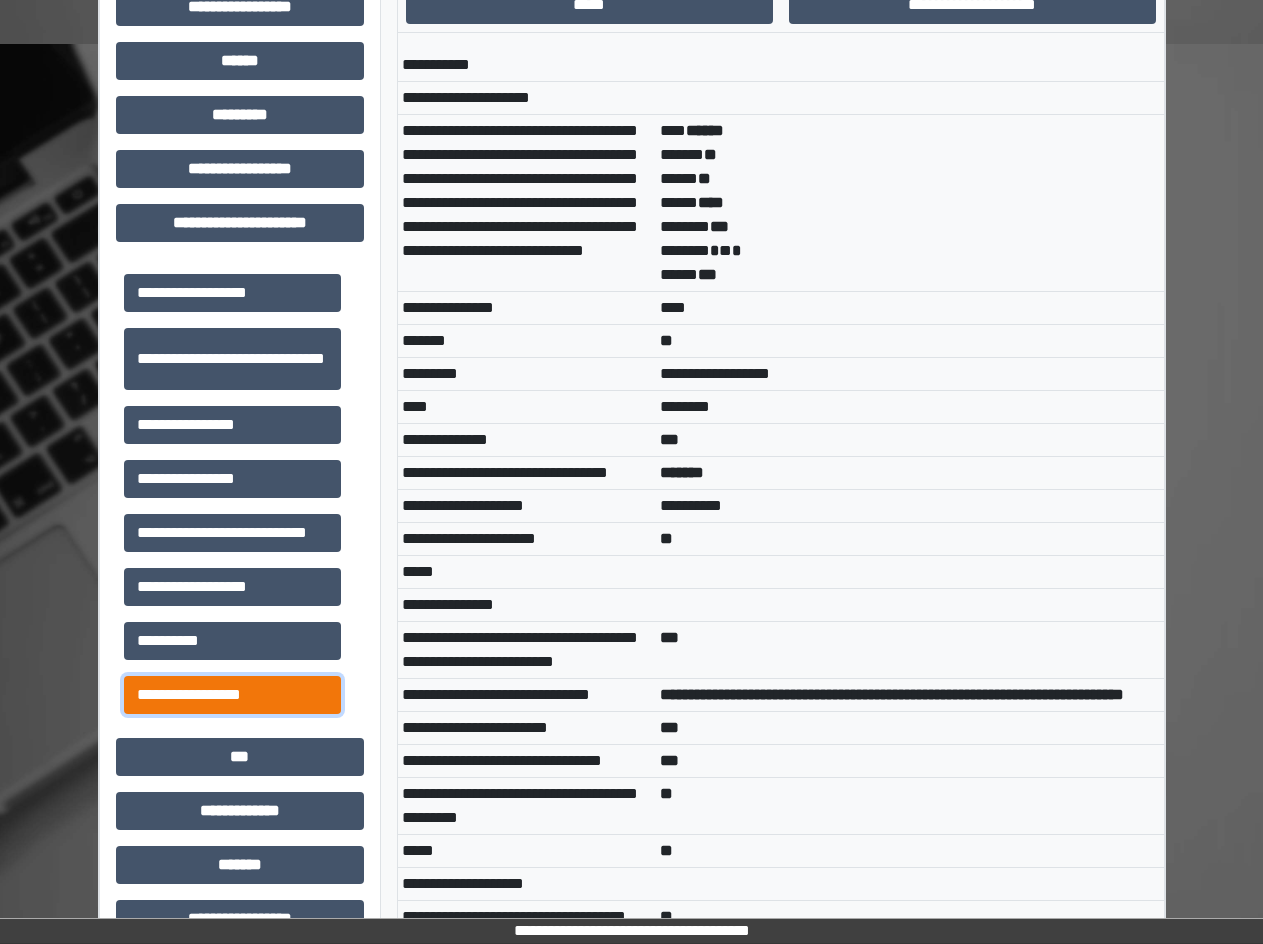 click on "**********" at bounding box center [232, 695] 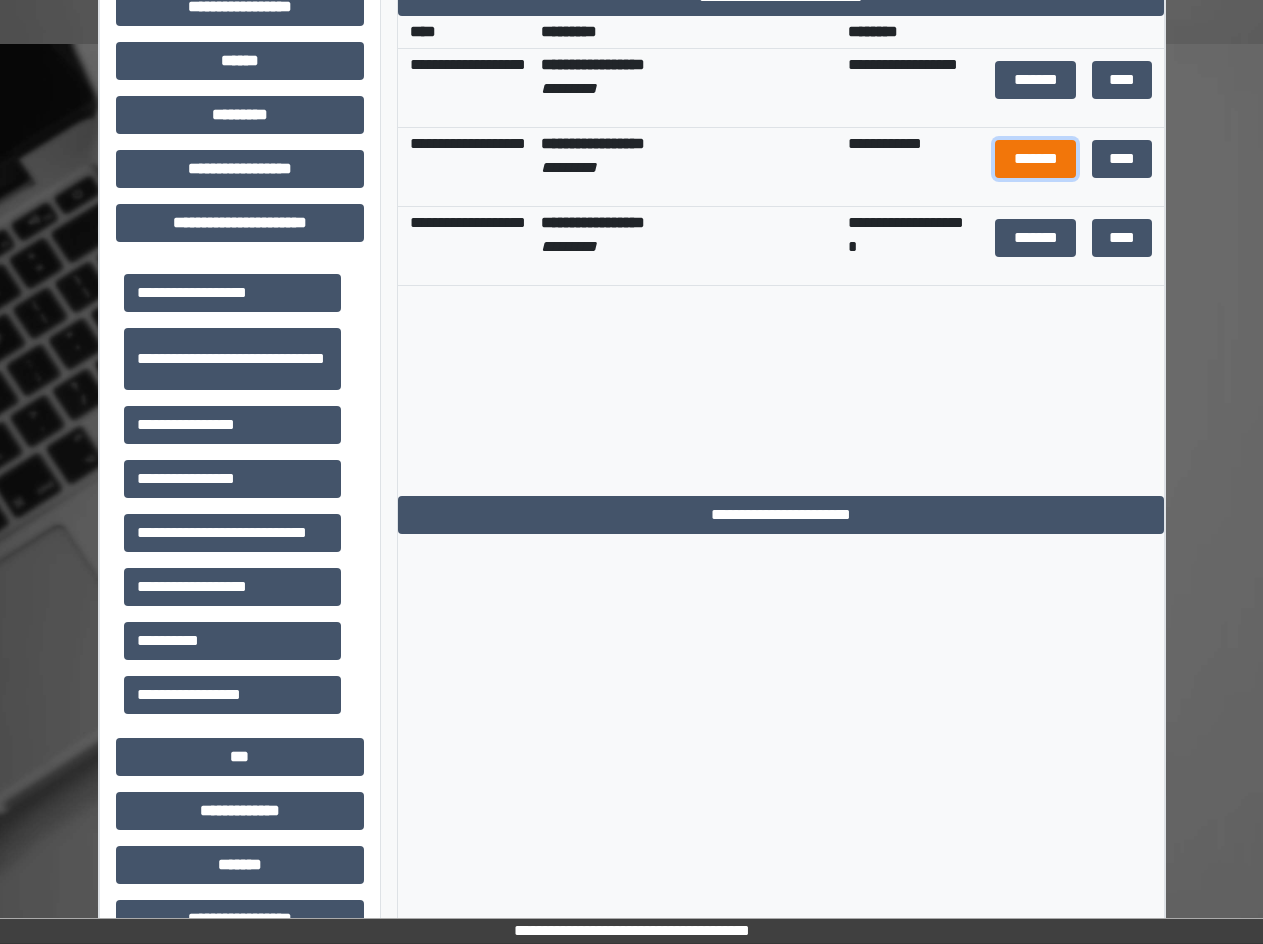 click on "*******" at bounding box center [1035, 159] 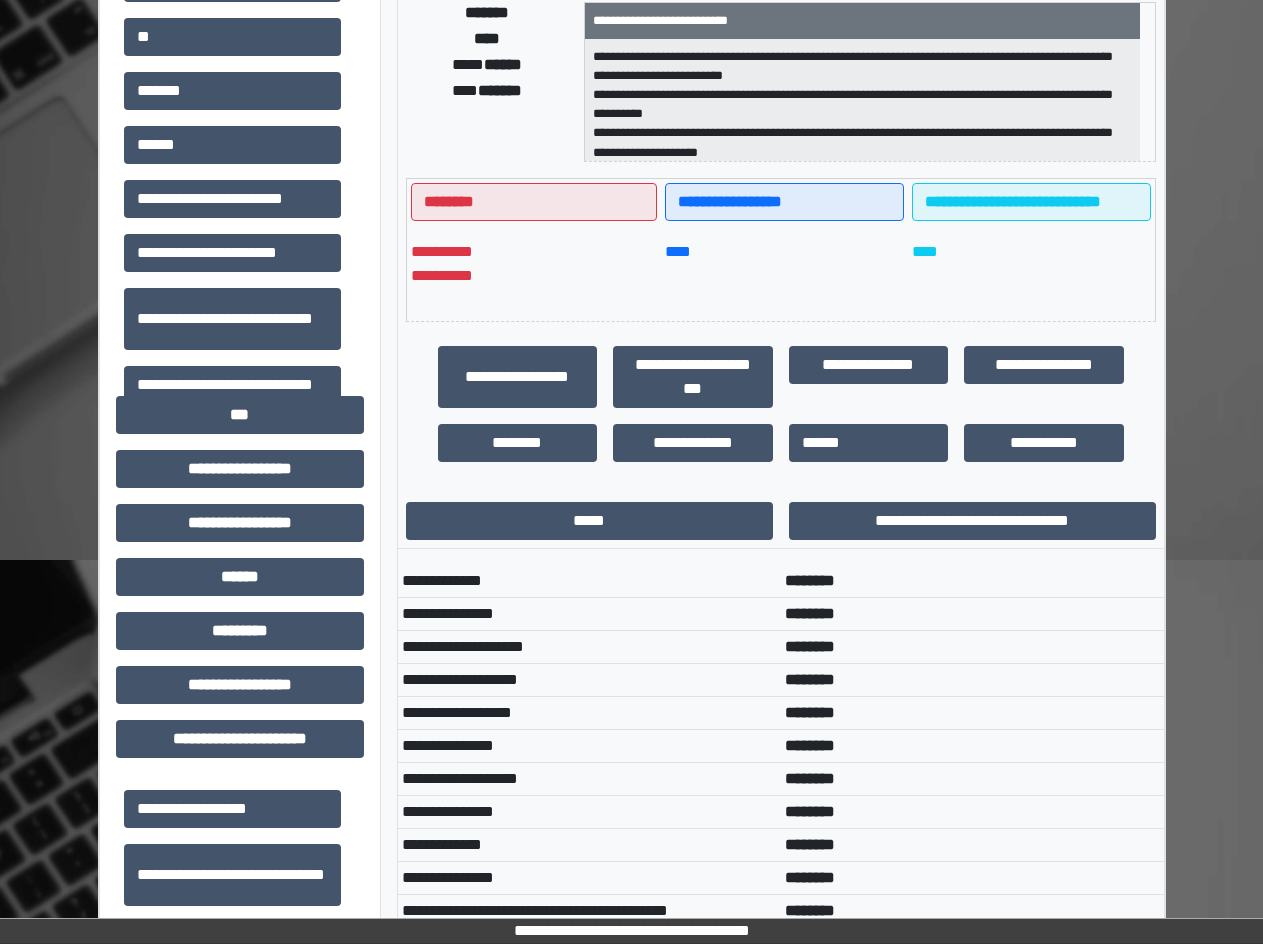 scroll, scrollTop: 300, scrollLeft: 0, axis: vertical 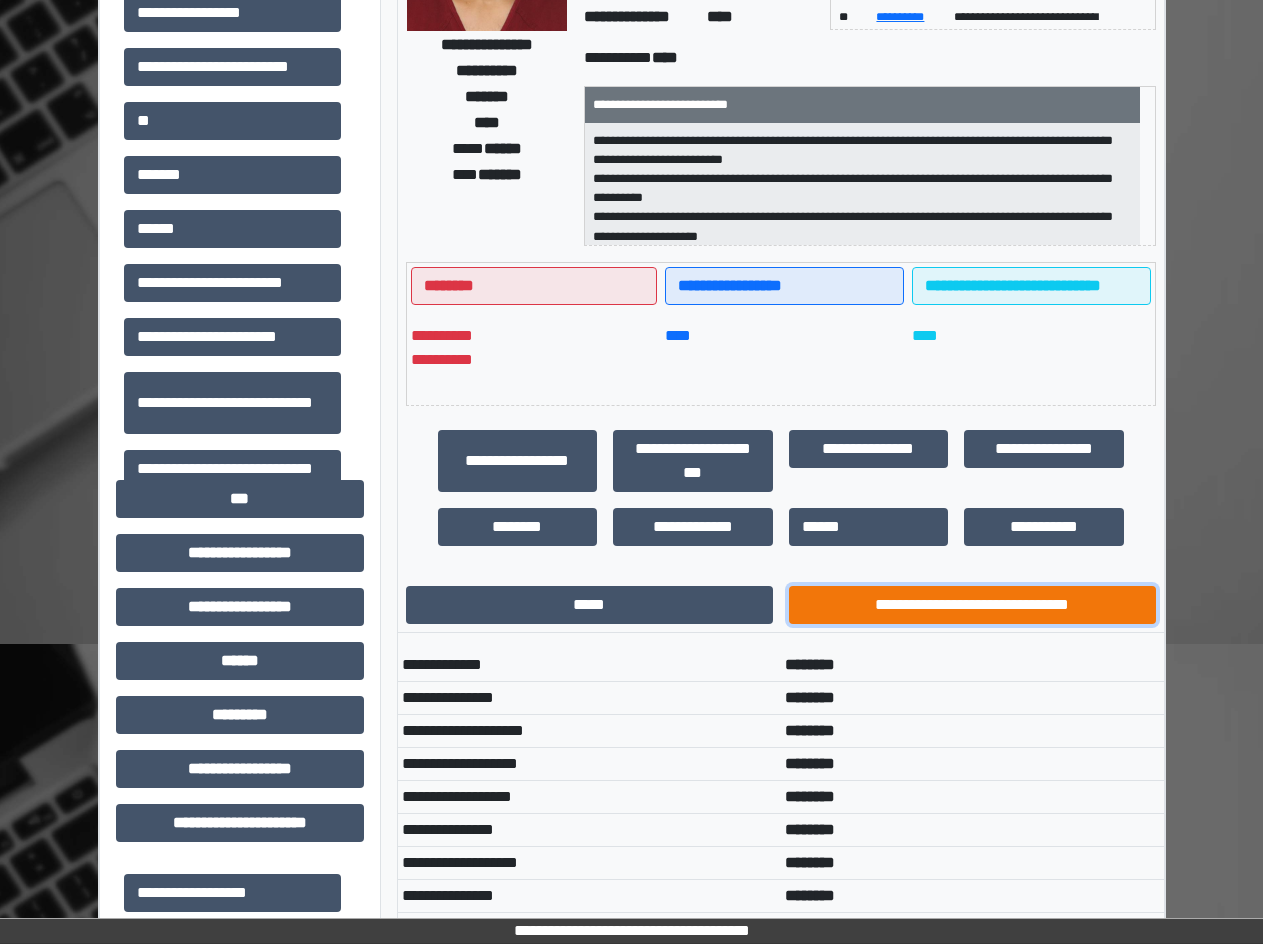 click on "**********" at bounding box center (972, 605) 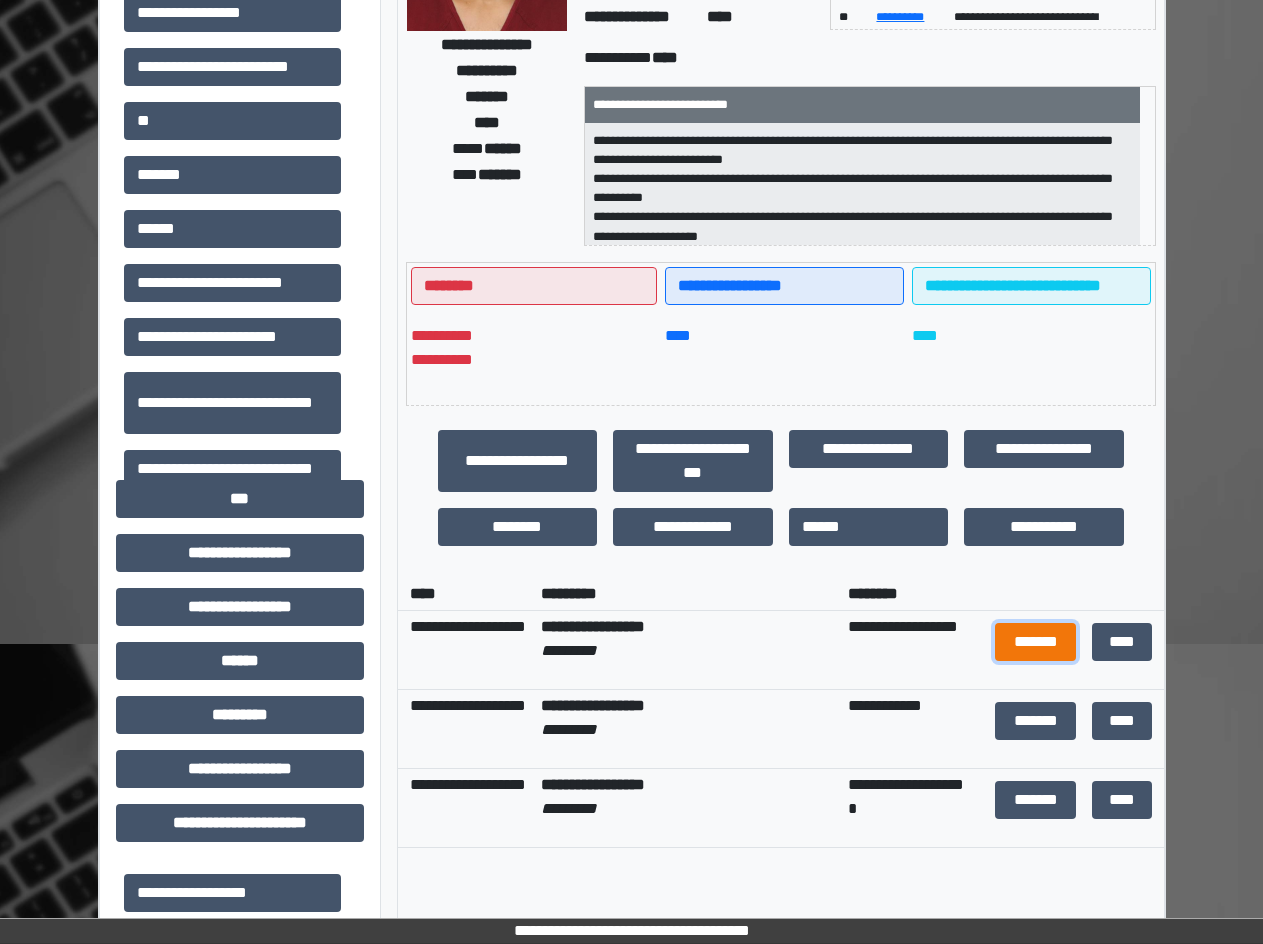 click on "*******" at bounding box center (1035, 642) 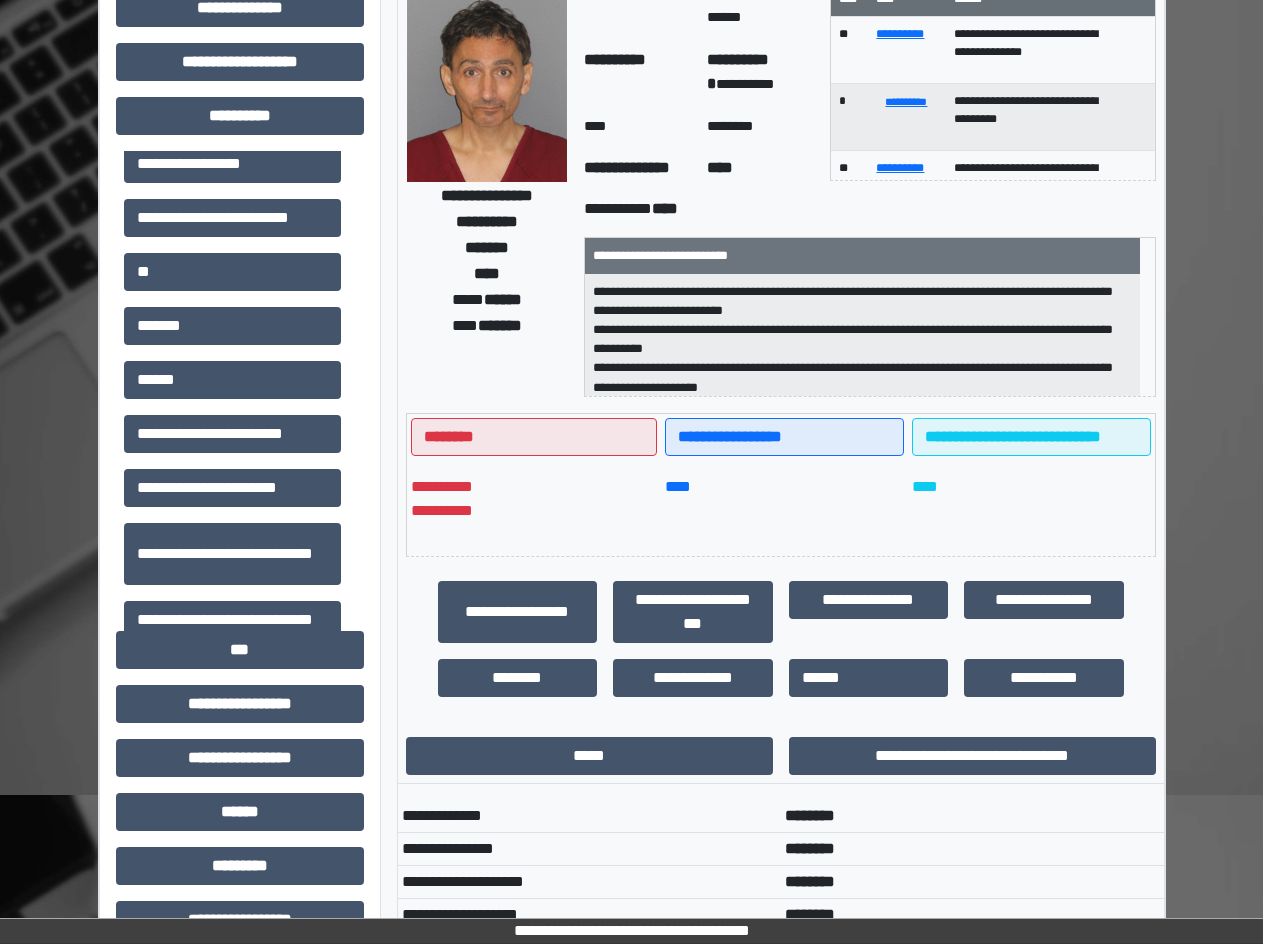 scroll, scrollTop: 0, scrollLeft: 0, axis: both 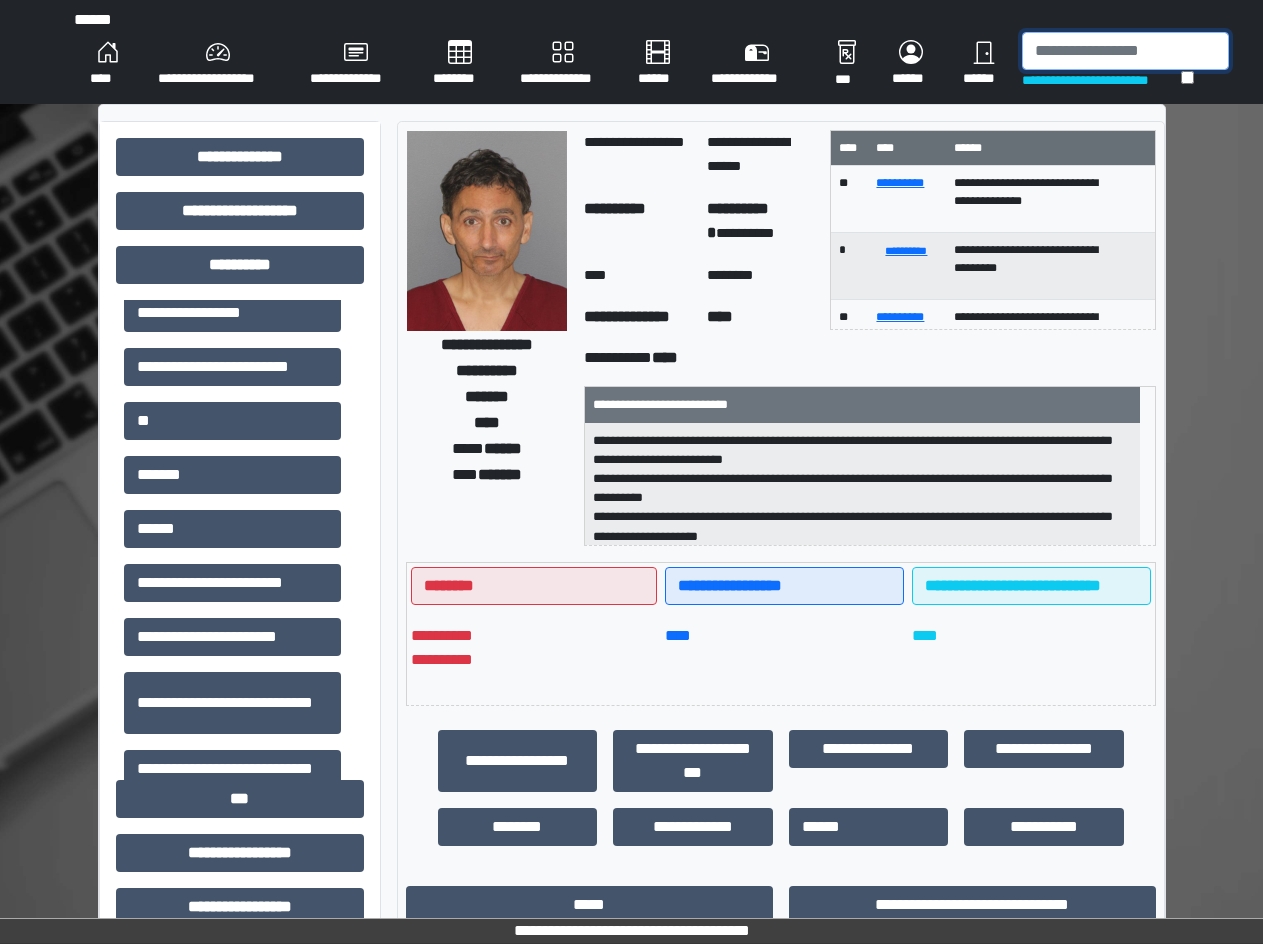click at bounding box center [1125, 51] 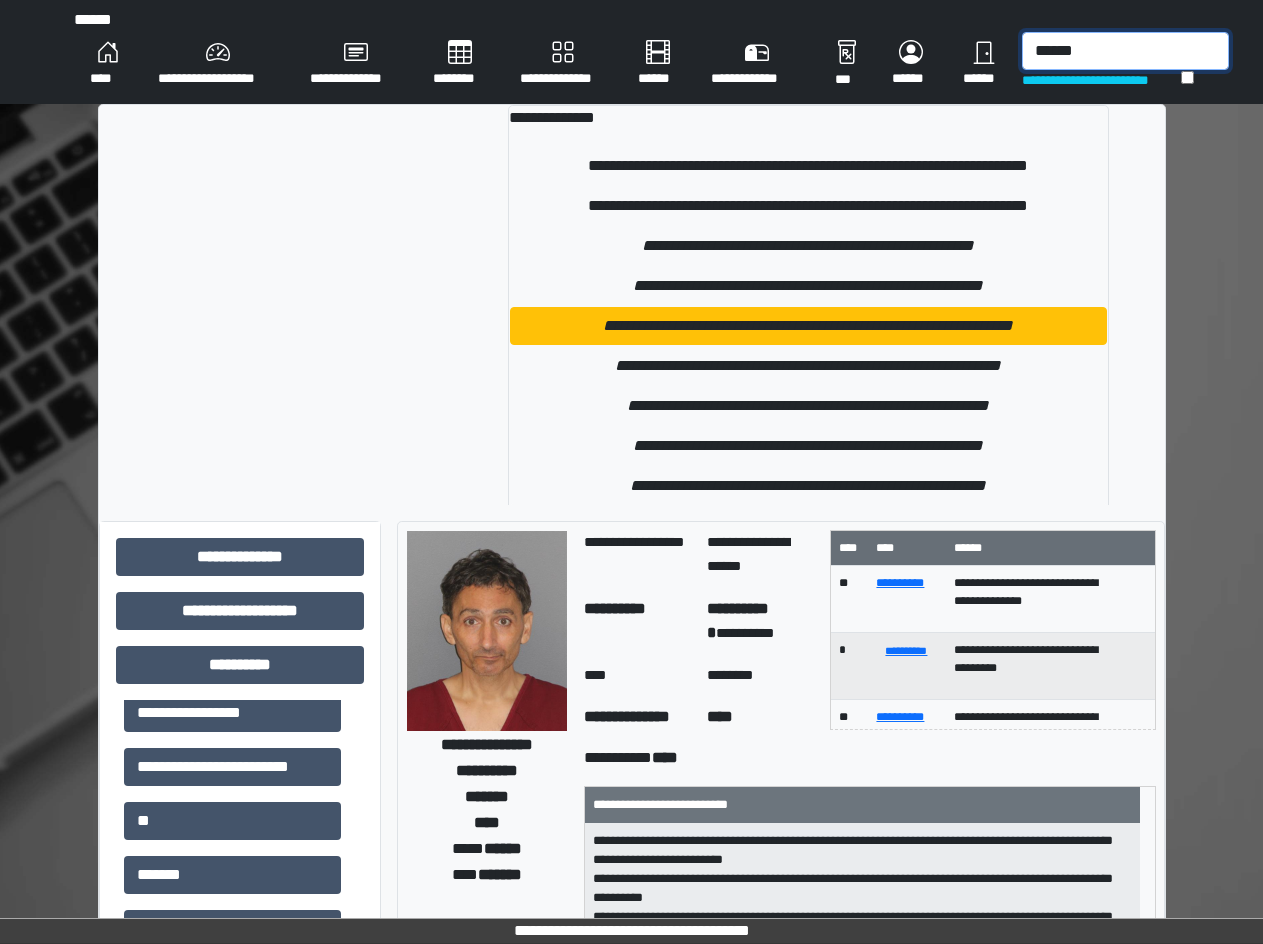 type on "******" 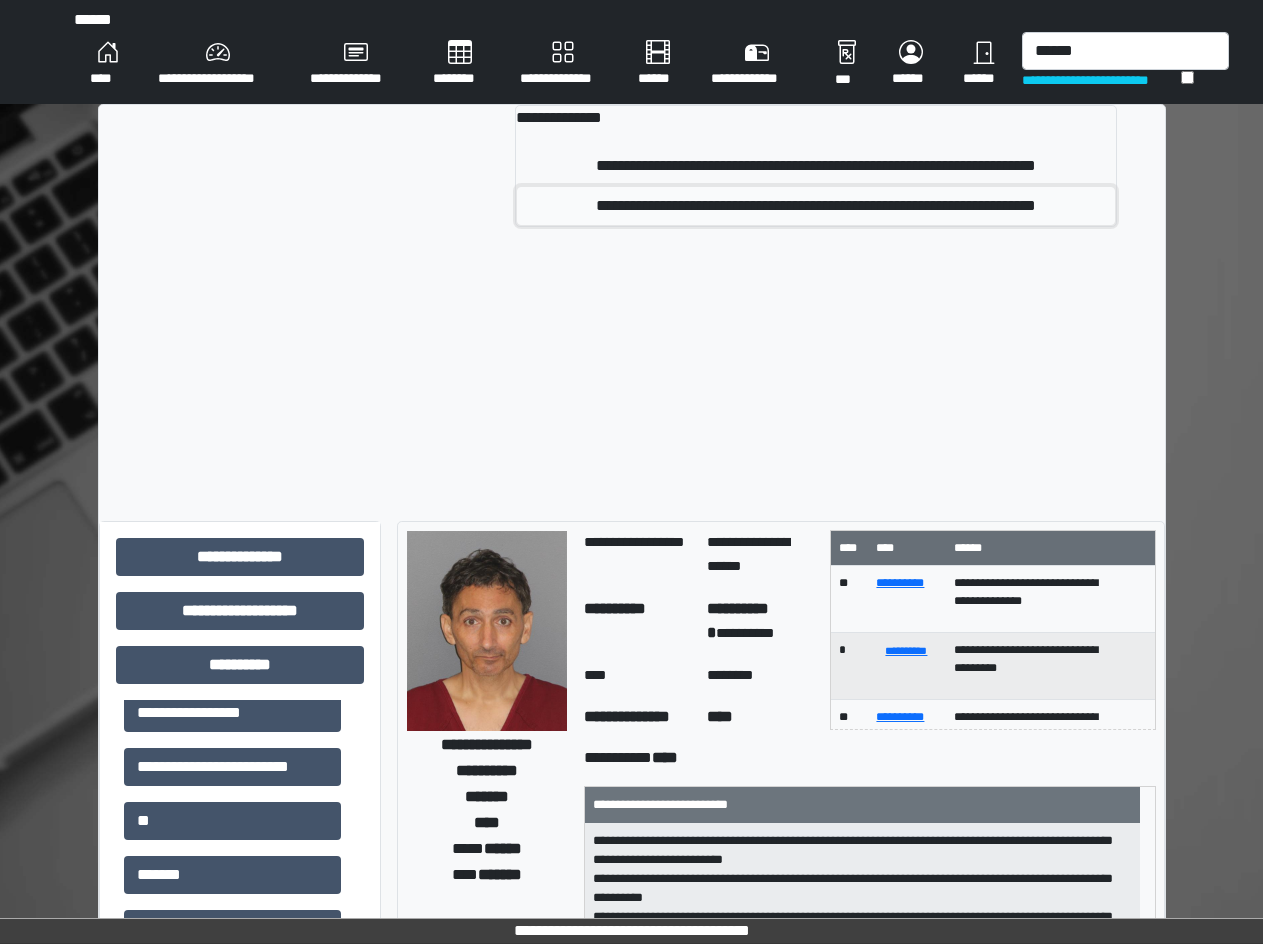 click on "**********" at bounding box center (815, 206) 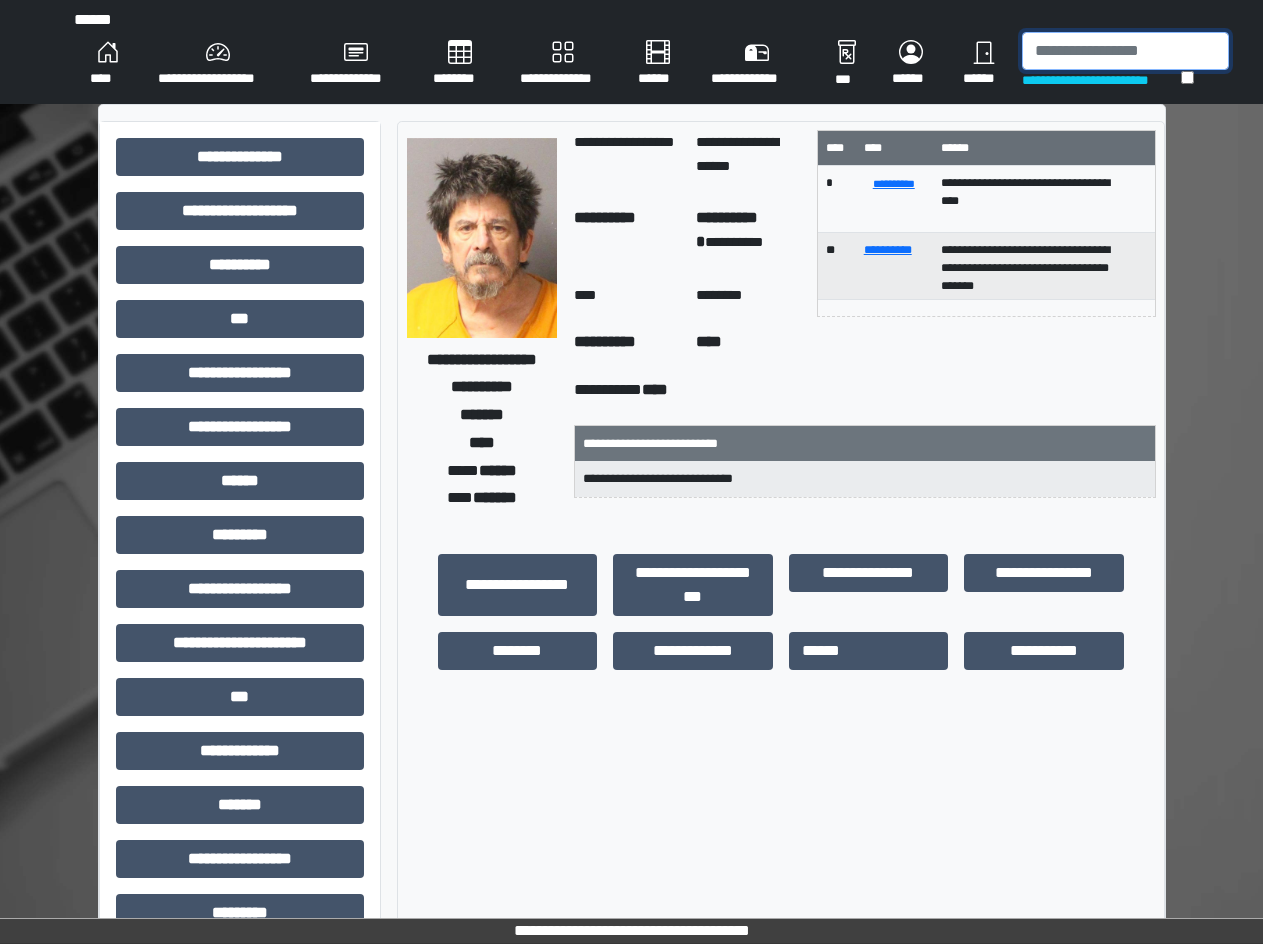 click at bounding box center (1125, 51) 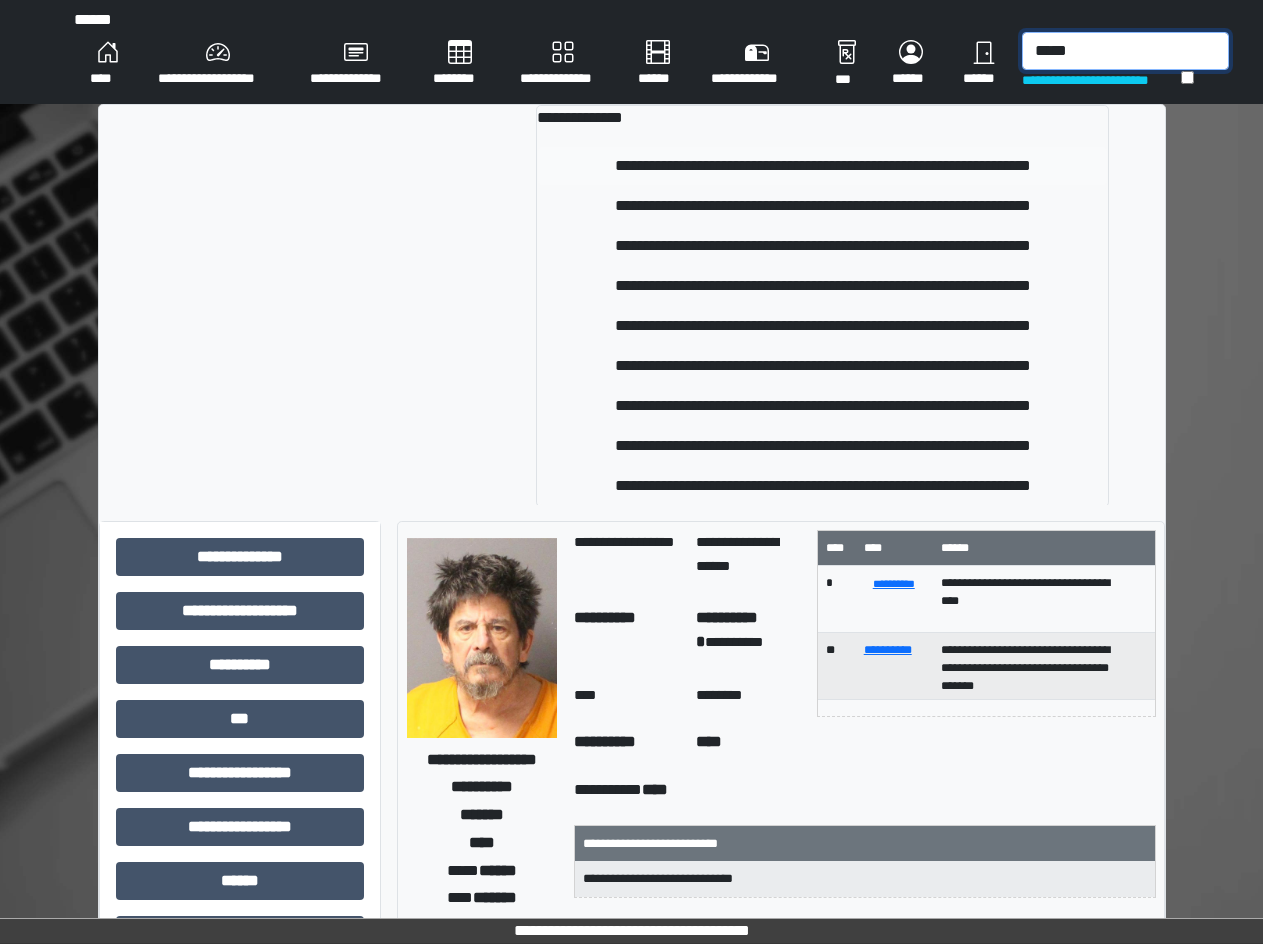 type on "*****" 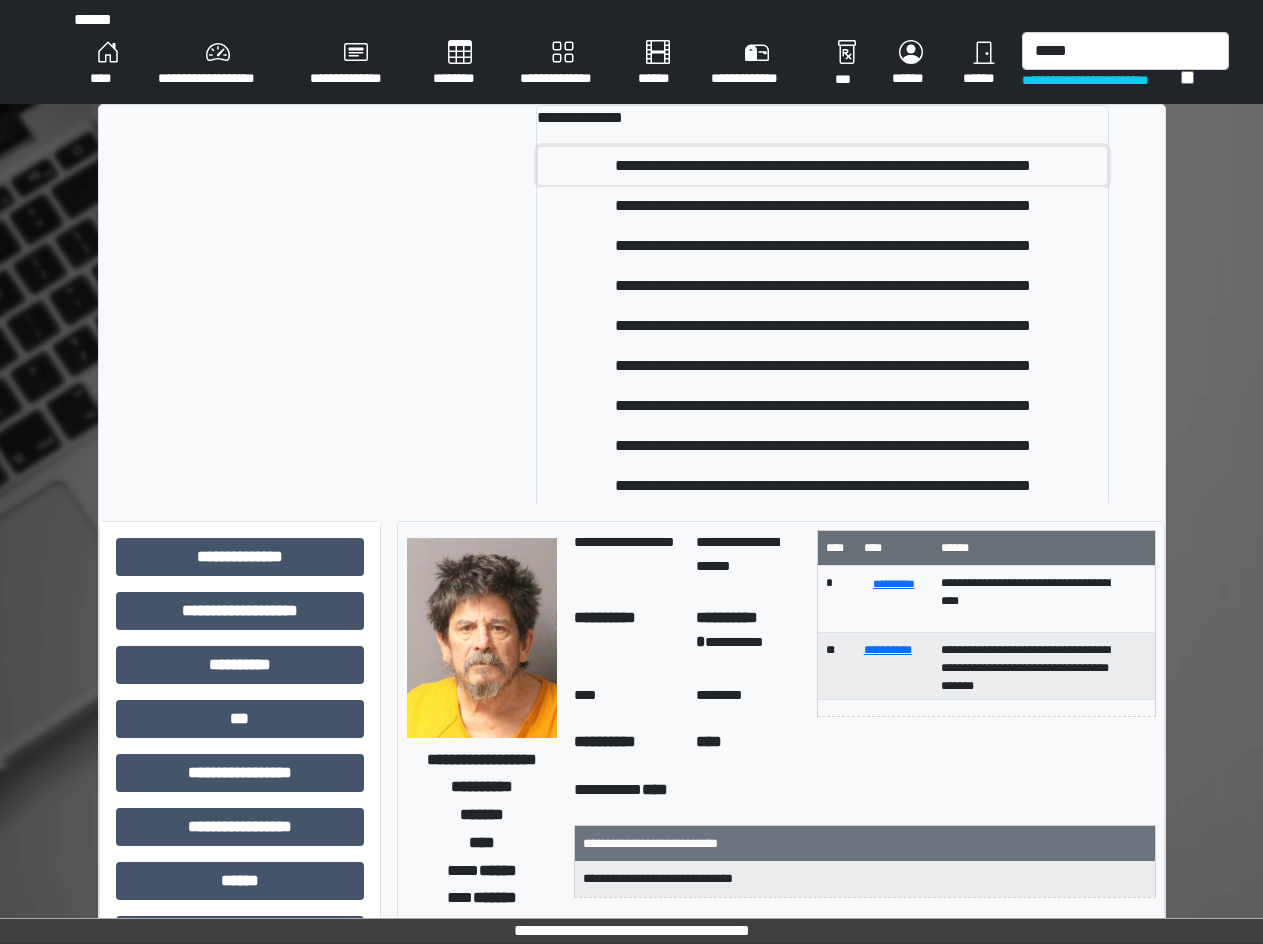 click on "**********" at bounding box center [822, 166] 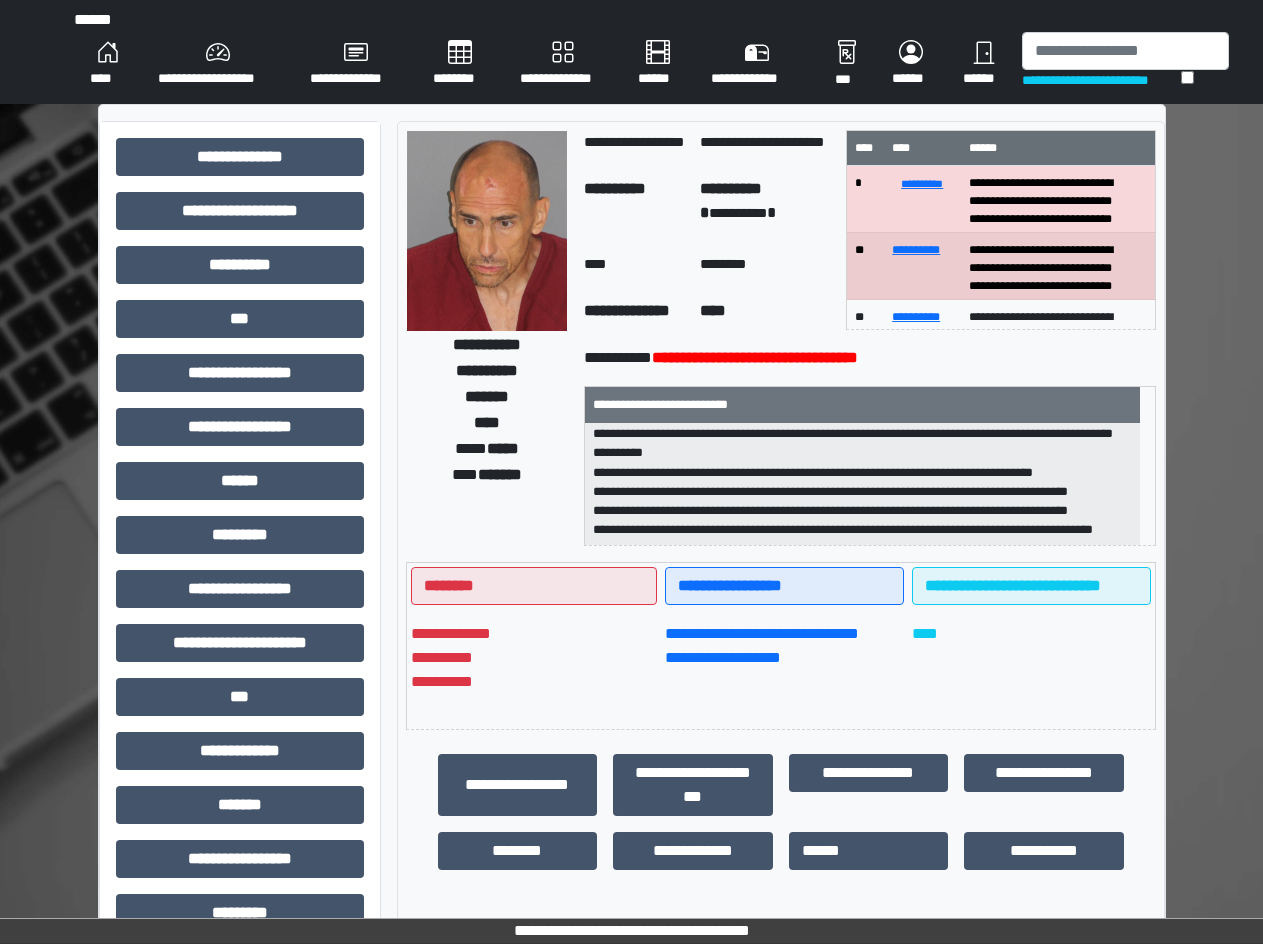 scroll, scrollTop: 428, scrollLeft: 0, axis: vertical 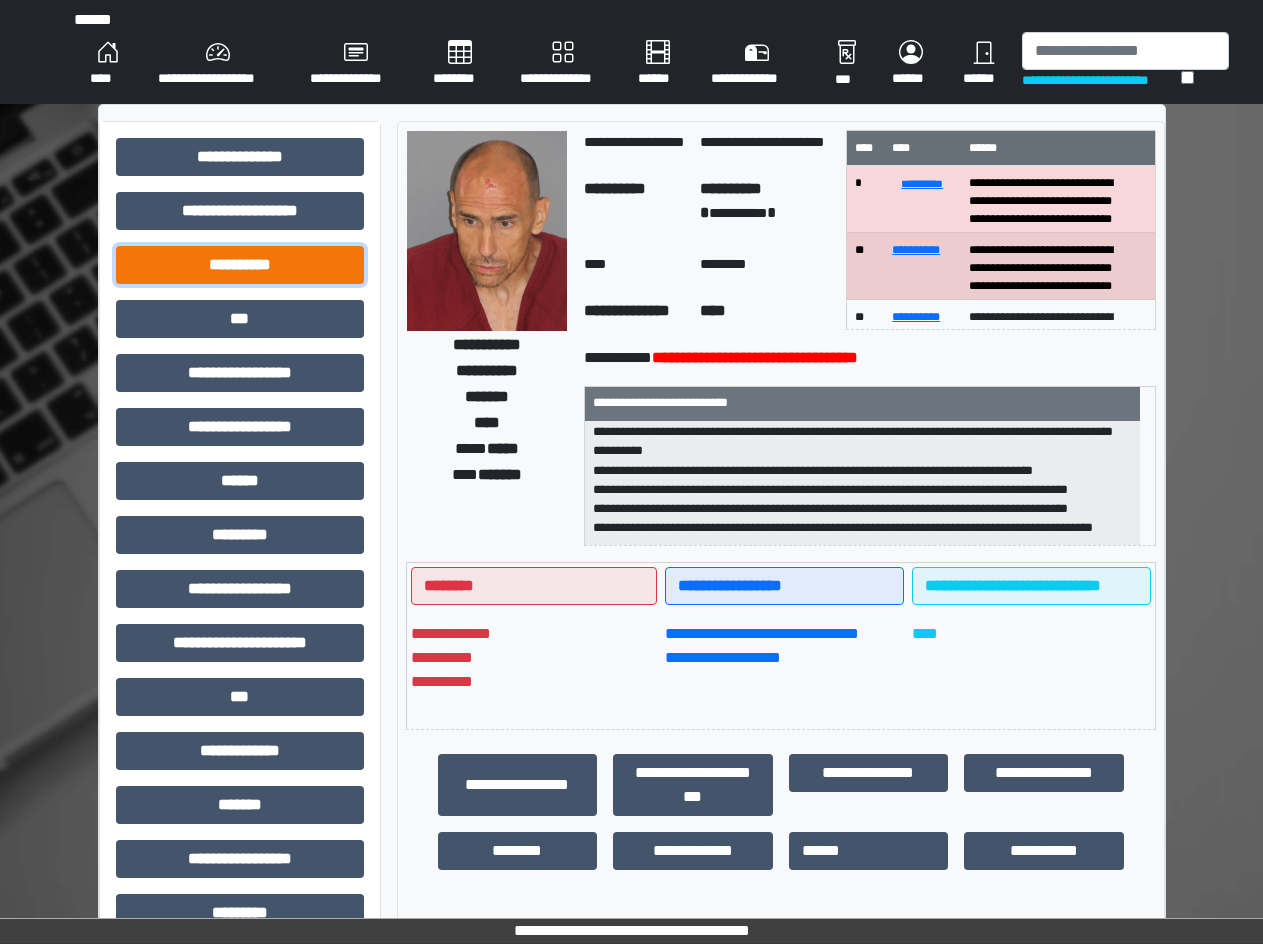 click on "**********" at bounding box center [240, 265] 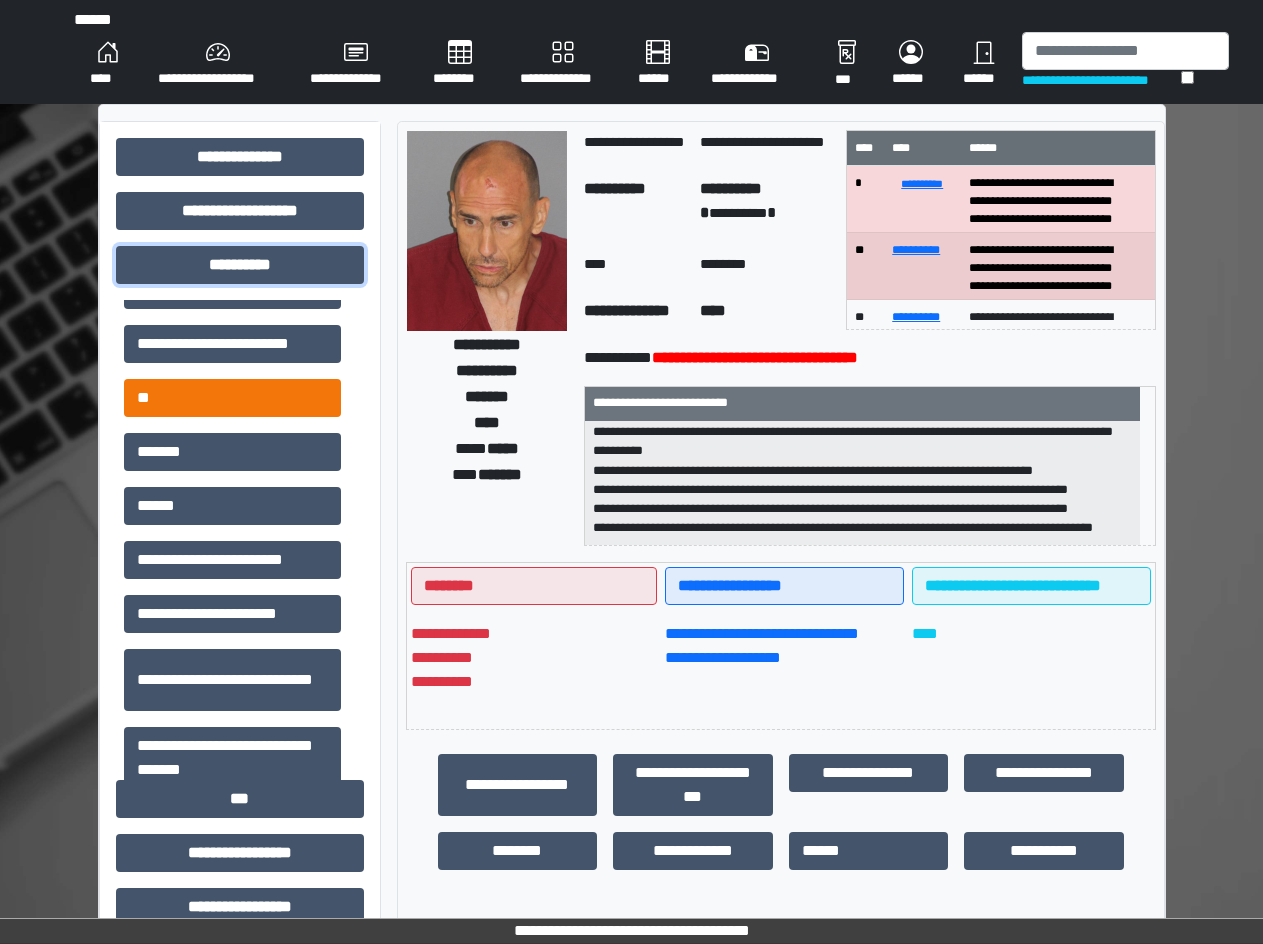scroll, scrollTop: 100, scrollLeft: 0, axis: vertical 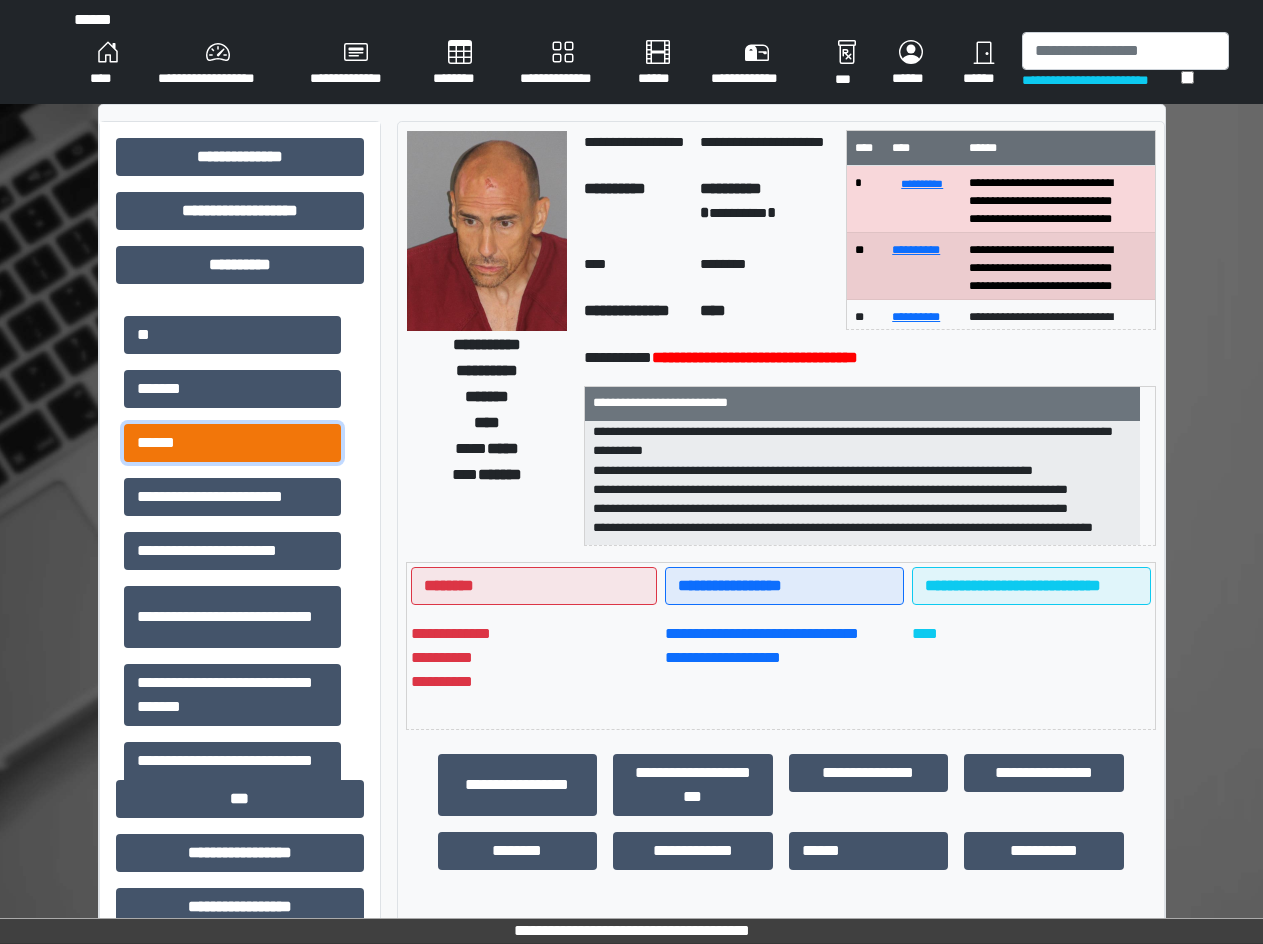 click on "******" at bounding box center (232, 443) 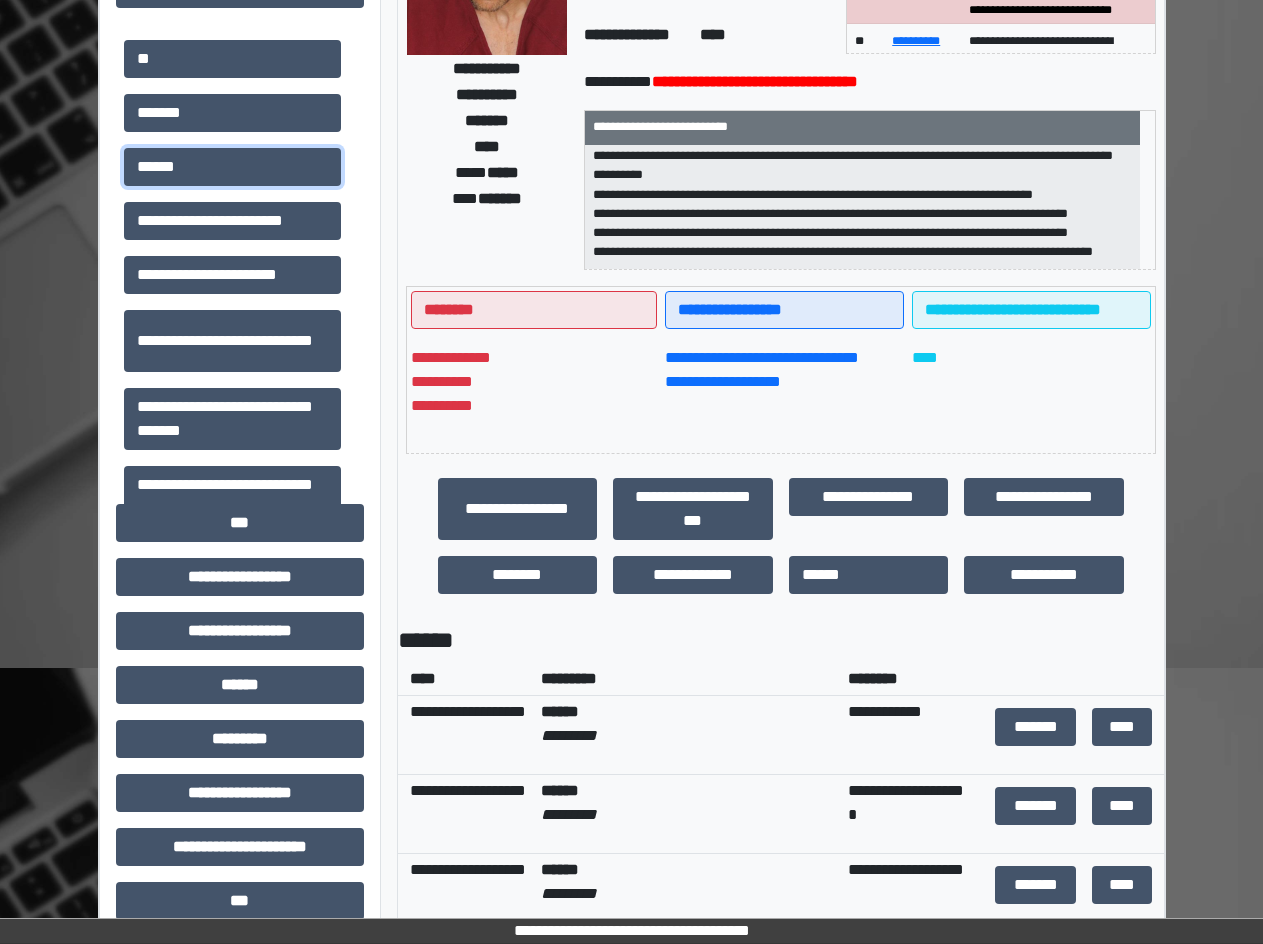 scroll, scrollTop: 400, scrollLeft: 0, axis: vertical 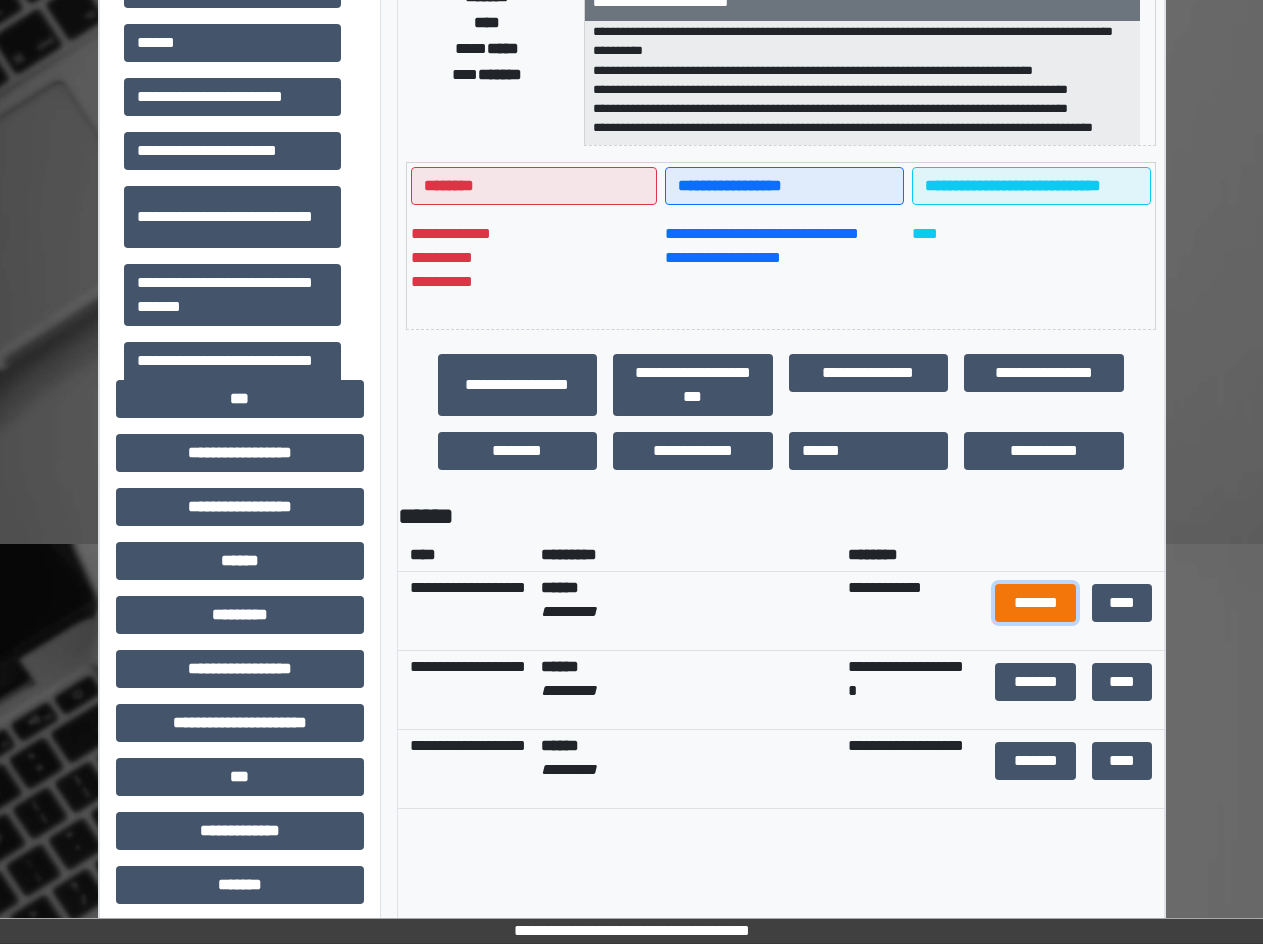 click on "*******" at bounding box center (1035, 603) 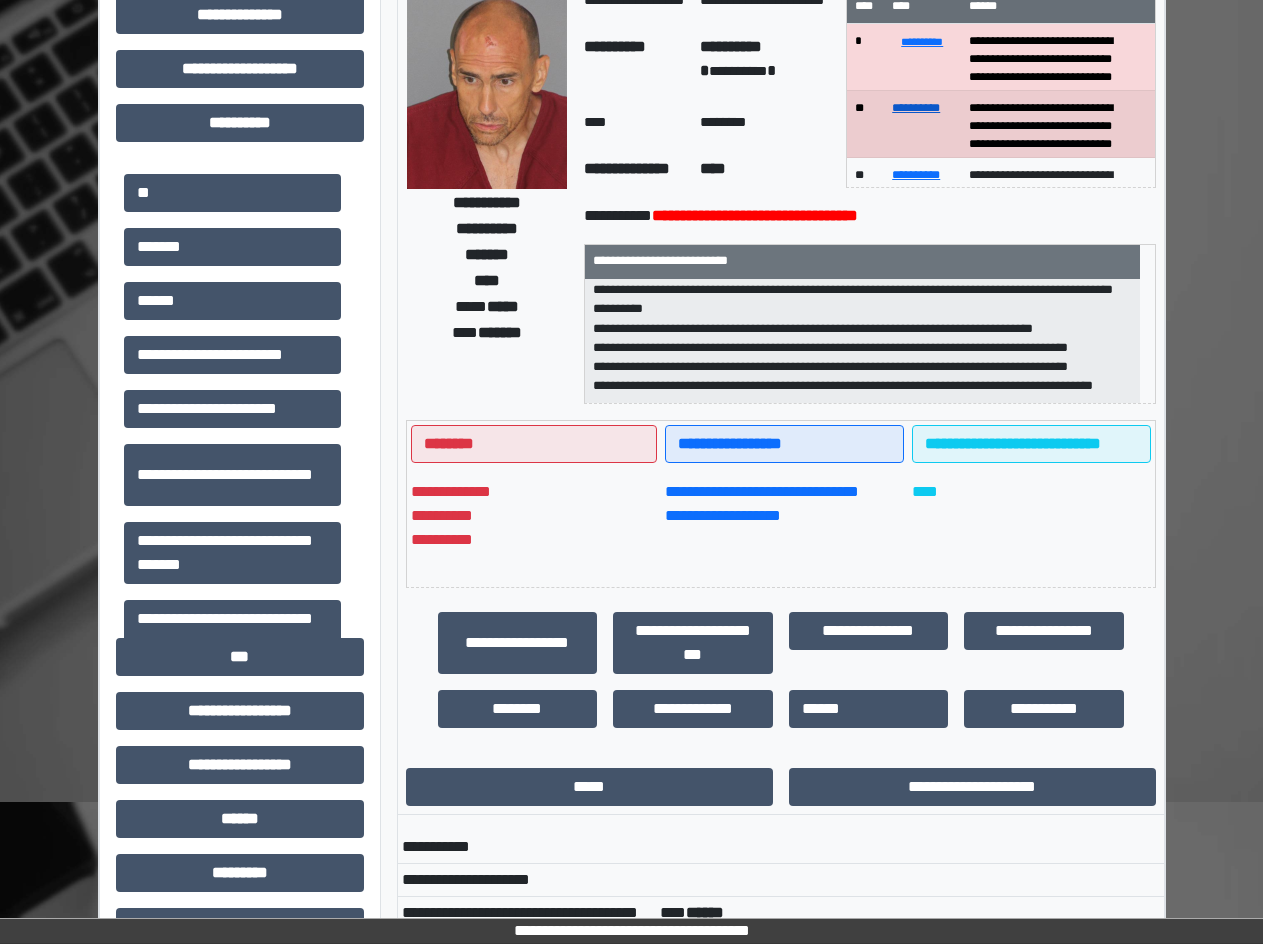 scroll, scrollTop: 0, scrollLeft: 0, axis: both 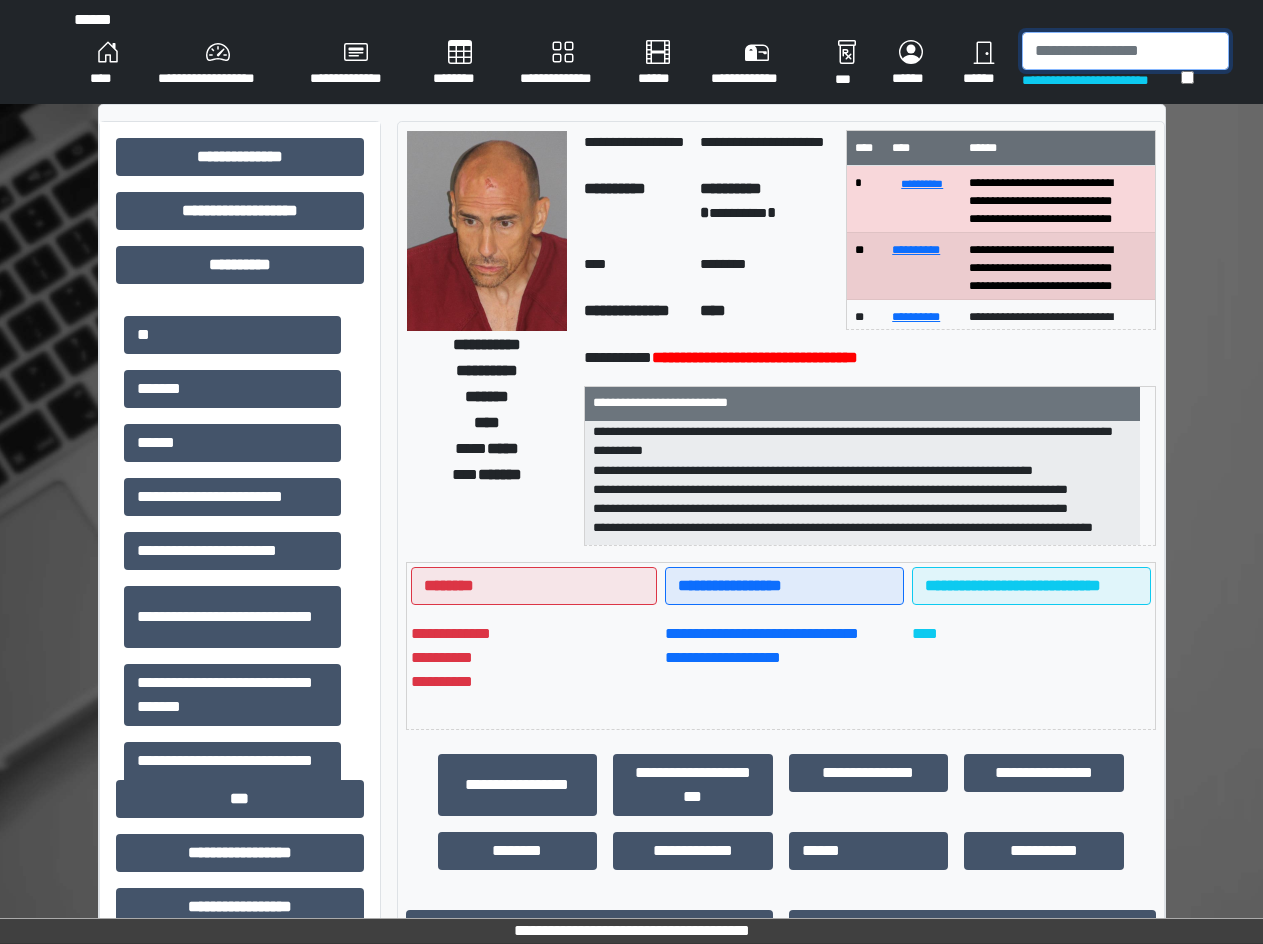 click at bounding box center (1125, 51) 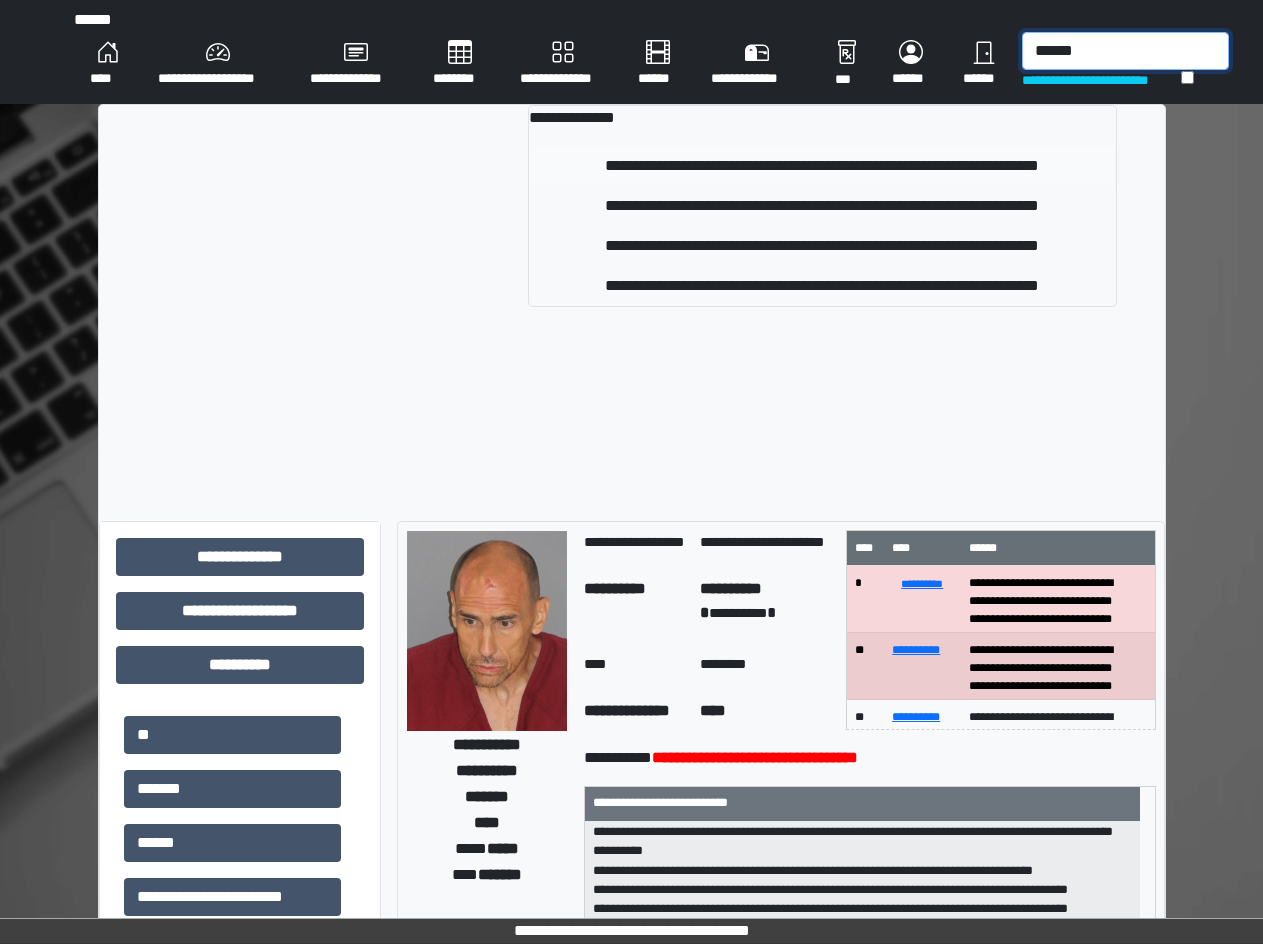 type on "******" 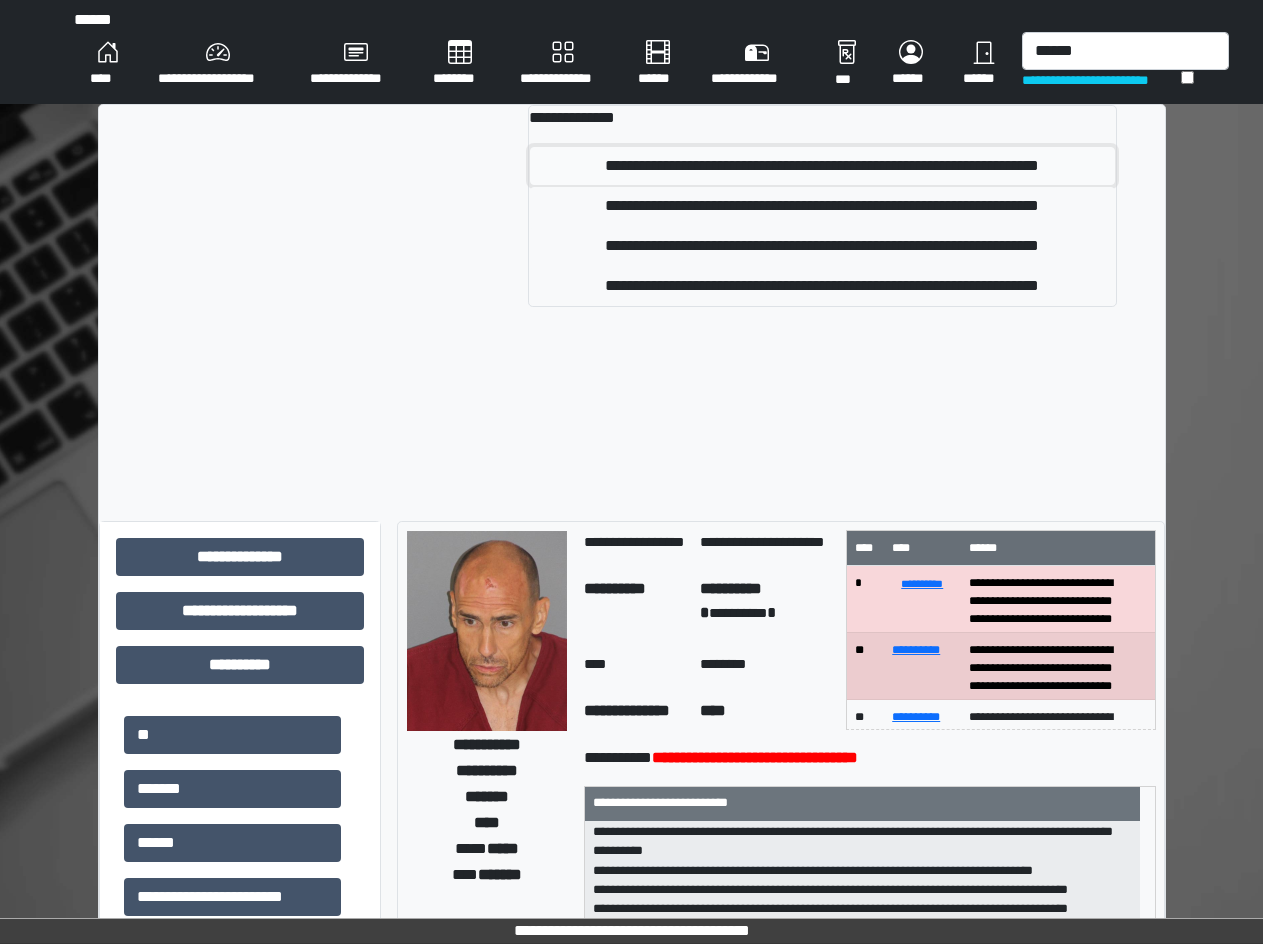 click on "**********" at bounding box center [822, 166] 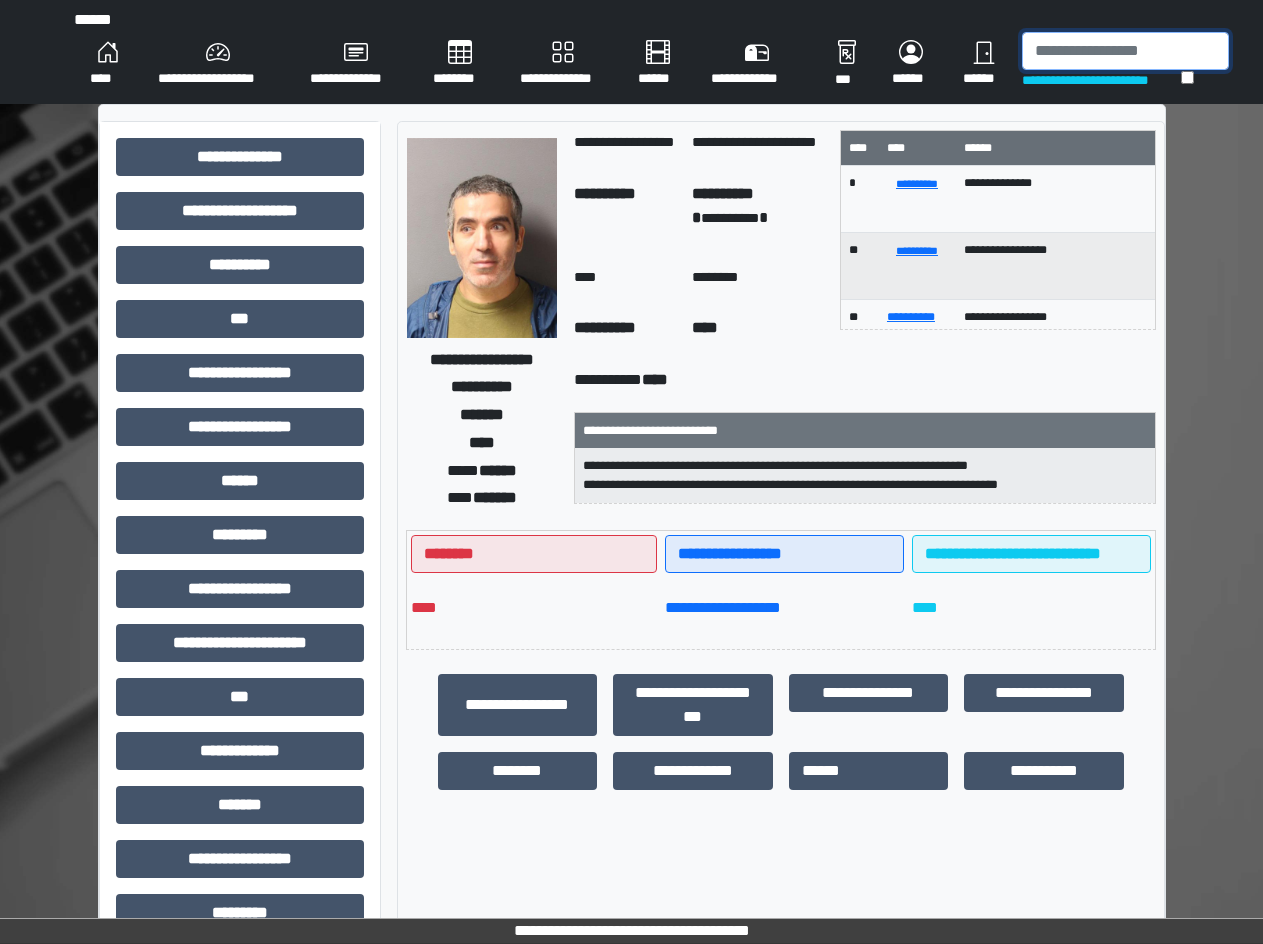 click at bounding box center [1125, 51] 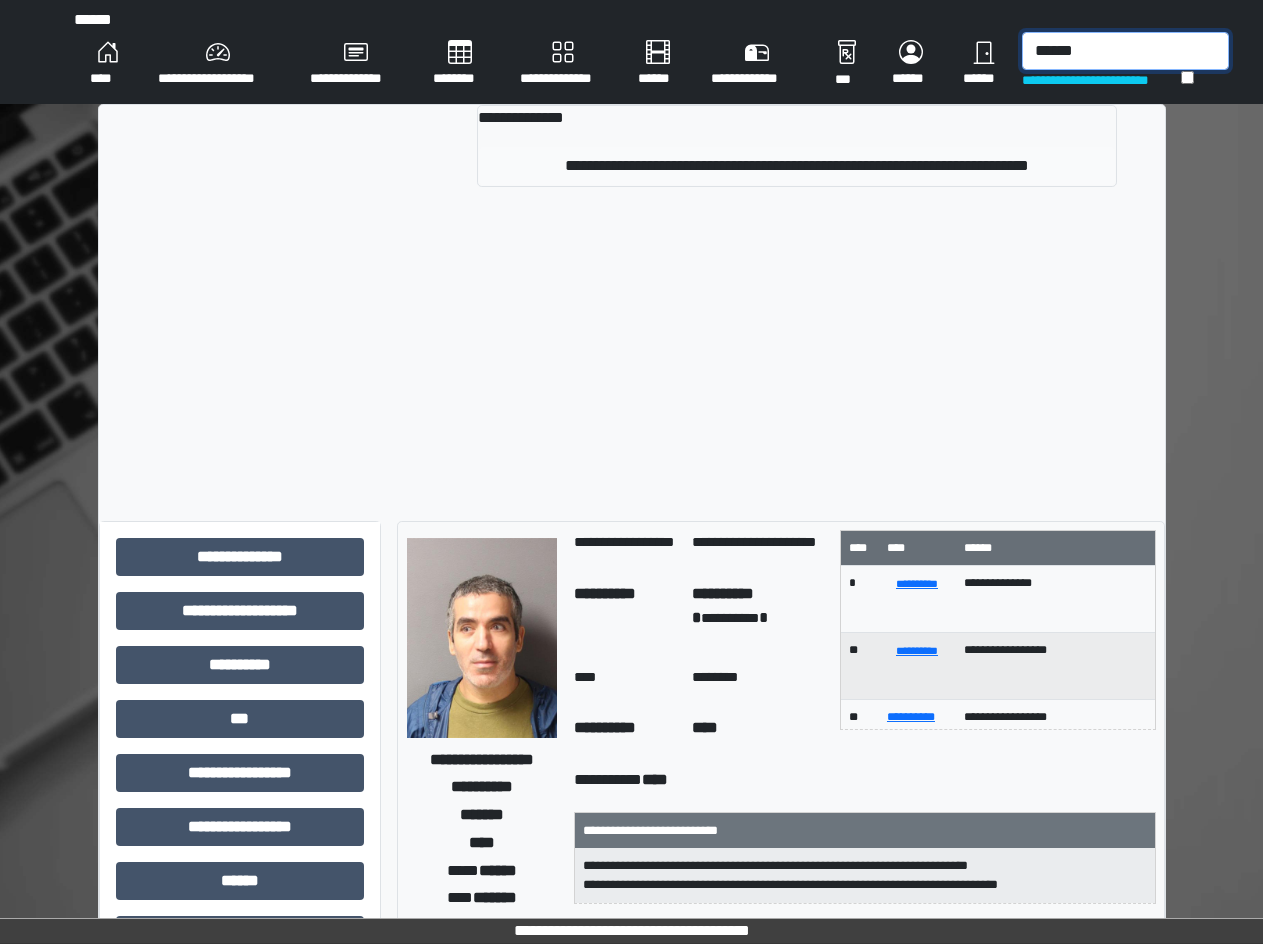 type on "******" 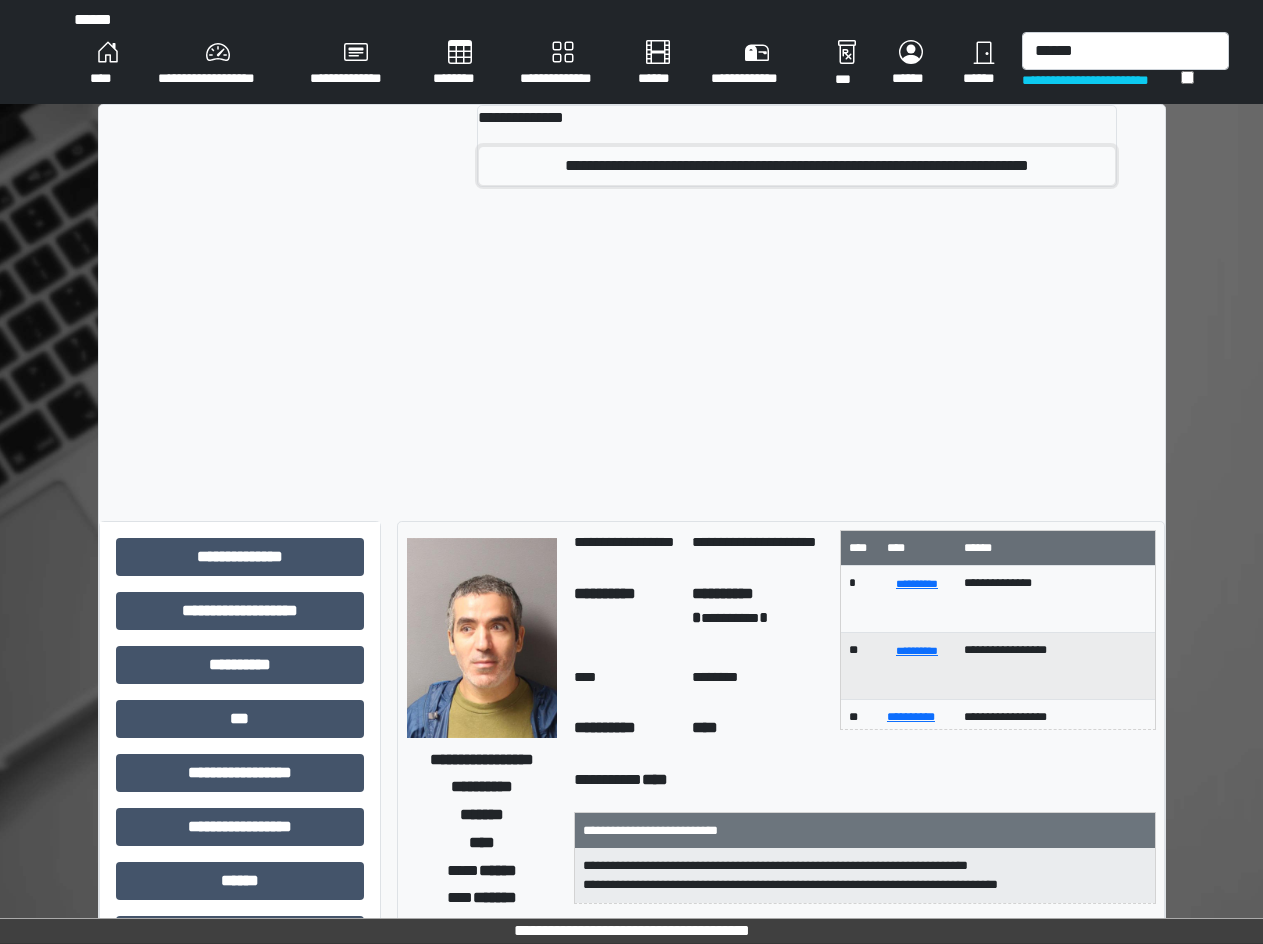 click on "**********" at bounding box center (796, 166) 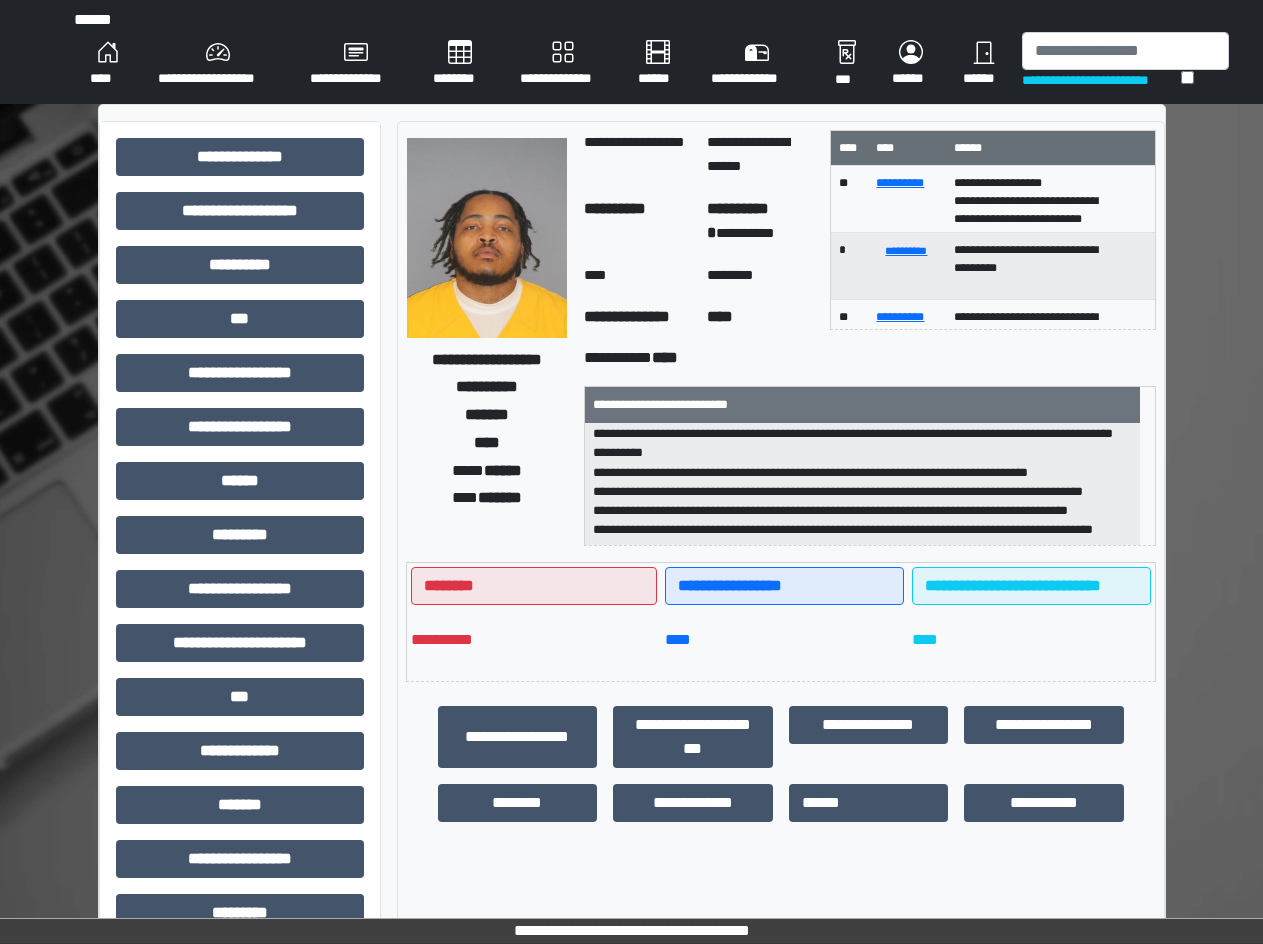 scroll, scrollTop: 140, scrollLeft: 0, axis: vertical 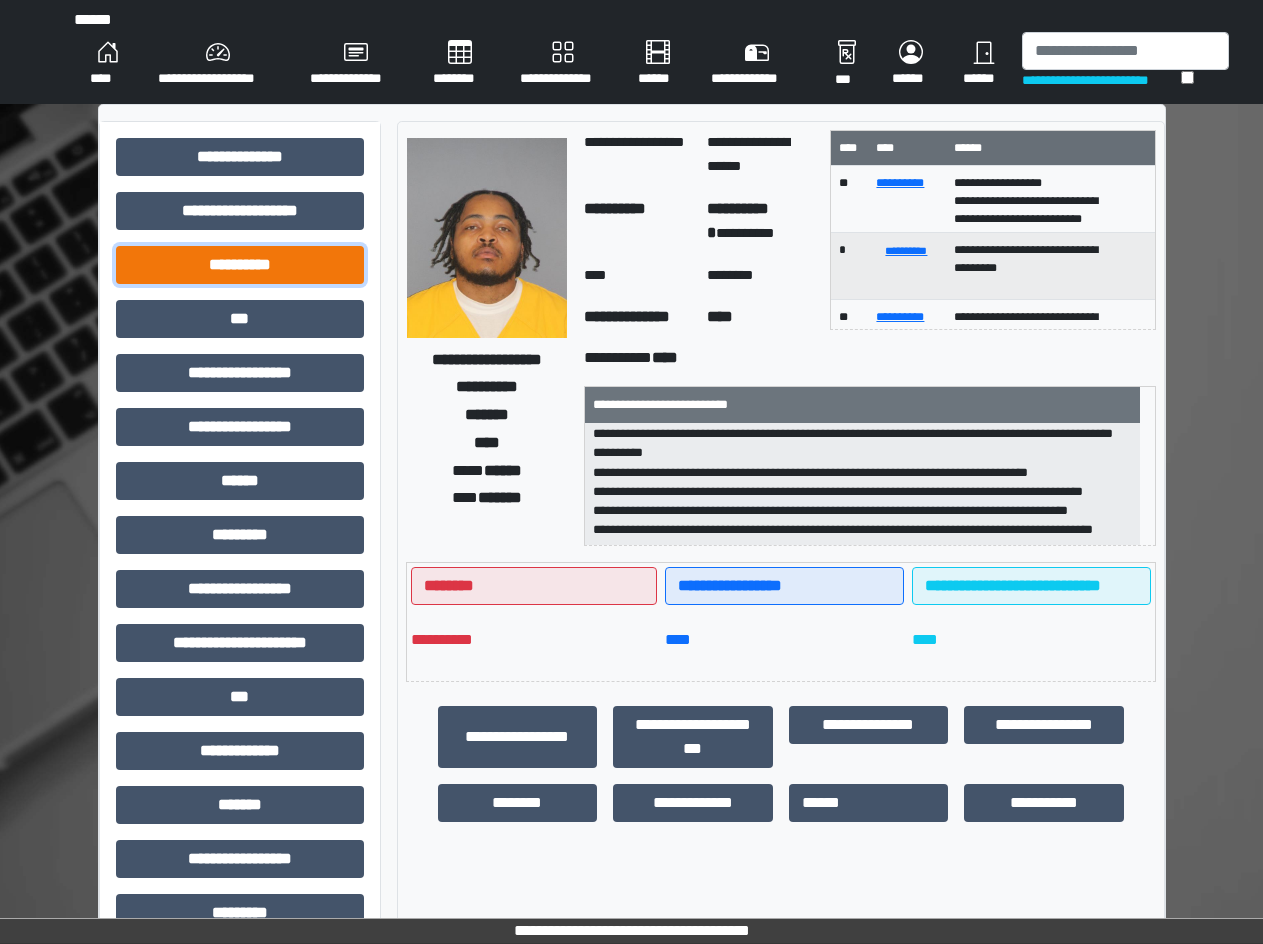 click on "**********" at bounding box center [240, 265] 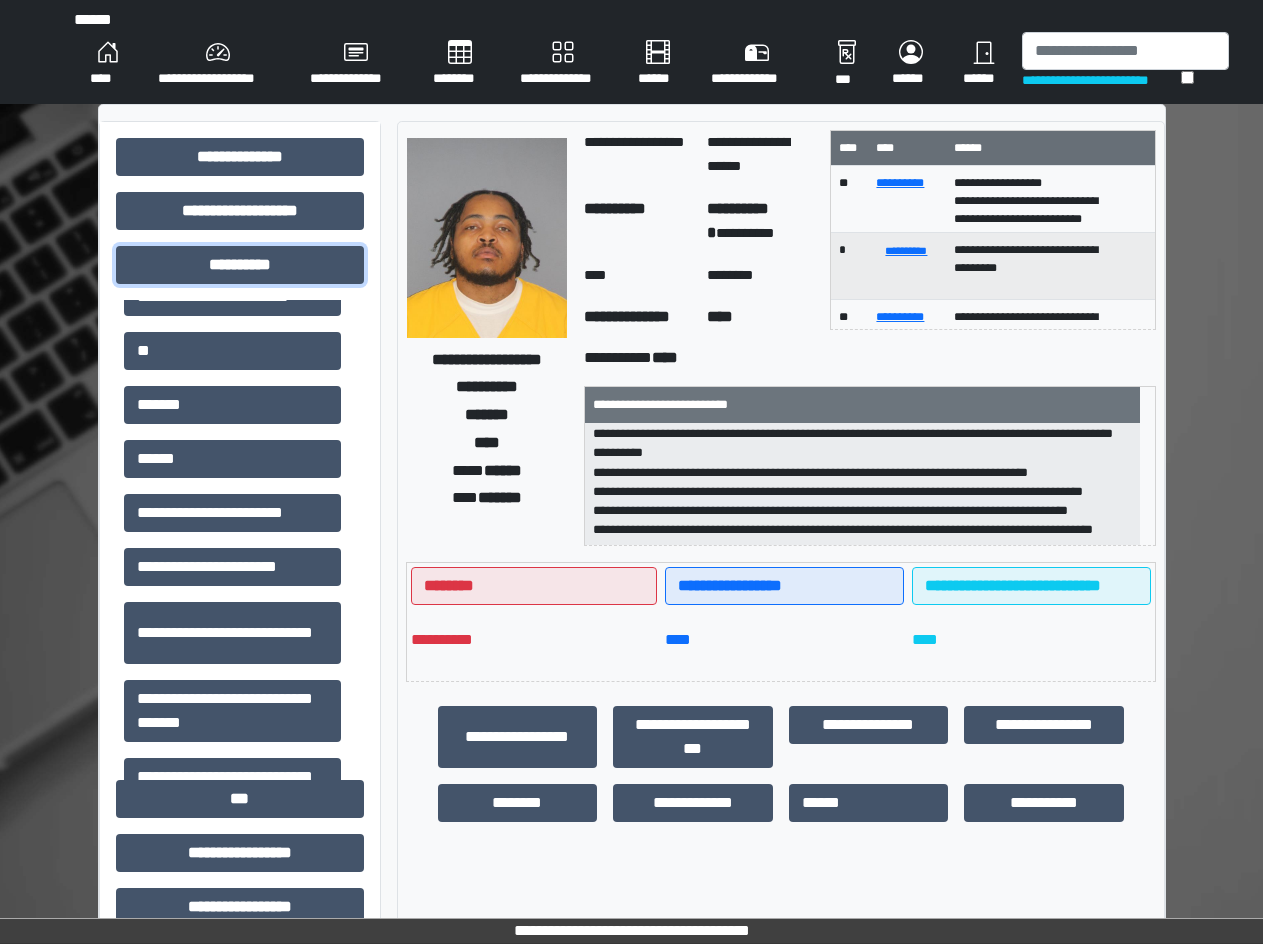 scroll, scrollTop: 200, scrollLeft: 0, axis: vertical 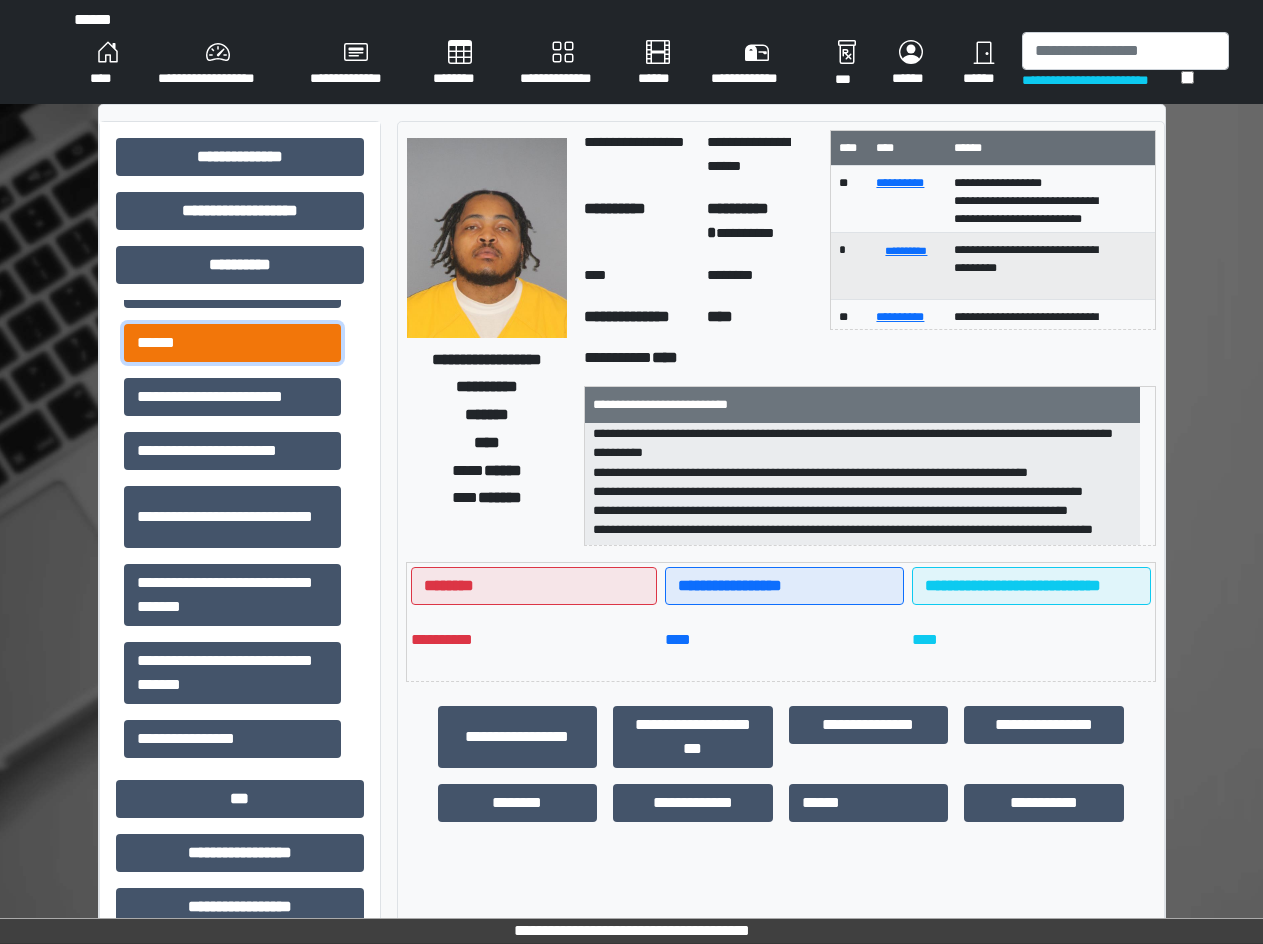 click on "******" at bounding box center (232, 343) 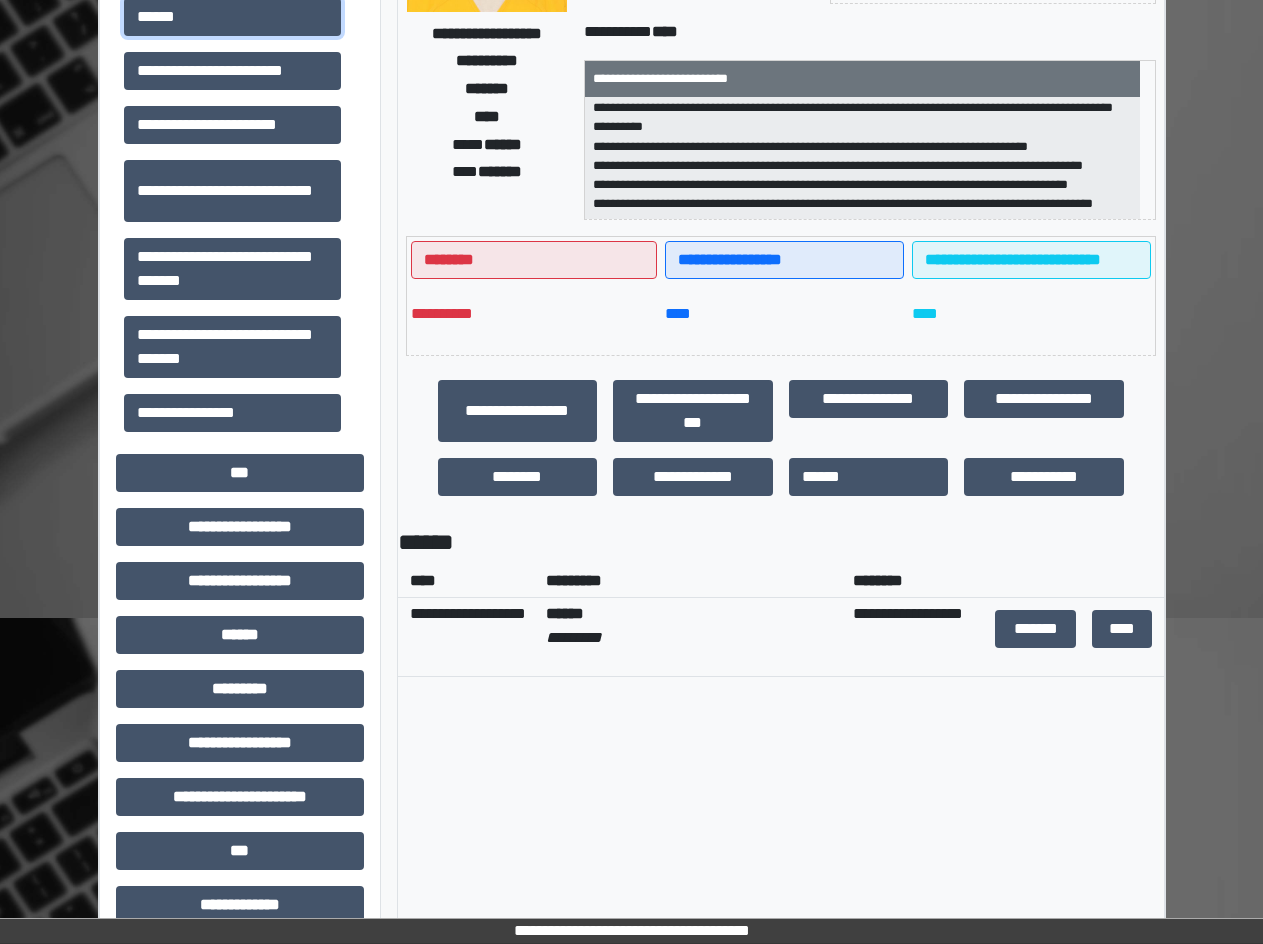 scroll, scrollTop: 400, scrollLeft: 0, axis: vertical 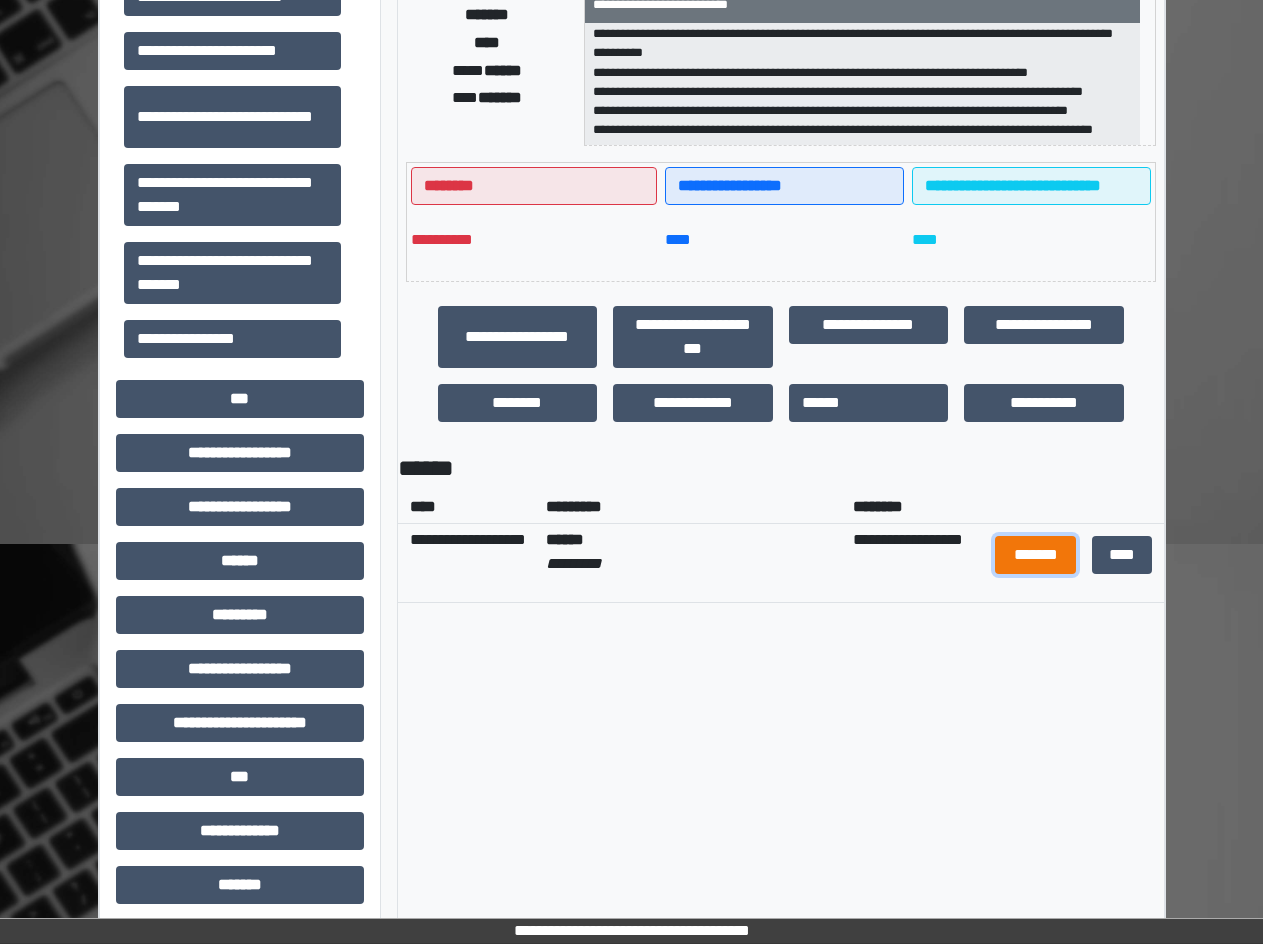 click on "*******" at bounding box center [1035, 555] 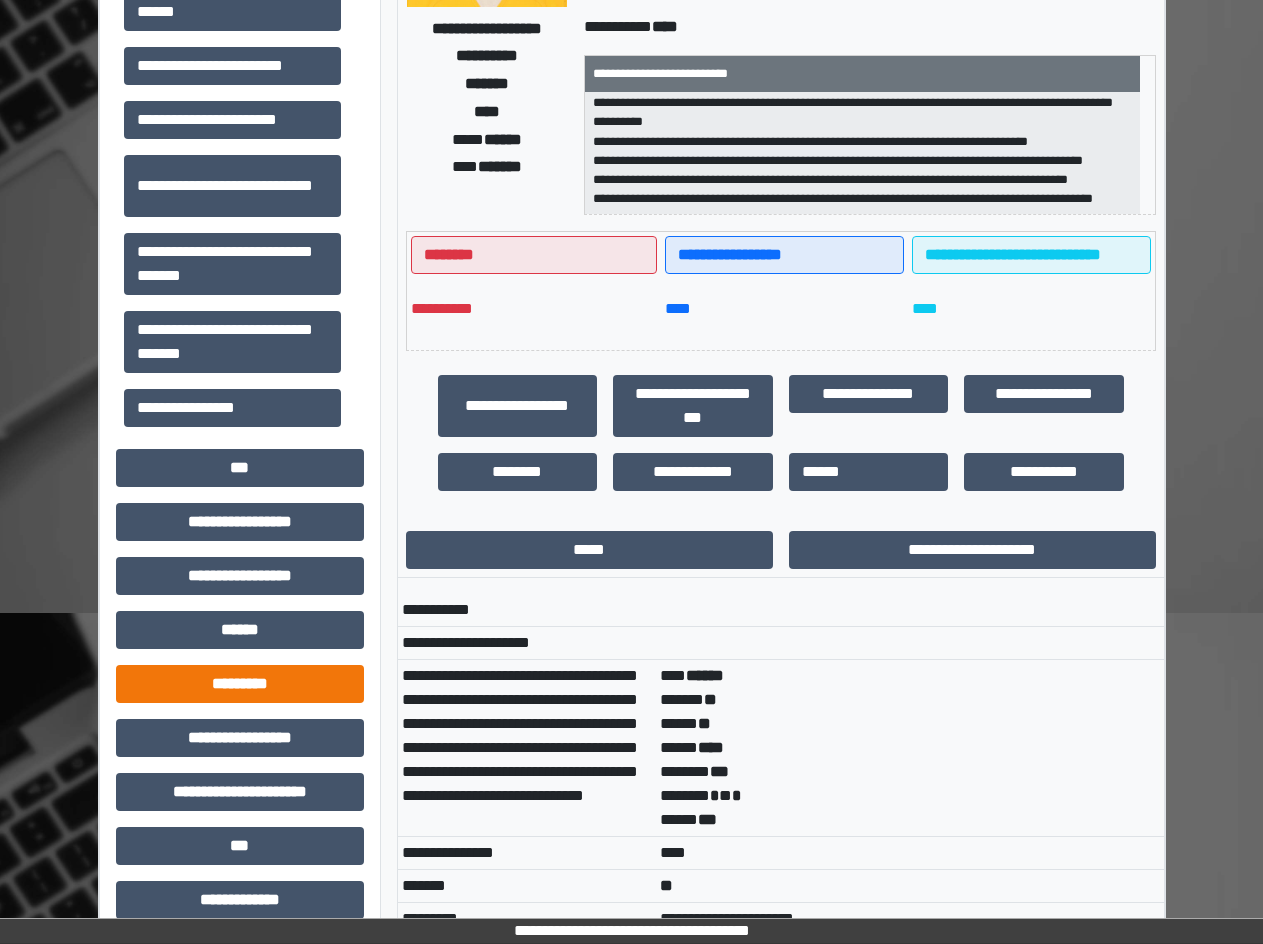 scroll, scrollTop: 405, scrollLeft: 0, axis: vertical 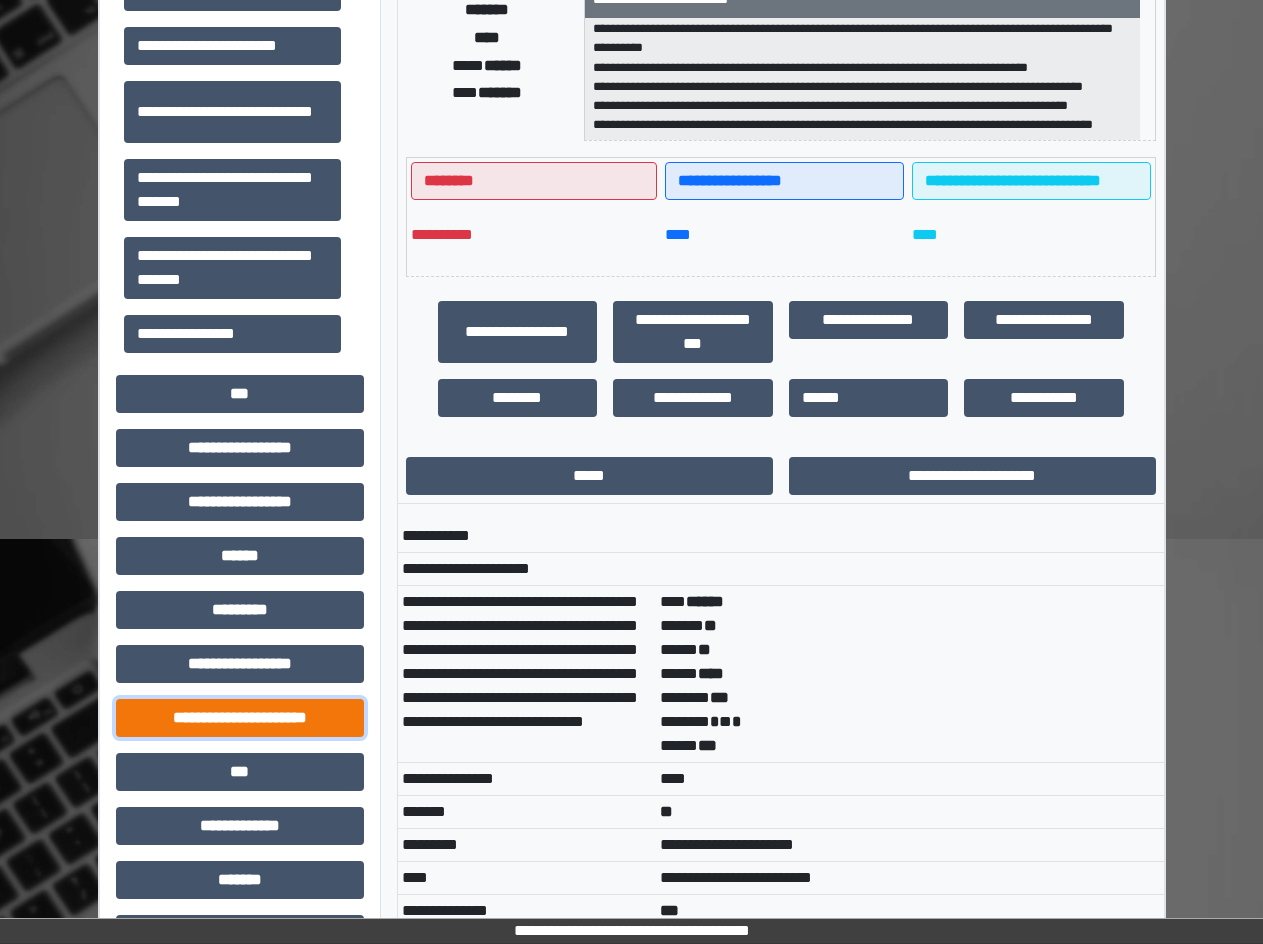 click on "**********" at bounding box center (240, 718) 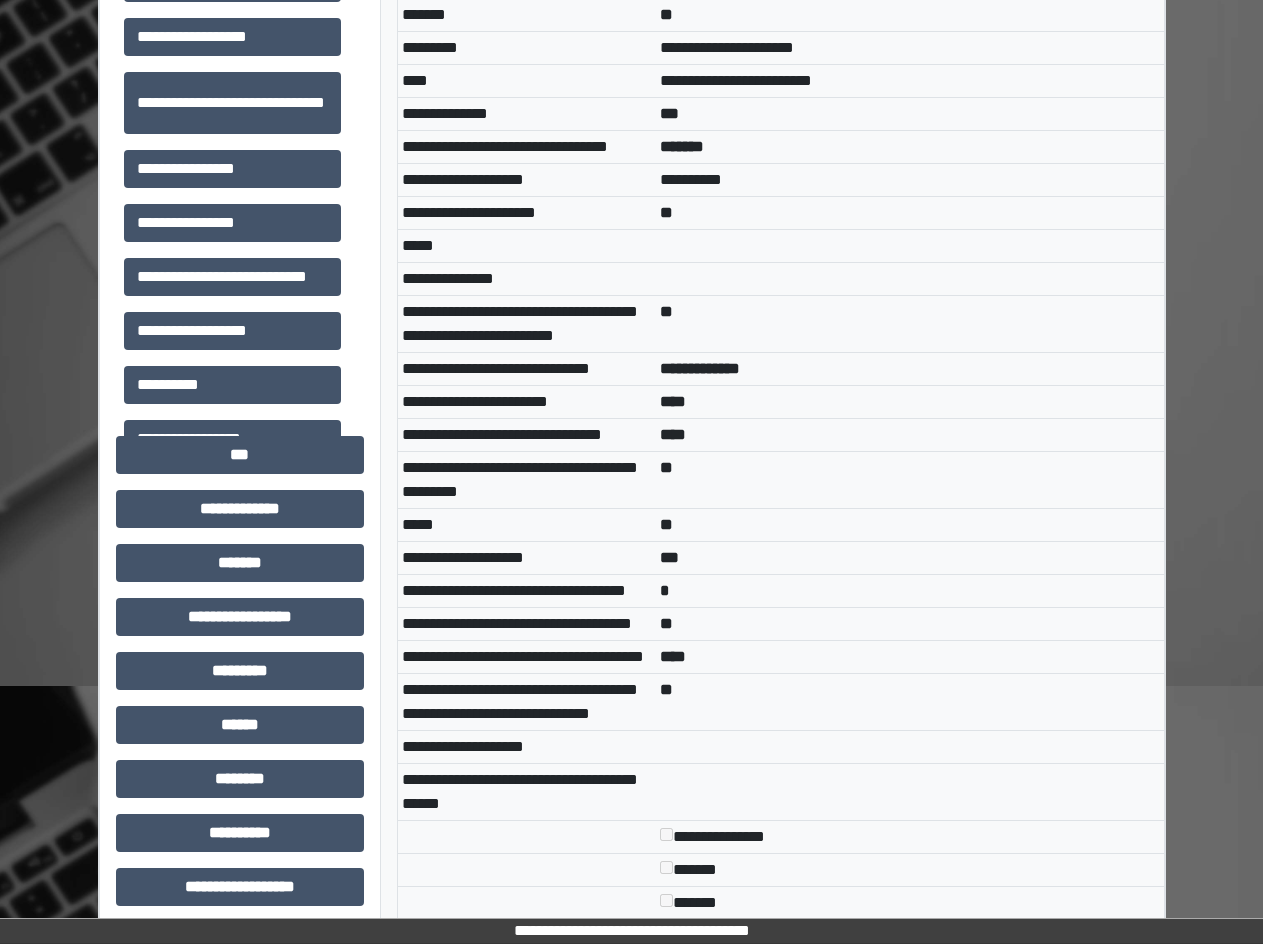scroll, scrollTop: 1205, scrollLeft: 0, axis: vertical 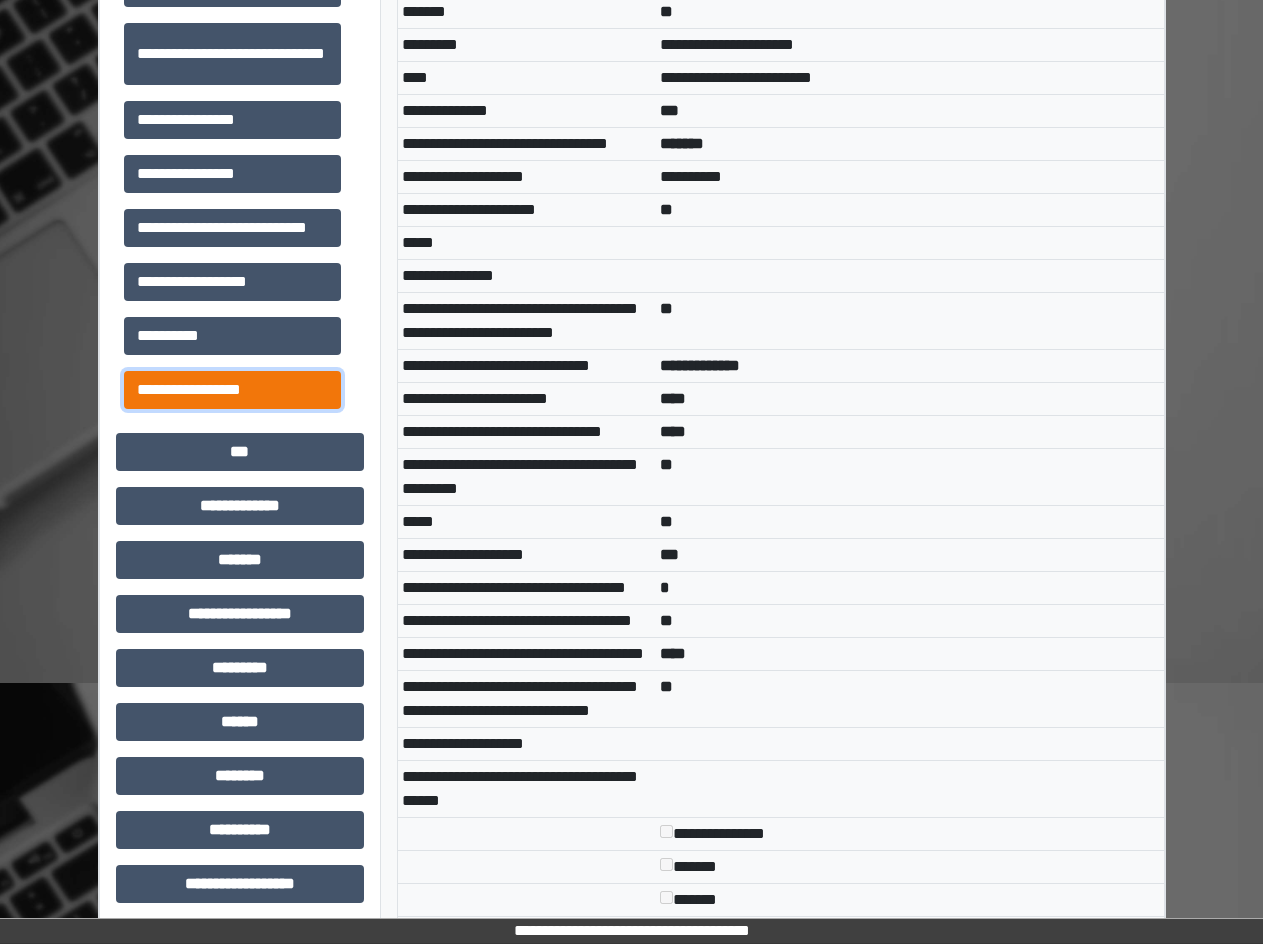 click on "**********" at bounding box center [232, 390] 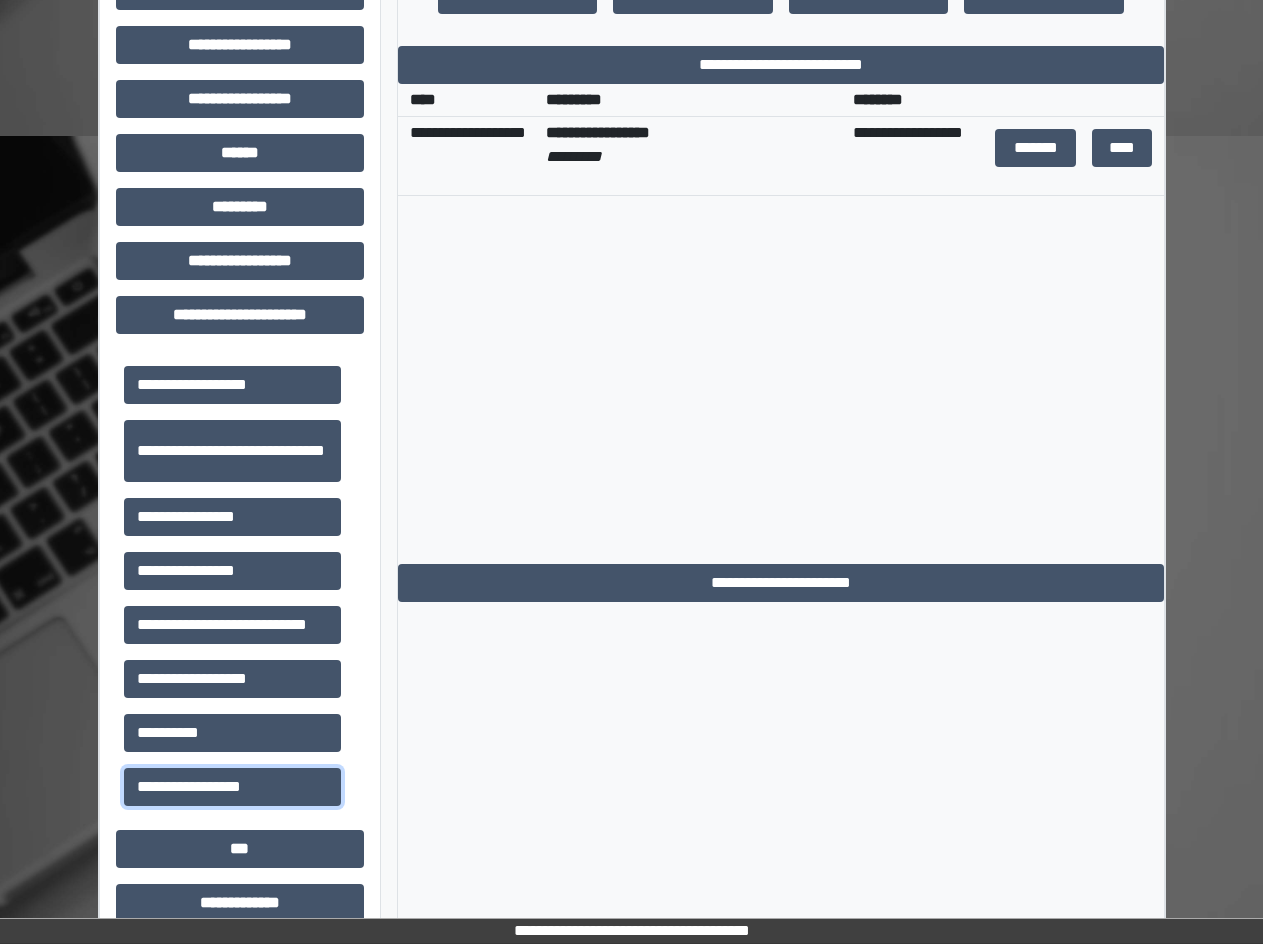 scroll, scrollTop: 805, scrollLeft: 0, axis: vertical 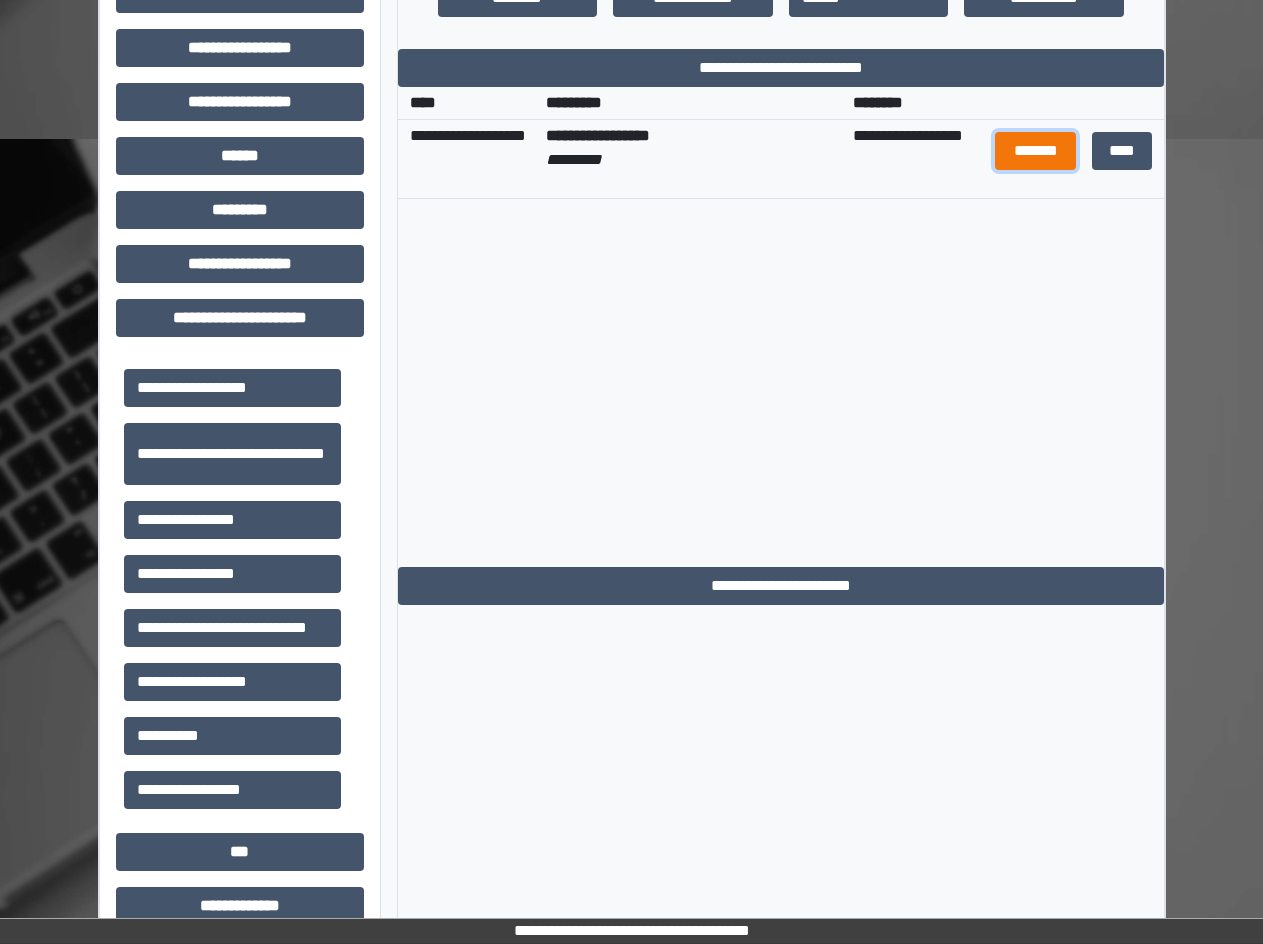 click on "*******" at bounding box center [1035, 151] 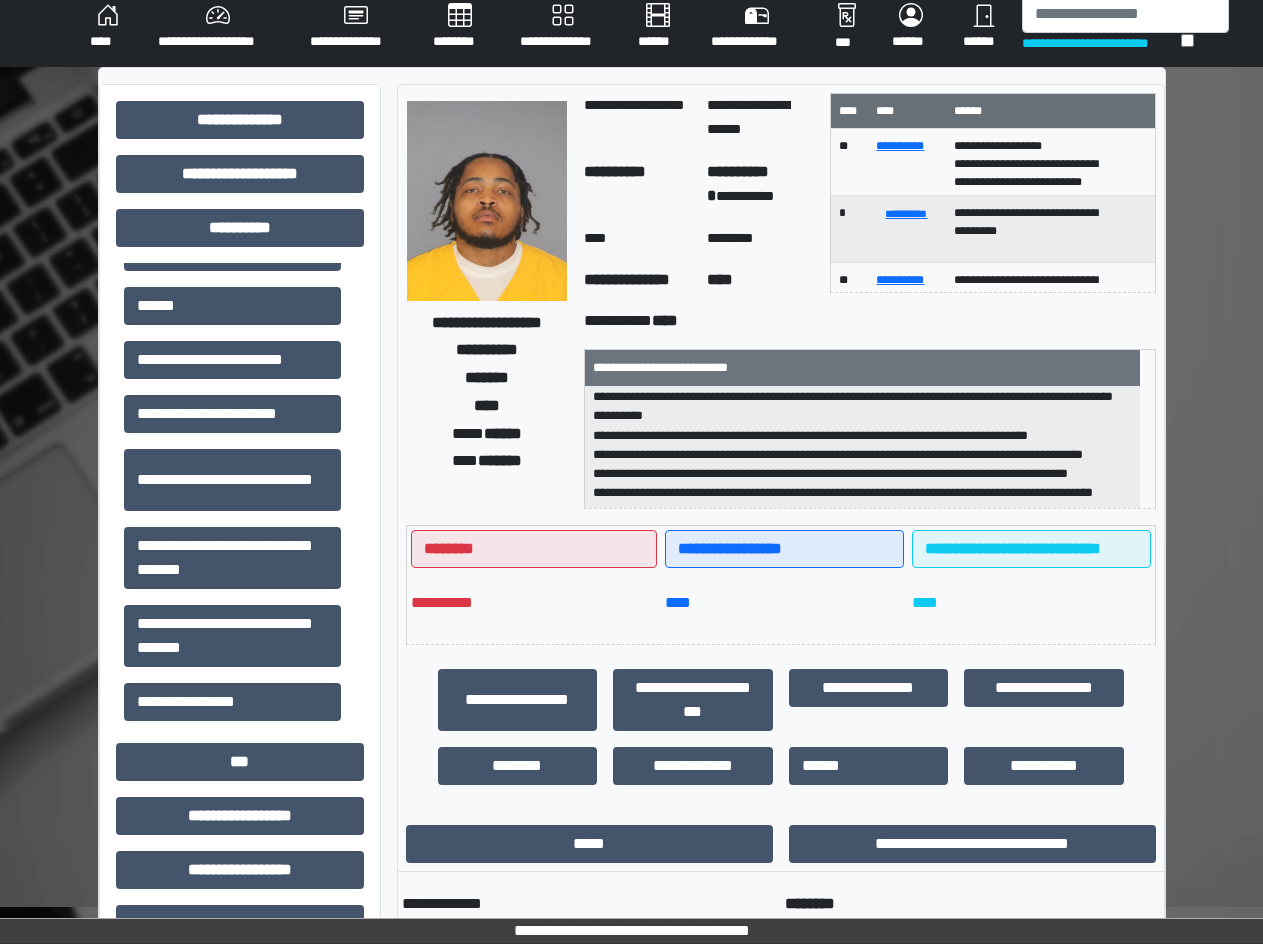 scroll, scrollTop: 0, scrollLeft: 0, axis: both 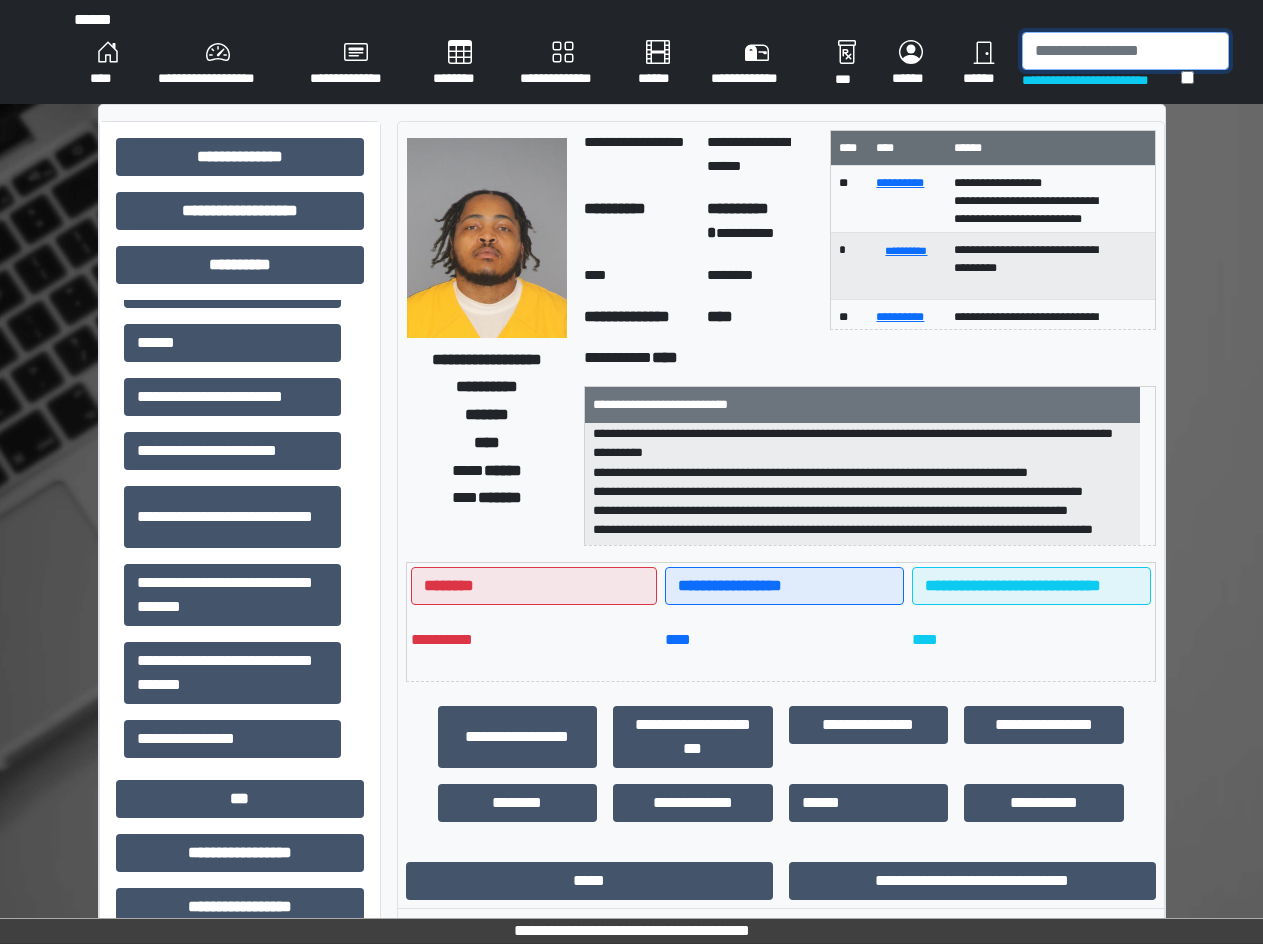 click at bounding box center [1125, 51] 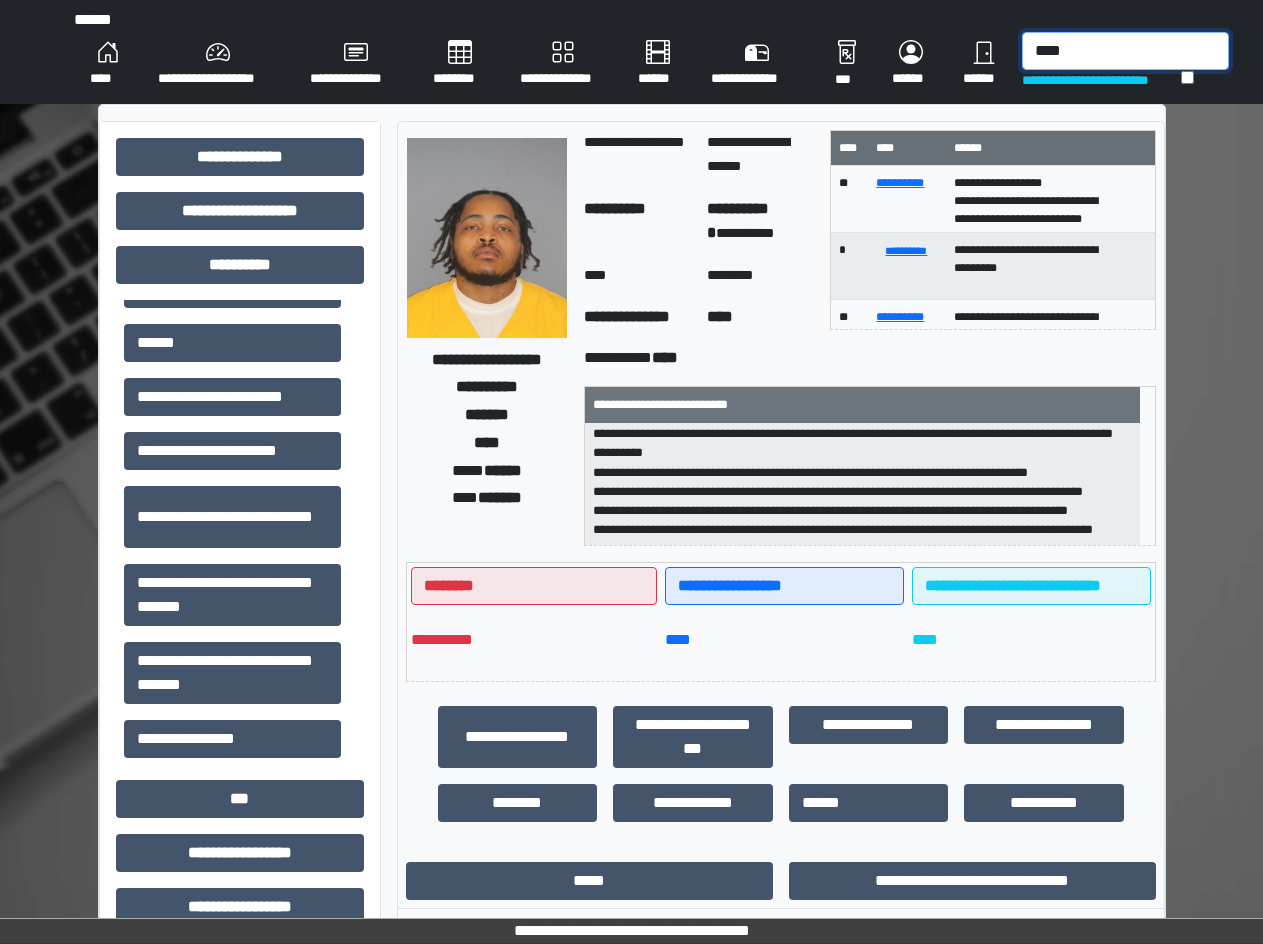 type on "****" 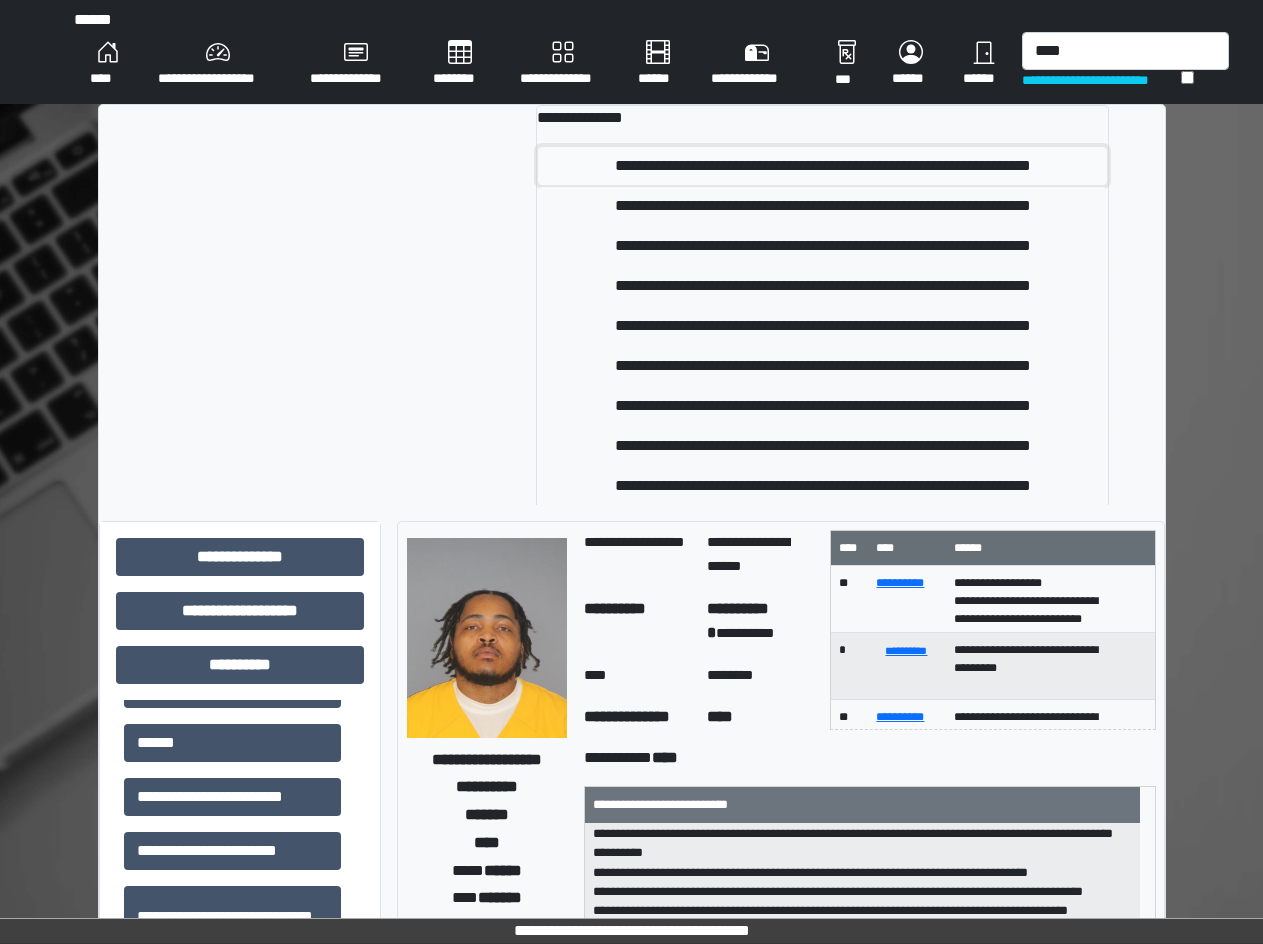 click on "**********" at bounding box center (822, 166) 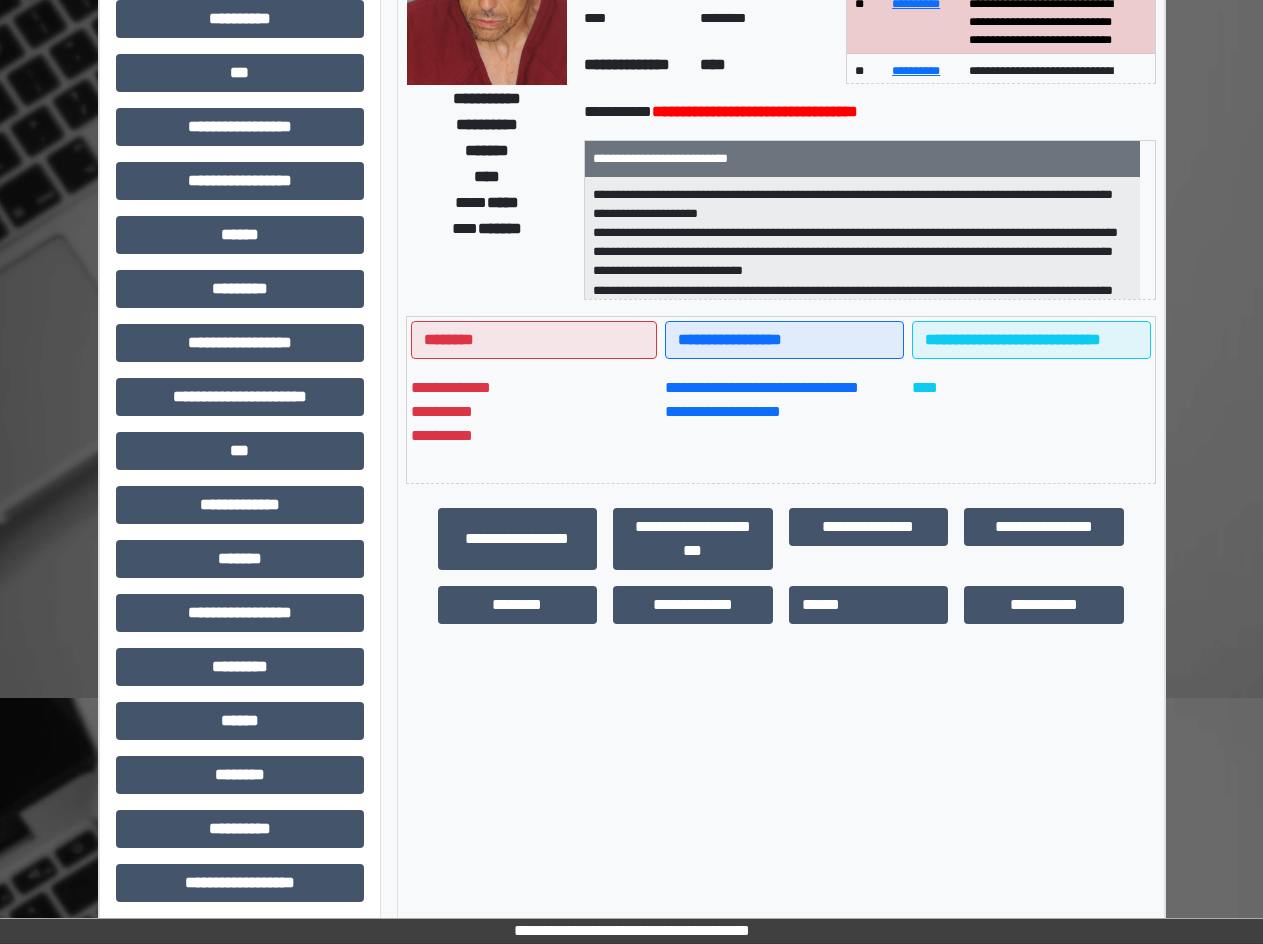 scroll, scrollTop: 254, scrollLeft: 0, axis: vertical 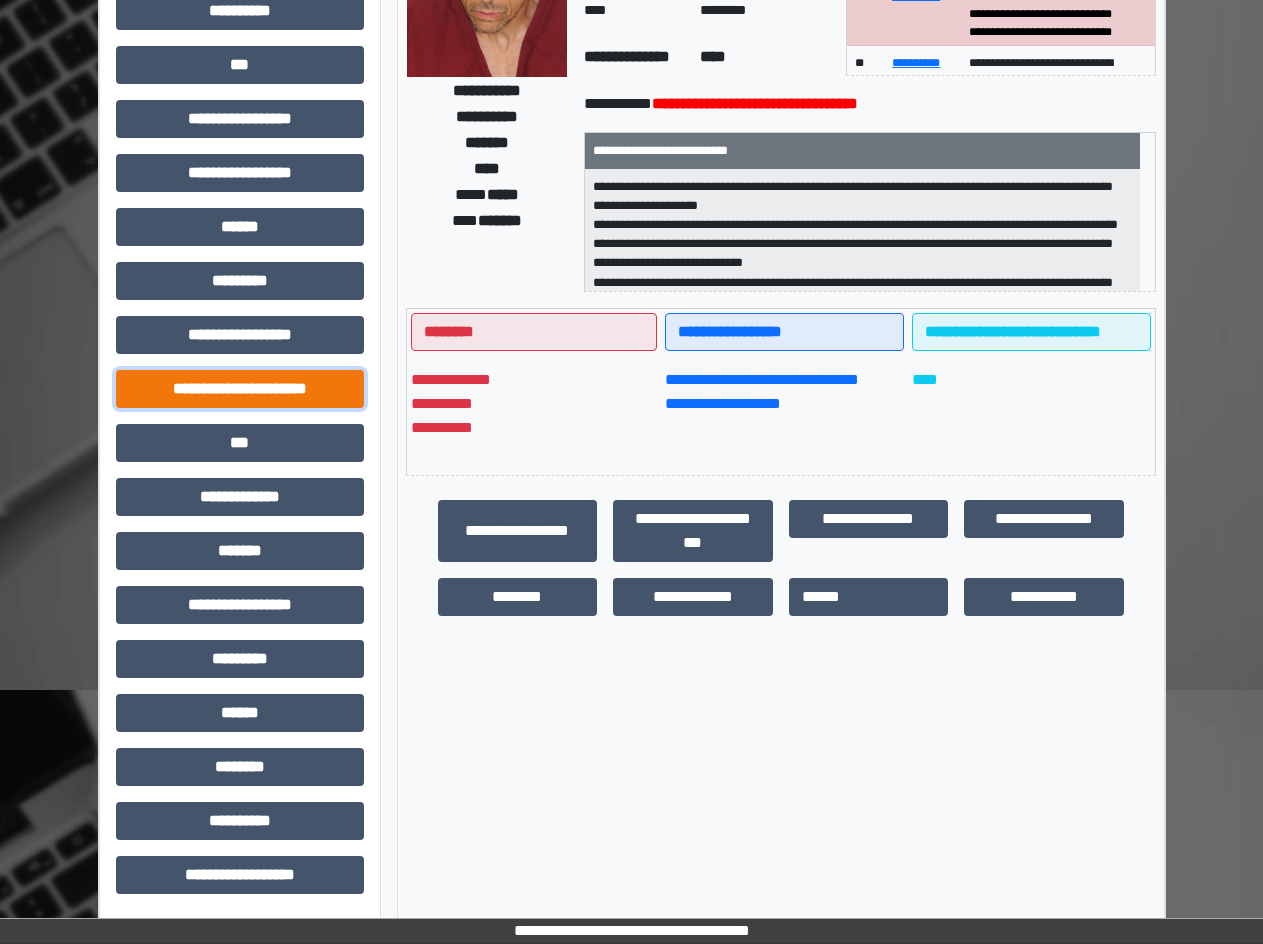 click on "**********" at bounding box center (240, 389) 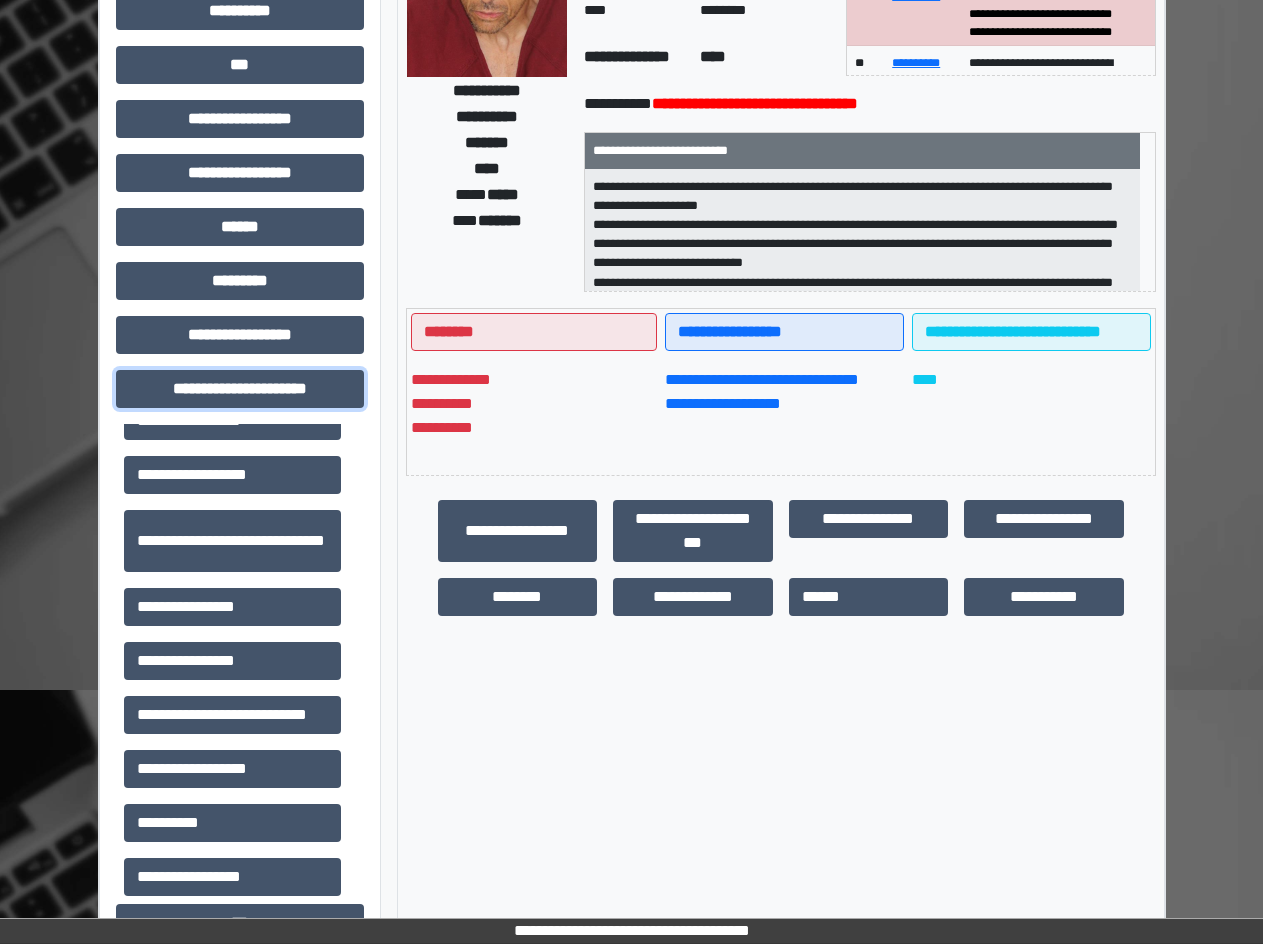 scroll, scrollTop: 46, scrollLeft: 0, axis: vertical 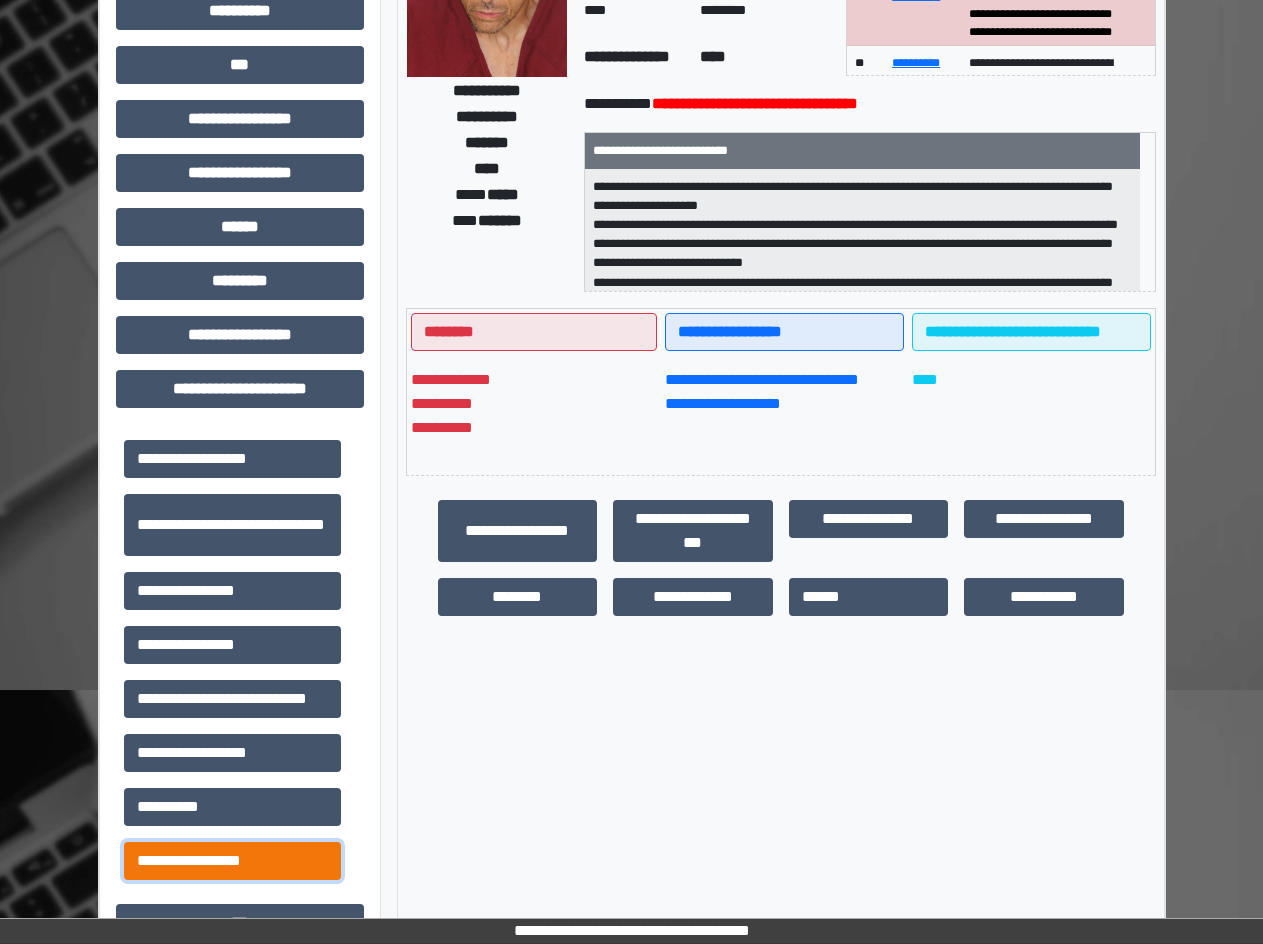 click on "**********" at bounding box center (232, 861) 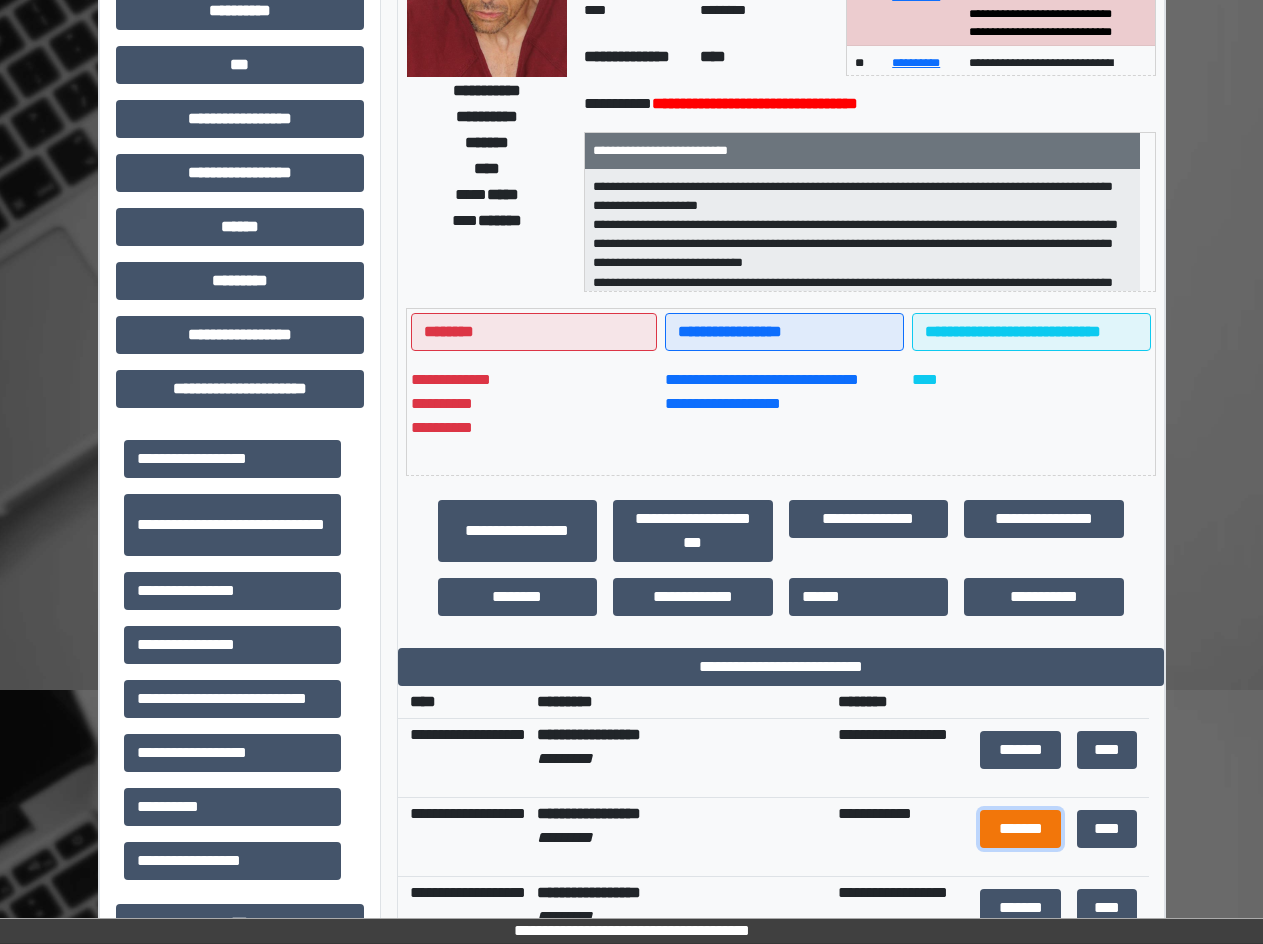 click on "*******" at bounding box center [1020, 829] 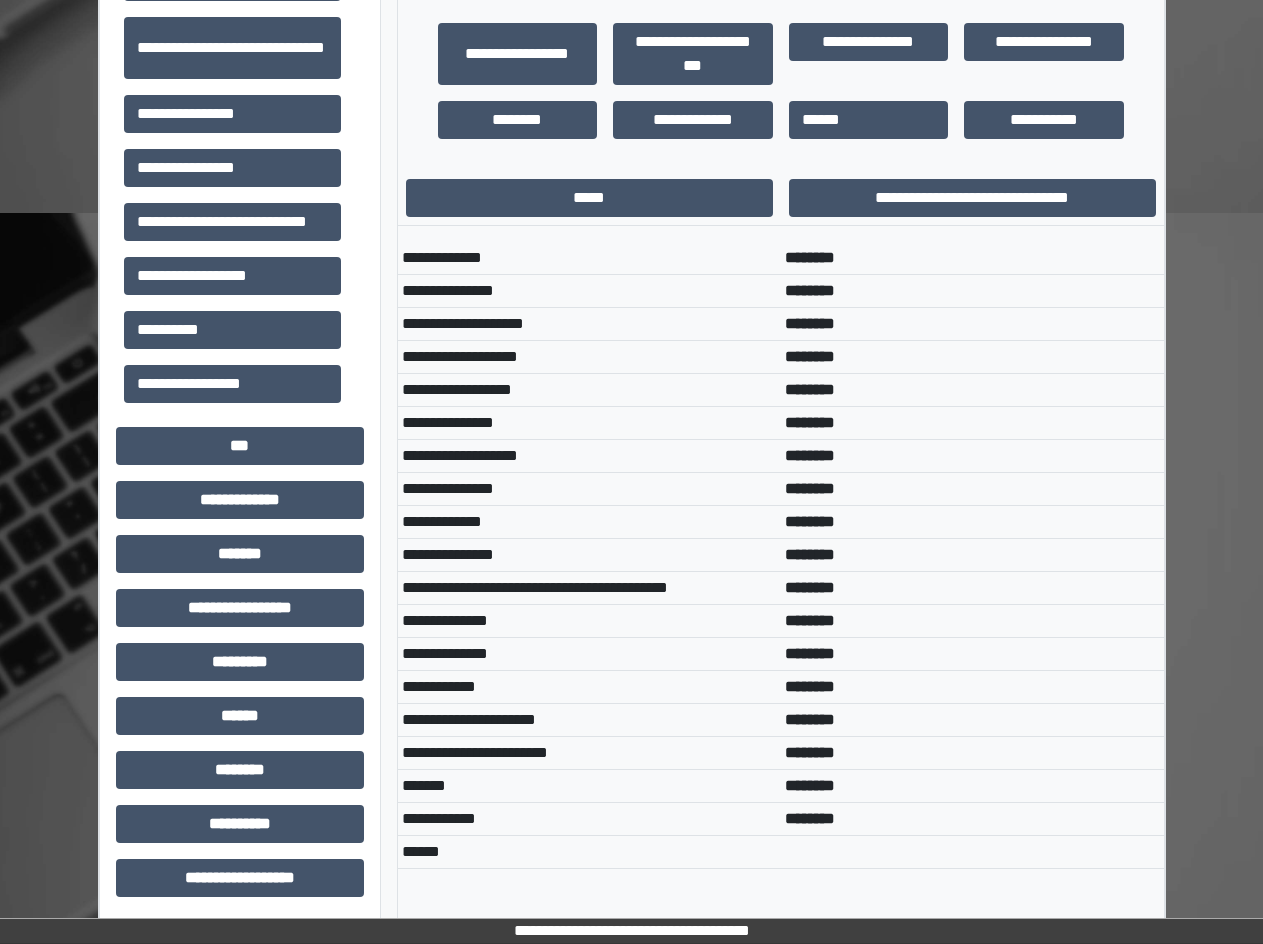 scroll, scrollTop: 754, scrollLeft: 0, axis: vertical 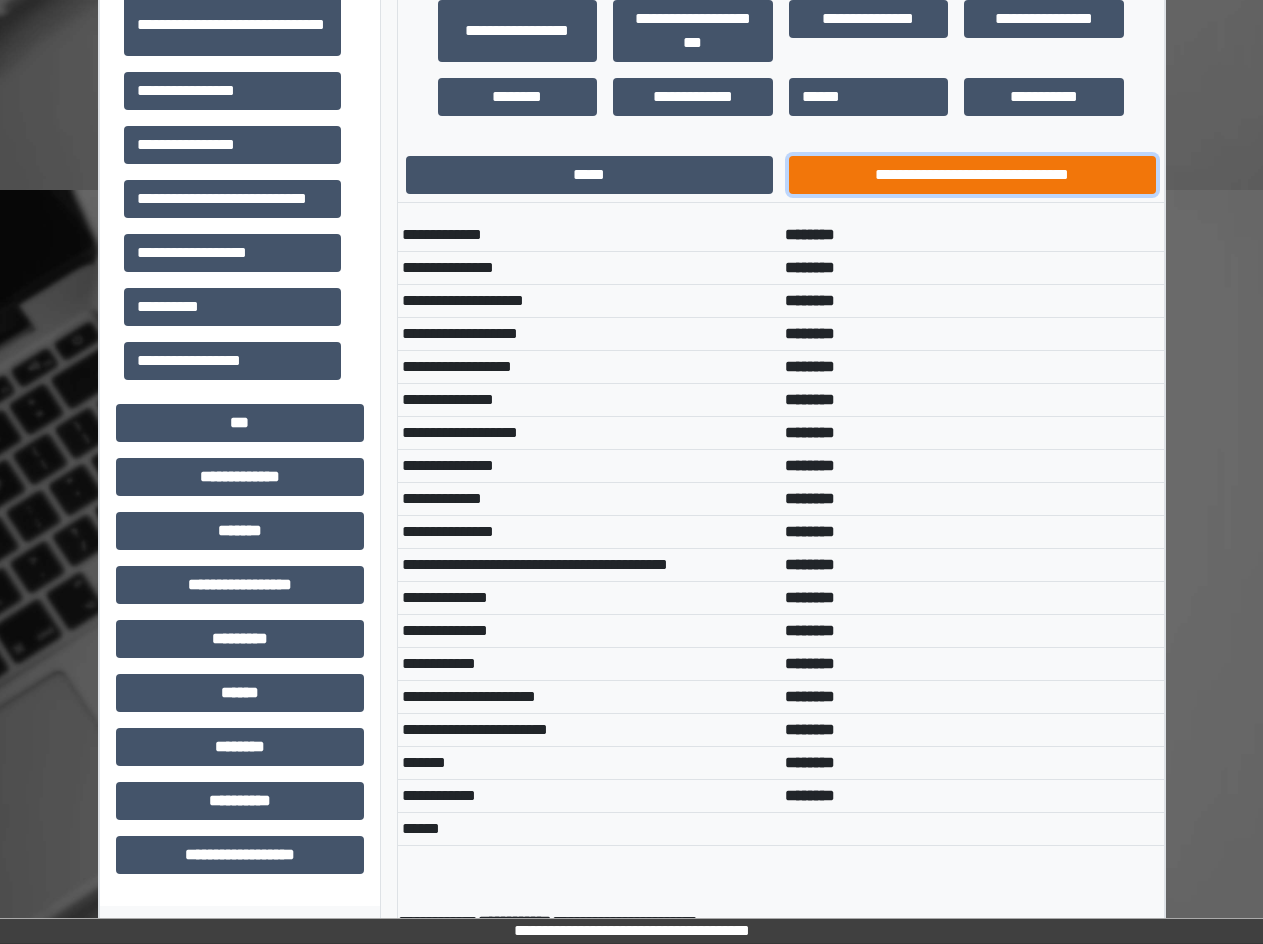 click on "**********" at bounding box center [972, 175] 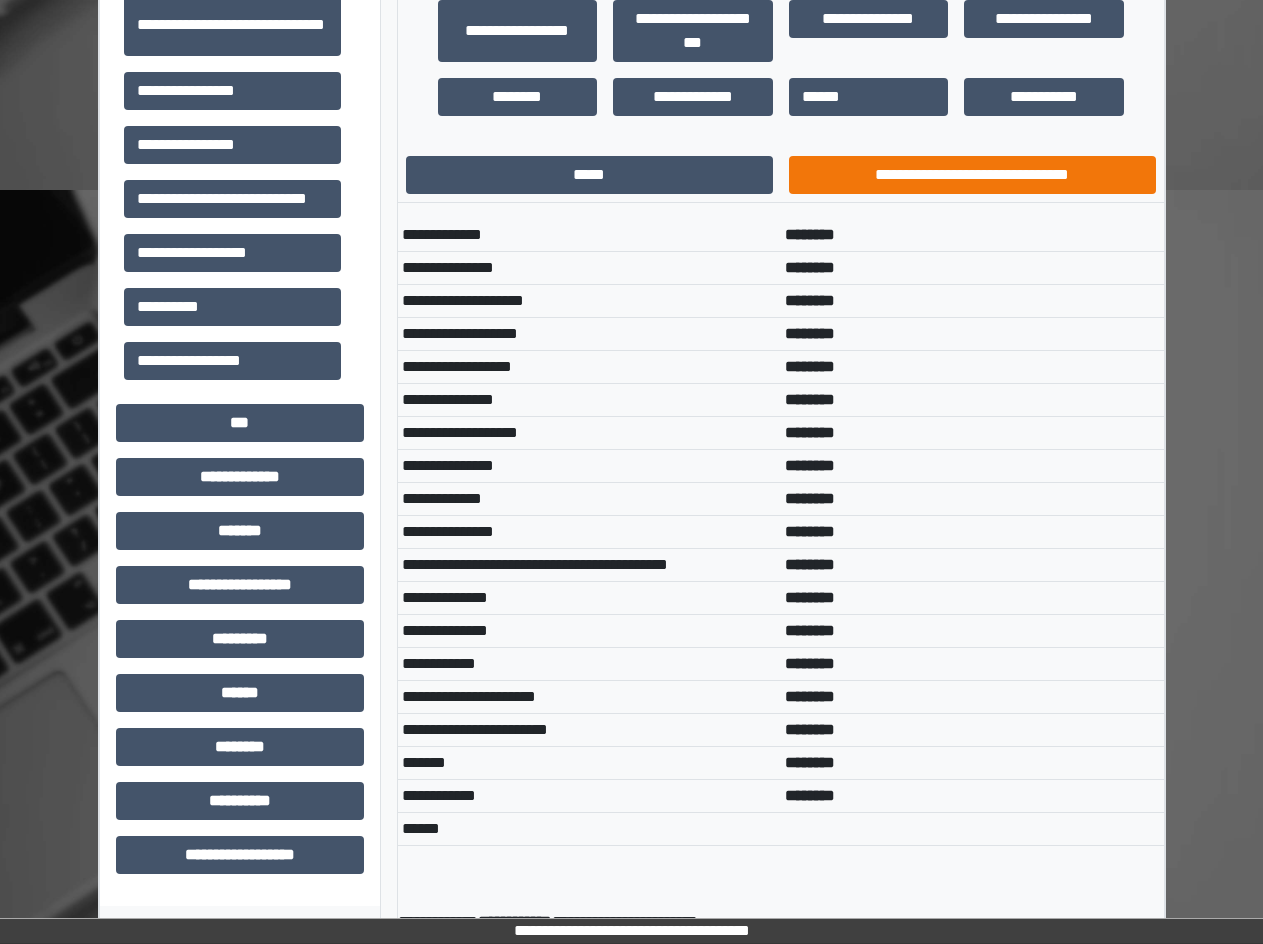 scroll, scrollTop: 734, scrollLeft: 0, axis: vertical 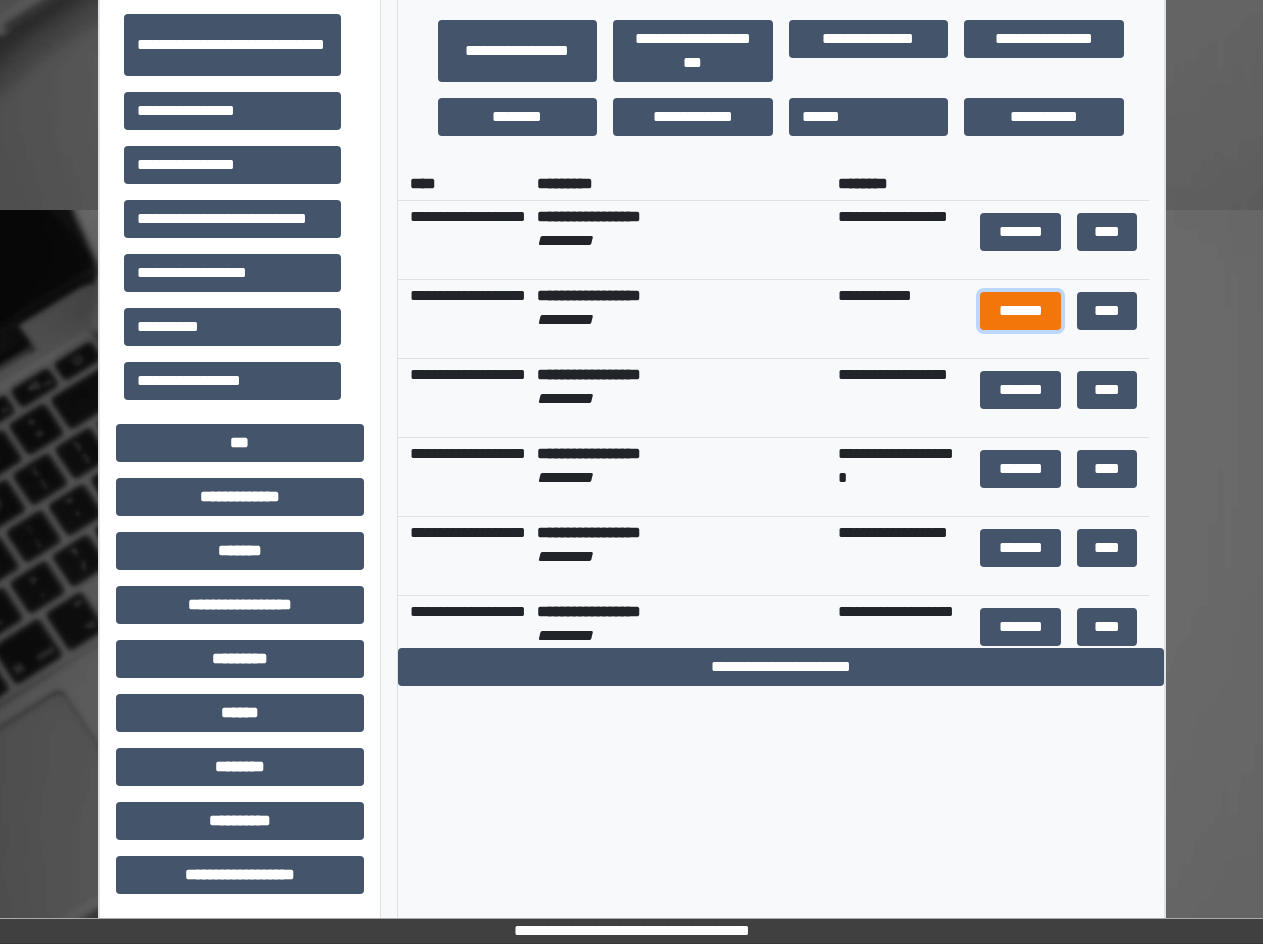 click on "*******" at bounding box center [1020, 311] 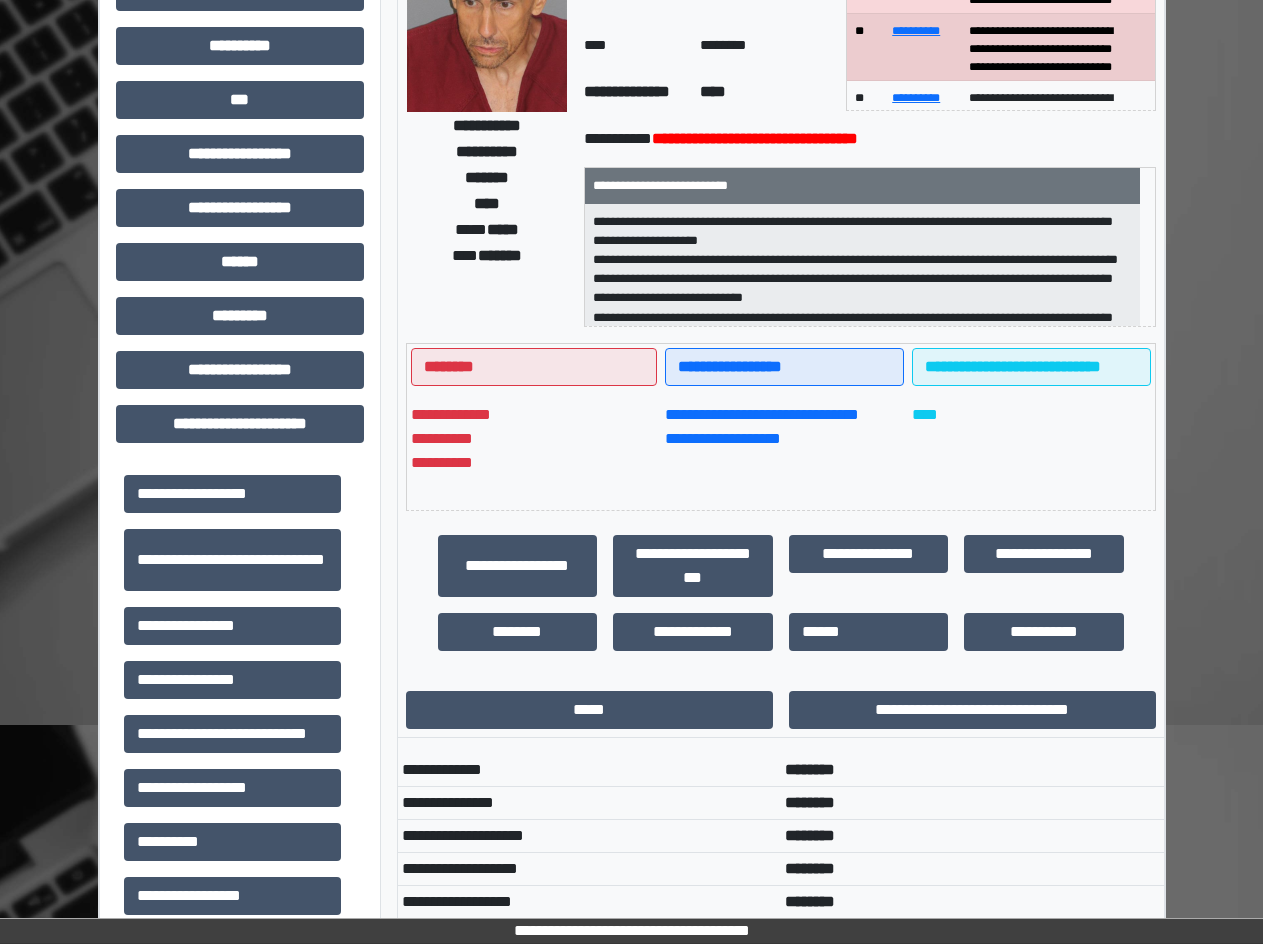 scroll, scrollTop: 0, scrollLeft: 0, axis: both 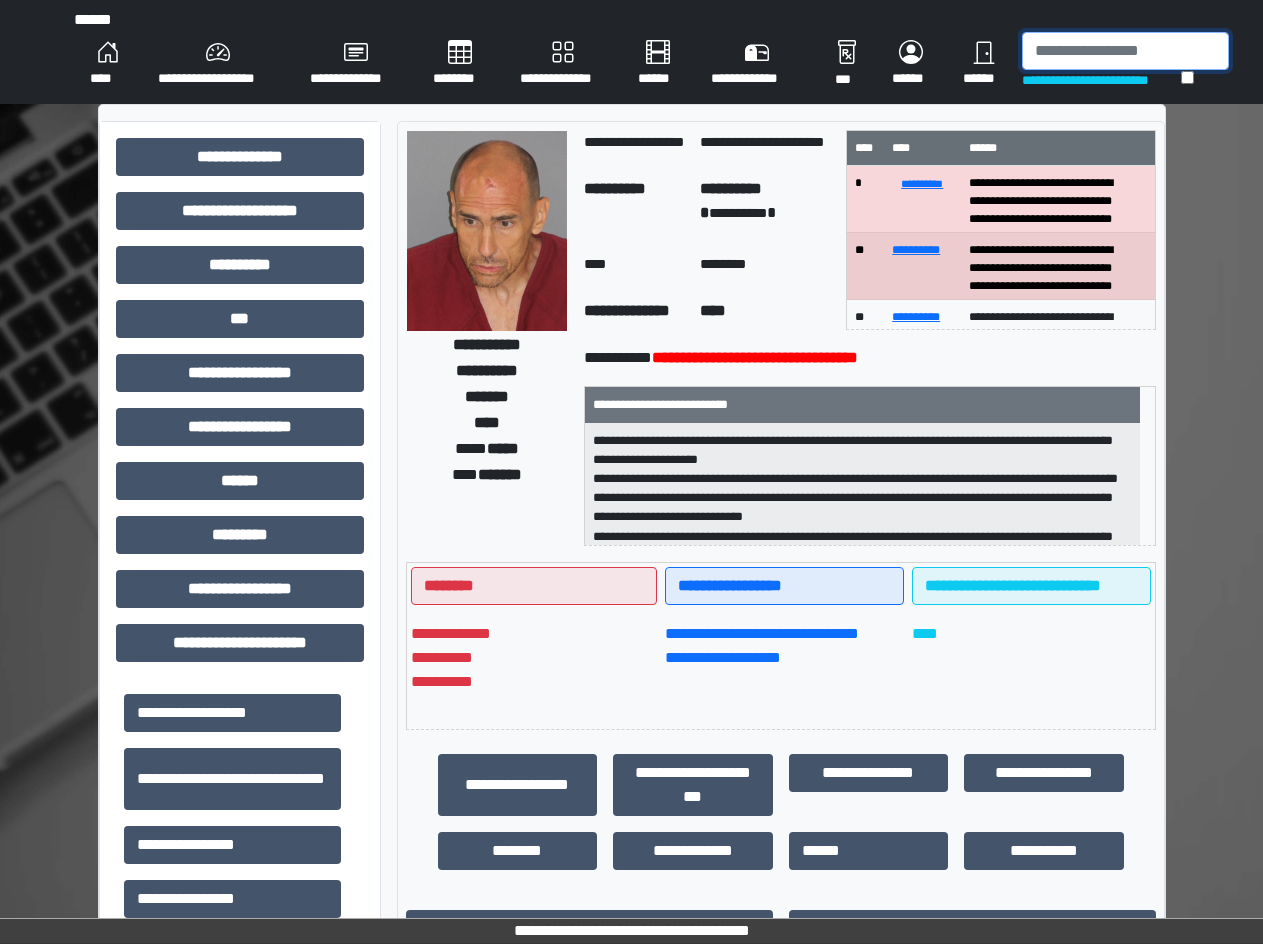 click at bounding box center (1125, 51) 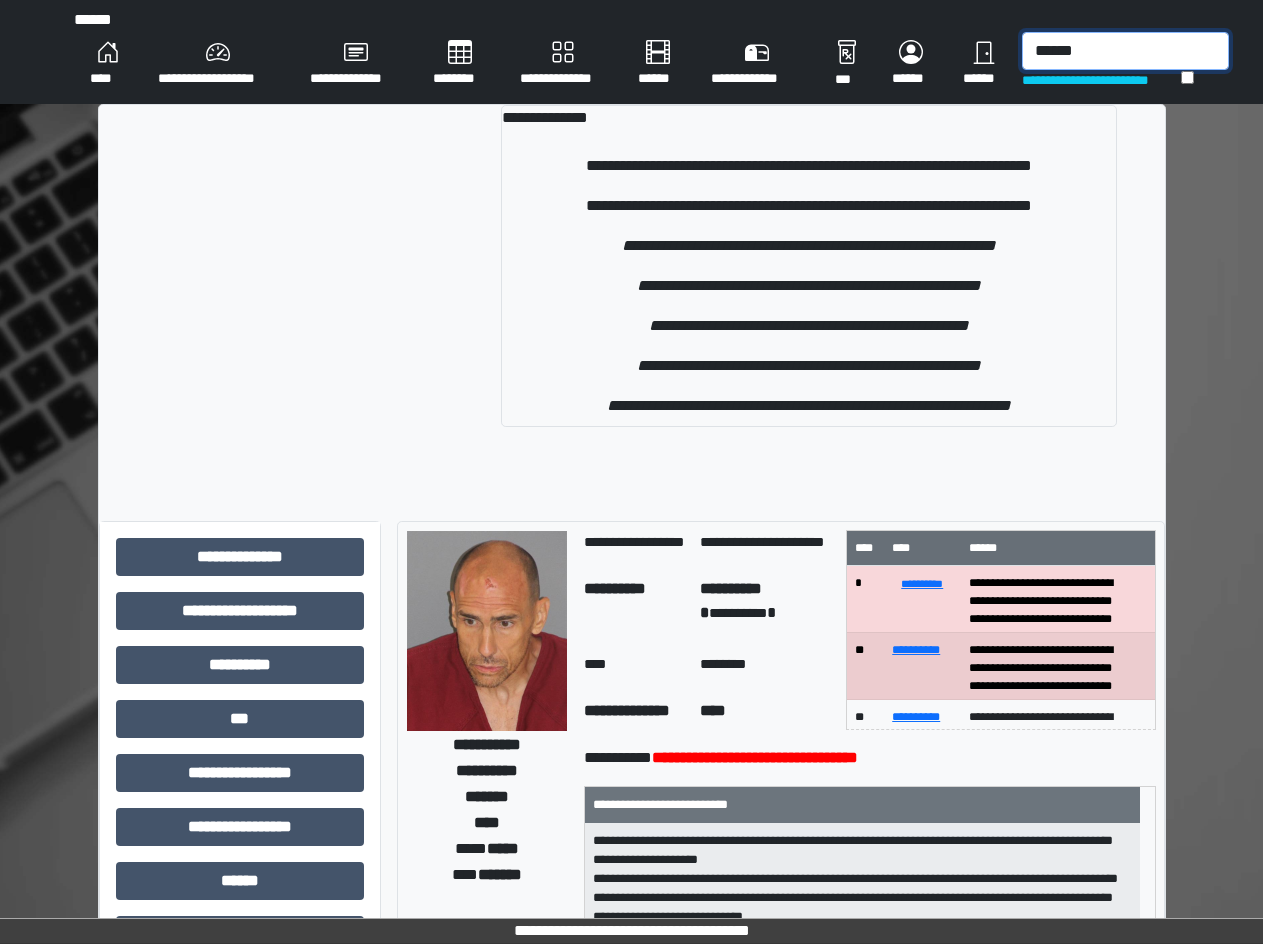 type on "******" 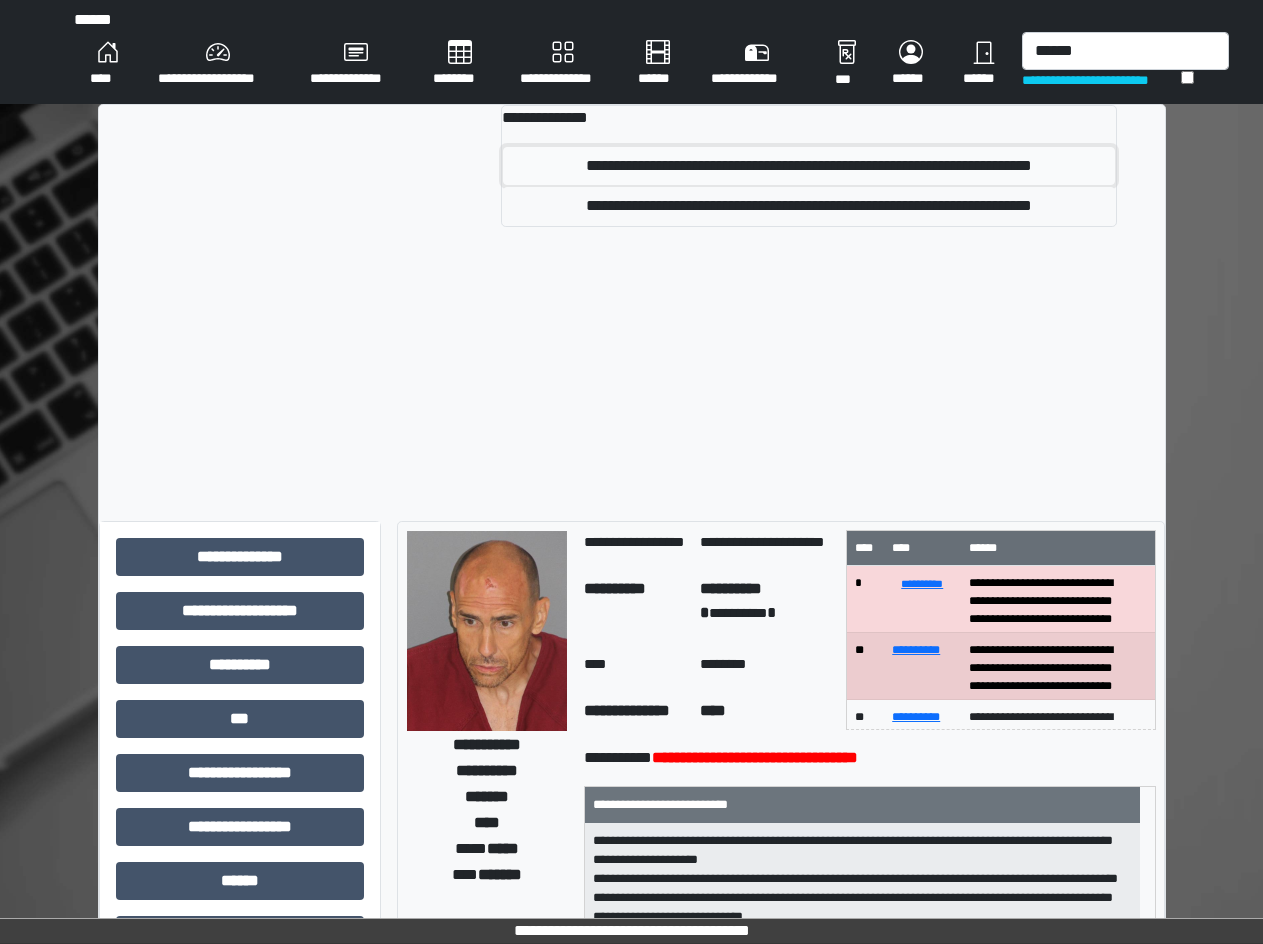 click on "**********" at bounding box center (809, 166) 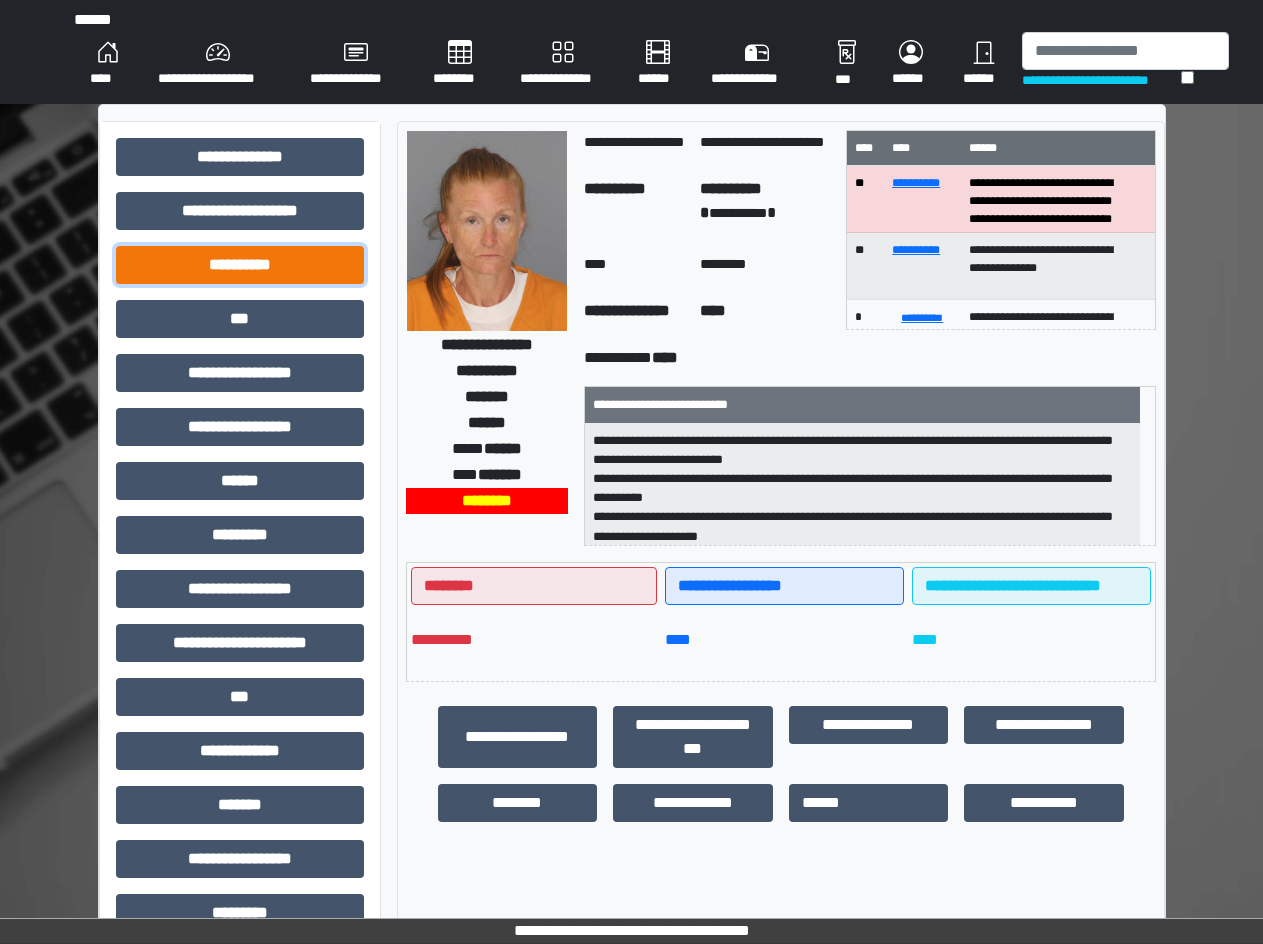 click on "**********" at bounding box center (240, 265) 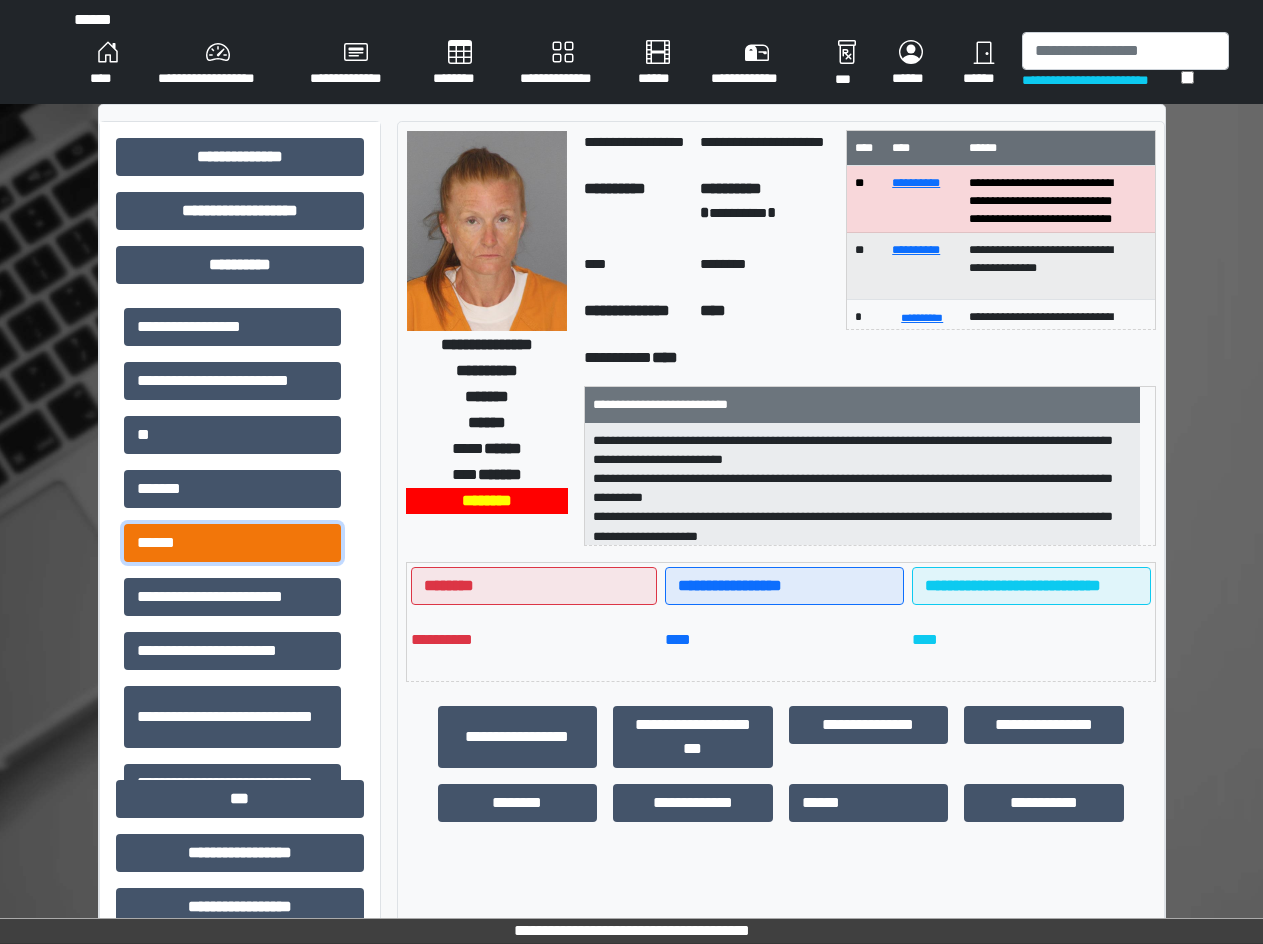 click on "******" at bounding box center (232, 543) 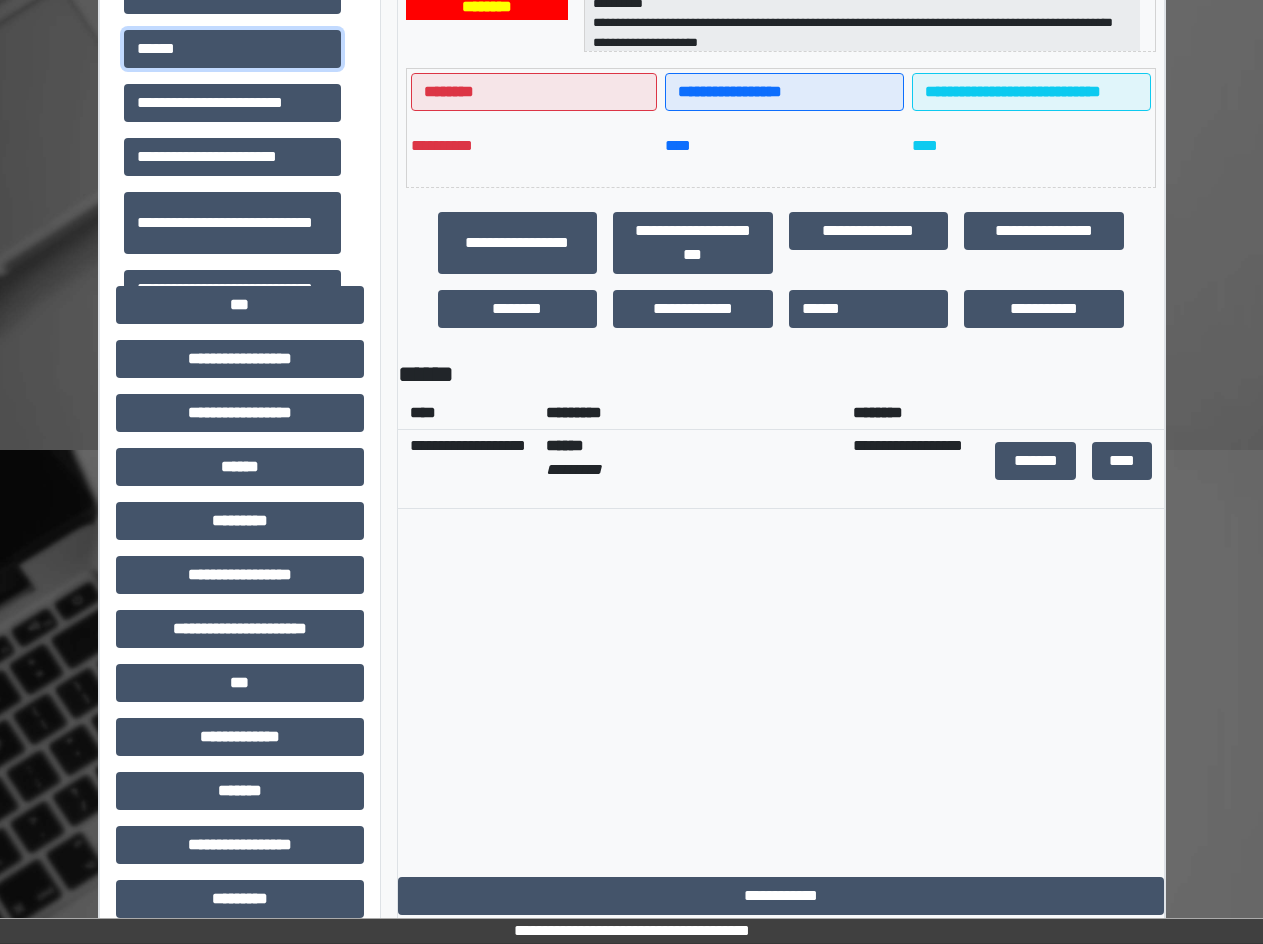 scroll, scrollTop: 500, scrollLeft: 0, axis: vertical 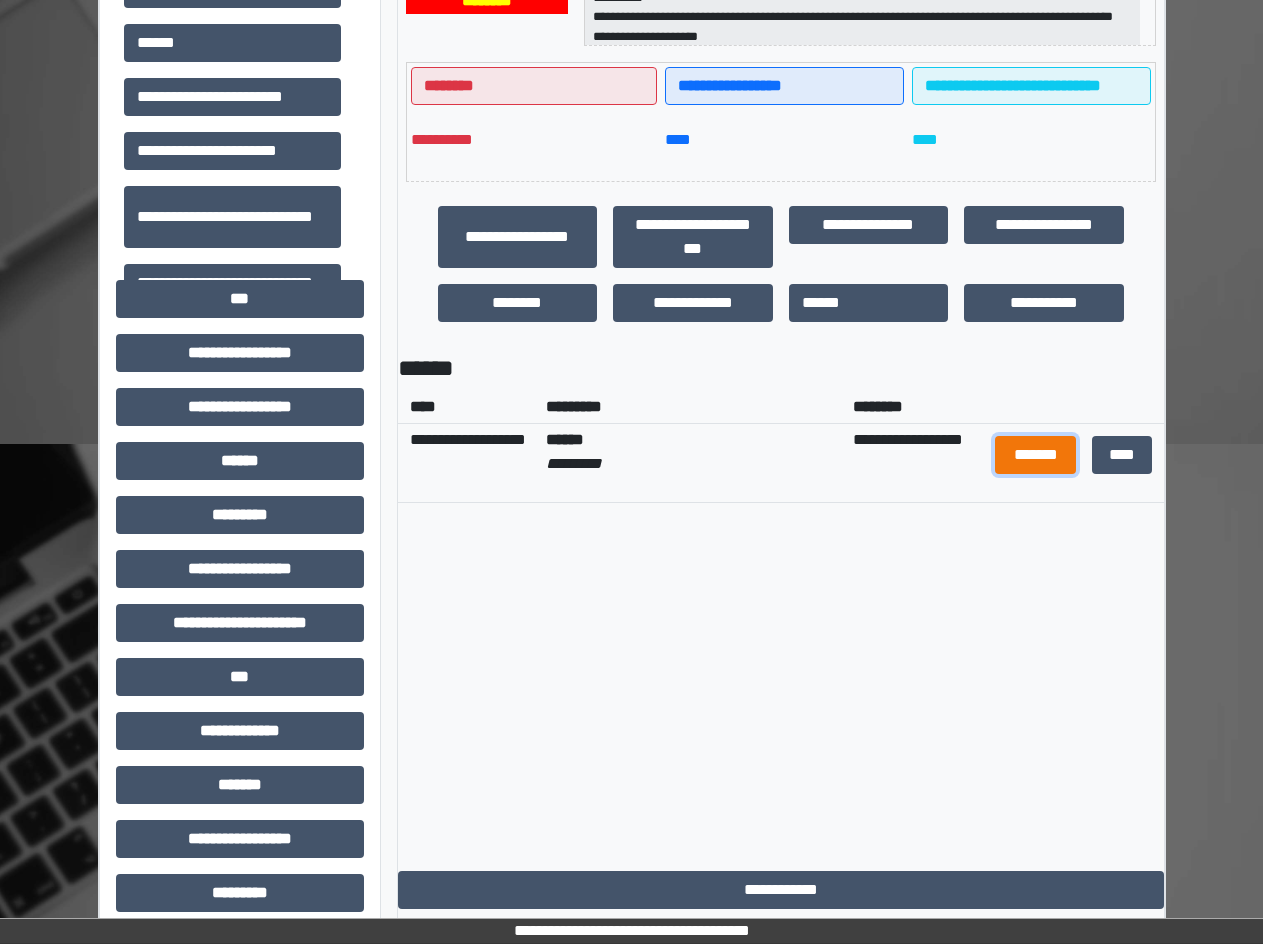 click on "*******" at bounding box center (1035, 455) 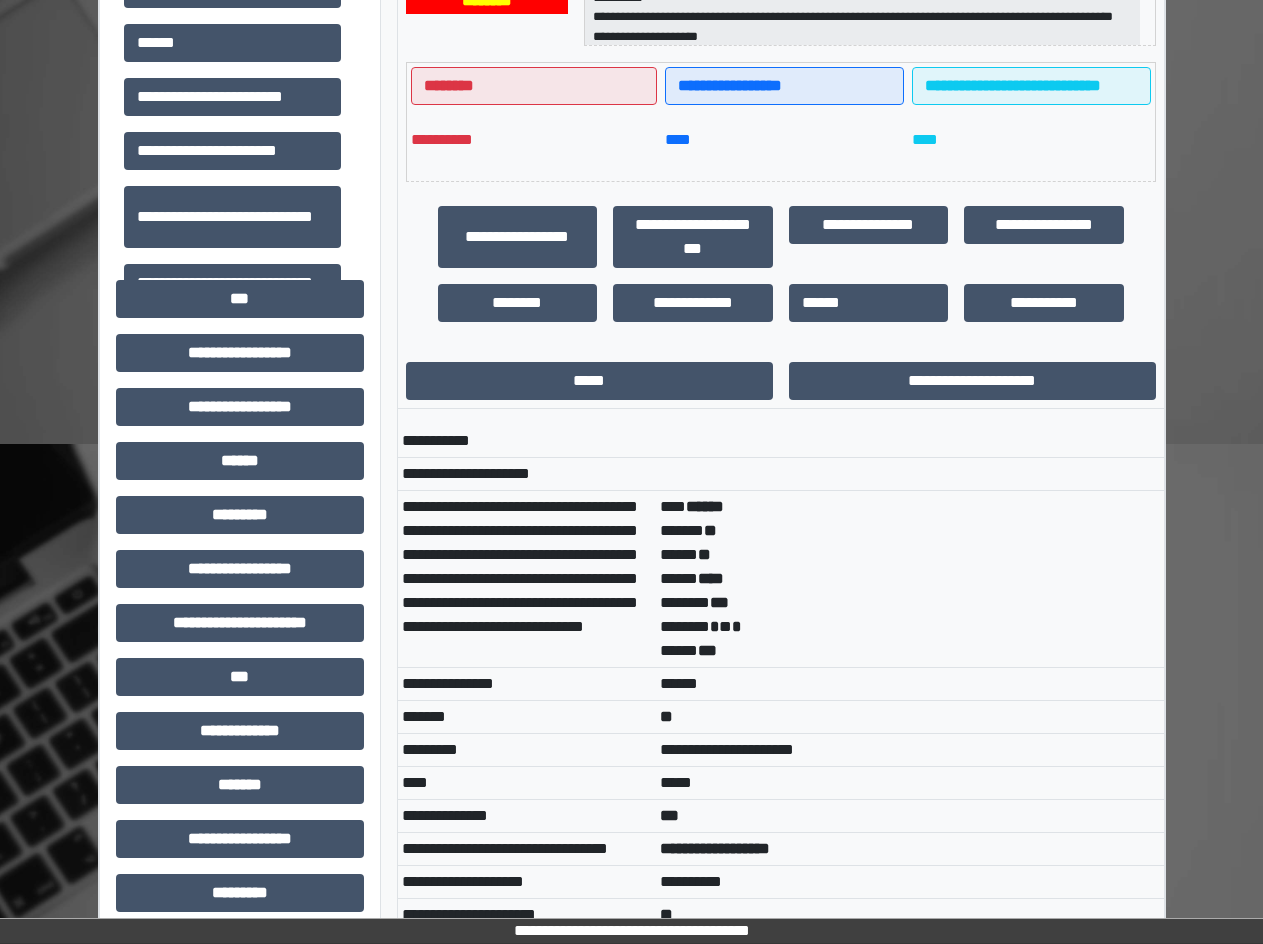 scroll, scrollTop: 14, scrollLeft: 0, axis: vertical 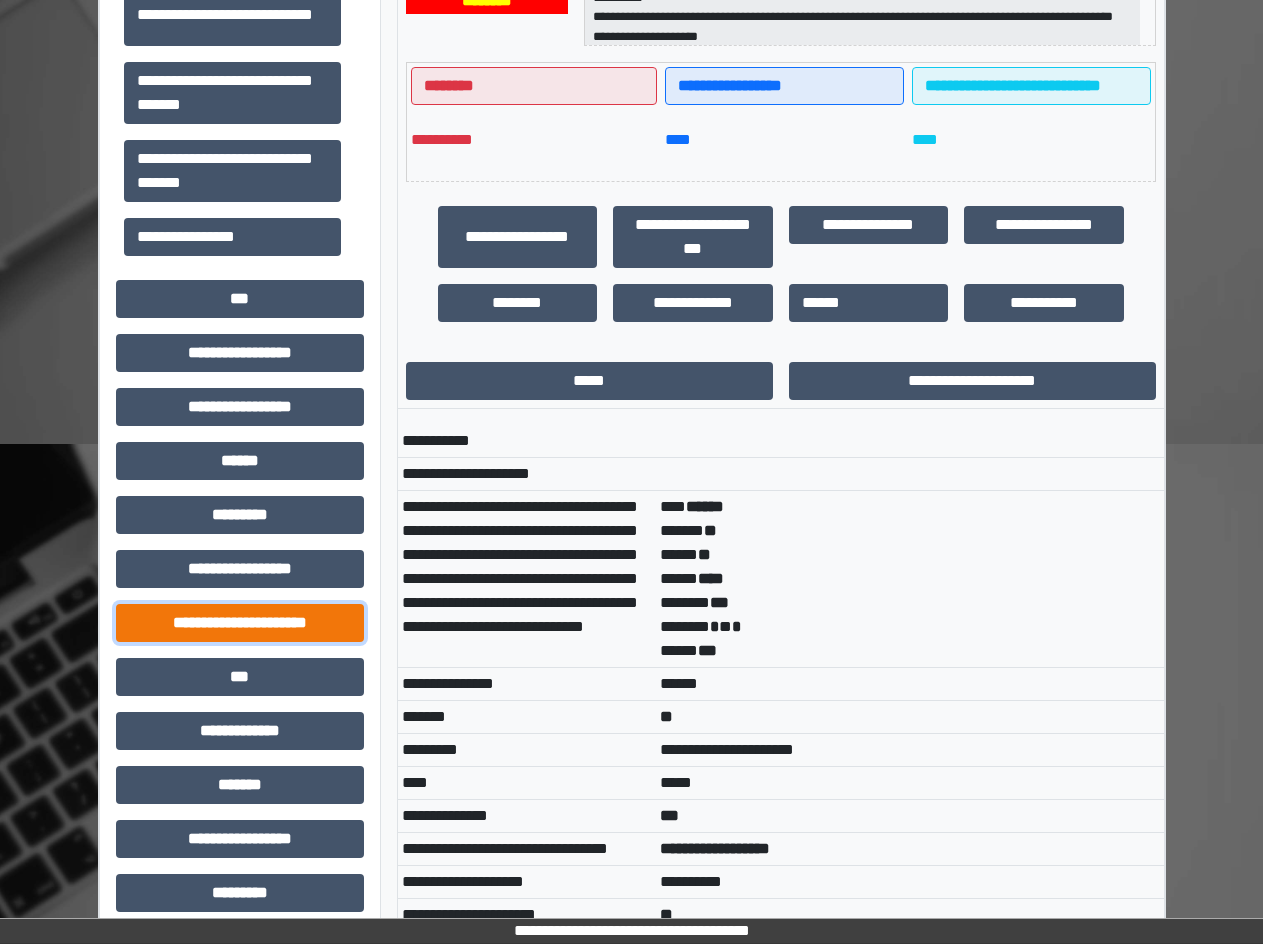 click on "**********" at bounding box center [240, 623] 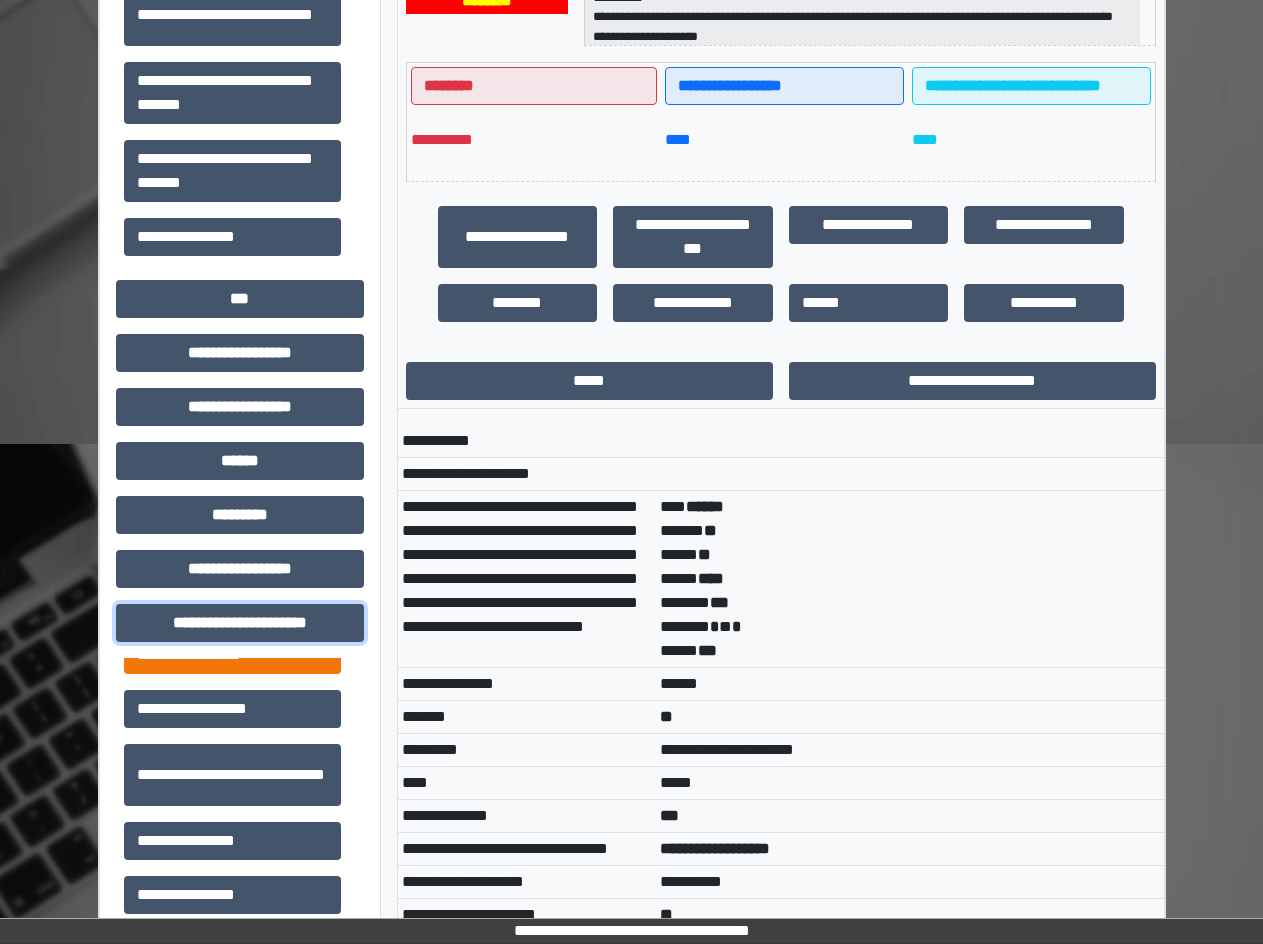 scroll, scrollTop: 46, scrollLeft: 0, axis: vertical 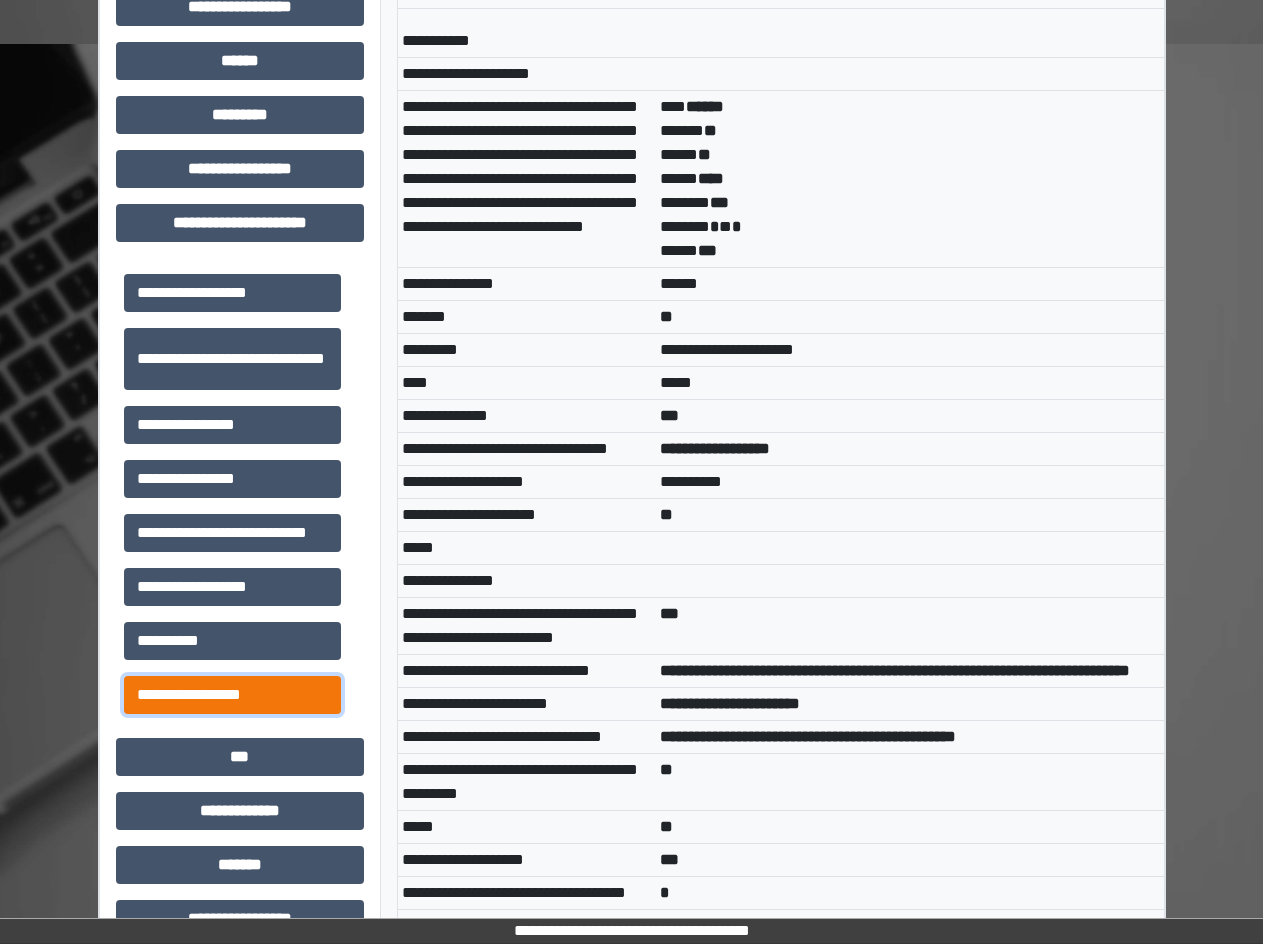click on "**********" at bounding box center (232, 695) 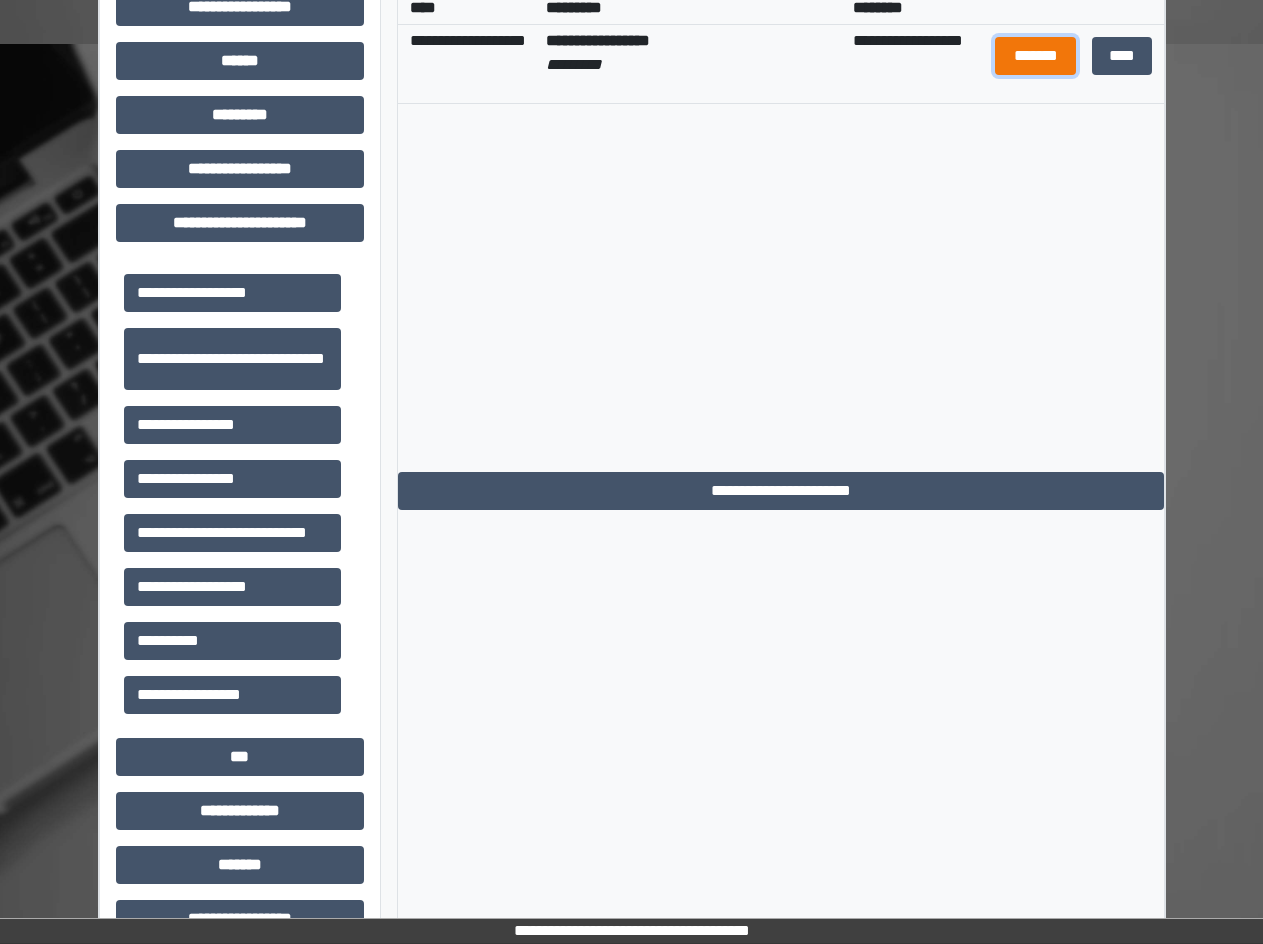 click on "*******" at bounding box center [1035, 56] 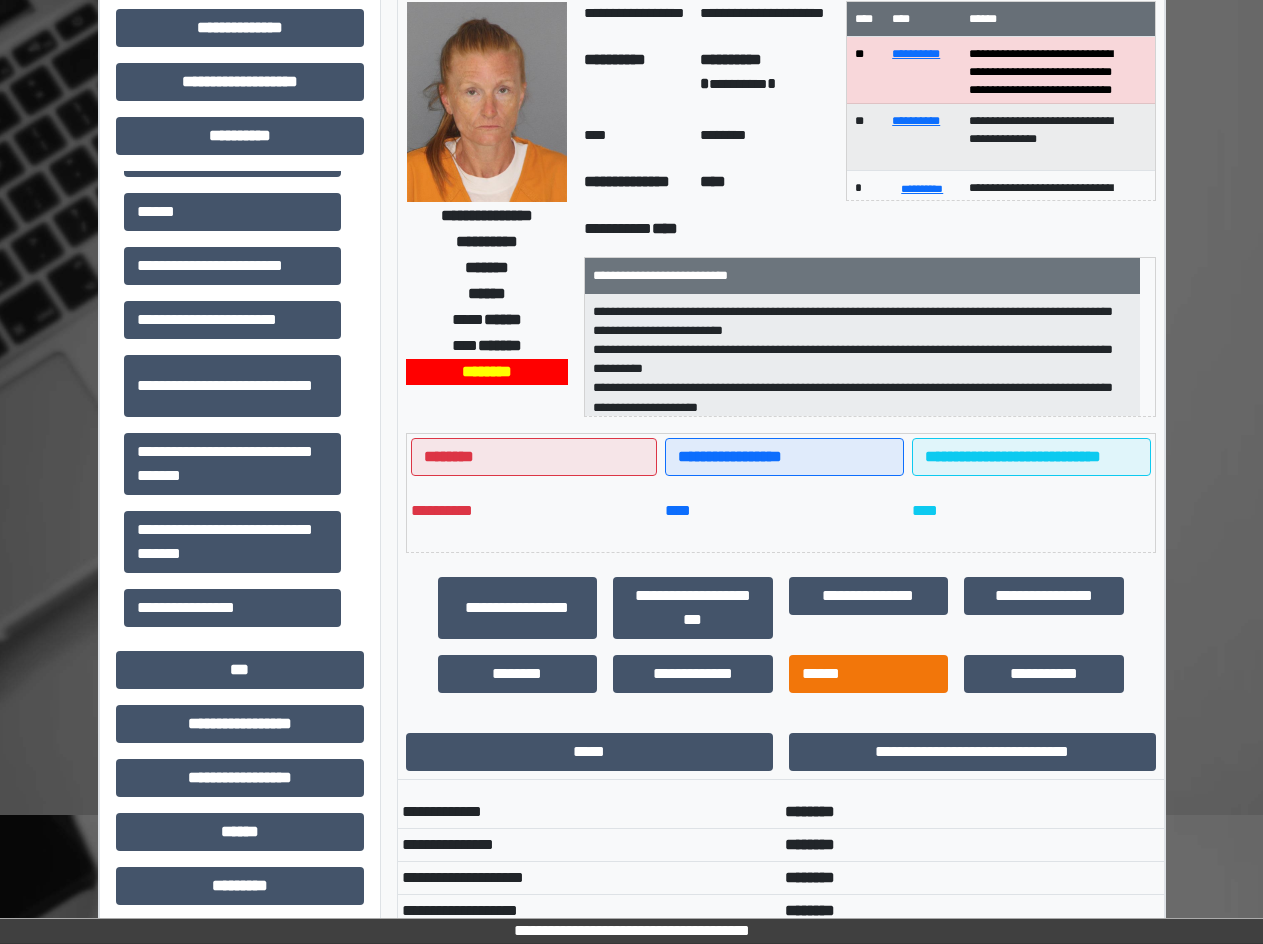 scroll, scrollTop: 0, scrollLeft: 0, axis: both 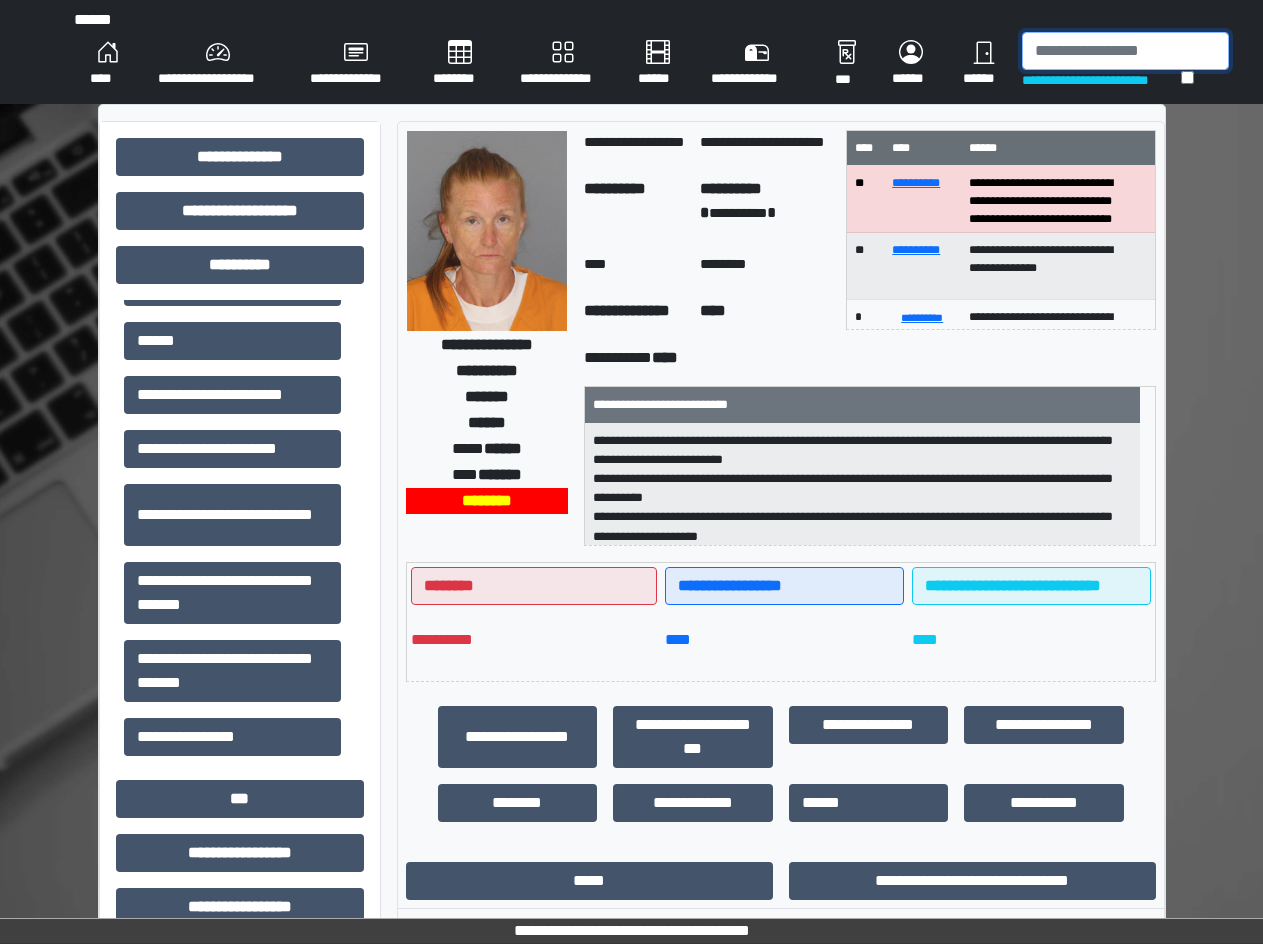 click at bounding box center (1125, 51) 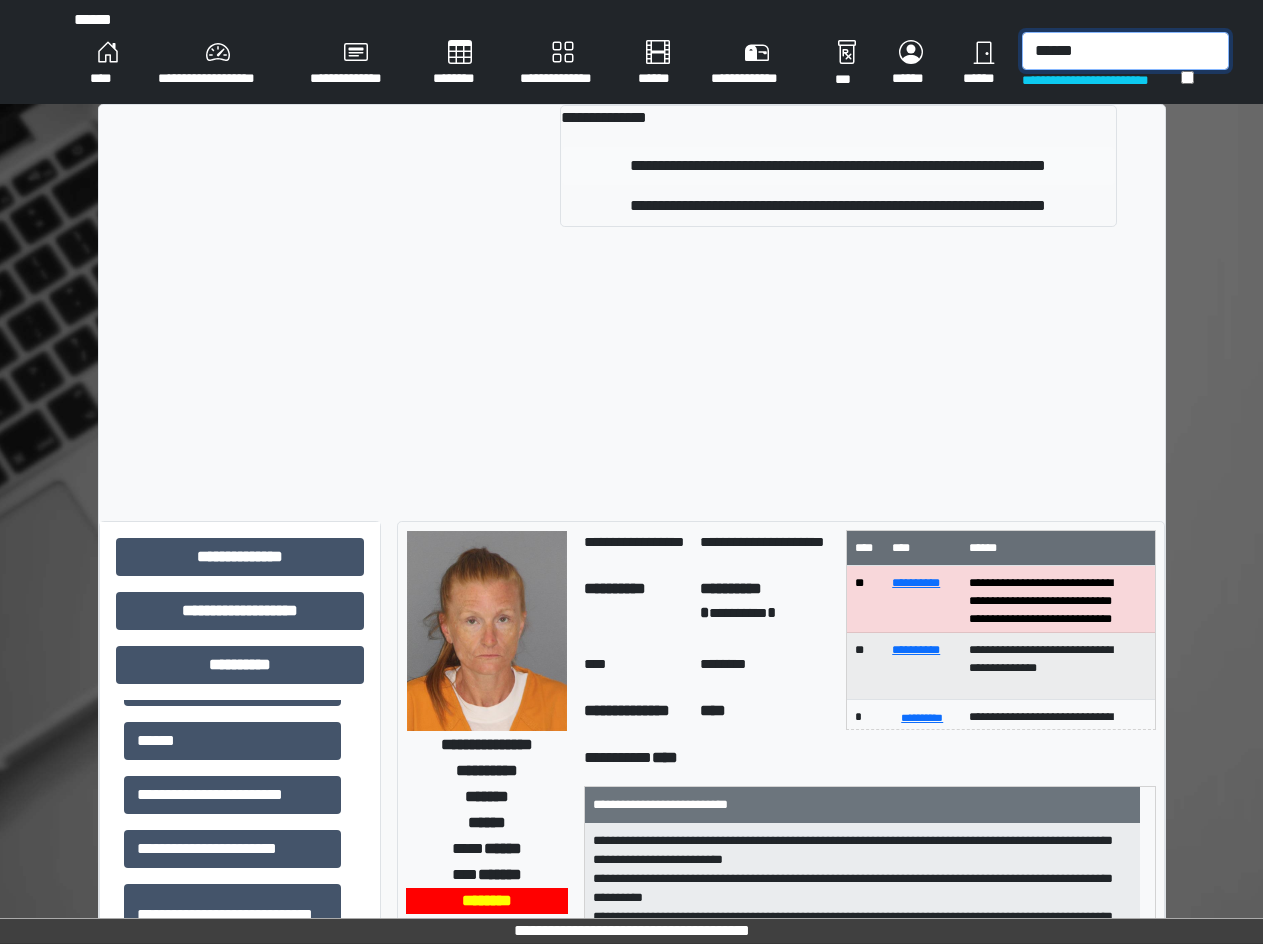 type on "******" 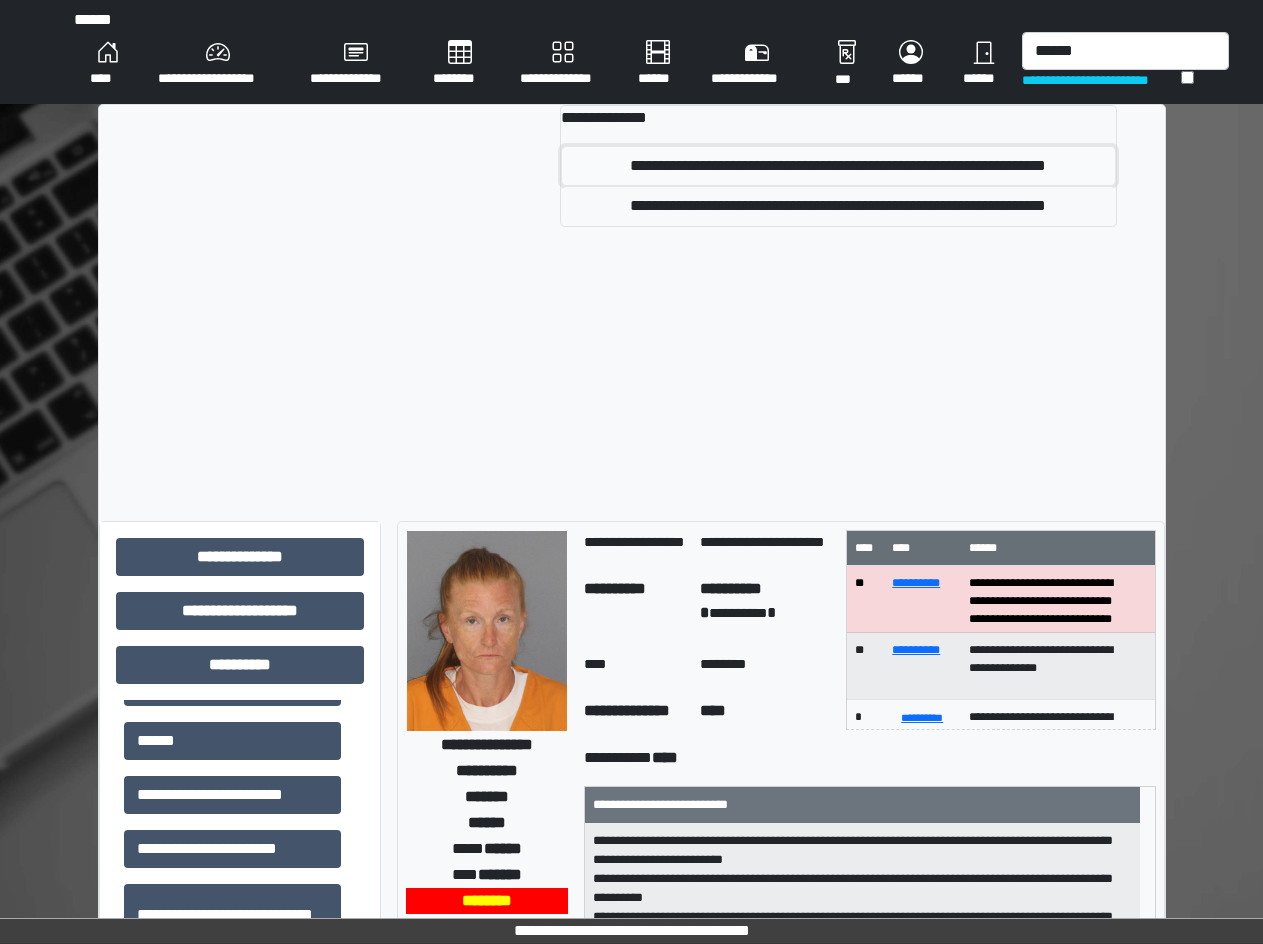 click on "**********" at bounding box center (838, 166) 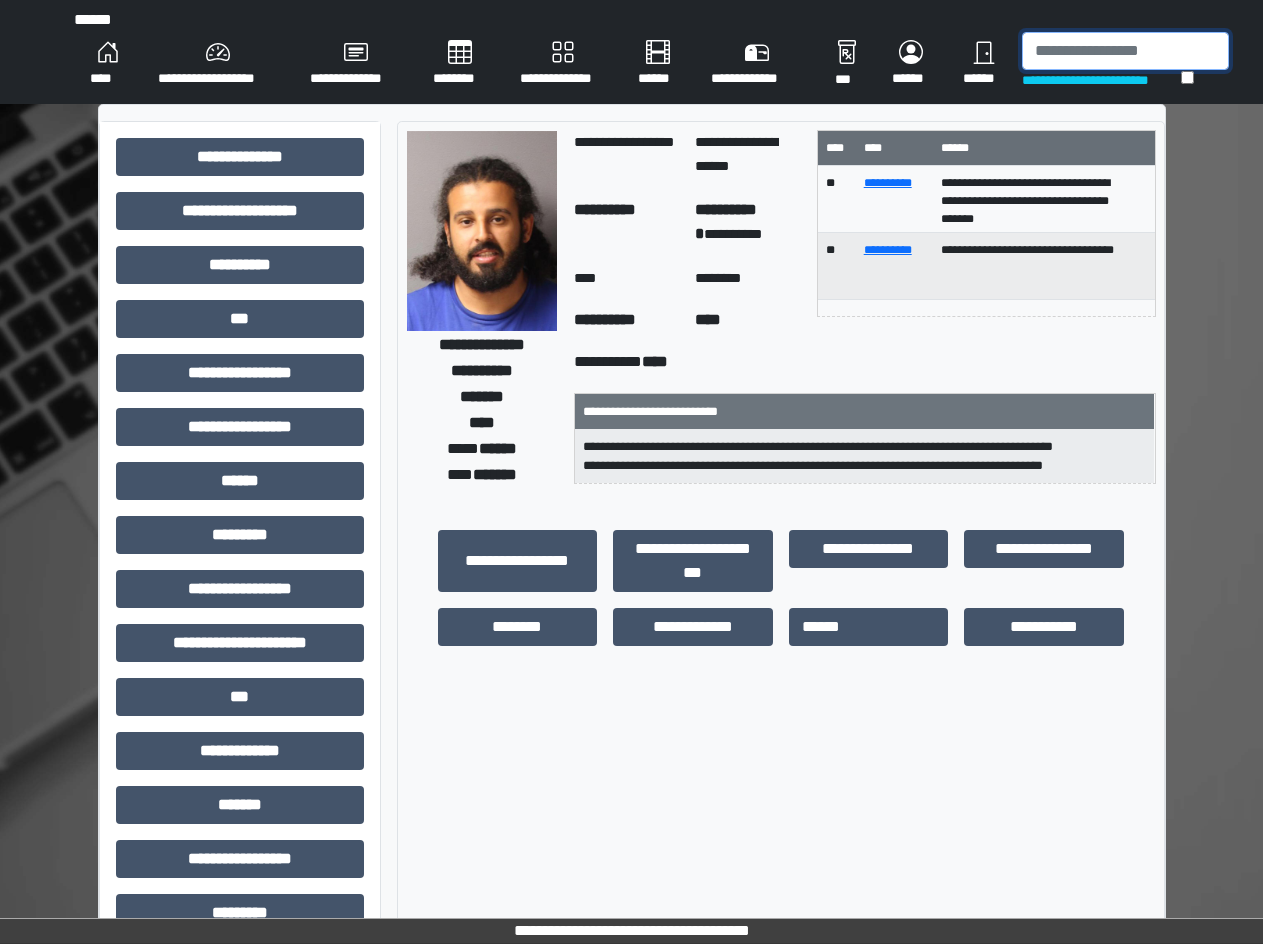click at bounding box center (1125, 51) 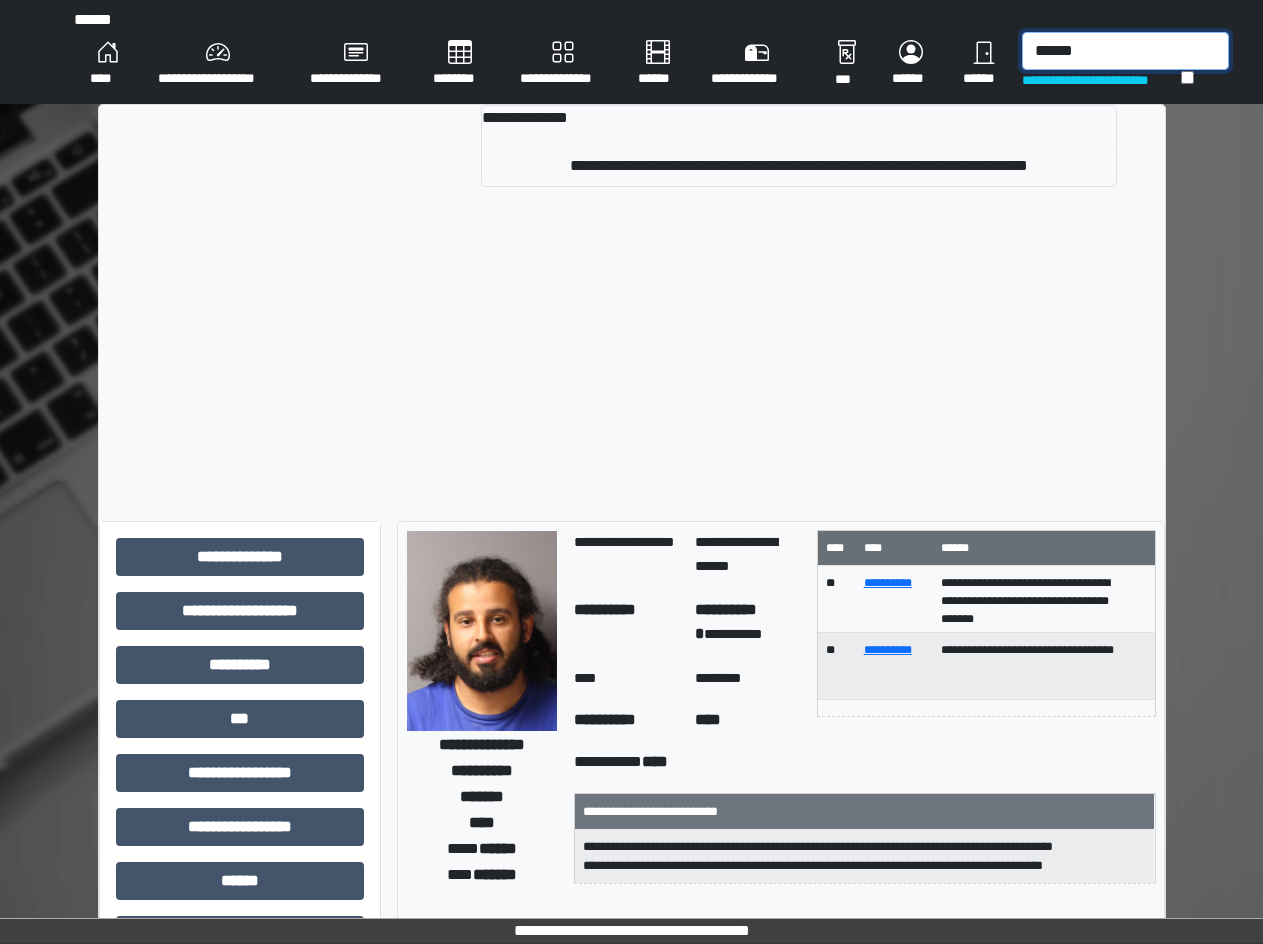 type on "******" 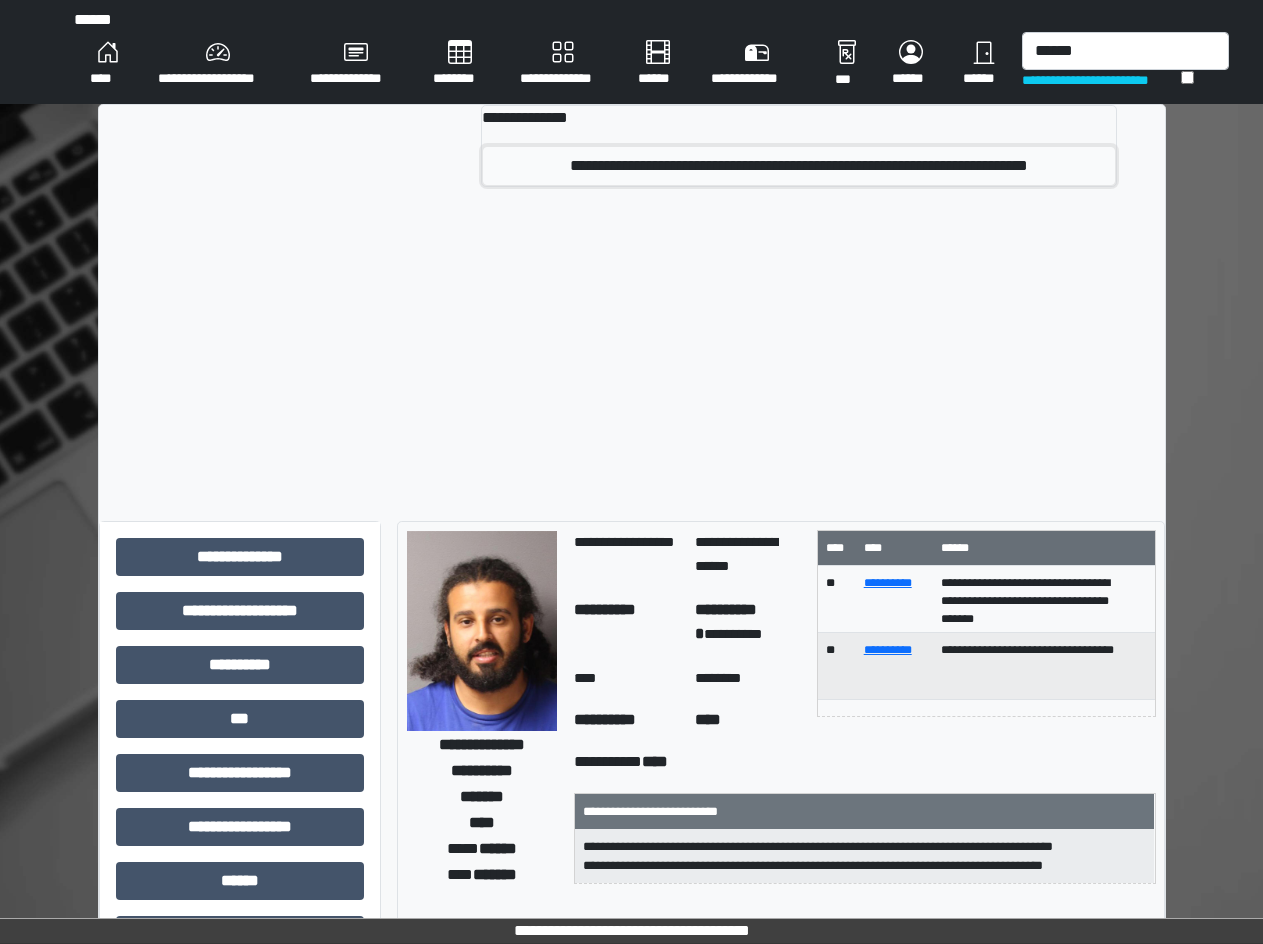 click on "**********" at bounding box center (799, 166) 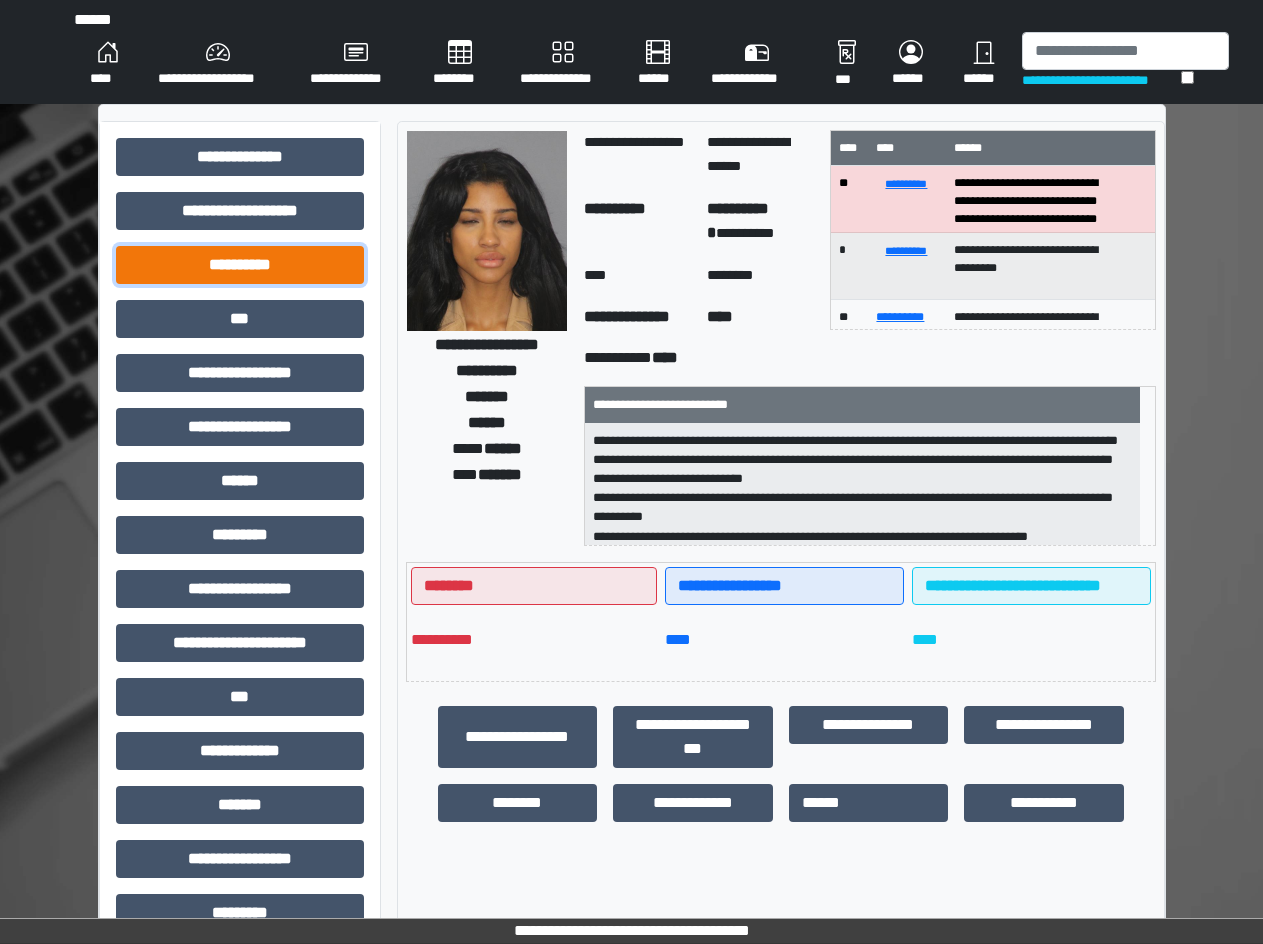 click on "**********" at bounding box center [240, 265] 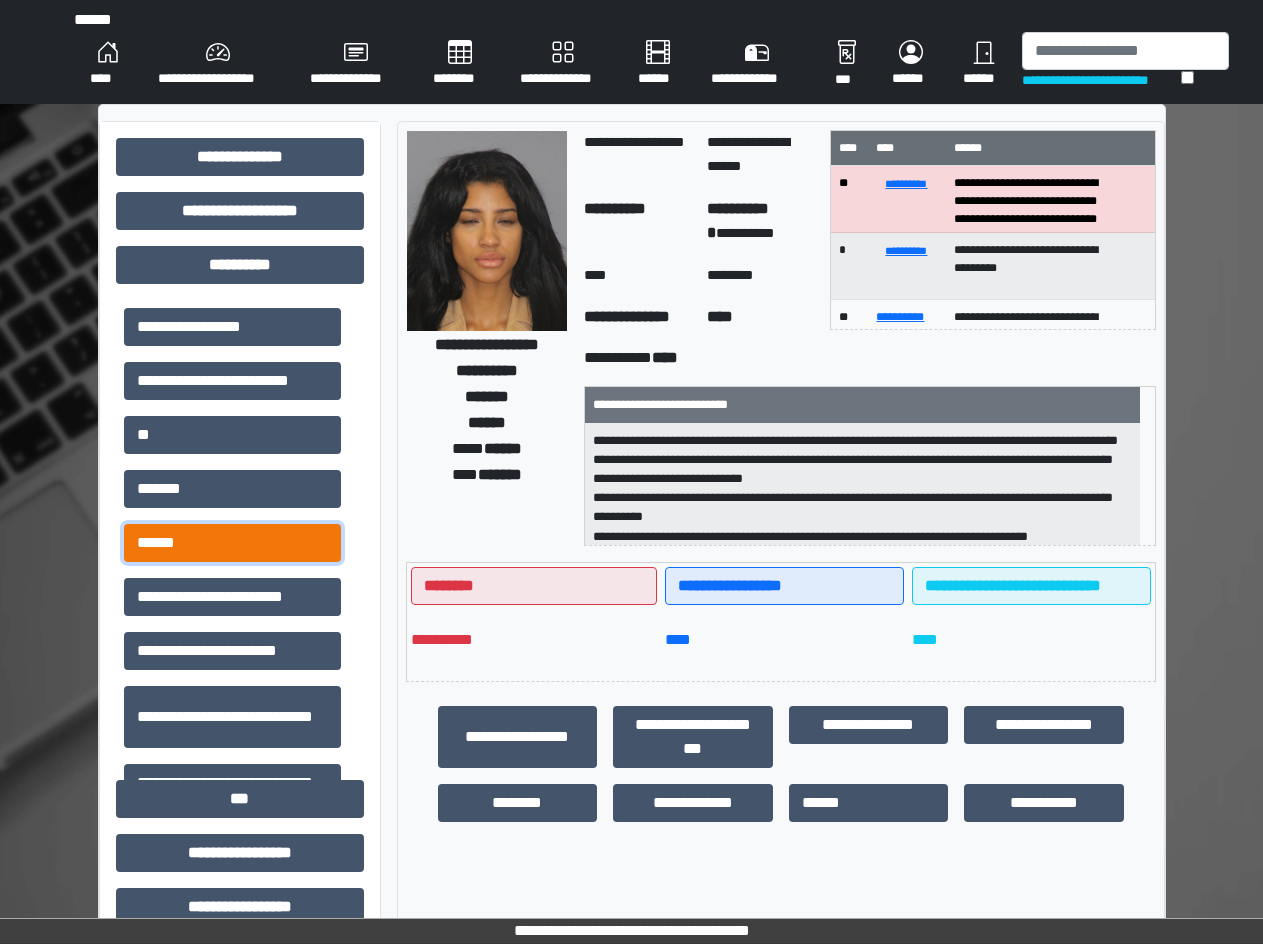 click on "******" at bounding box center [232, 543] 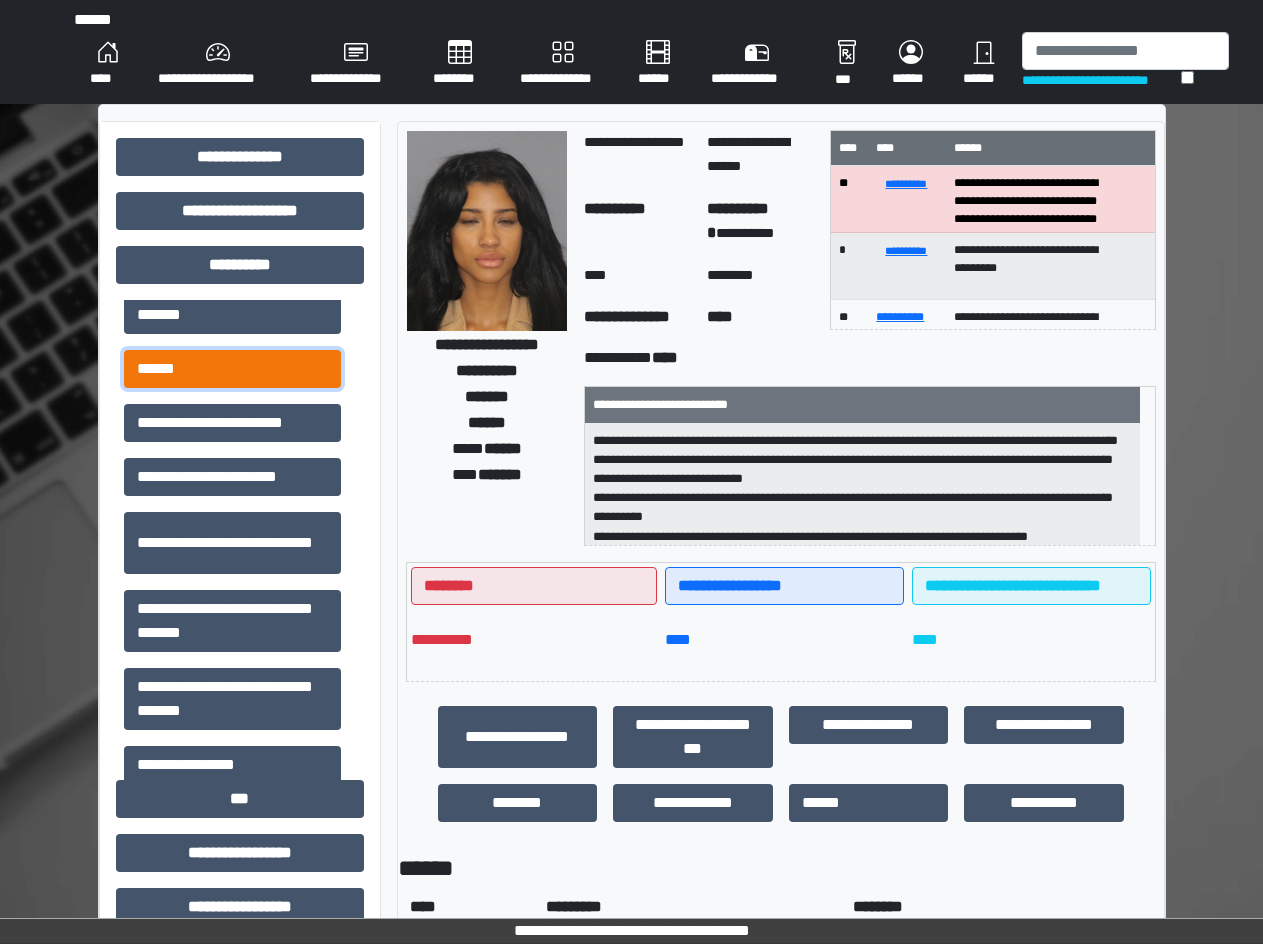 scroll, scrollTop: 202, scrollLeft: 0, axis: vertical 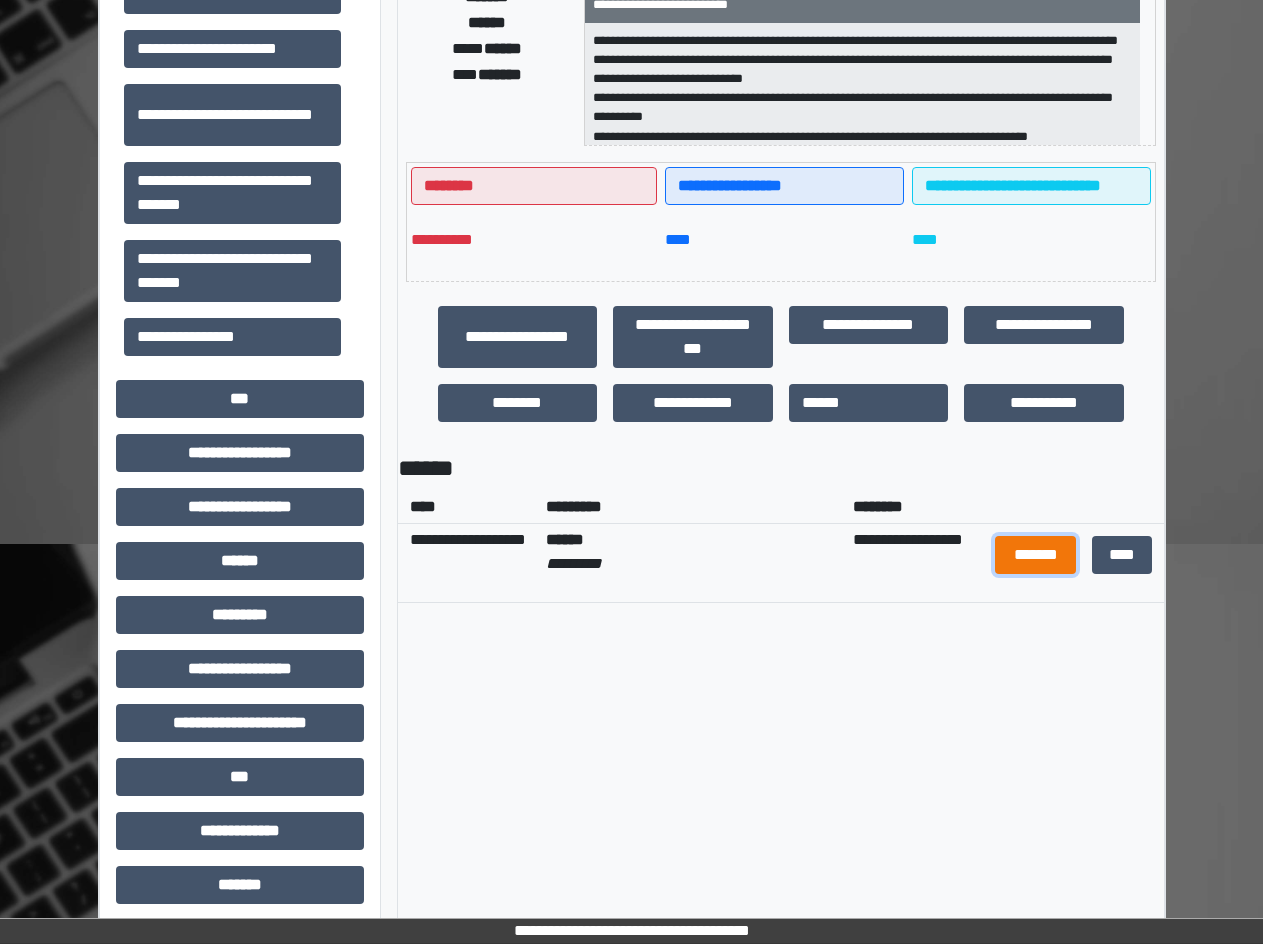 click on "*******" at bounding box center [1035, 555] 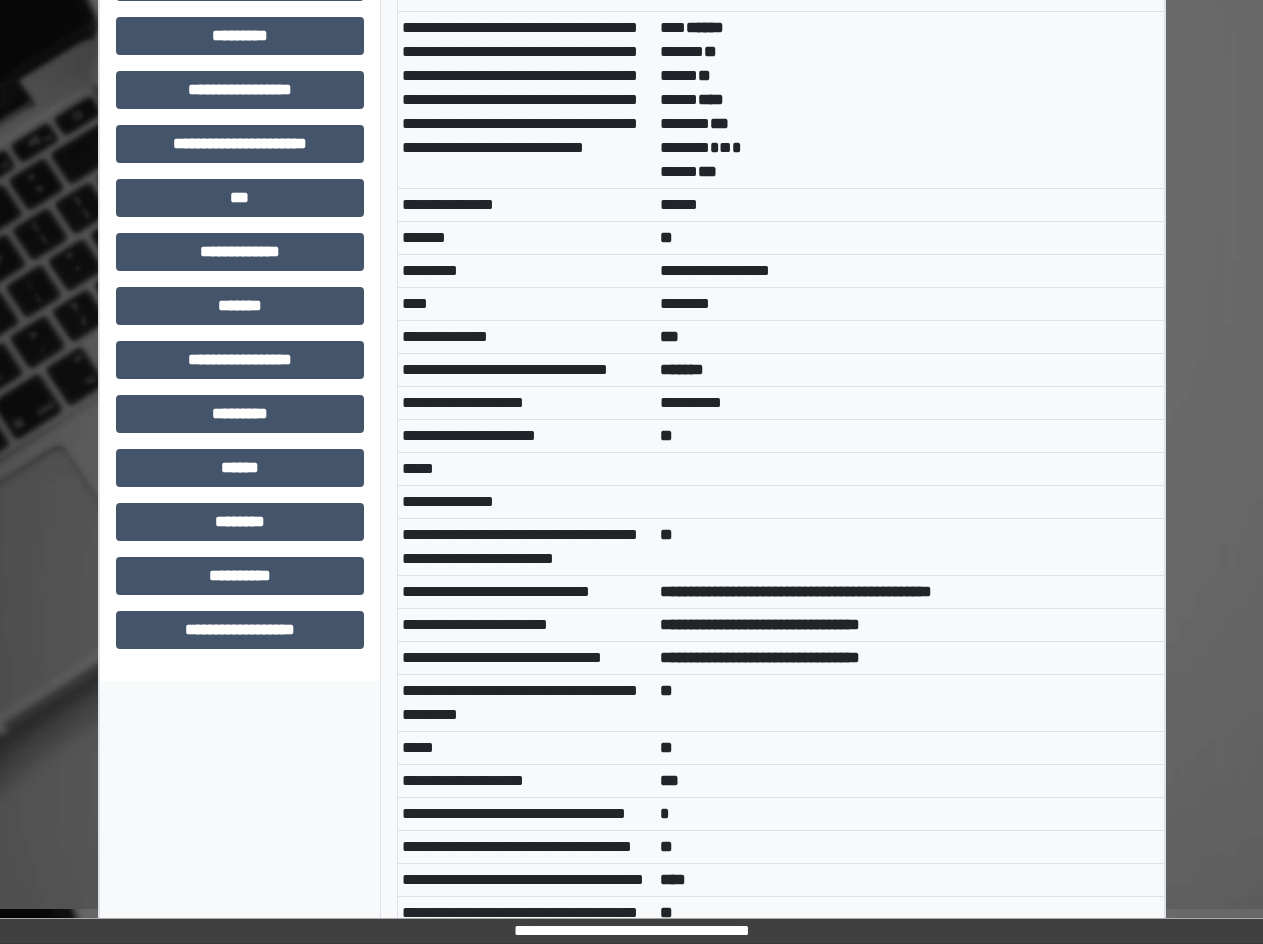 scroll, scrollTop: 879, scrollLeft: 0, axis: vertical 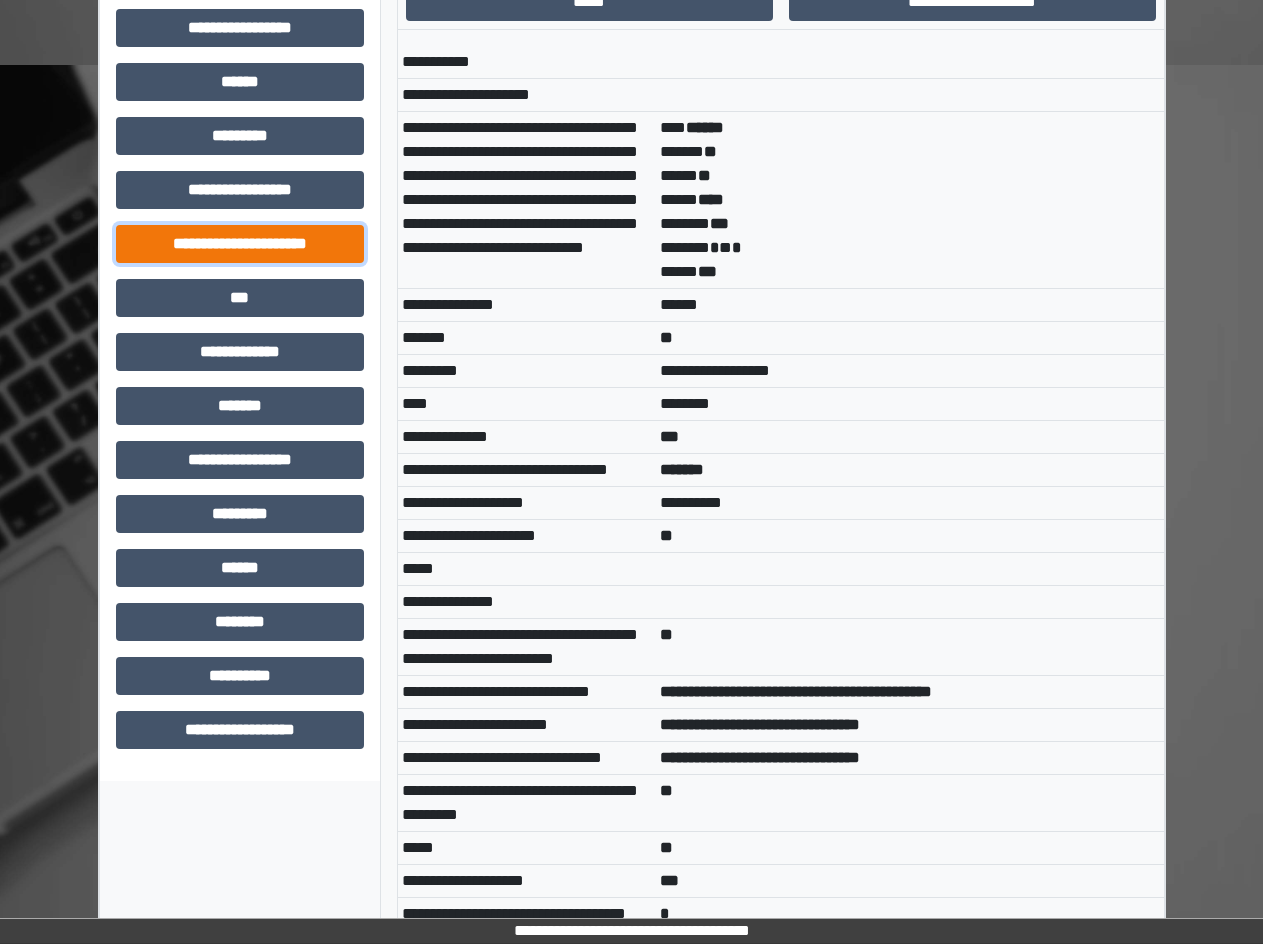 click on "**********" at bounding box center [240, 244] 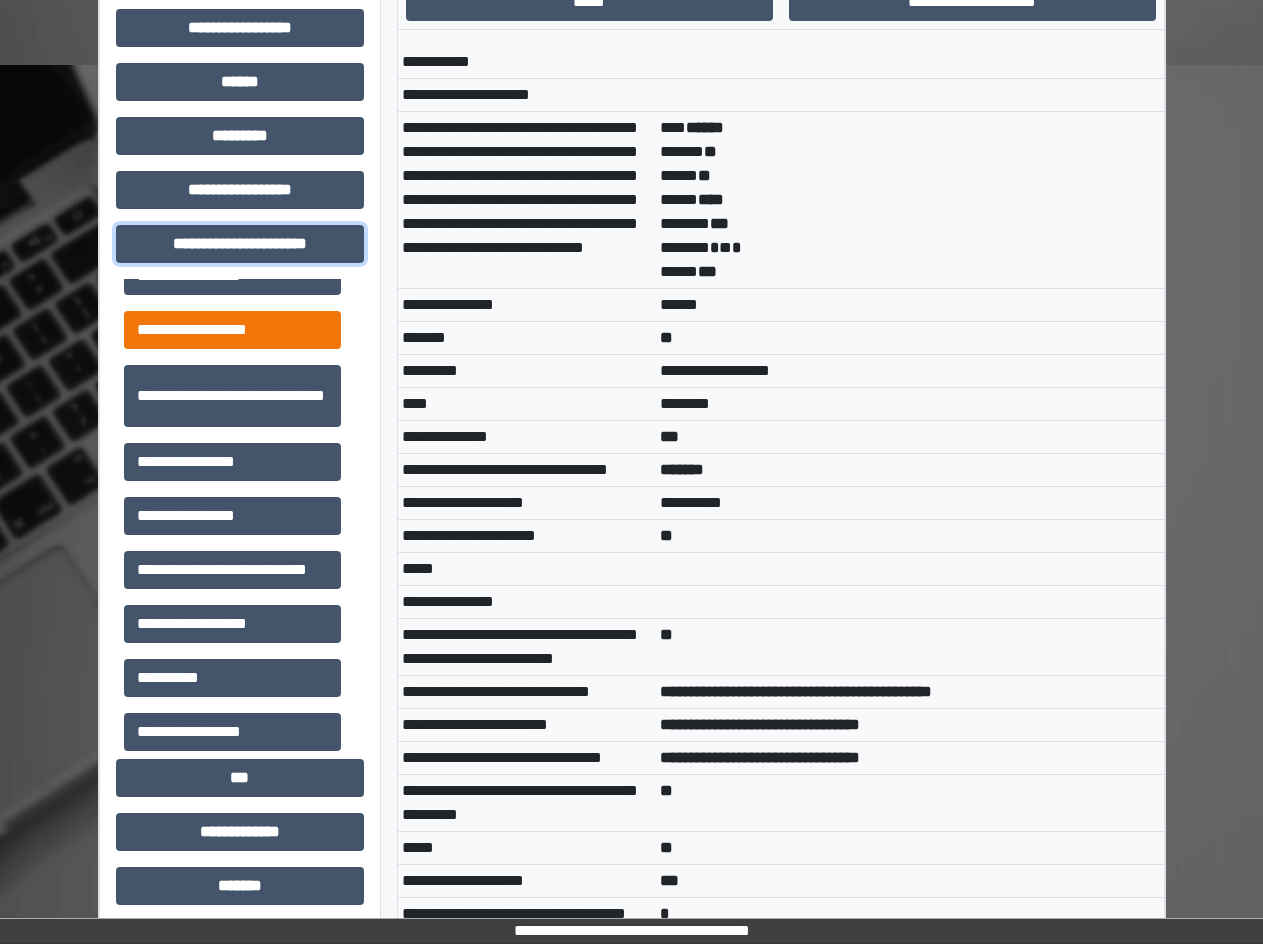 scroll, scrollTop: 46, scrollLeft: 0, axis: vertical 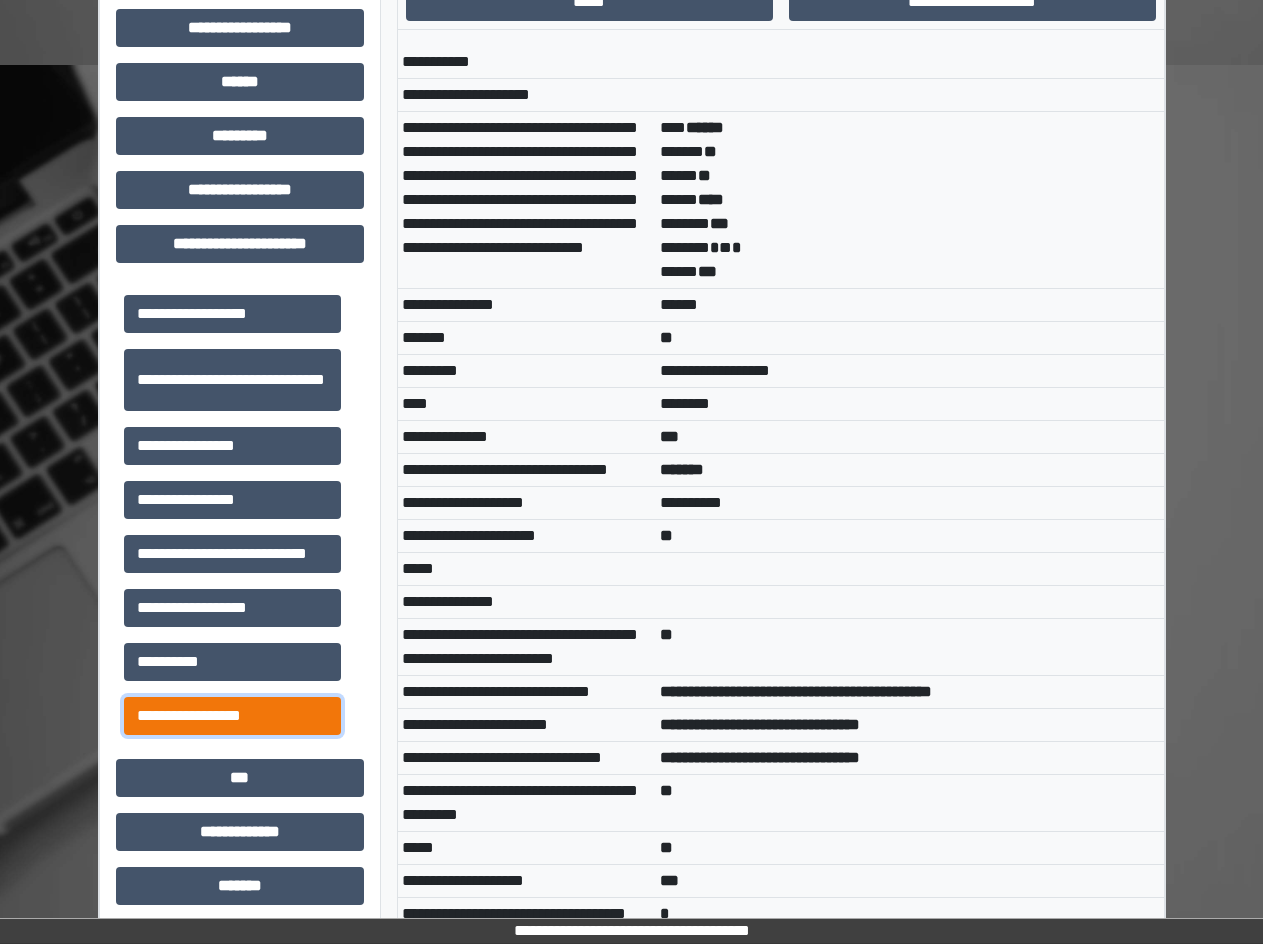 click on "**********" at bounding box center (232, 716) 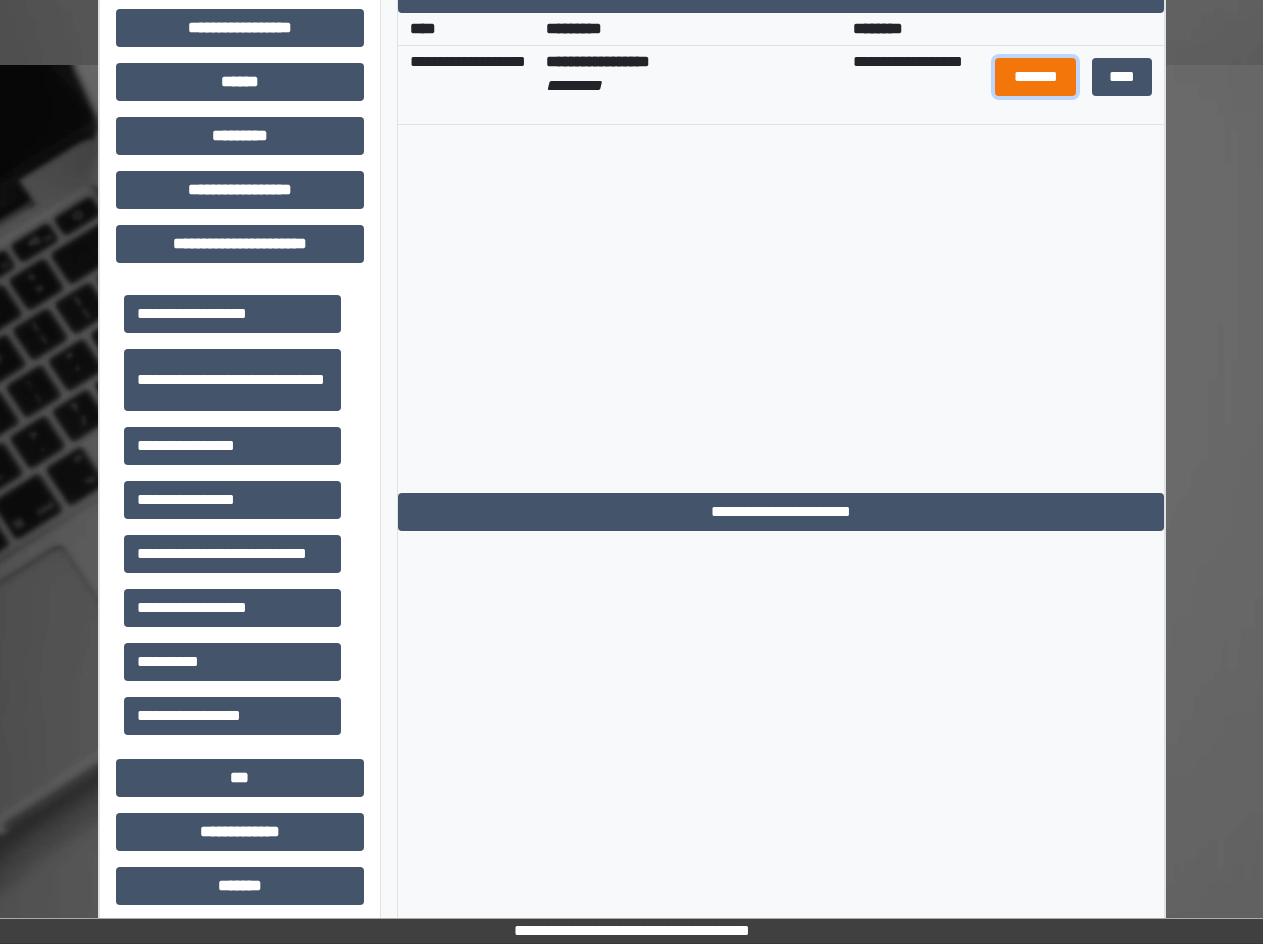 click on "*******" at bounding box center [1035, 77] 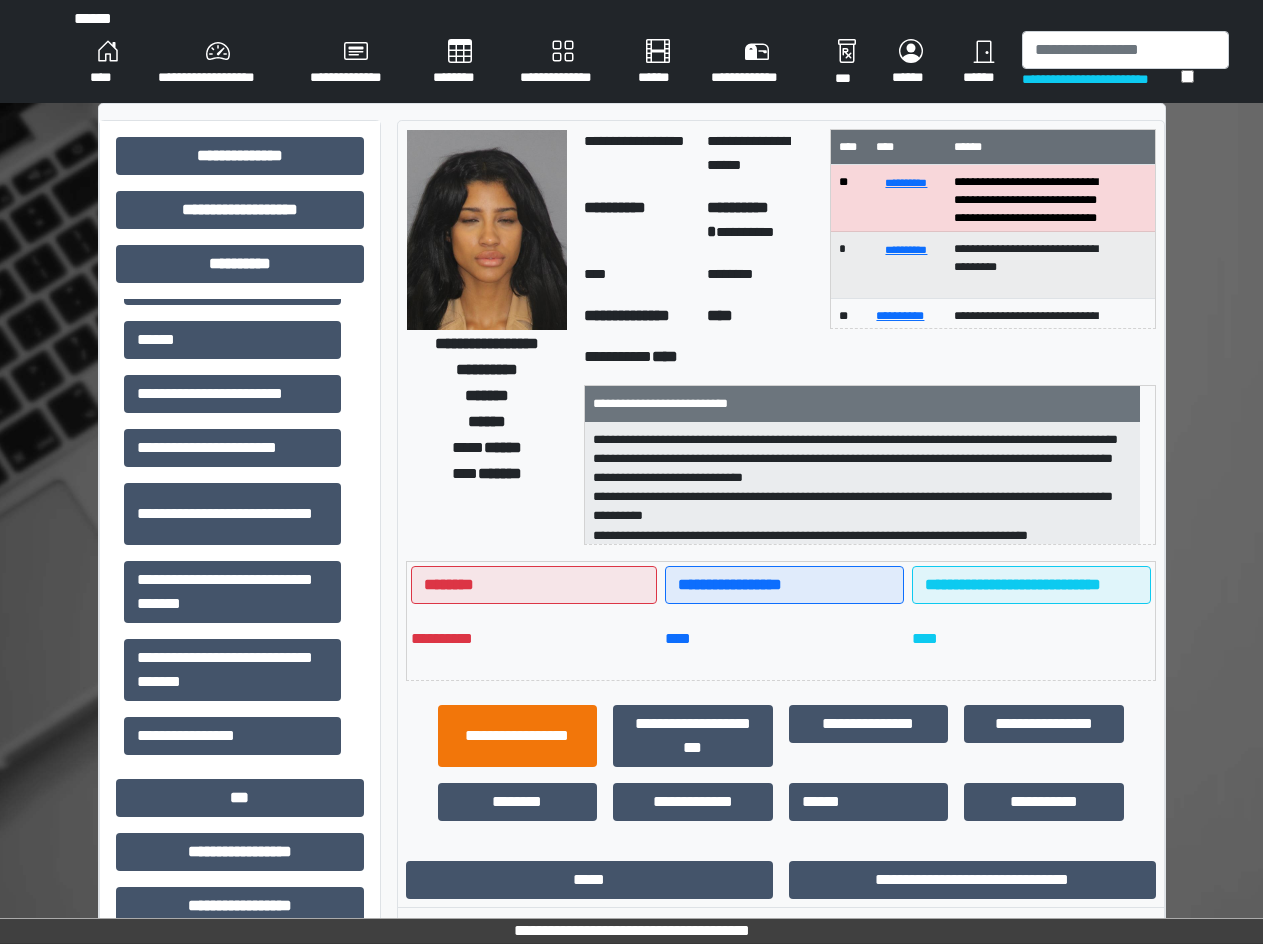 scroll, scrollTop: 0, scrollLeft: 0, axis: both 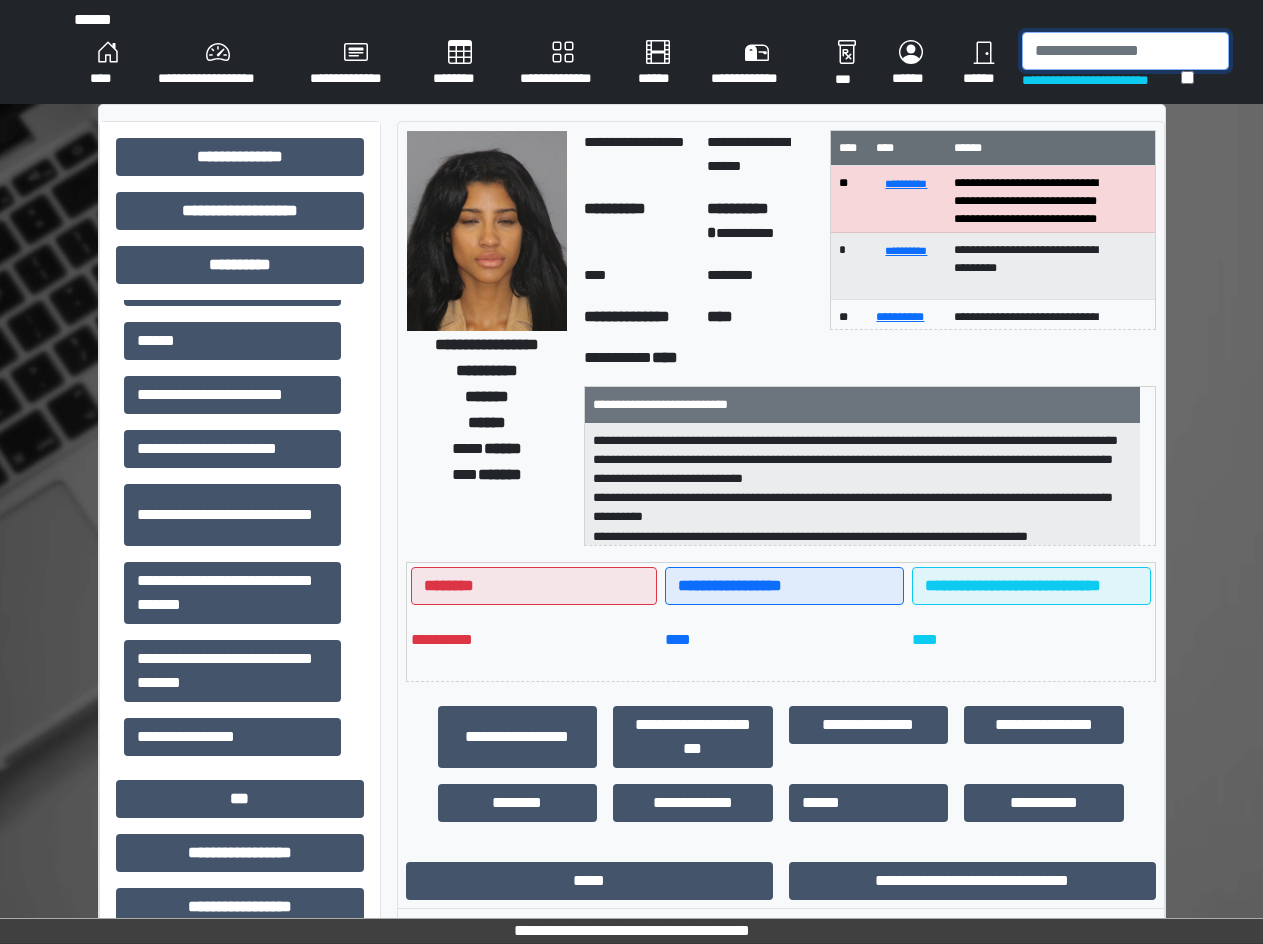 click at bounding box center (1125, 51) 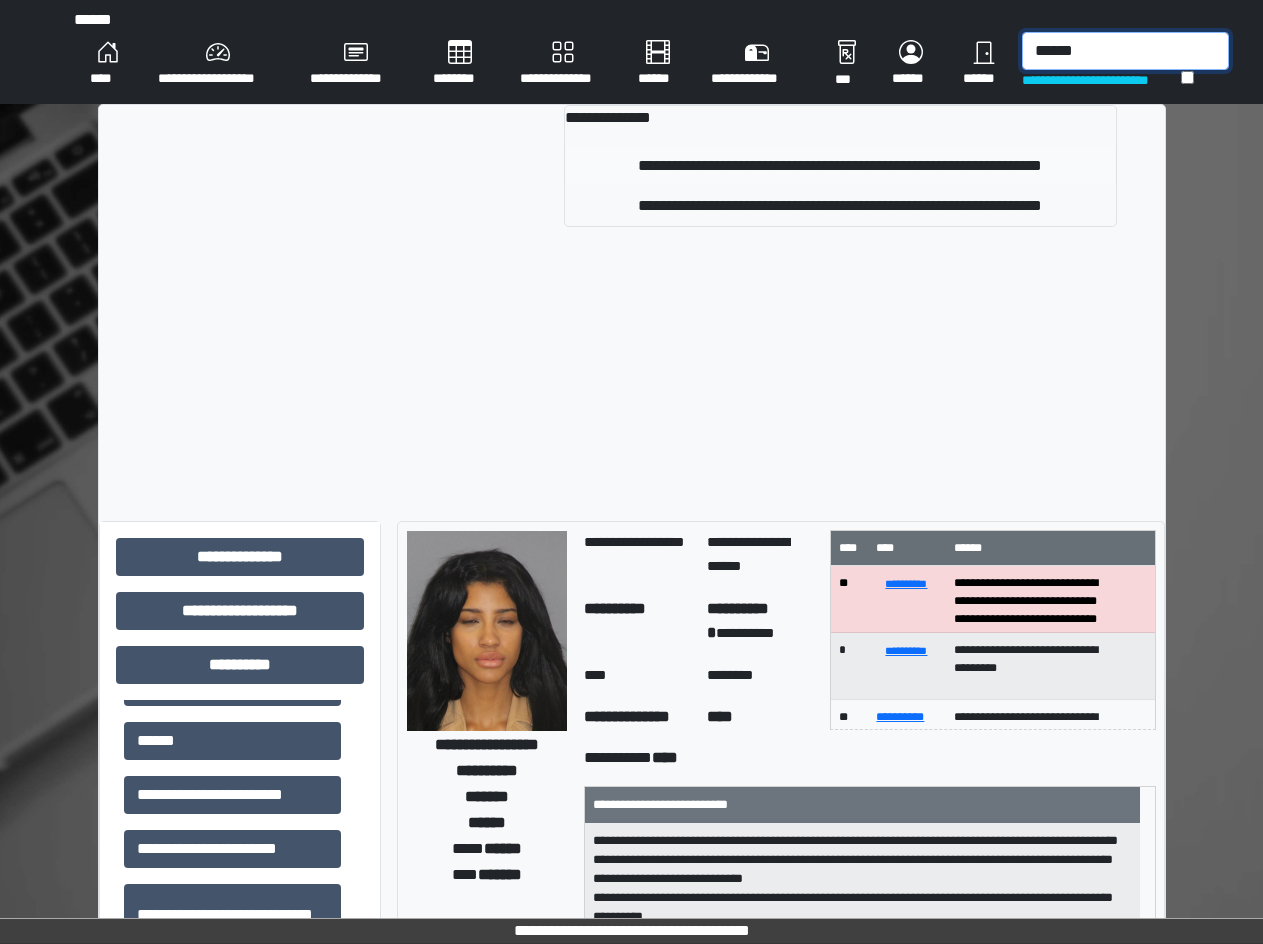 type on "******" 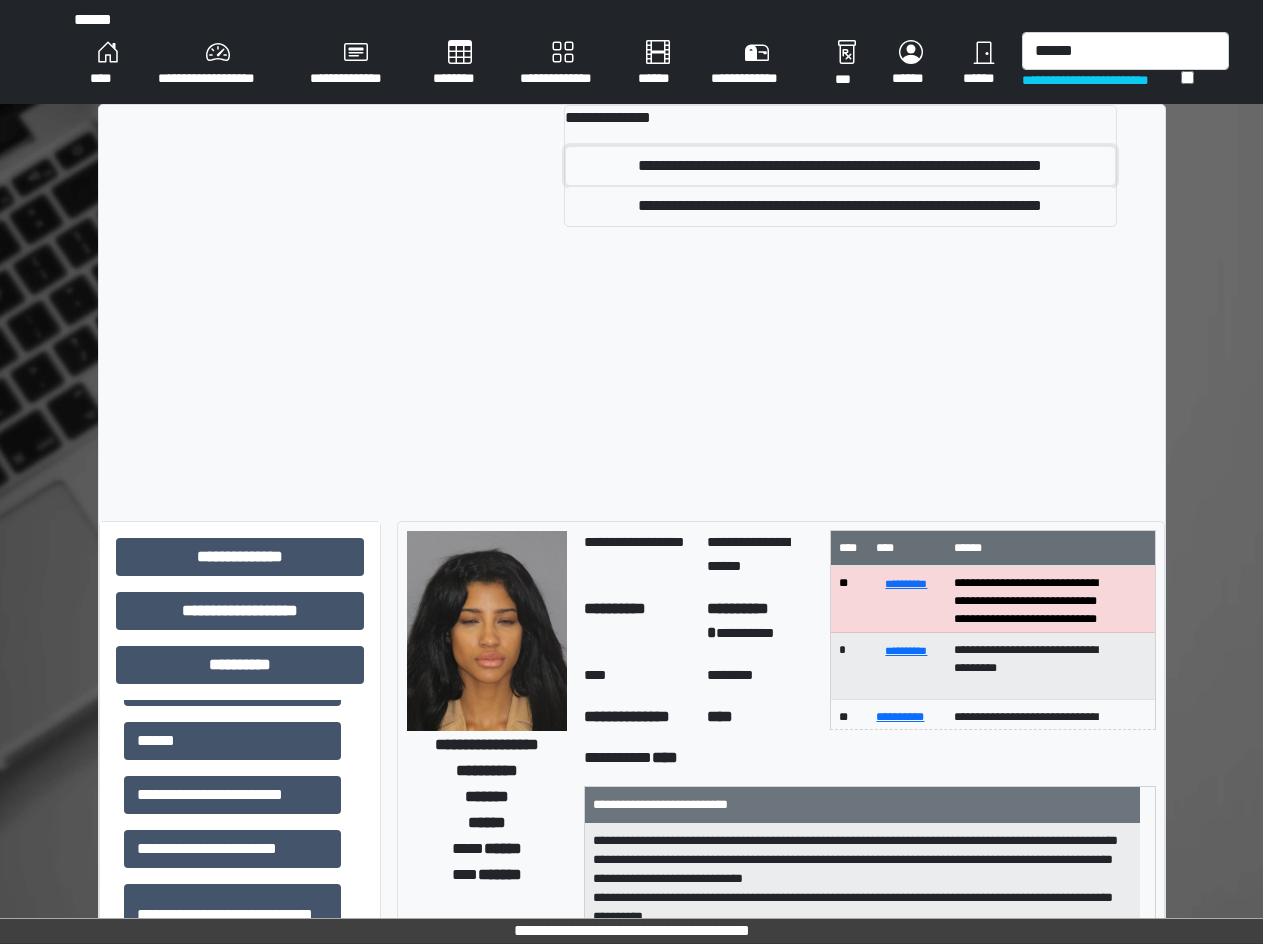 click on "**********" at bounding box center (840, 166) 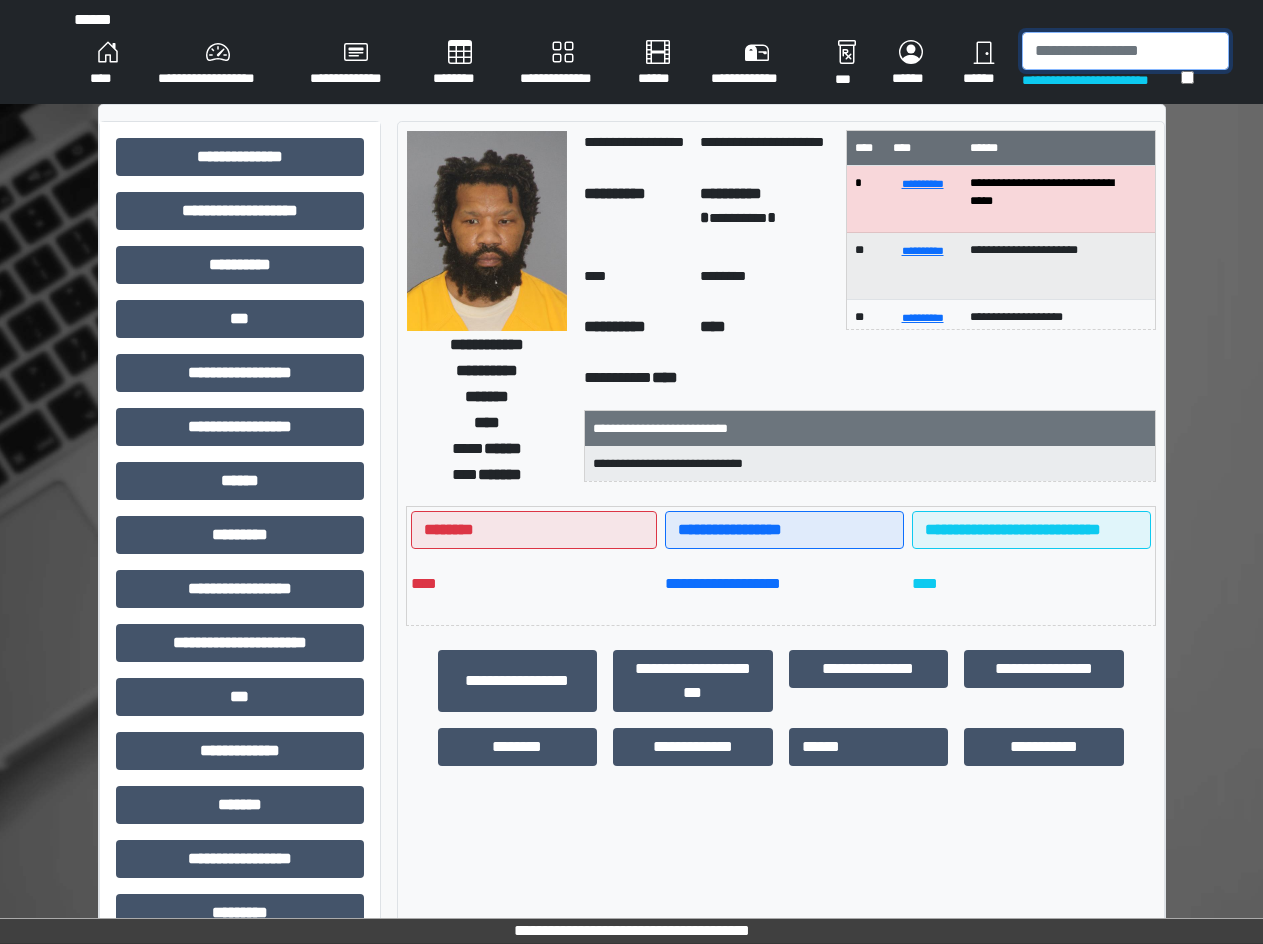 click at bounding box center (1125, 51) 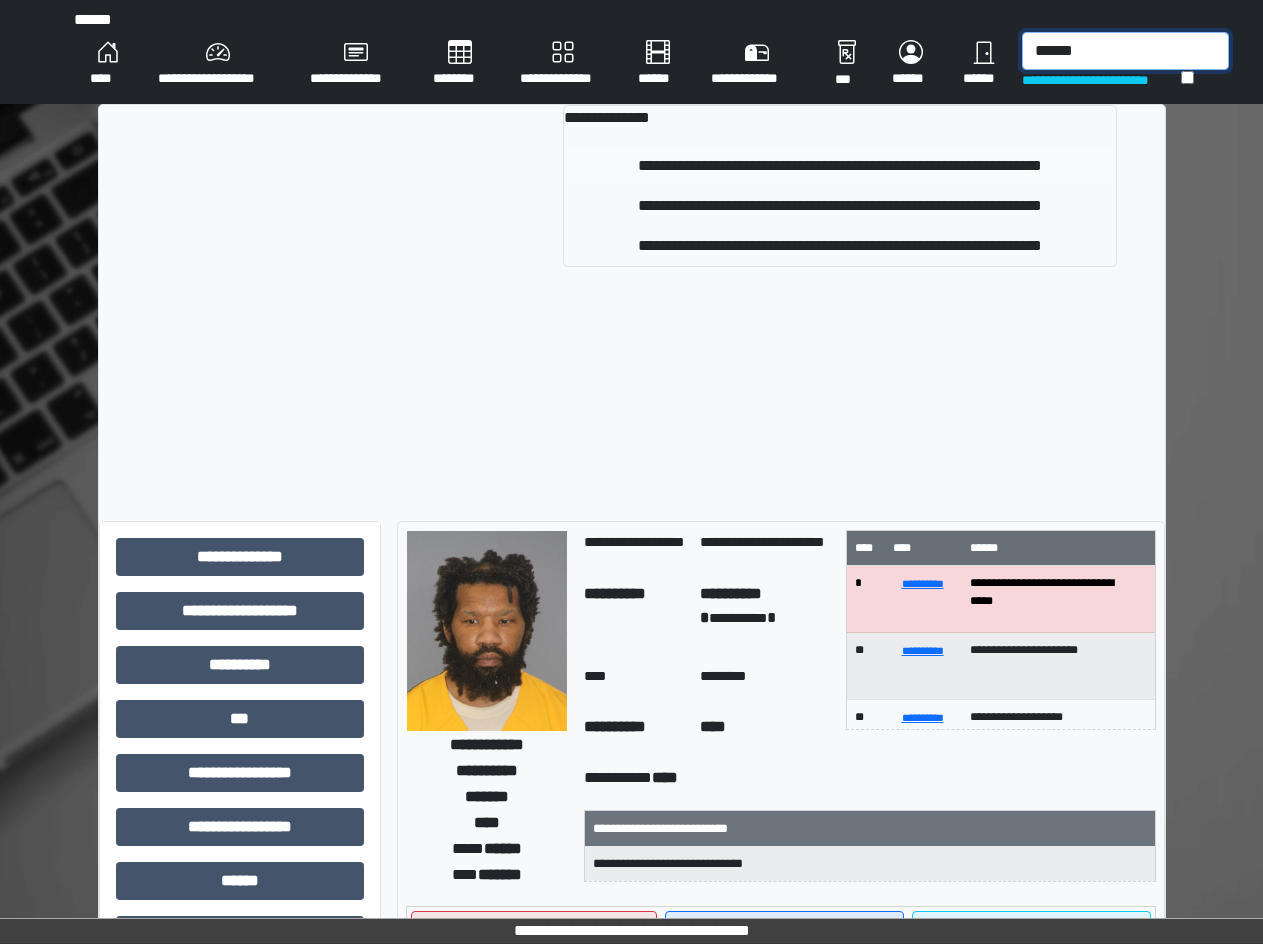 type on "******" 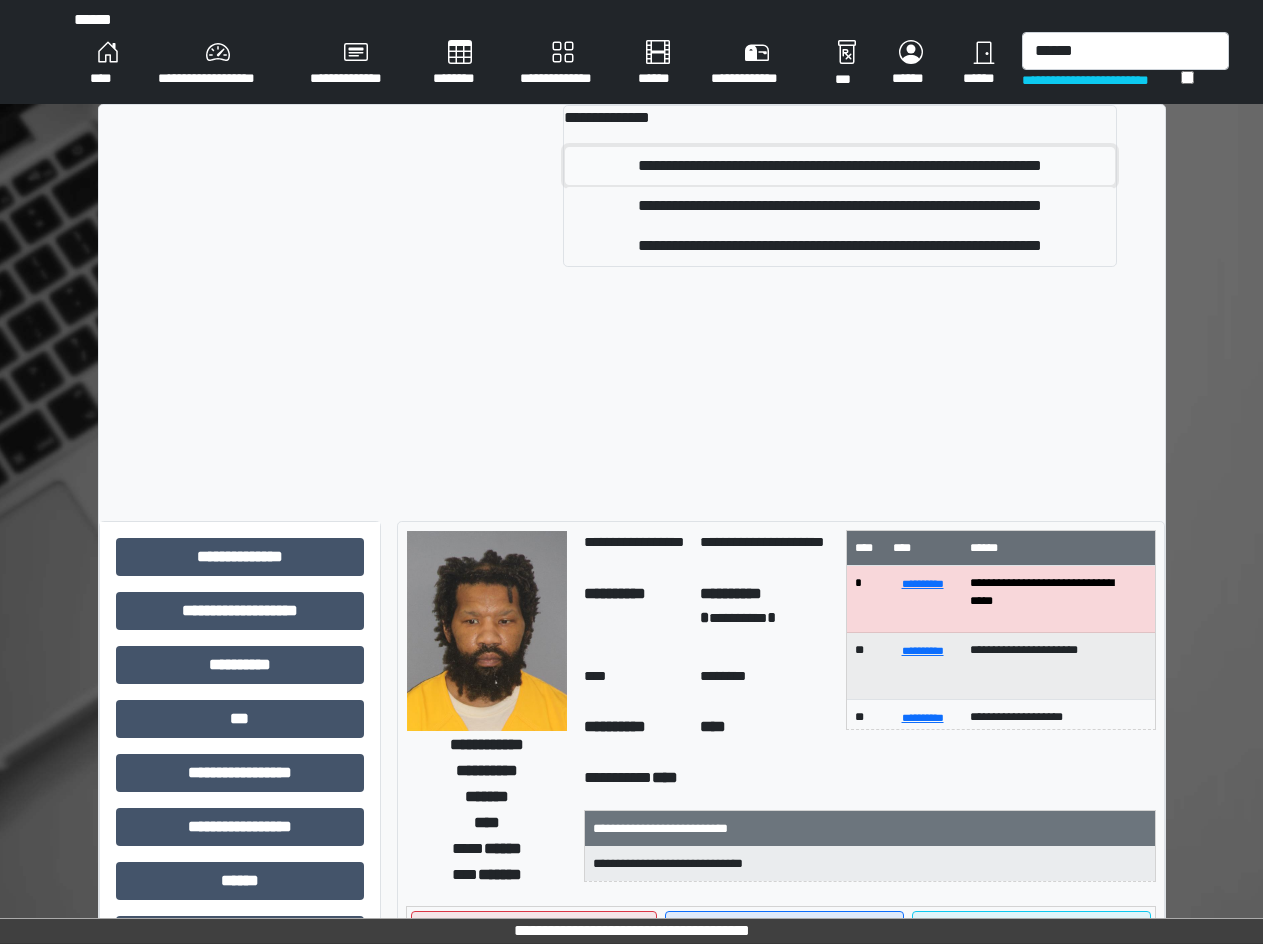 click on "**********" at bounding box center (840, 166) 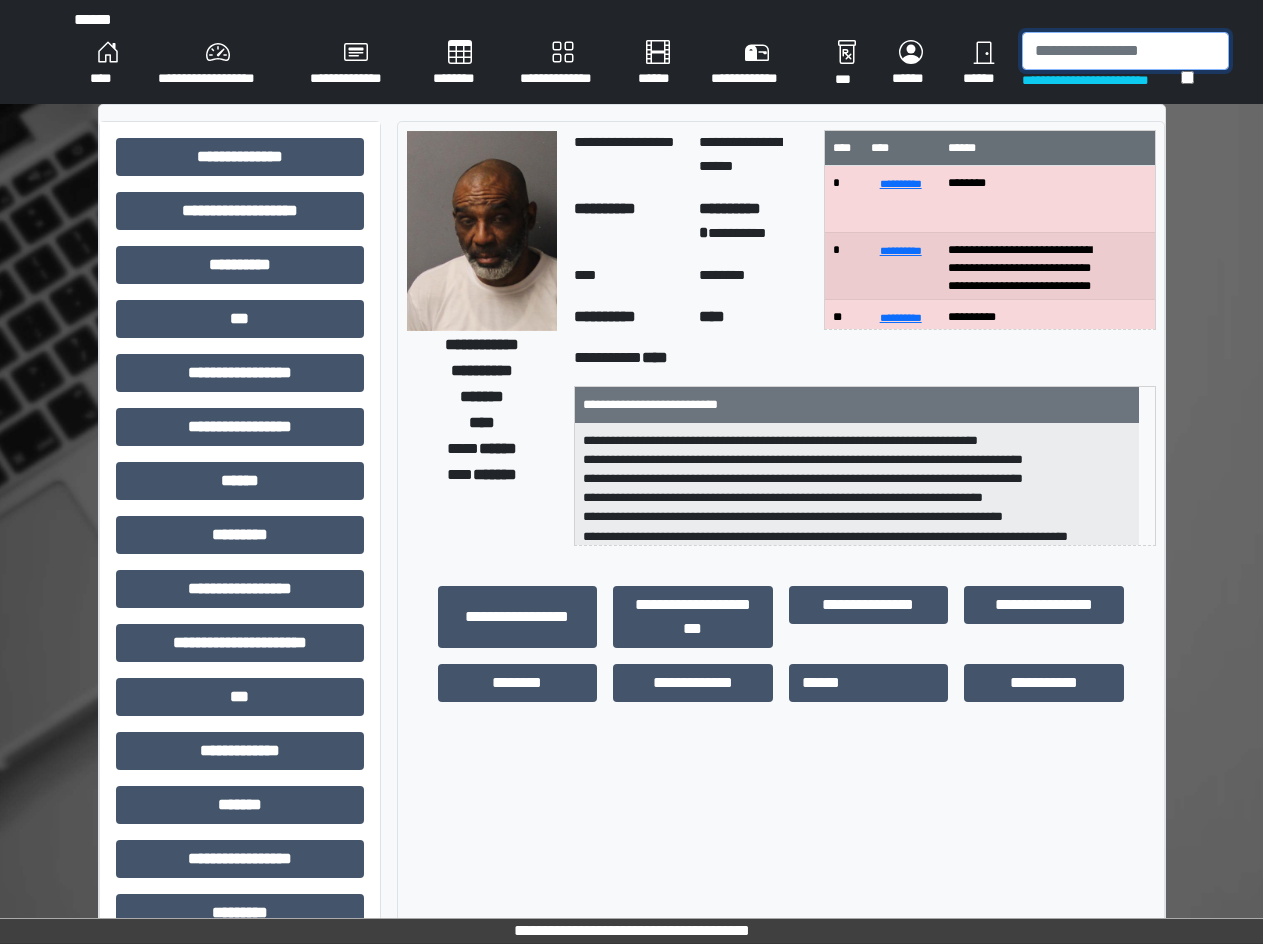 click at bounding box center [1125, 51] 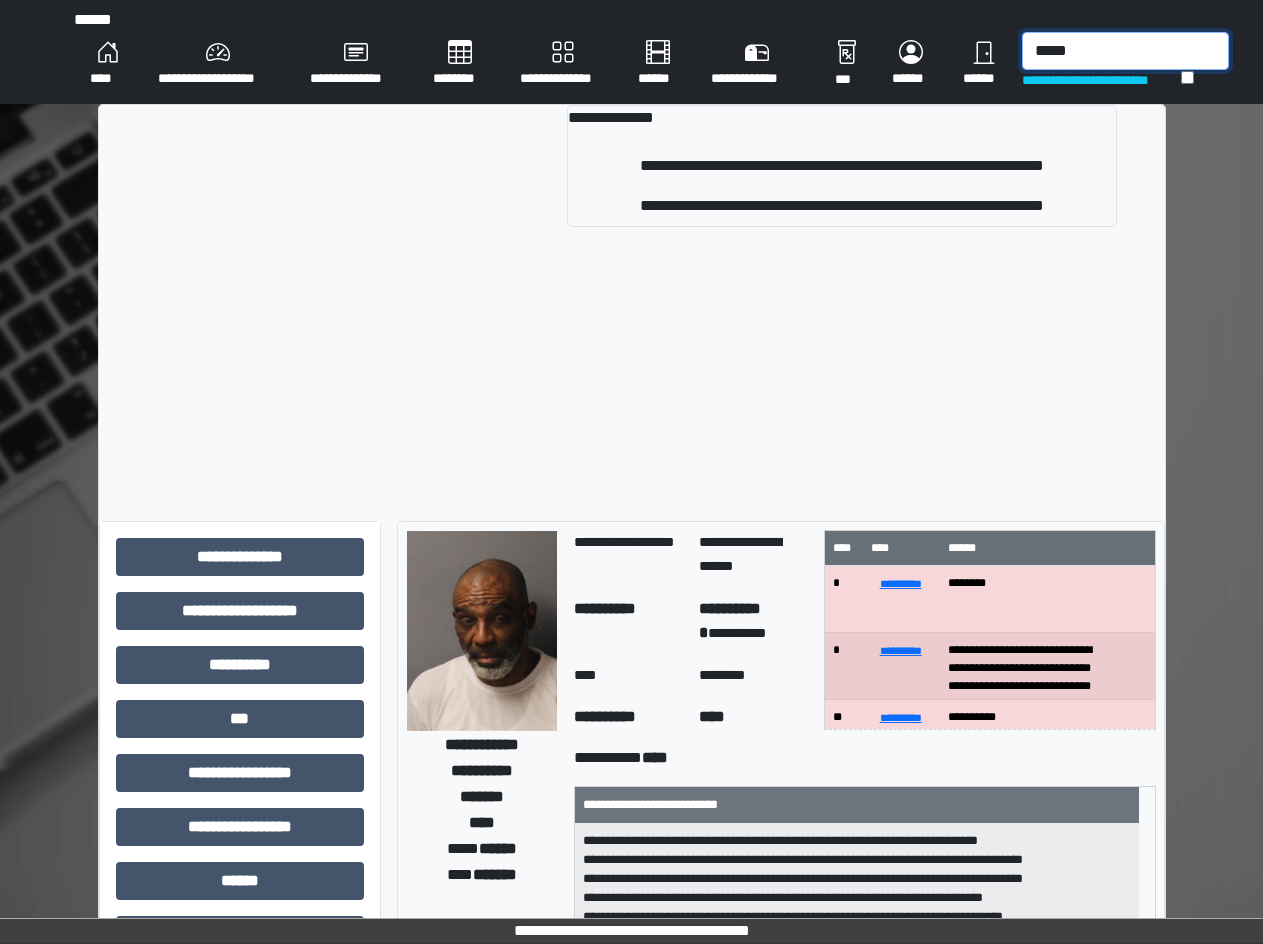 type on "*****" 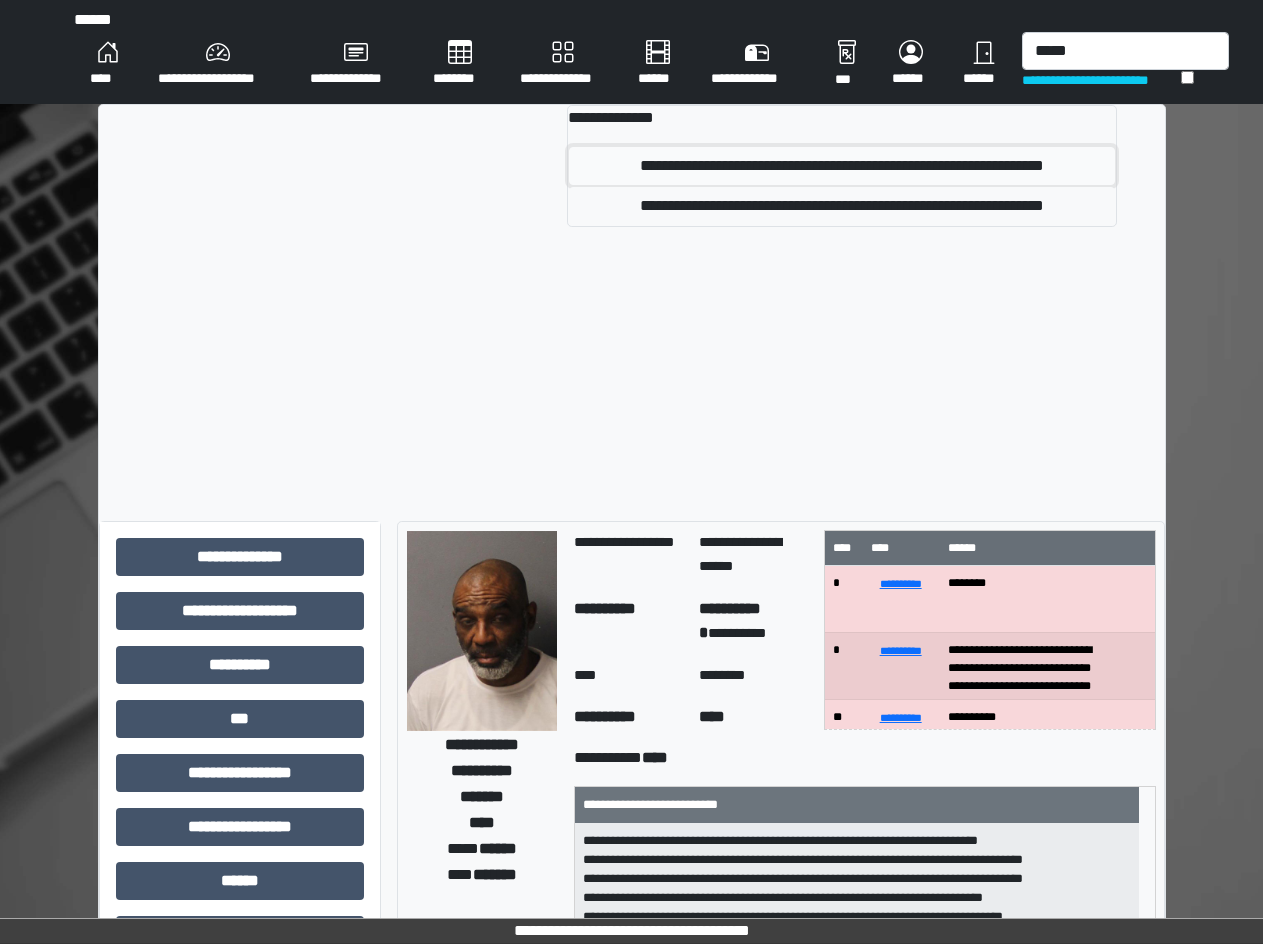 click on "**********" at bounding box center [842, 166] 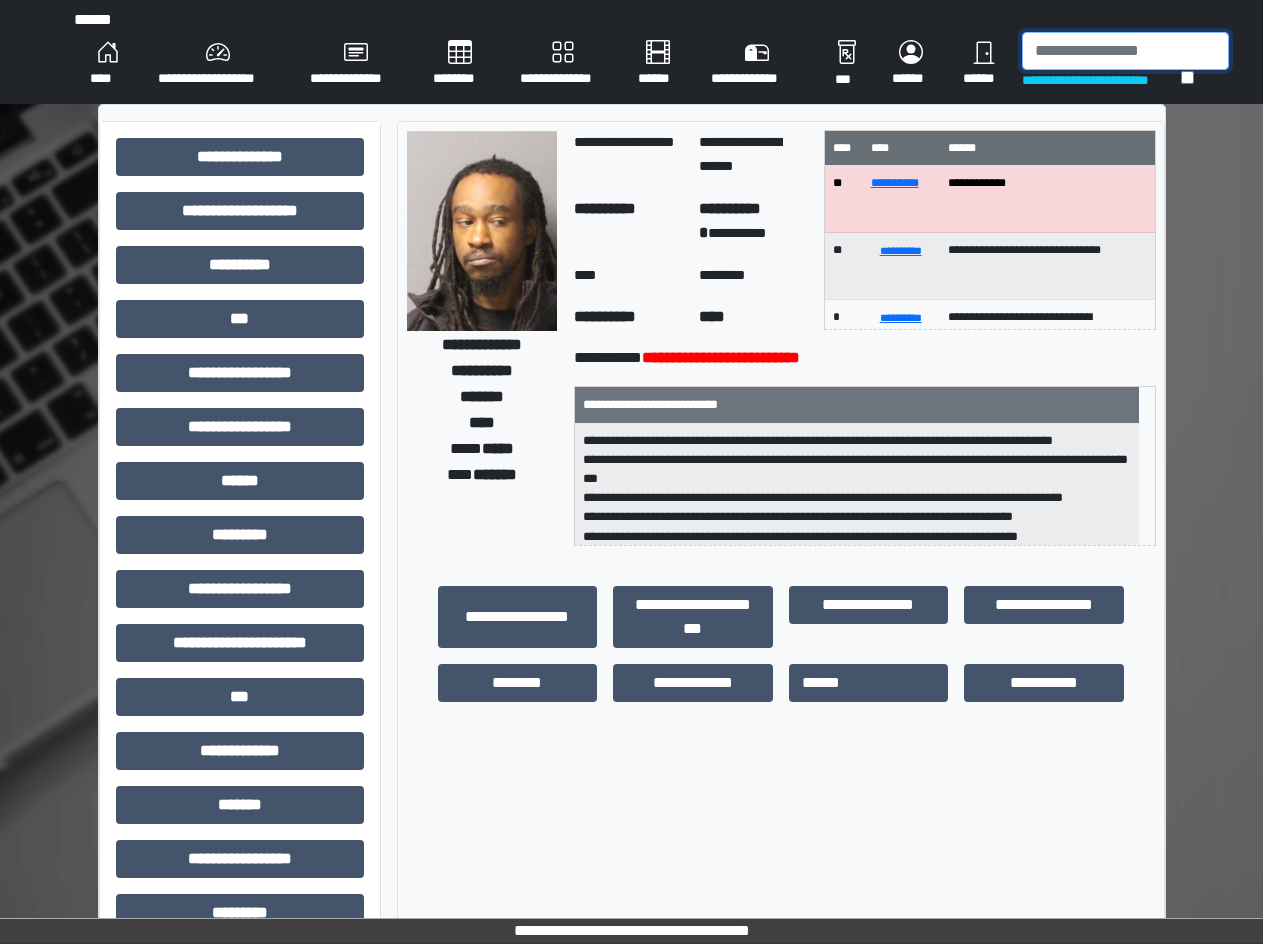click at bounding box center (1125, 51) 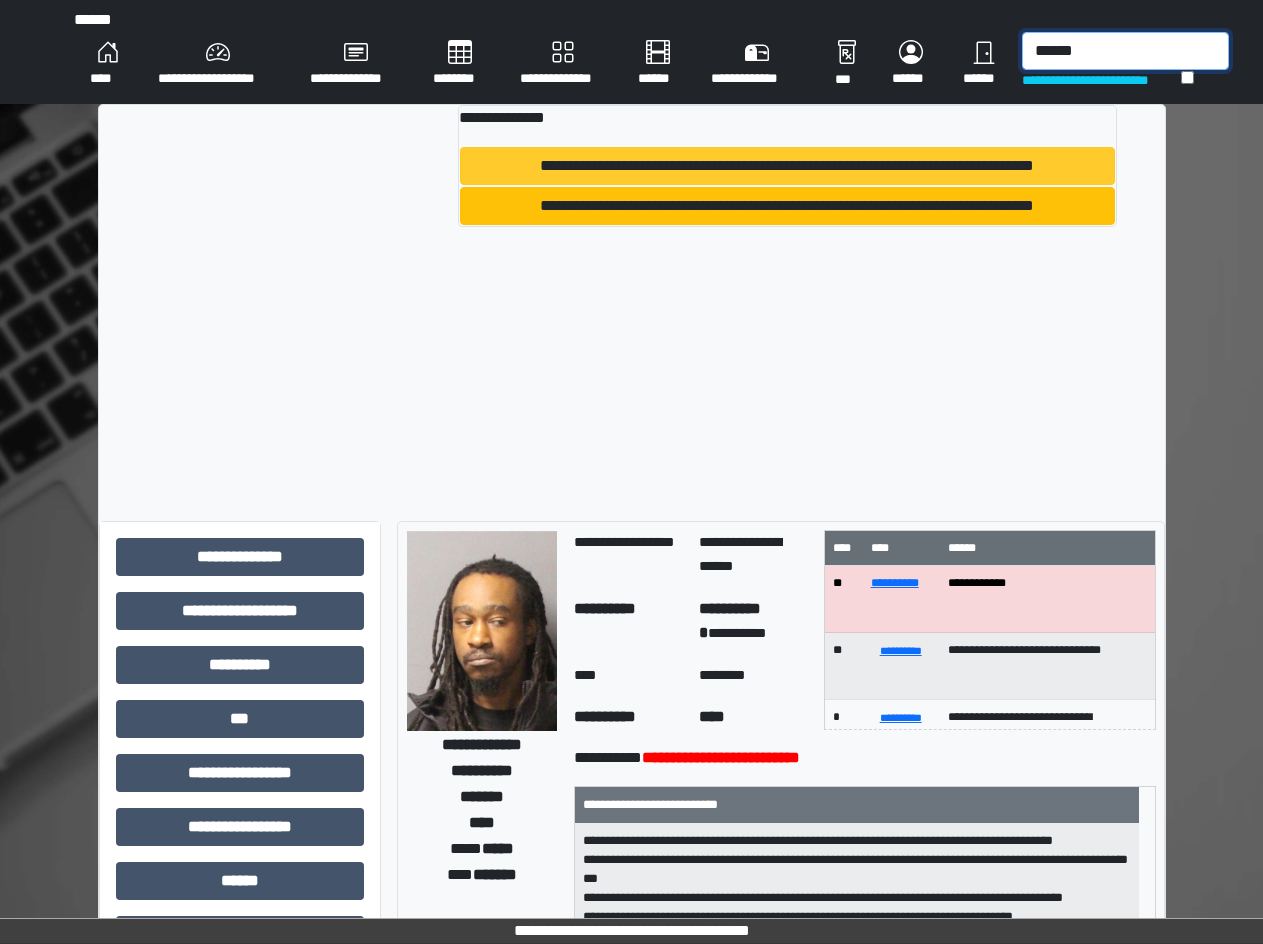 type on "******" 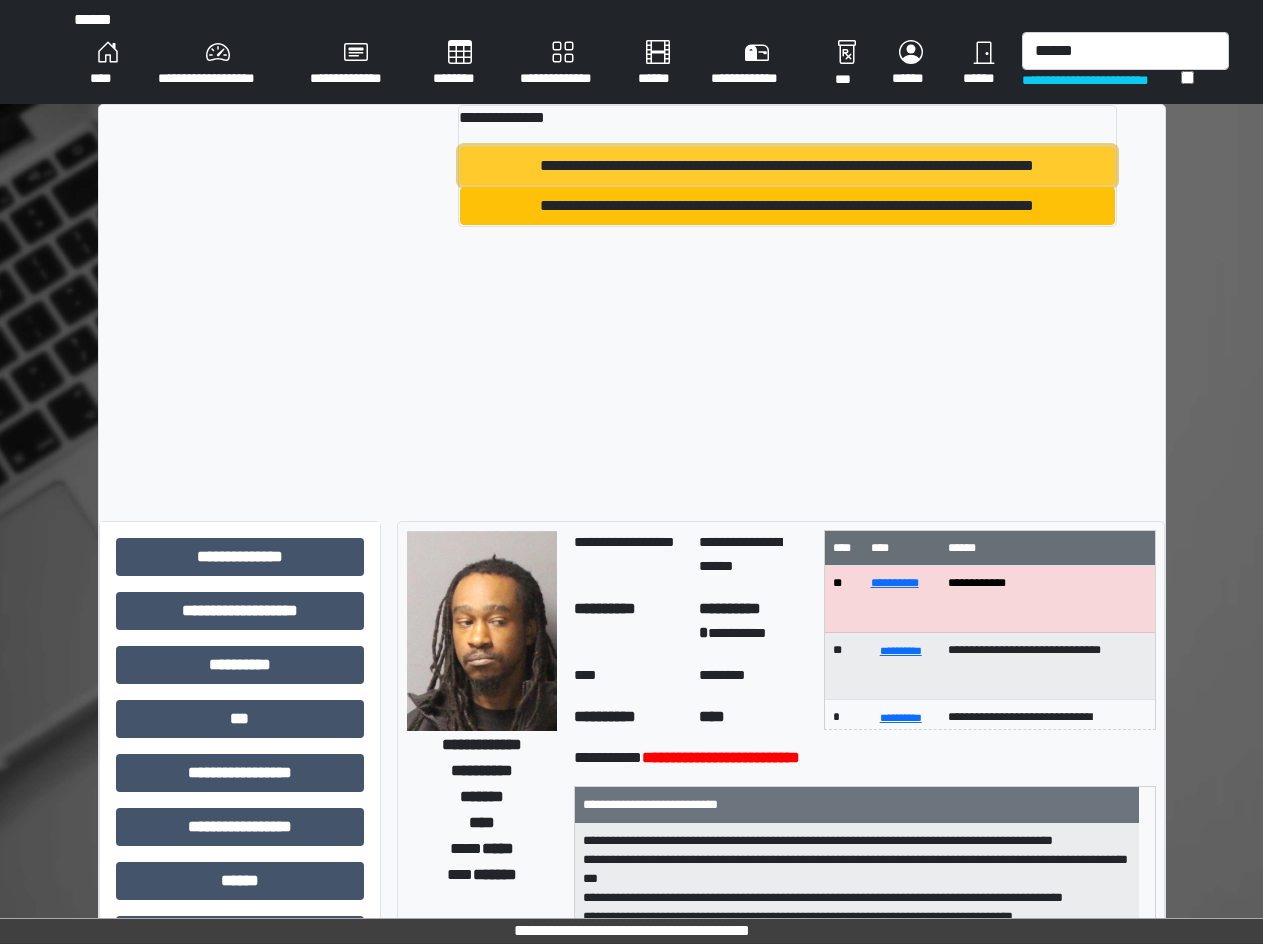 click on "**********" at bounding box center (787, 166) 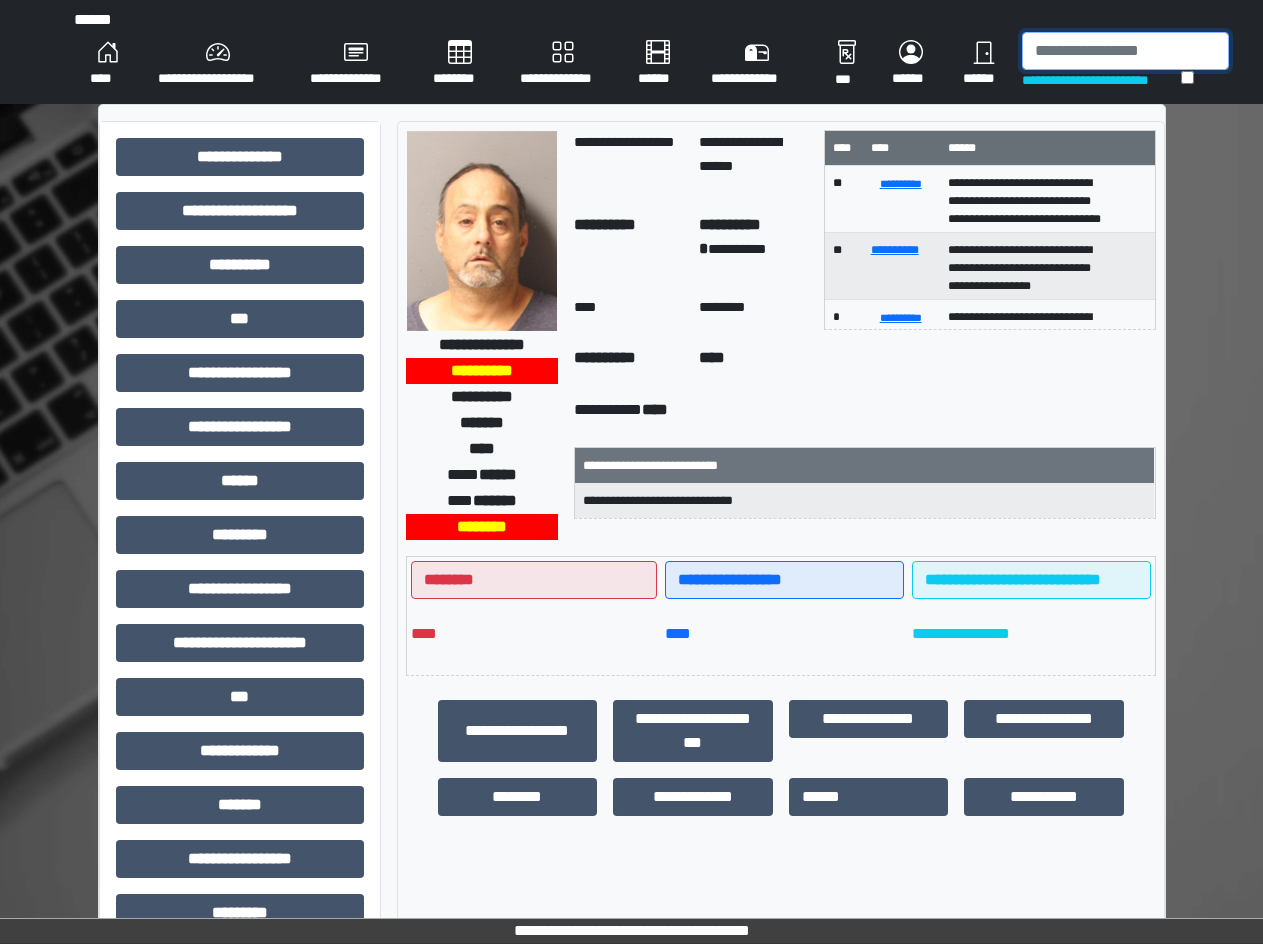 click at bounding box center (1125, 51) 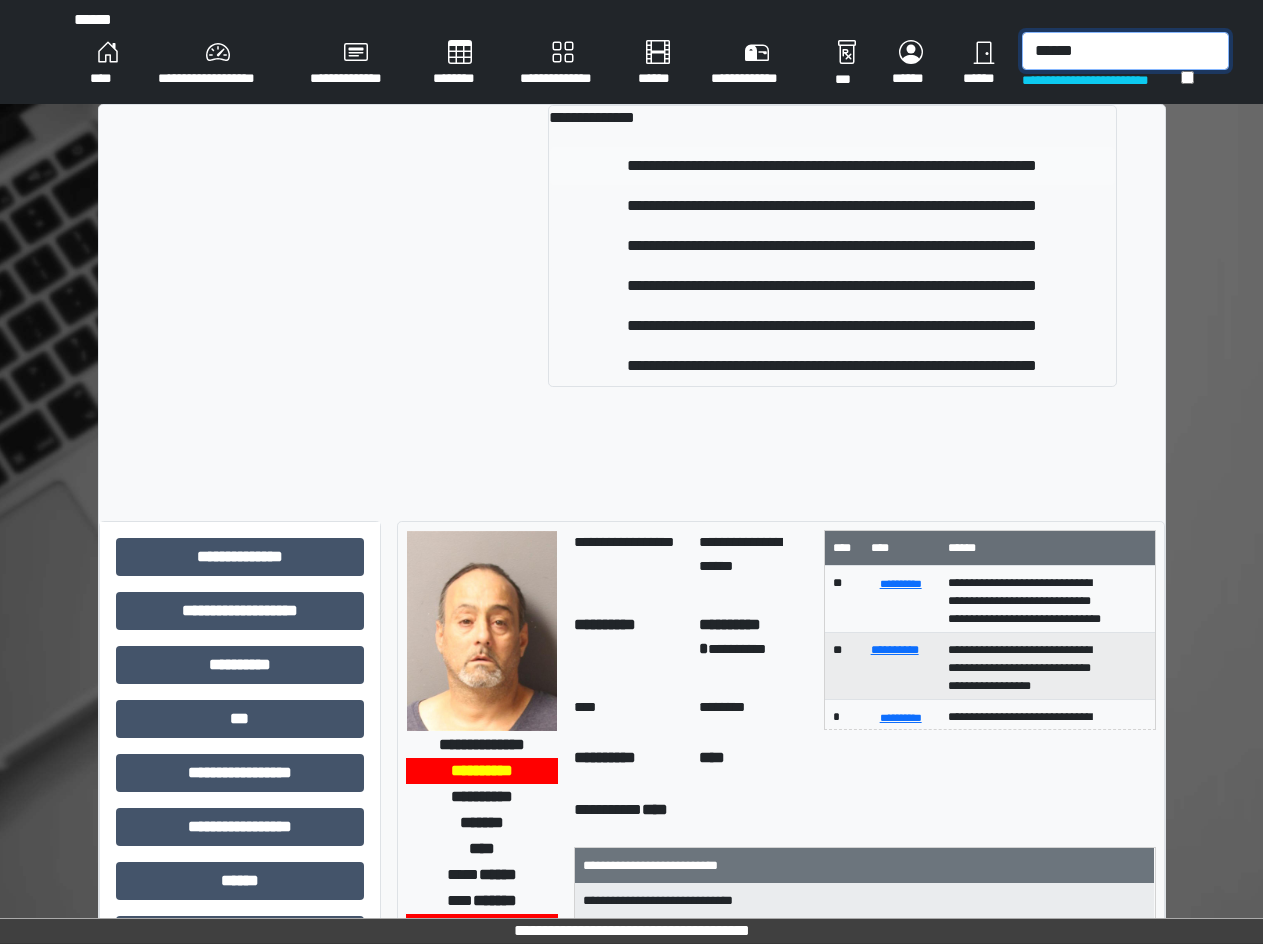type on "******" 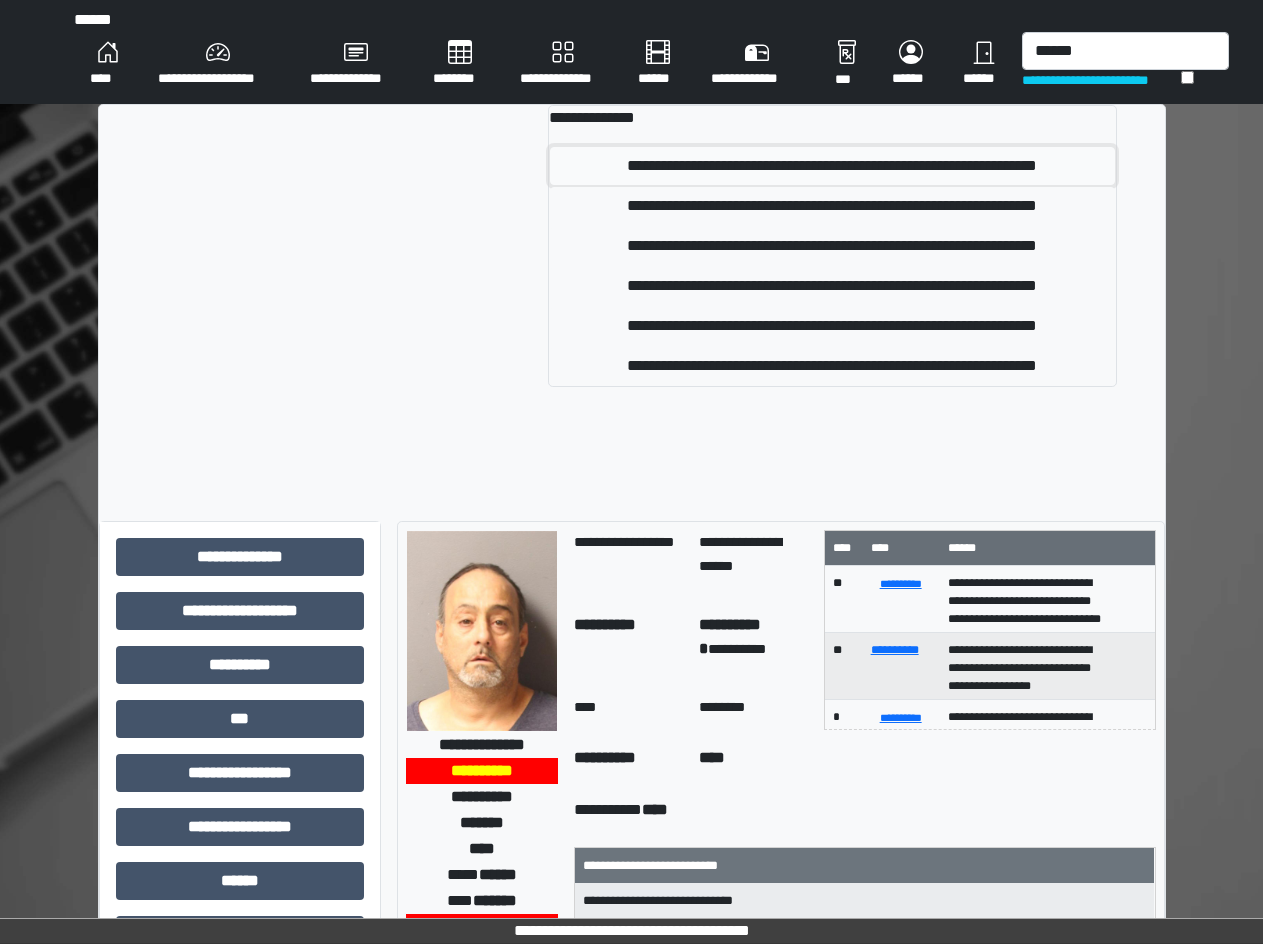 click on "**********" at bounding box center (832, 166) 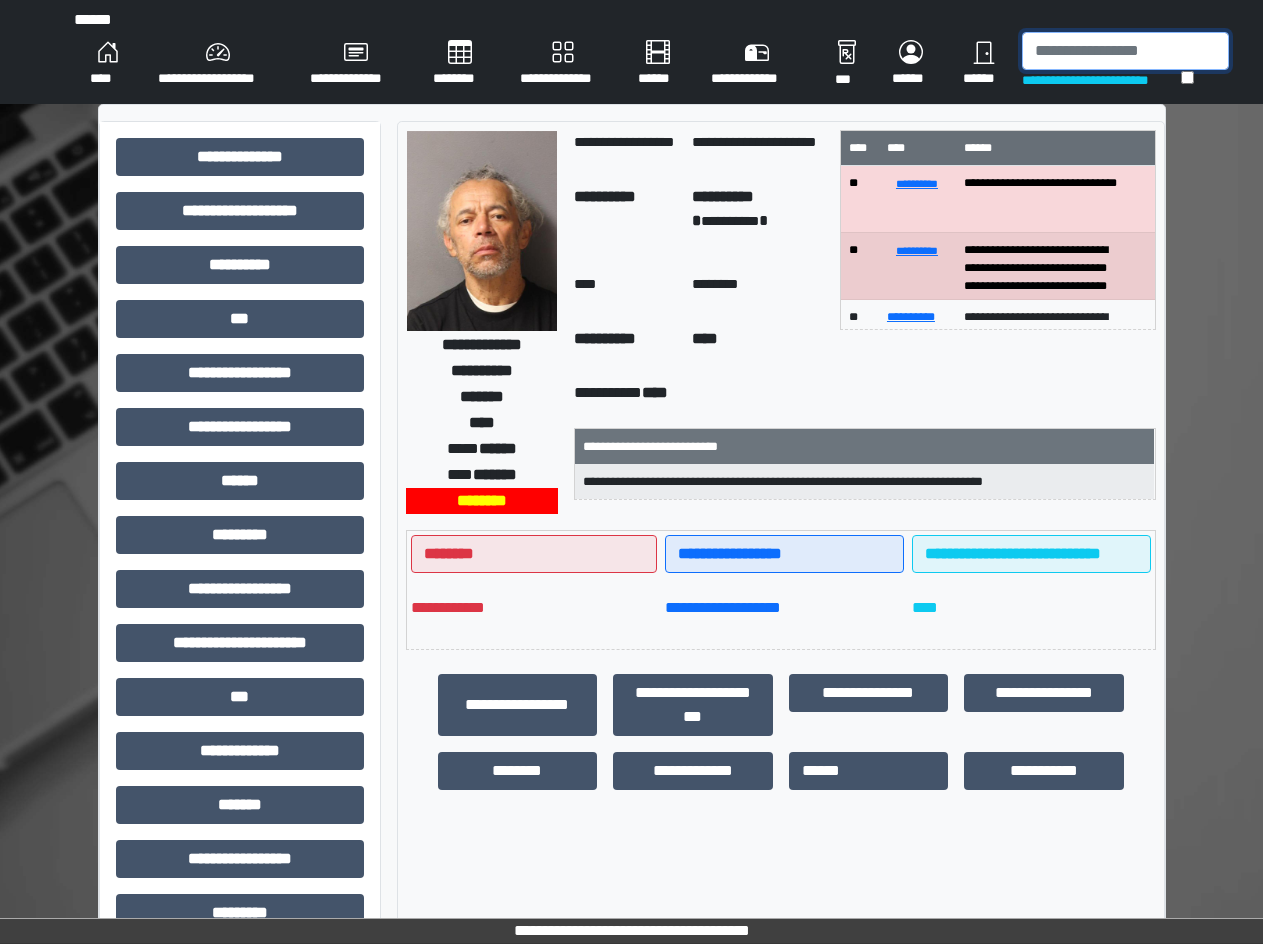 click at bounding box center (1125, 51) 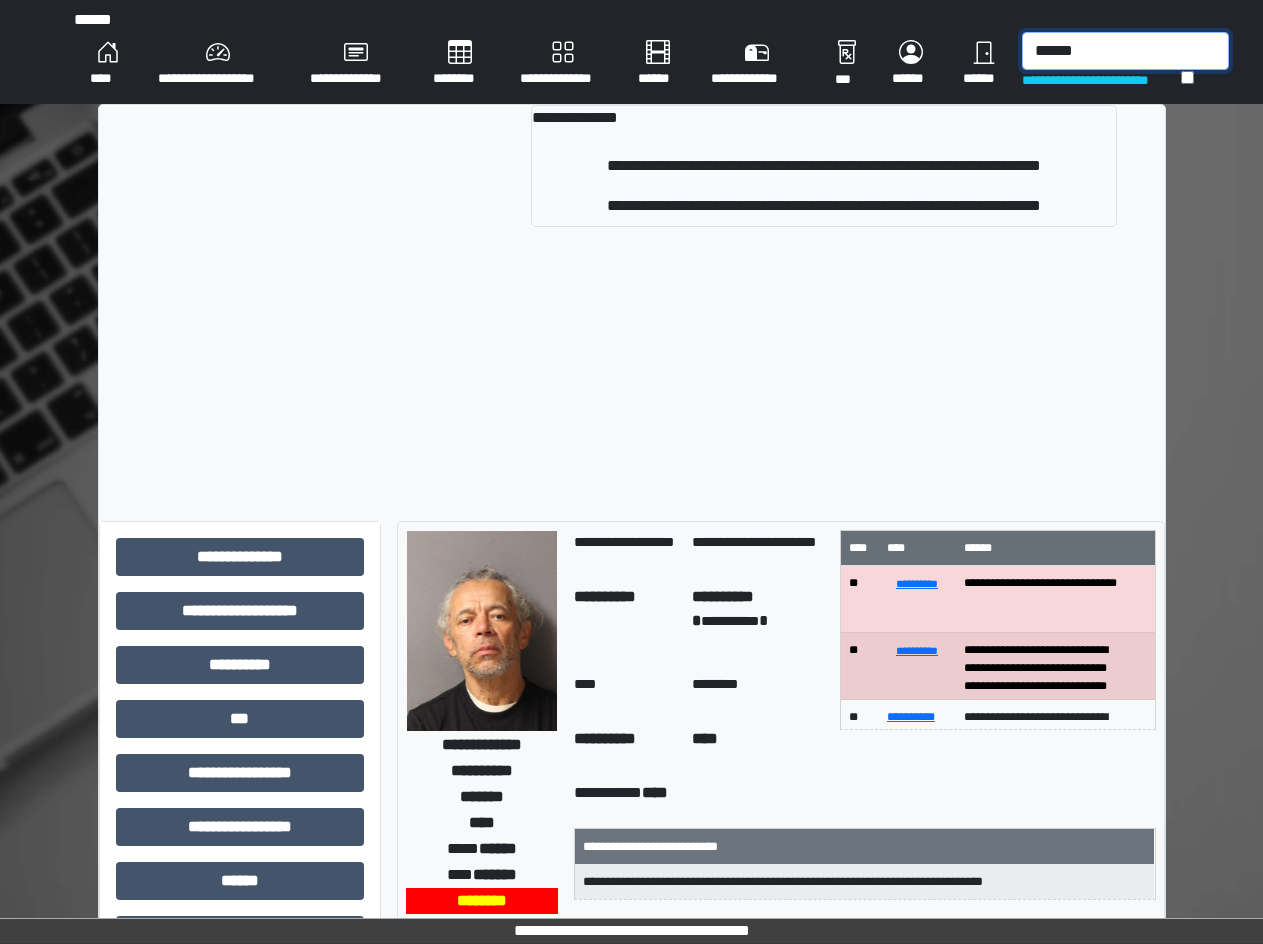 type on "******" 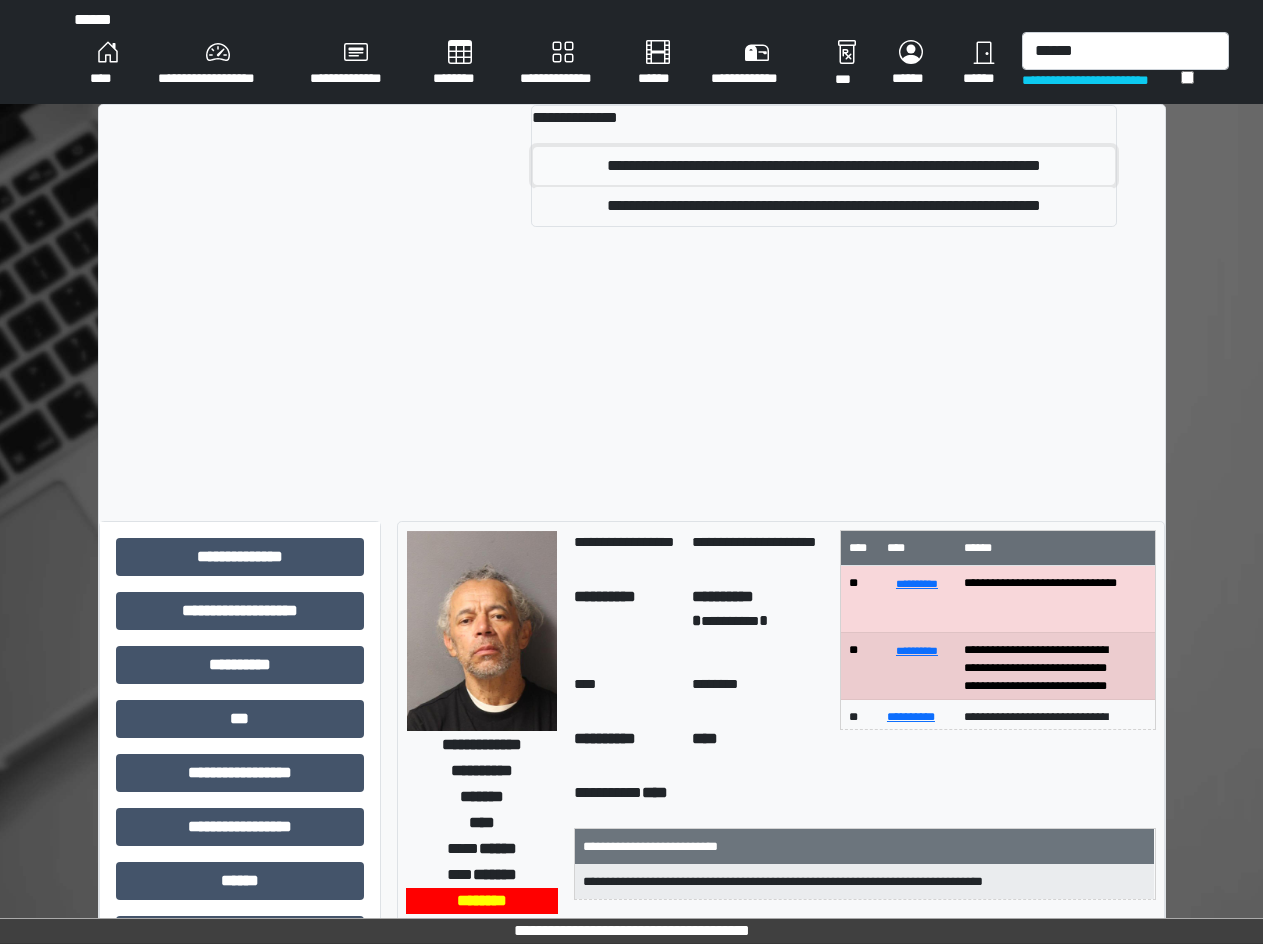 click on "**********" at bounding box center (823, 166) 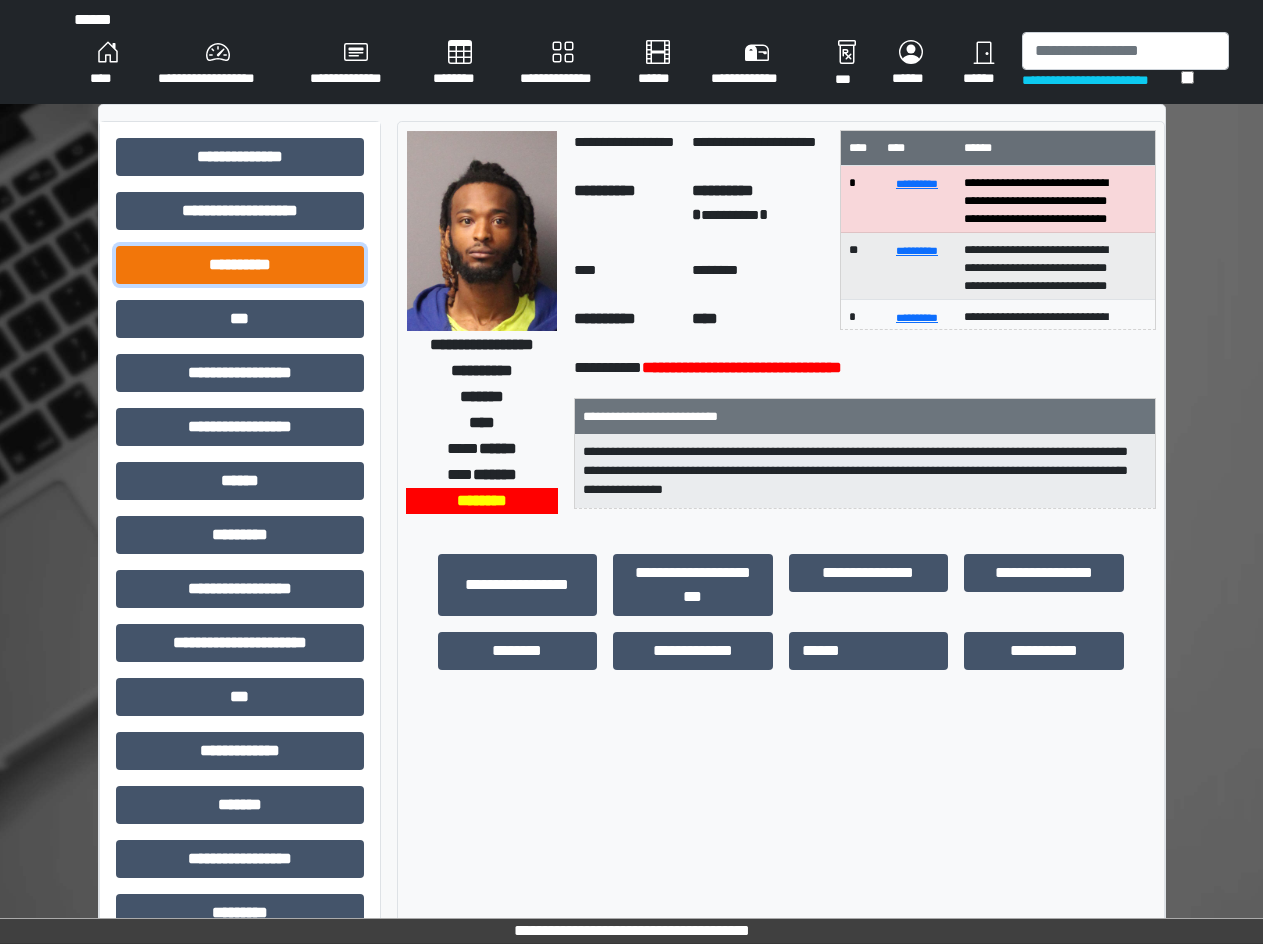click on "**********" at bounding box center (240, 265) 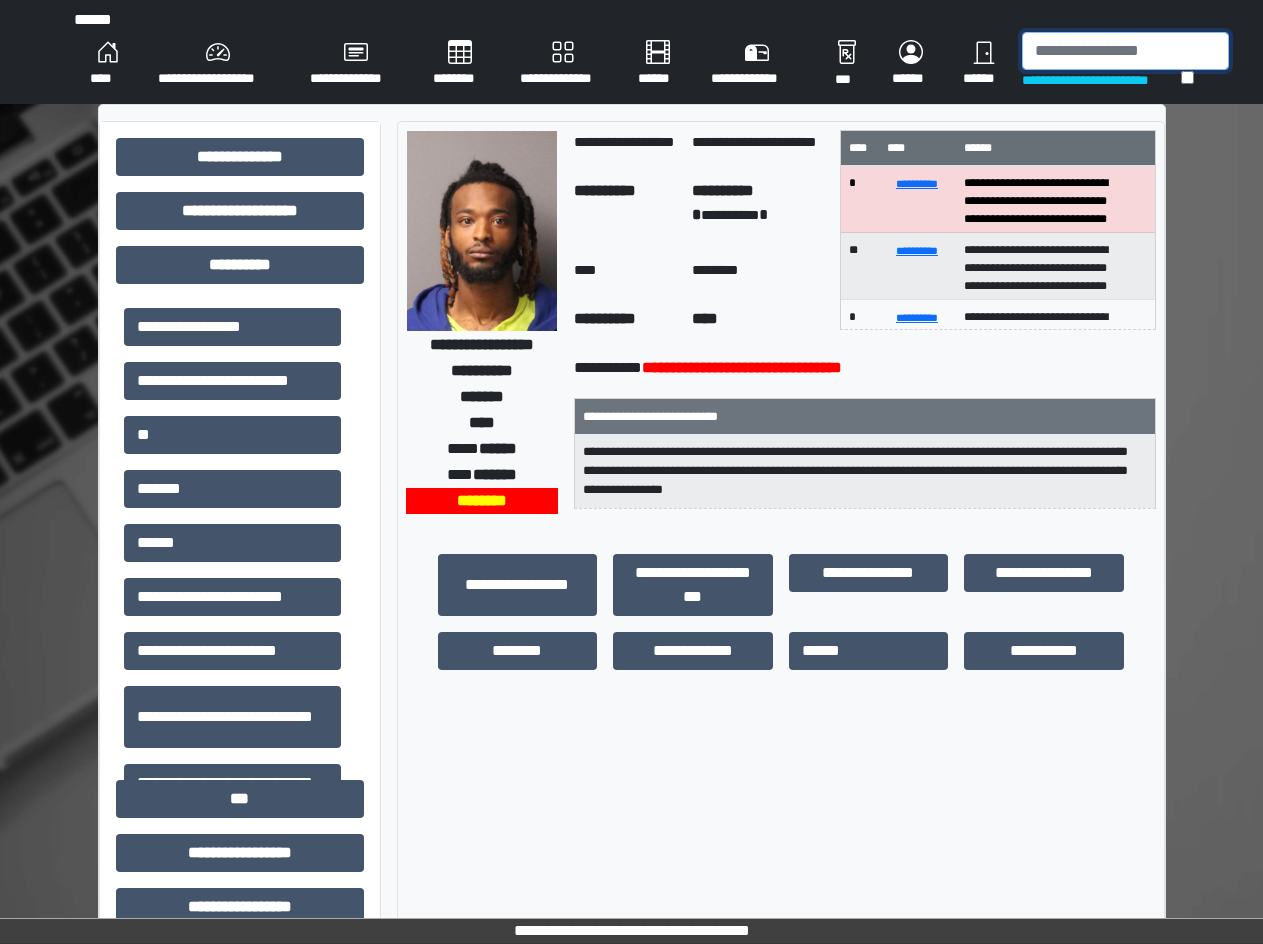 click at bounding box center [1125, 51] 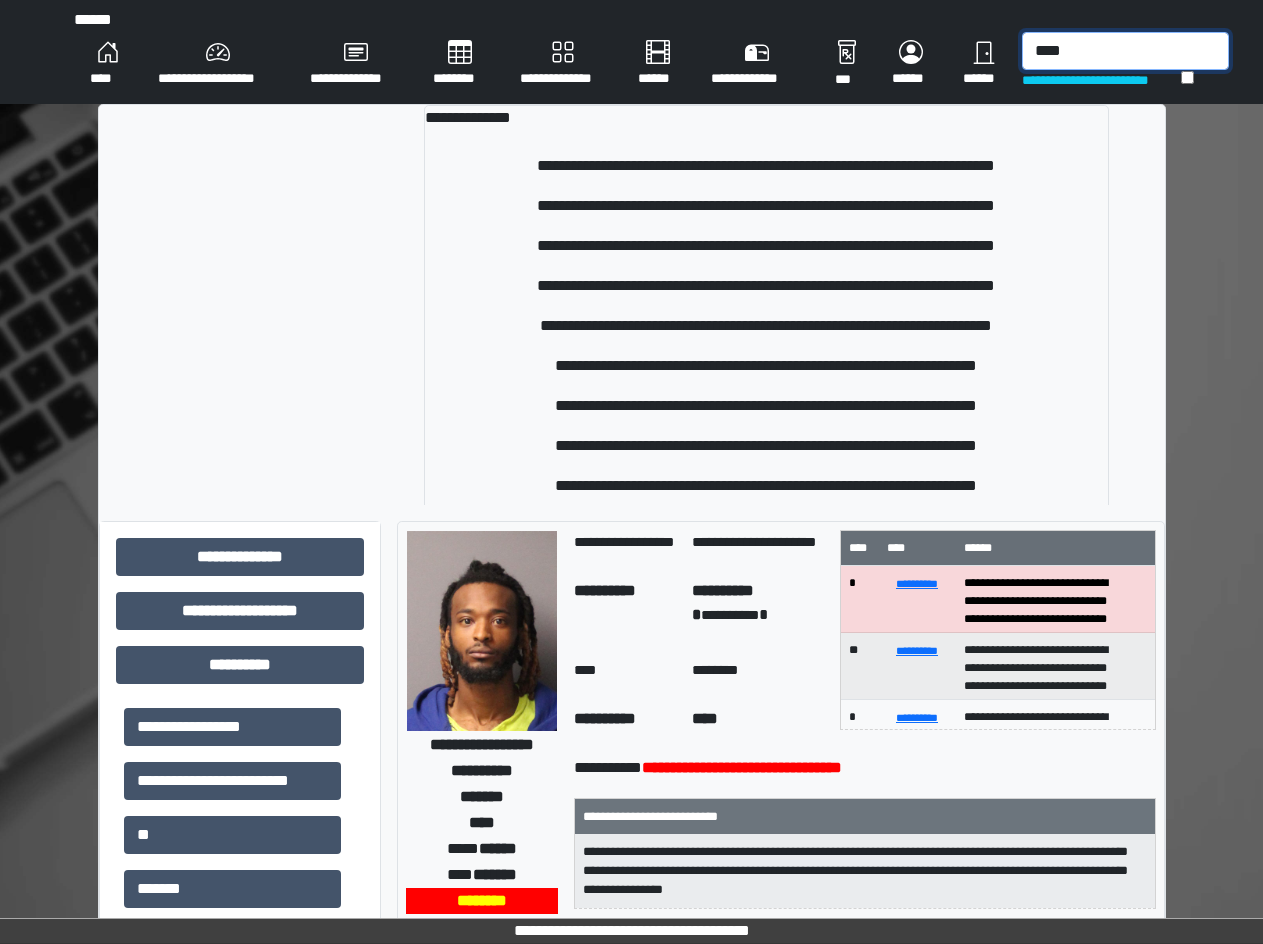 type on "****" 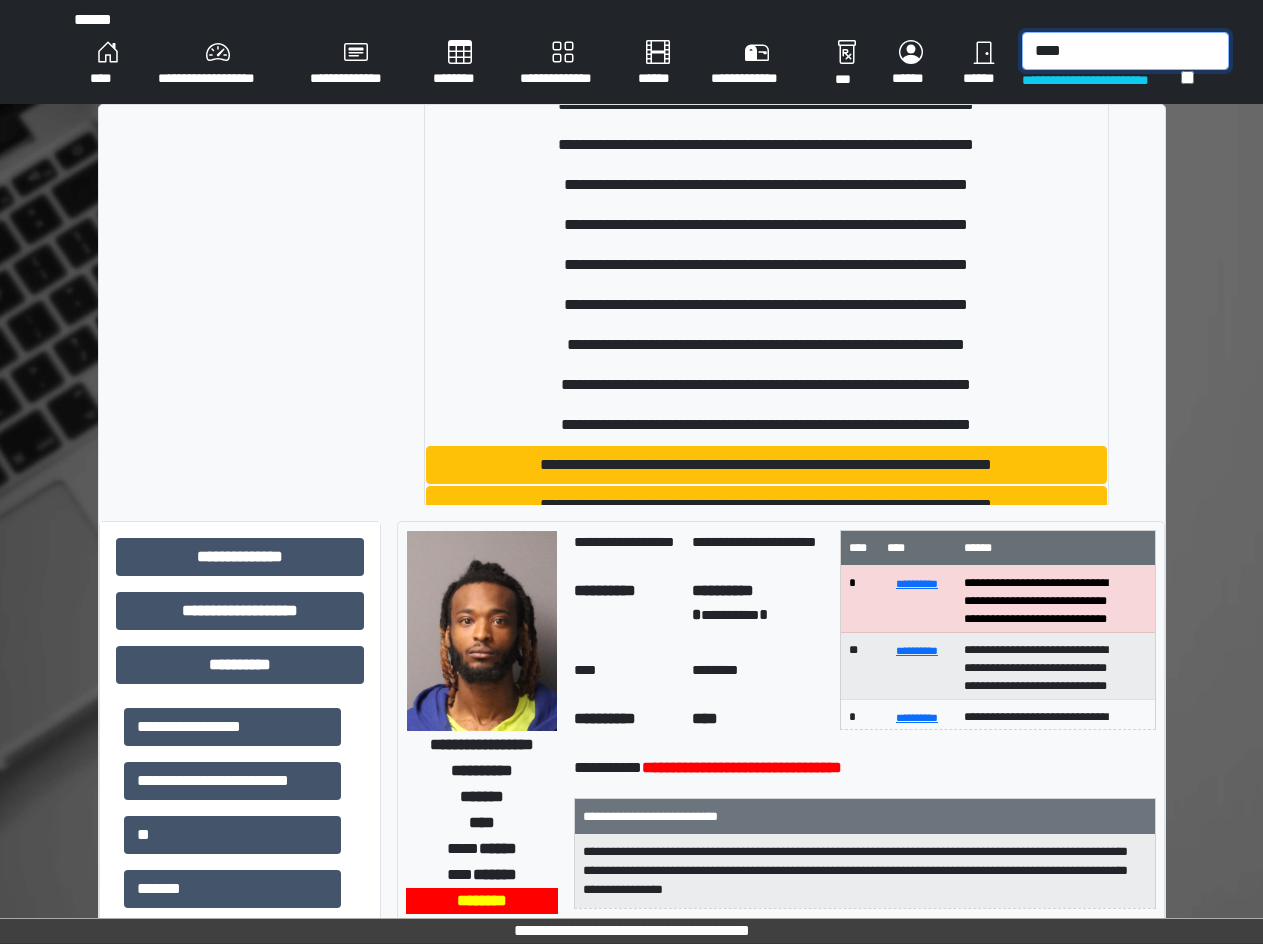 scroll, scrollTop: 600, scrollLeft: 0, axis: vertical 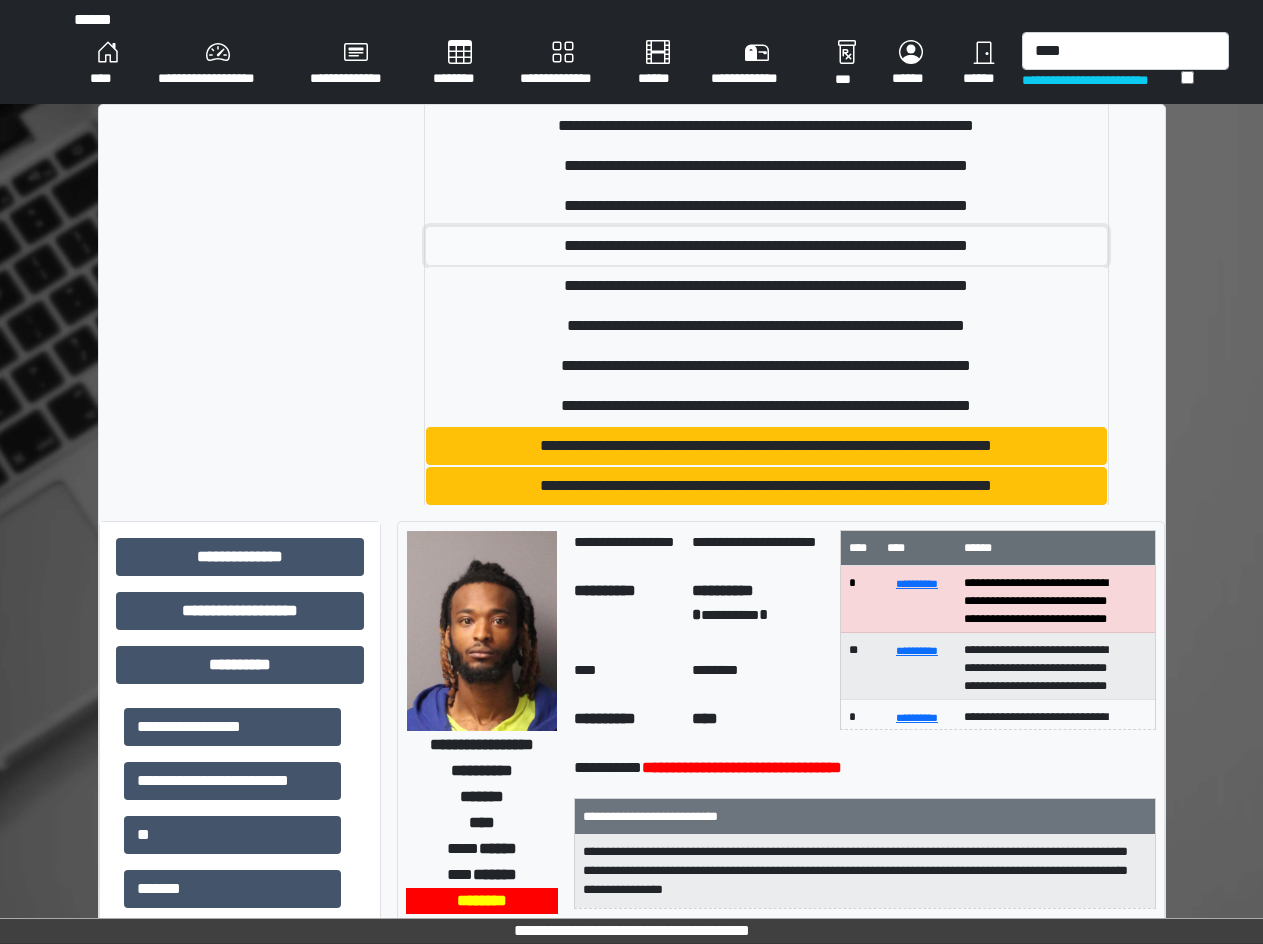 click on "**********" at bounding box center [766, 246] 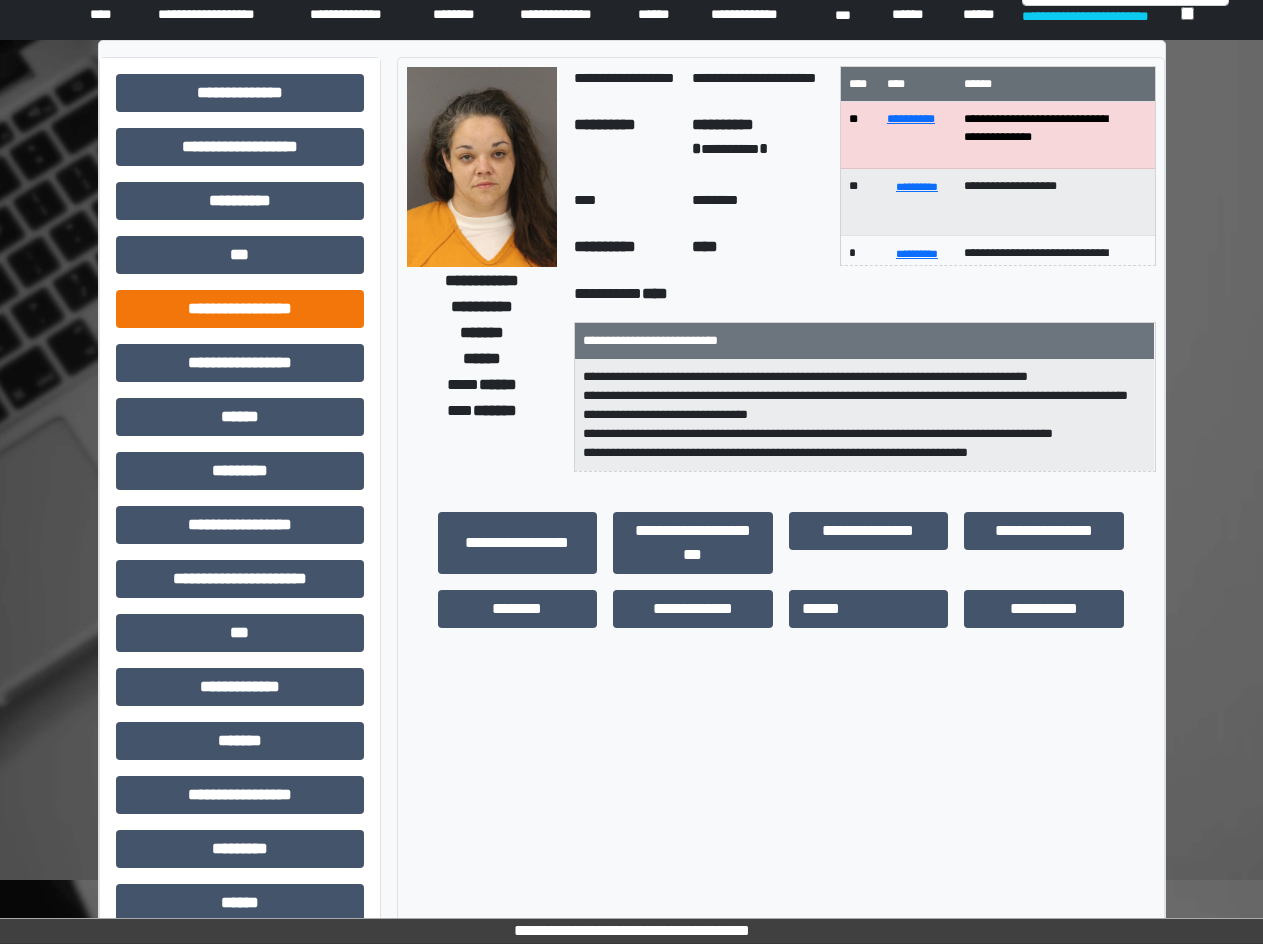 scroll, scrollTop: 100, scrollLeft: 0, axis: vertical 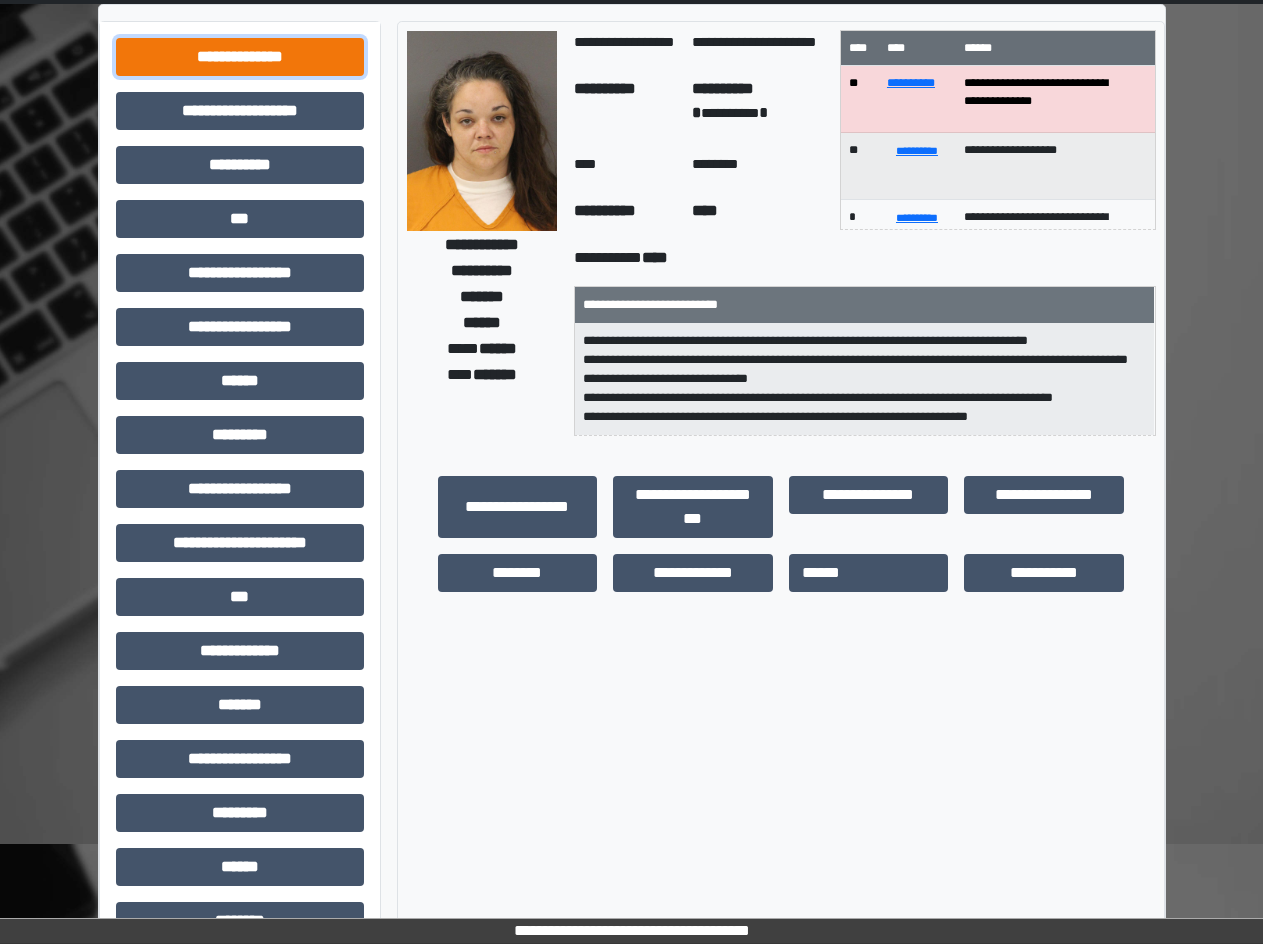click on "**********" at bounding box center (240, 57) 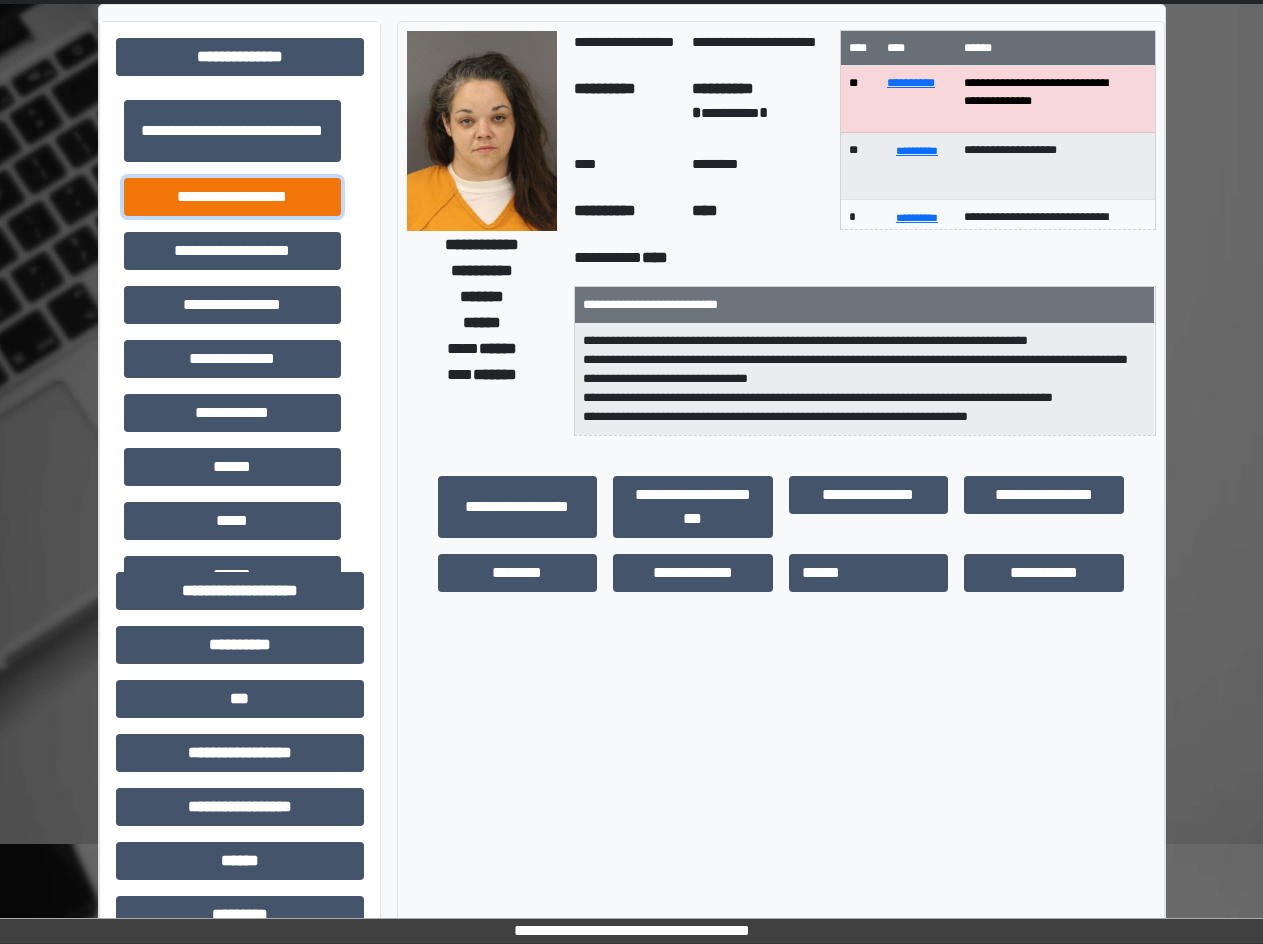 click on "**********" at bounding box center [232, 197] 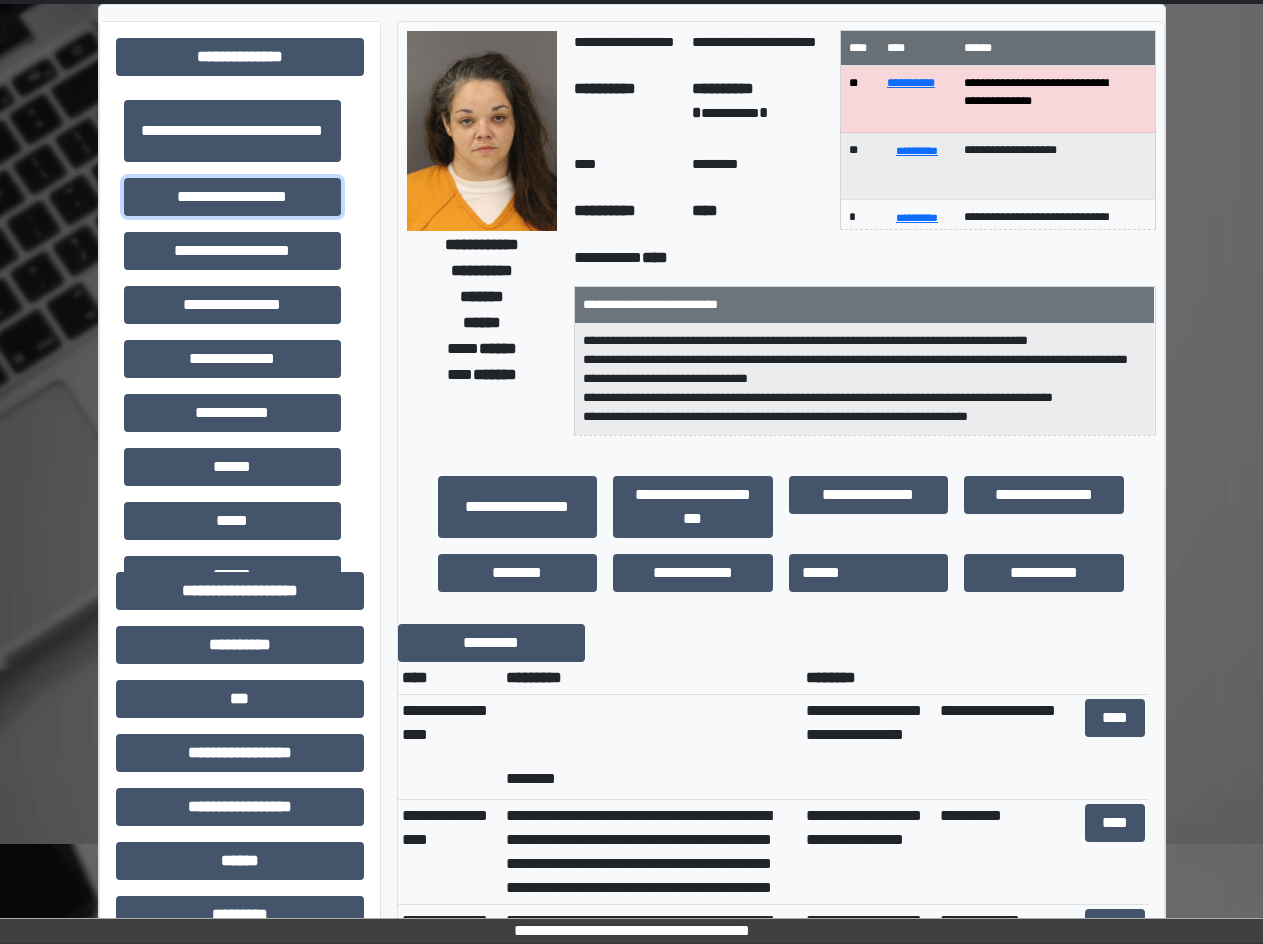 scroll, scrollTop: 120, scrollLeft: 0, axis: vertical 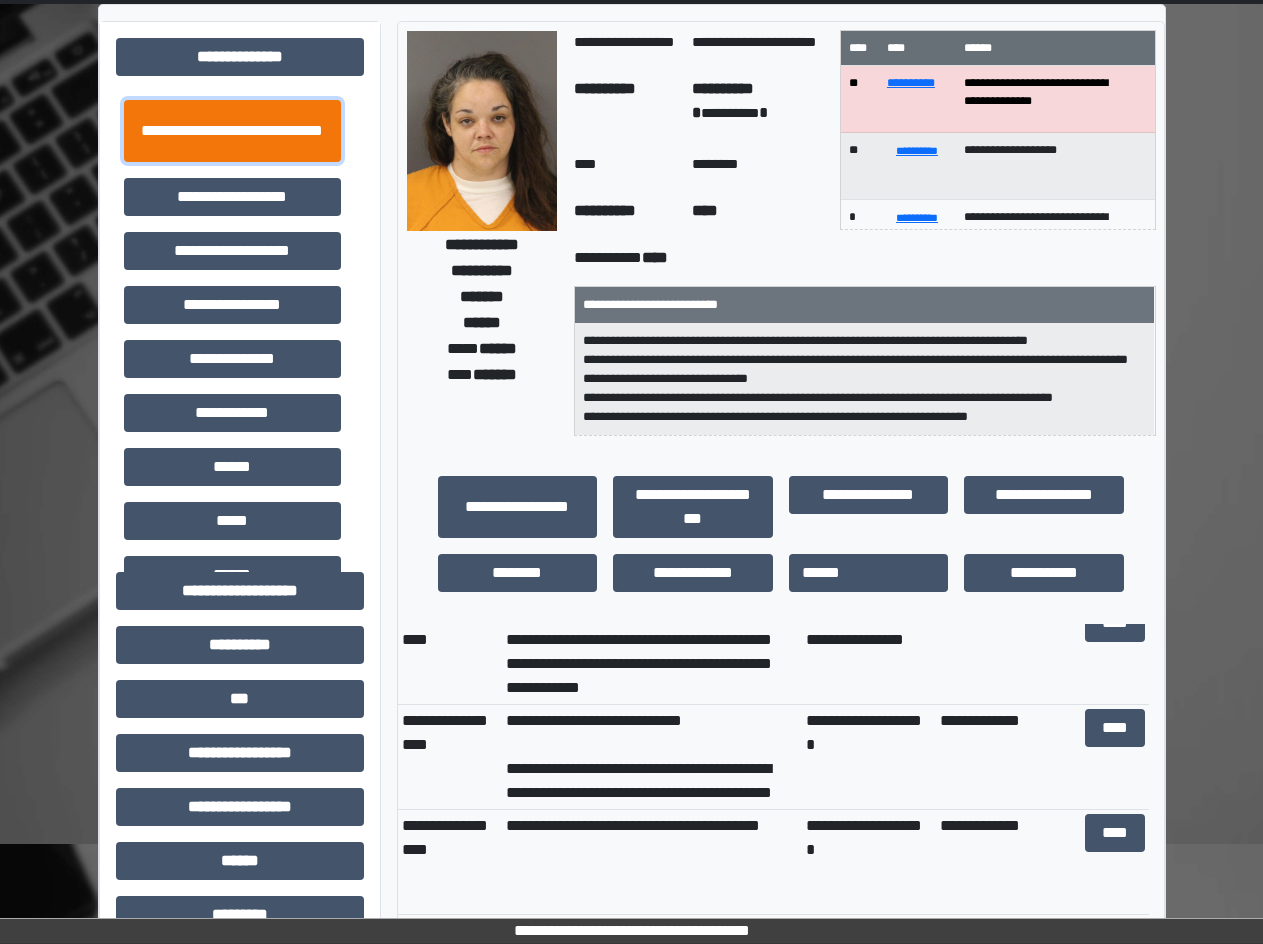 click on "**********" at bounding box center [232, 131] 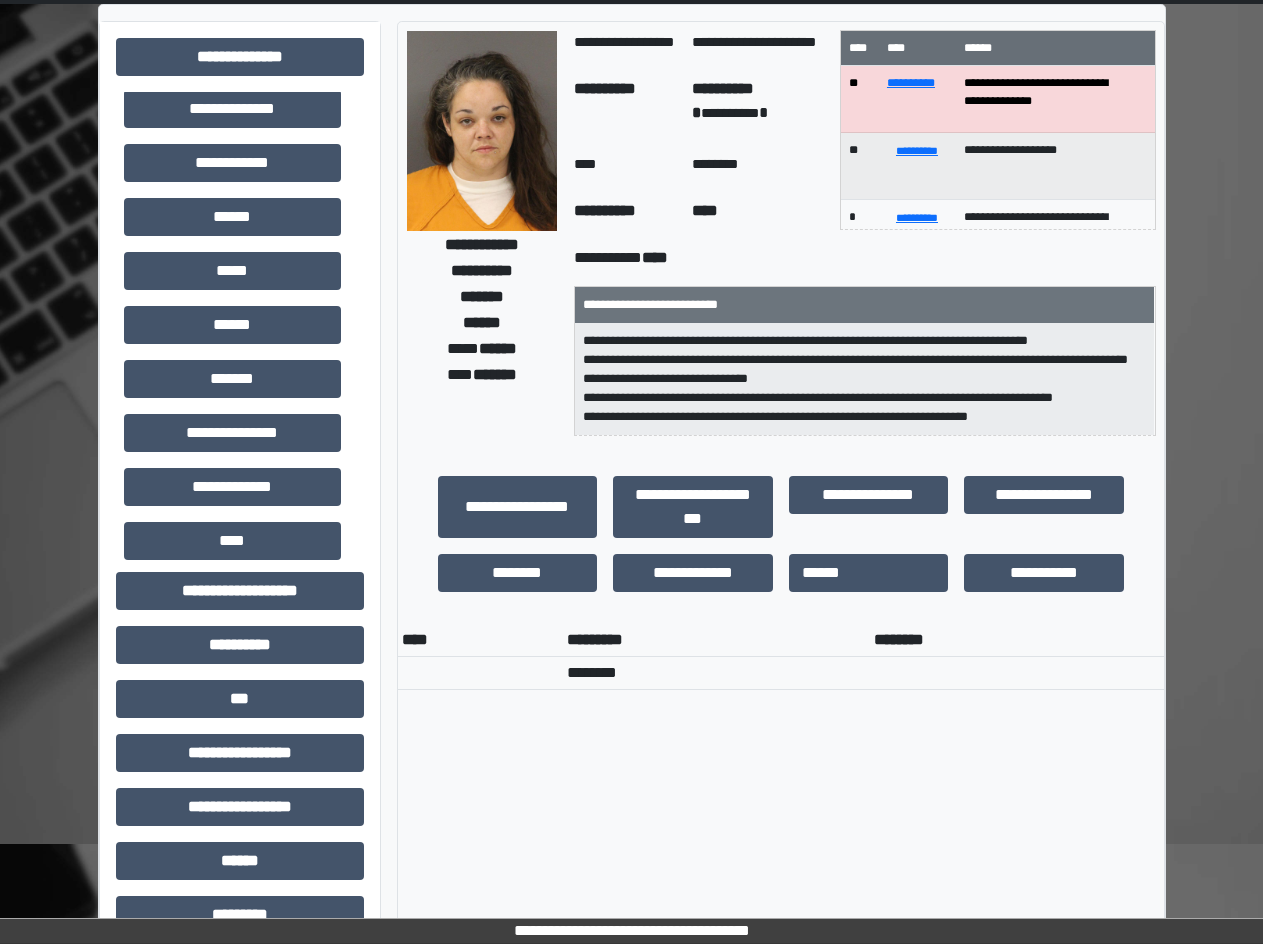scroll, scrollTop: 300, scrollLeft: 0, axis: vertical 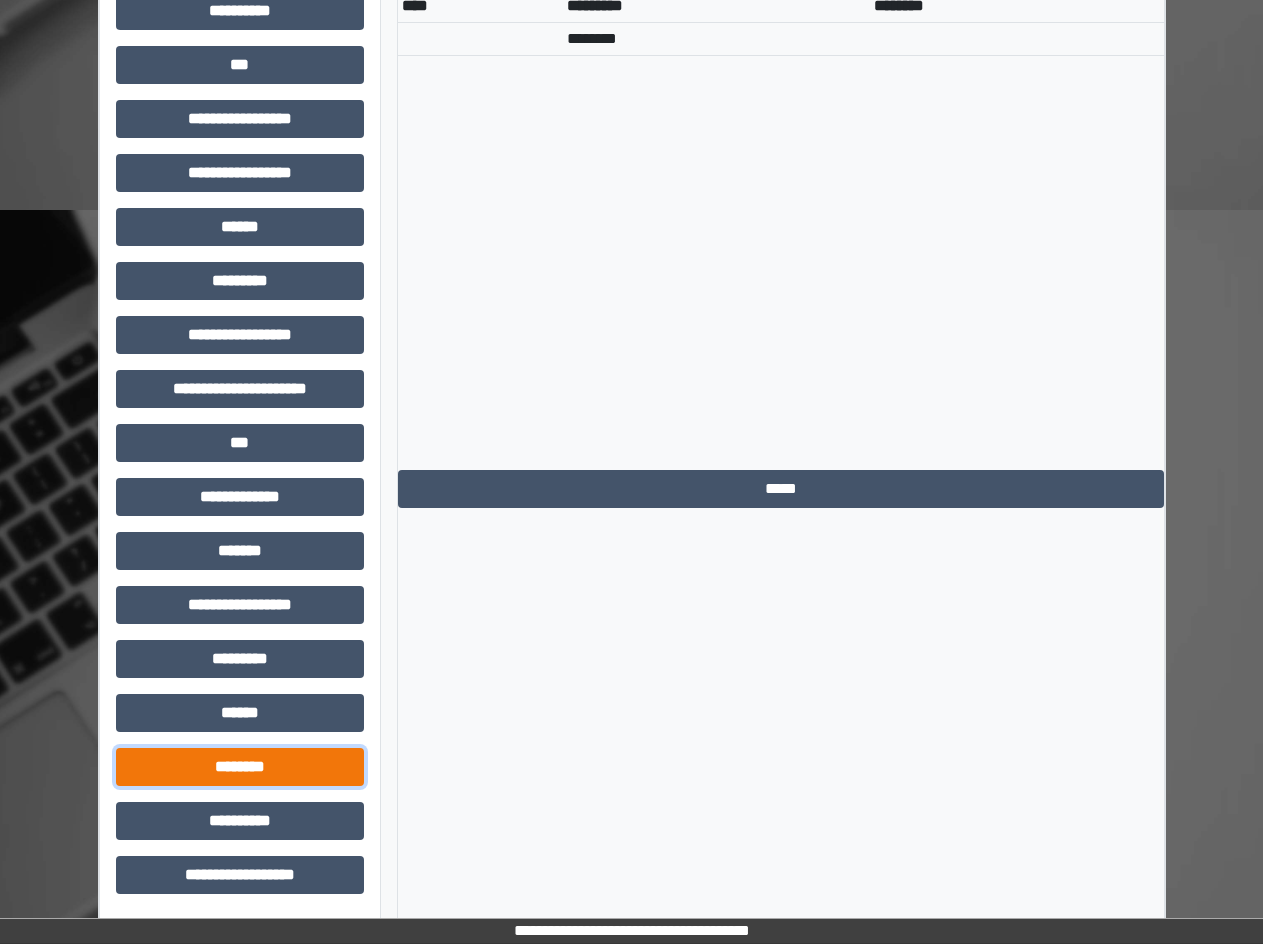click on "********" at bounding box center [240, 767] 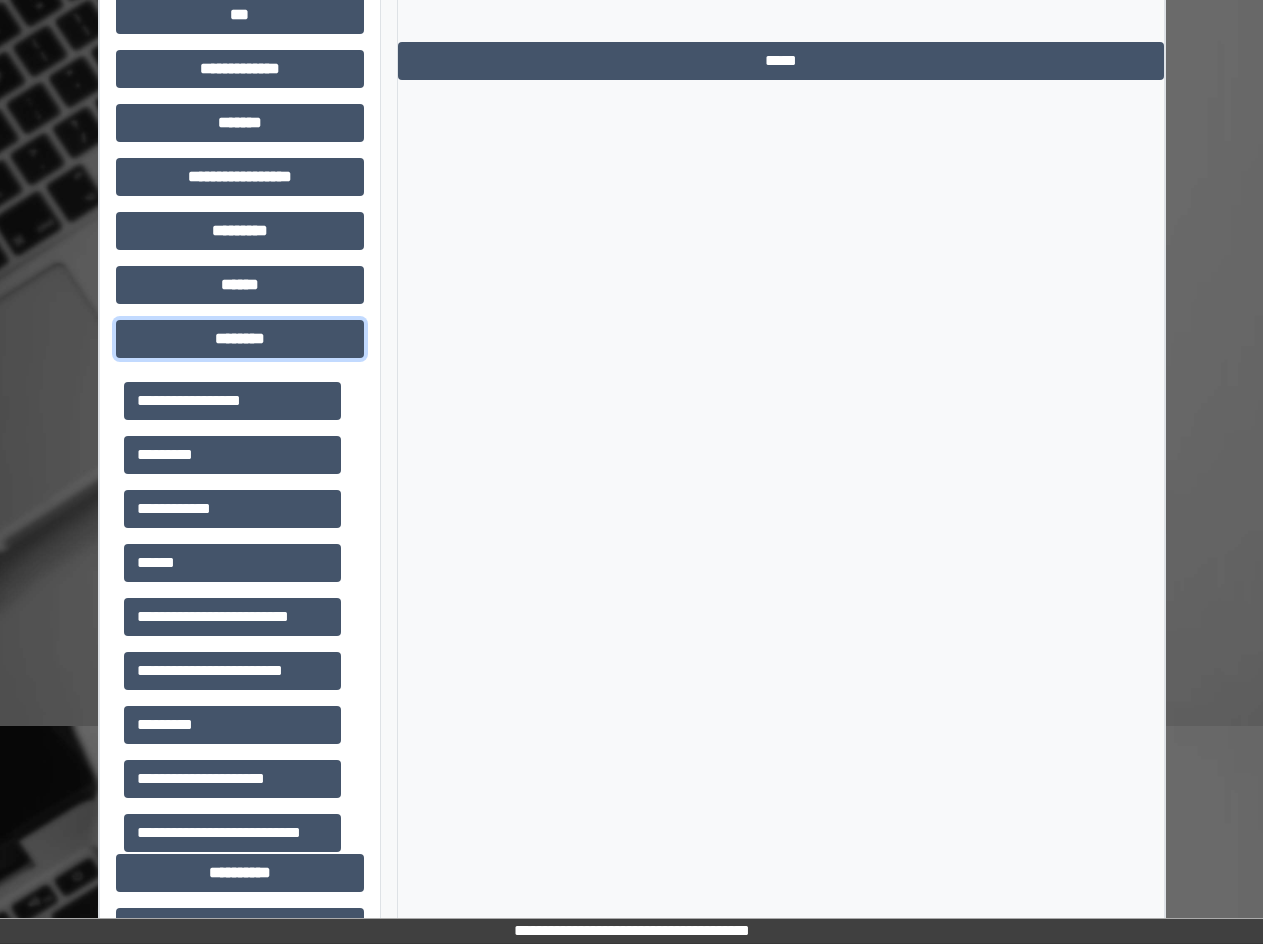 scroll, scrollTop: 1214, scrollLeft: 0, axis: vertical 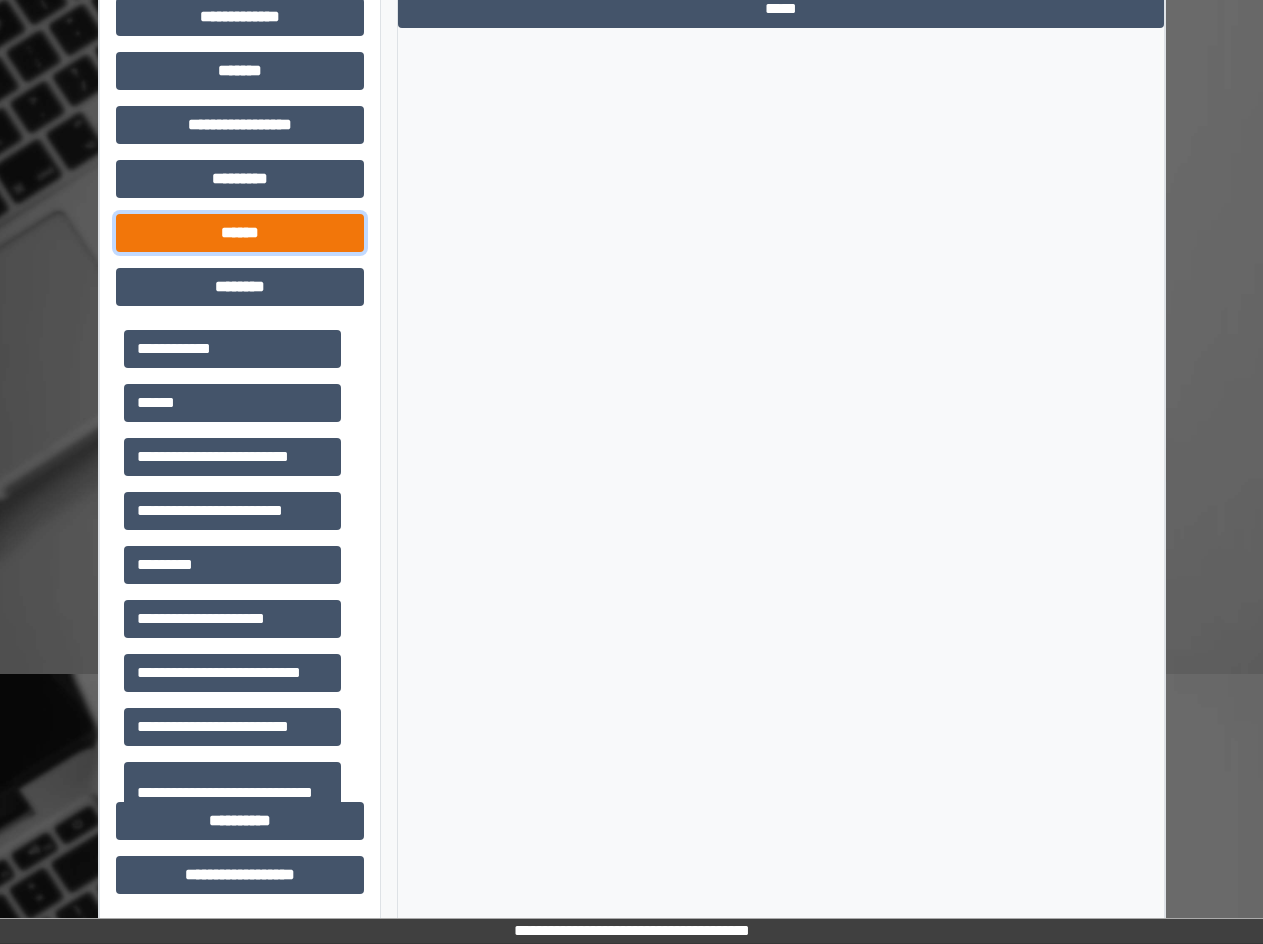 click on "******" at bounding box center [240, 233] 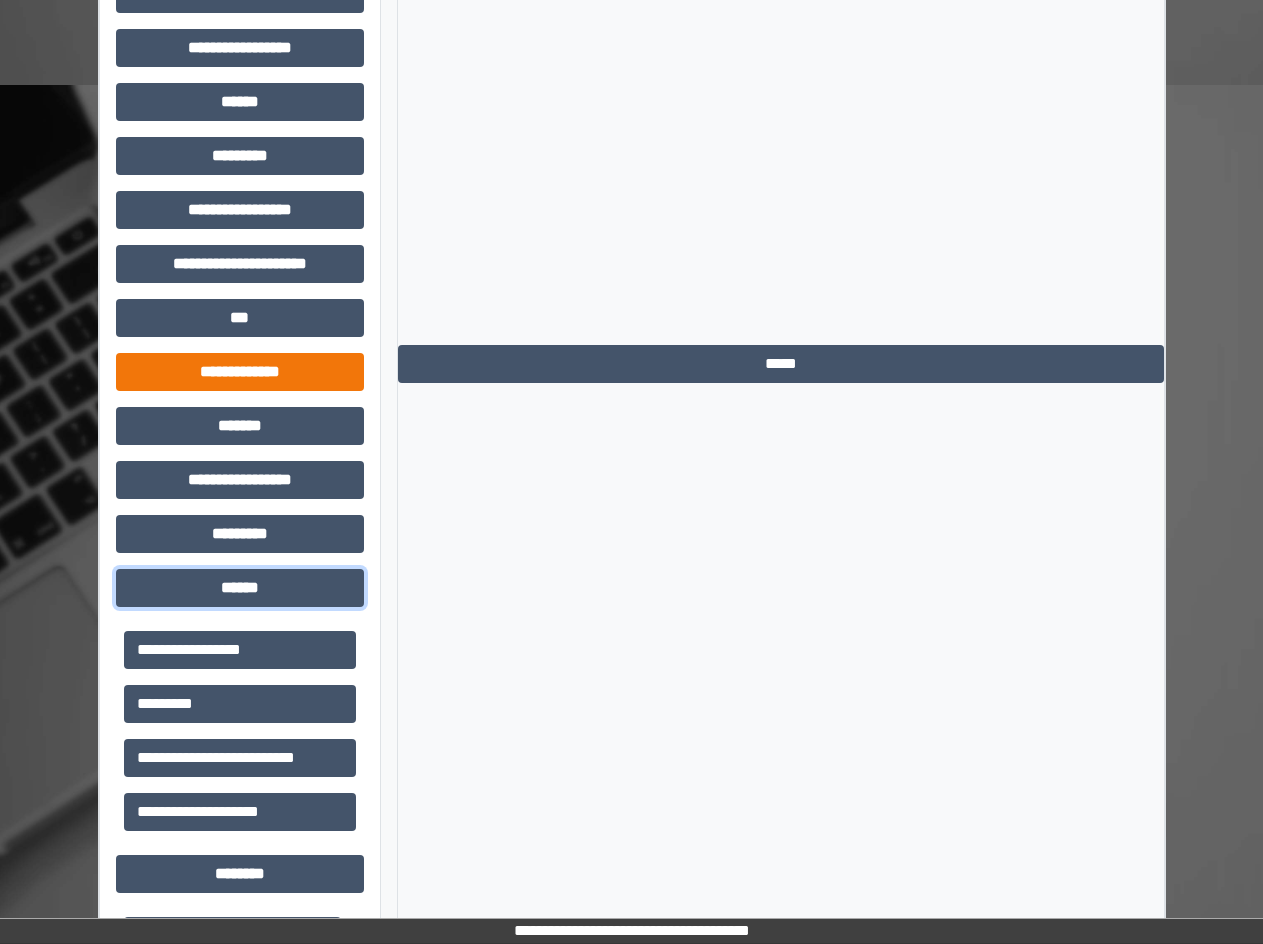 scroll, scrollTop: 814, scrollLeft: 0, axis: vertical 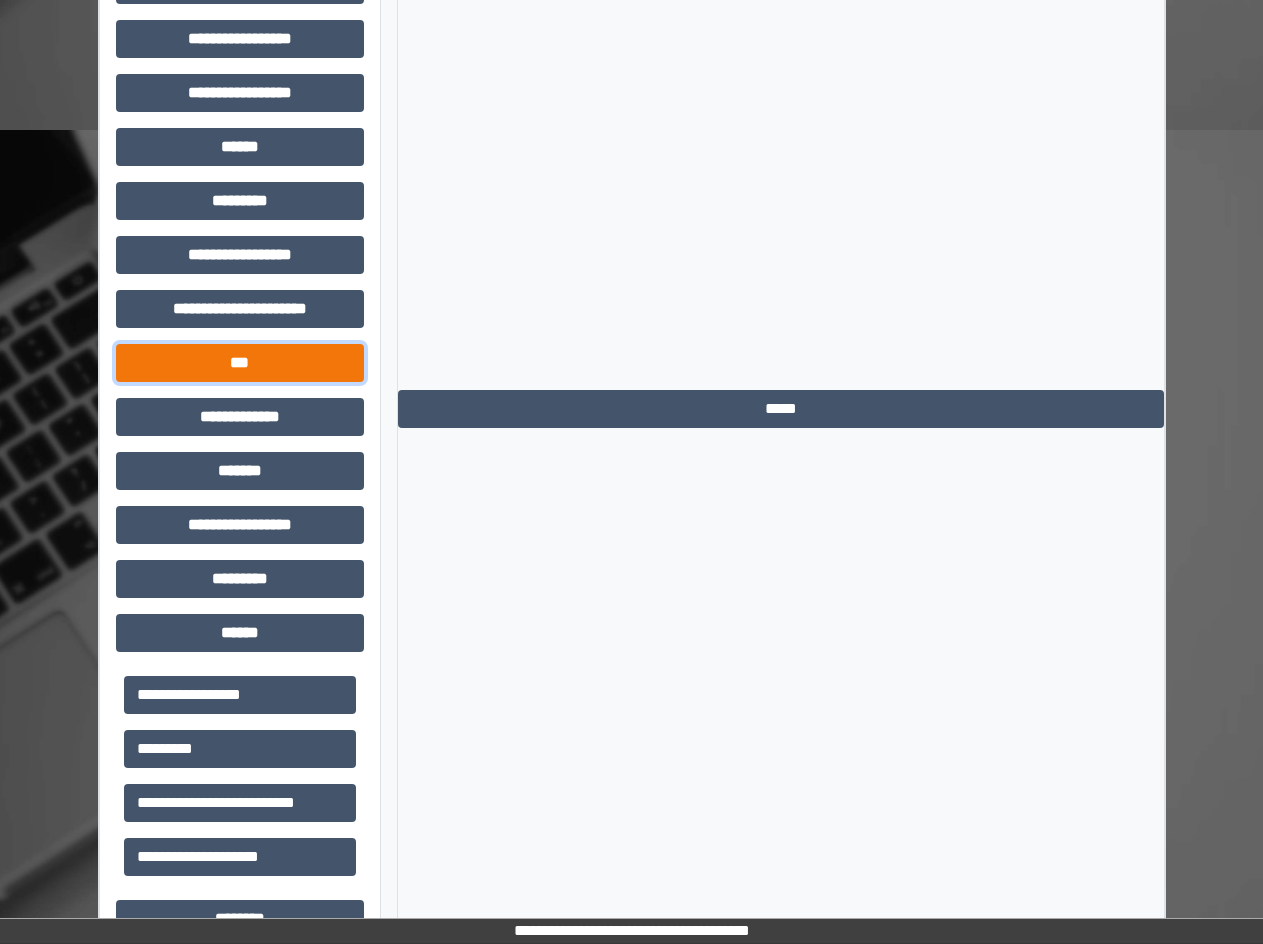 click on "***" at bounding box center [240, 363] 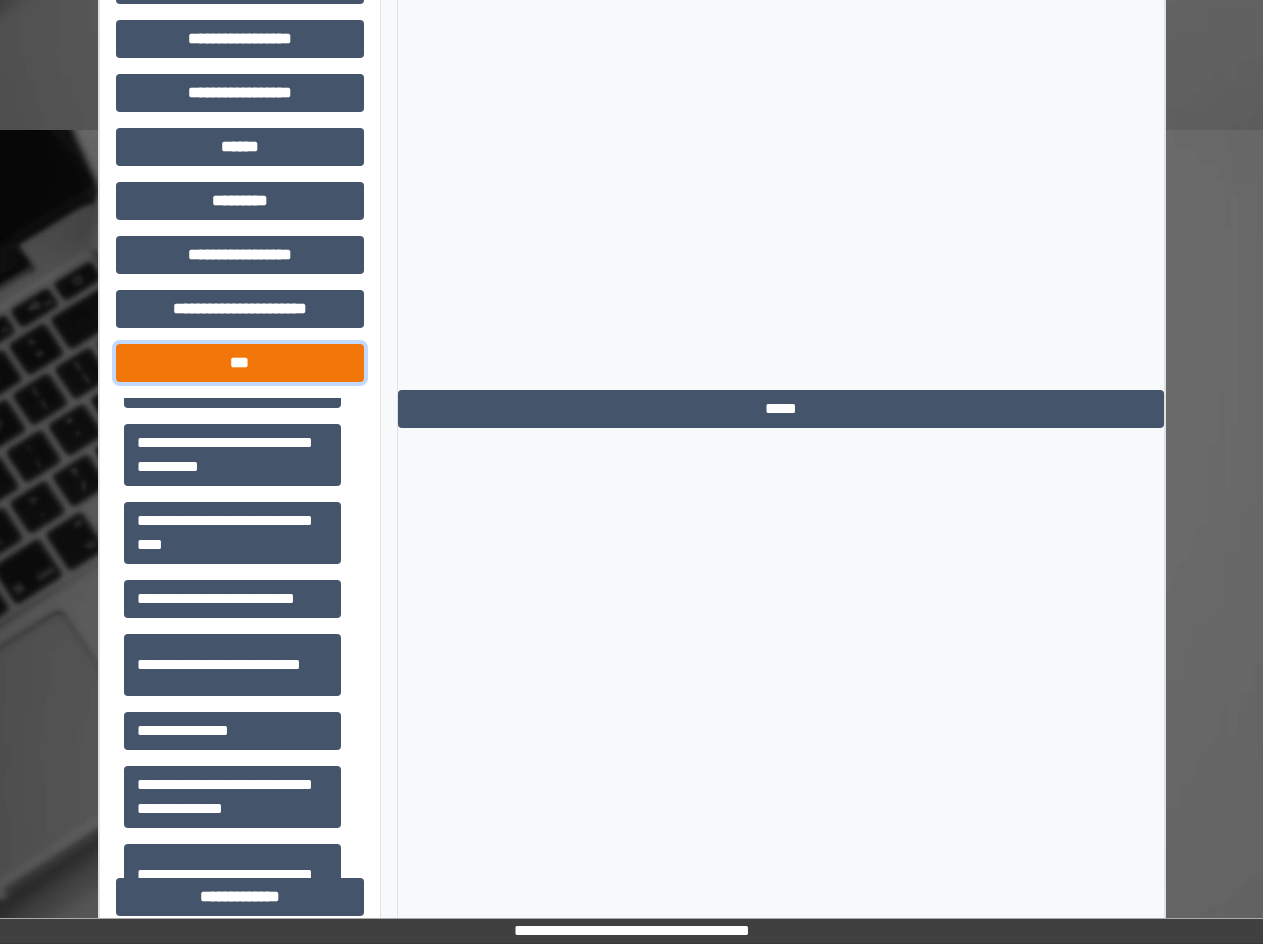 scroll, scrollTop: 0, scrollLeft: 0, axis: both 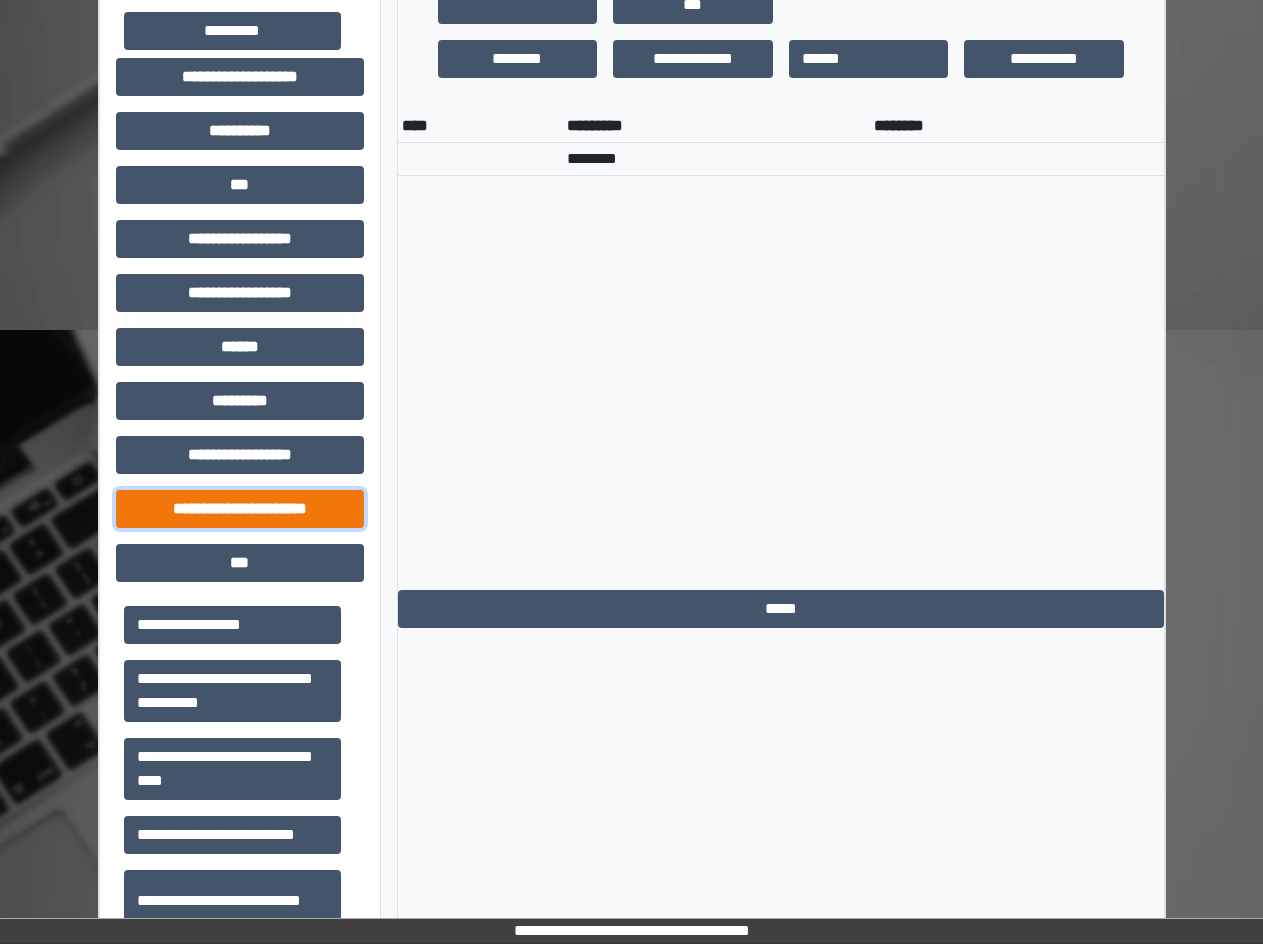 click on "**********" at bounding box center (240, 509) 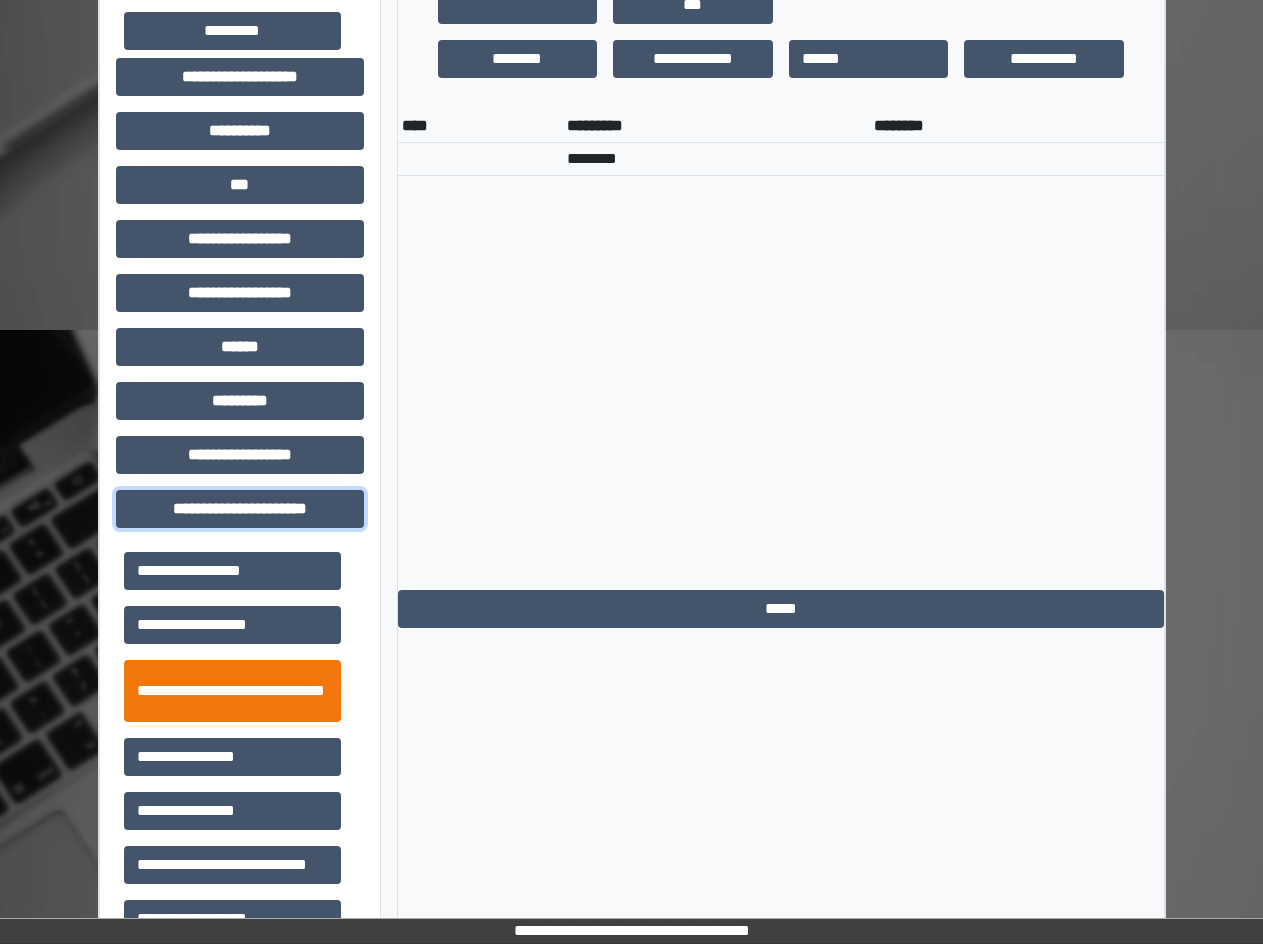 scroll, scrollTop: 46, scrollLeft: 0, axis: vertical 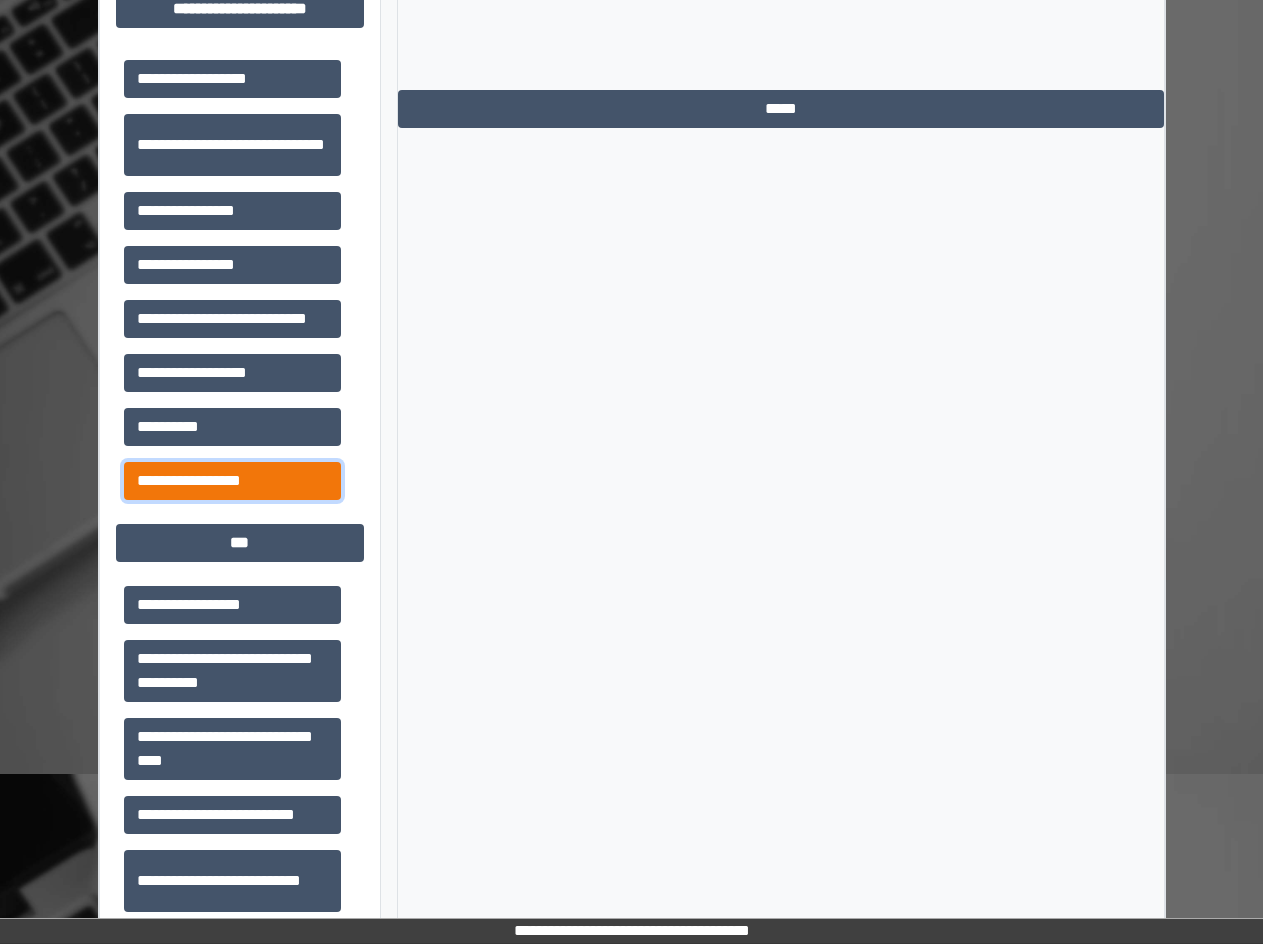 click on "**********" at bounding box center [232, 481] 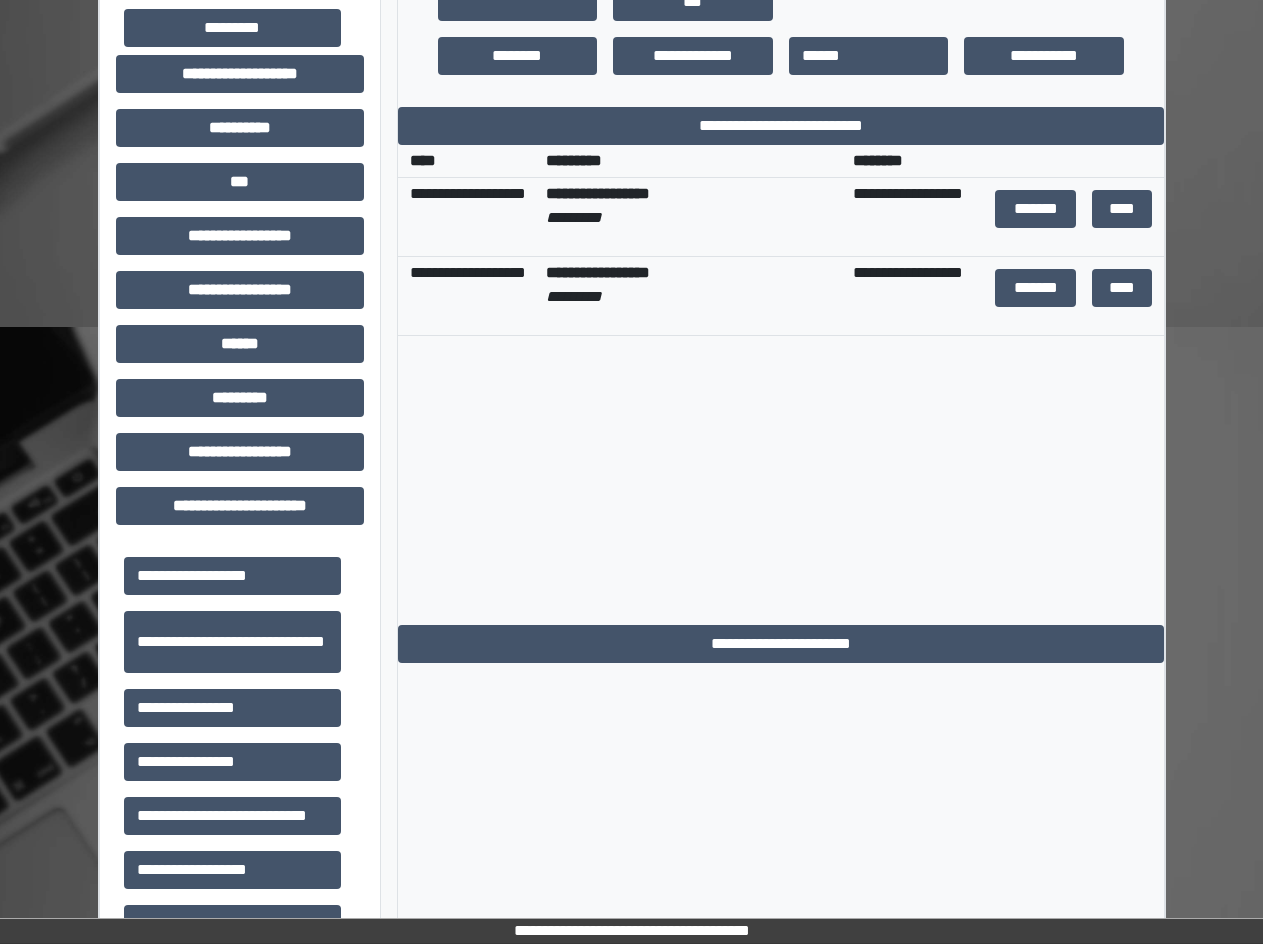scroll, scrollTop: 614, scrollLeft: 0, axis: vertical 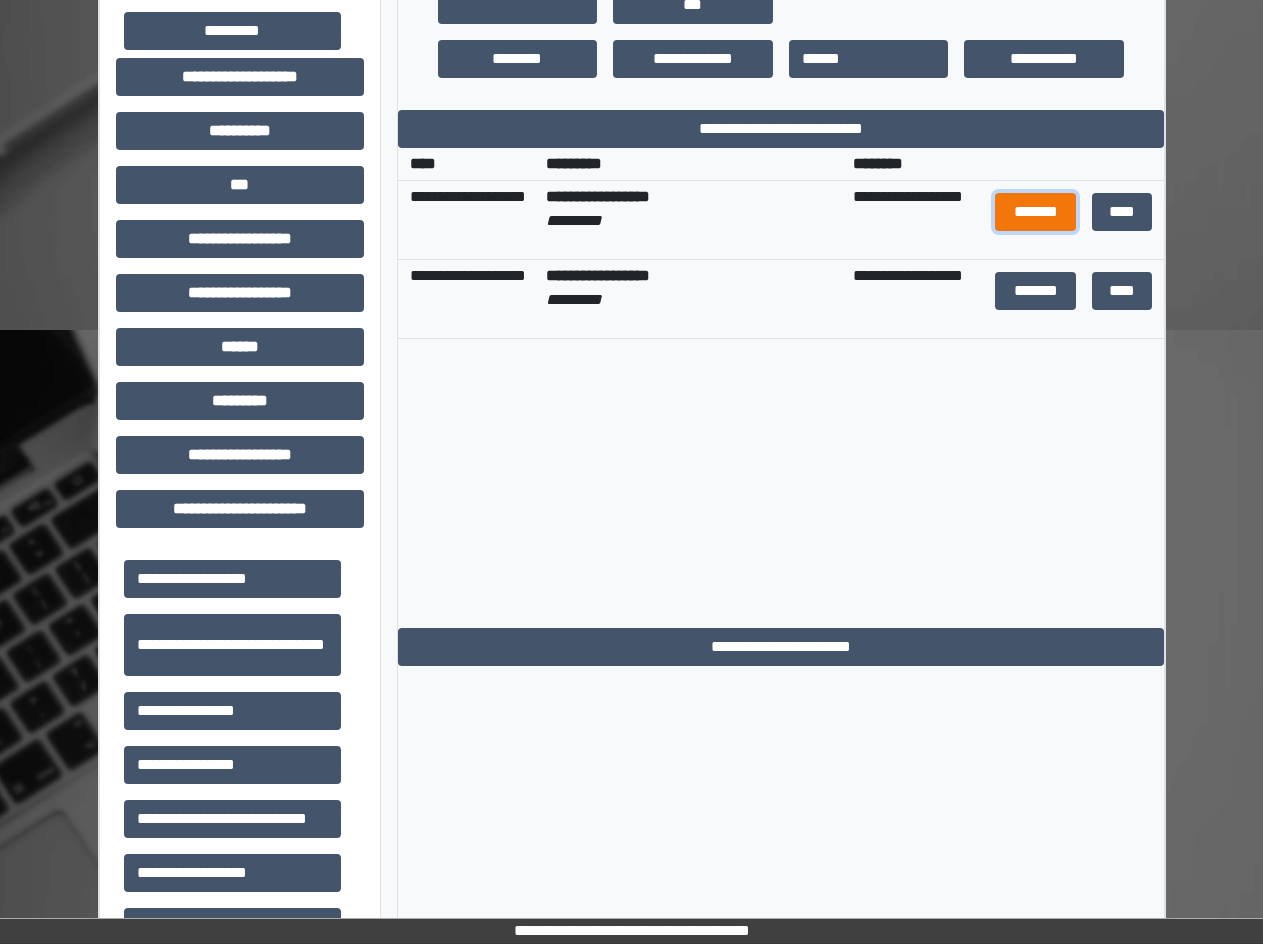 click on "*******" at bounding box center (1035, 212) 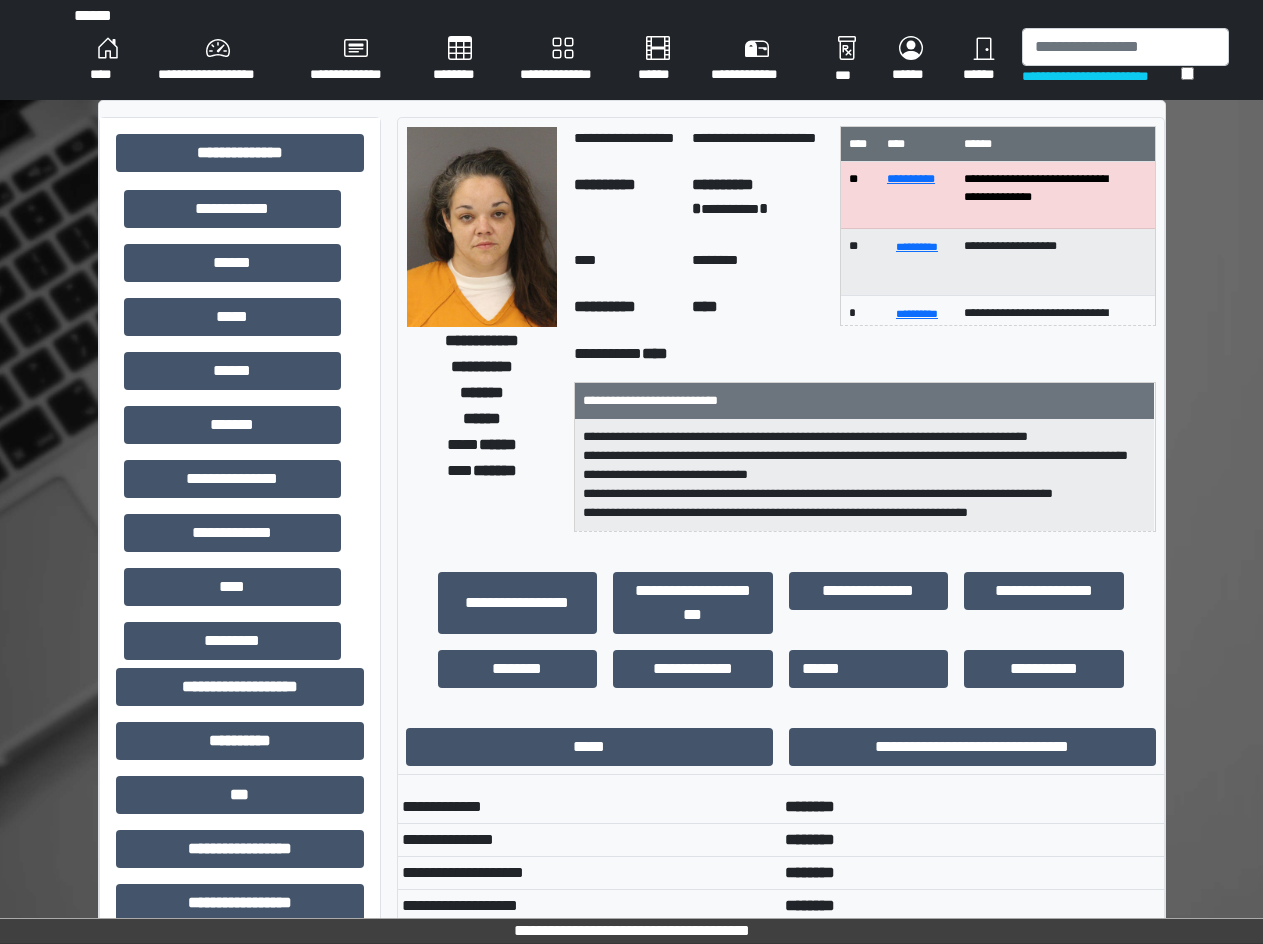 scroll, scrollTop: 0, scrollLeft: 0, axis: both 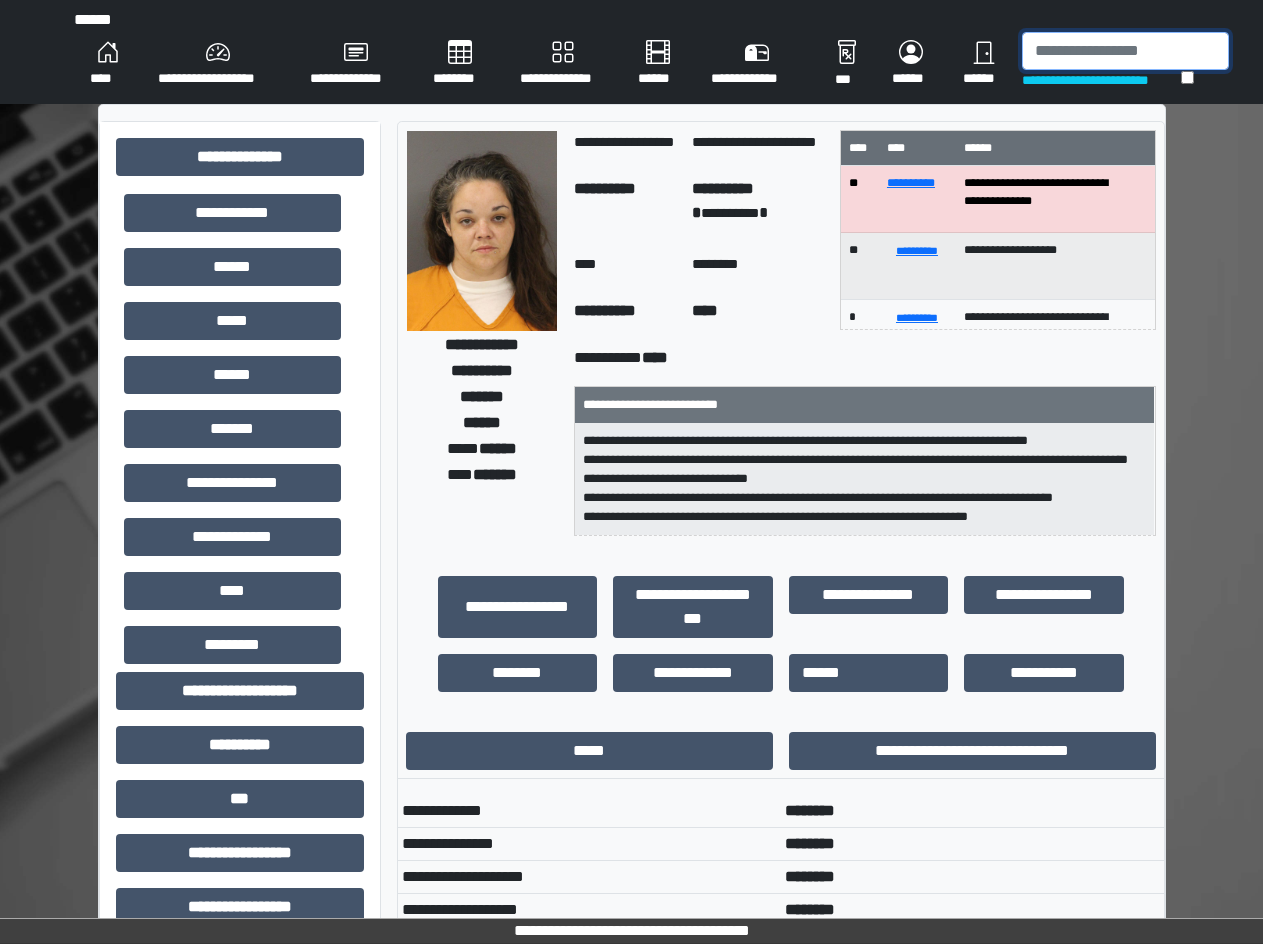 click at bounding box center (1125, 51) 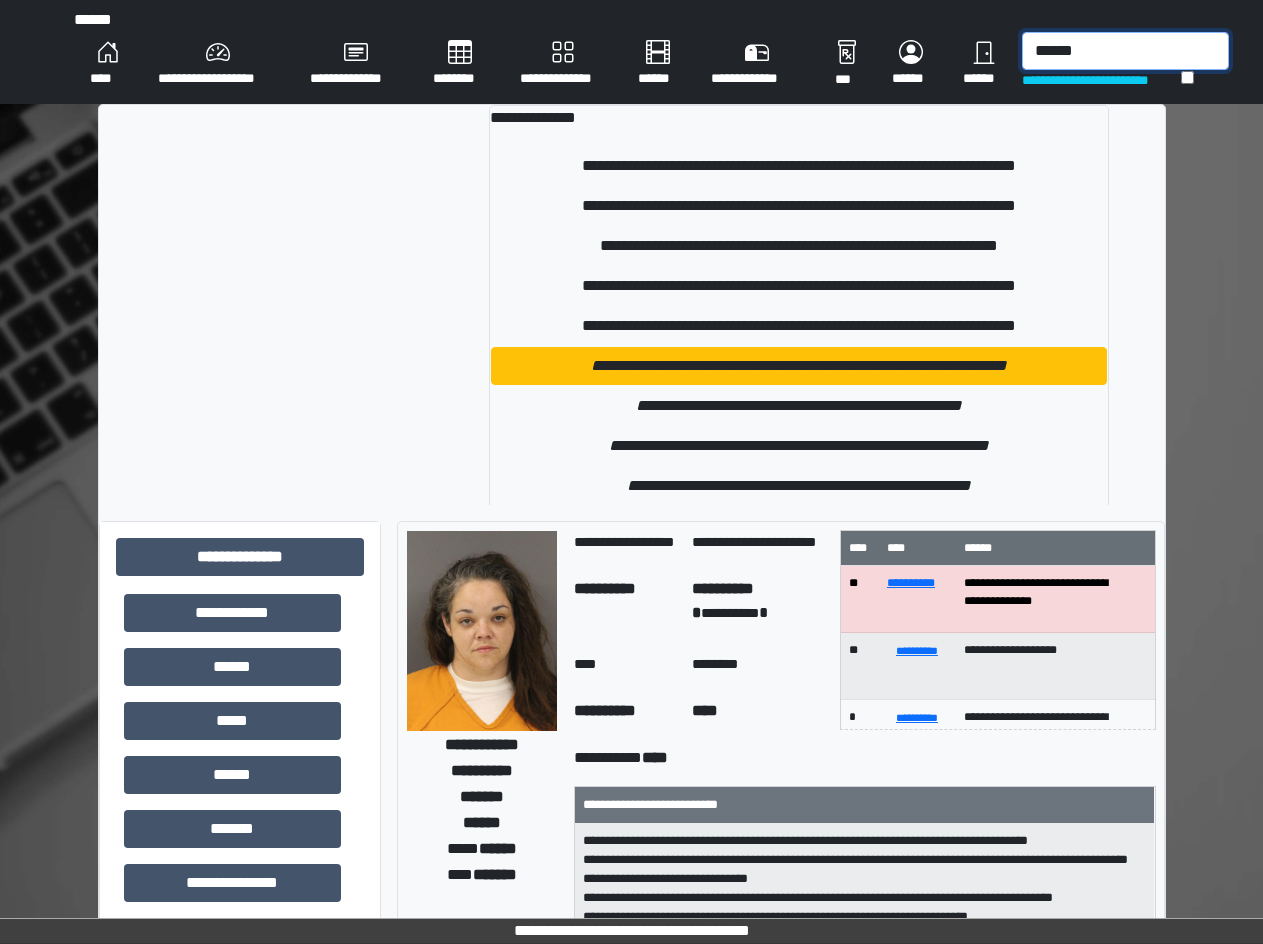 type on "******" 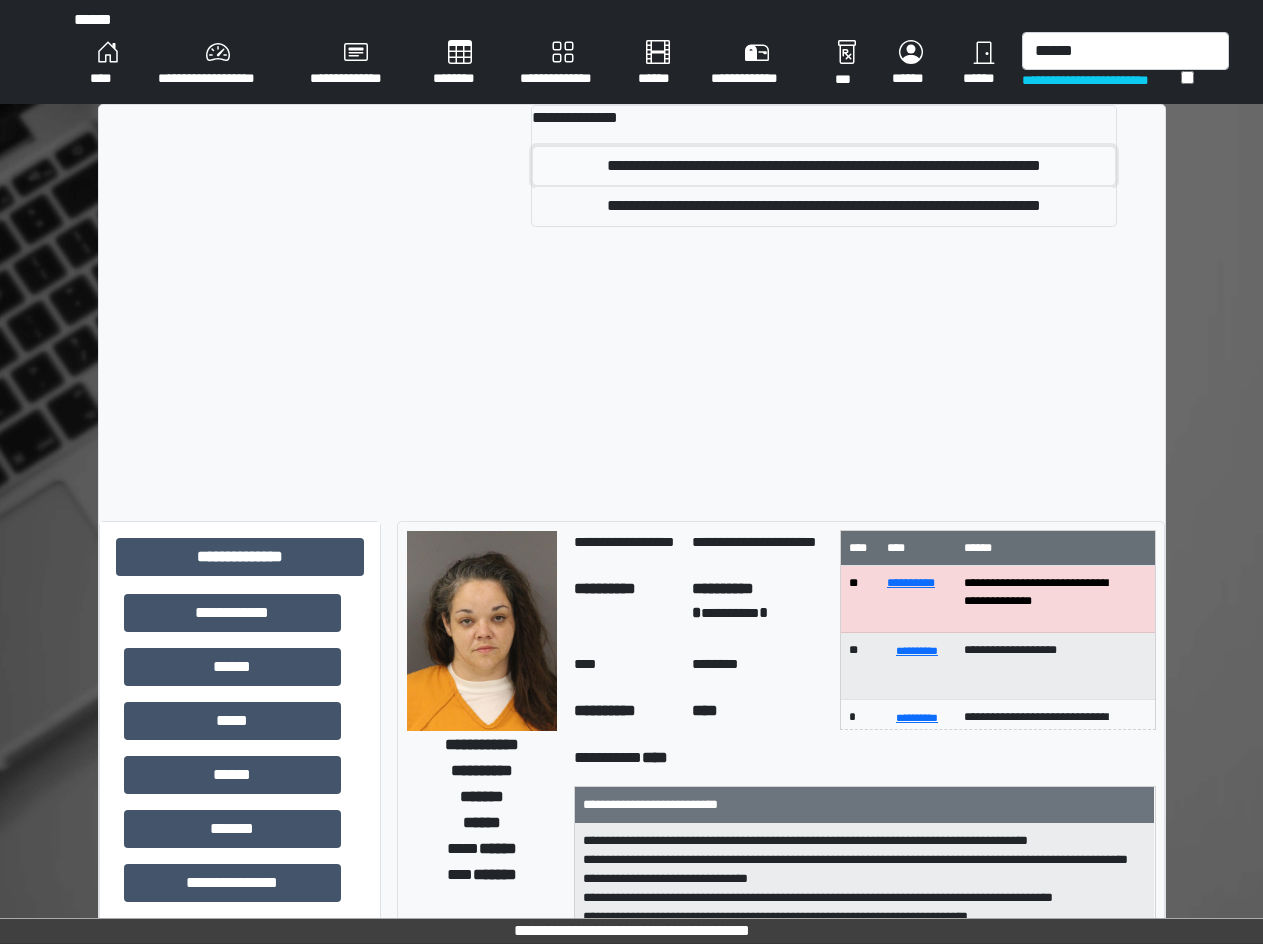 click on "**********" at bounding box center [823, 166] 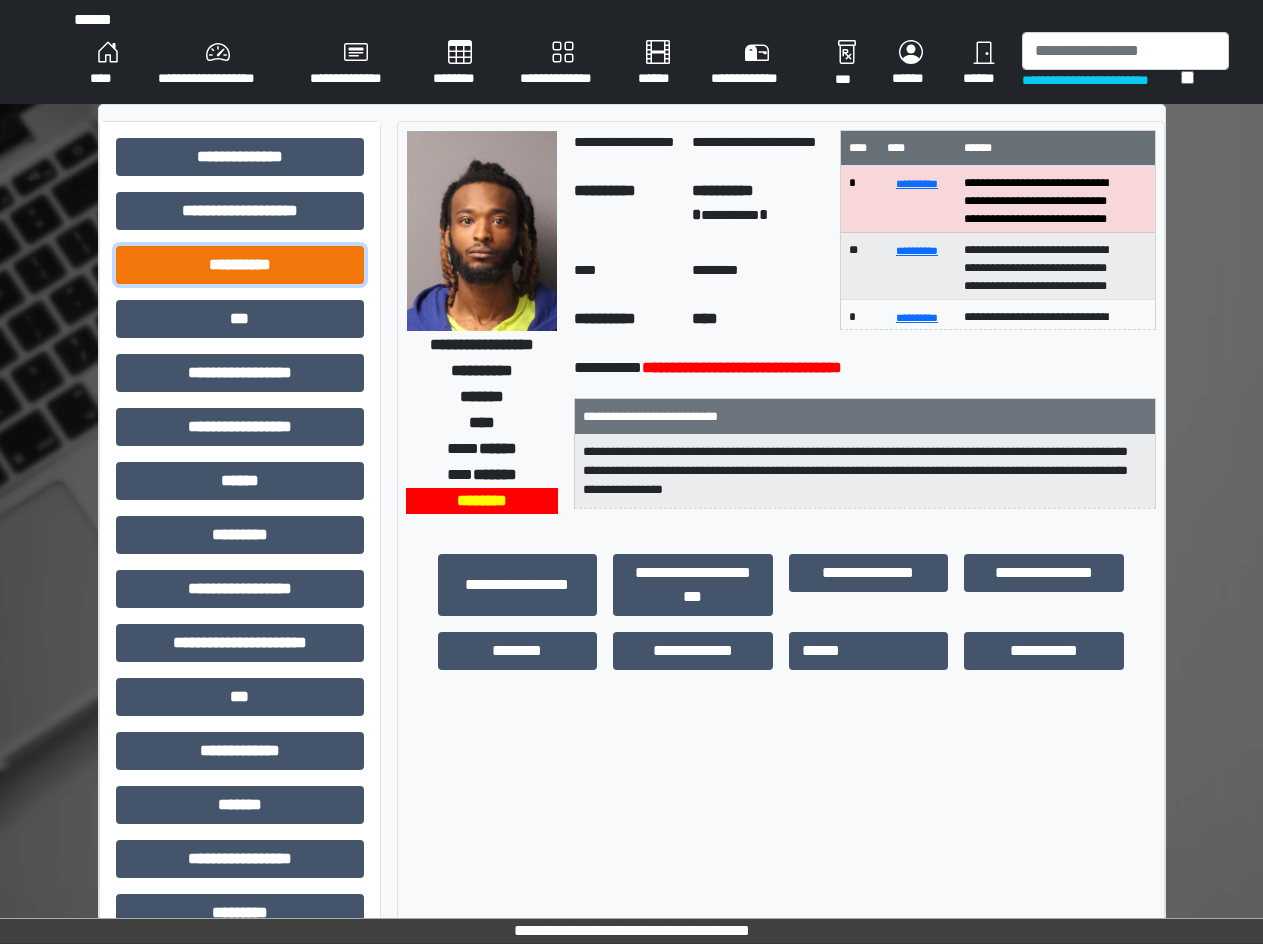 click on "**********" at bounding box center (240, 265) 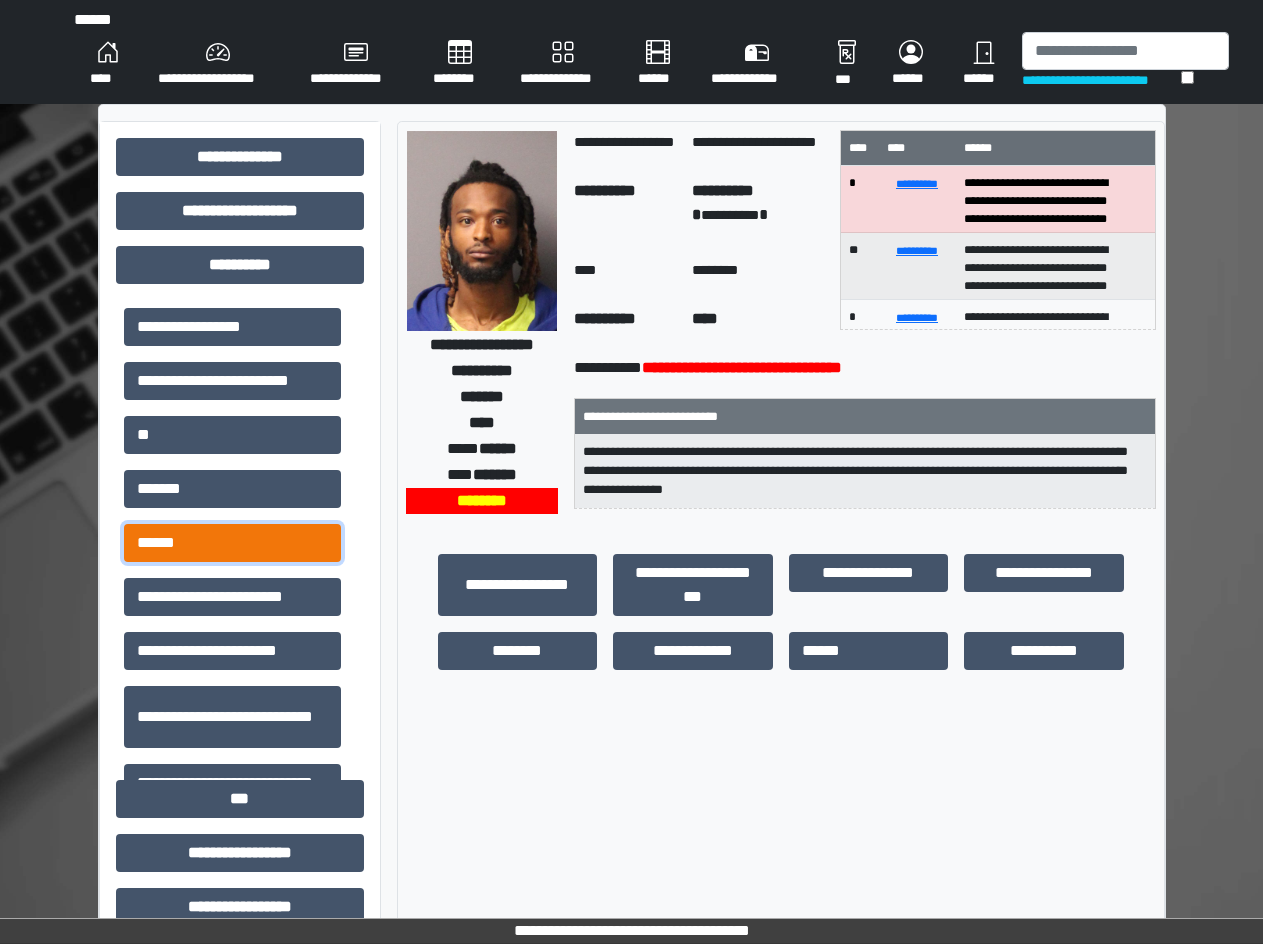 click on "******" at bounding box center (232, 543) 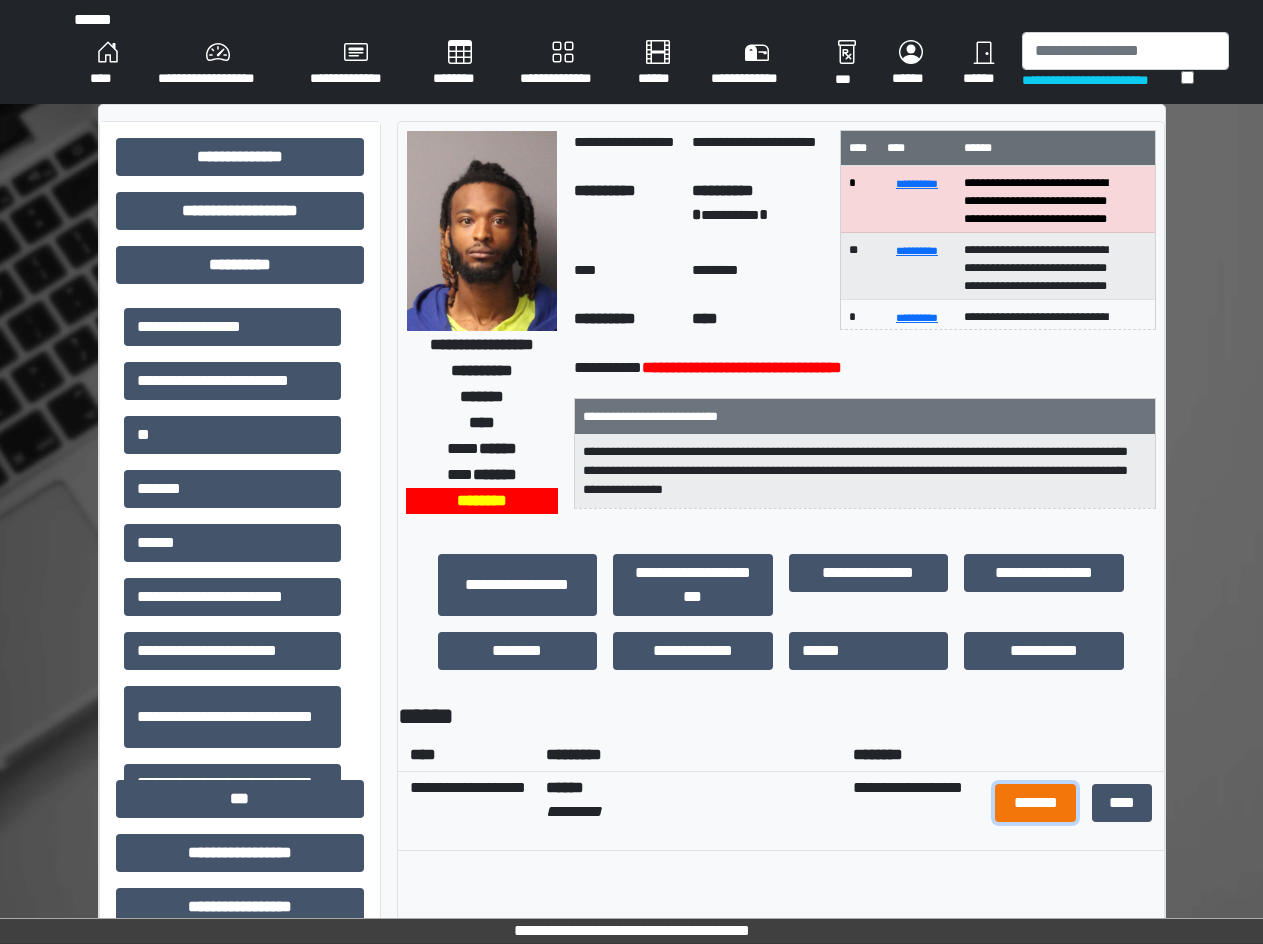 click on "*******" at bounding box center (1035, 803) 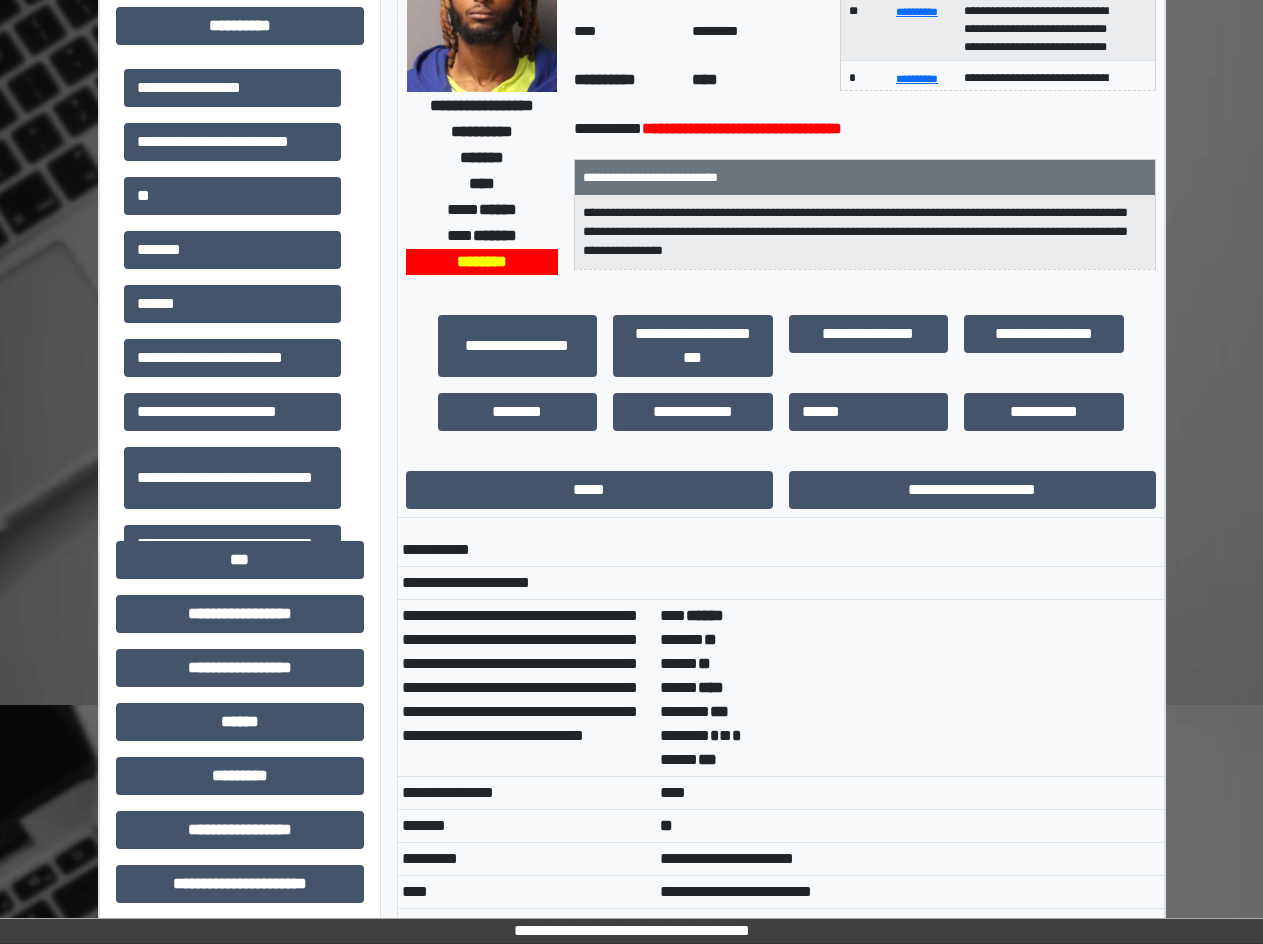 scroll, scrollTop: 300, scrollLeft: 0, axis: vertical 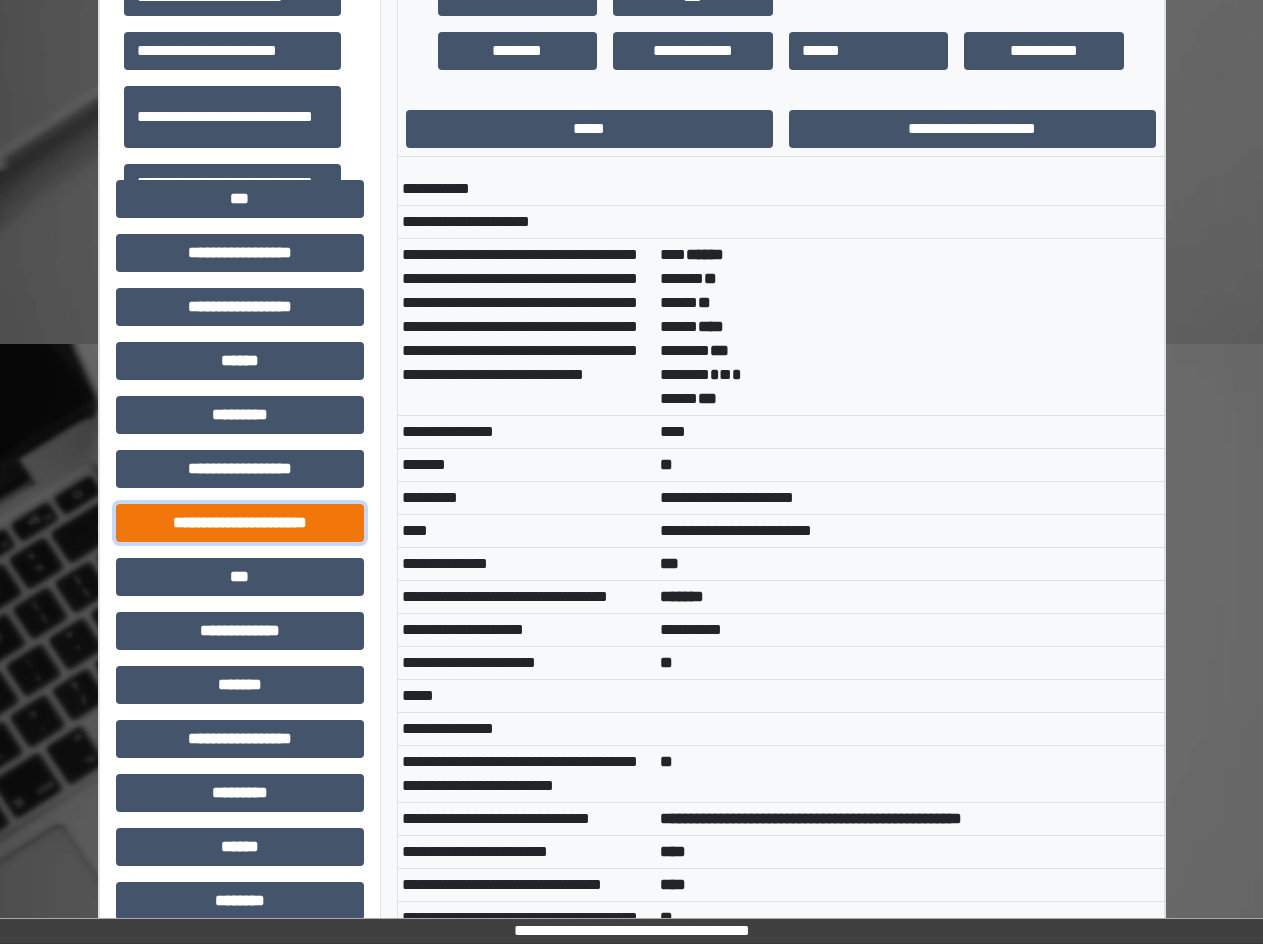 click on "**********" at bounding box center [240, 523] 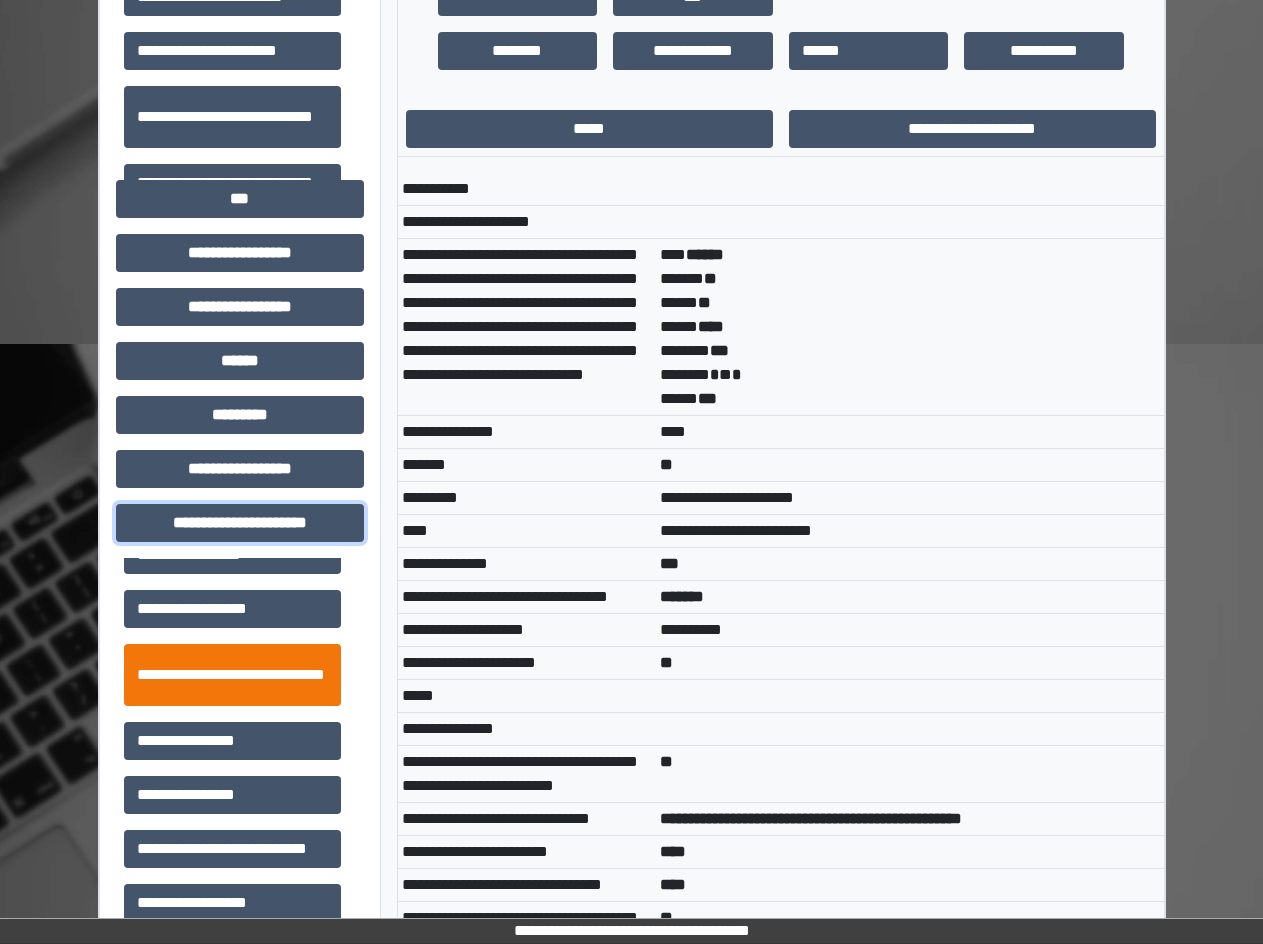 scroll, scrollTop: 46, scrollLeft: 0, axis: vertical 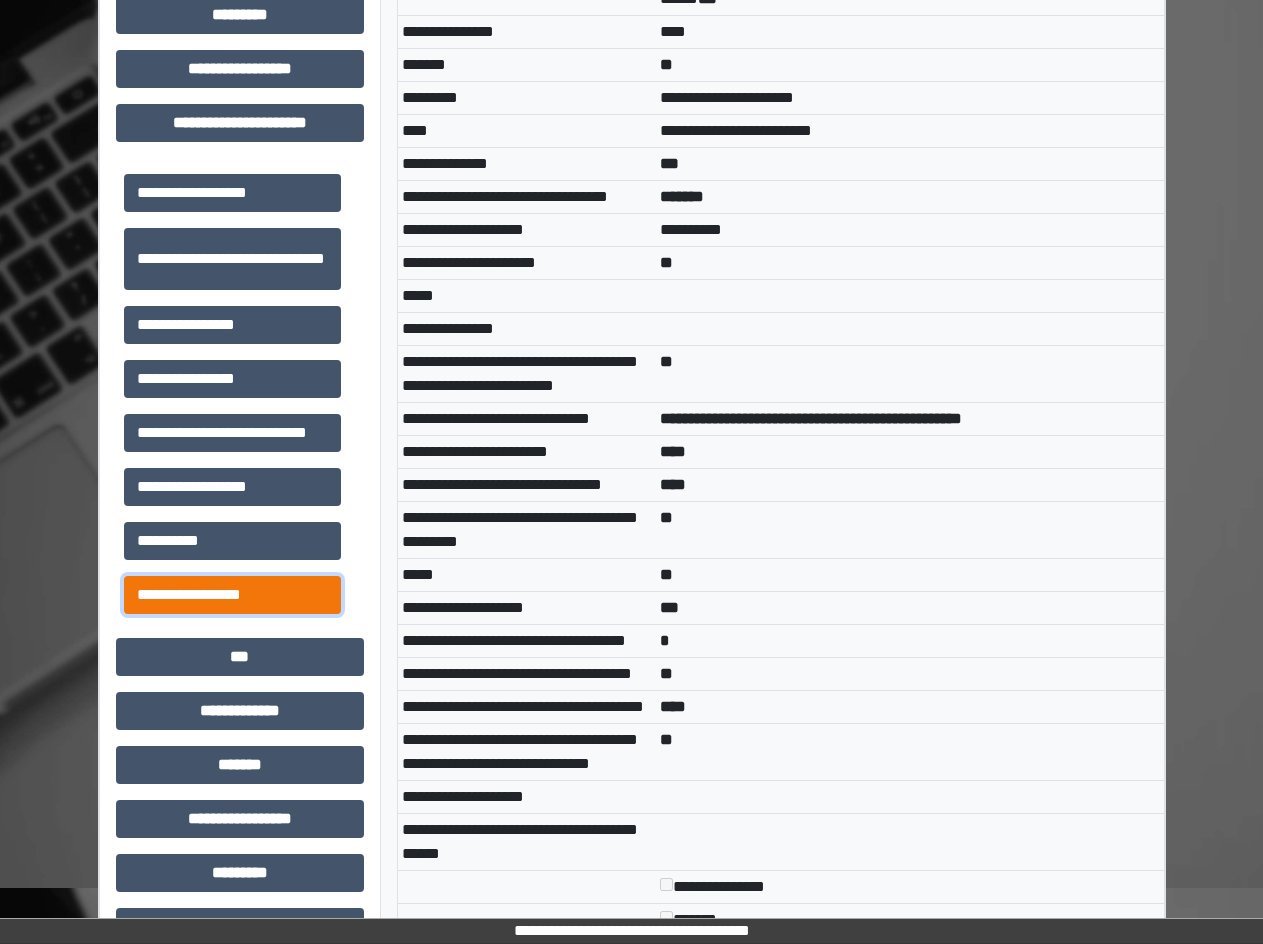 click on "**********" at bounding box center (232, 595) 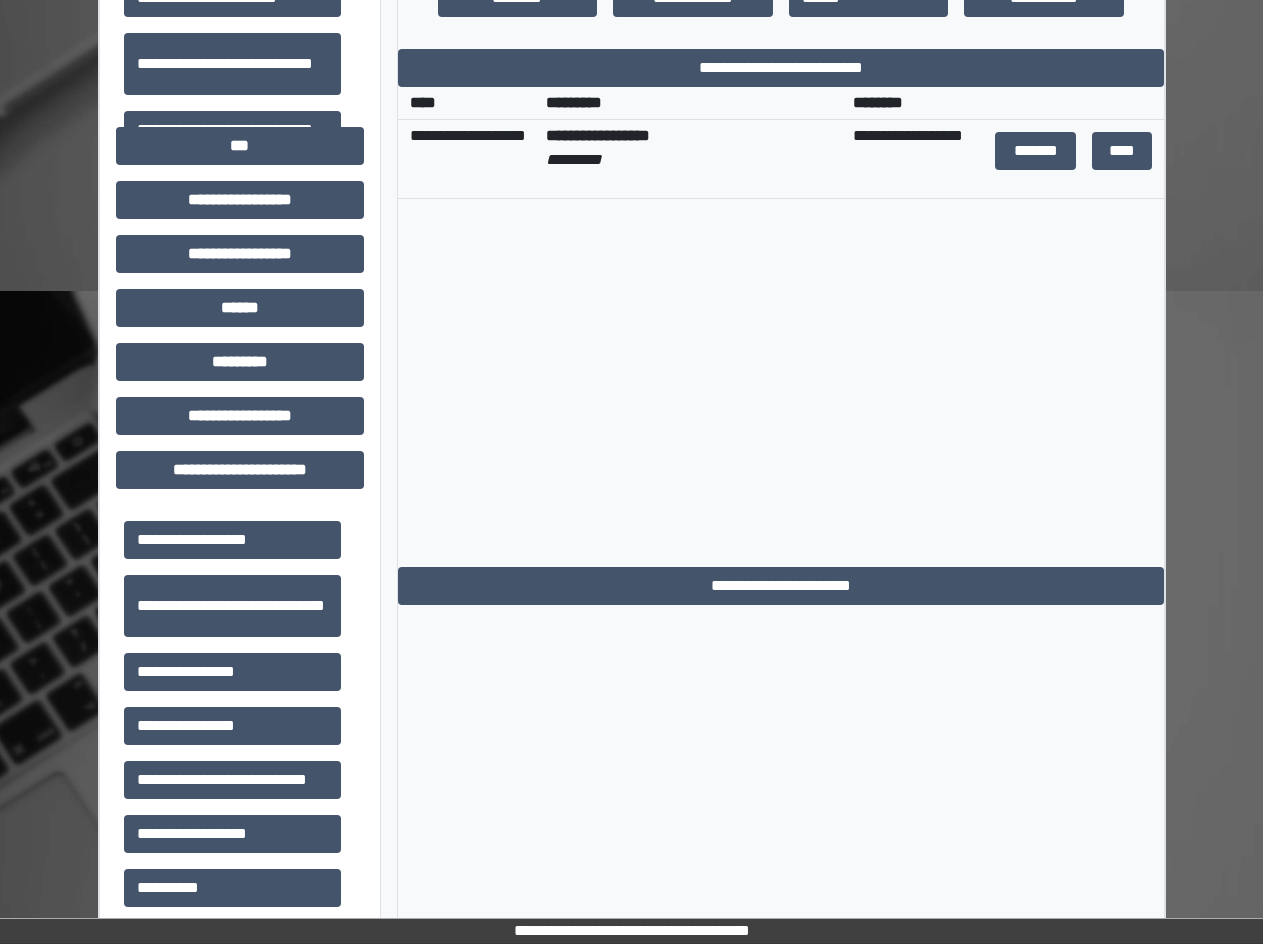 scroll, scrollTop: 600, scrollLeft: 0, axis: vertical 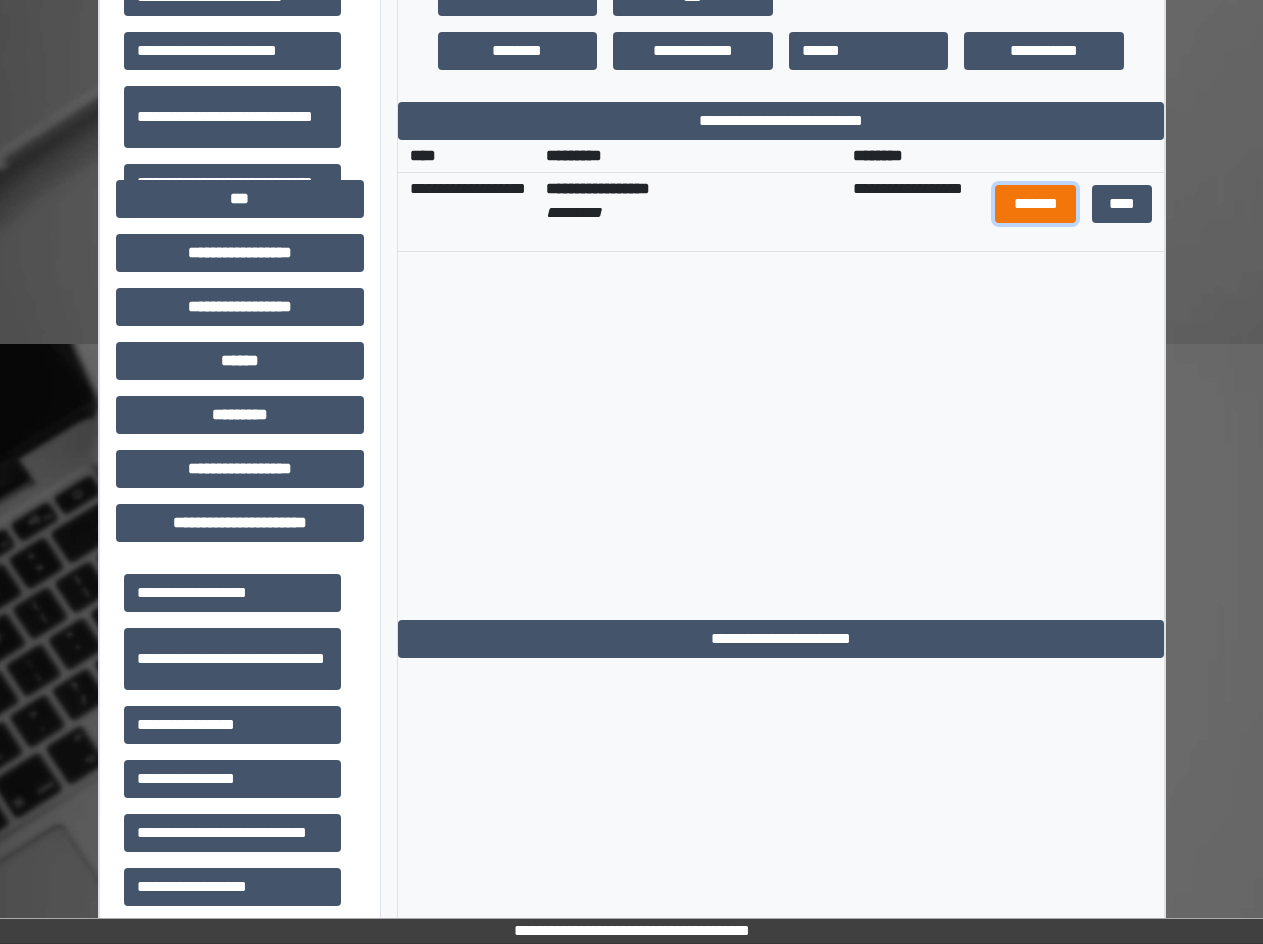 click on "*******" at bounding box center (1035, 204) 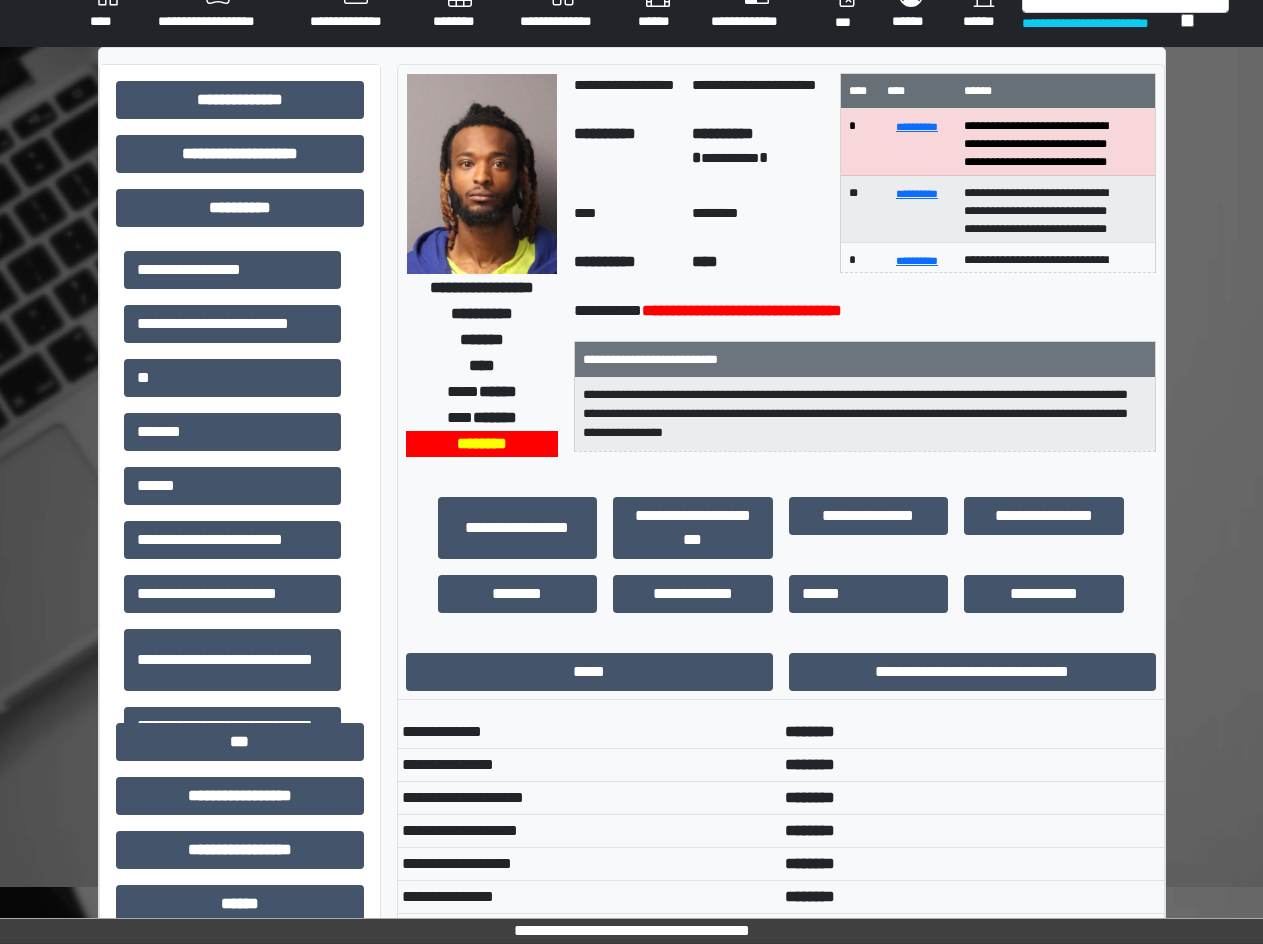 scroll, scrollTop: 0, scrollLeft: 0, axis: both 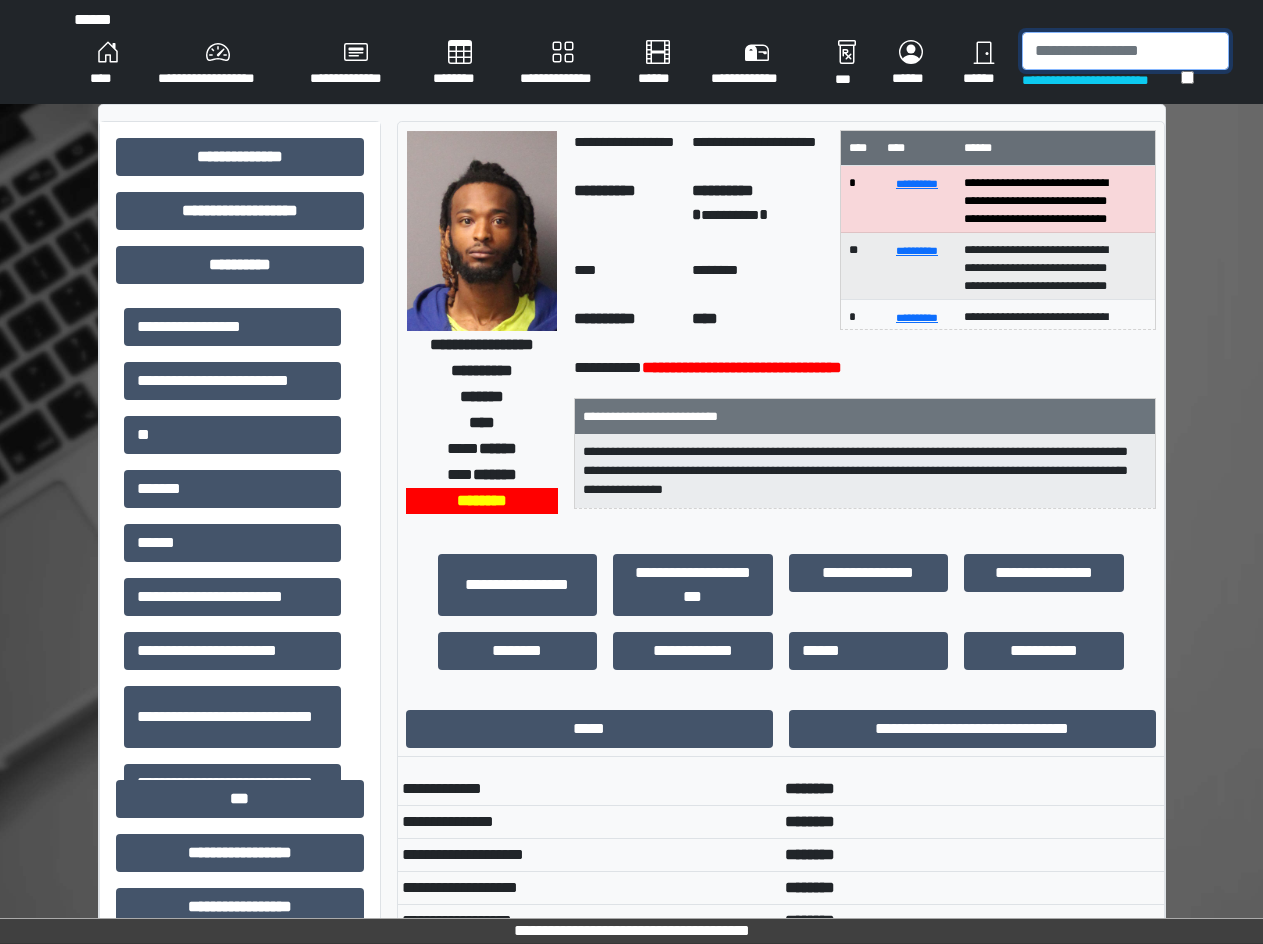 click at bounding box center (1125, 51) 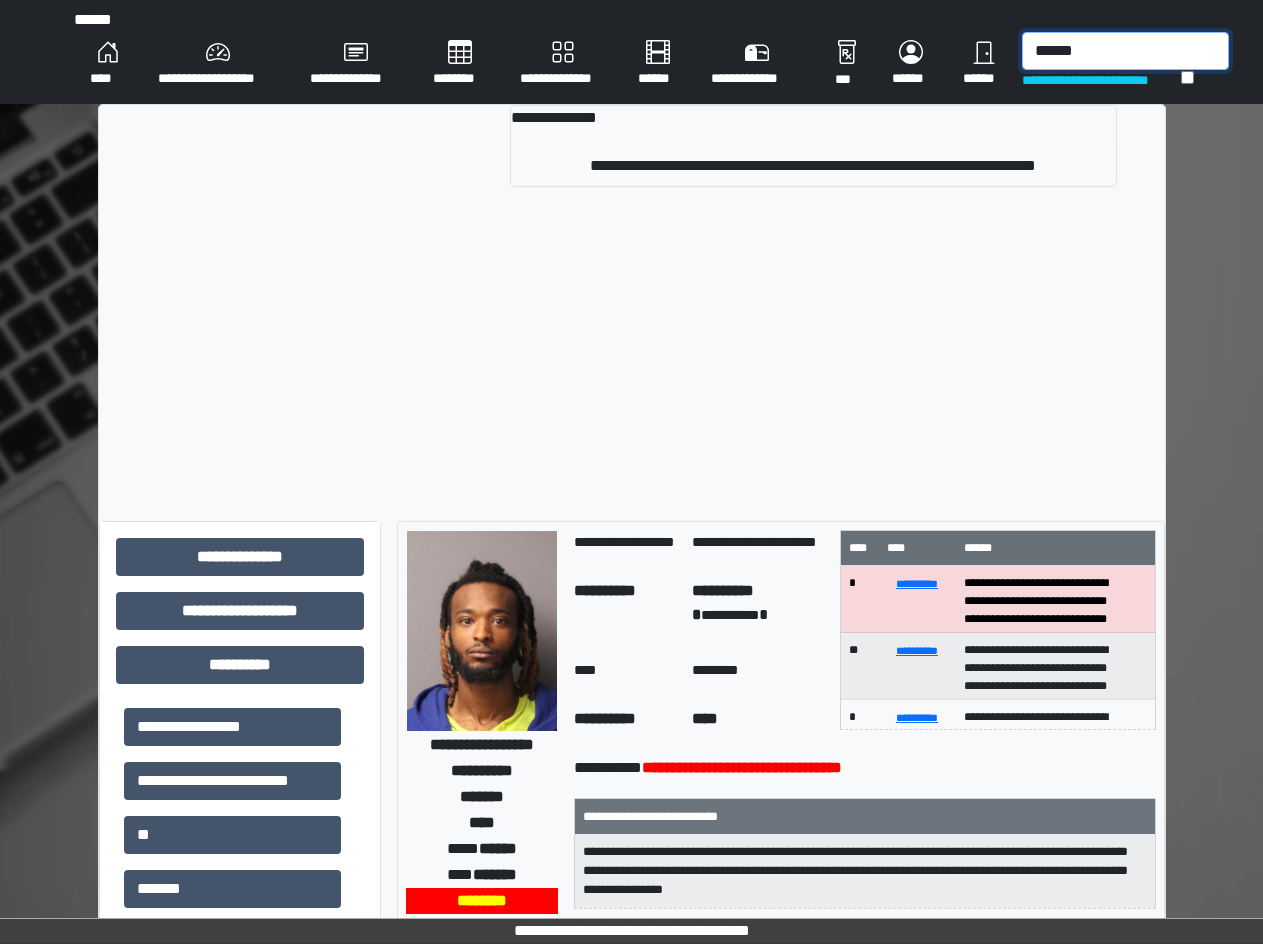 type on "******" 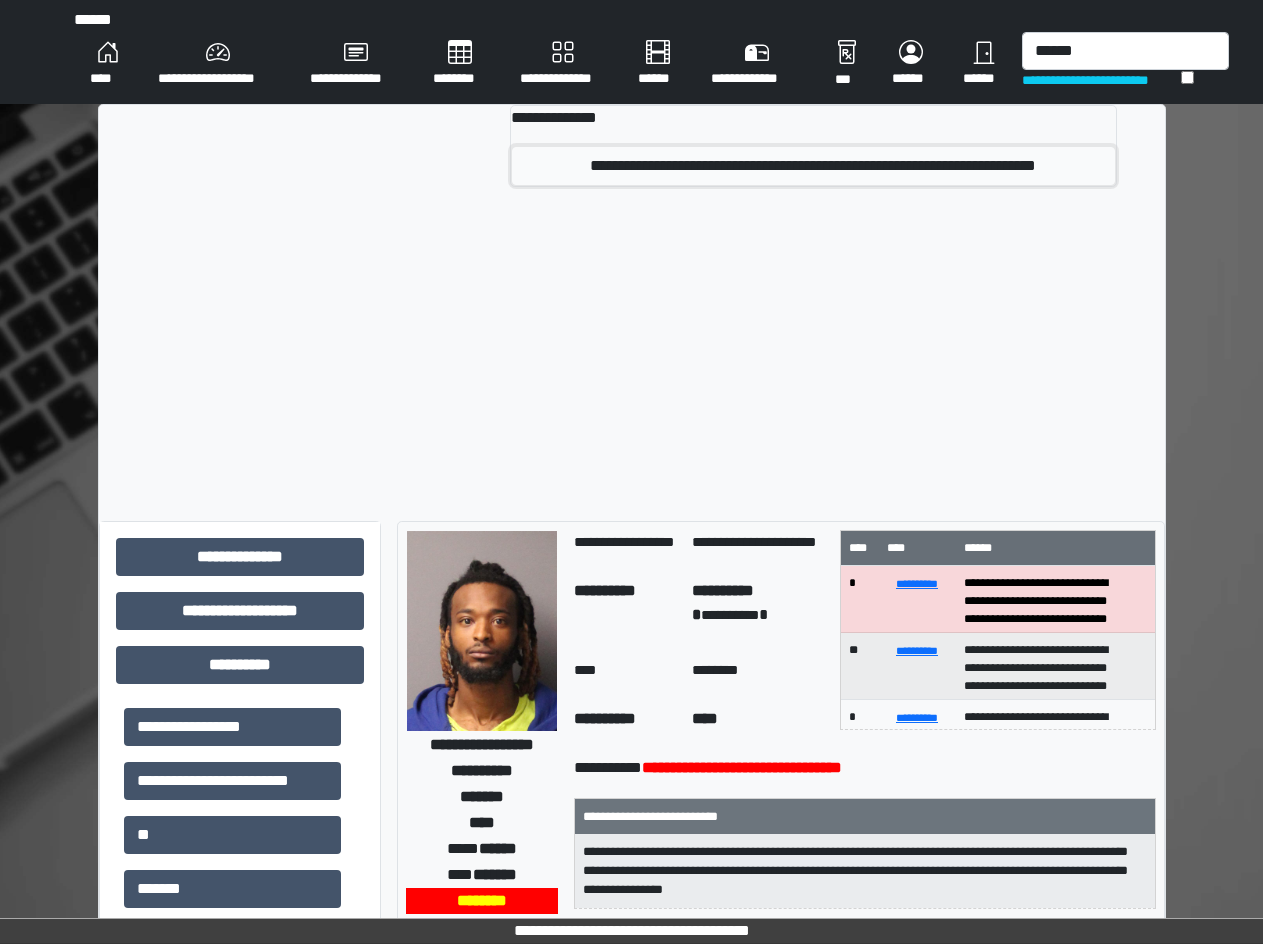 click on "**********" at bounding box center (813, 166) 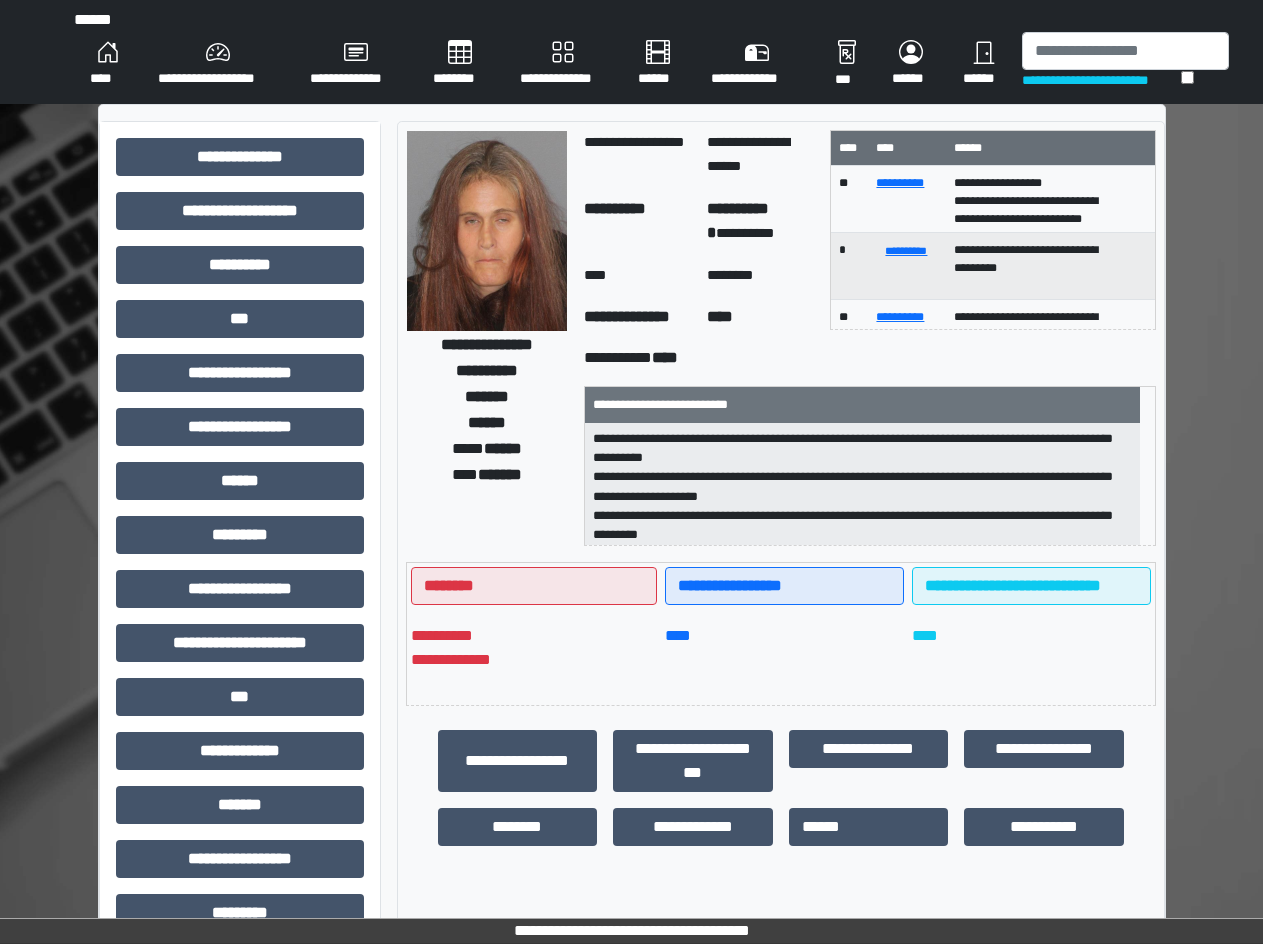 scroll, scrollTop: 63, scrollLeft: 0, axis: vertical 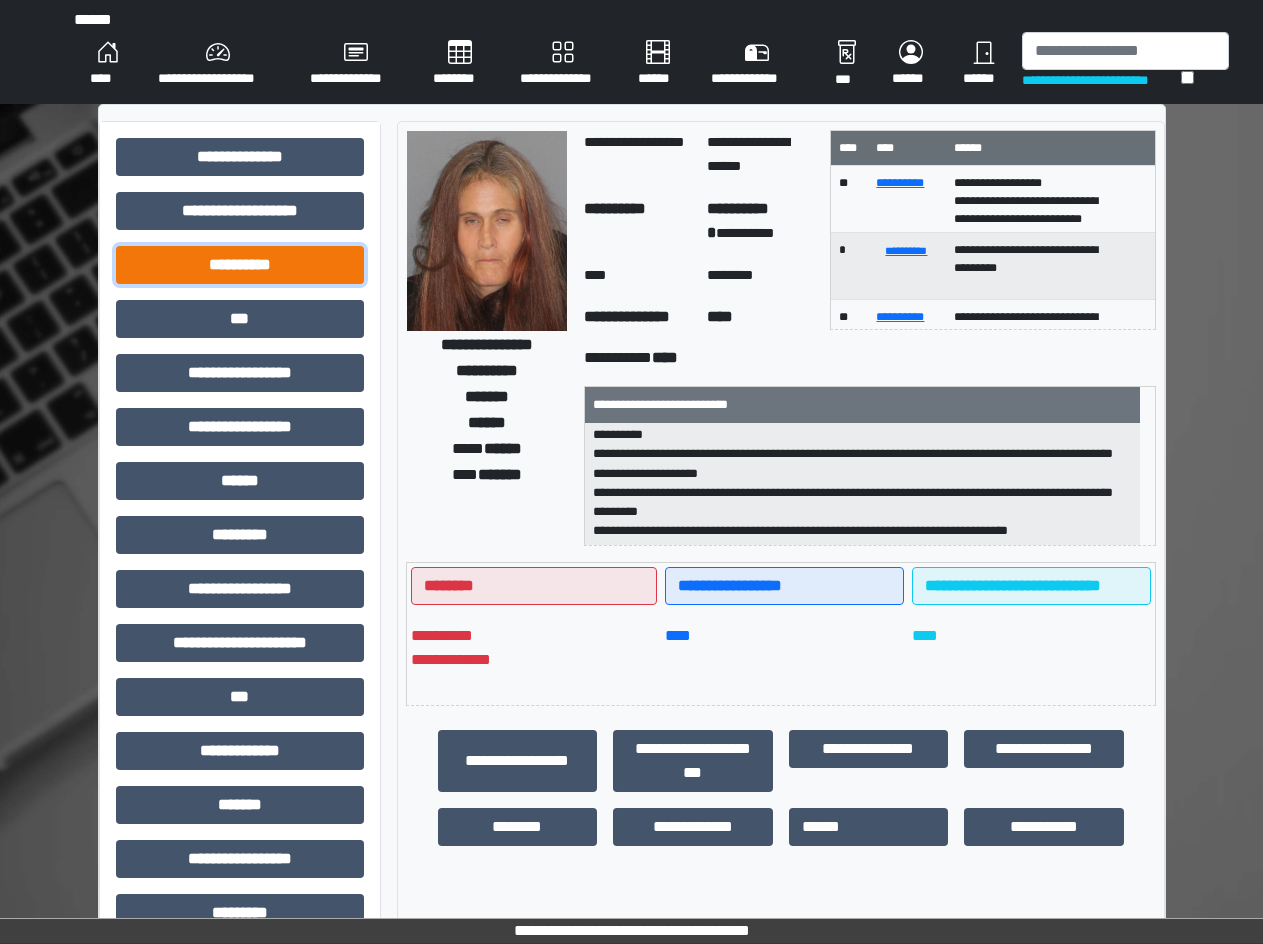click on "**********" at bounding box center [240, 265] 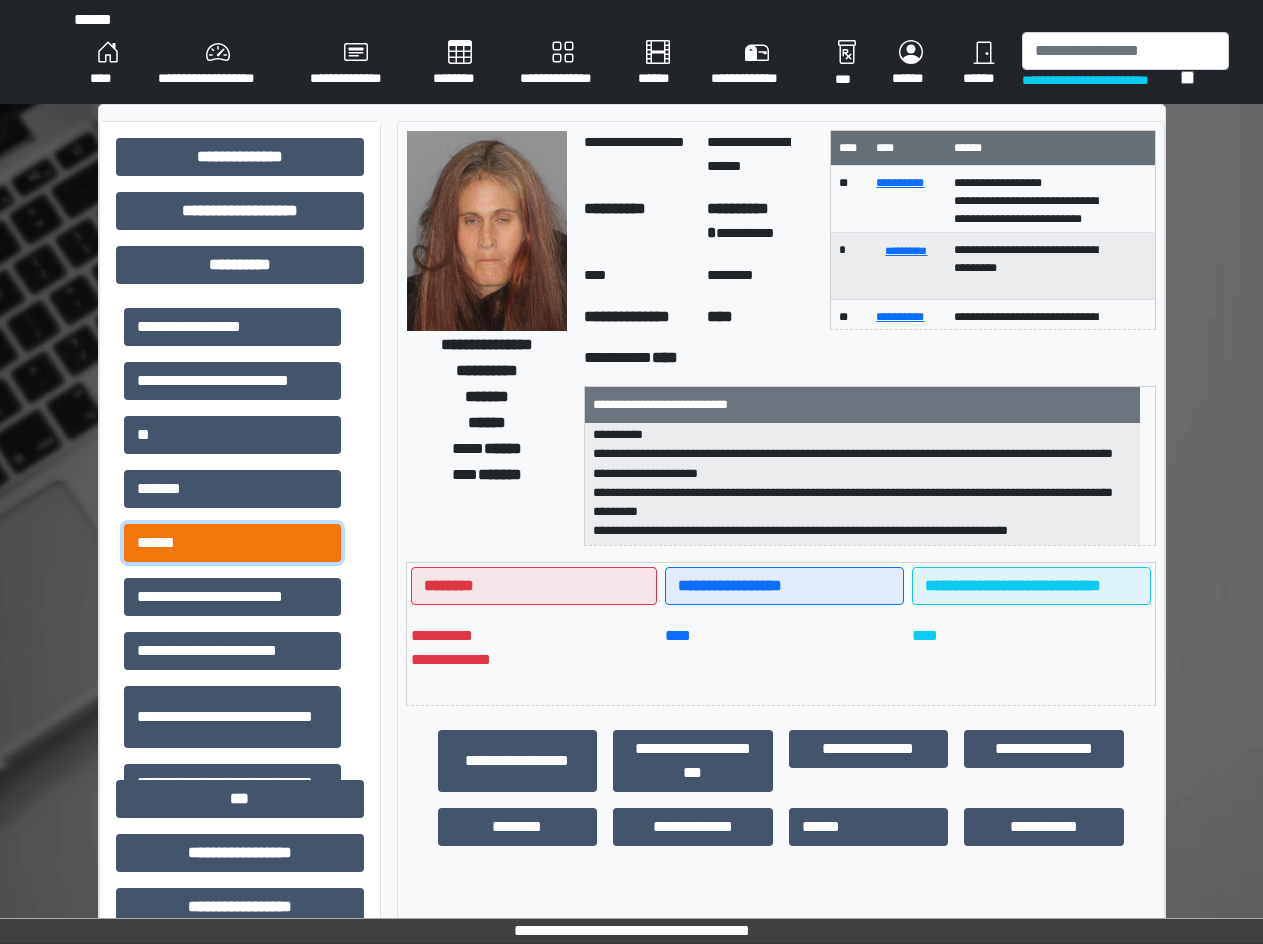 click on "******" at bounding box center (232, 543) 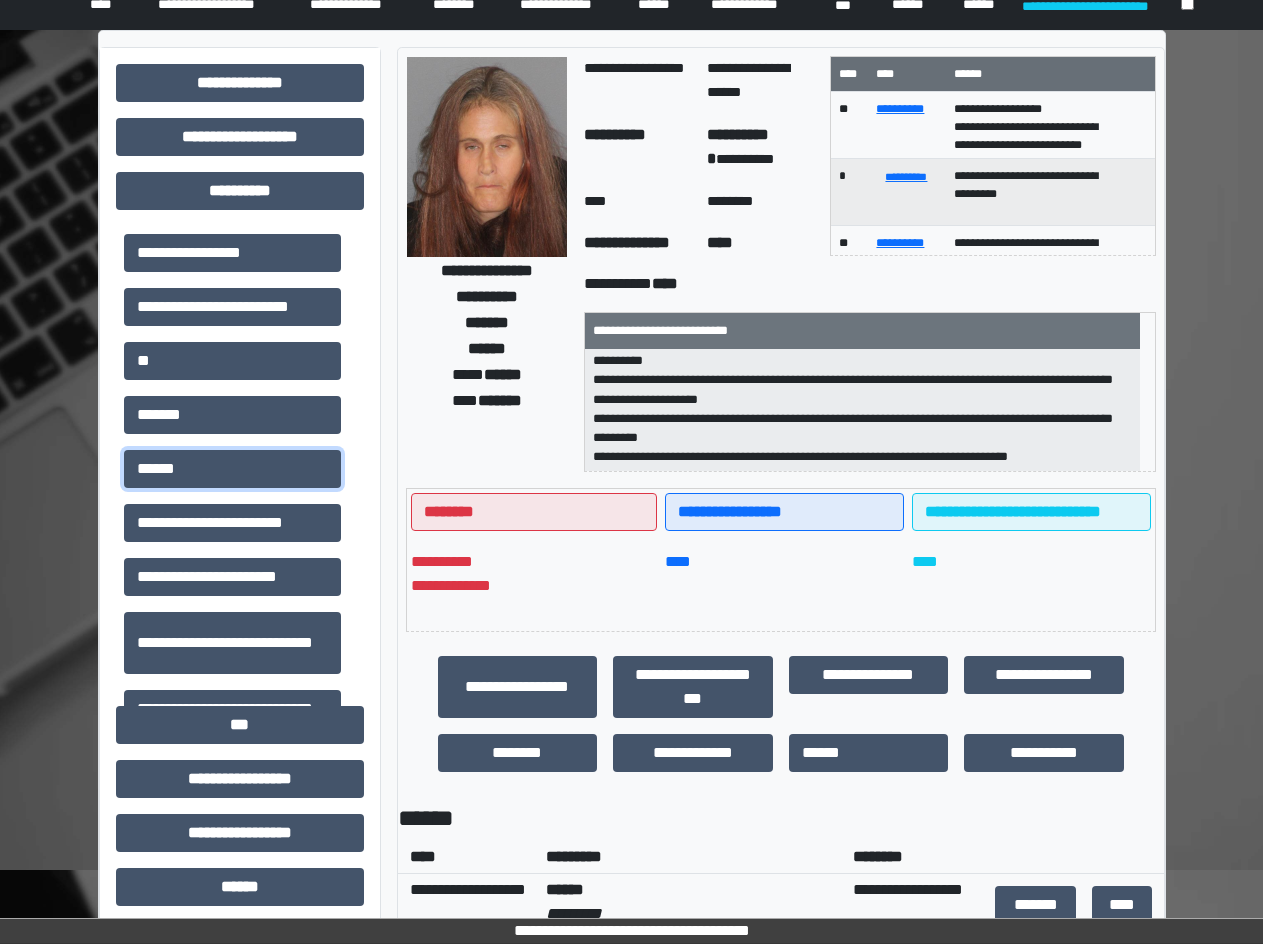 scroll, scrollTop: 500, scrollLeft: 0, axis: vertical 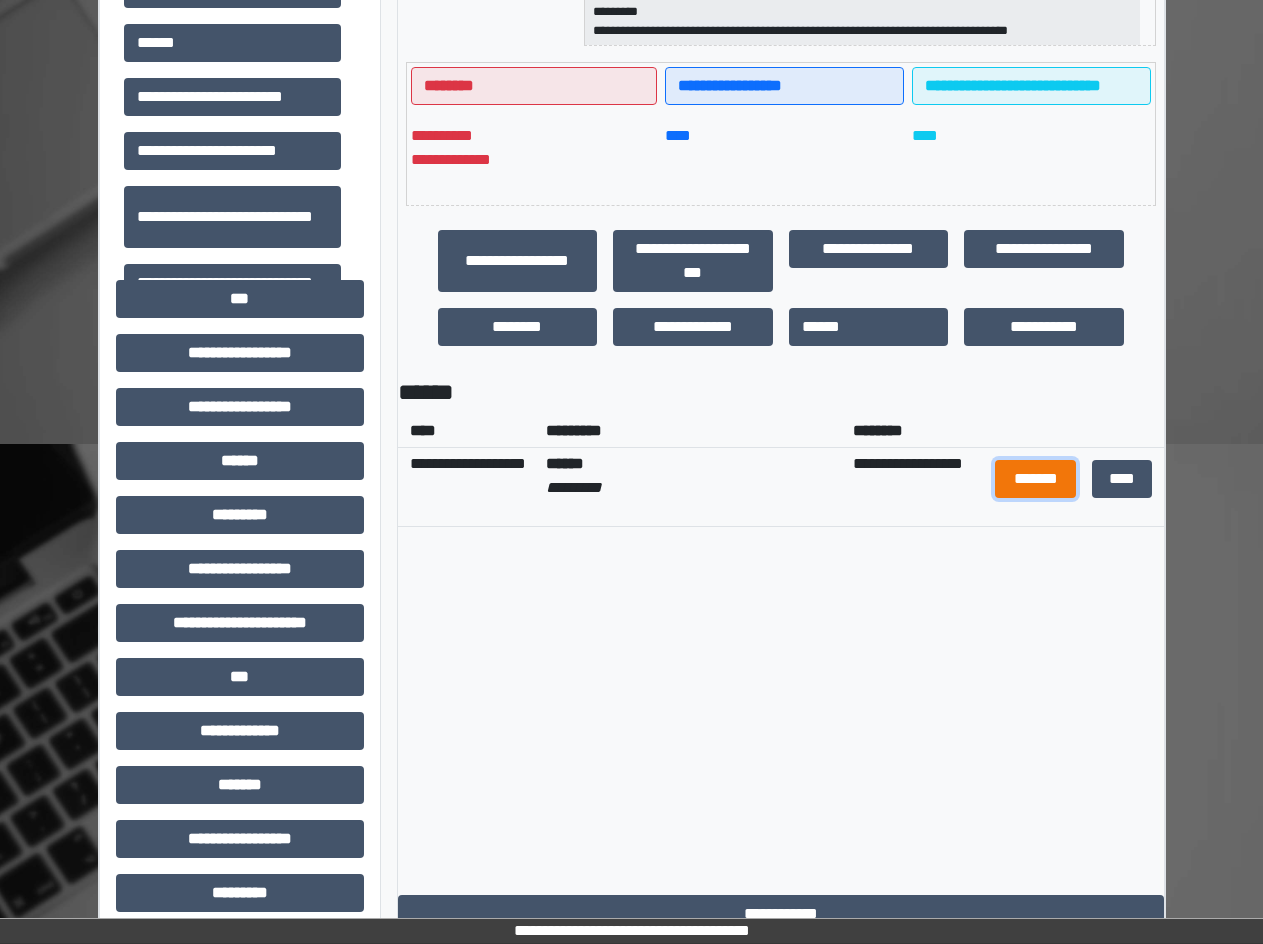 click on "*******" at bounding box center (1035, 479) 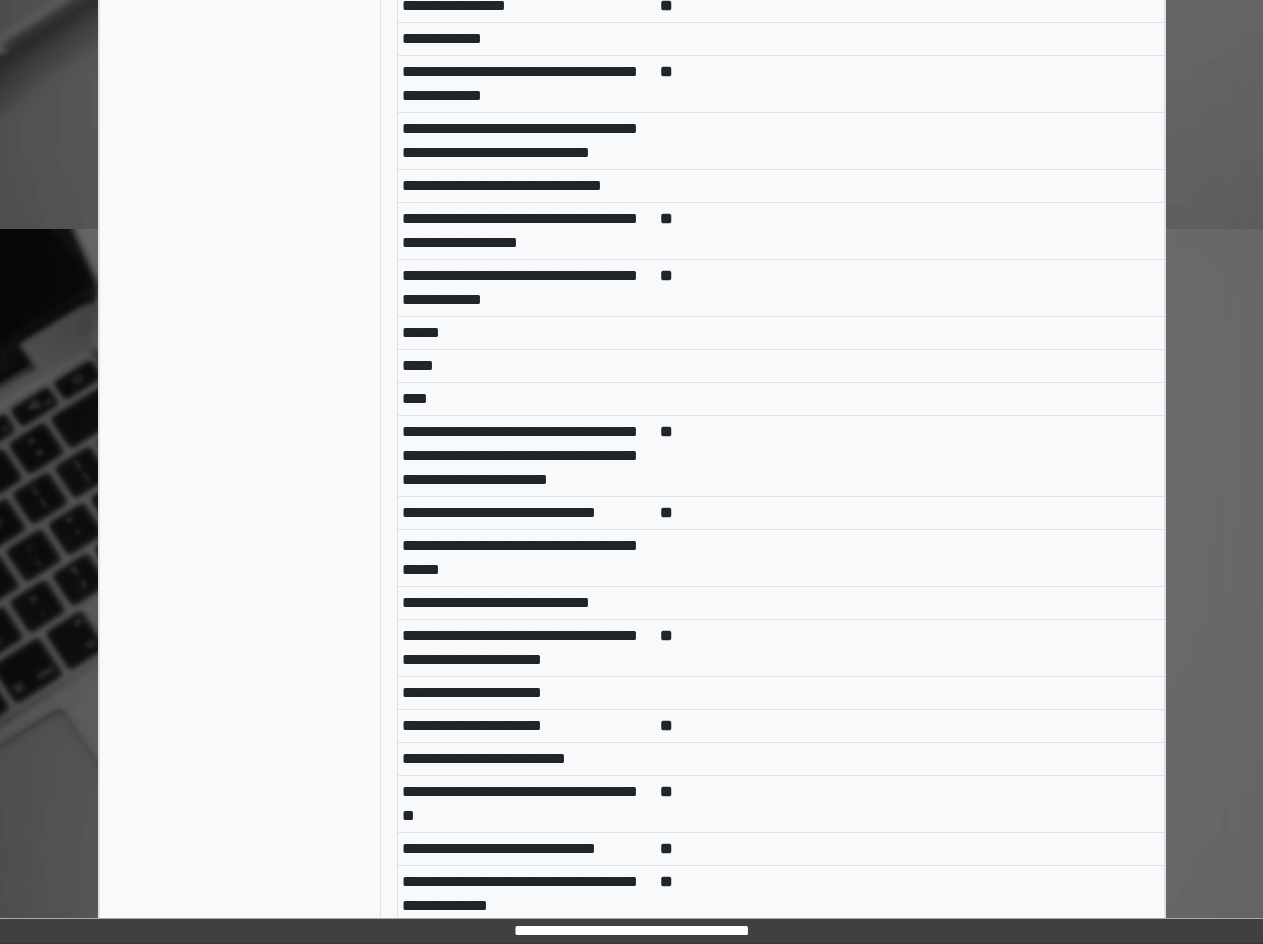 scroll, scrollTop: 233, scrollLeft: 0, axis: vertical 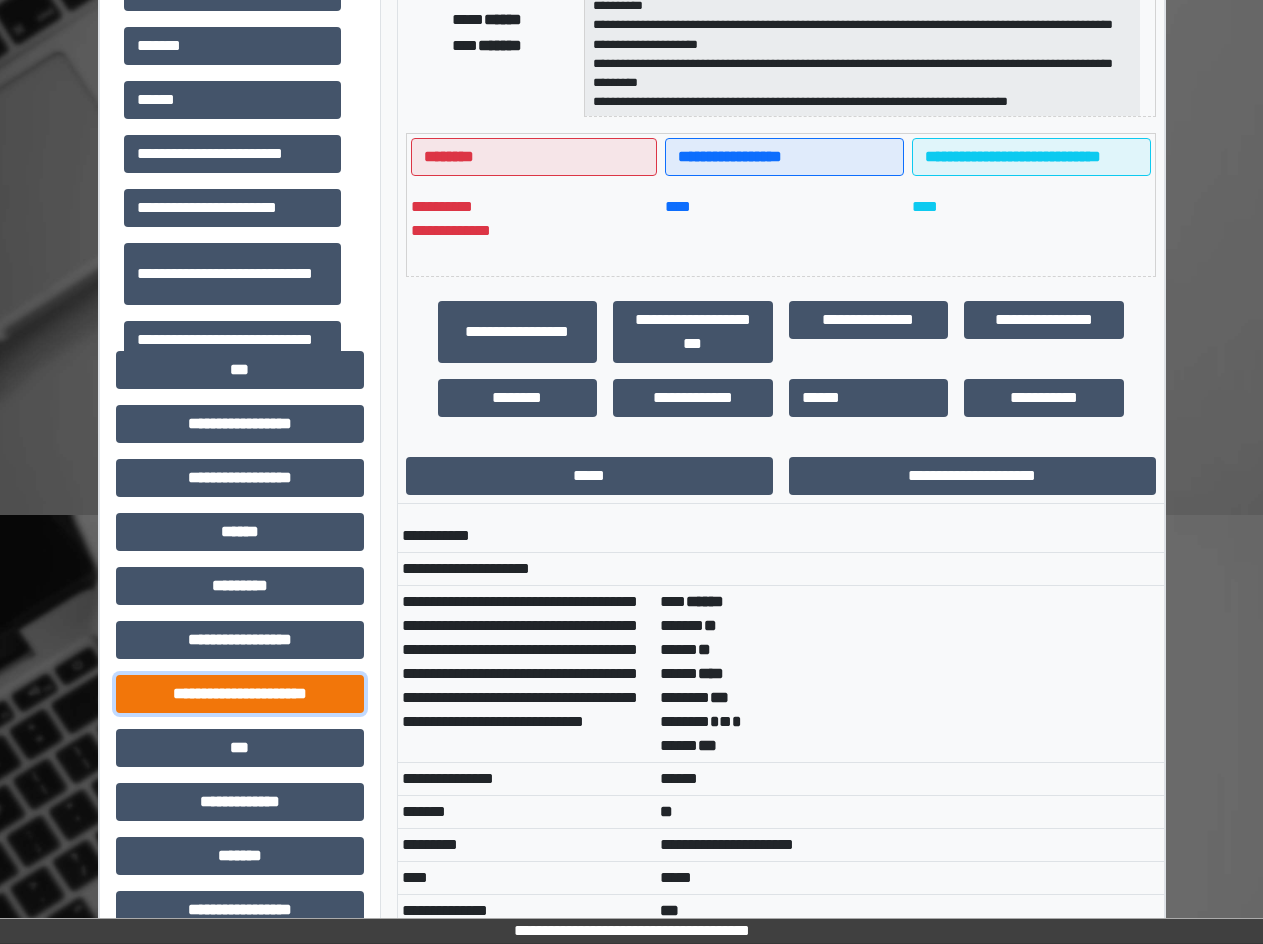 click on "**********" at bounding box center (240, 694) 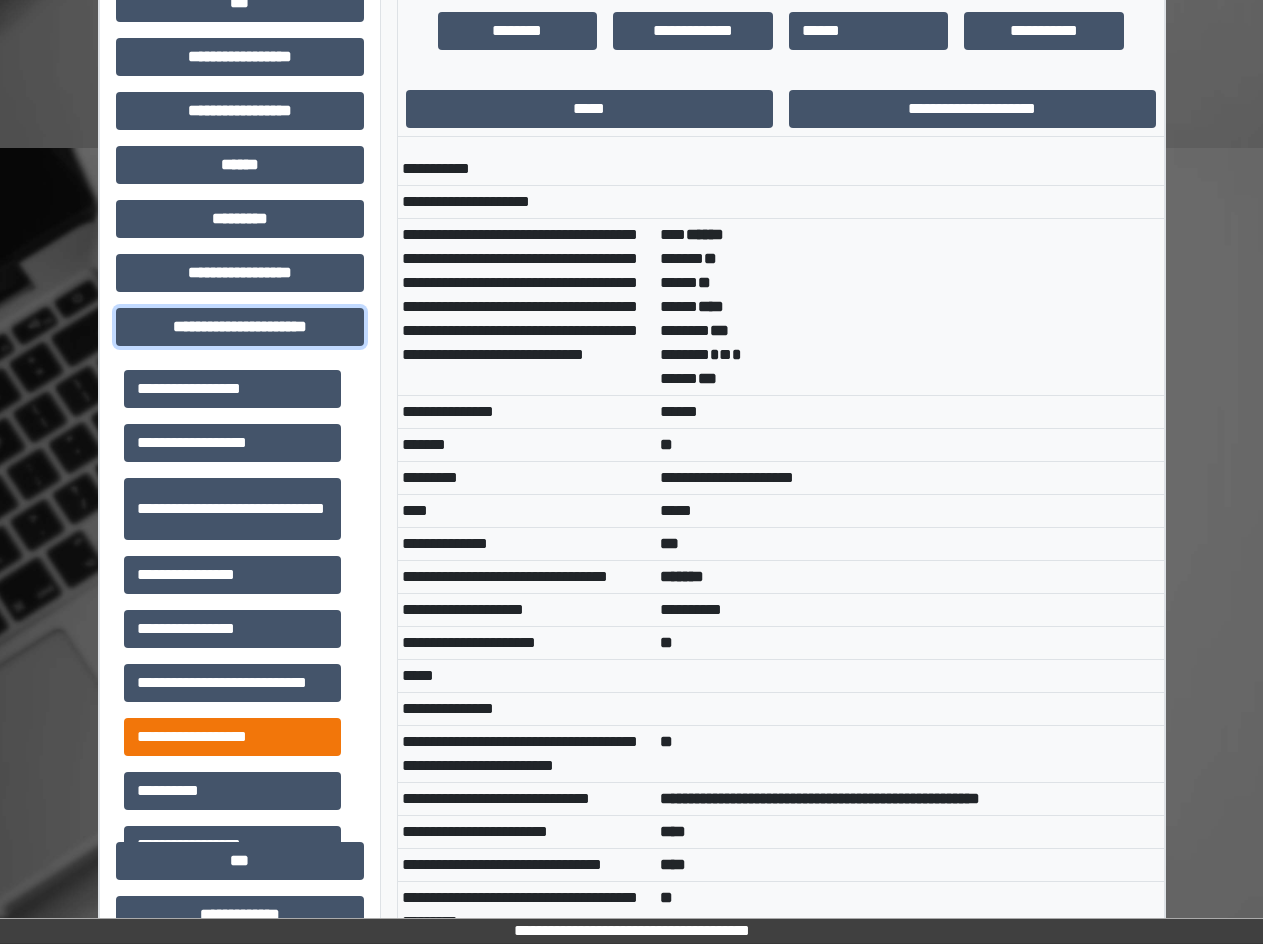 scroll, scrollTop: 929, scrollLeft: 0, axis: vertical 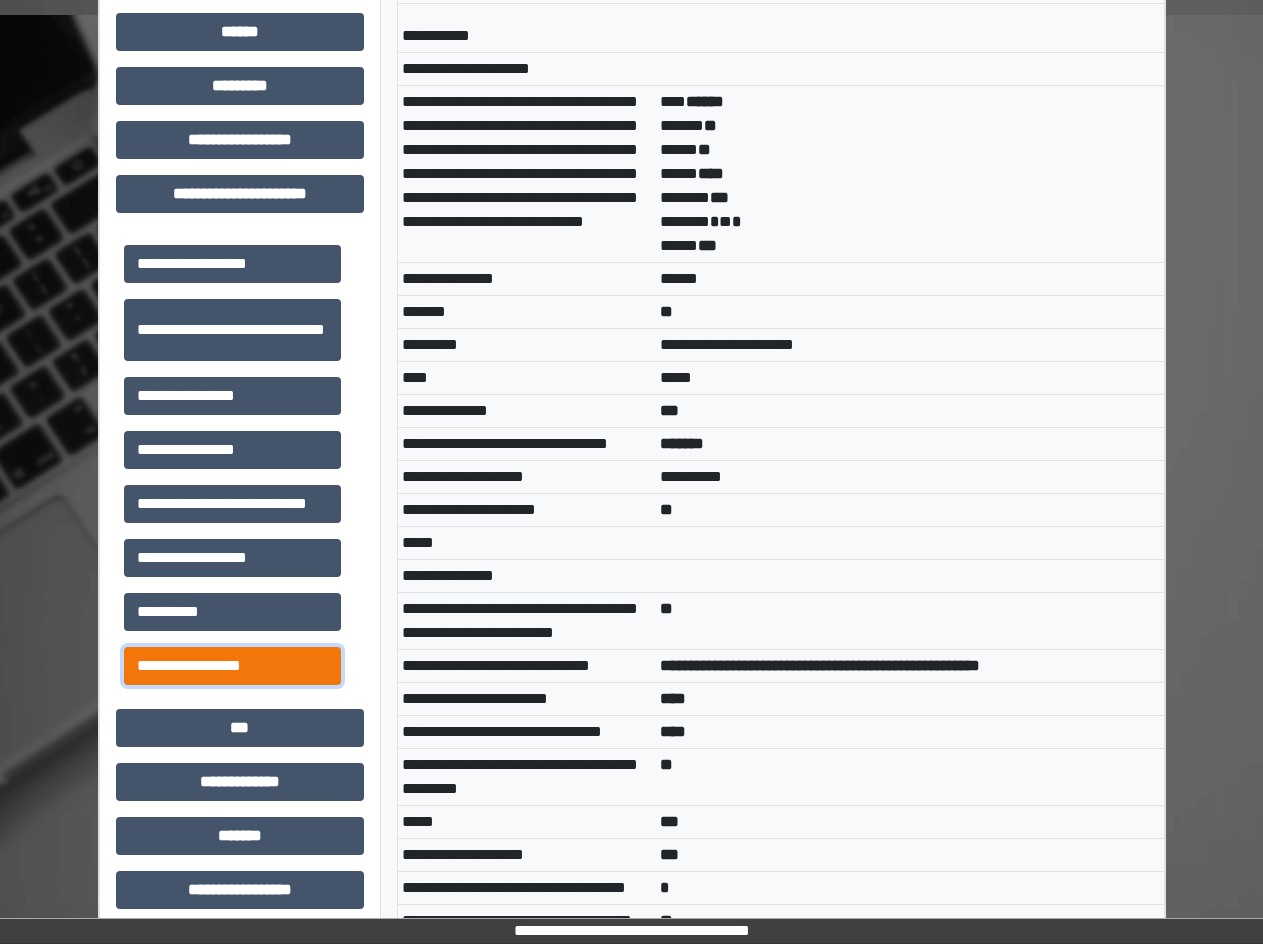 click on "**********" at bounding box center (232, 666) 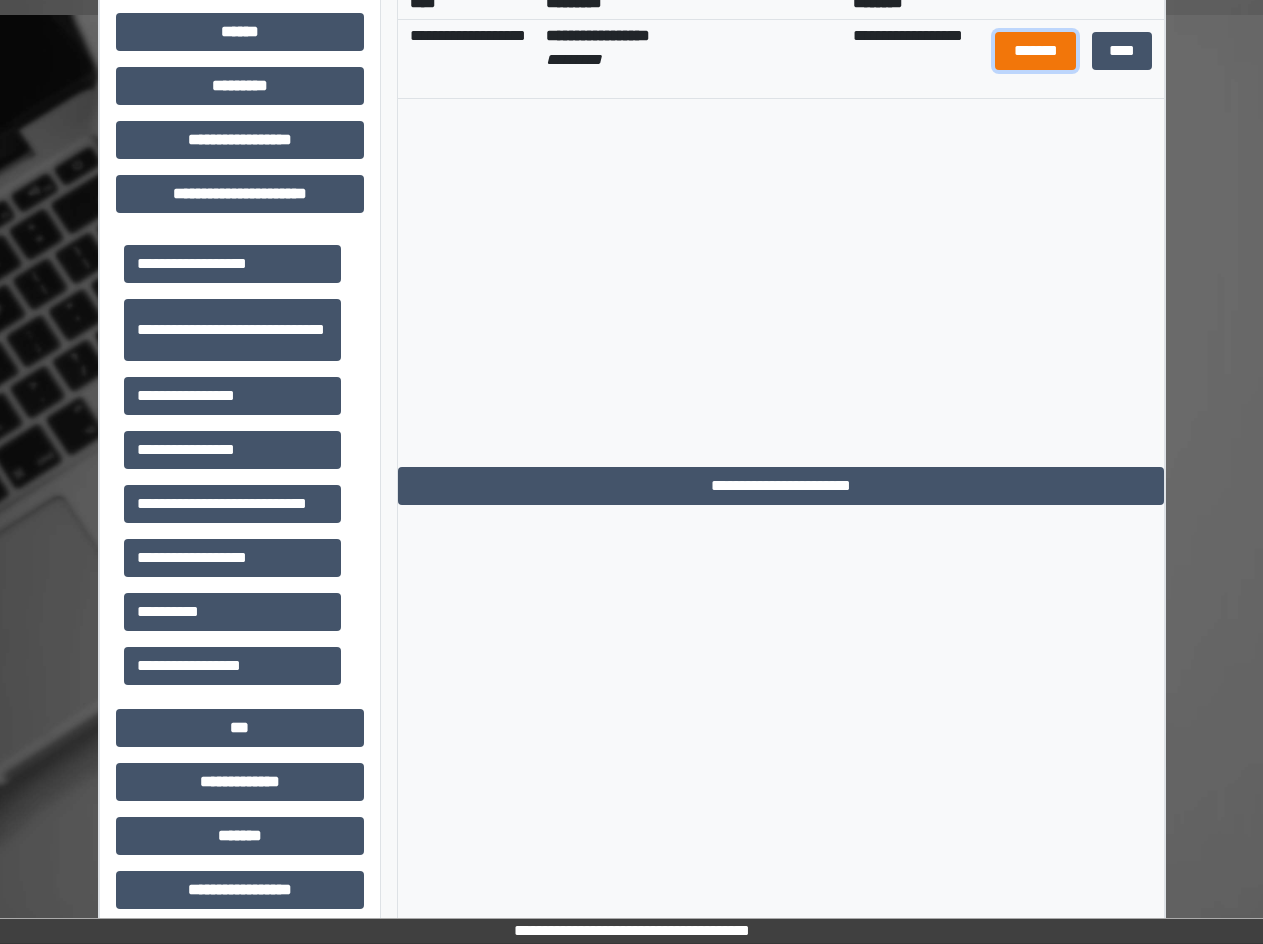 click on "*******" at bounding box center [1035, 51] 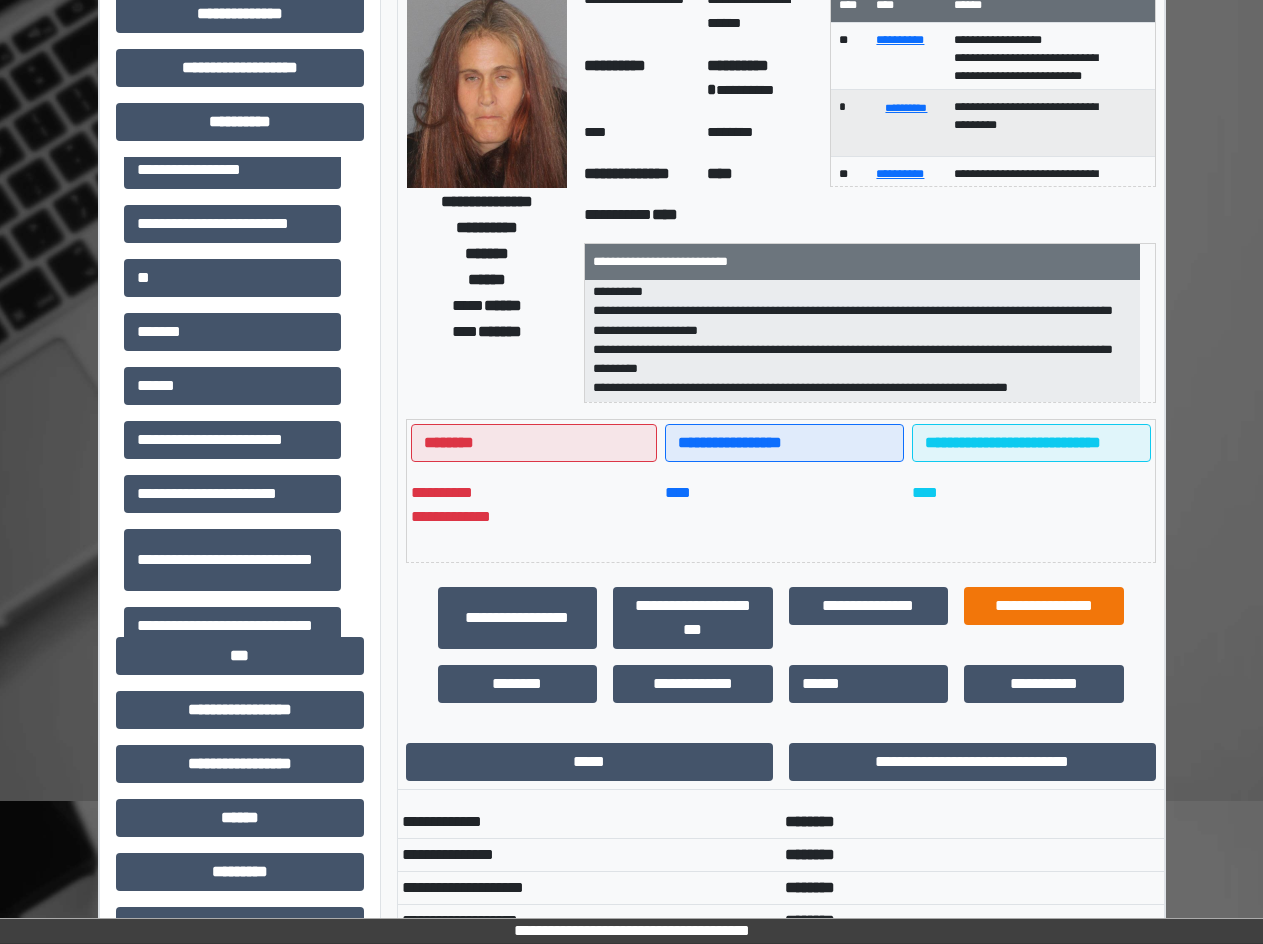 scroll, scrollTop: 0, scrollLeft: 0, axis: both 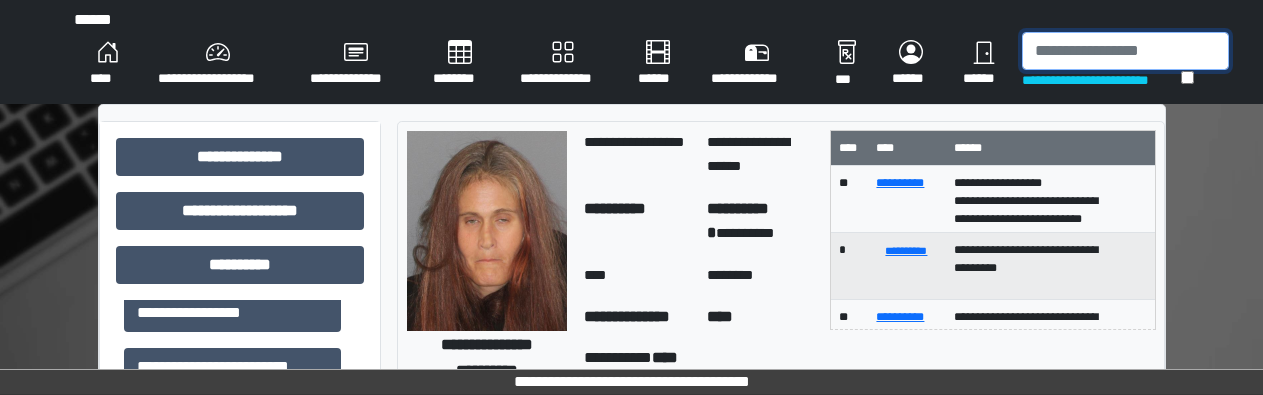 click at bounding box center [1125, 51] 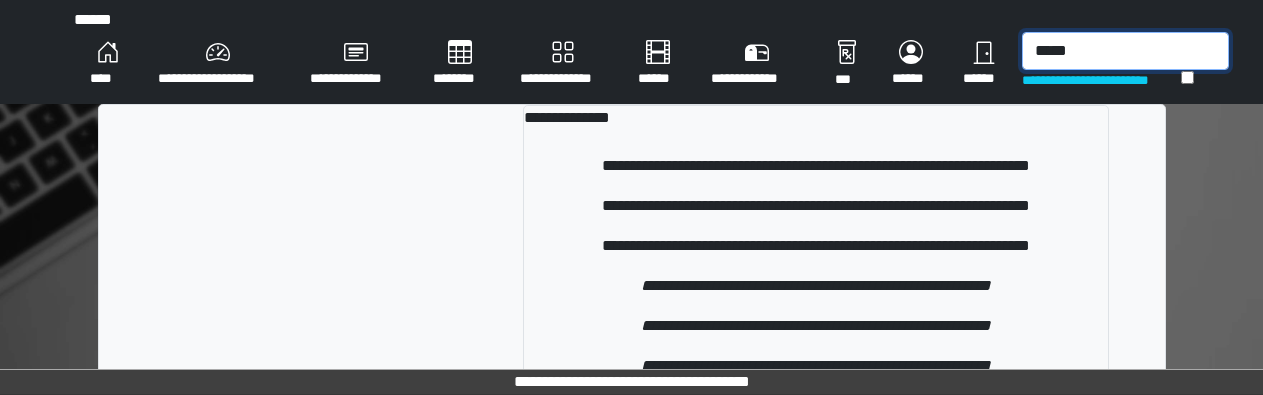 type on "*****" 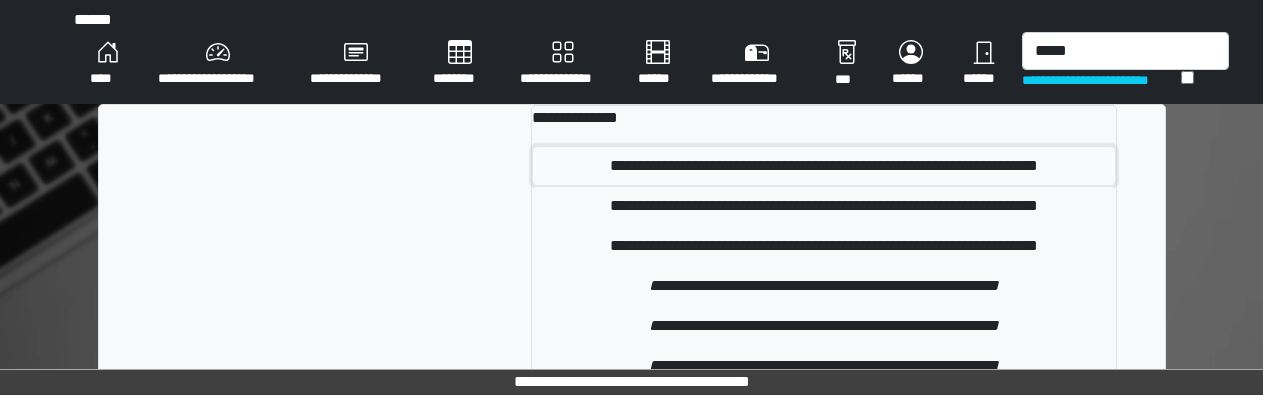 click on "**********" at bounding box center (824, 166) 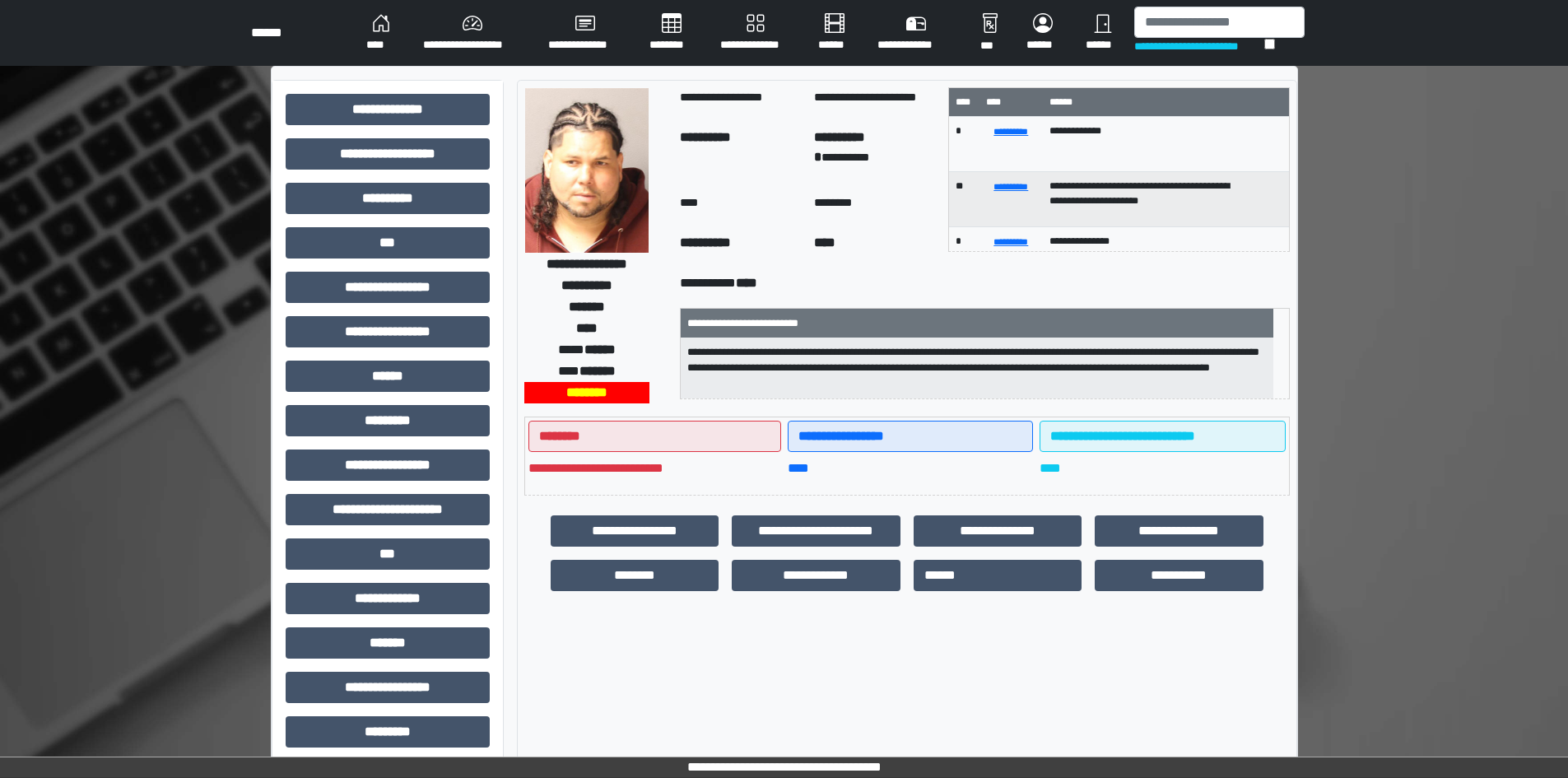 click on "**********" at bounding box center (655, 468) 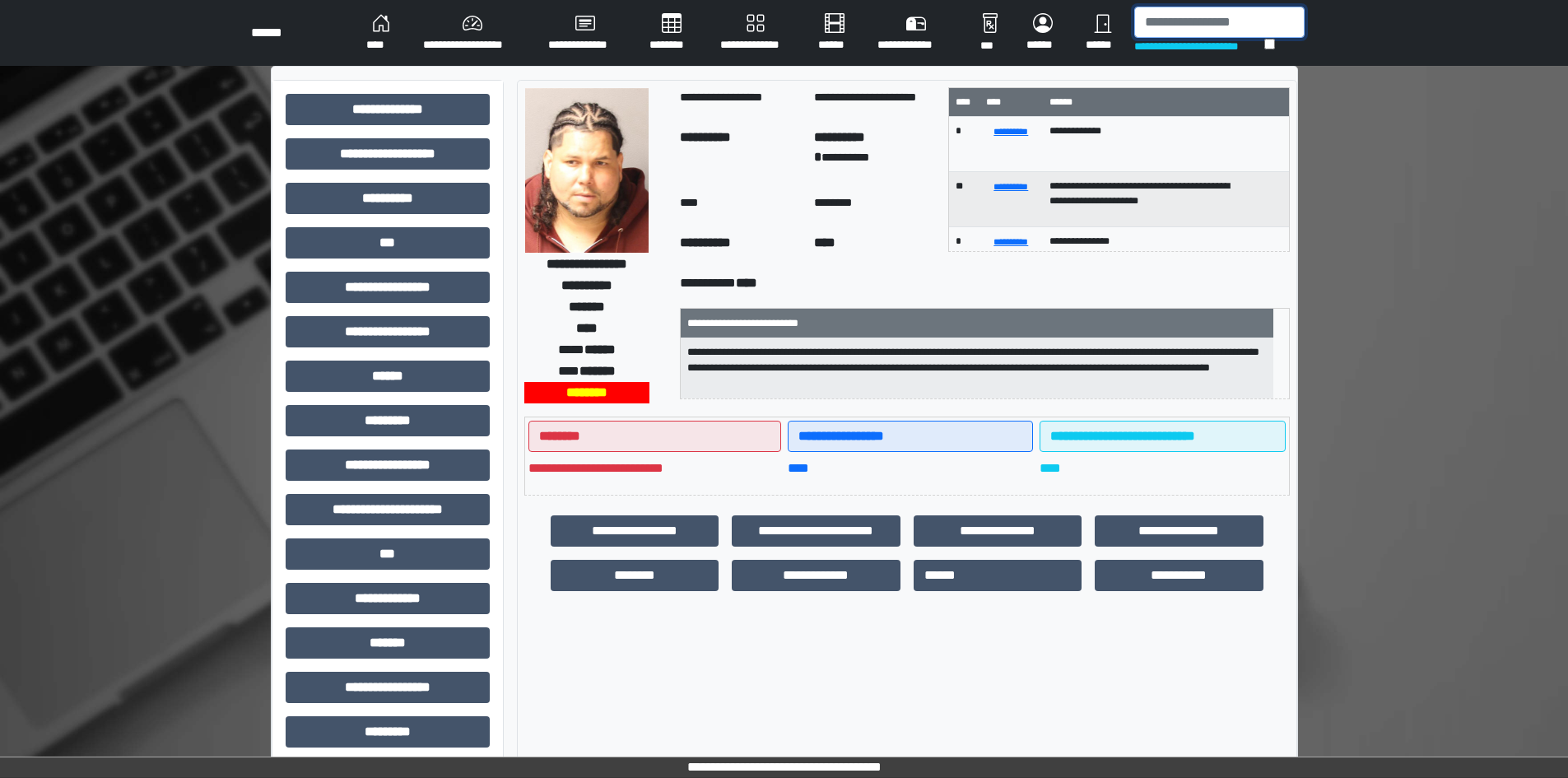 click at bounding box center [1219, 22] 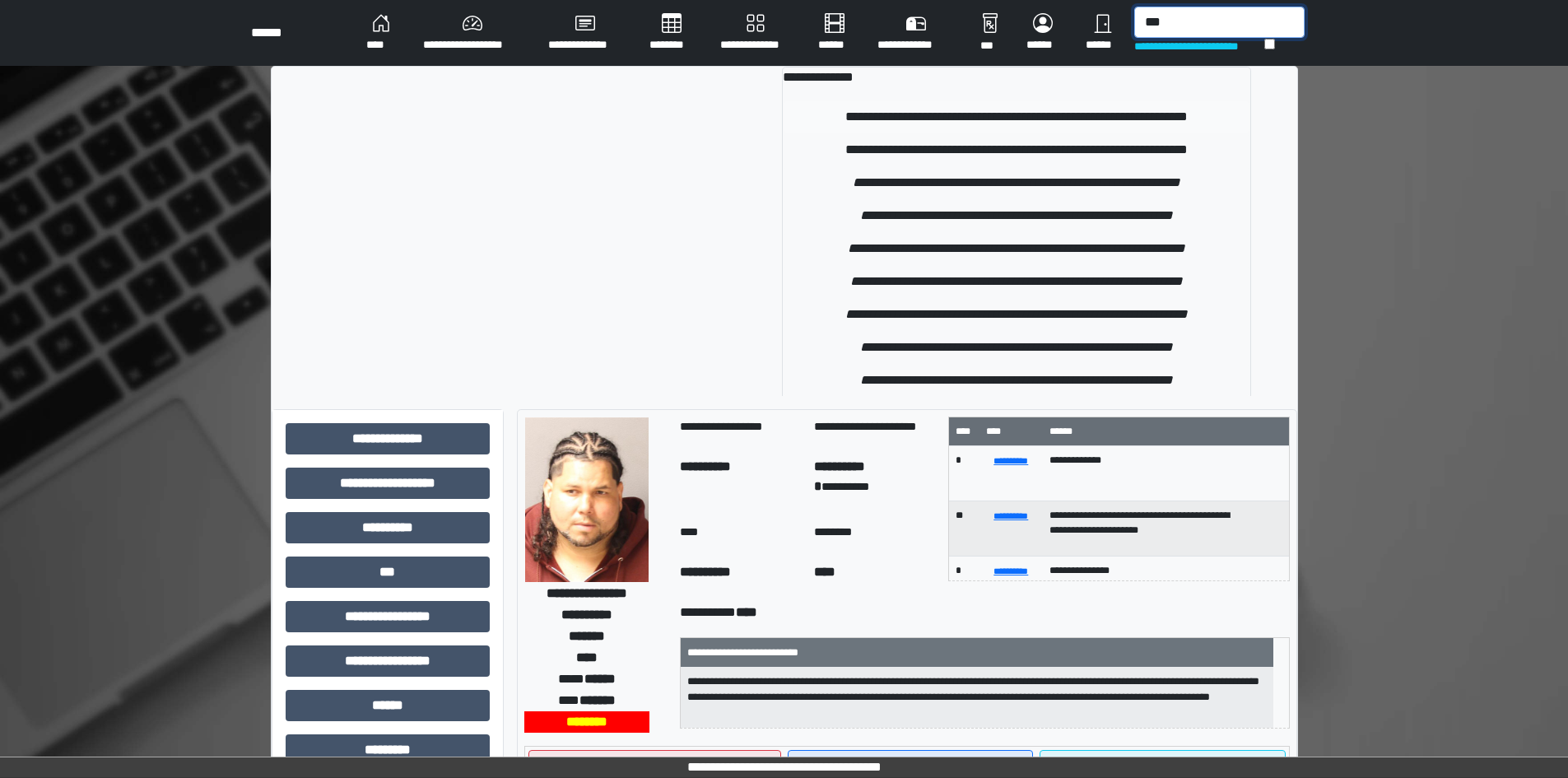 type on "***" 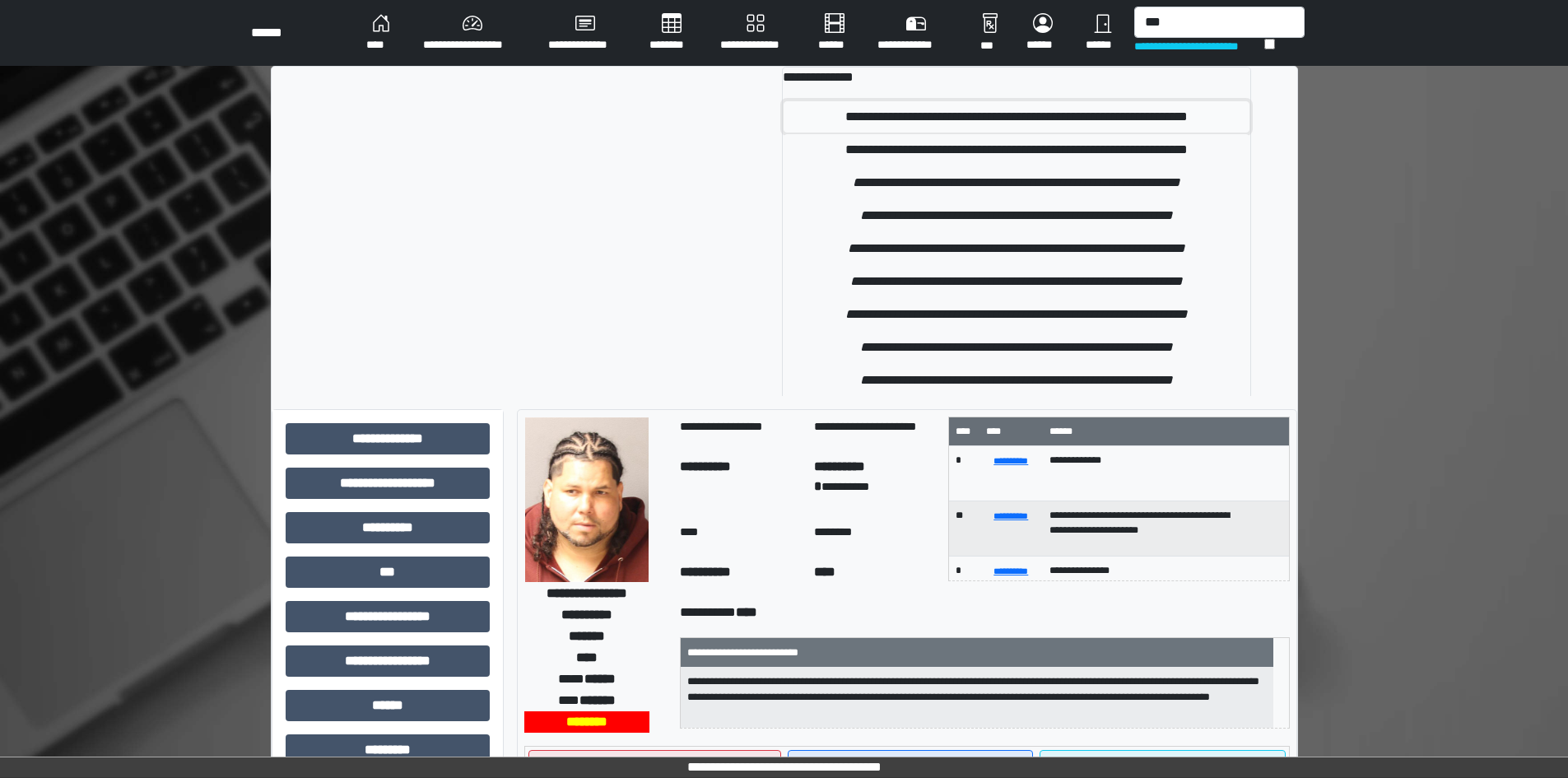 click on "**********" at bounding box center [1017, 117] 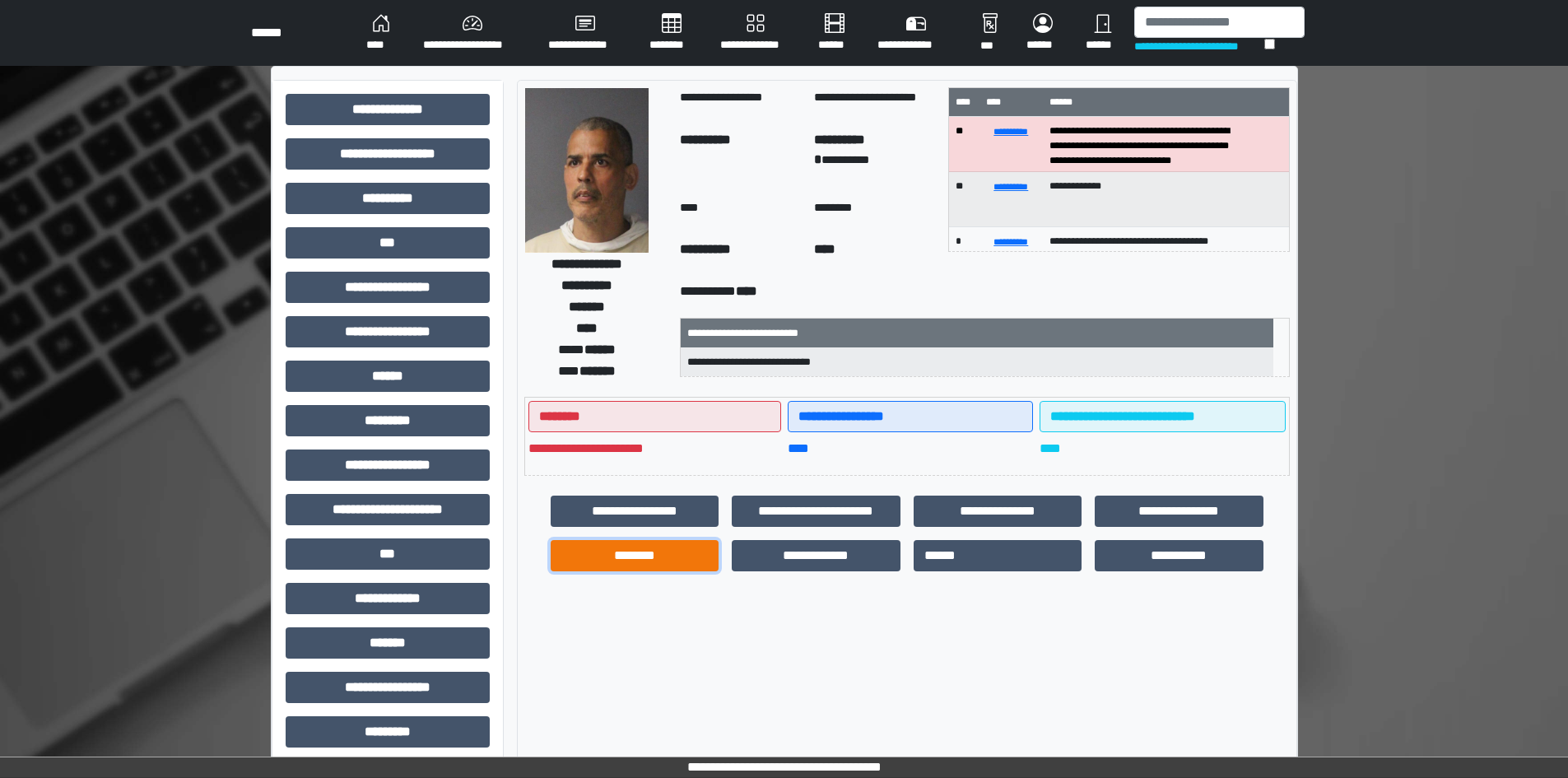 click on "********" at bounding box center [635, 556] 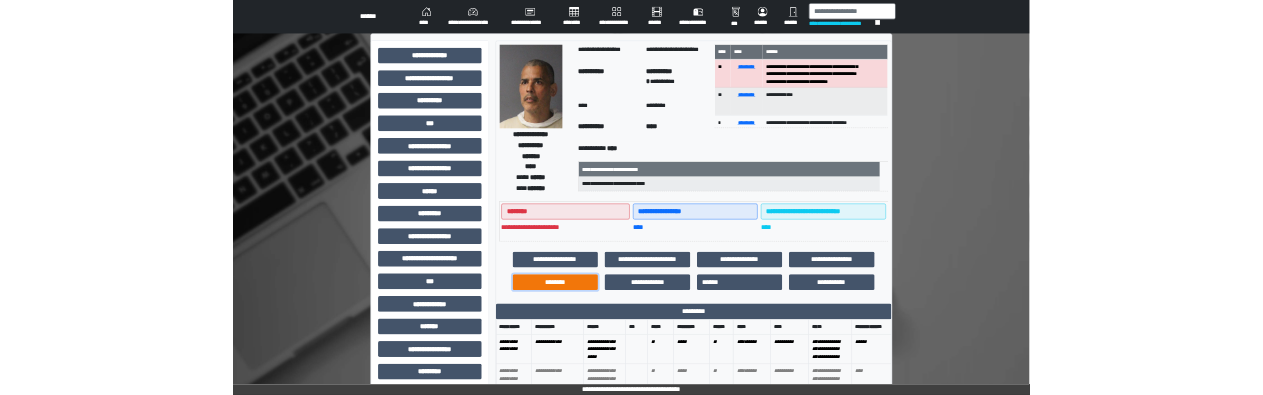 scroll, scrollTop: 100, scrollLeft: 0, axis: vertical 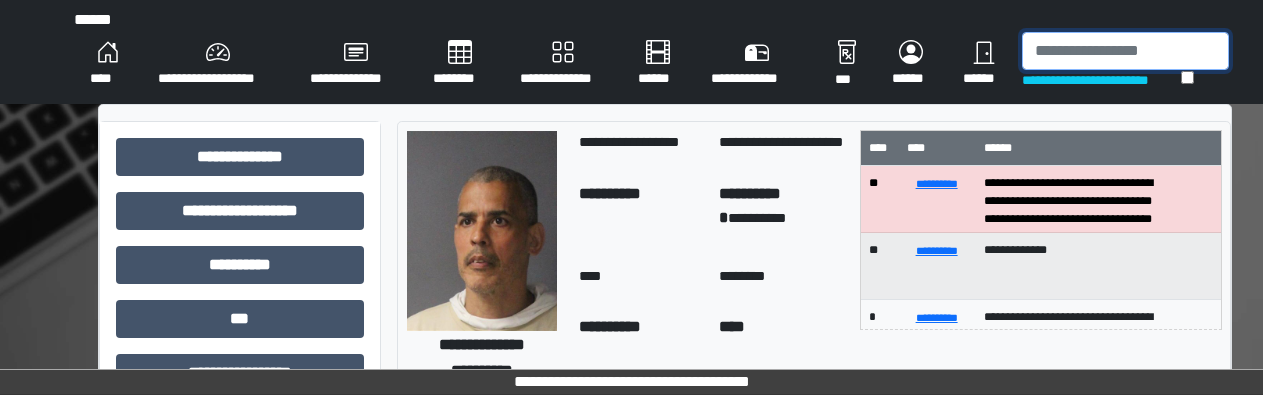 click at bounding box center [1125, 51] 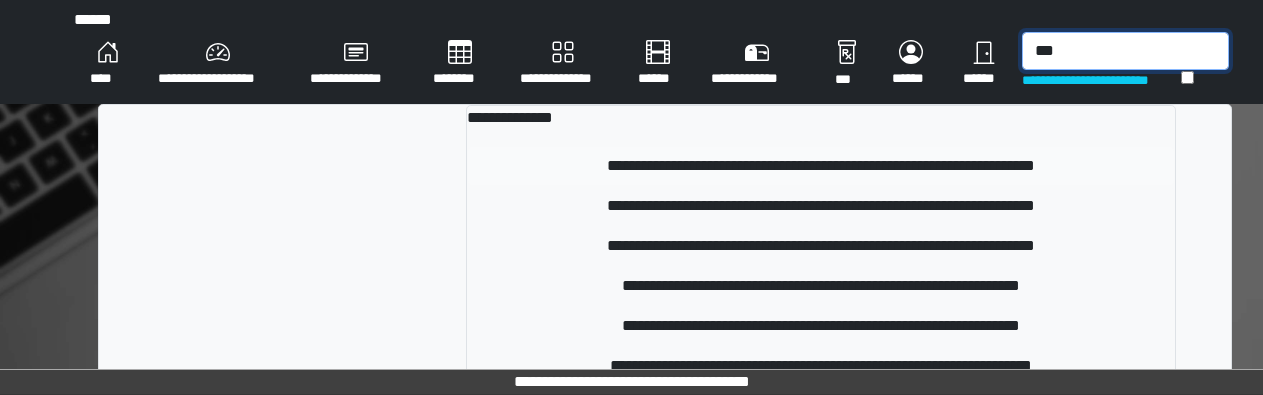 type on "***" 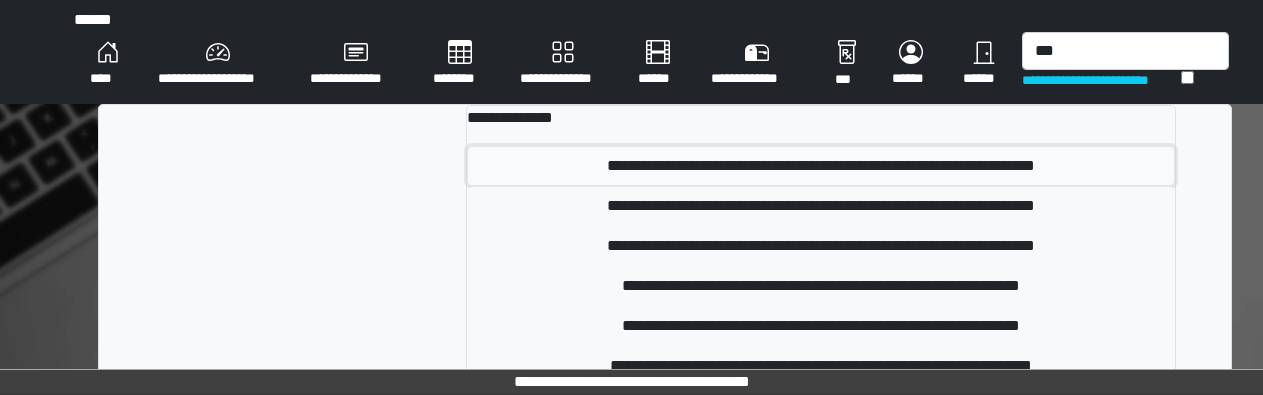 click on "**********" at bounding box center (821, 166) 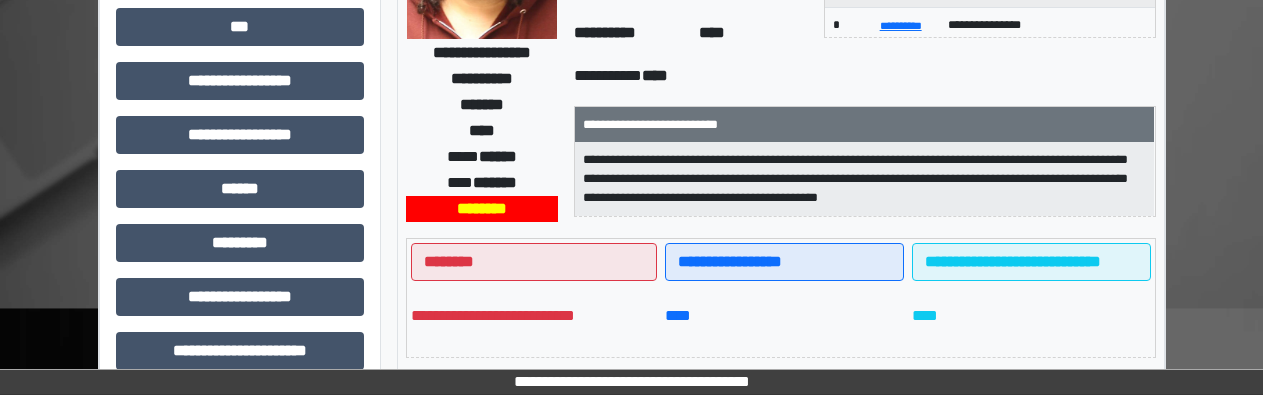 scroll, scrollTop: 300, scrollLeft: 0, axis: vertical 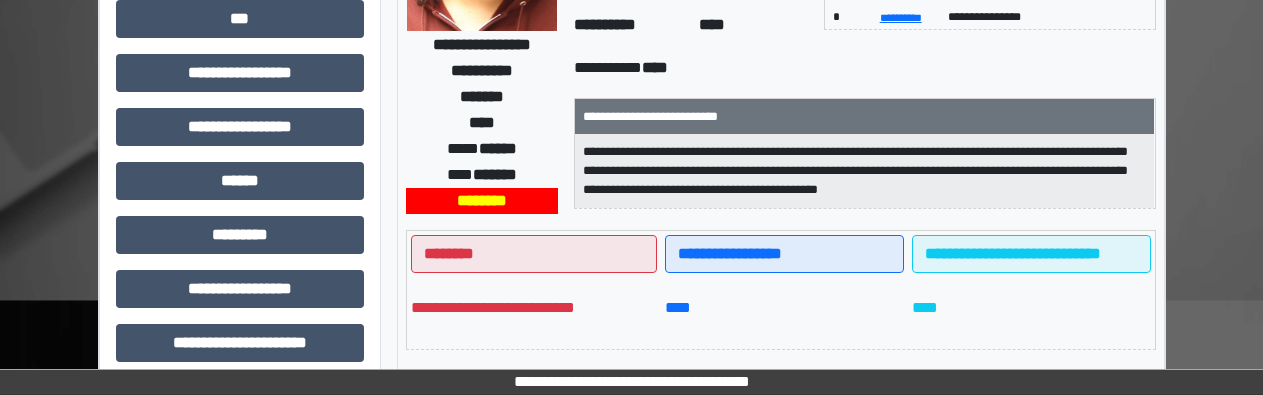 click on "**********" at bounding box center (631, 351) 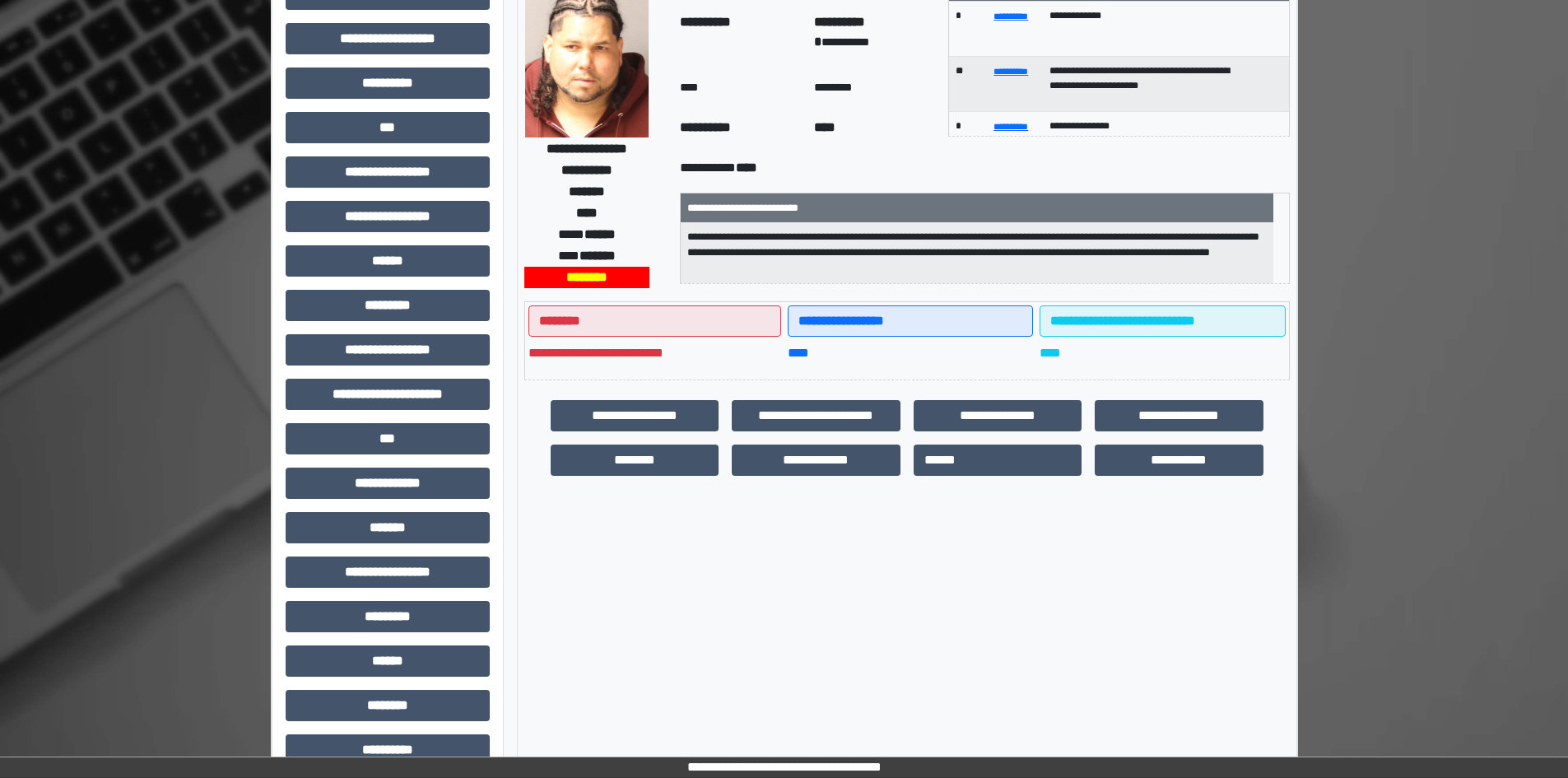 scroll, scrollTop: 0, scrollLeft: 0, axis: both 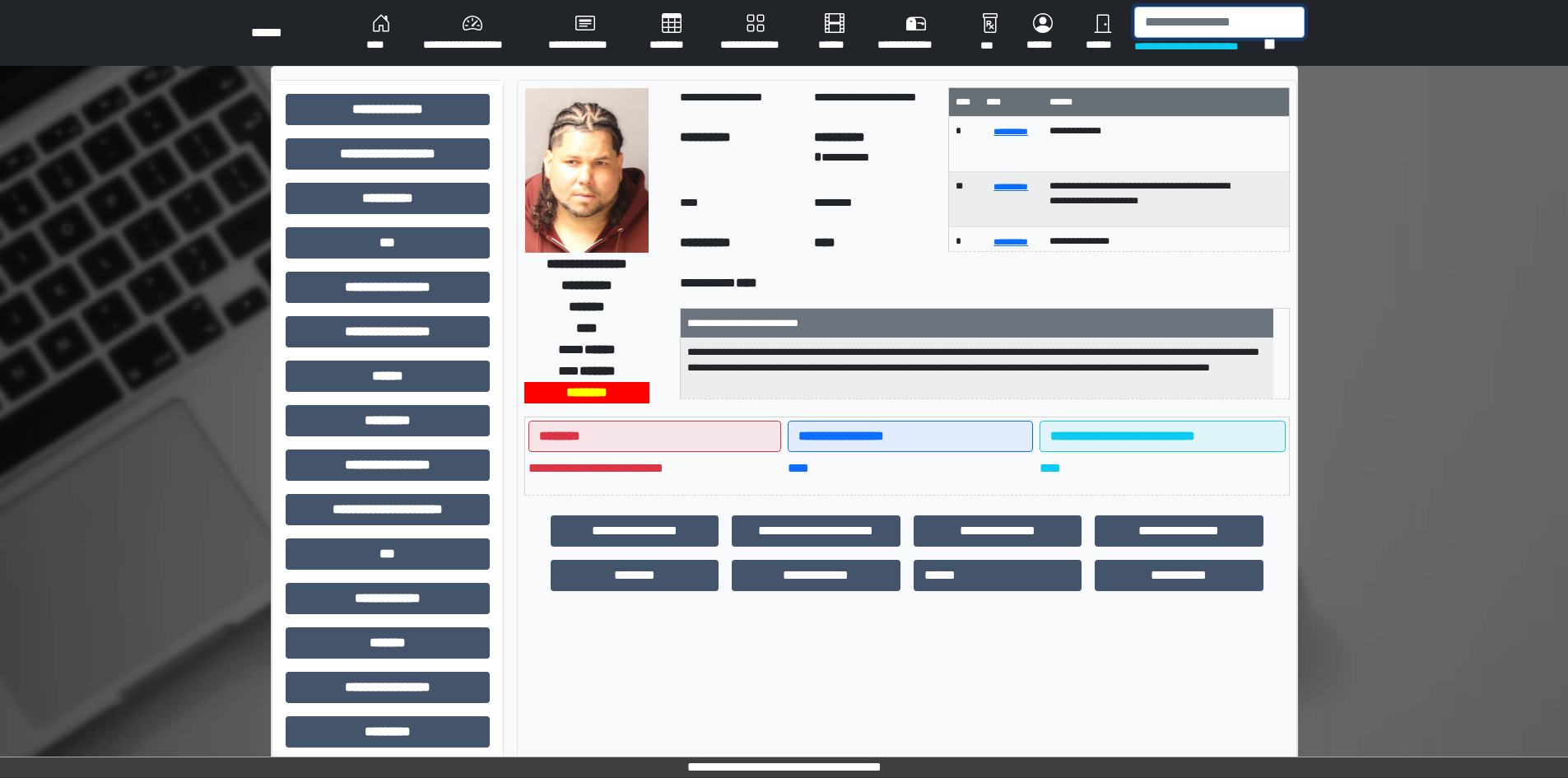 click at bounding box center [1219, 22] 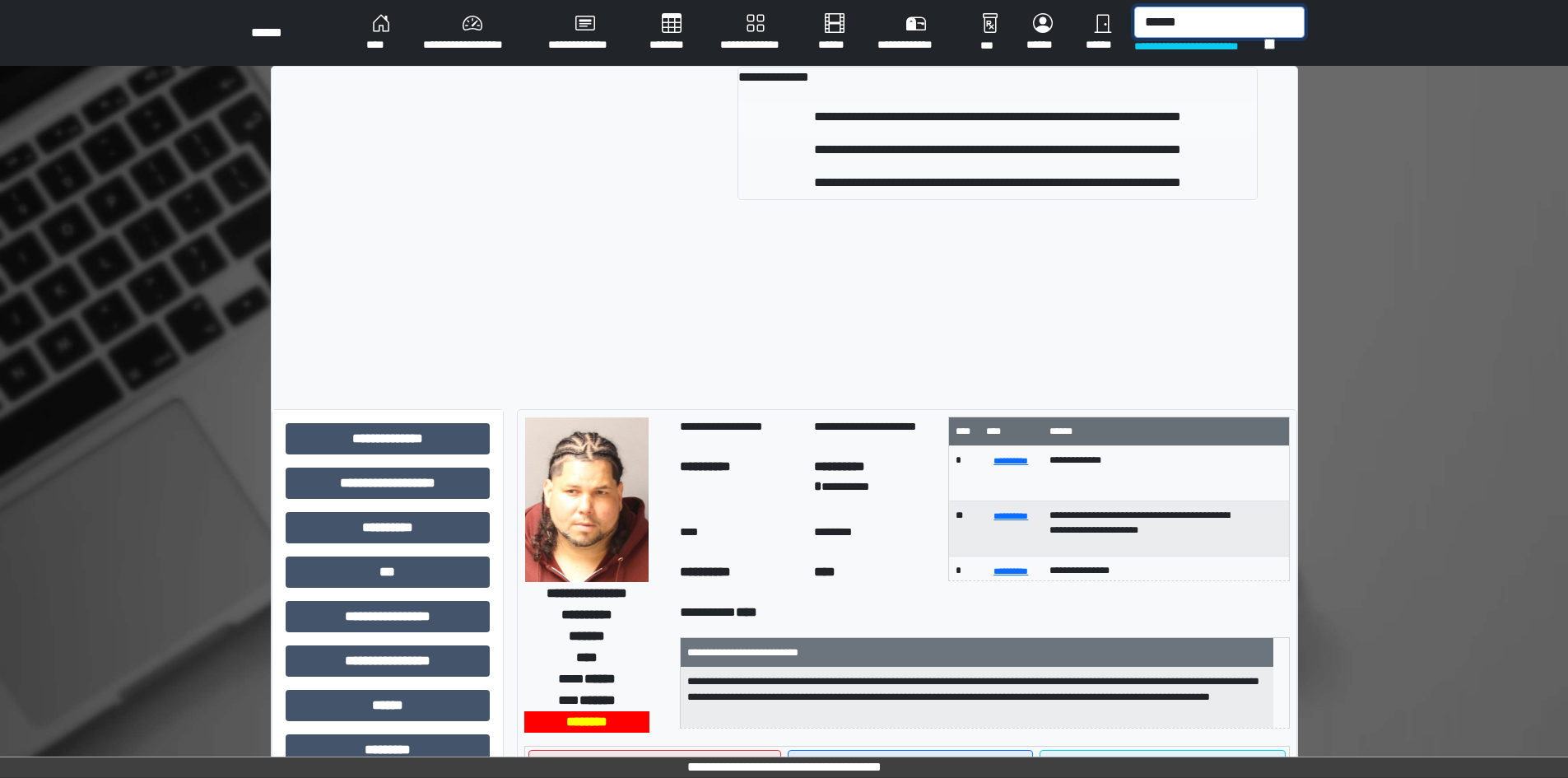 type on "******" 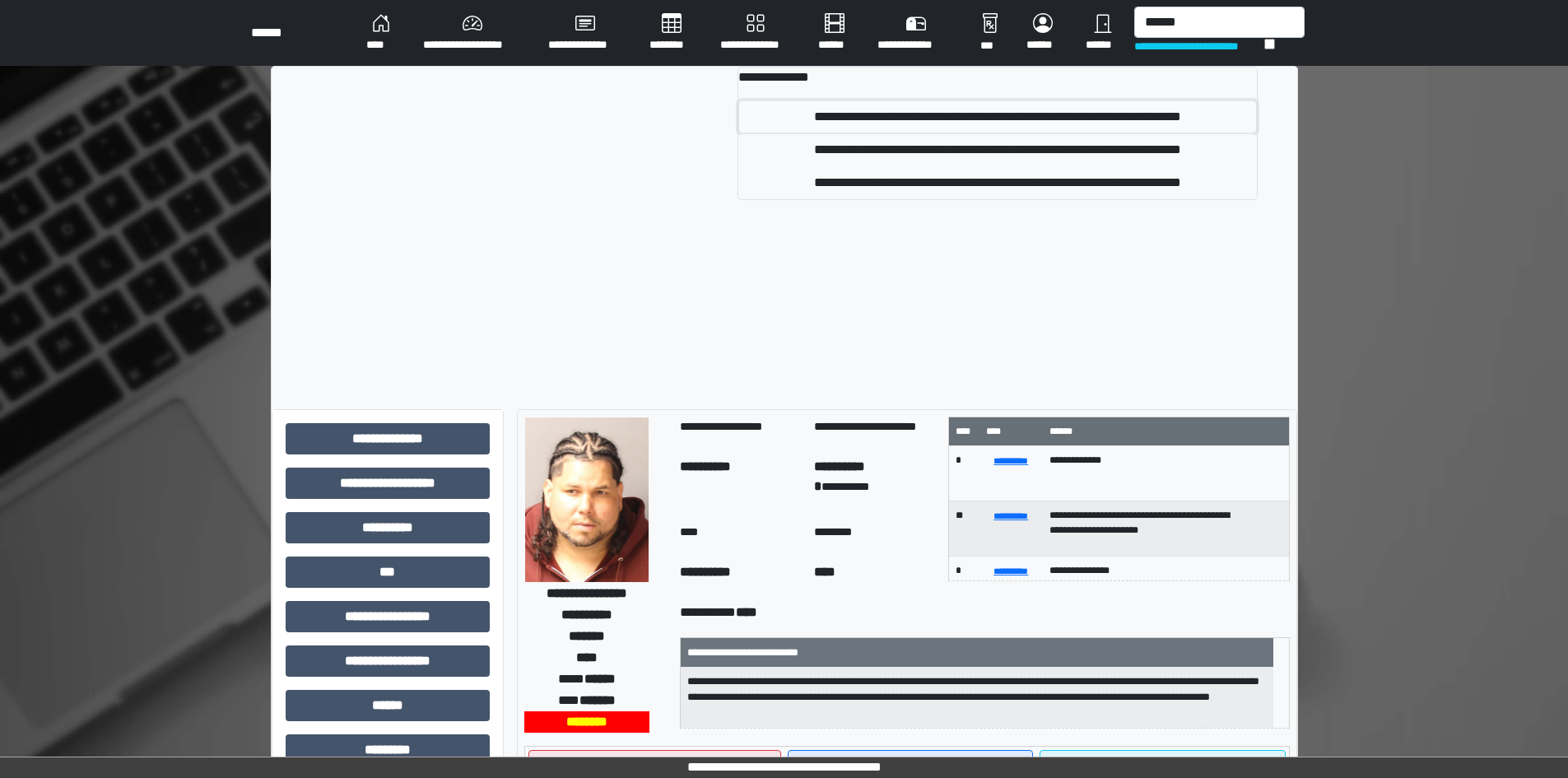 click on "**********" at bounding box center (997, 117) 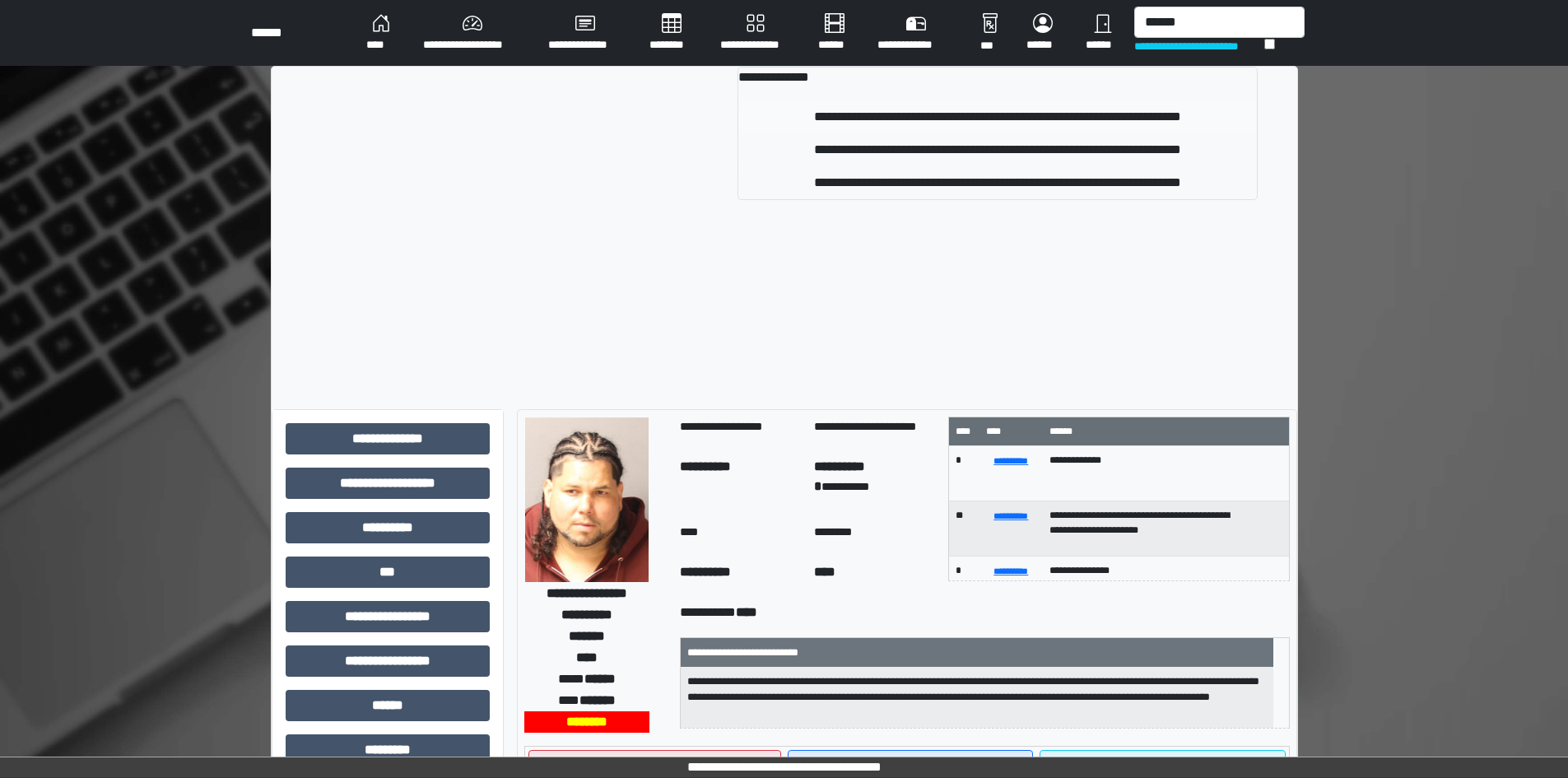 type 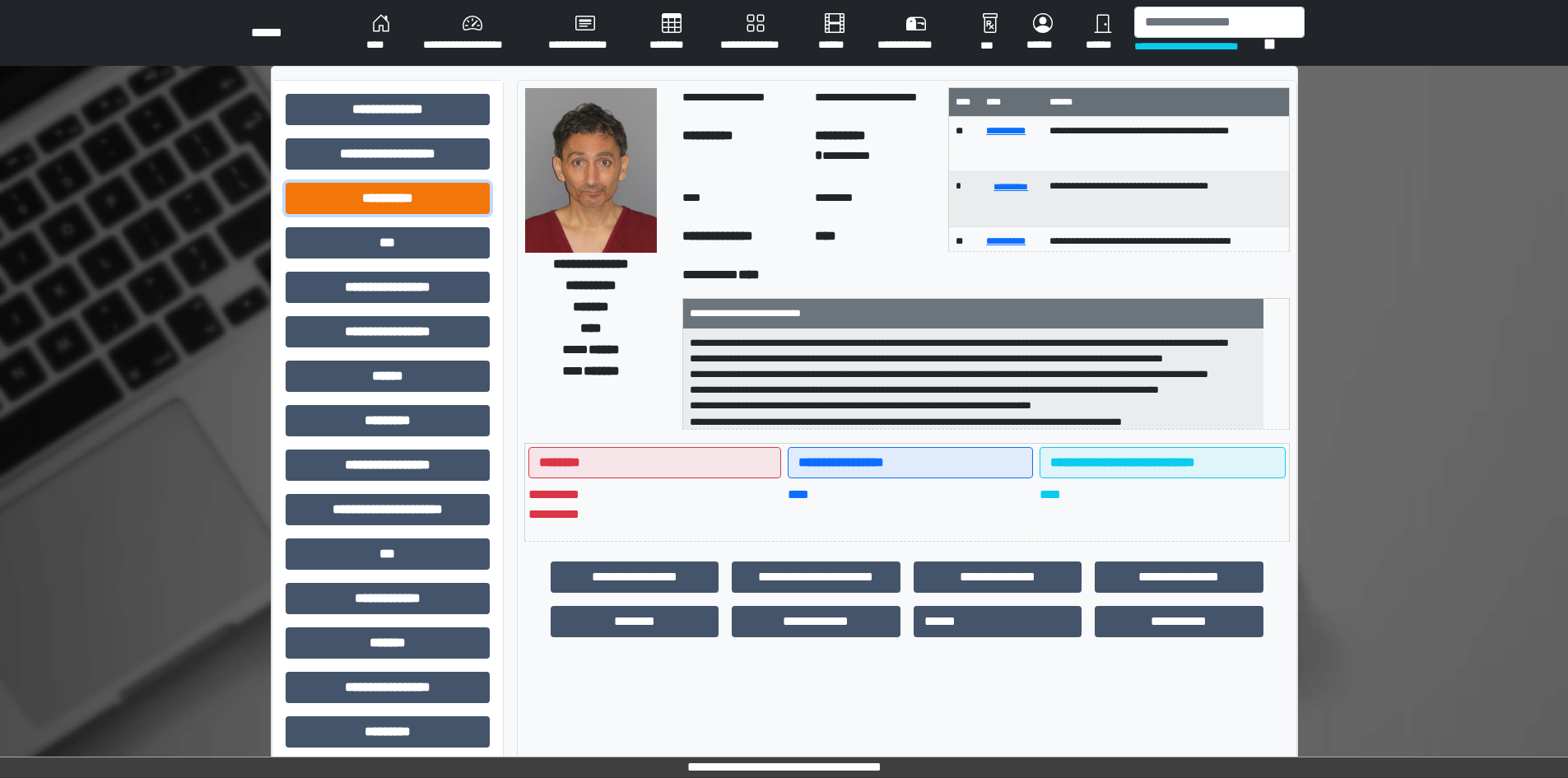 click on "**********" at bounding box center (388, 198) 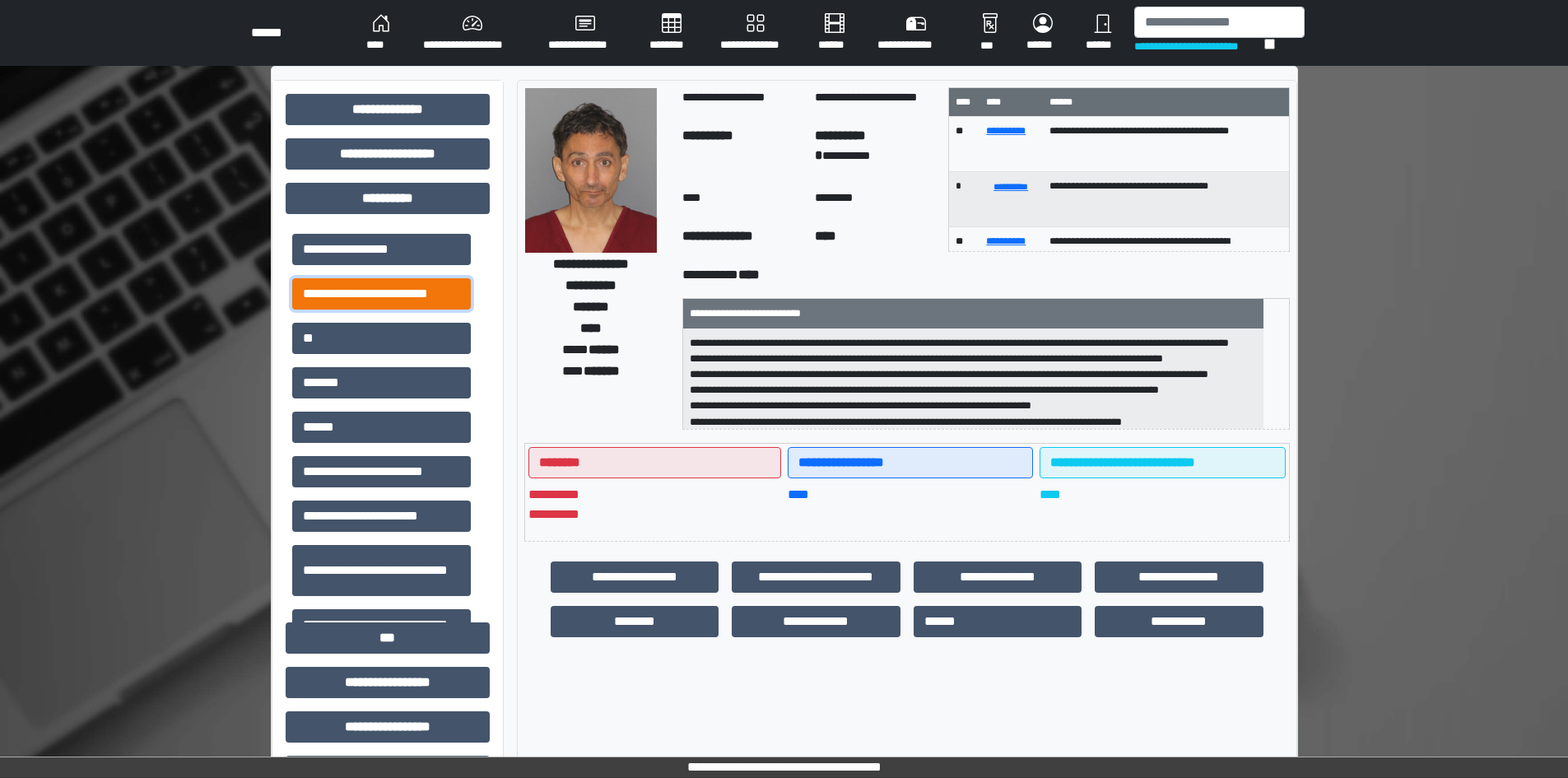 click on "**********" at bounding box center (381, 294) 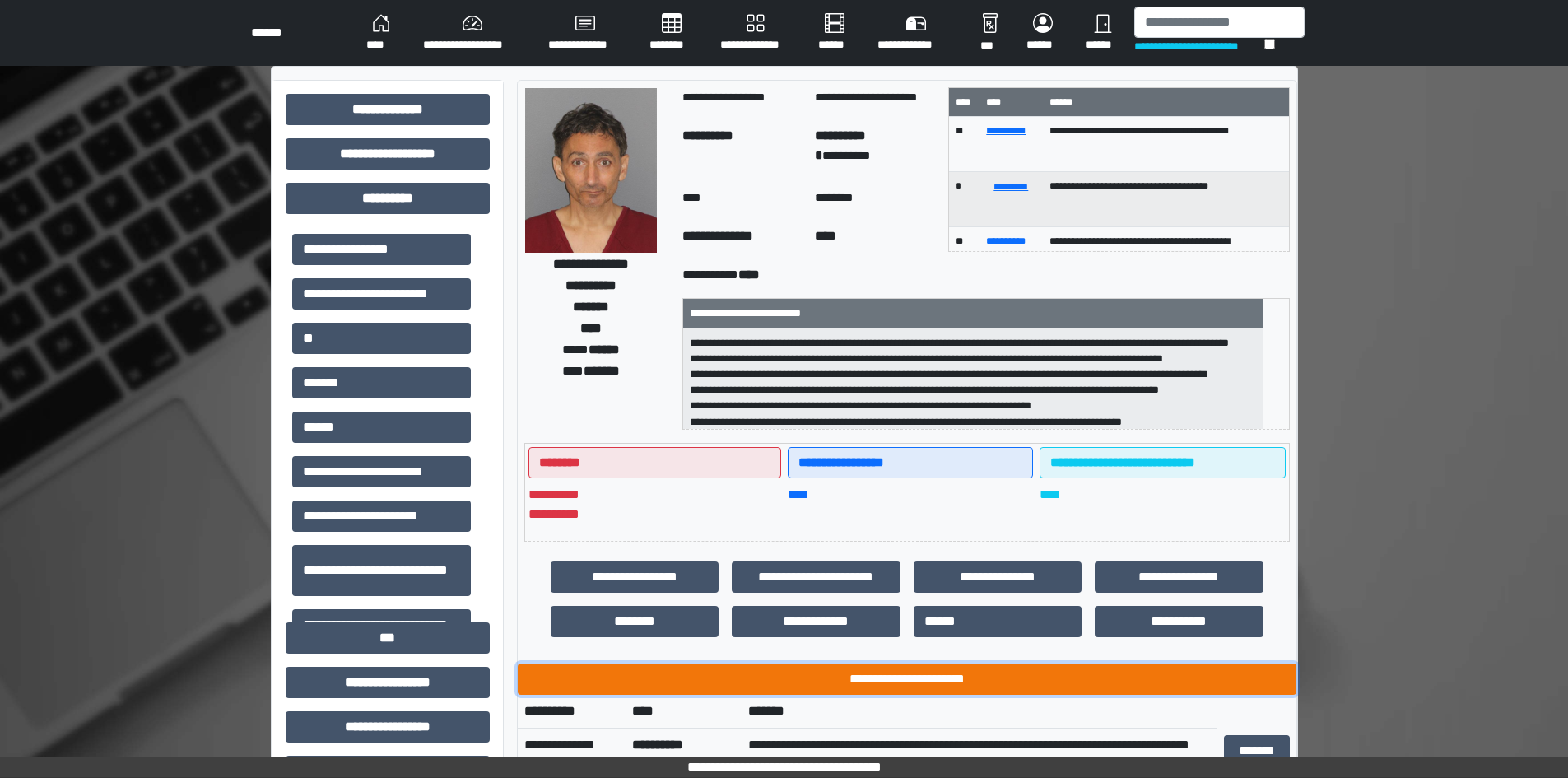 click on "**********" at bounding box center [907, 679] 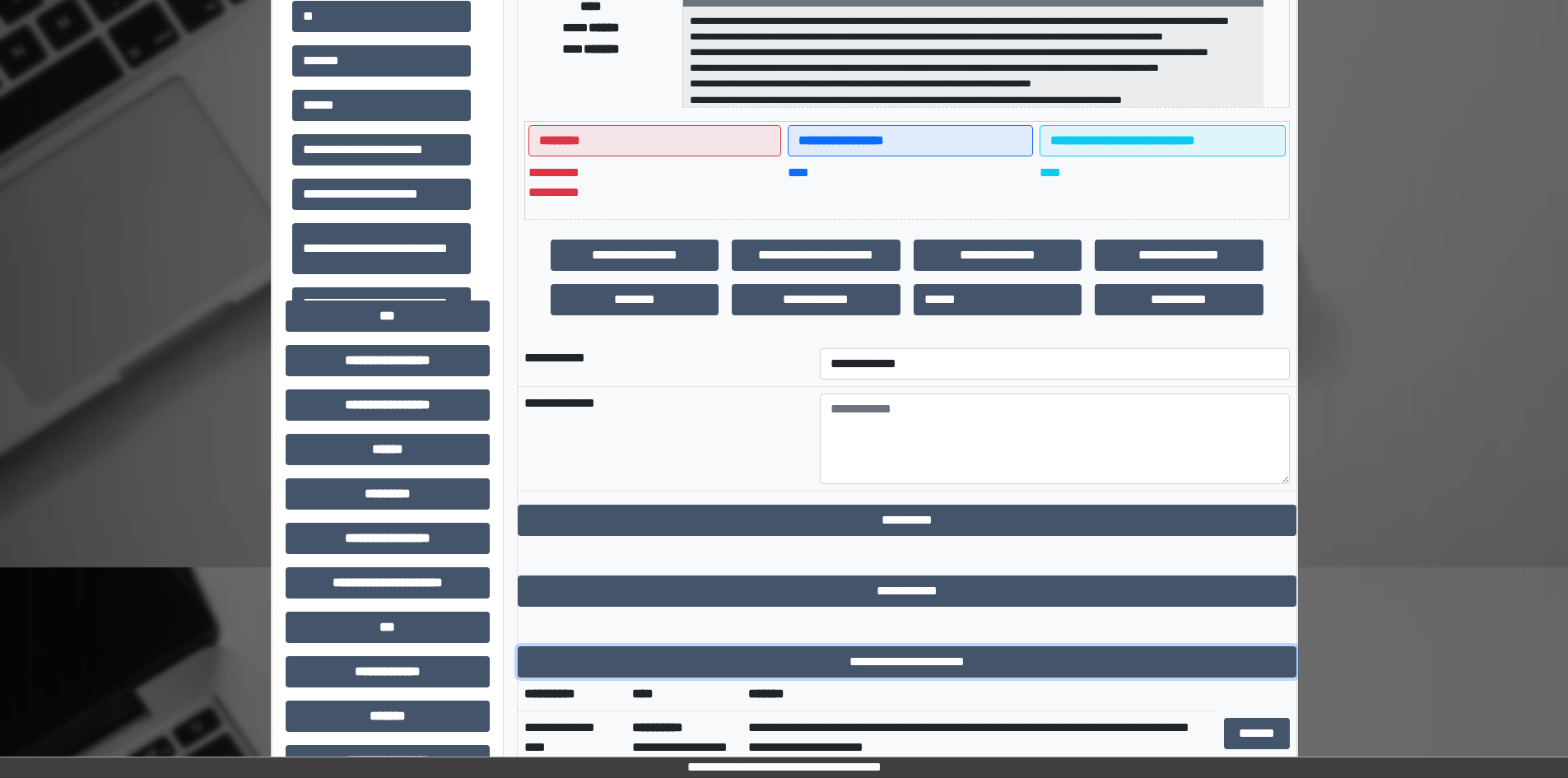scroll, scrollTop: 329, scrollLeft: 0, axis: vertical 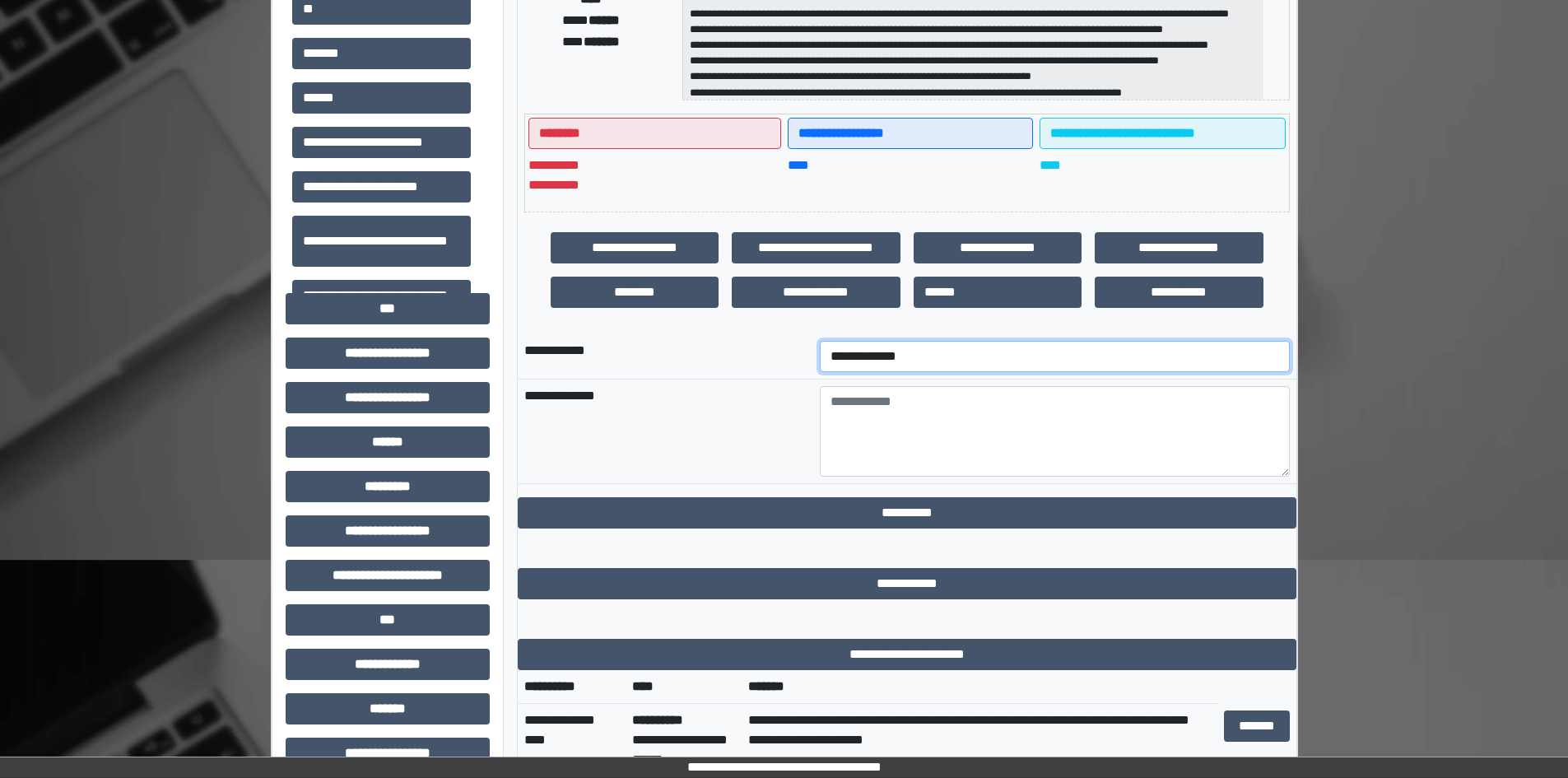 click on "**********" at bounding box center [1054, 356] 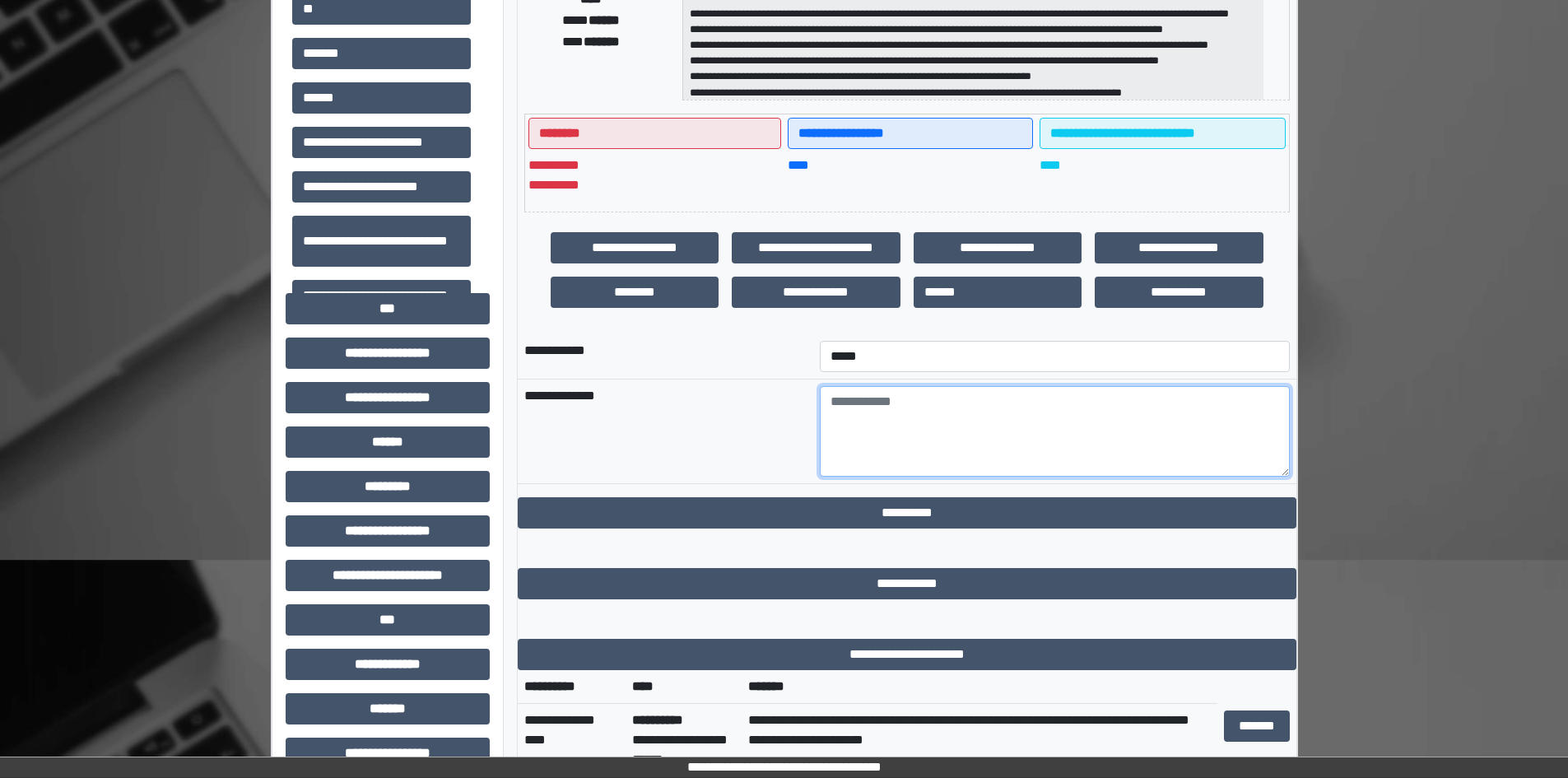 click at bounding box center [1054, 431] 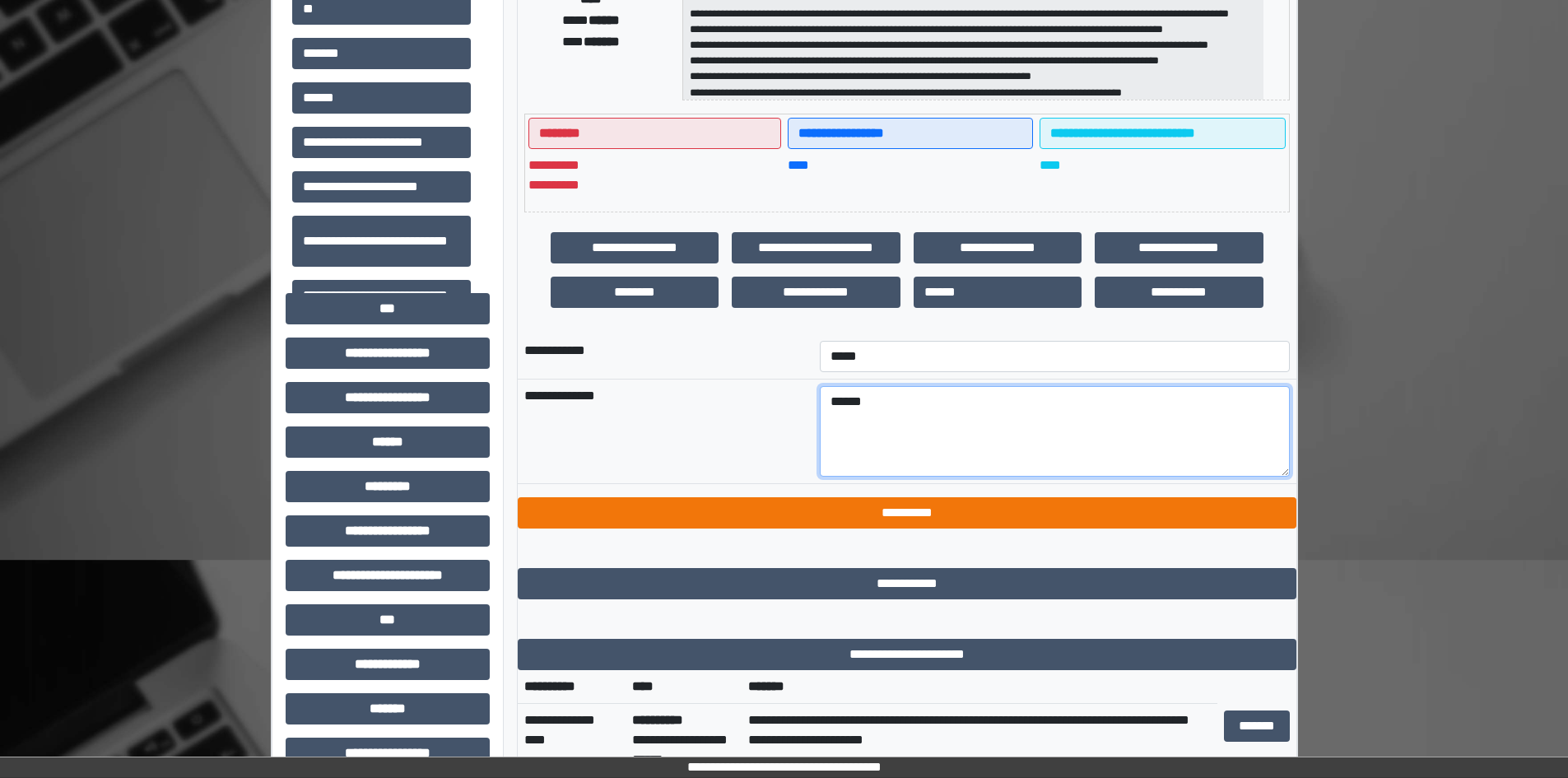type on "******" 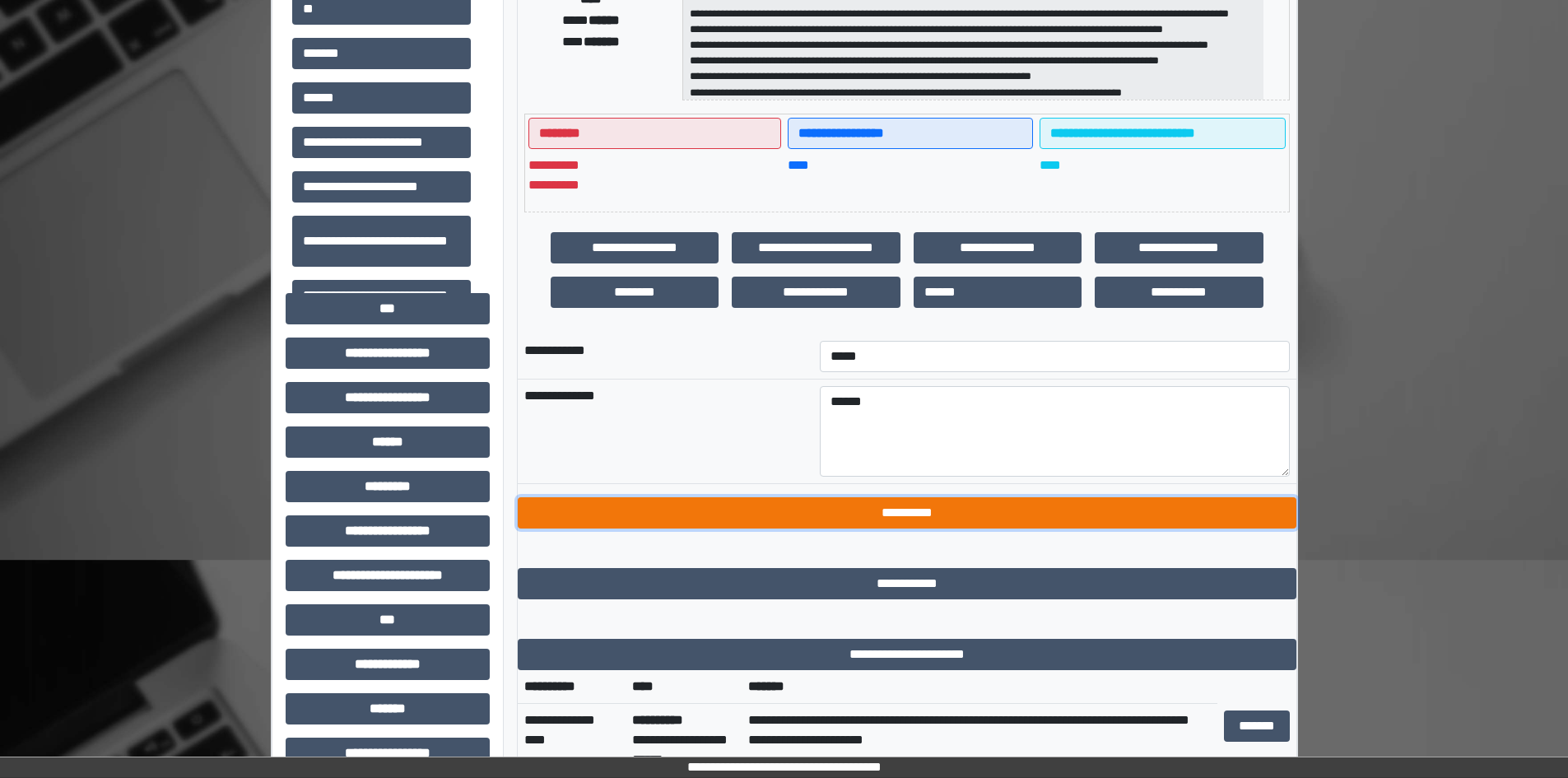 click on "**********" at bounding box center (907, 513) 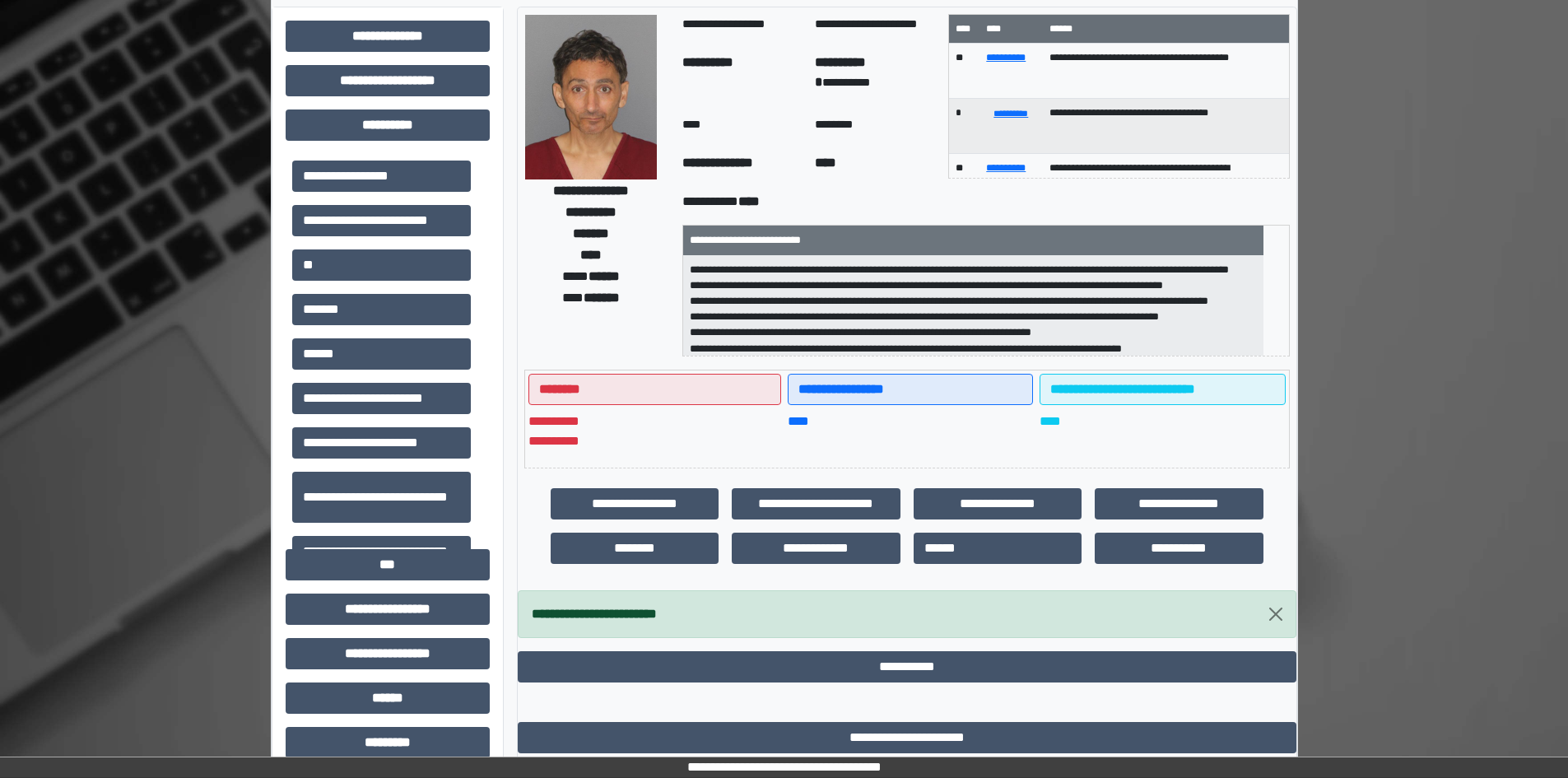 scroll, scrollTop: 0, scrollLeft: 0, axis: both 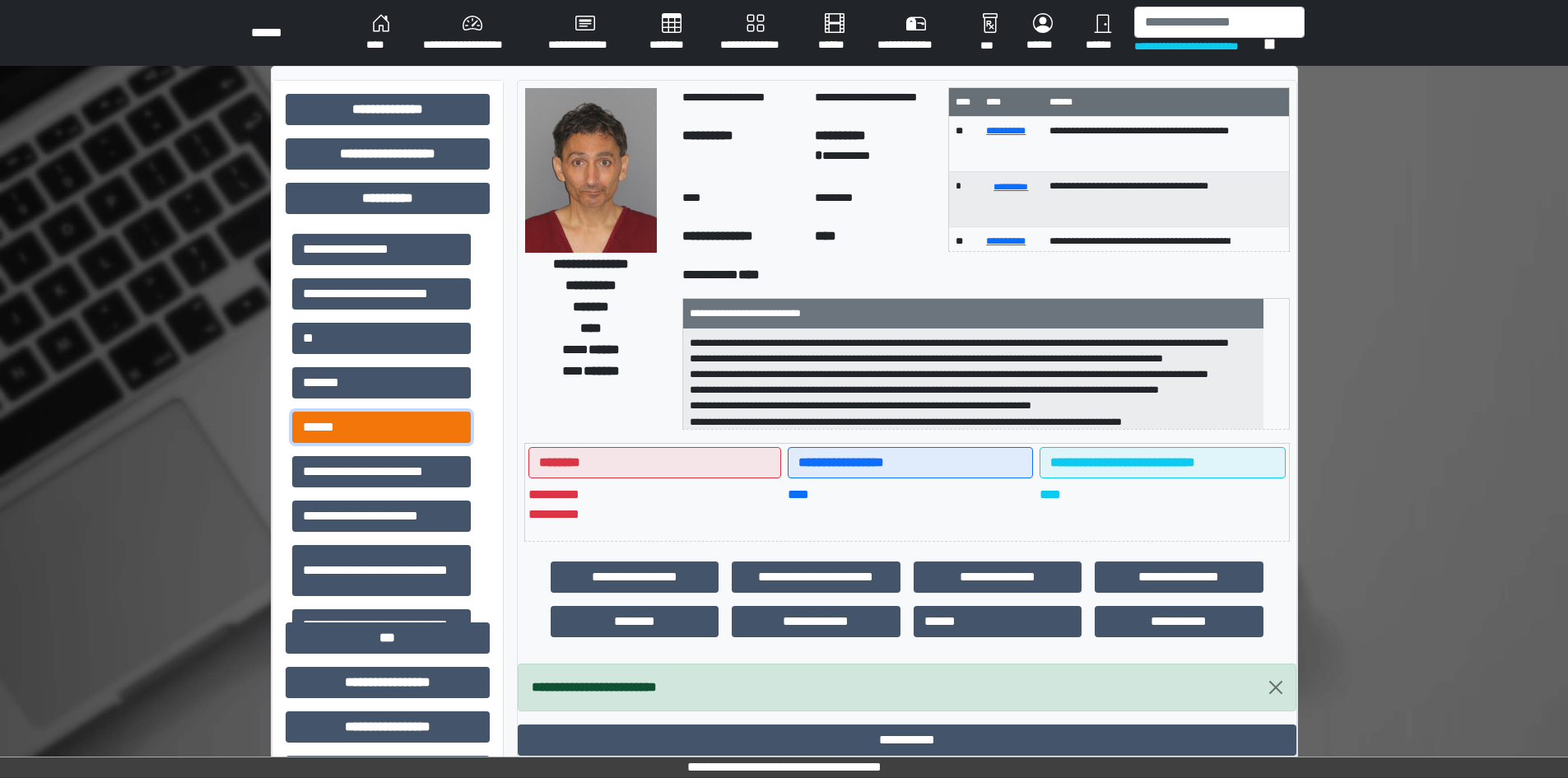 click on "******" at bounding box center (381, 427) 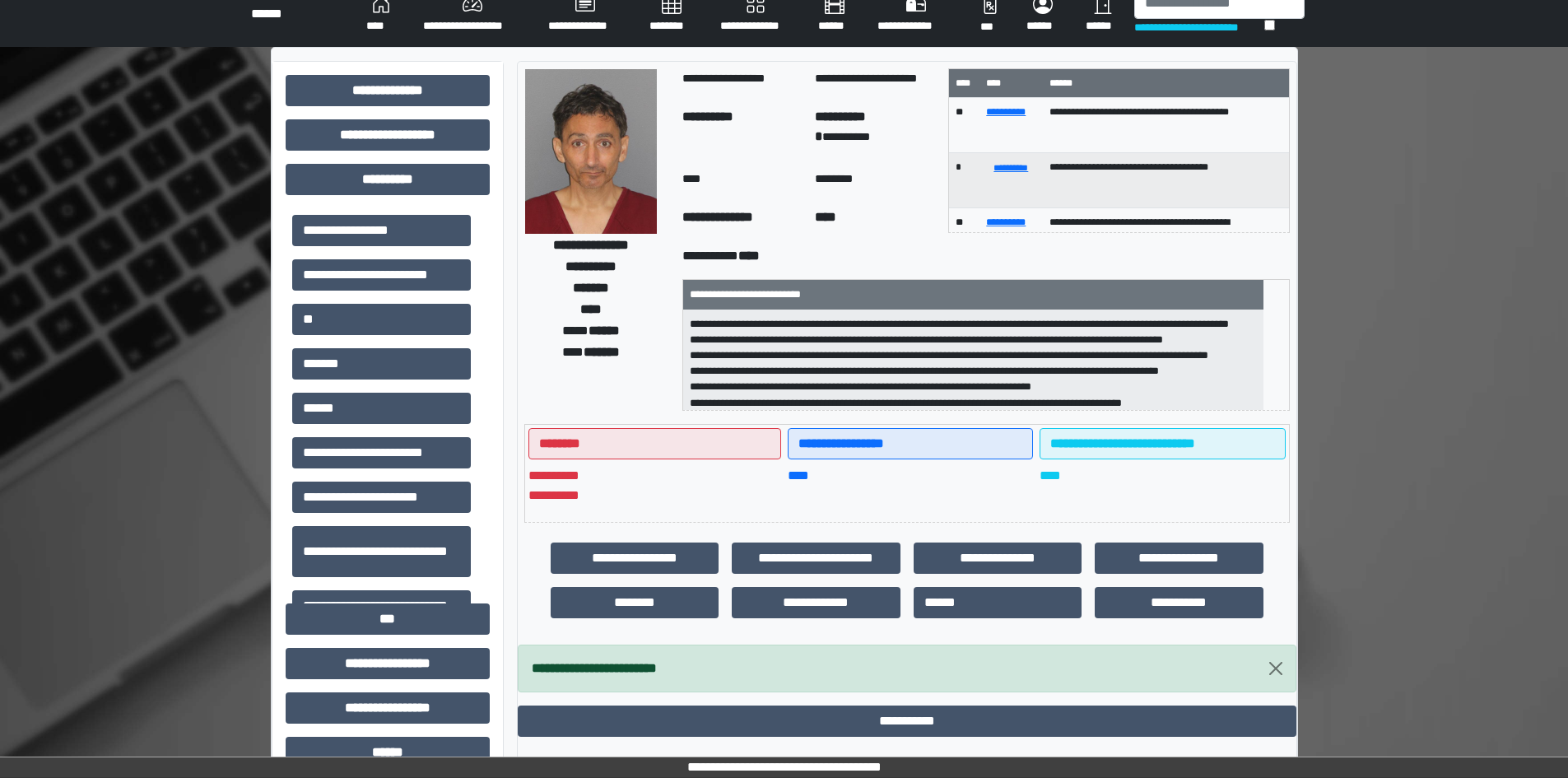scroll, scrollTop: 0, scrollLeft: 0, axis: both 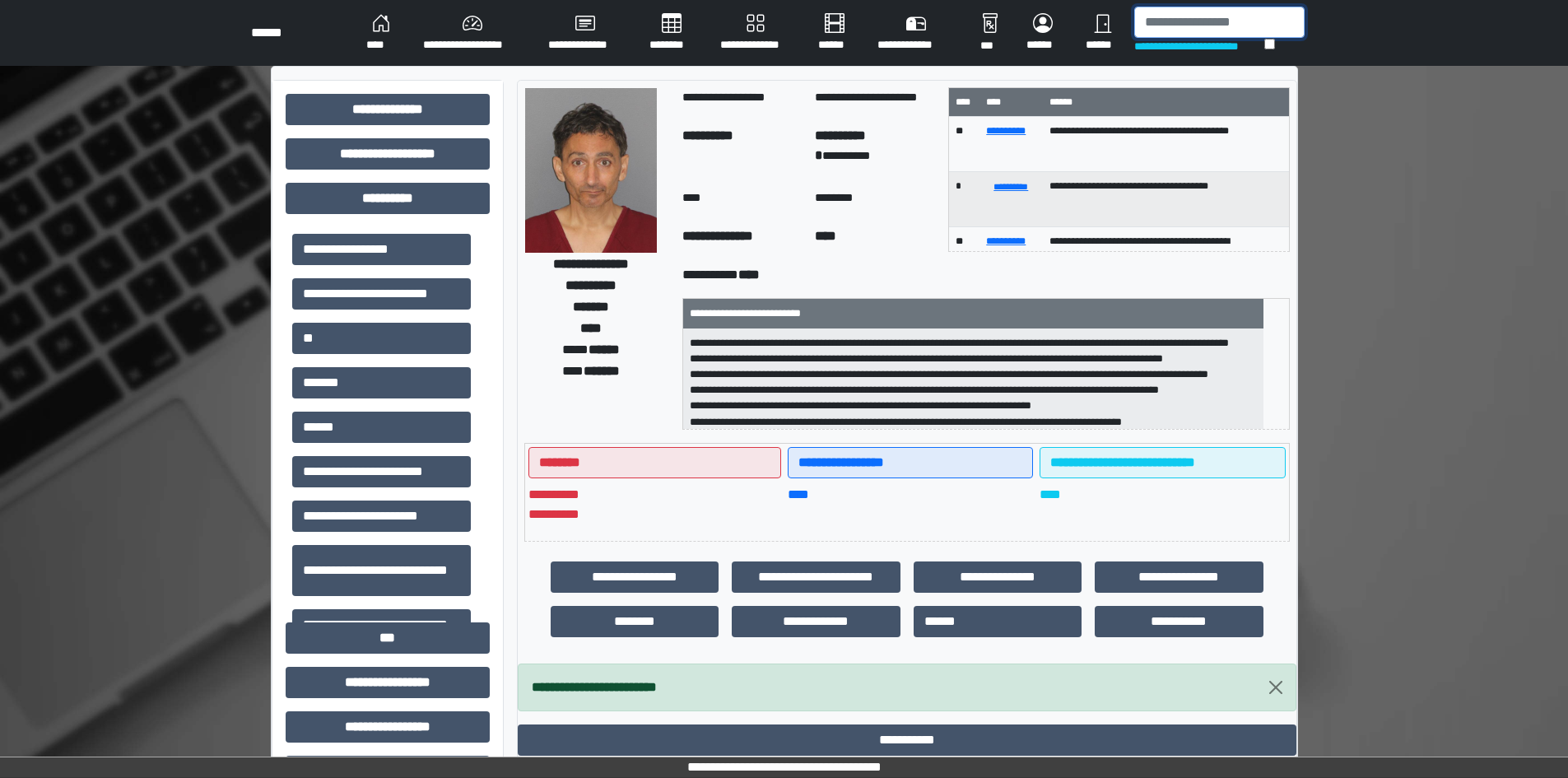 click at bounding box center [1219, 22] 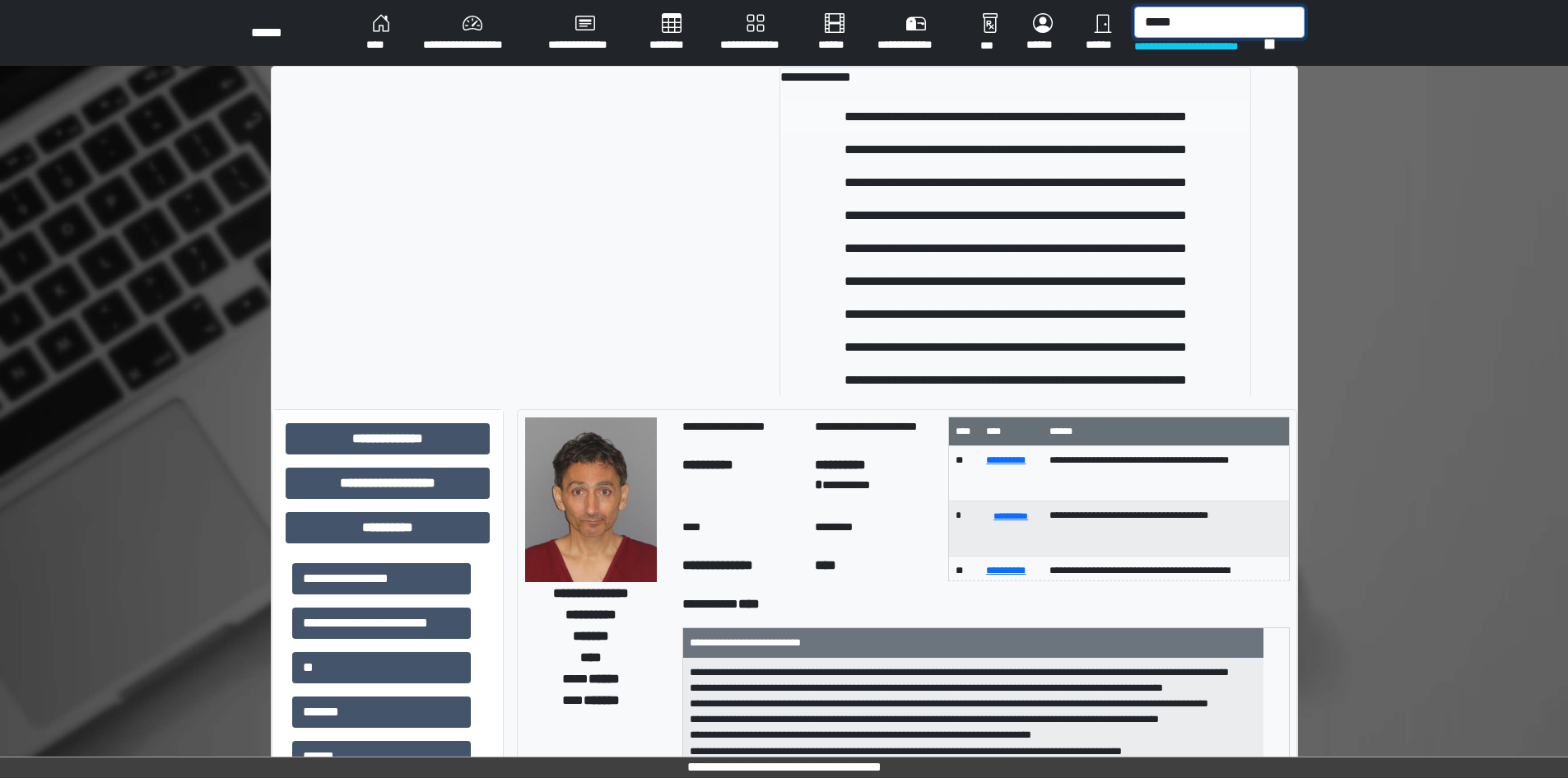 type on "*****" 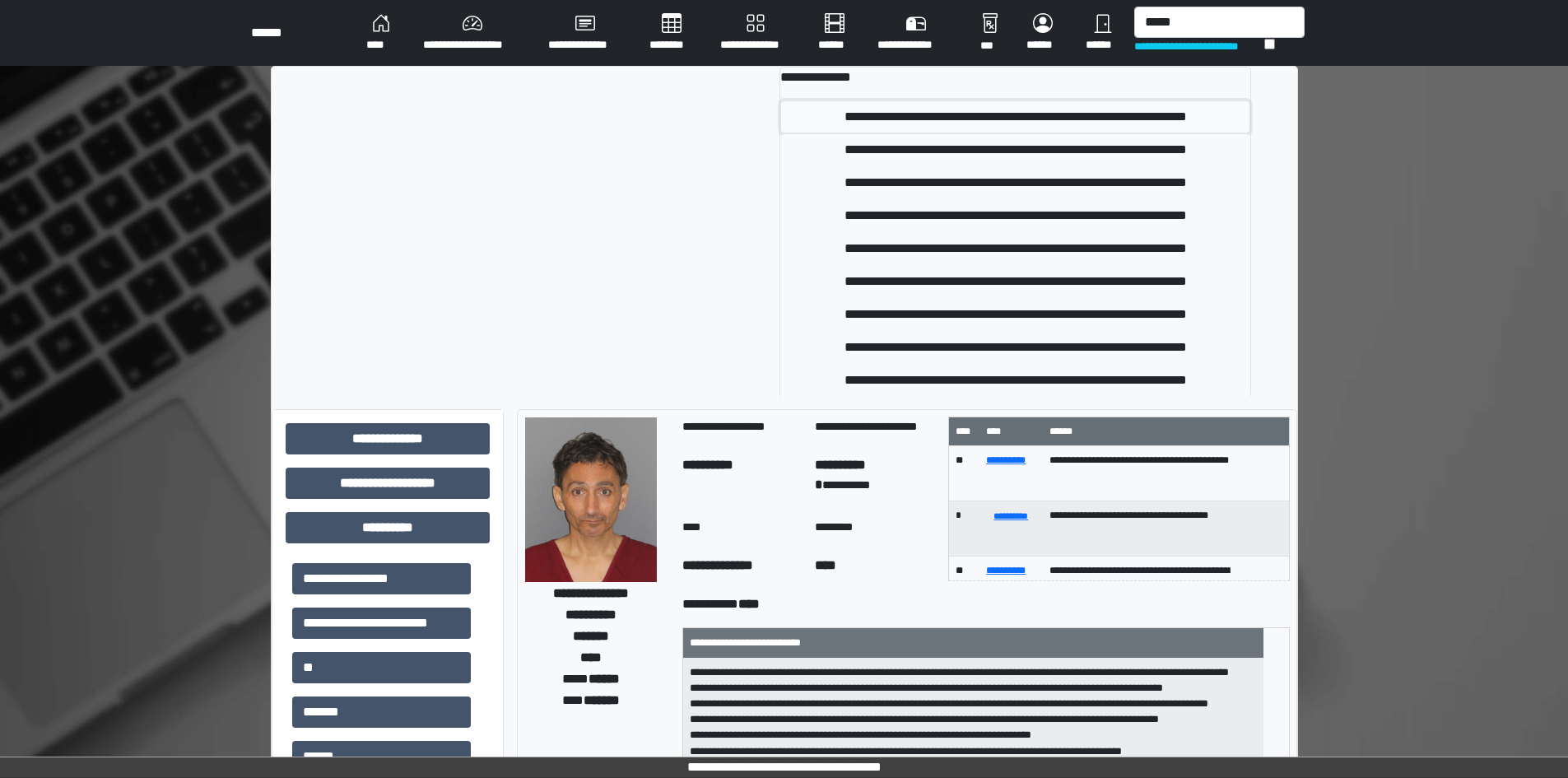 click on "**********" at bounding box center [1015, 117] 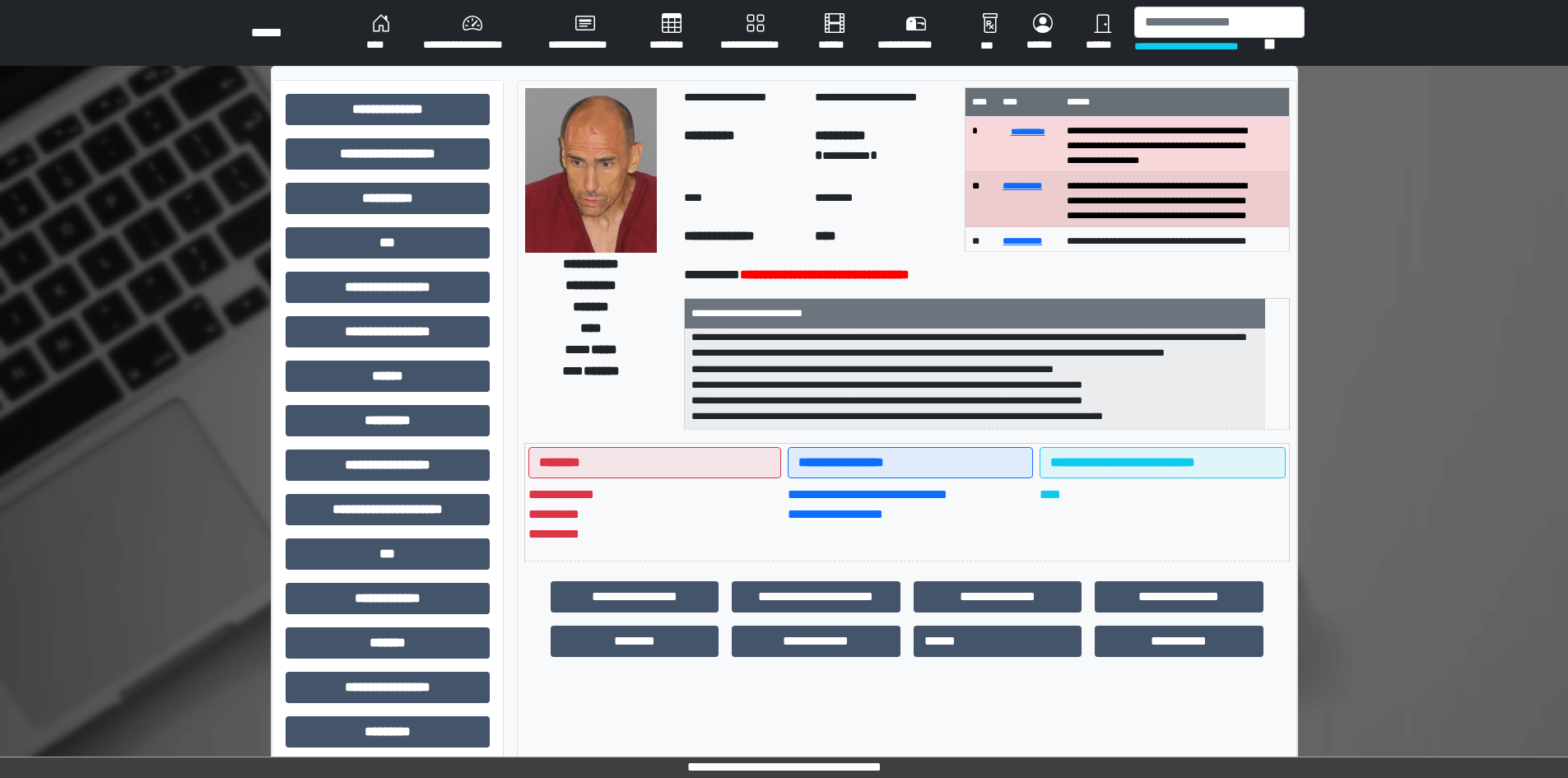 scroll, scrollTop: 226, scrollLeft: 0, axis: vertical 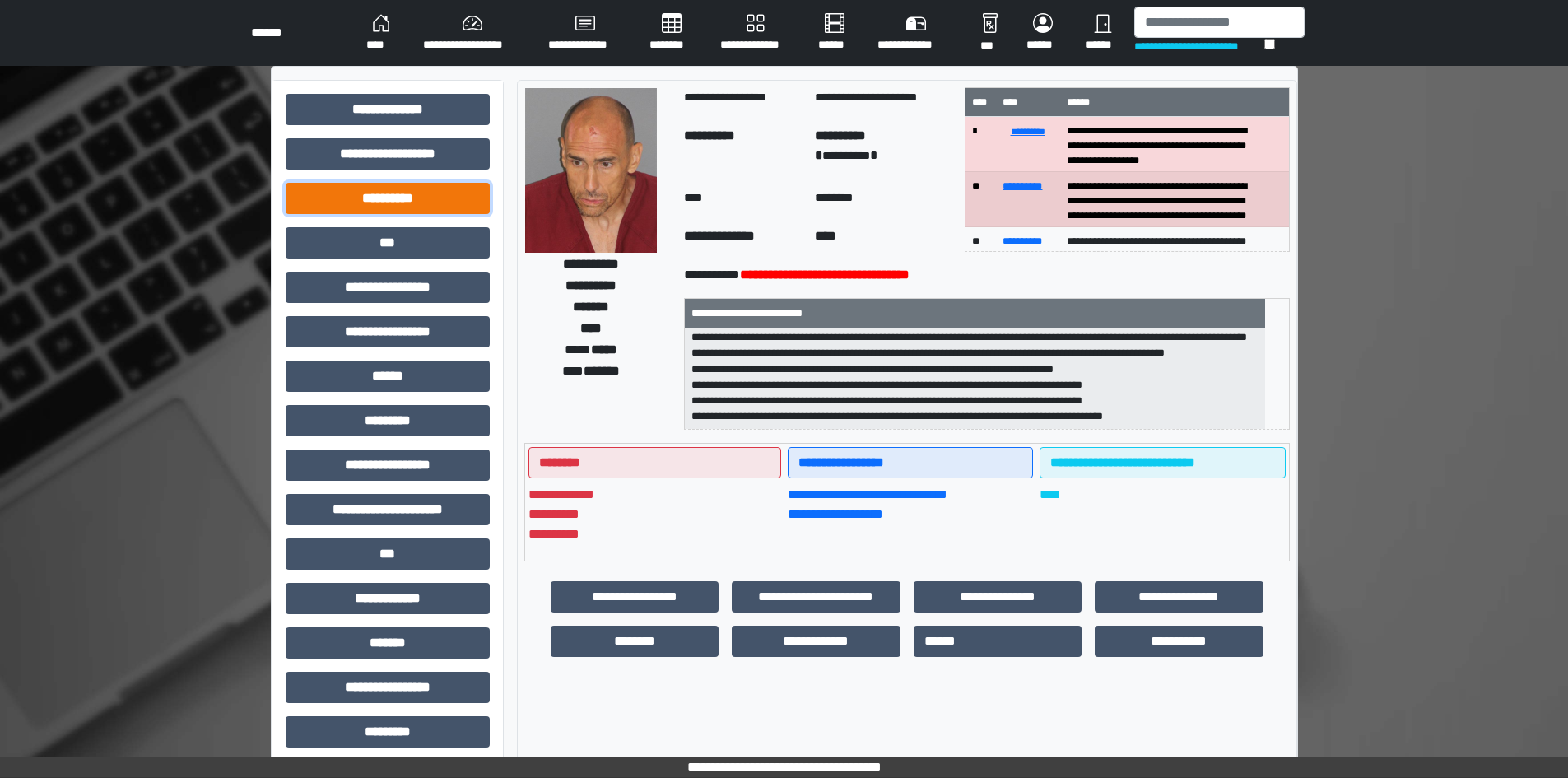 click on "**********" at bounding box center (388, 198) 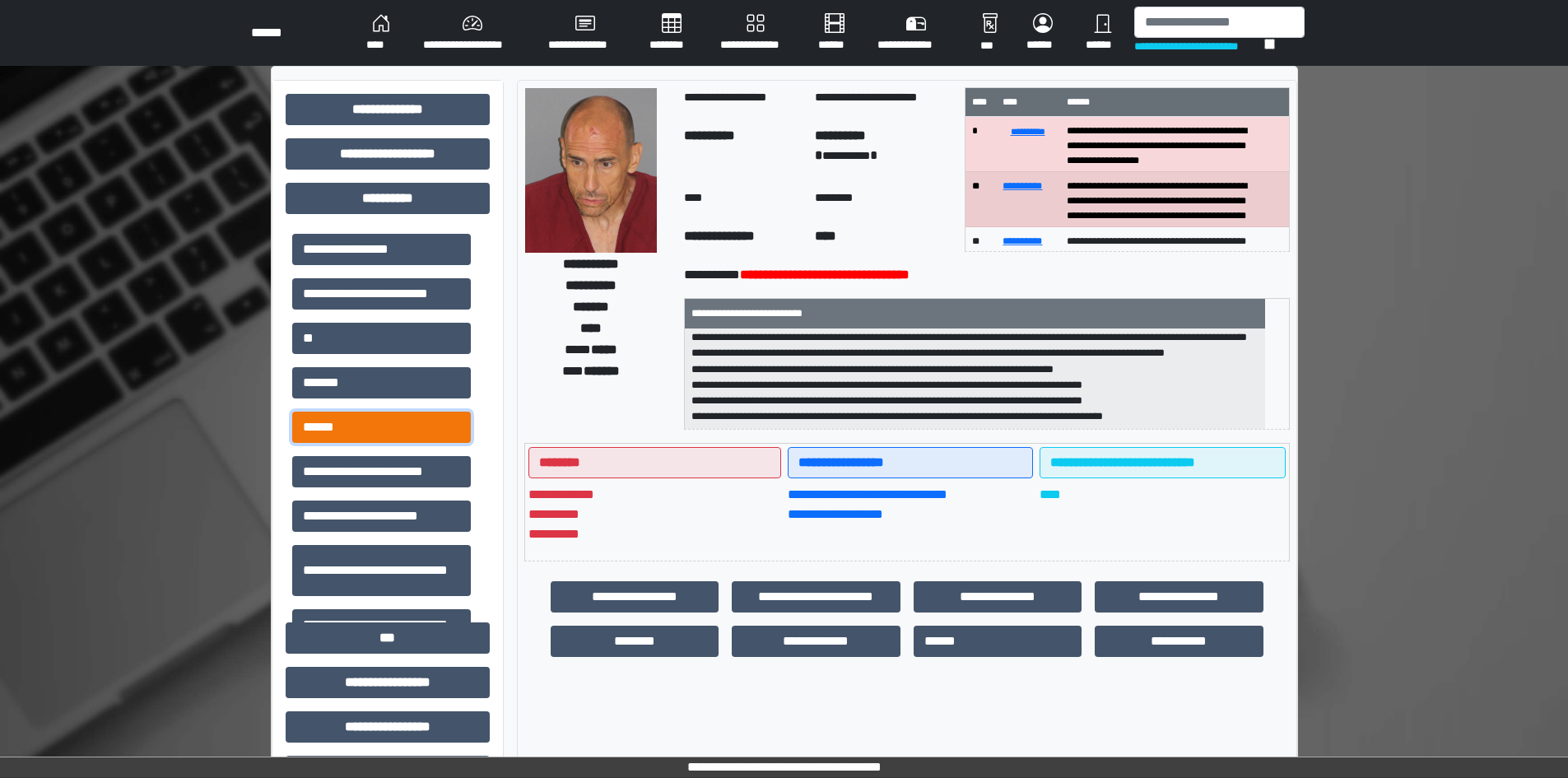 click on "******" at bounding box center [381, 427] 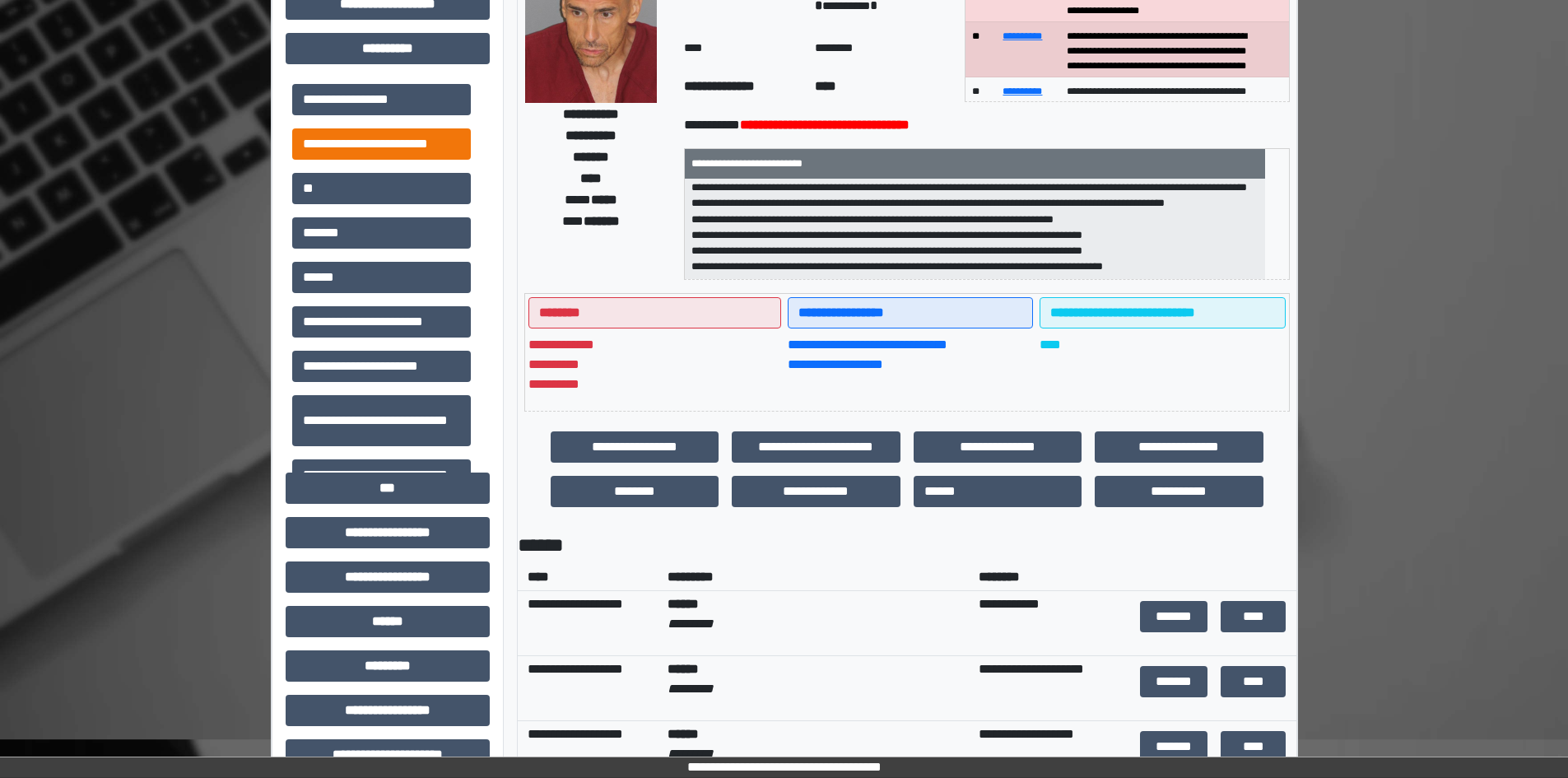 scroll, scrollTop: 0, scrollLeft: 0, axis: both 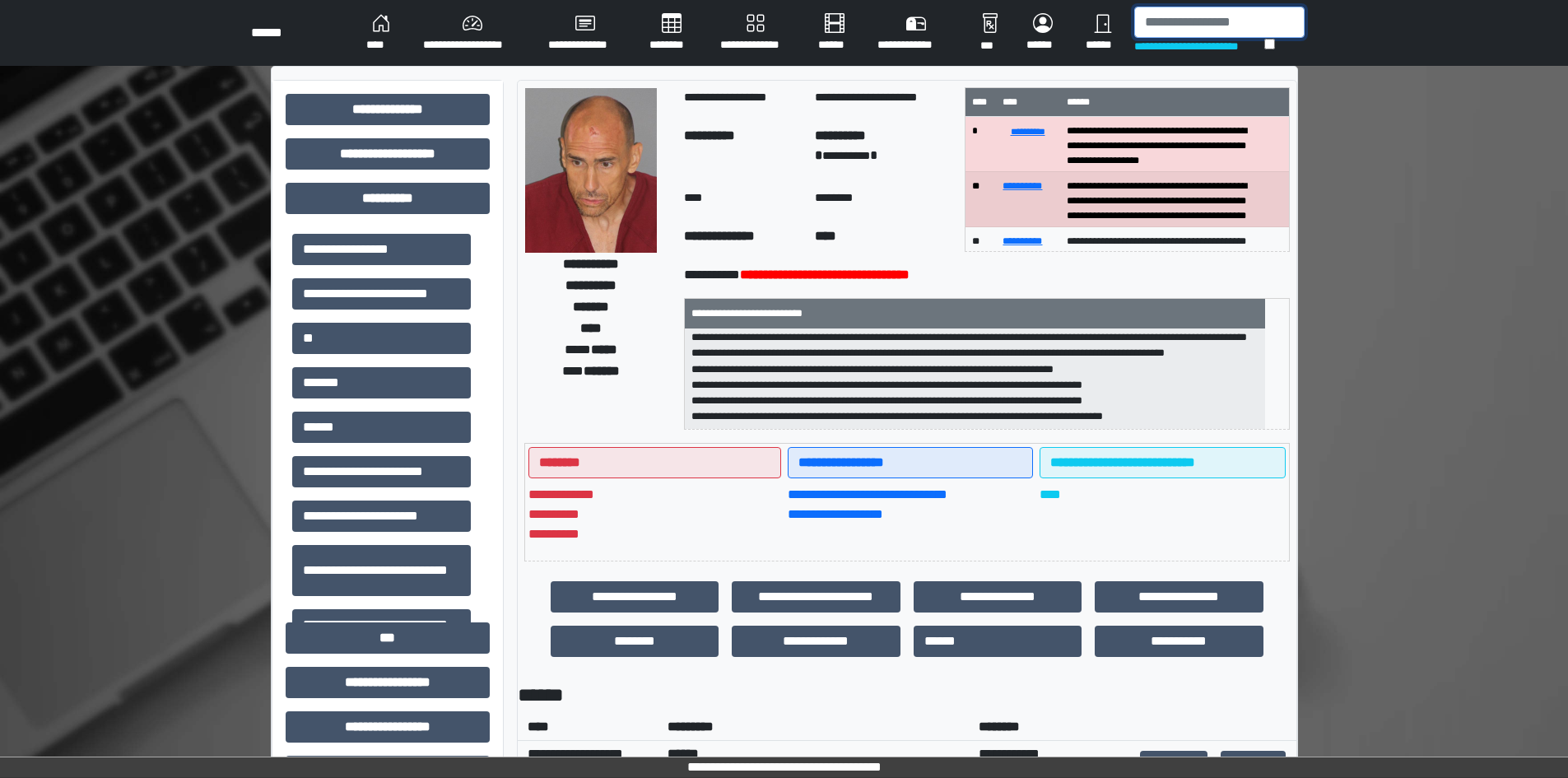 click at bounding box center [1219, 22] 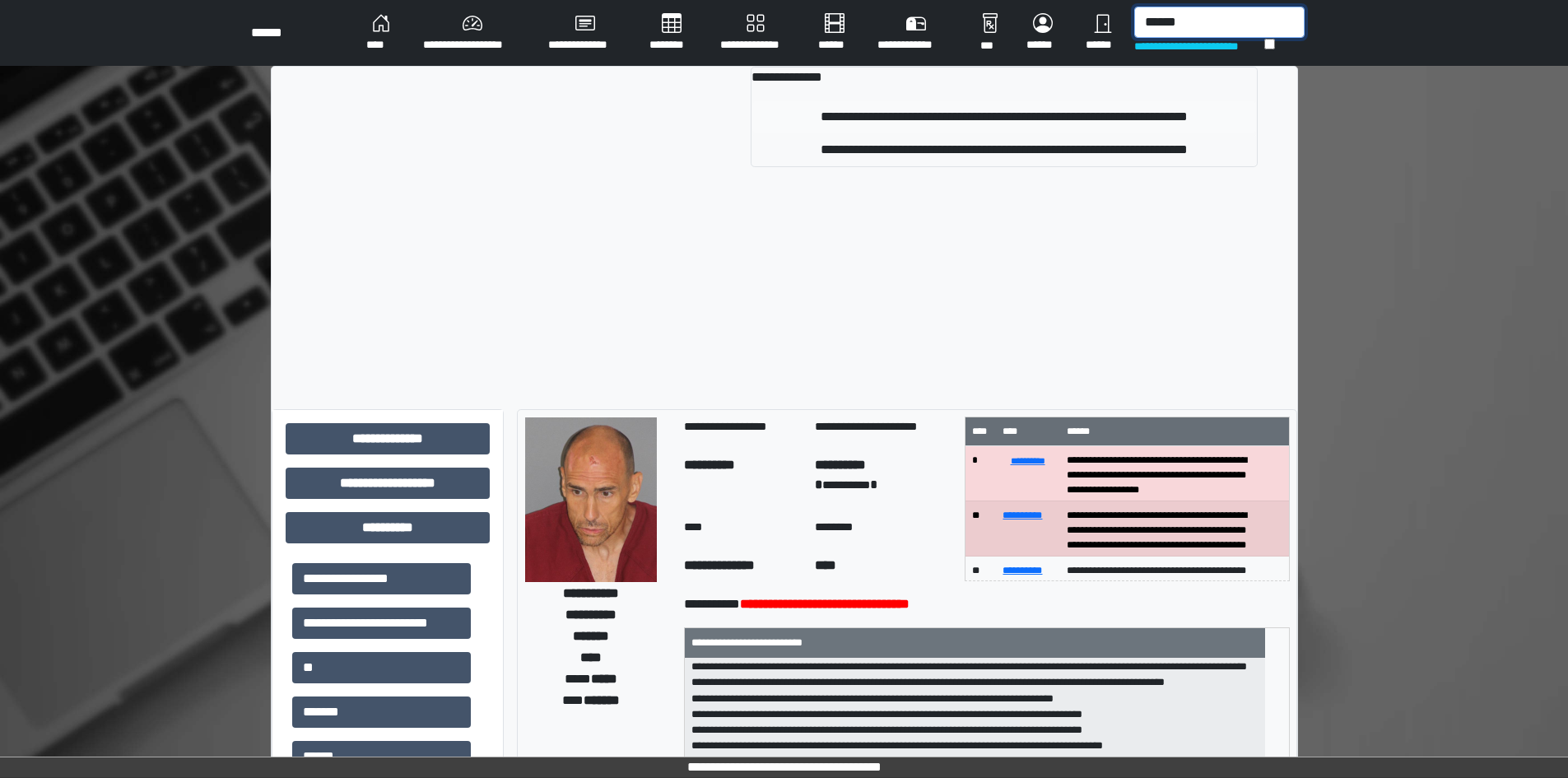 type on "******" 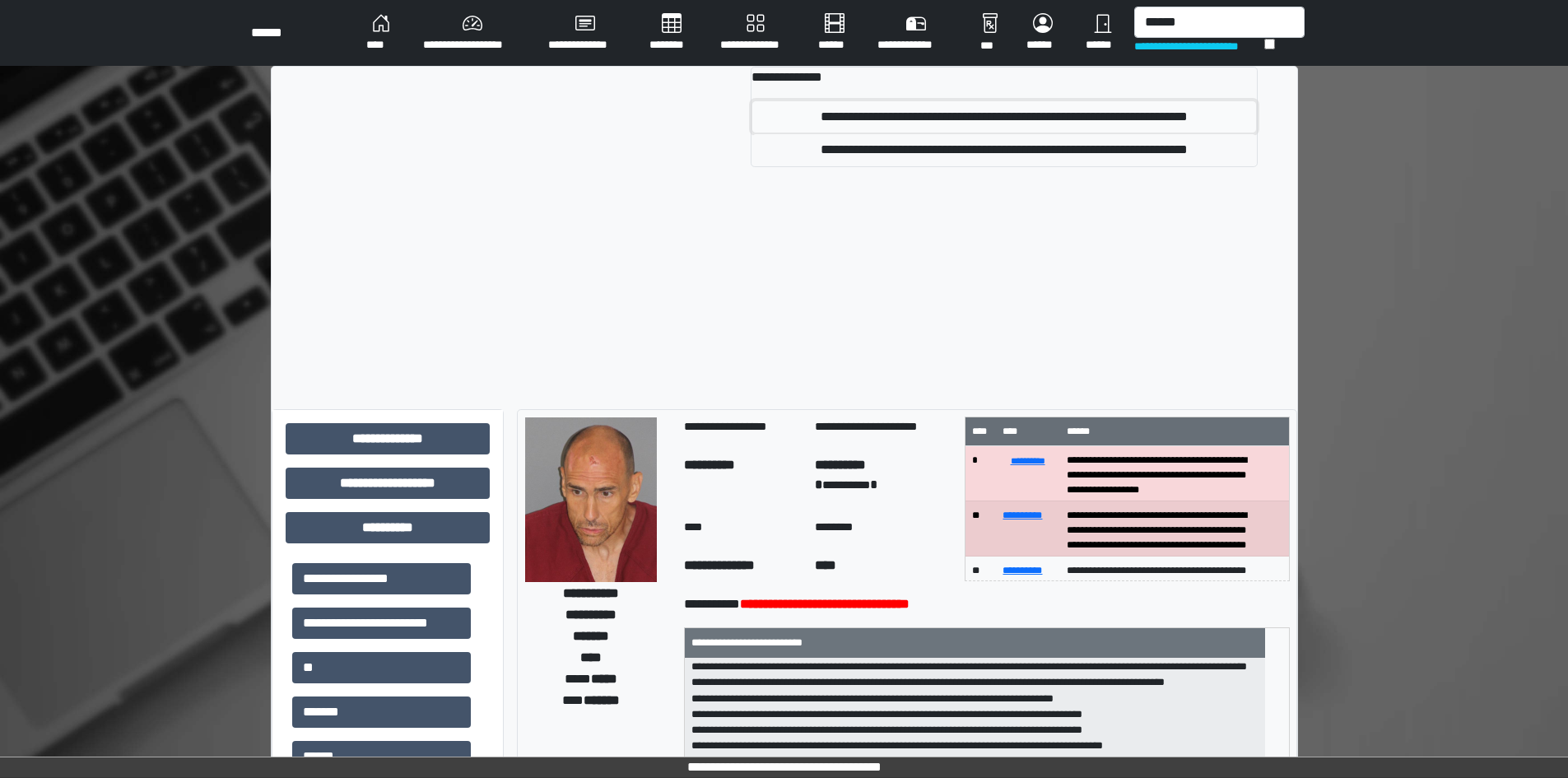 click on "**********" at bounding box center (1004, 117) 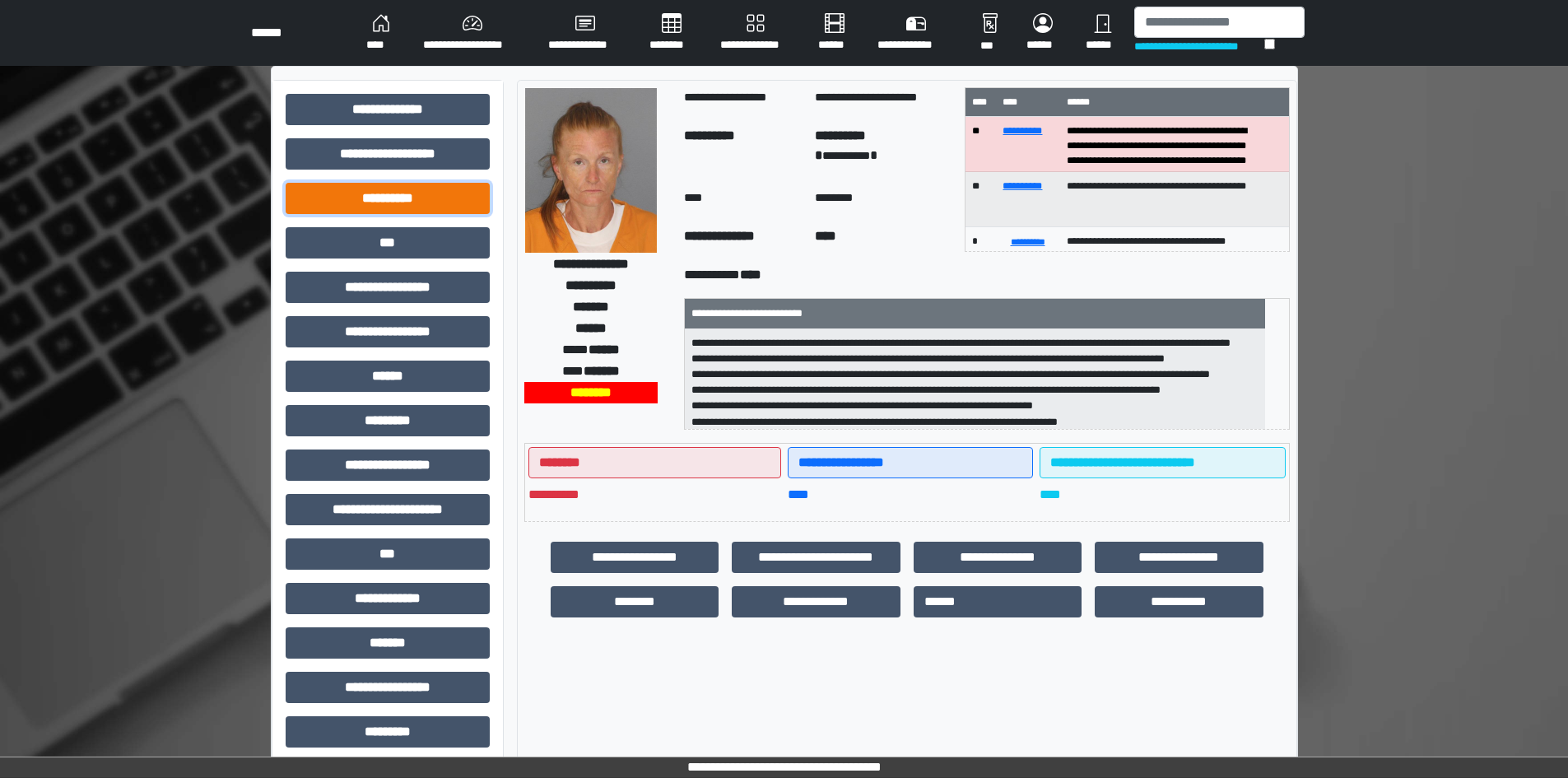 click on "**********" at bounding box center [388, 198] 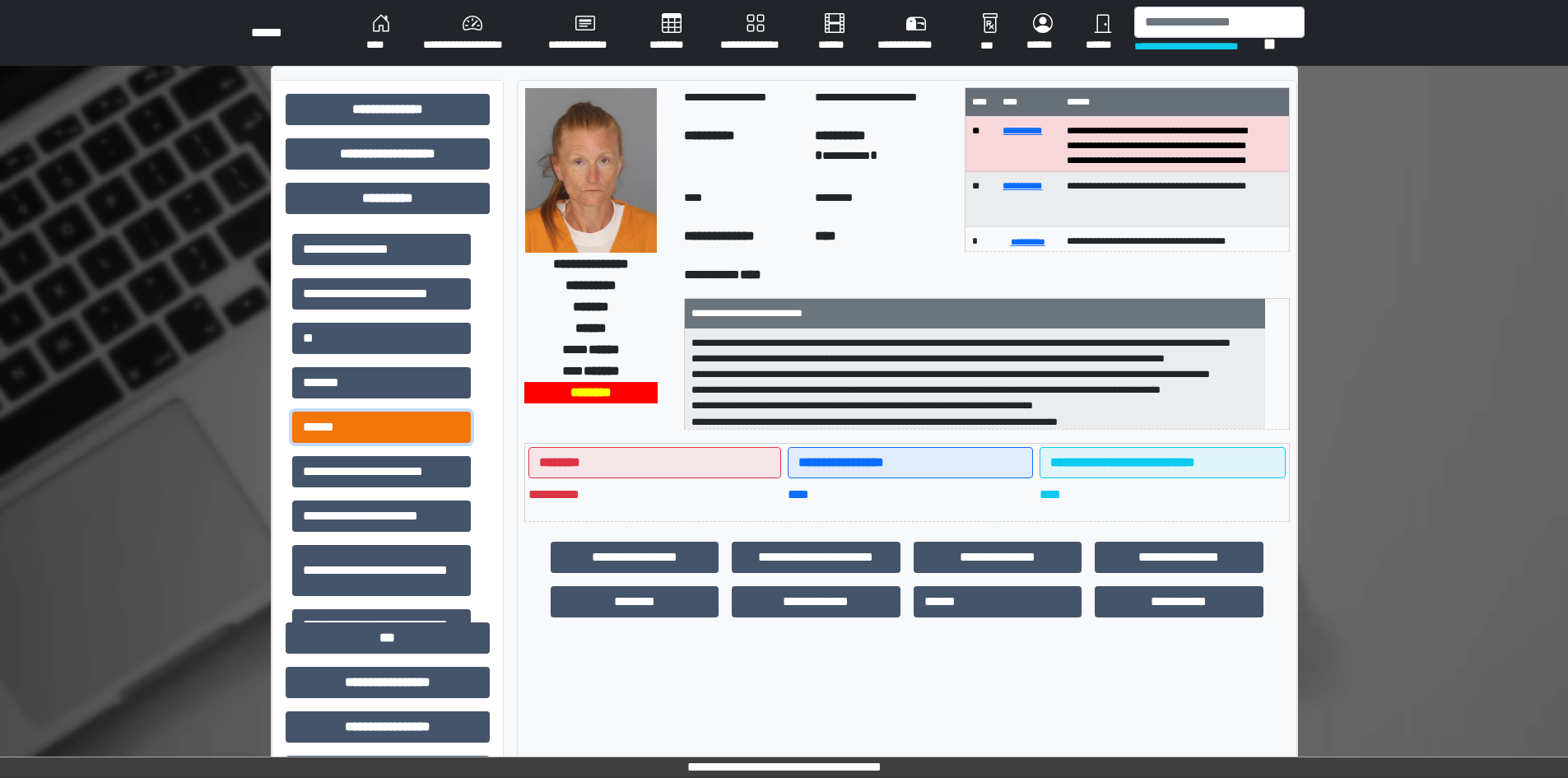 click on "******" at bounding box center (381, 427) 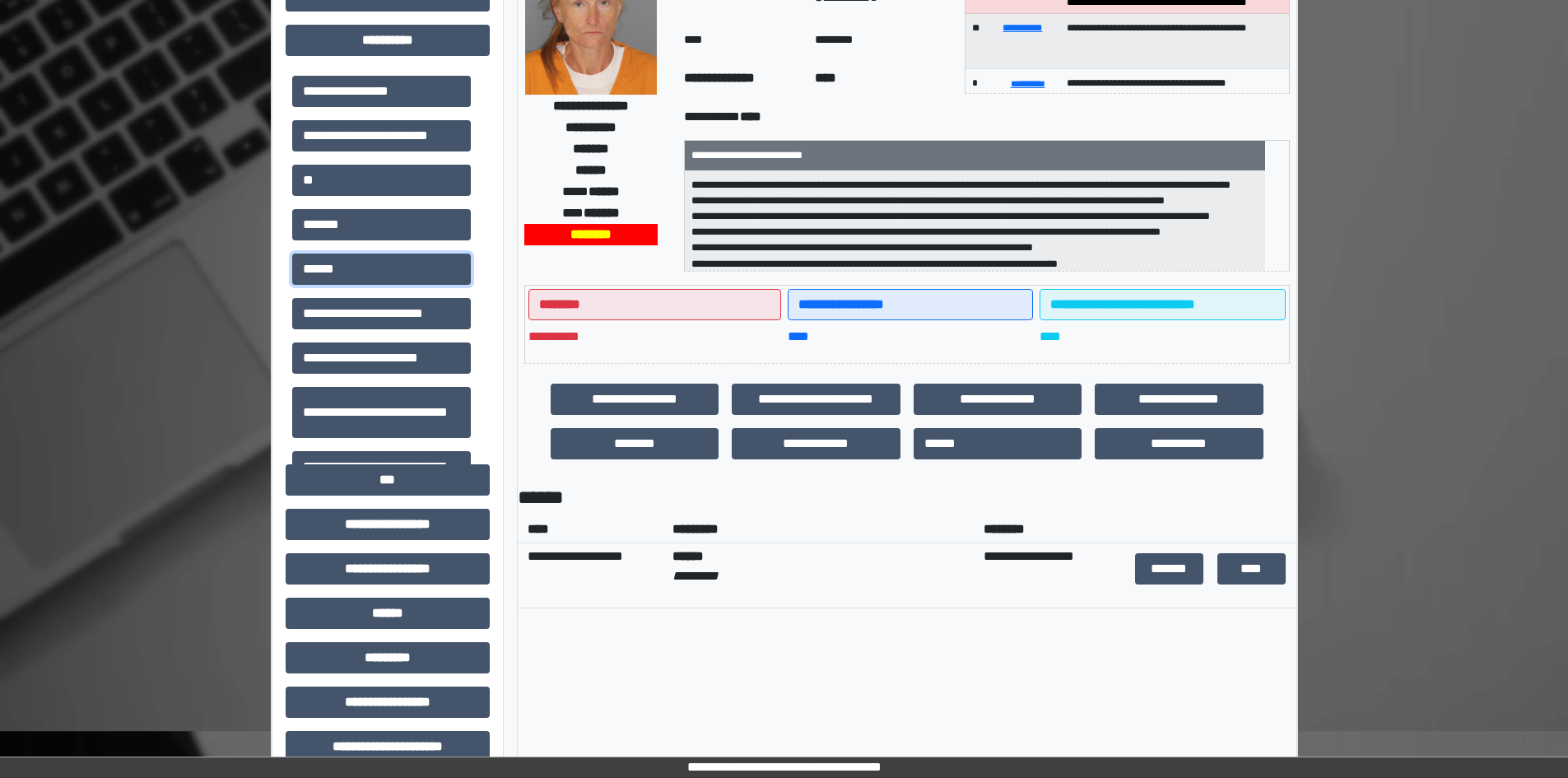 scroll, scrollTop: 165, scrollLeft: 0, axis: vertical 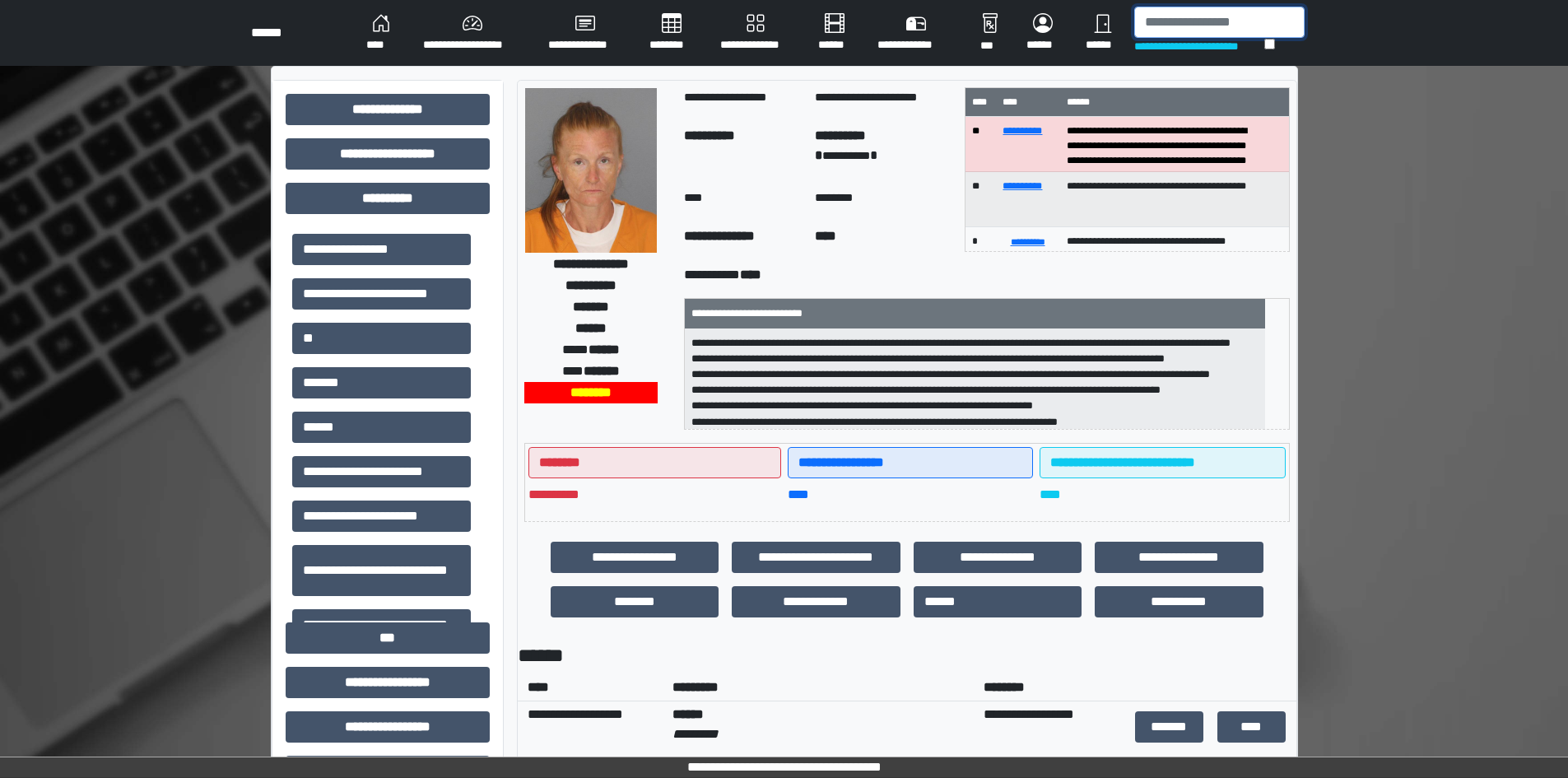 click at bounding box center (1219, 22) 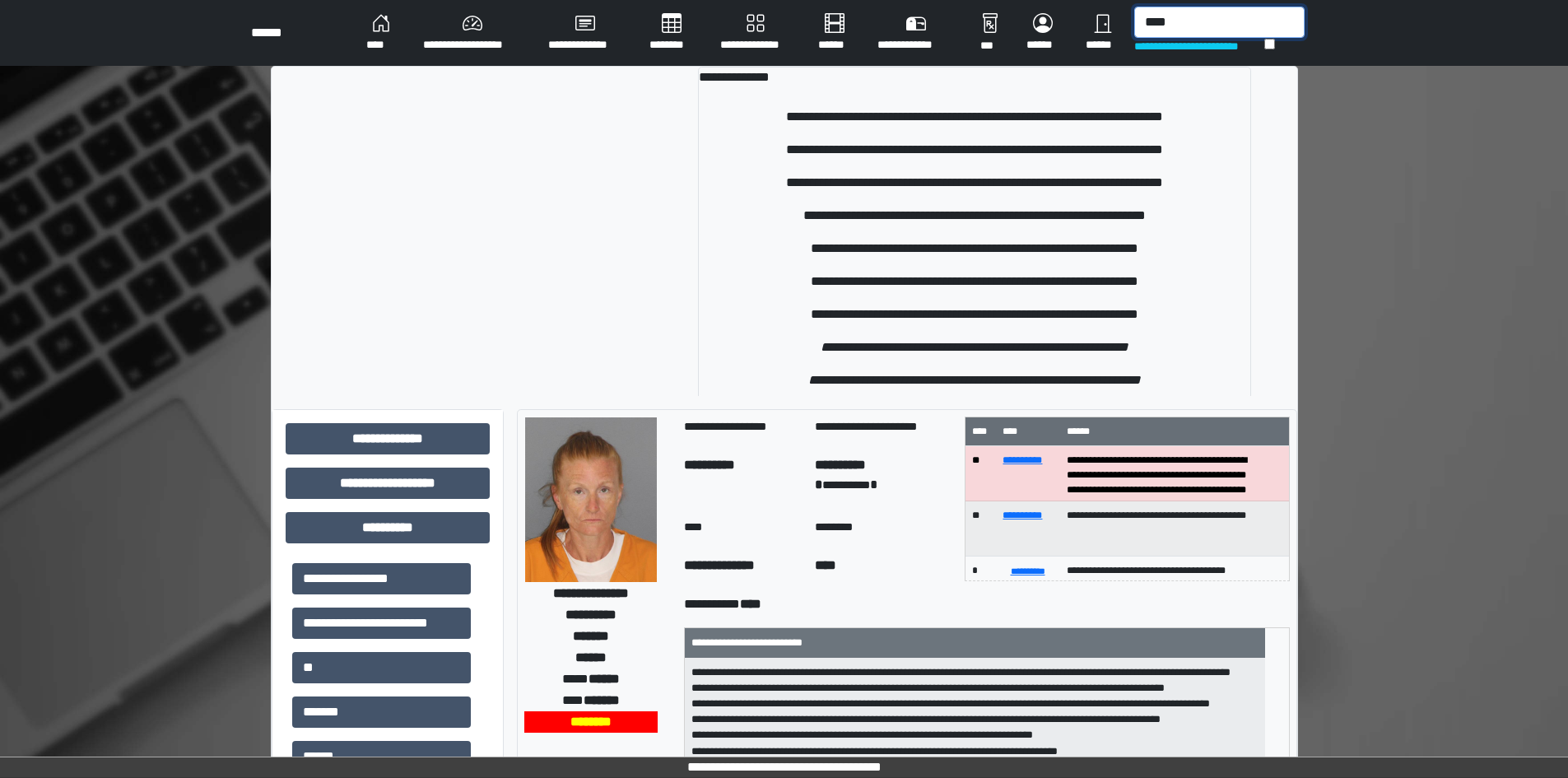 type on "****" 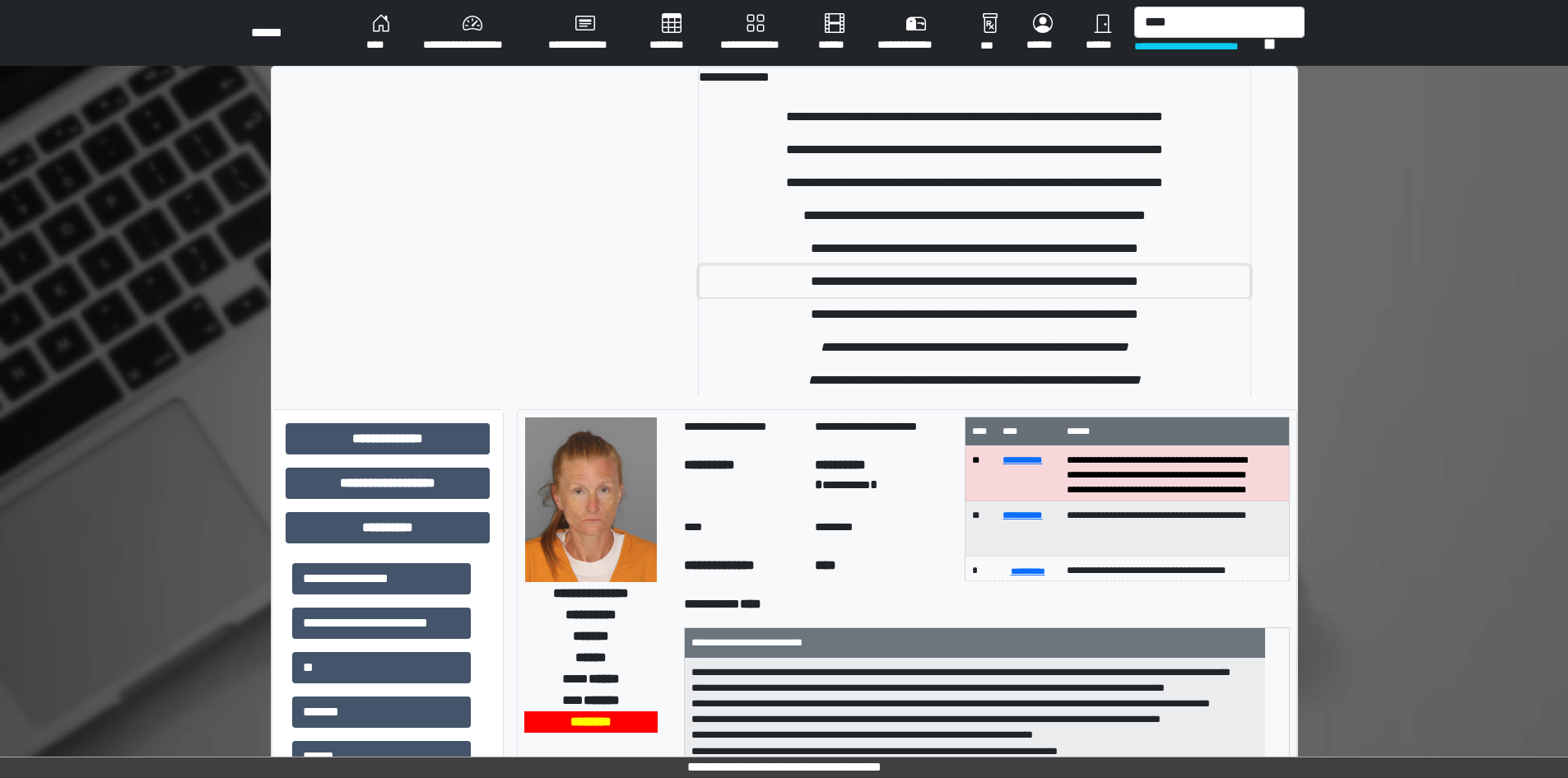 click on "**********" at bounding box center [975, 282] 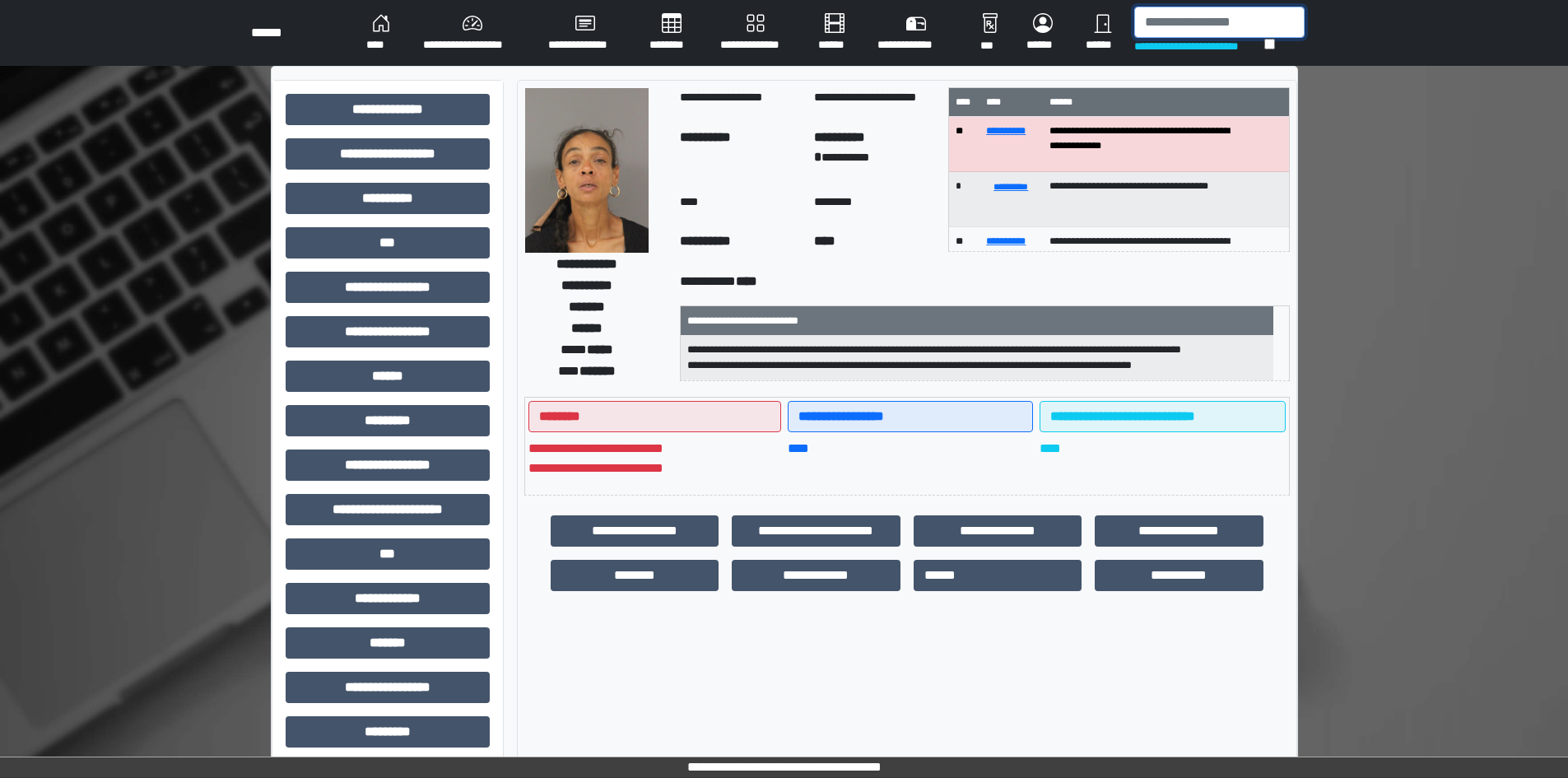 click at bounding box center (1219, 22) 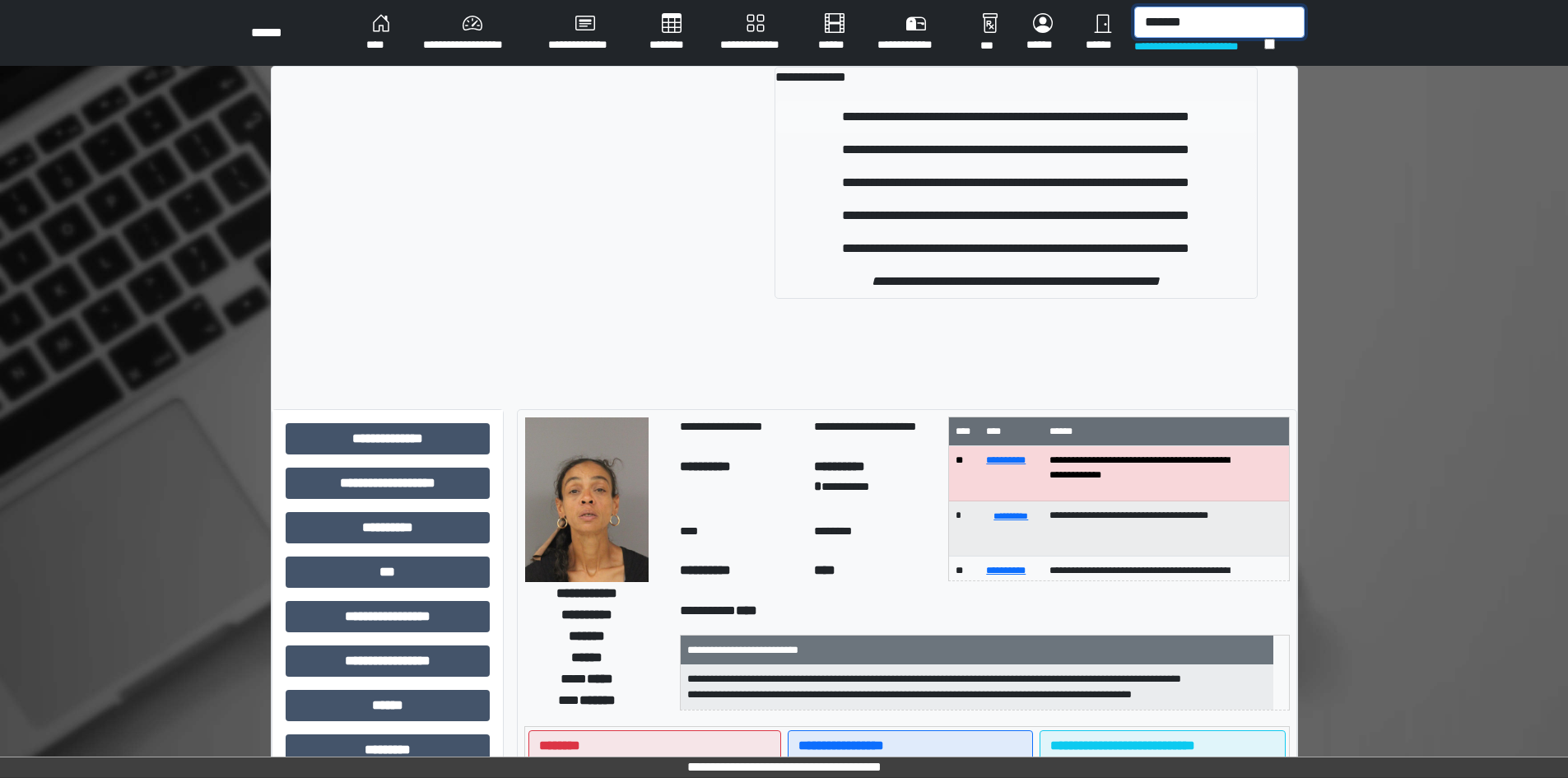 type on "*******" 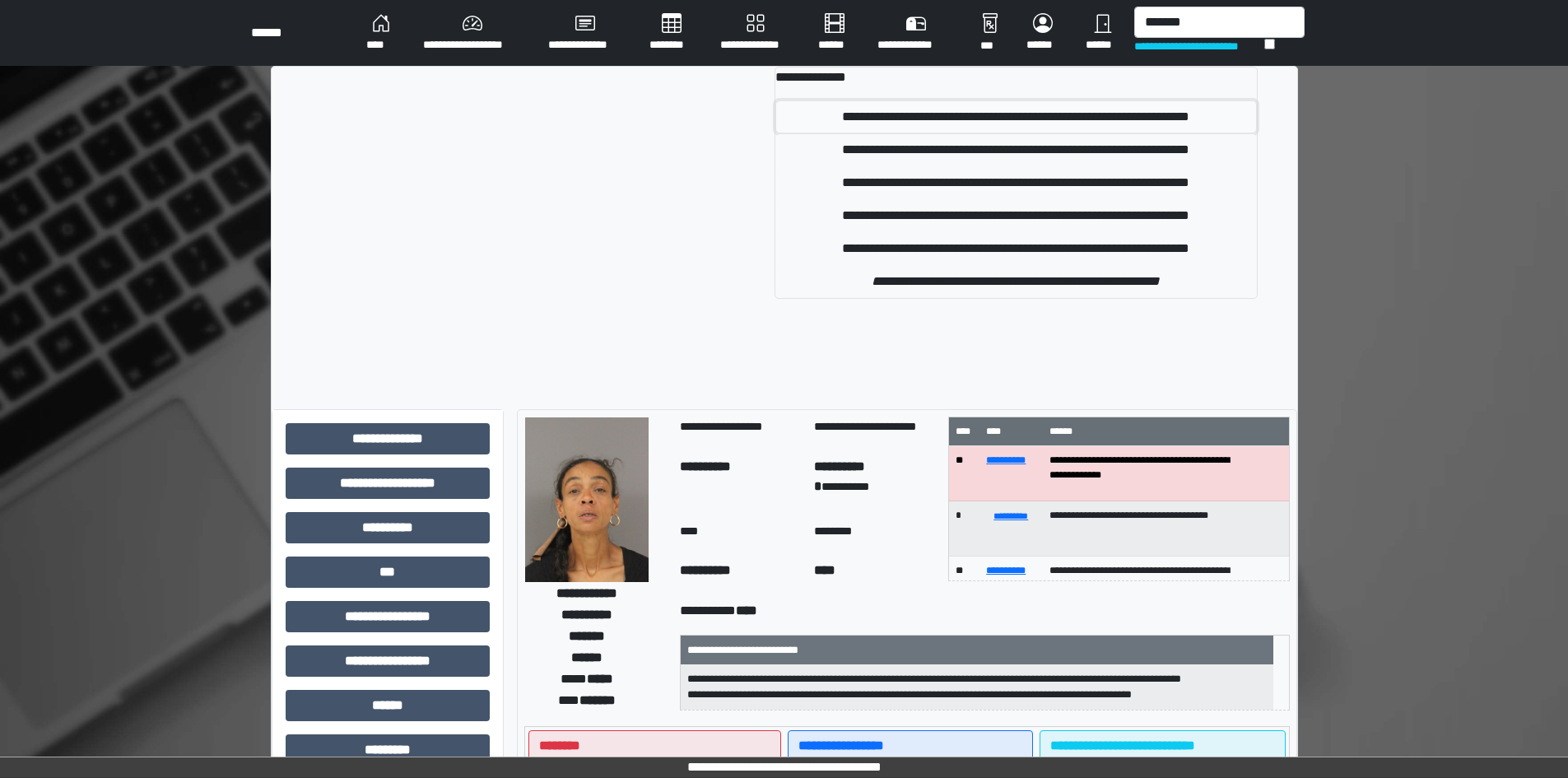 click on "**********" at bounding box center (1016, 117) 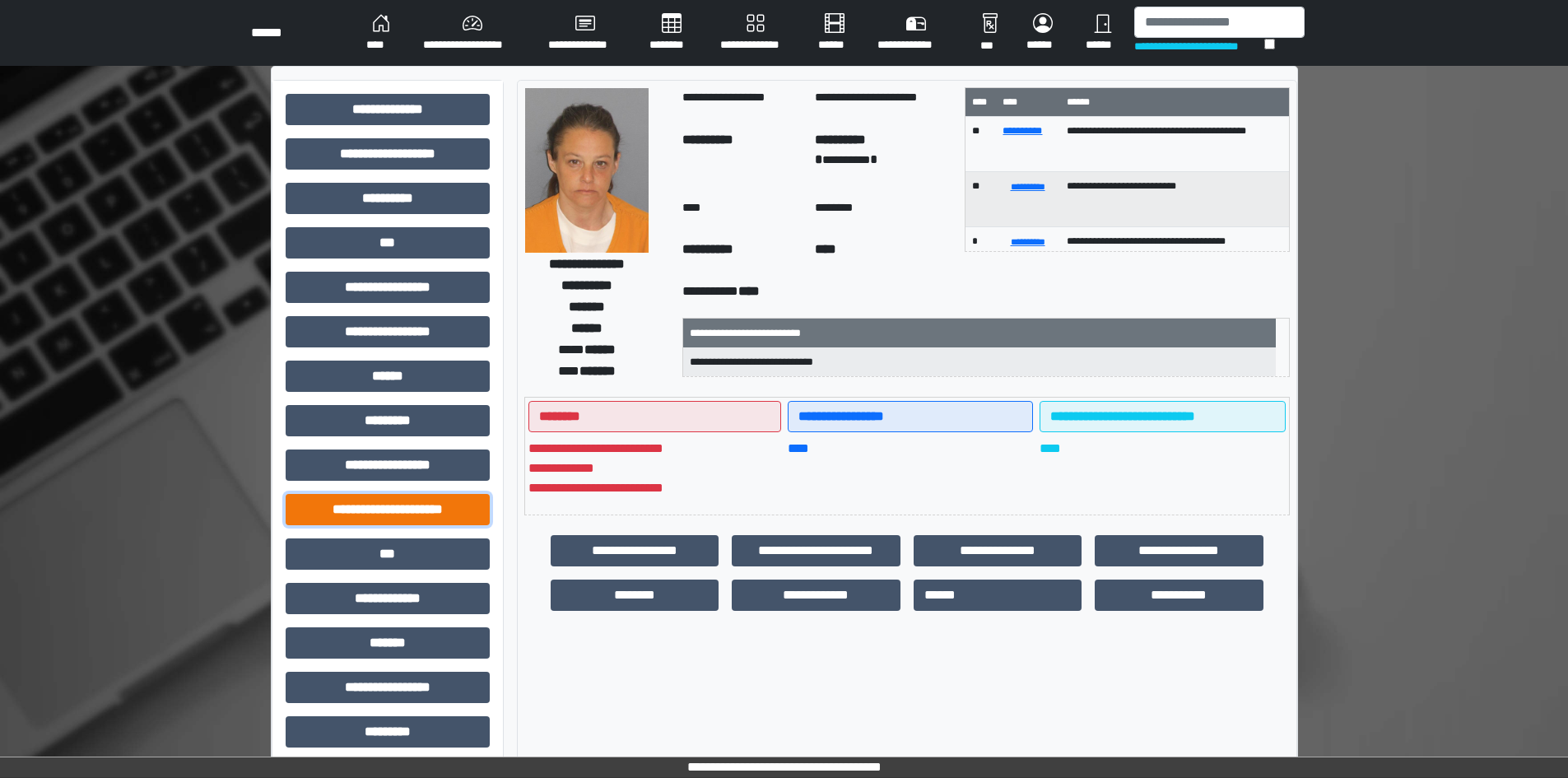 click on "**********" at bounding box center (388, 510) 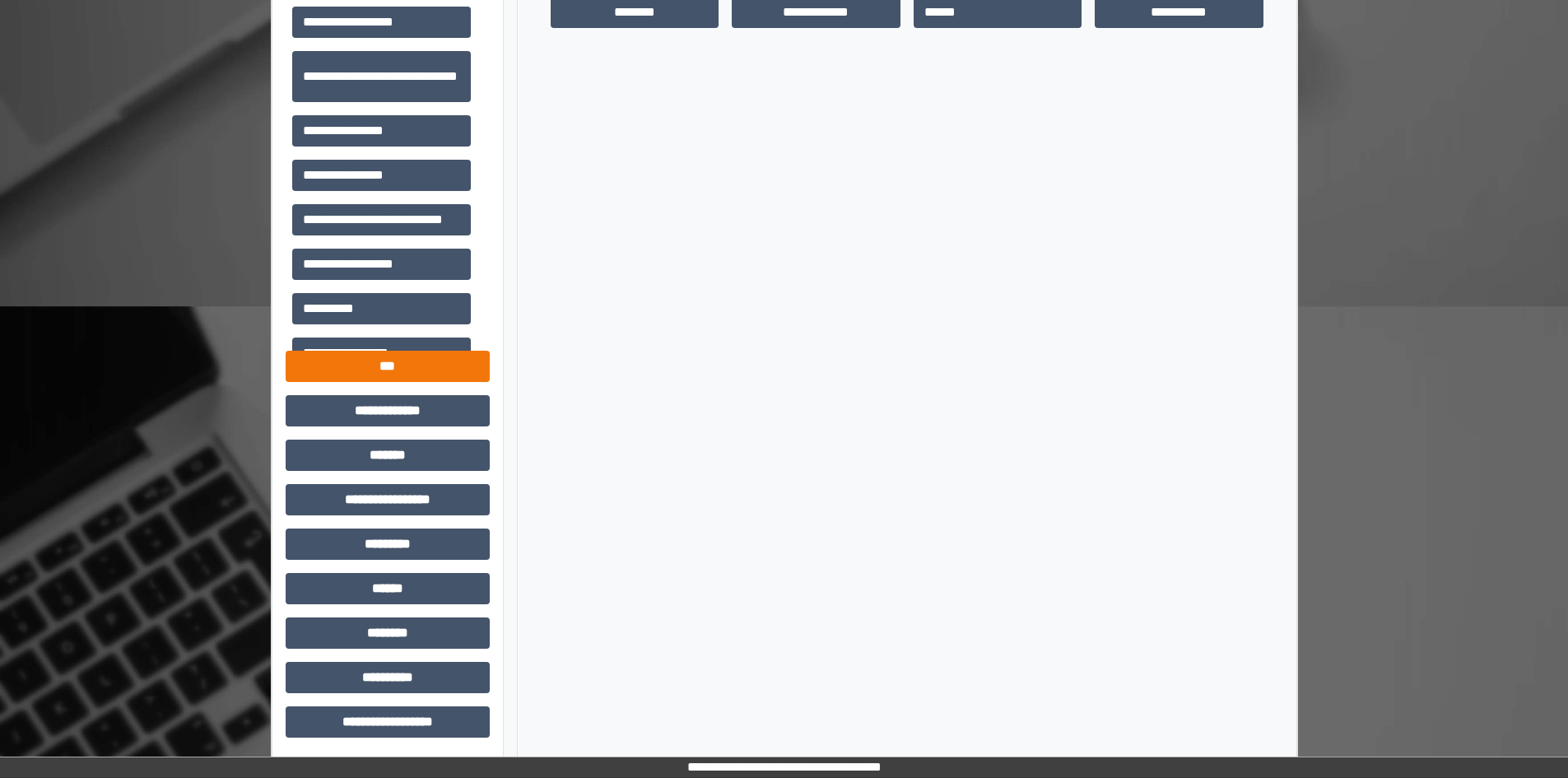 scroll, scrollTop: 584, scrollLeft: 0, axis: vertical 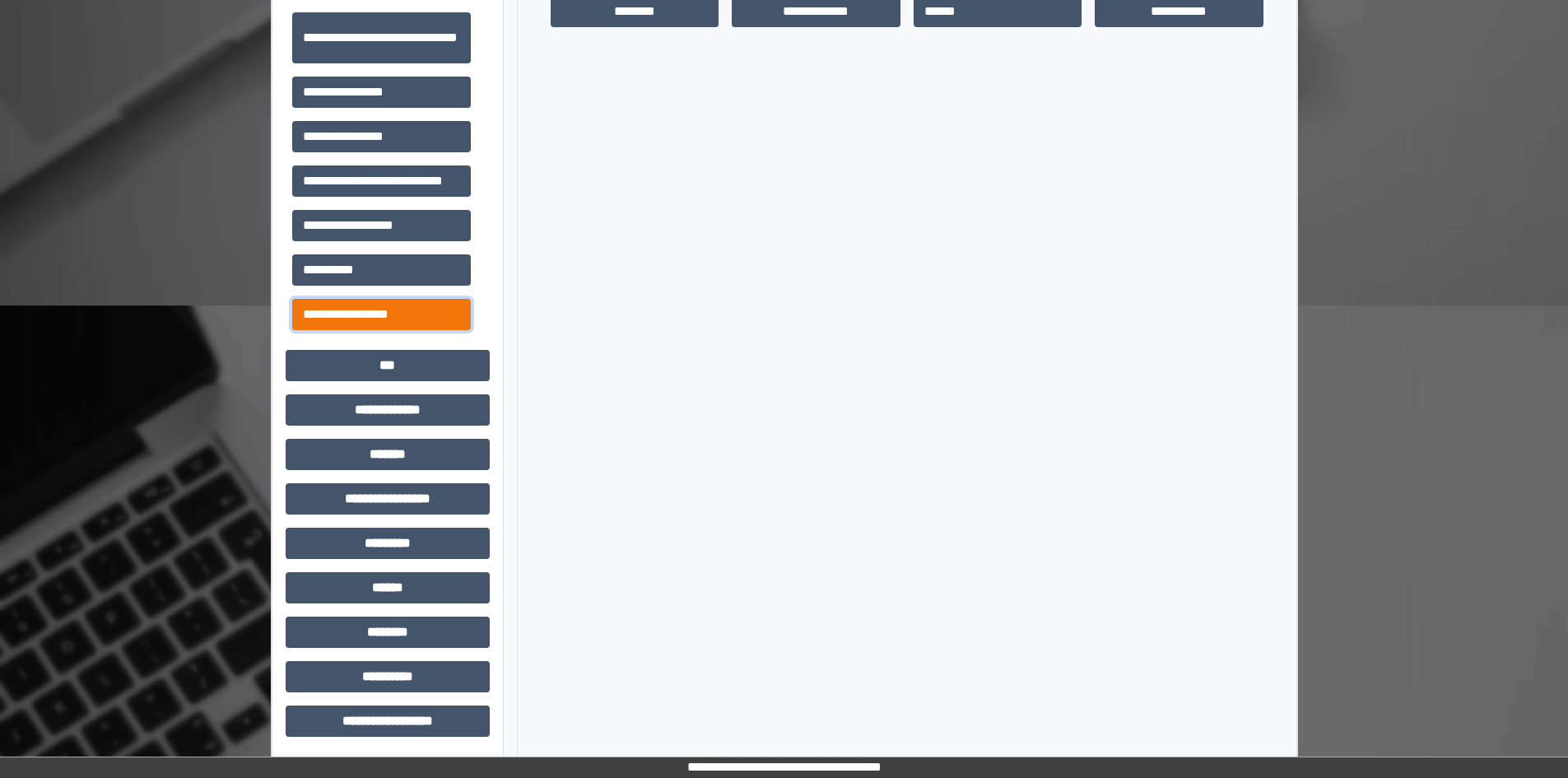 click on "**********" at bounding box center (381, 314) 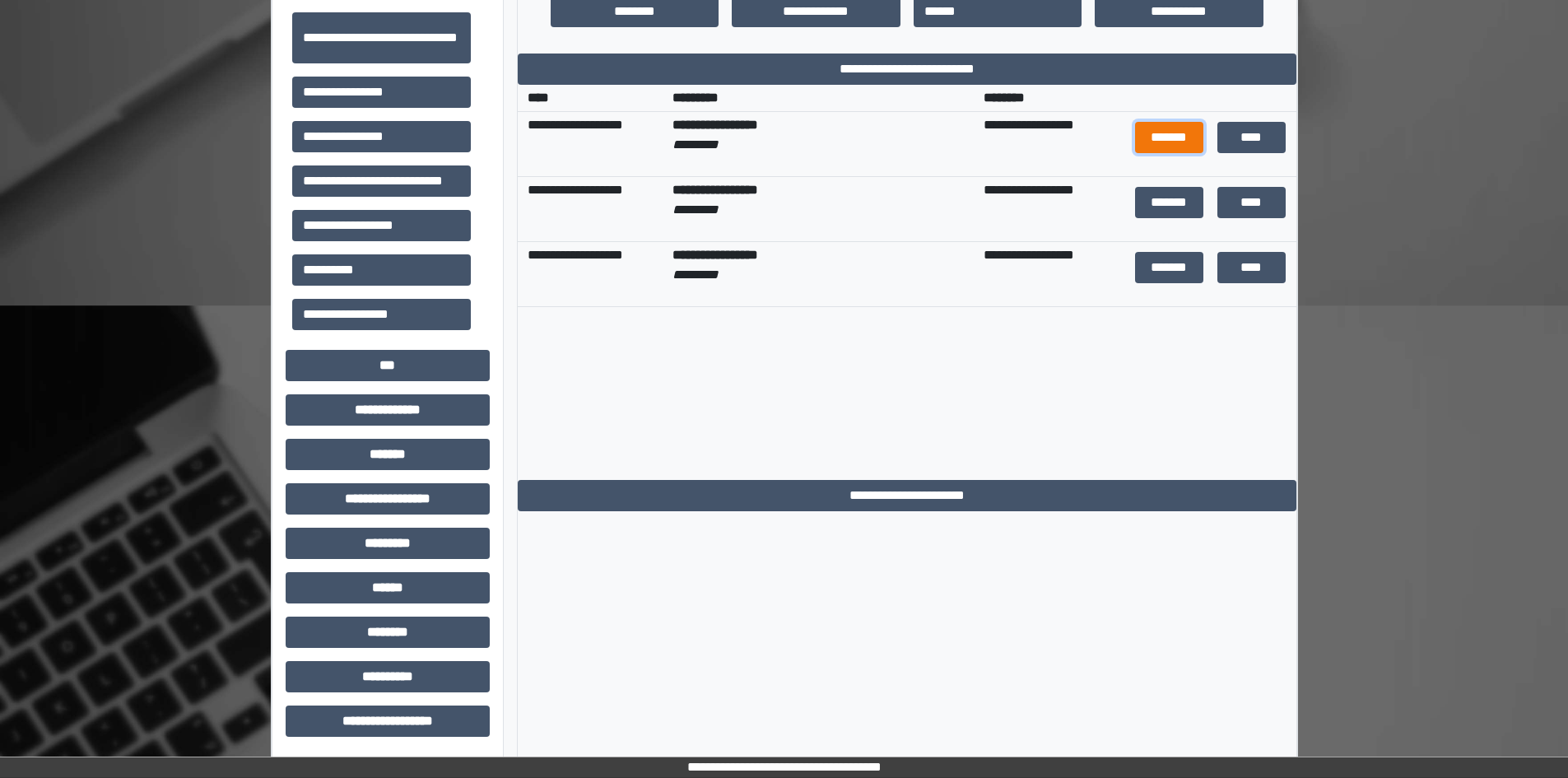 click on "*******" at bounding box center [1170, 137] 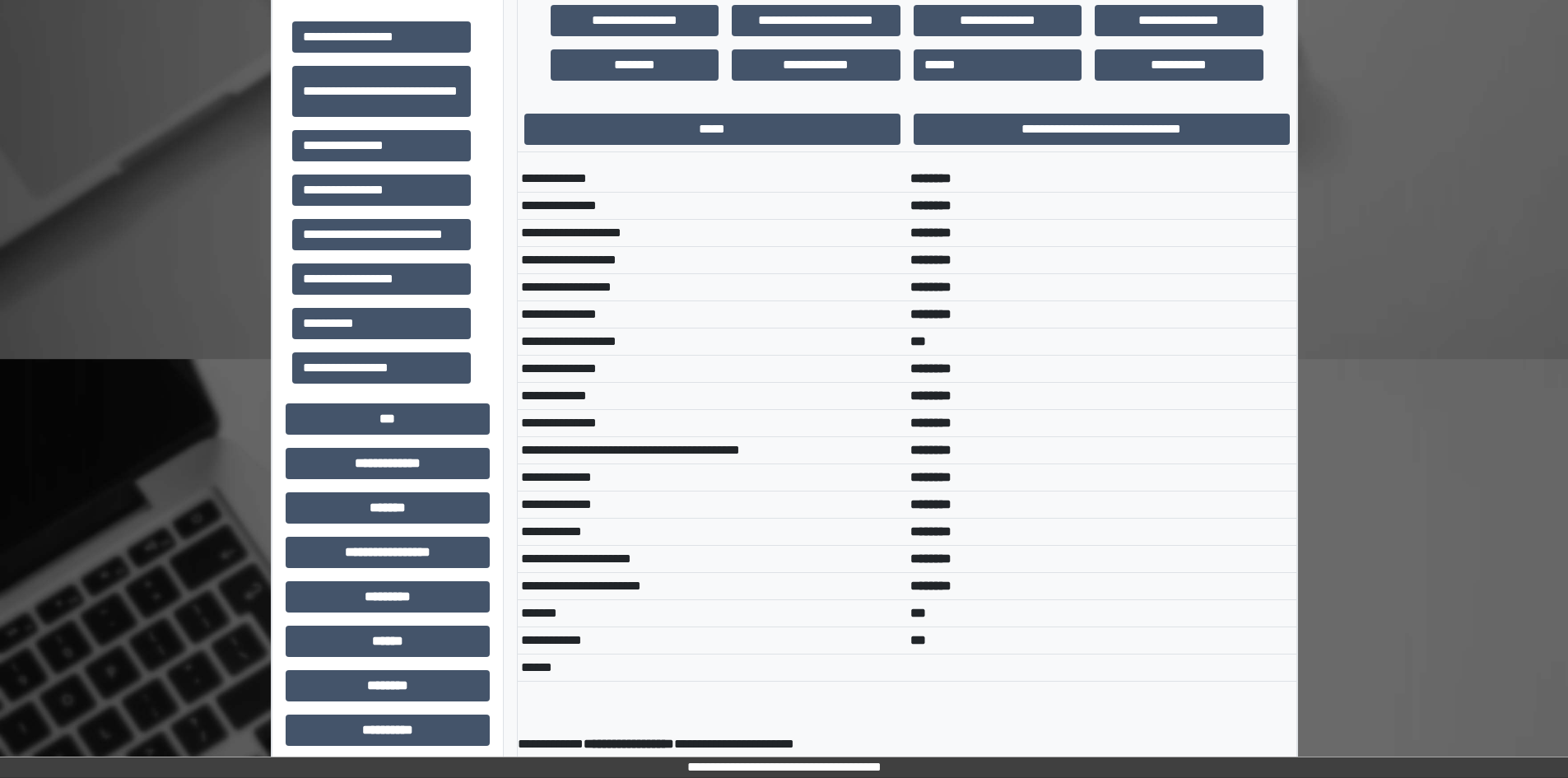 scroll, scrollTop: 501, scrollLeft: 0, axis: vertical 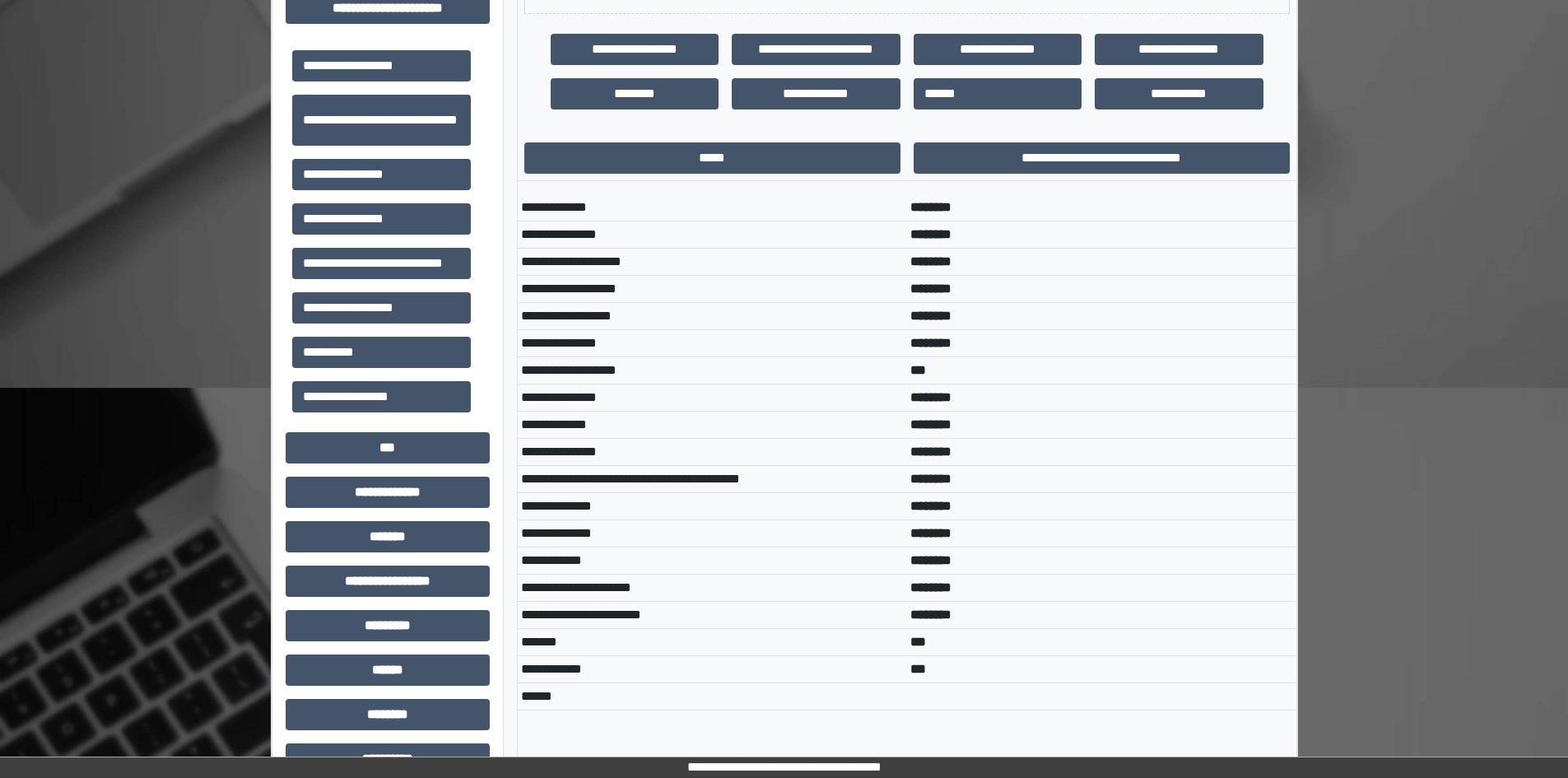 click on "**********" at bounding box center [1101, 158] 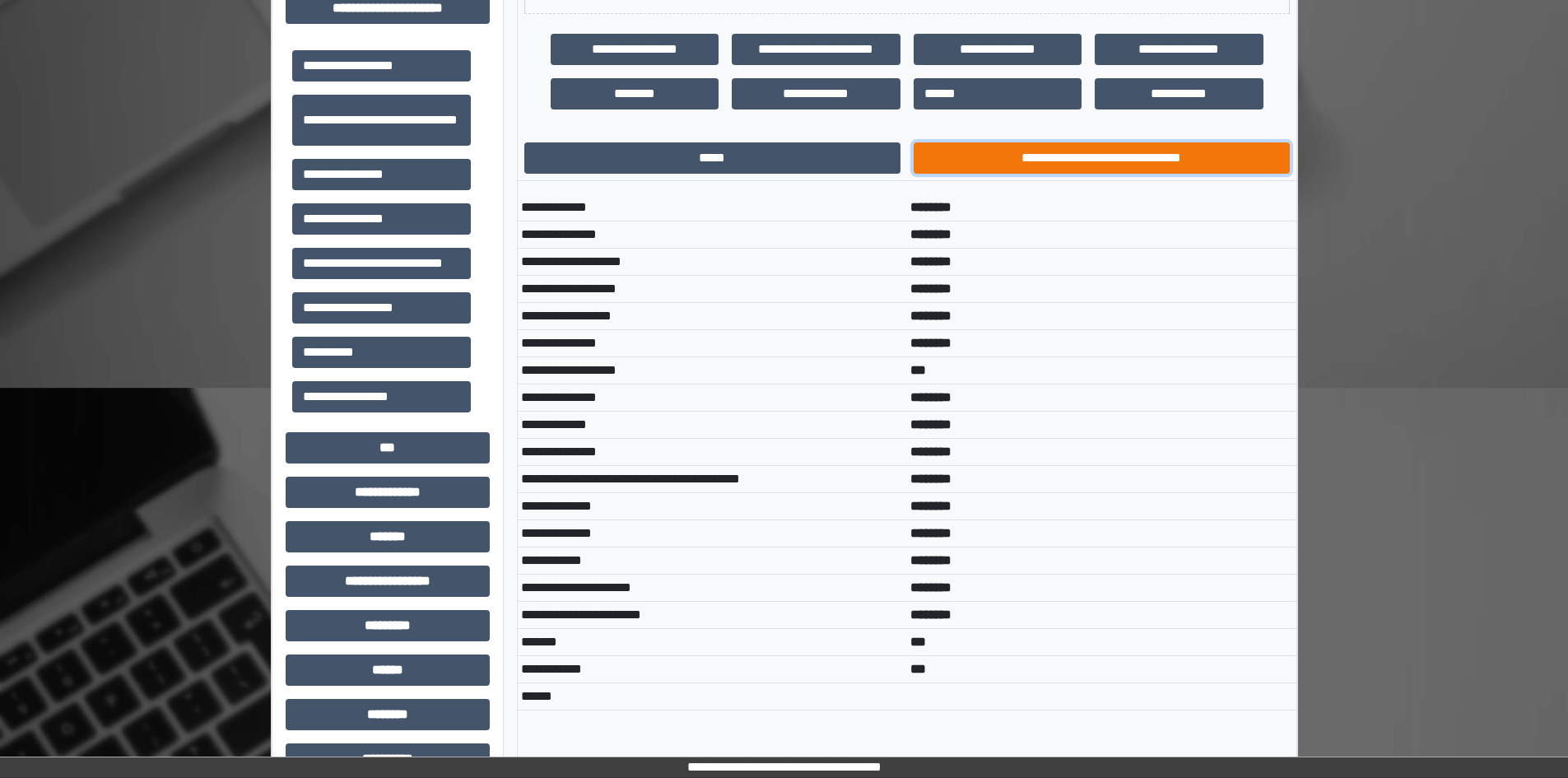 click on "**********" at bounding box center (1101, 158) 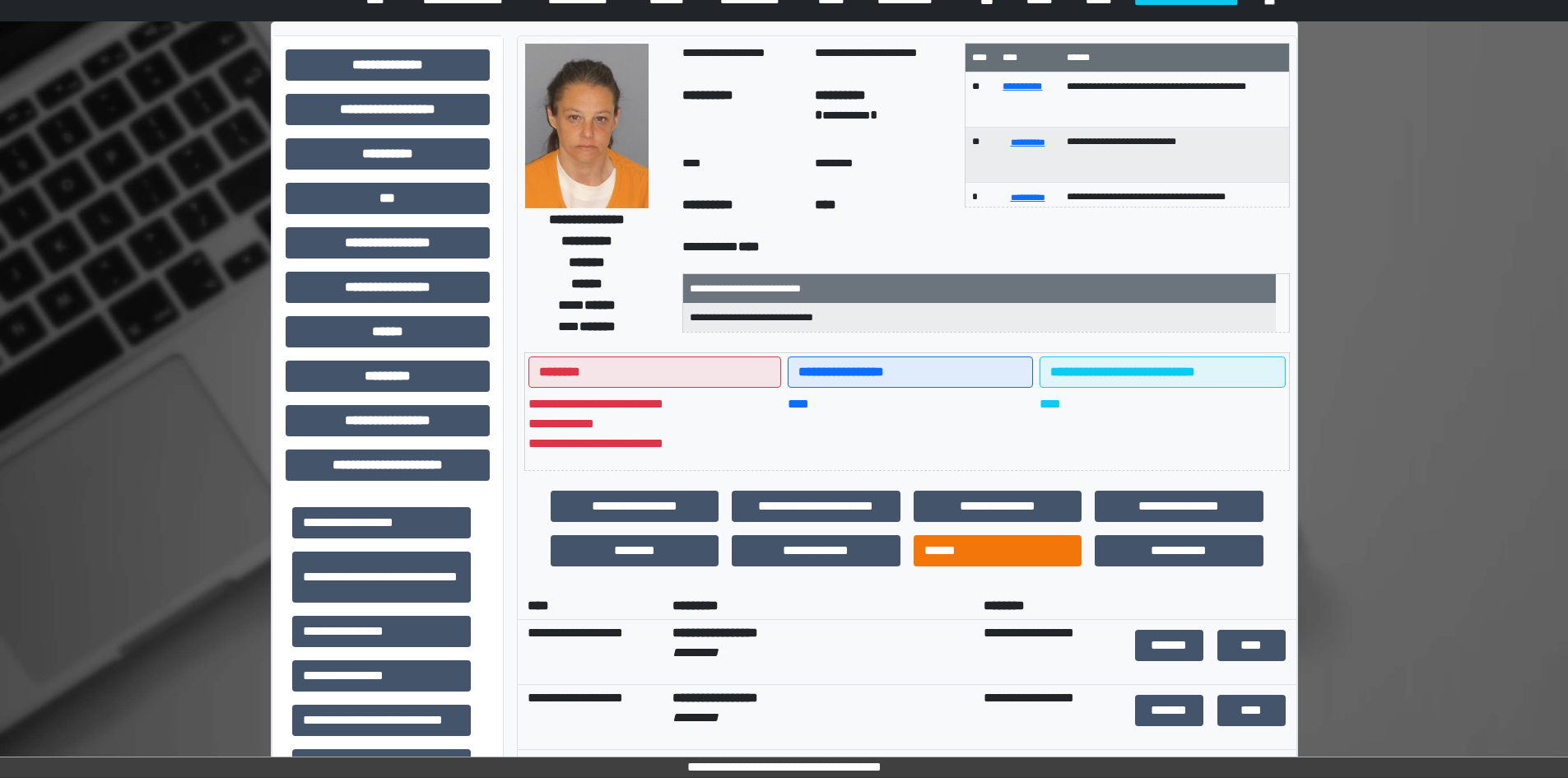 scroll, scrollTop: 0, scrollLeft: 0, axis: both 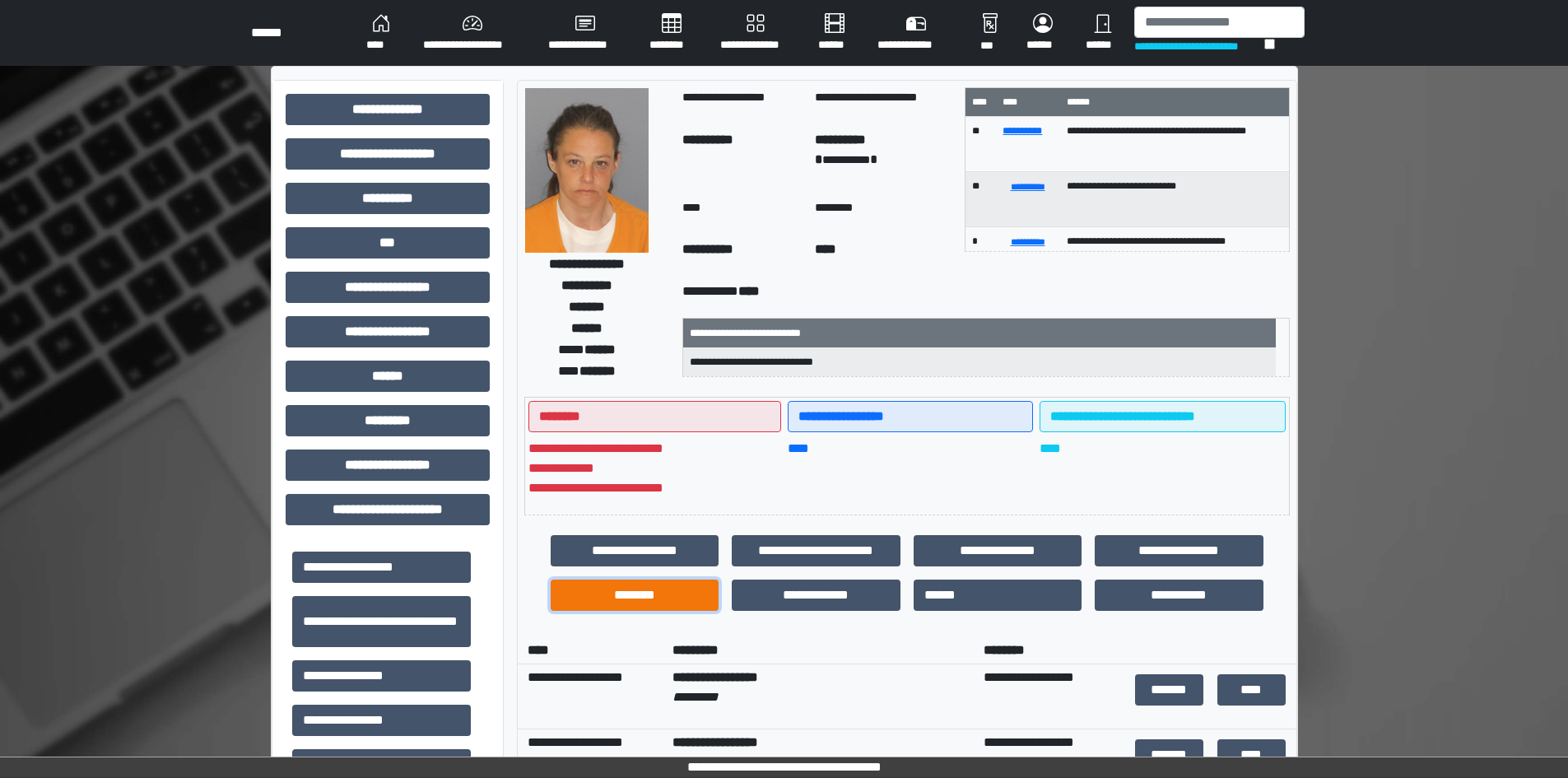 click on "********" at bounding box center (635, 595) 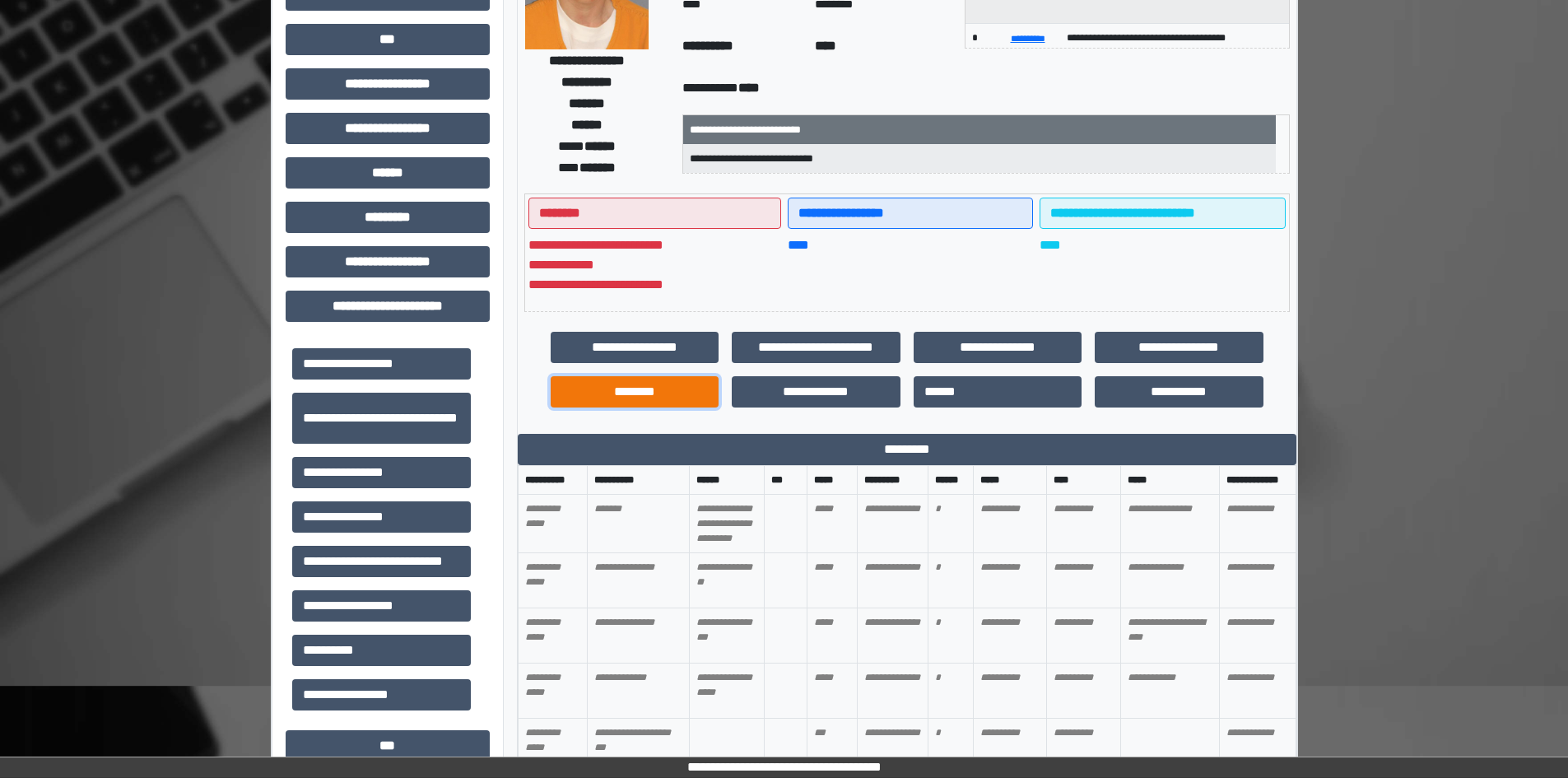 scroll, scrollTop: 329, scrollLeft: 0, axis: vertical 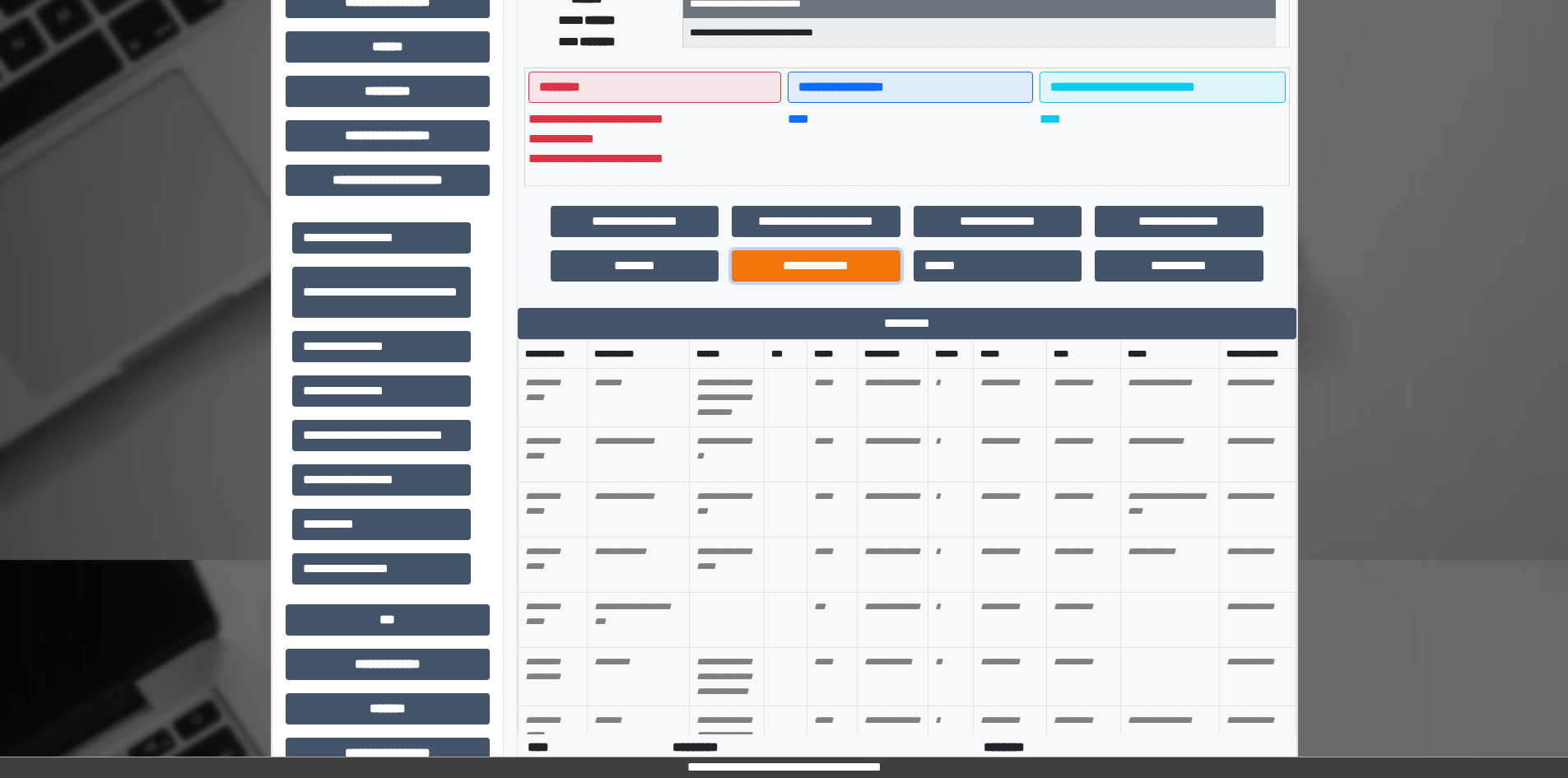 click on "**********" at bounding box center [816, 266] 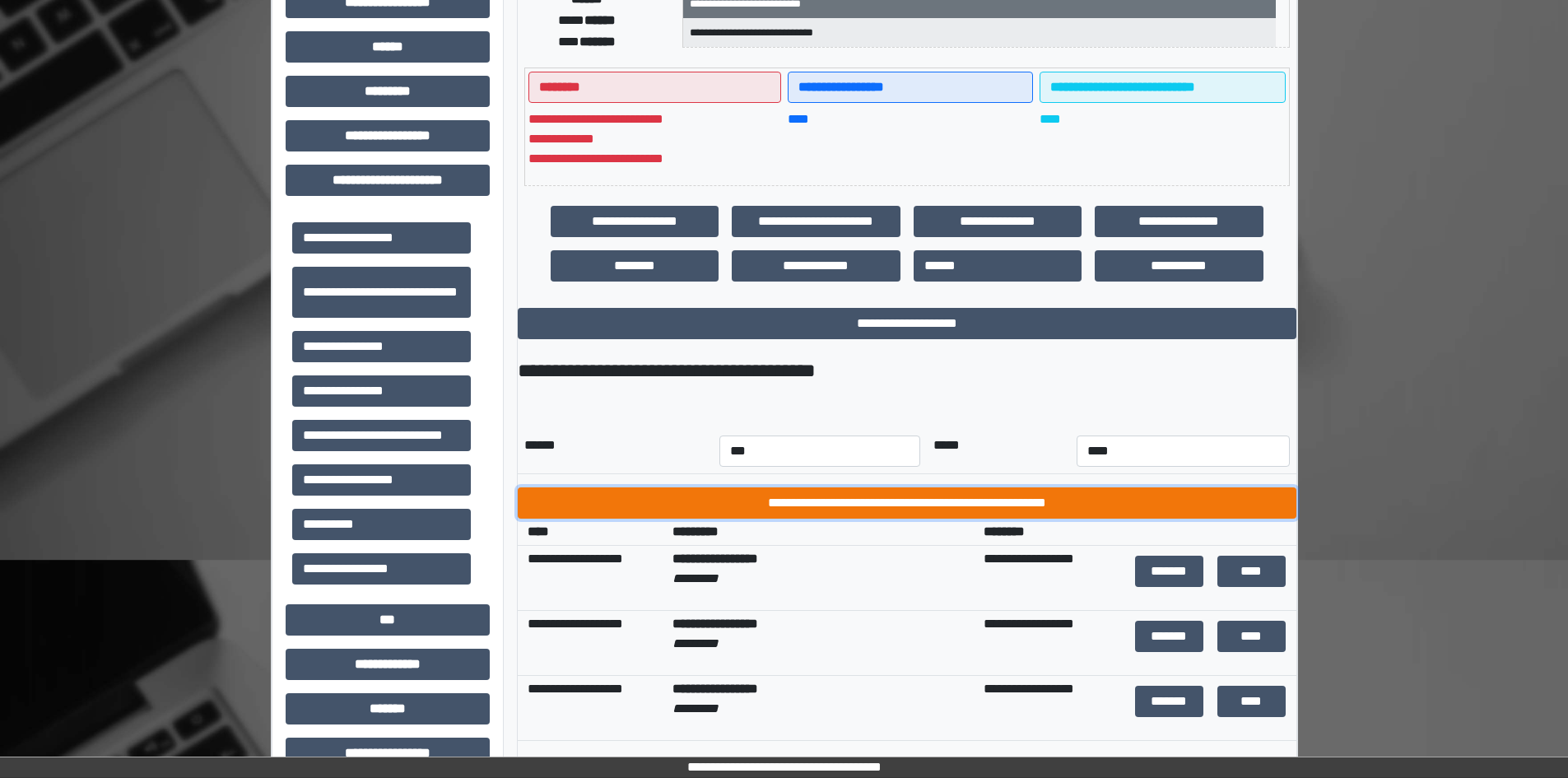 click on "**********" at bounding box center [907, 503] 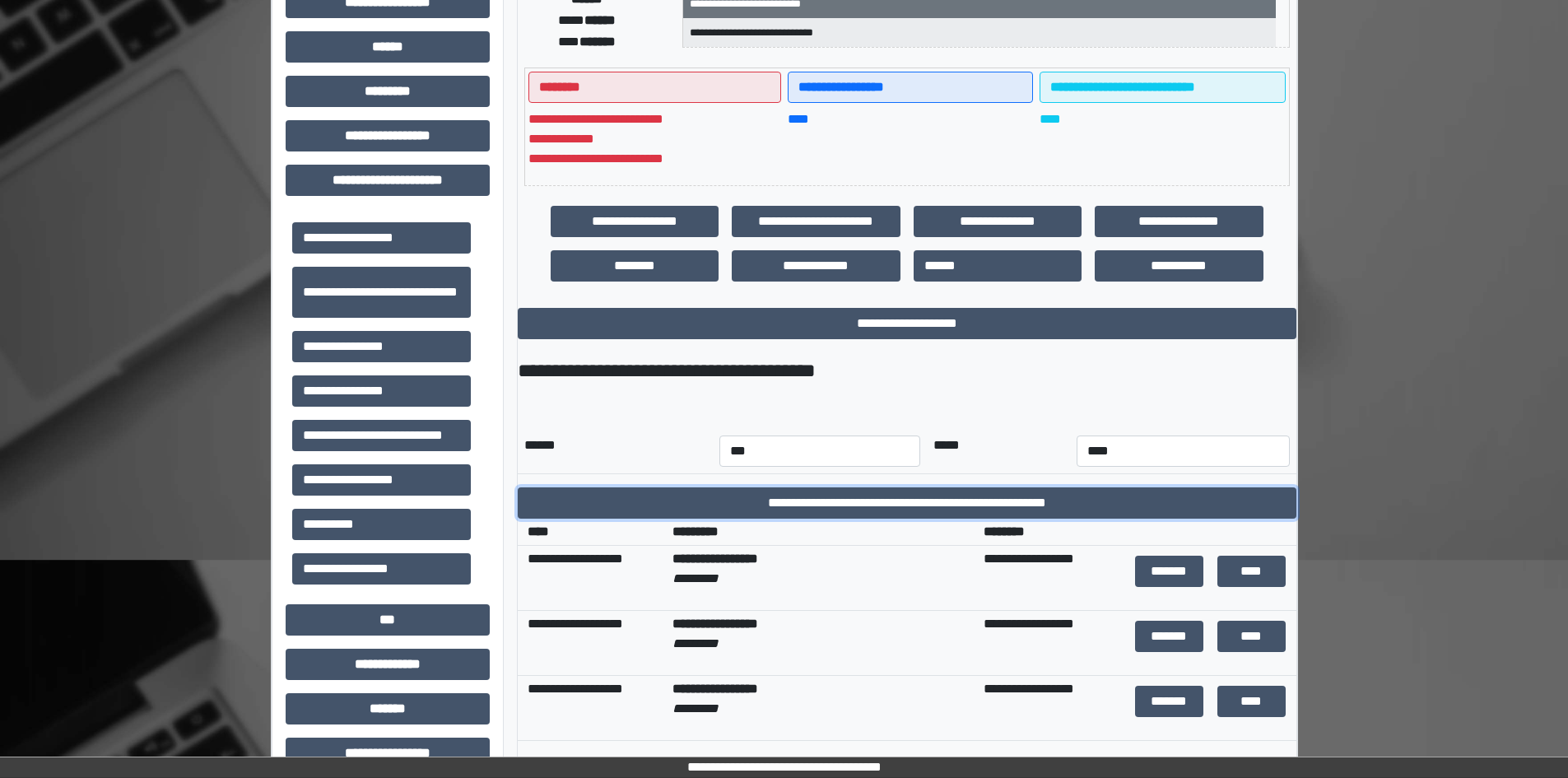 scroll, scrollTop: 0, scrollLeft: 0, axis: both 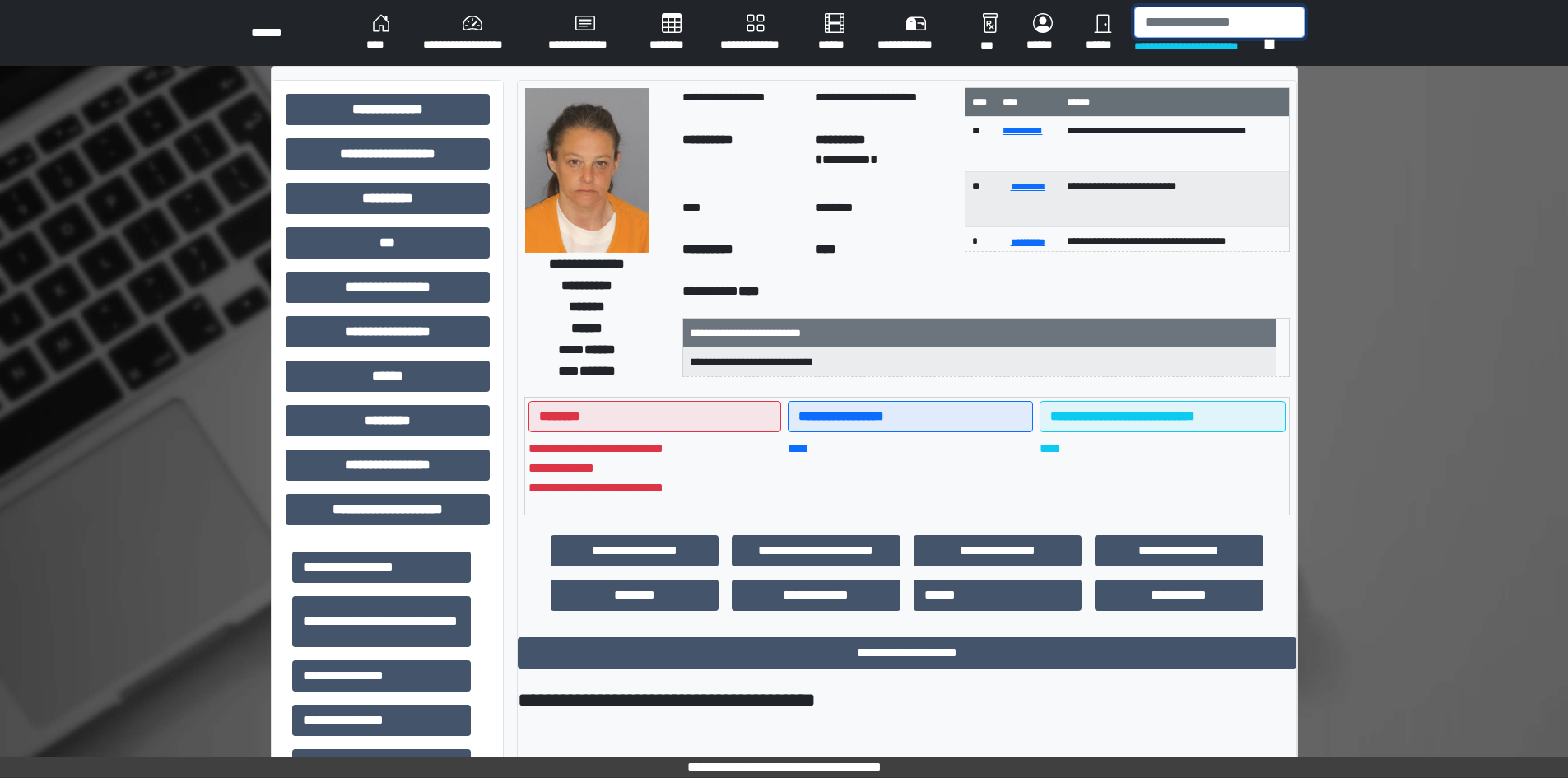 click at bounding box center [1219, 22] 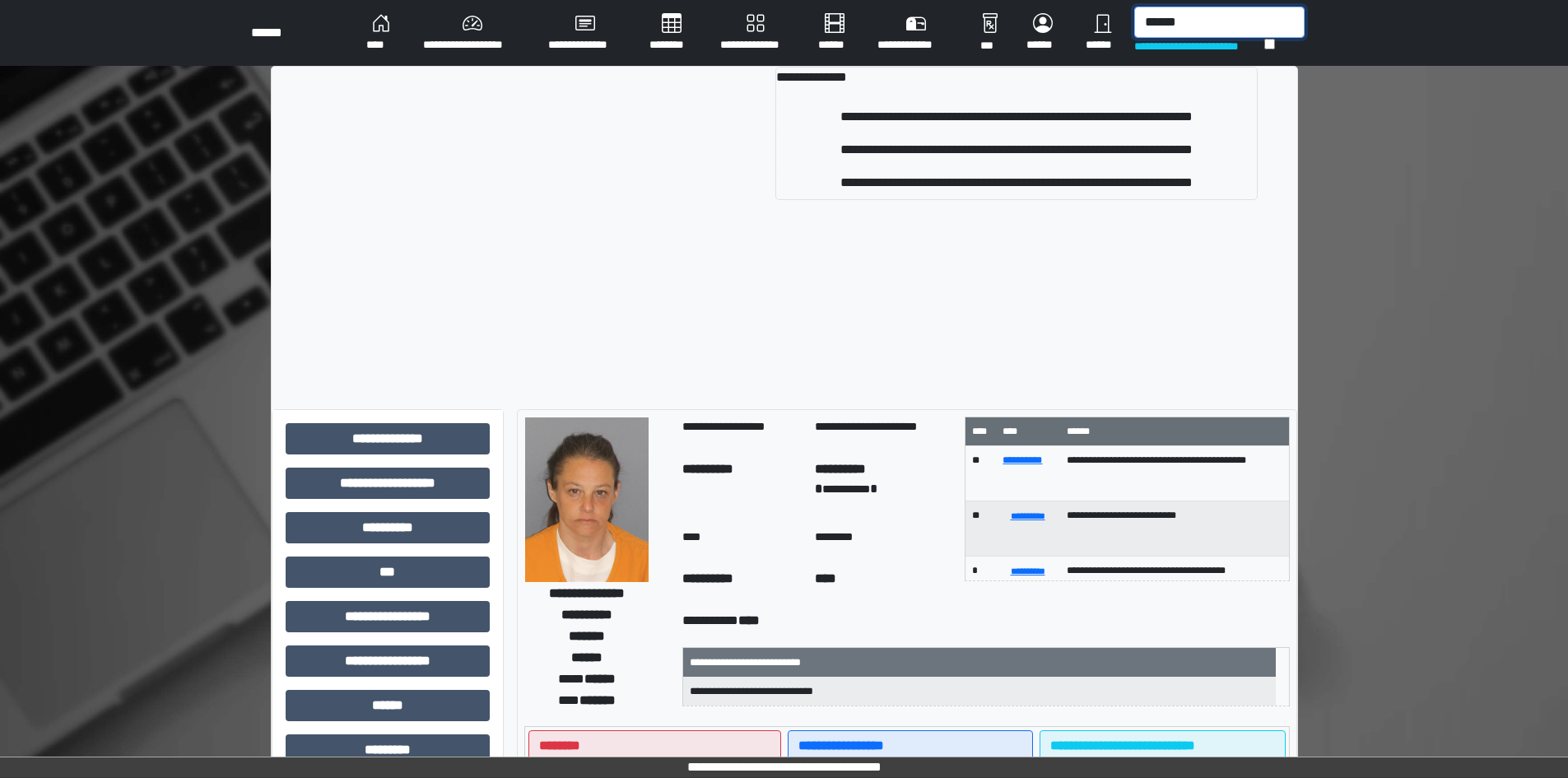 drag, startPoint x: 1175, startPoint y: 21, endPoint x: 1088, endPoint y: 43, distance: 89.73851 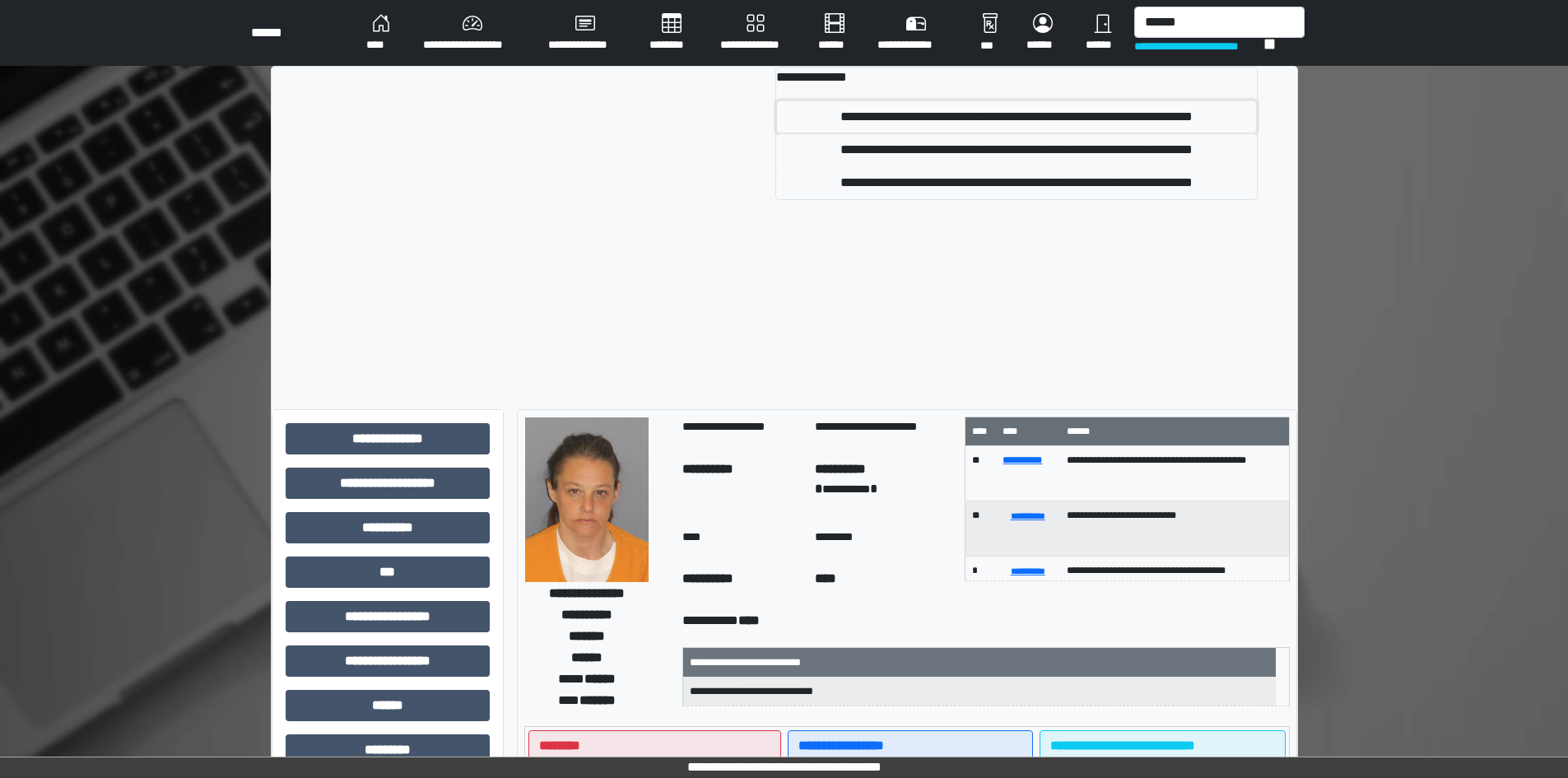 drag, startPoint x: 1088, startPoint y: 43, endPoint x: 825, endPoint y: 116, distance: 272.94322 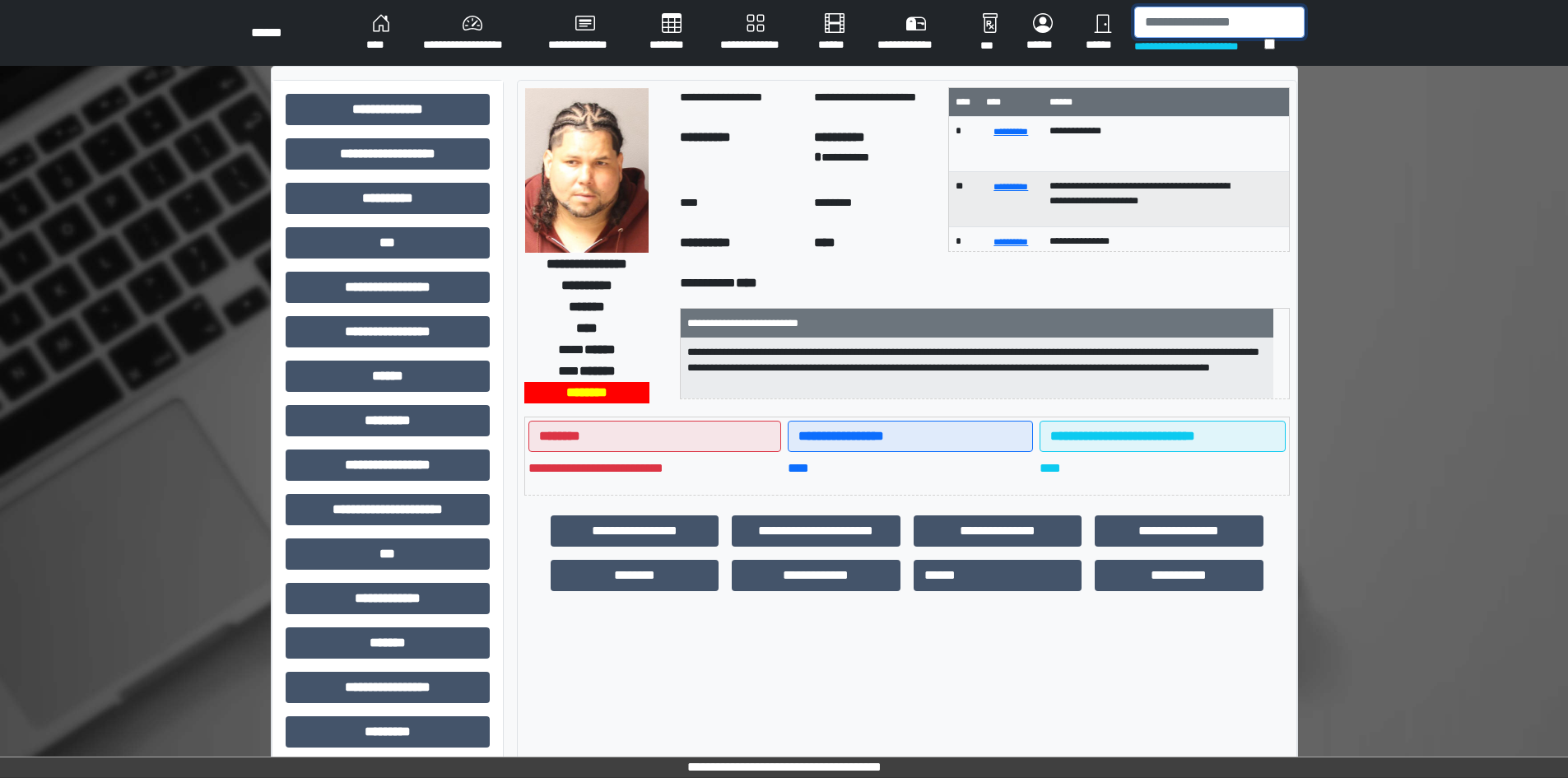 click at bounding box center (1219, 22) 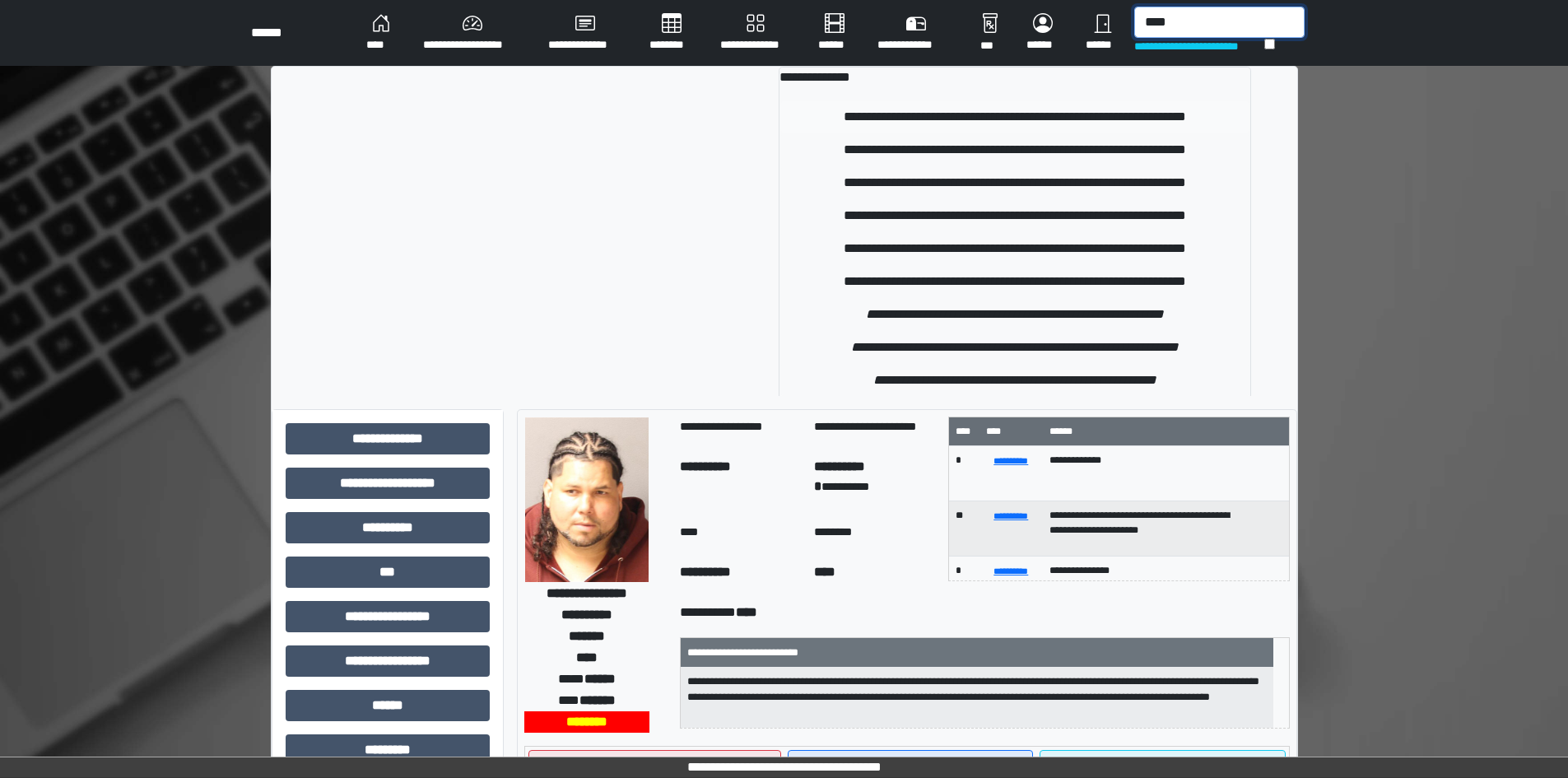 type on "****" 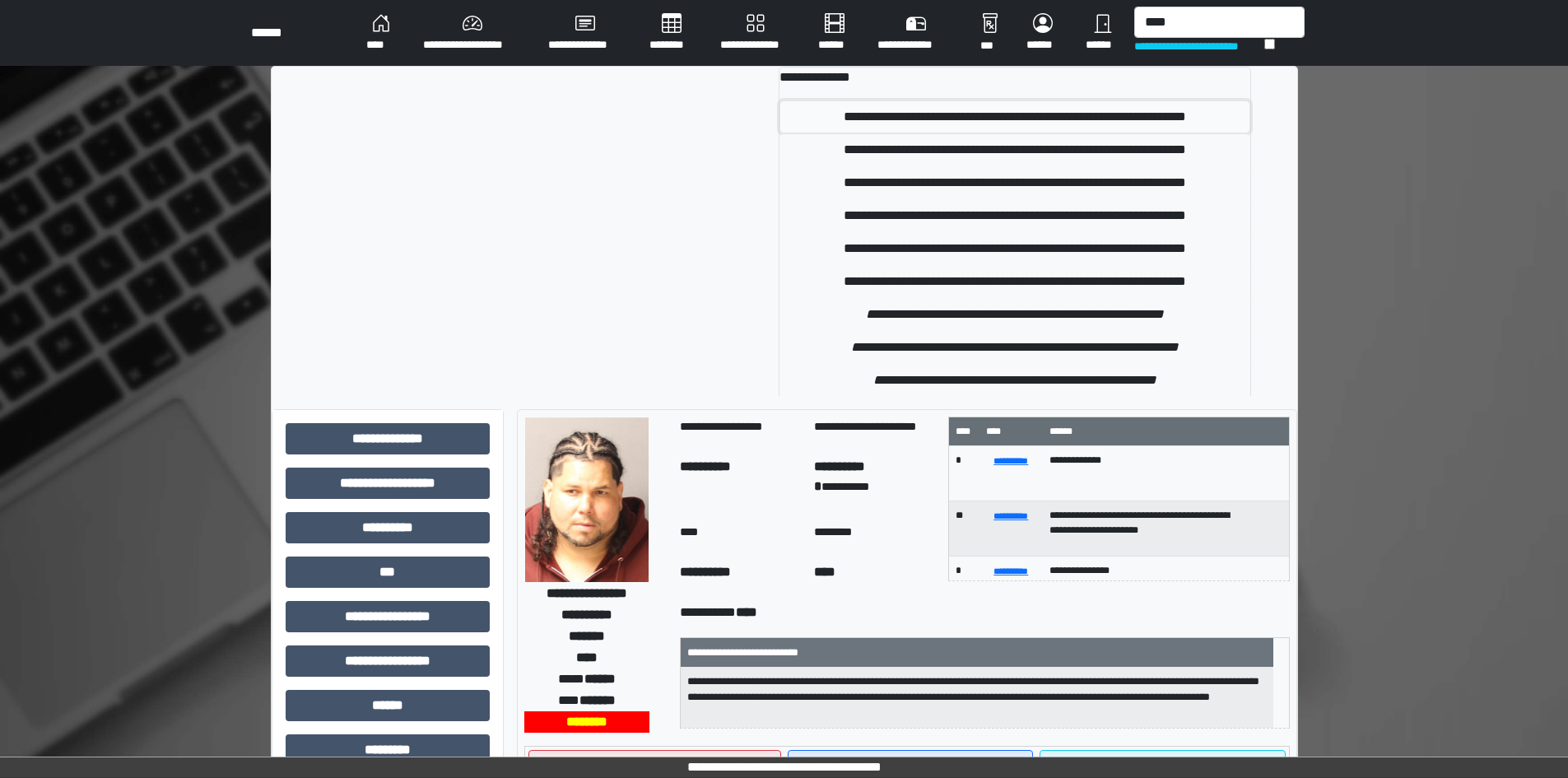 click on "**********" at bounding box center [1015, 117] 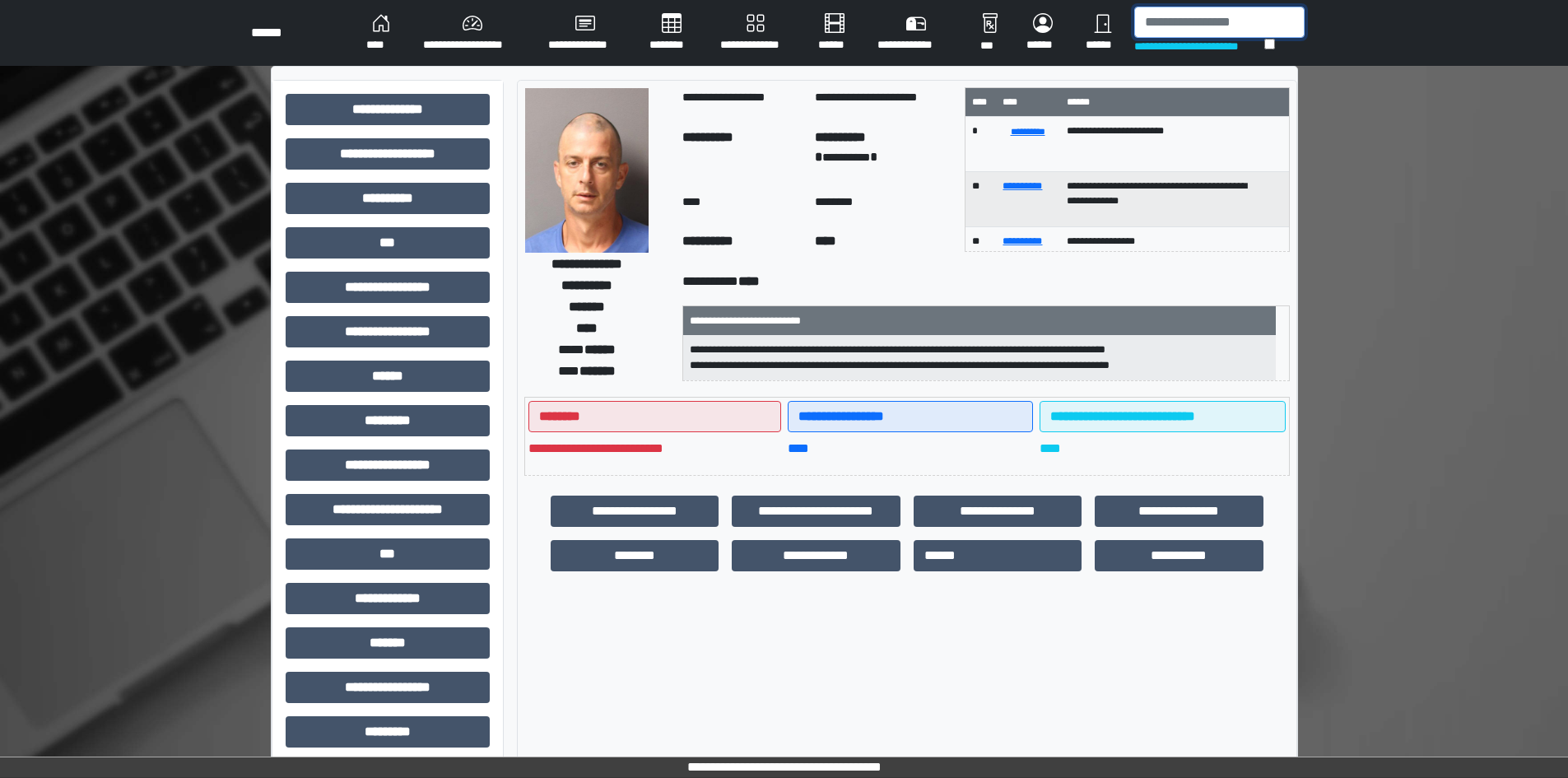click at bounding box center (1219, 22) 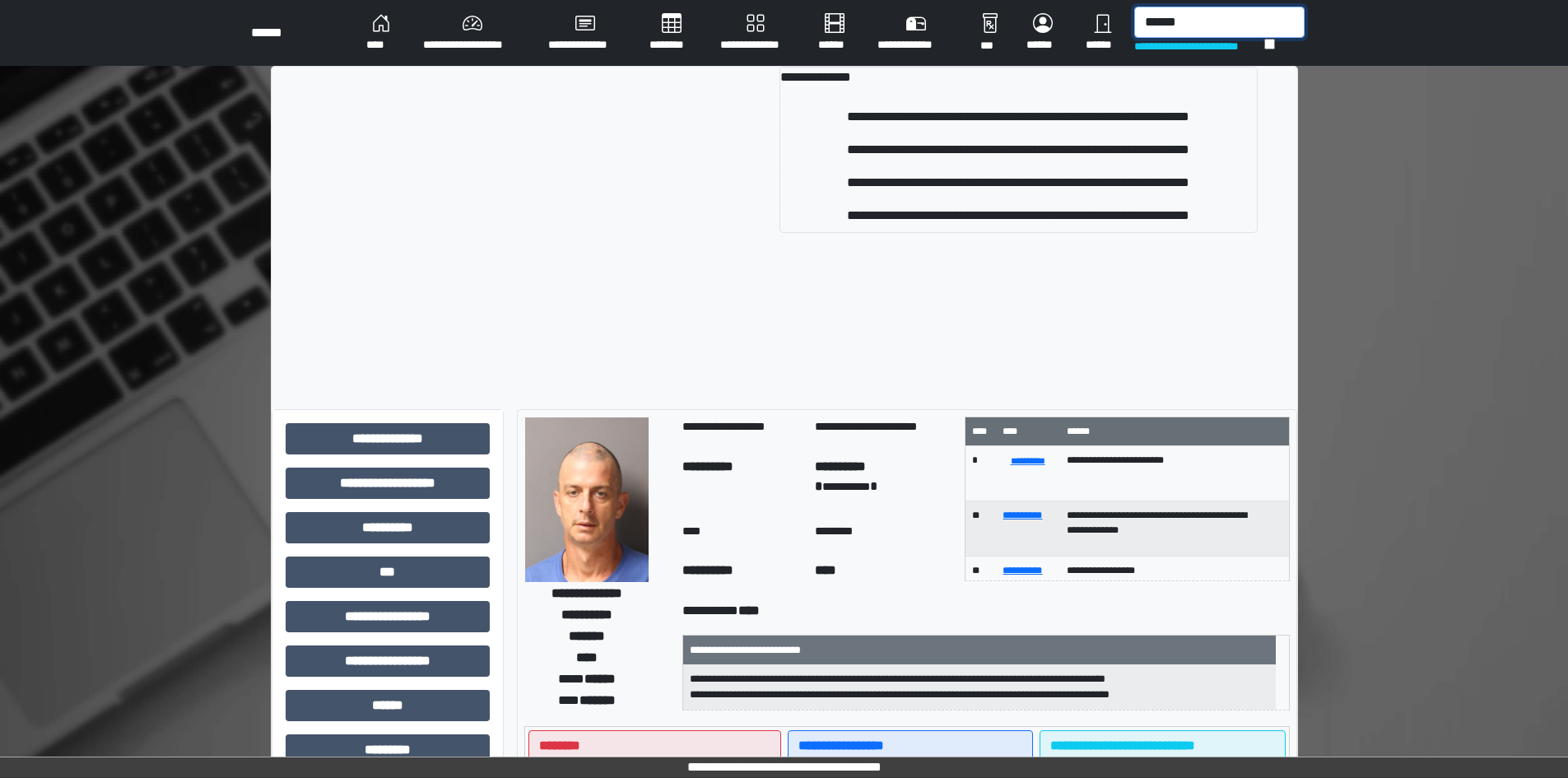 drag, startPoint x: 1174, startPoint y: 25, endPoint x: 1049, endPoint y: 49, distance: 127.28315 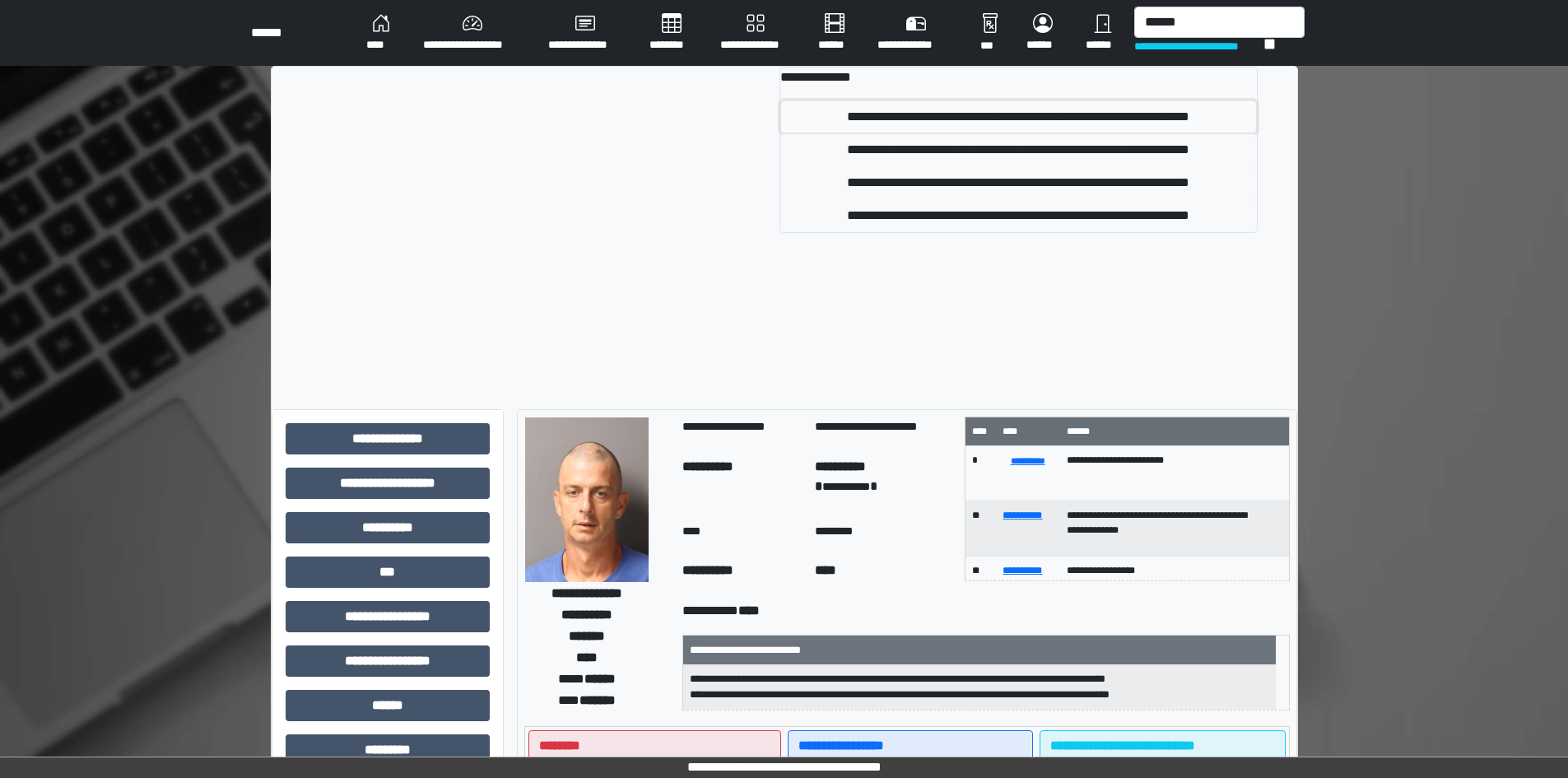 drag, startPoint x: 1049, startPoint y: 49, endPoint x: 897, endPoint y: 112, distance: 164.53875 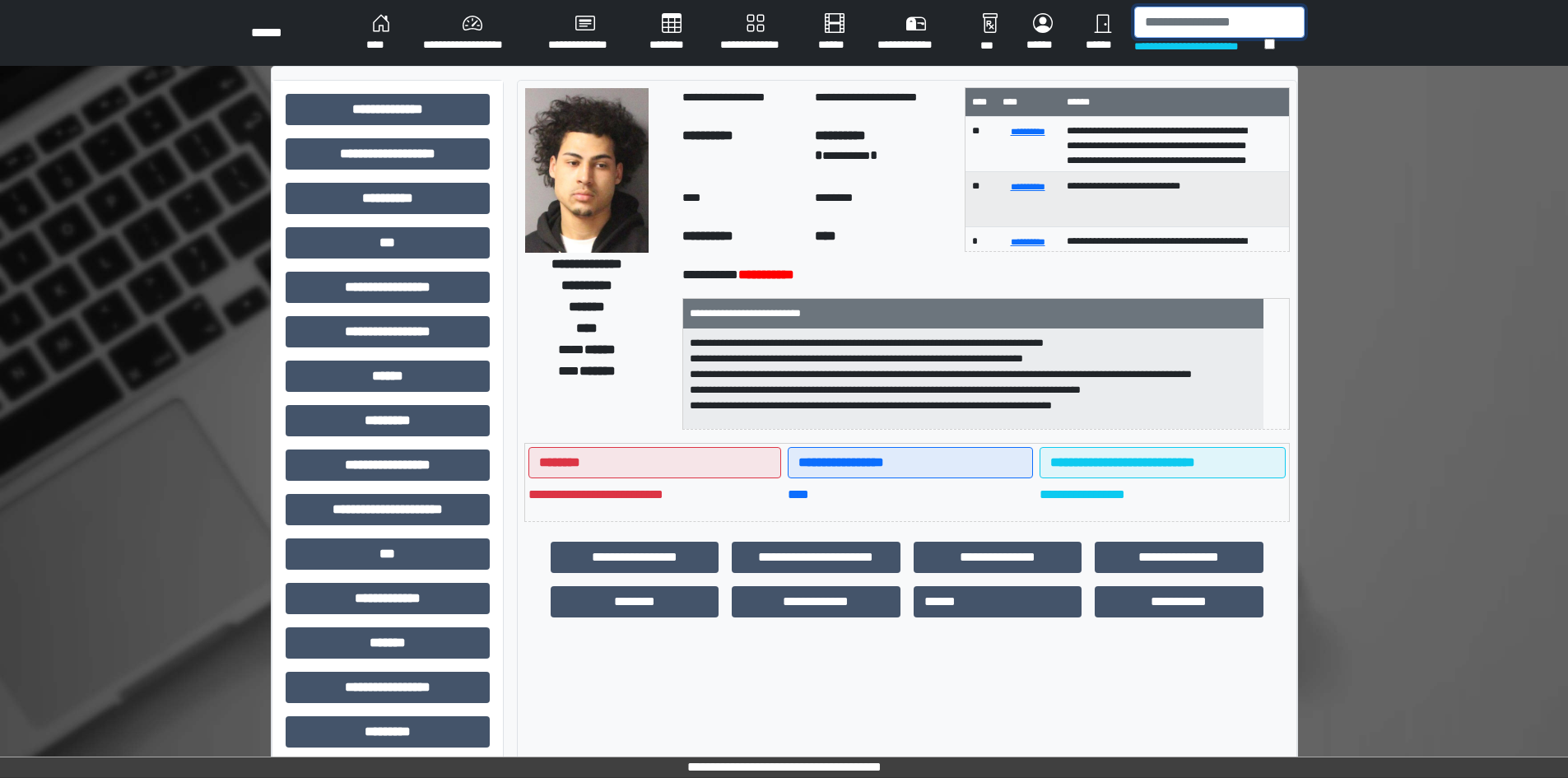 click at bounding box center (1219, 22) 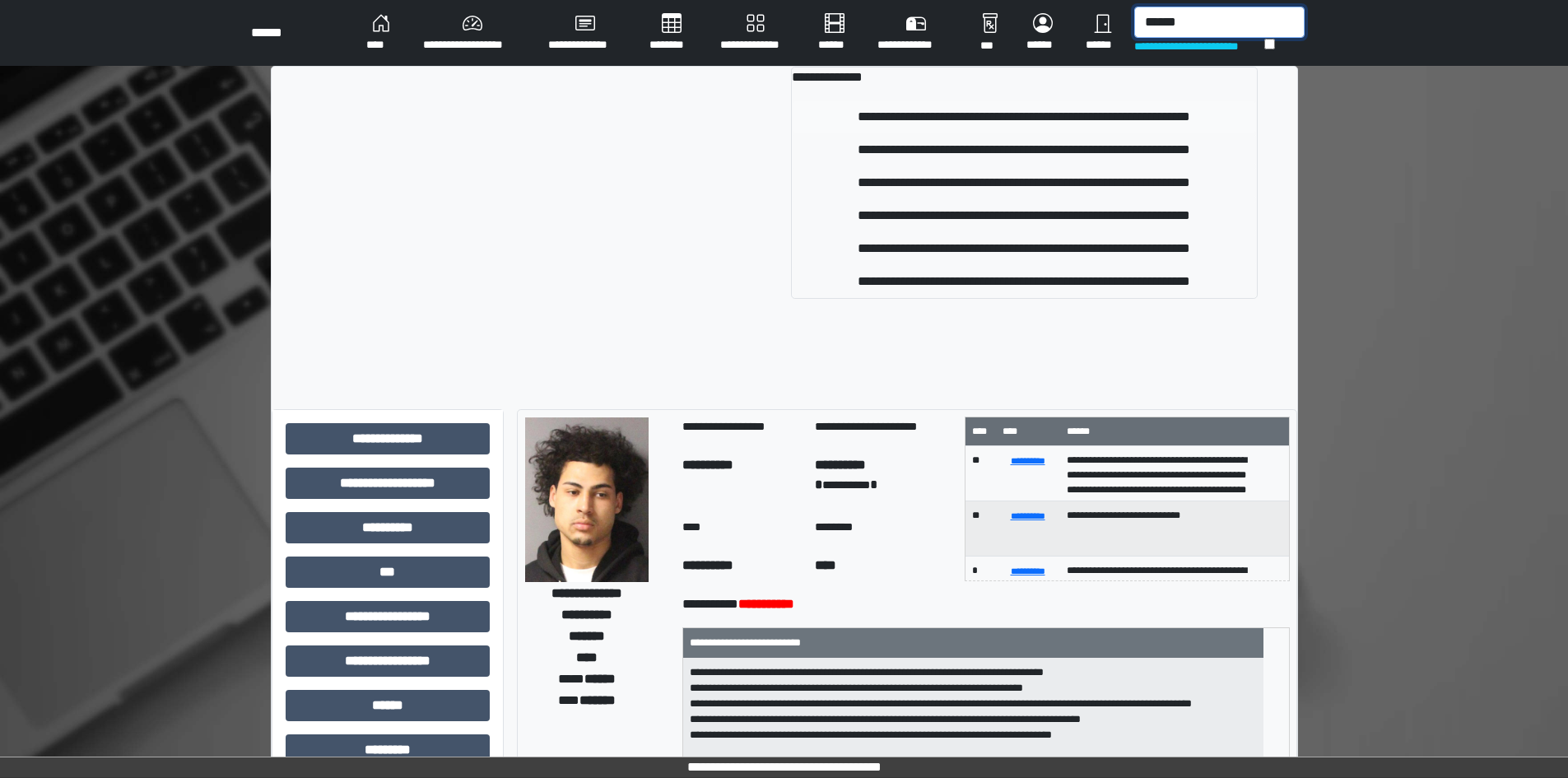 type on "******" 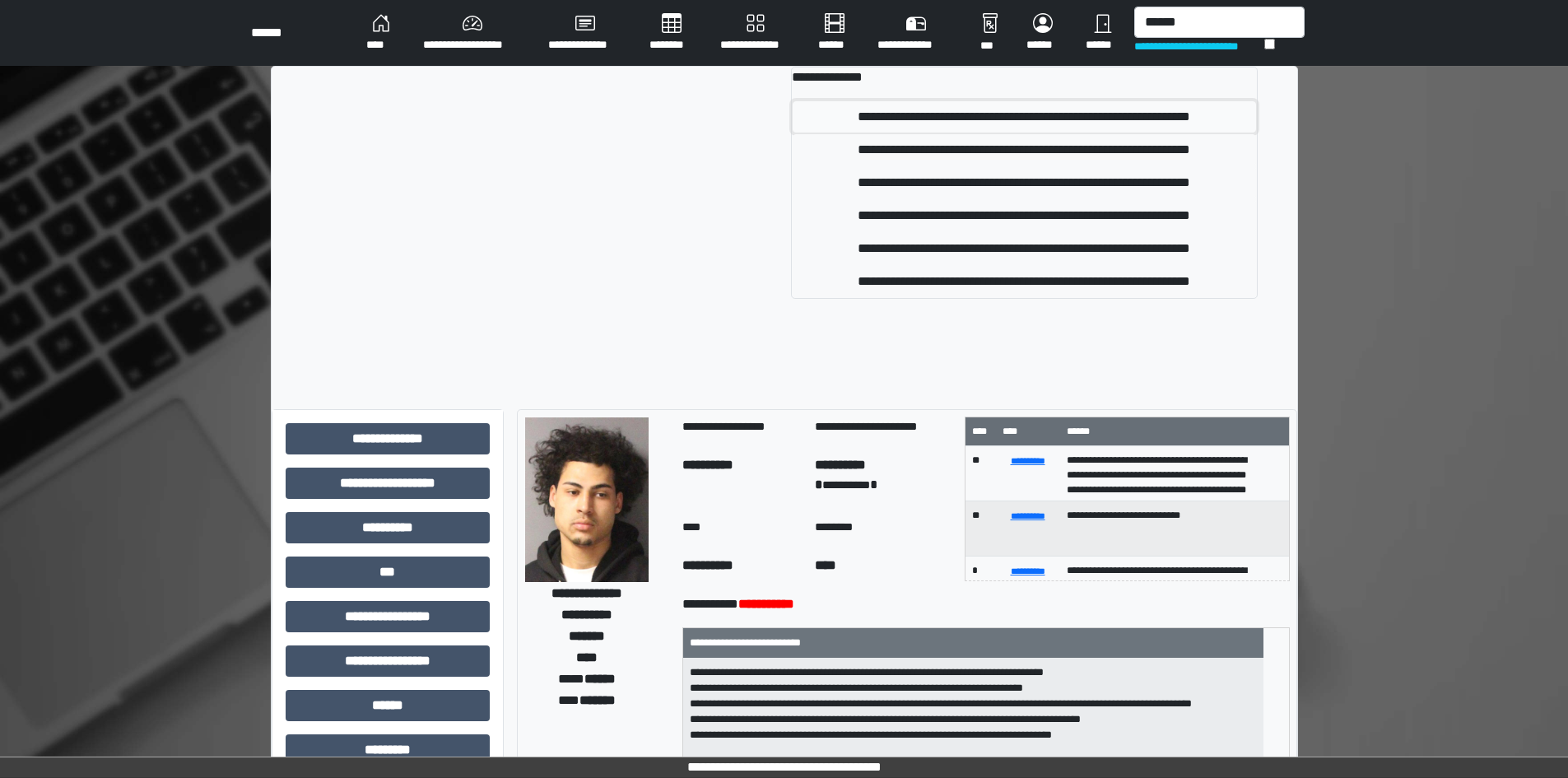 click on "**********" at bounding box center (1024, 117) 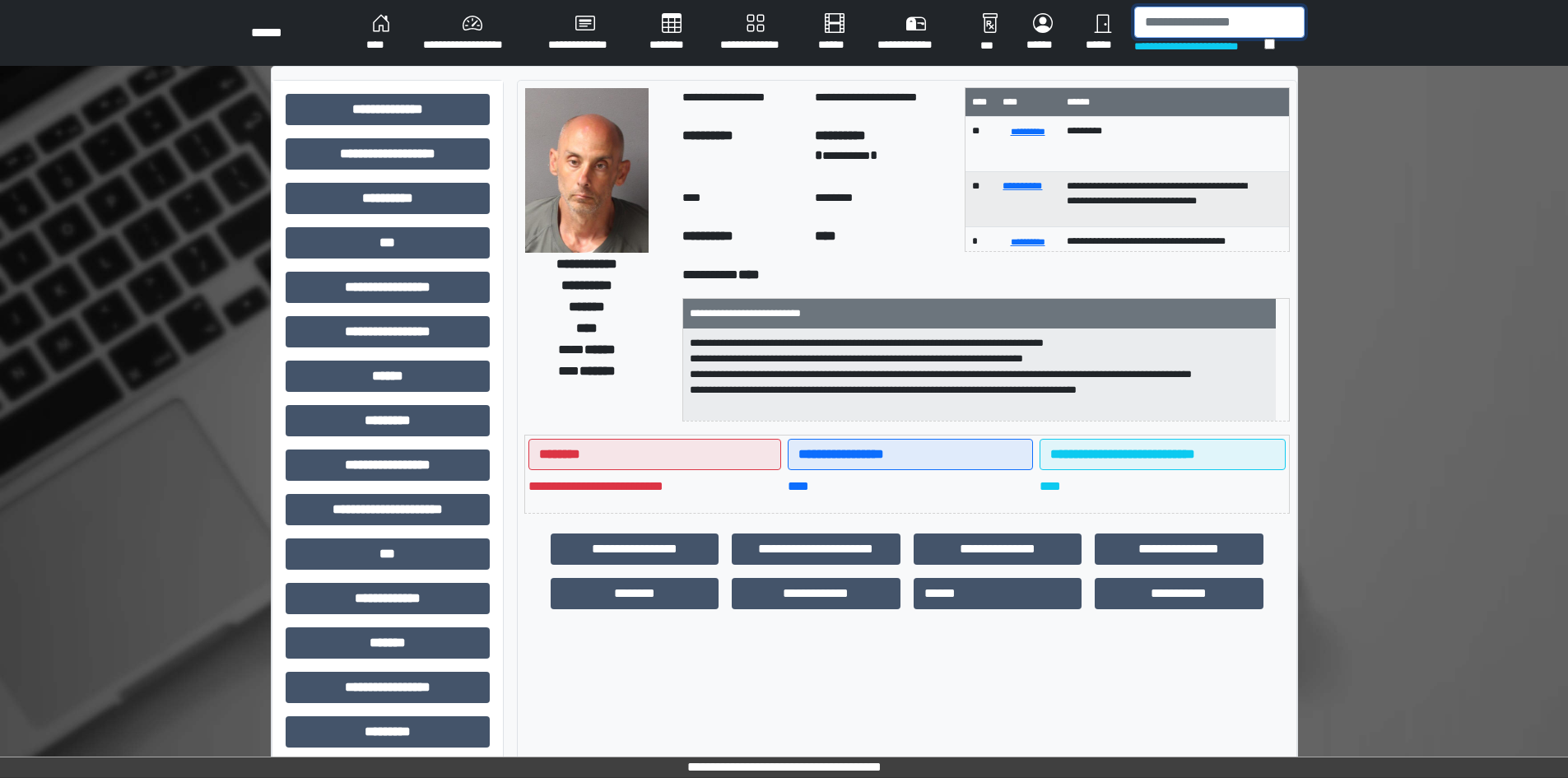 click at bounding box center (1219, 22) 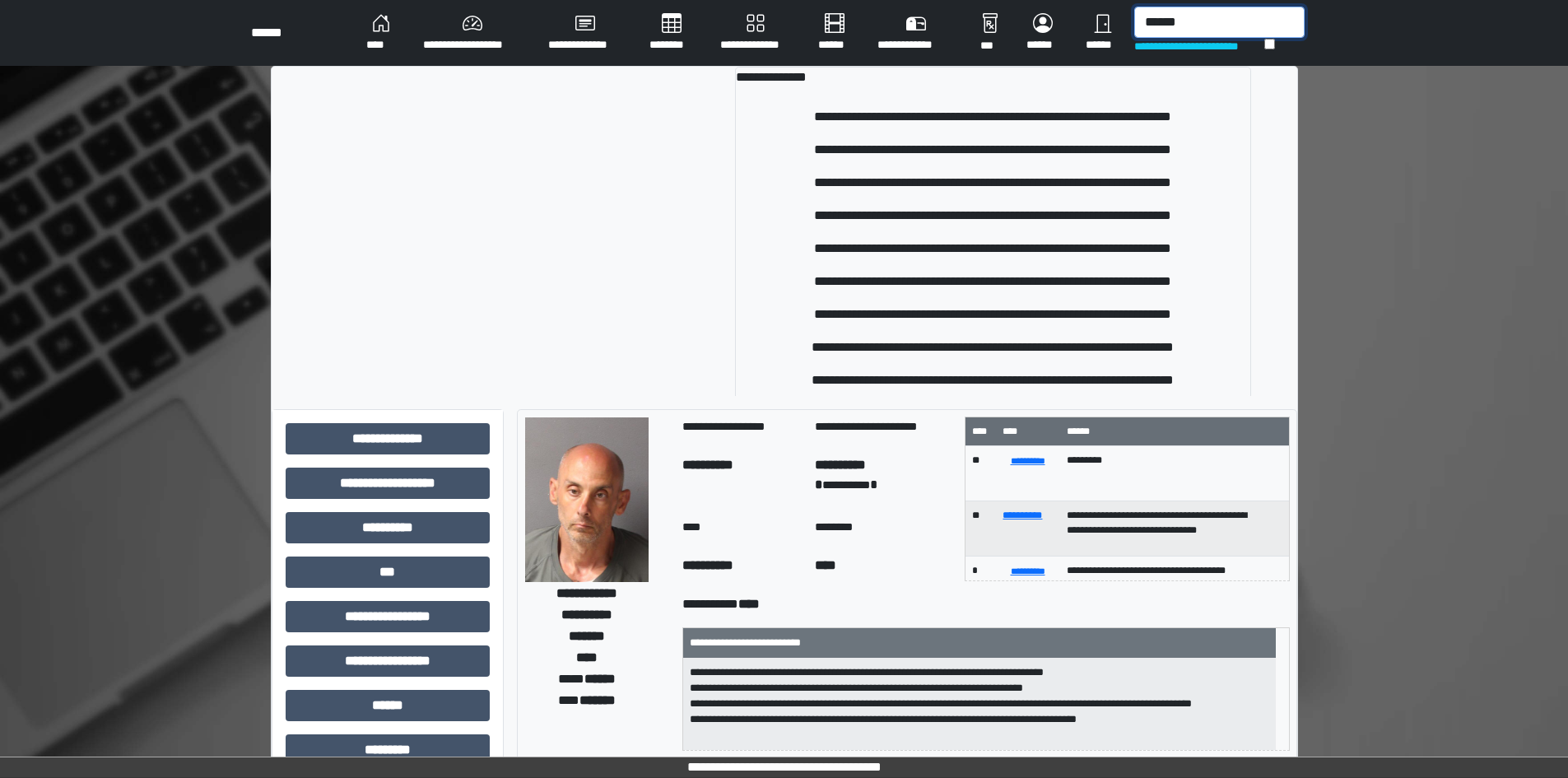 type on "******" 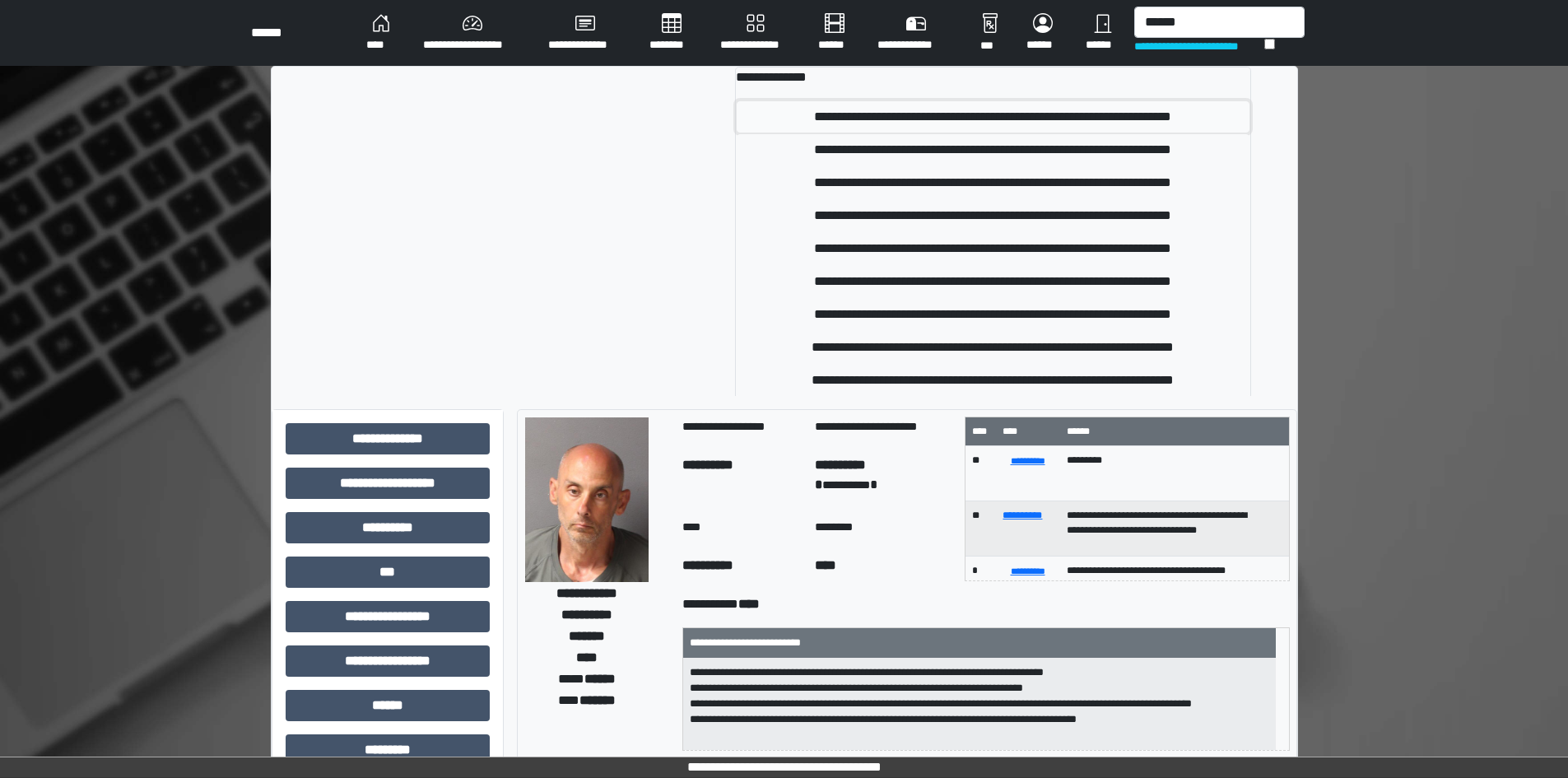 drag, startPoint x: 1179, startPoint y: 30, endPoint x: 1105, endPoint y: 122, distance: 118.06778 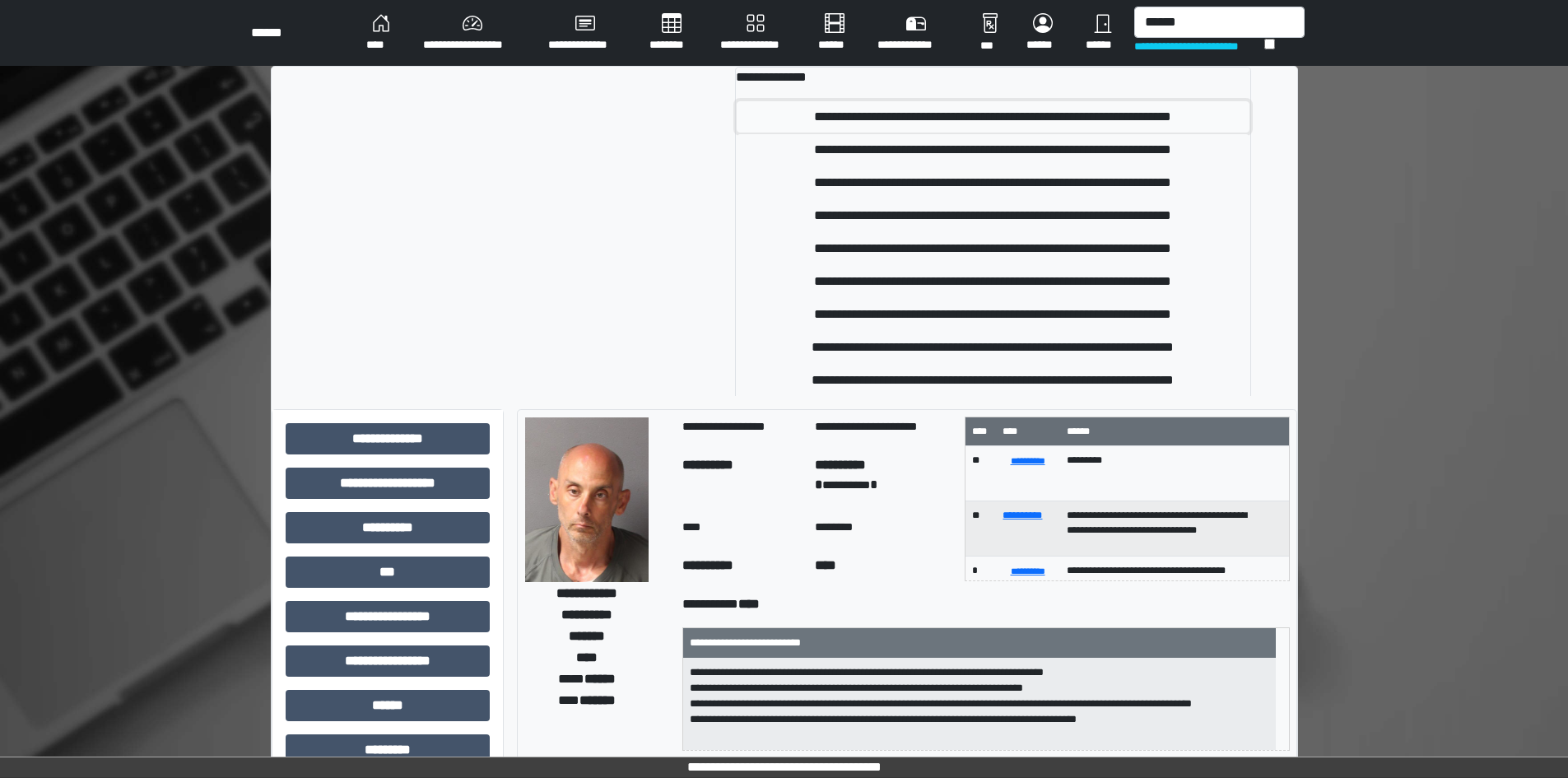 click on "**********" at bounding box center (993, 117) 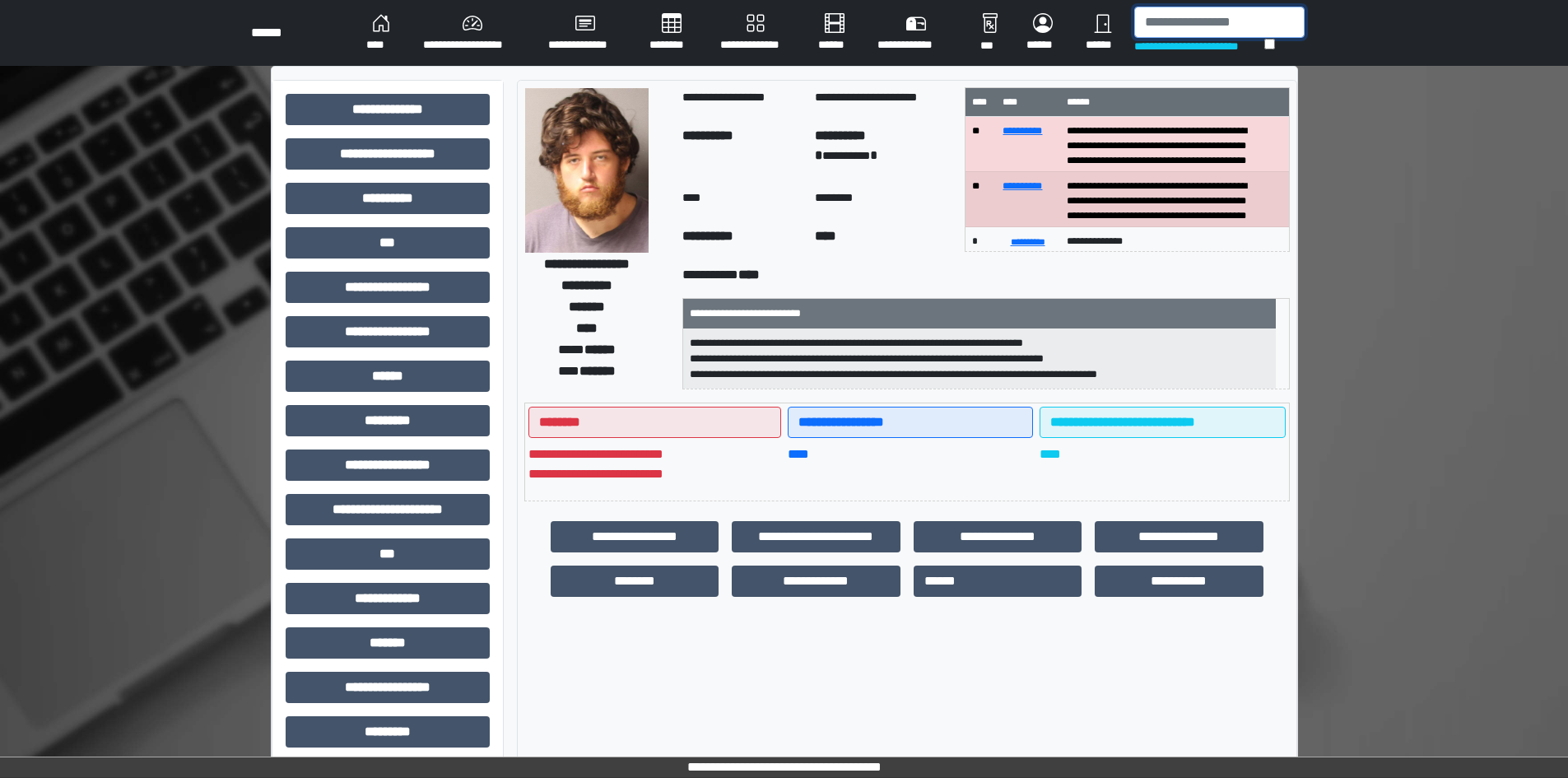 click at bounding box center [1219, 22] 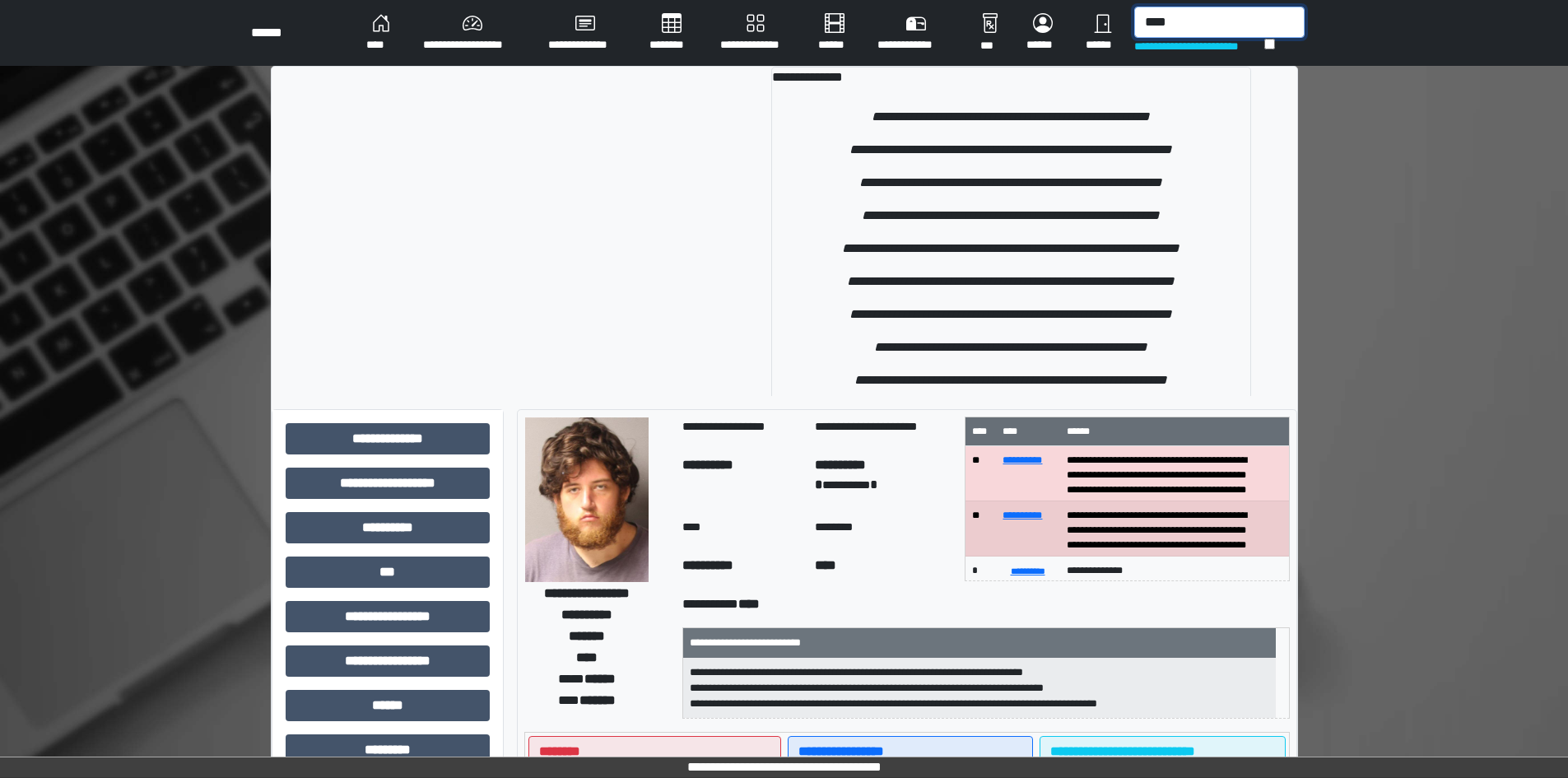 click on "****" at bounding box center [1219, 22] 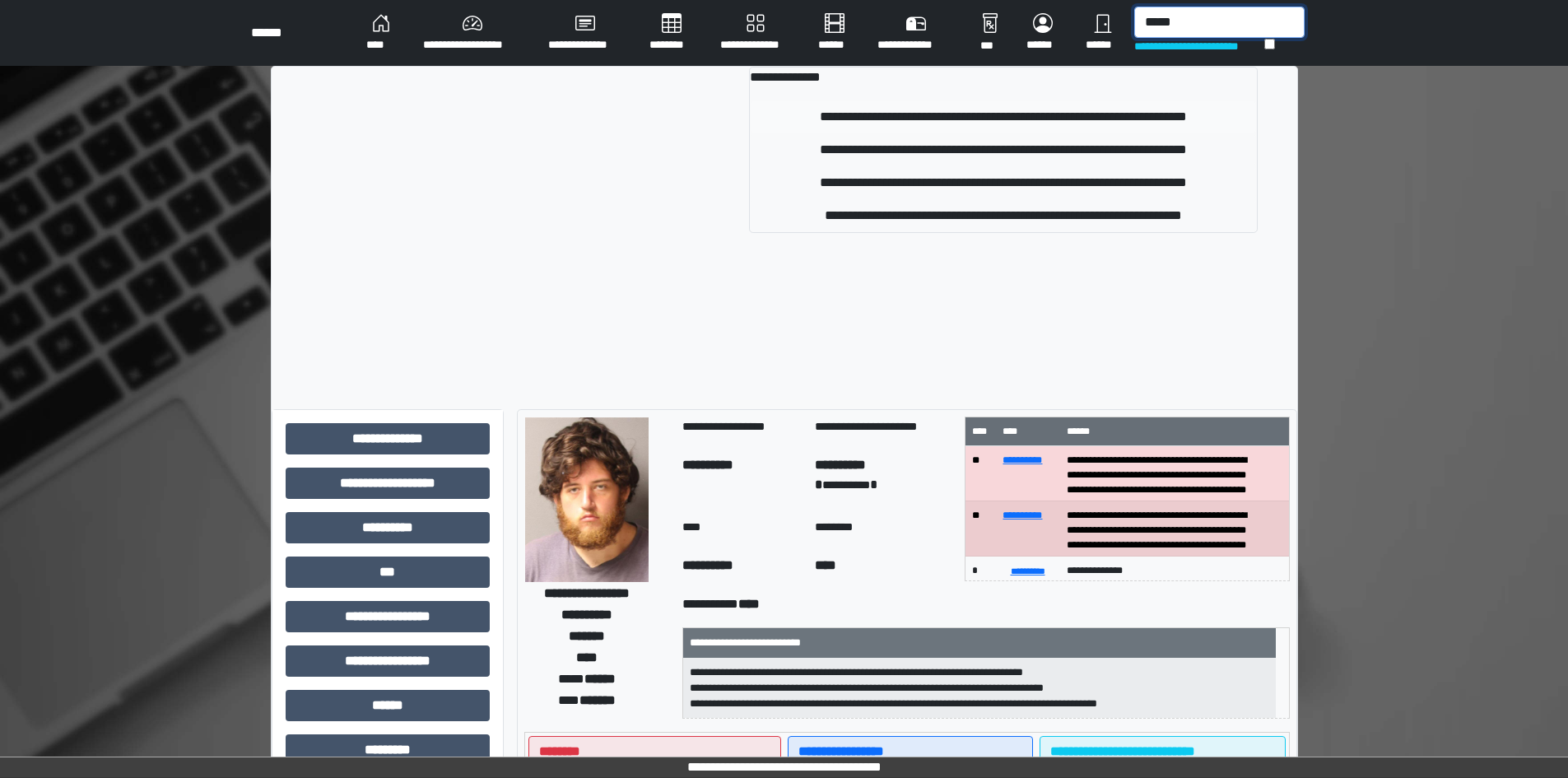 type on "*****" 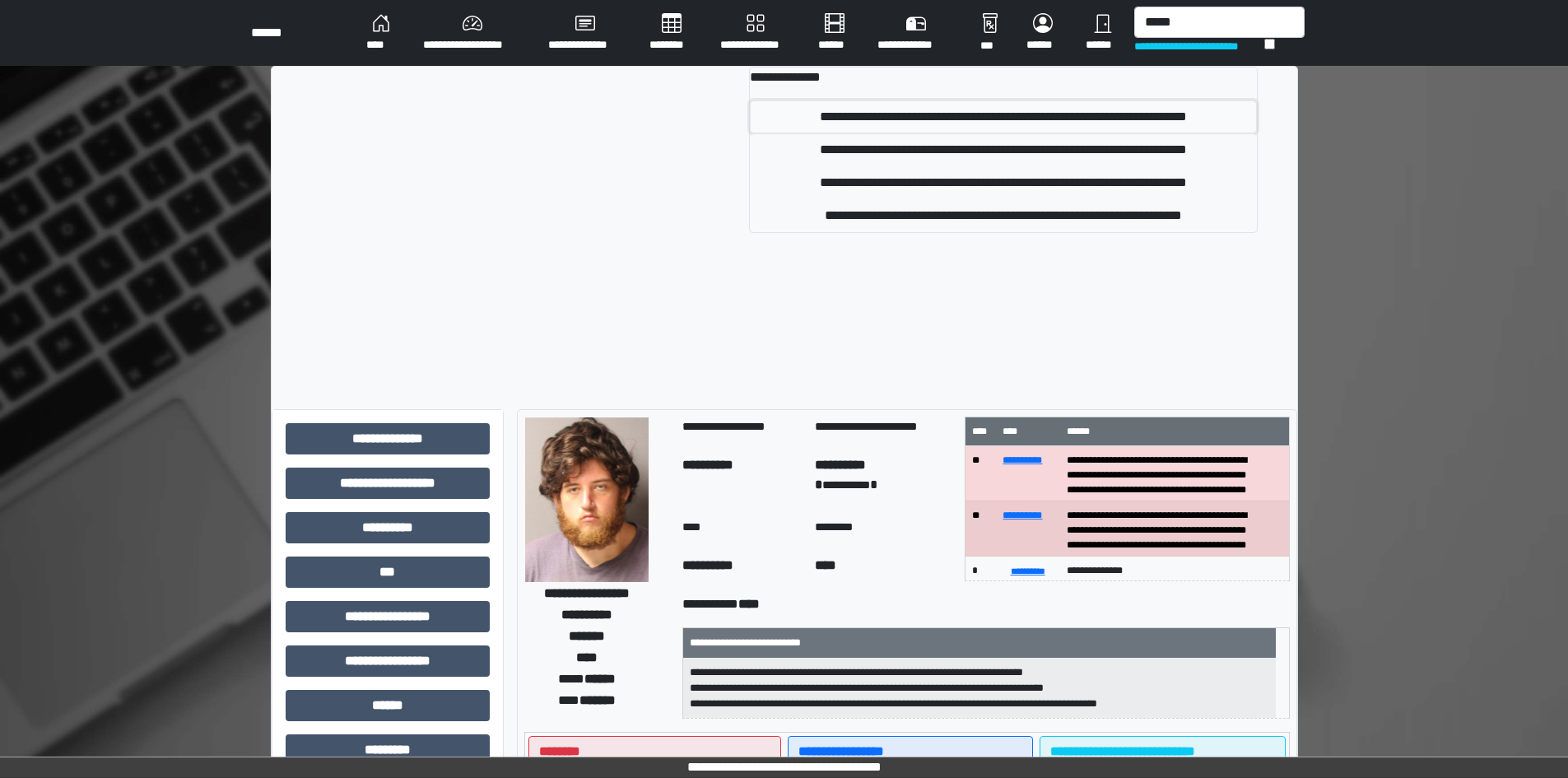 click on "**********" at bounding box center (1003, 117) 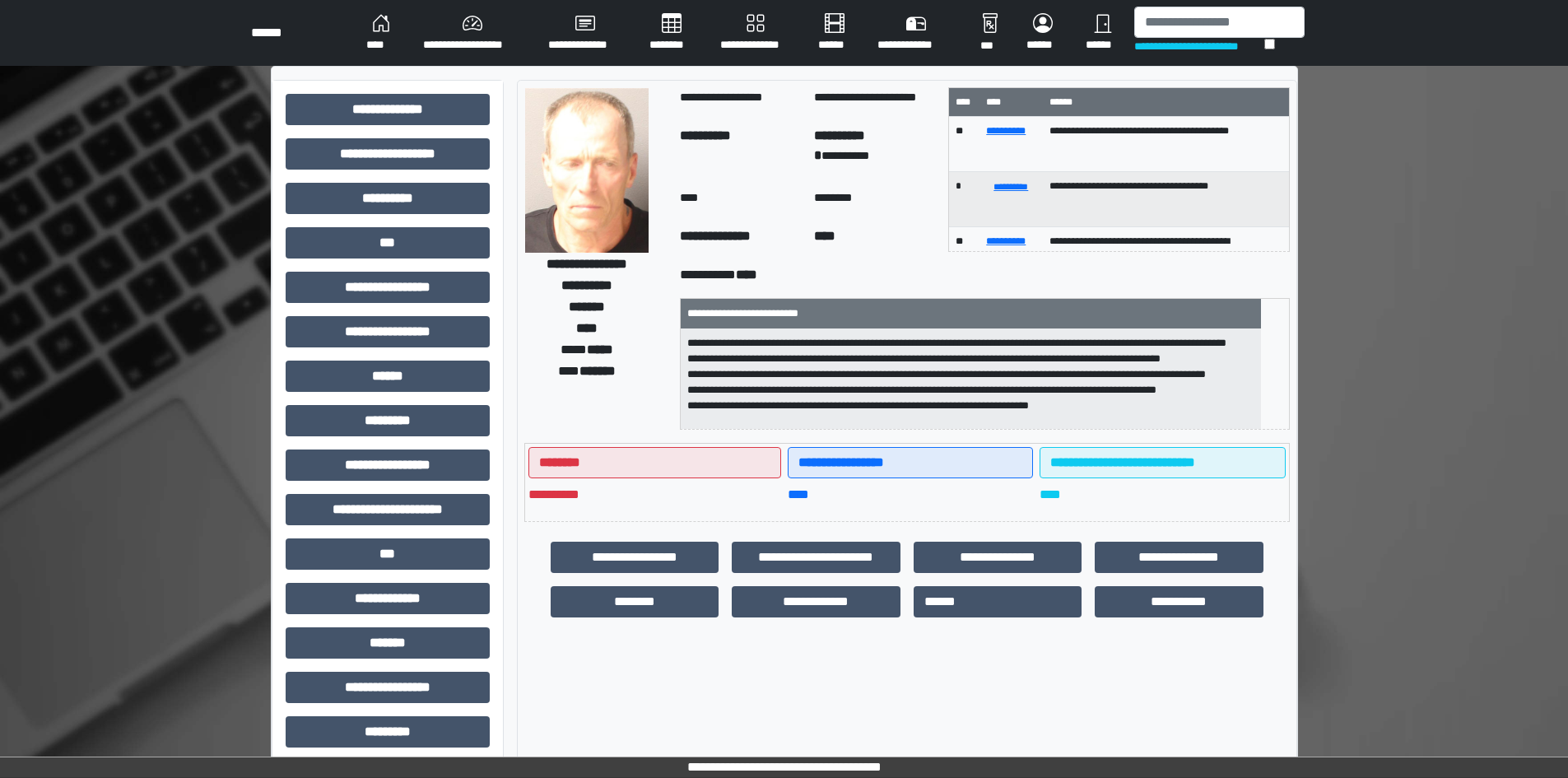 scroll, scrollTop: 36, scrollLeft: 0, axis: vertical 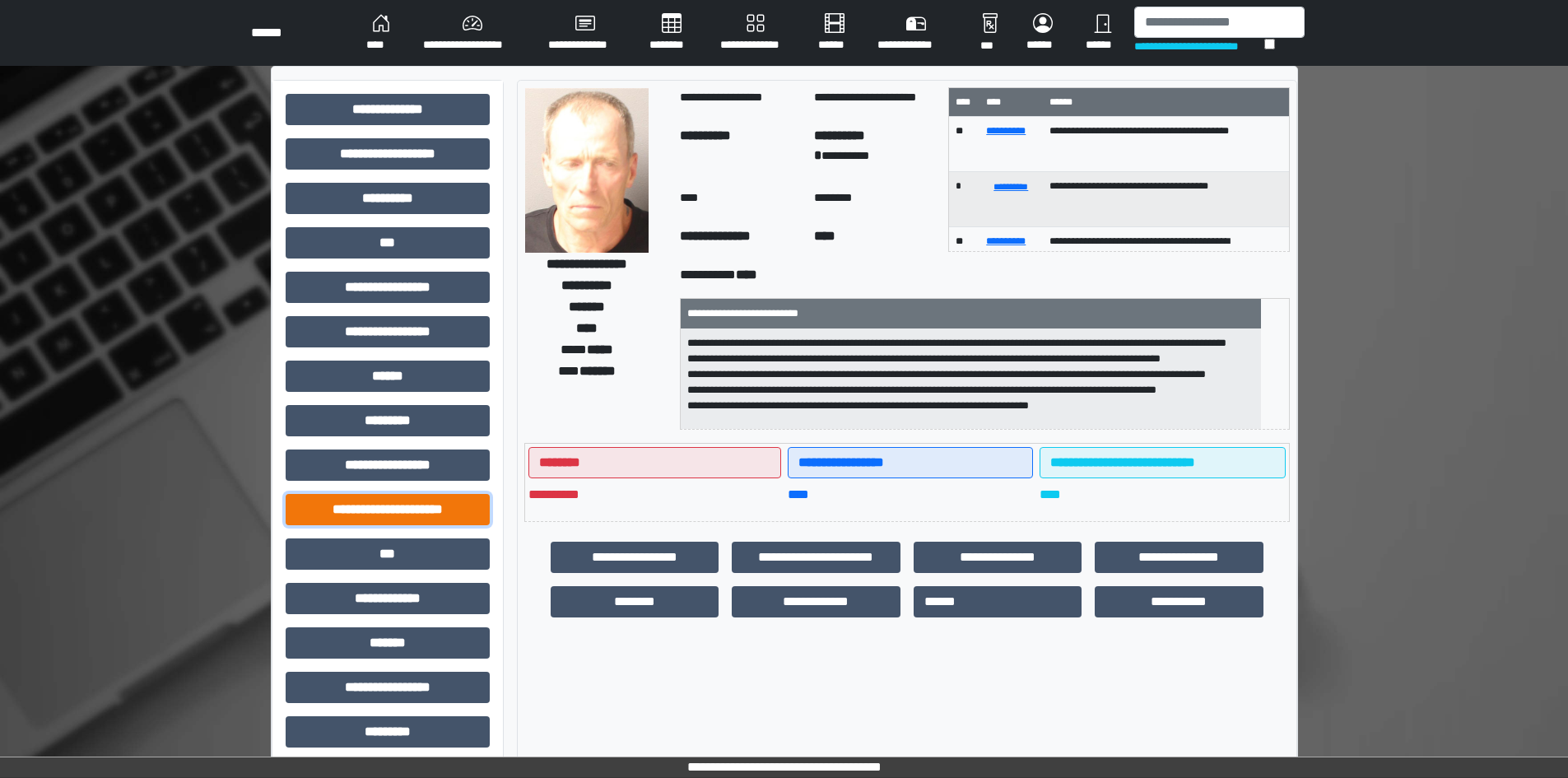 click on "**********" at bounding box center [388, 510] 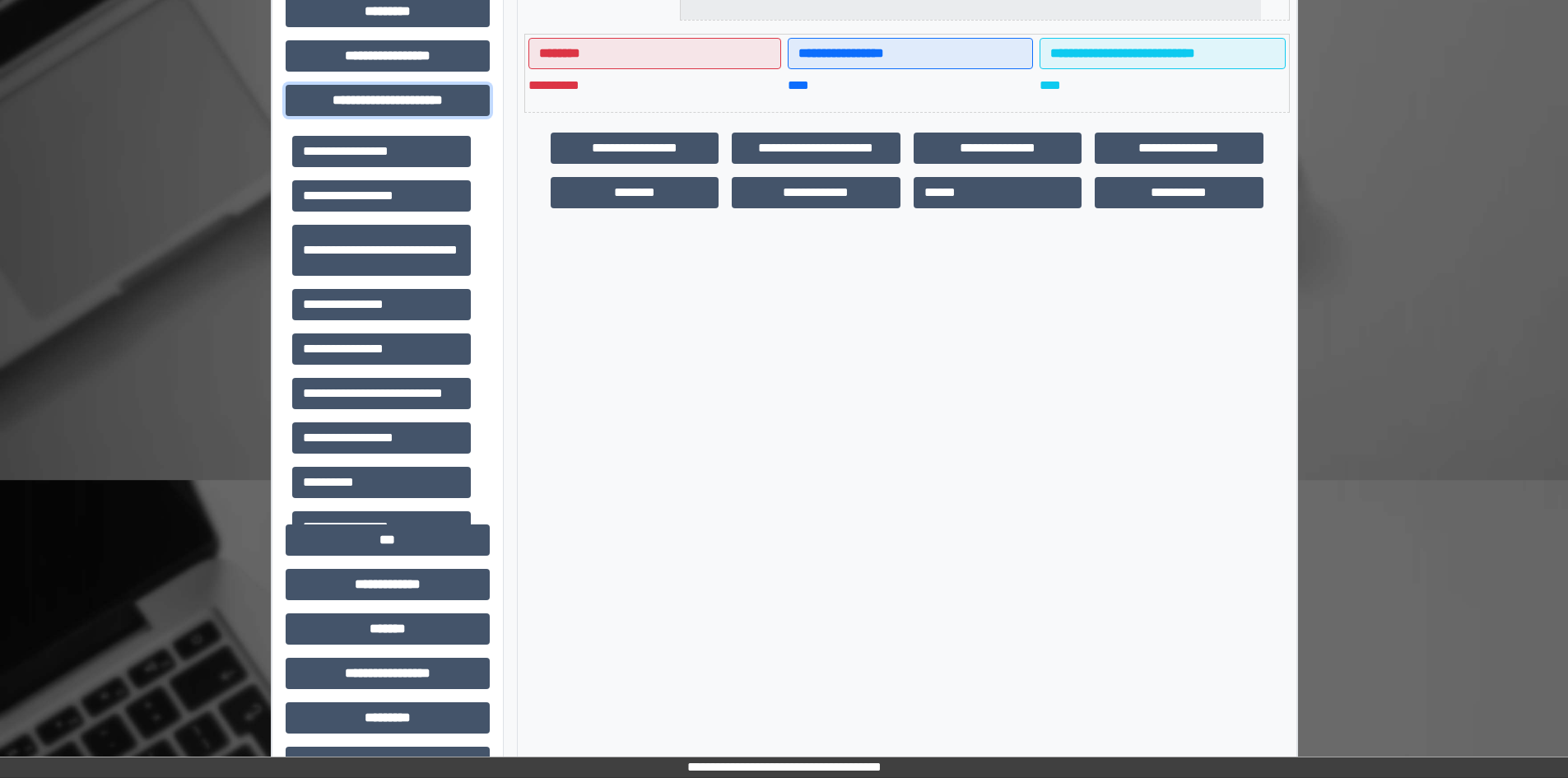 scroll, scrollTop: 412, scrollLeft: 0, axis: vertical 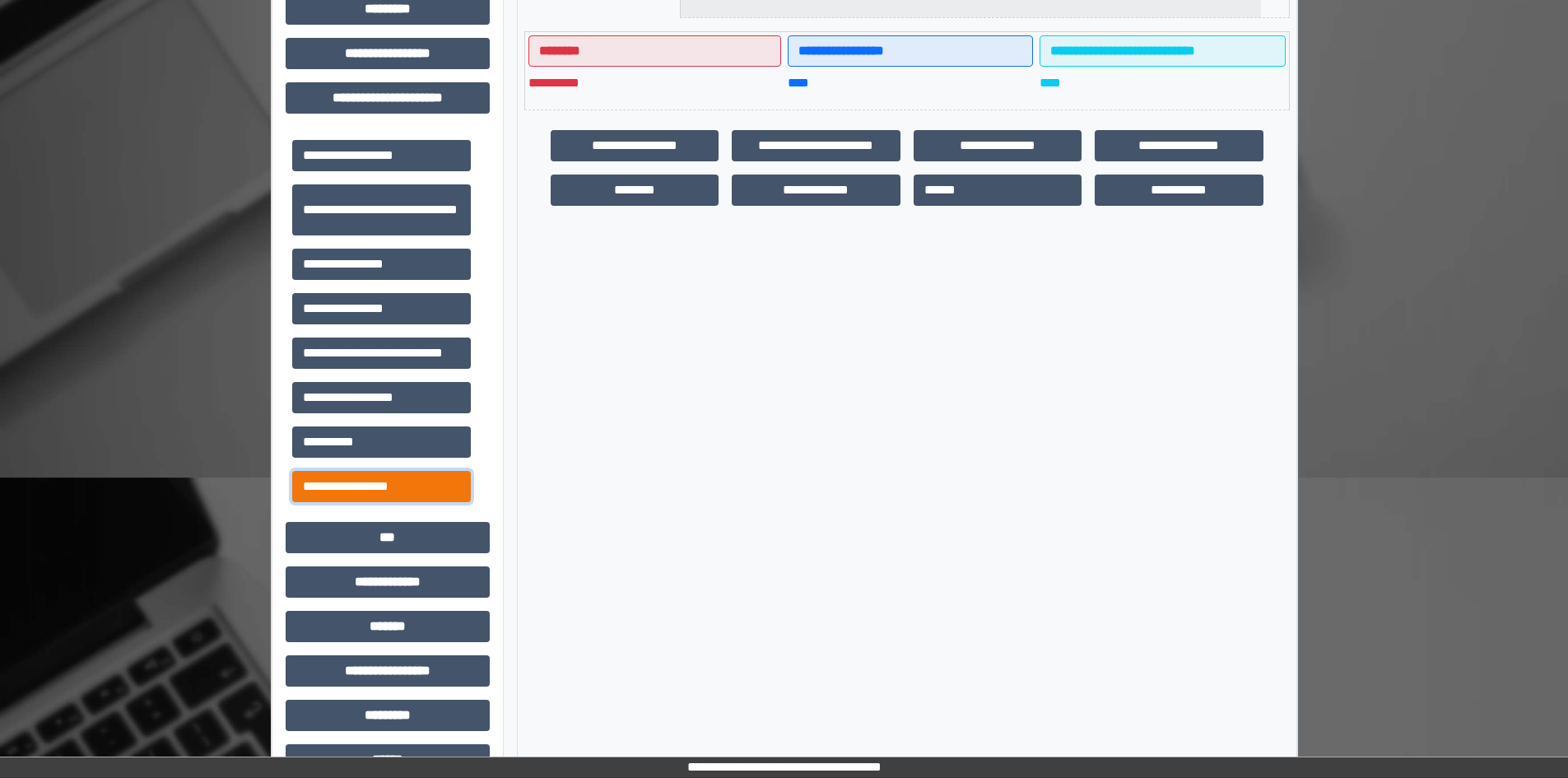 click on "**********" at bounding box center (381, 487) 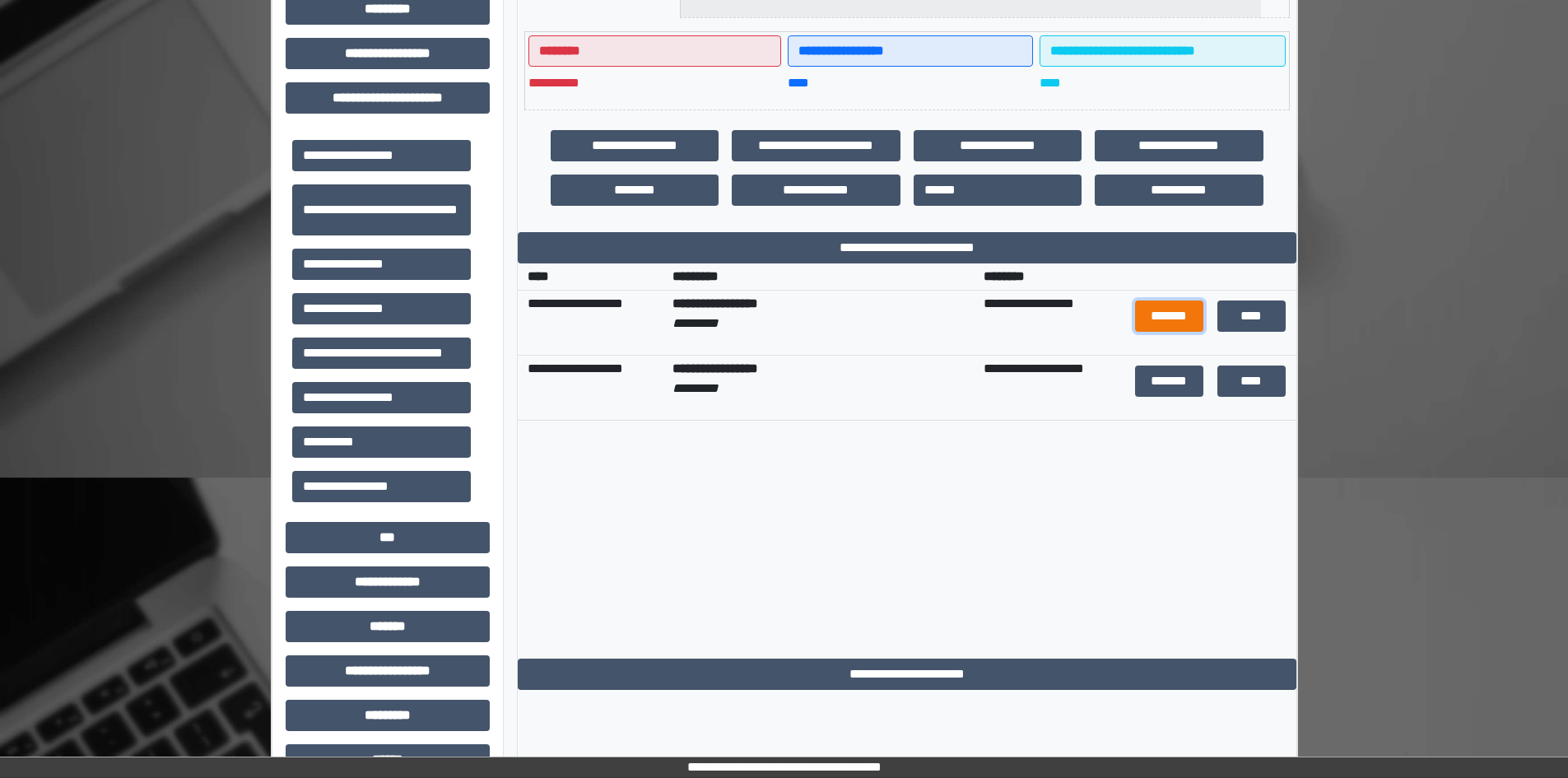 click on "*******" at bounding box center (1170, 316) 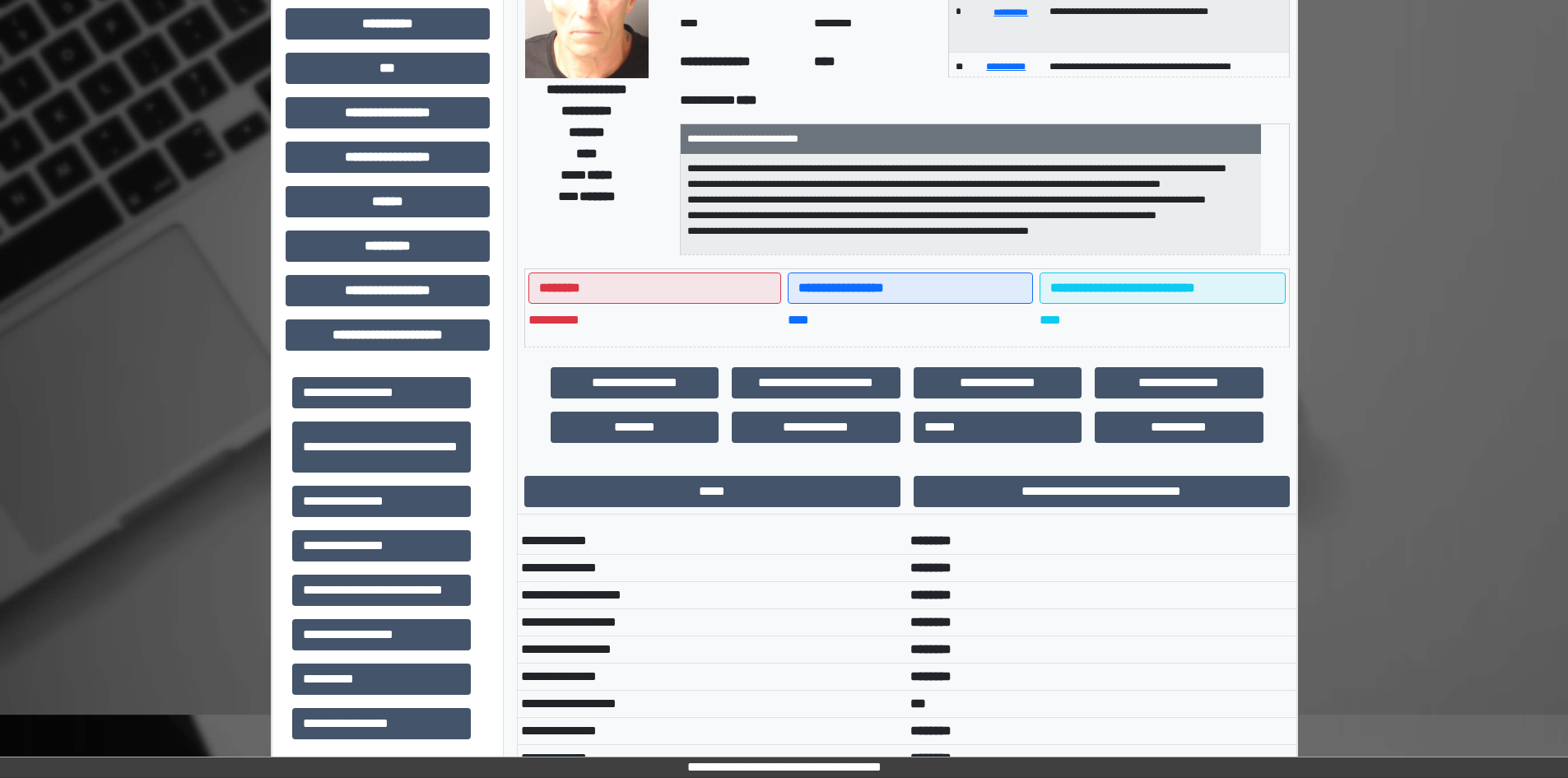 scroll, scrollTop: 82, scrollLeft: 0, axis: vertical 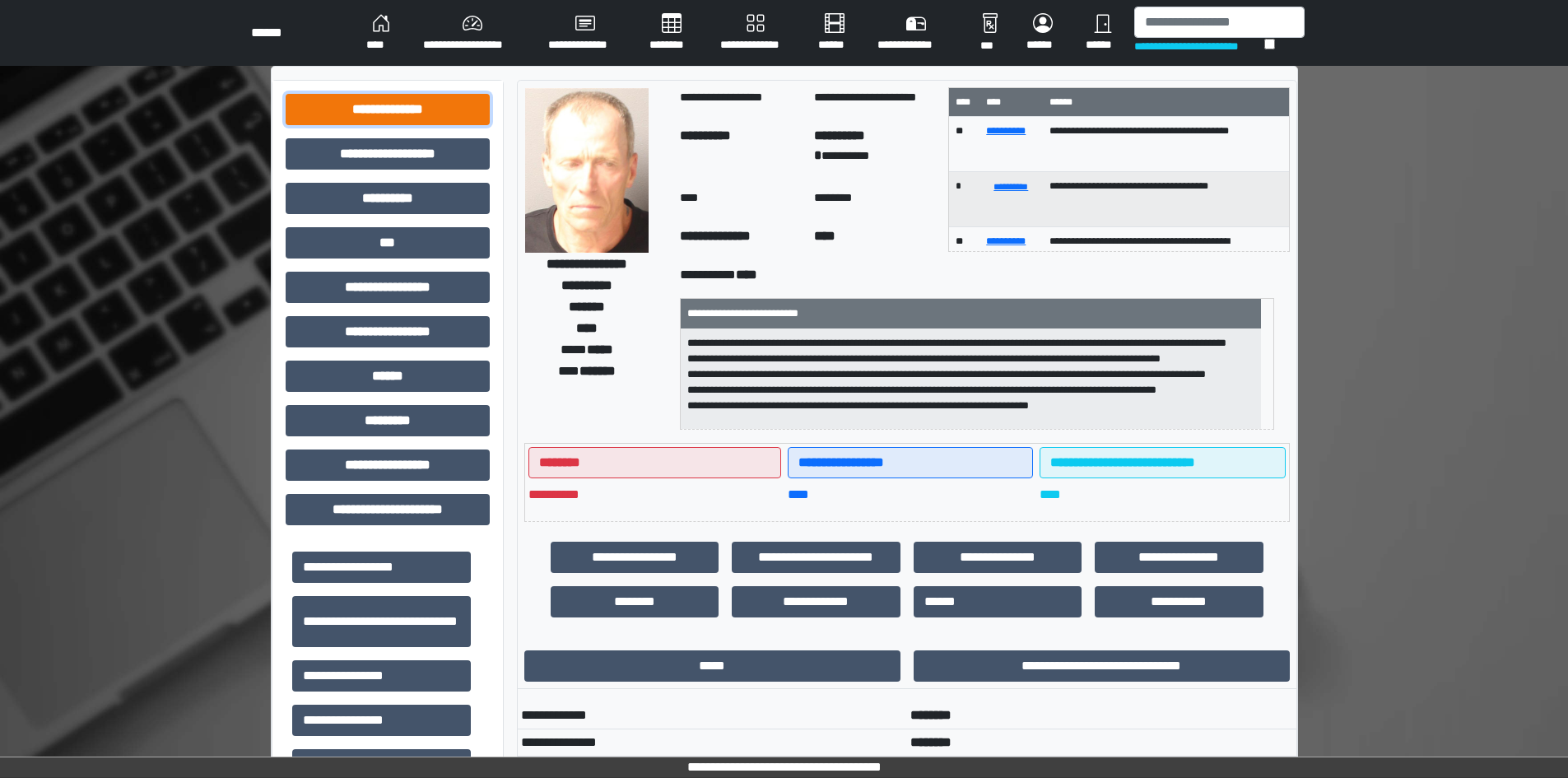 click on "**********" at bounding box center [388, 109] 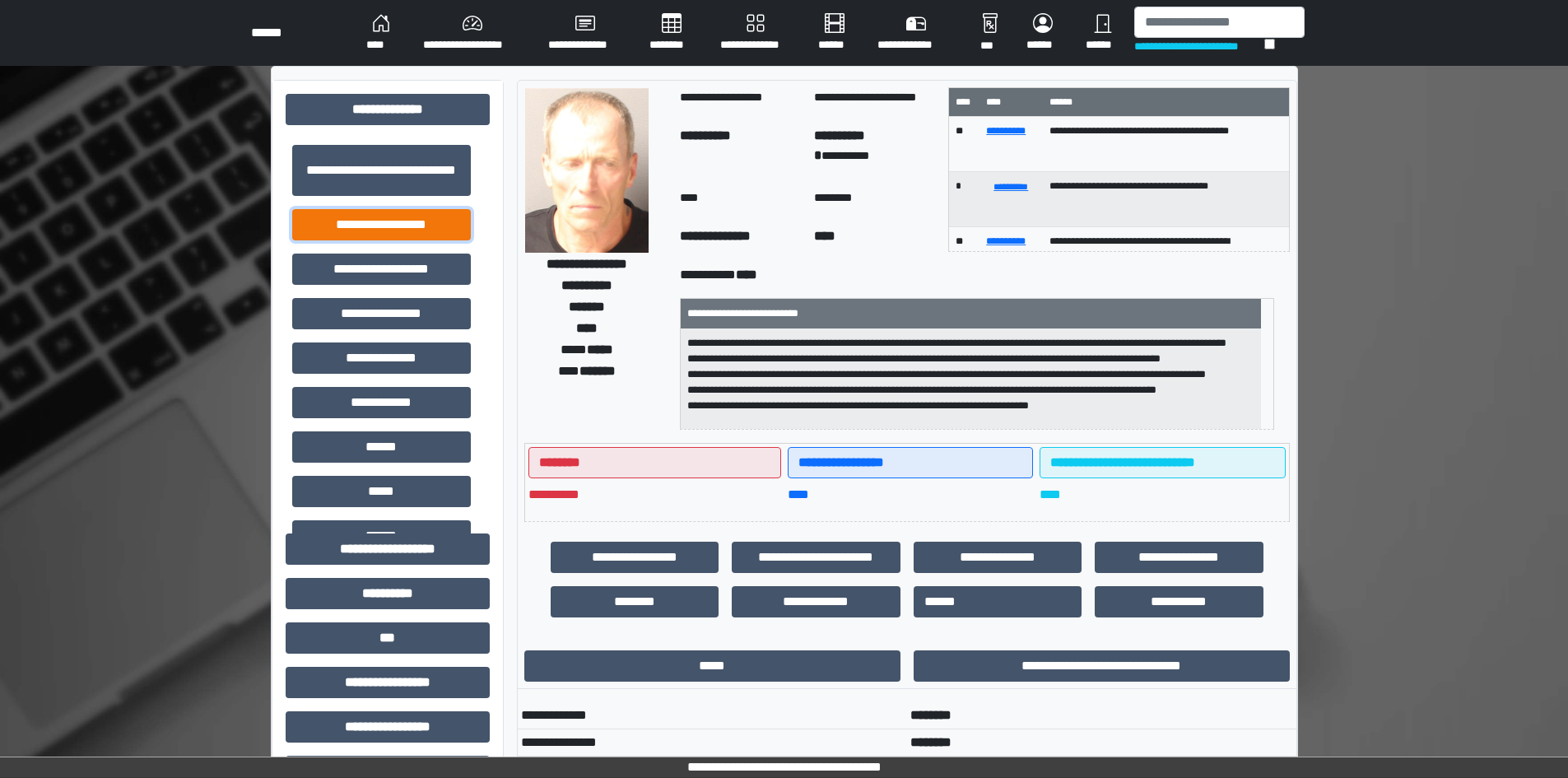 click on "**********" at bounding box center (381, 225) 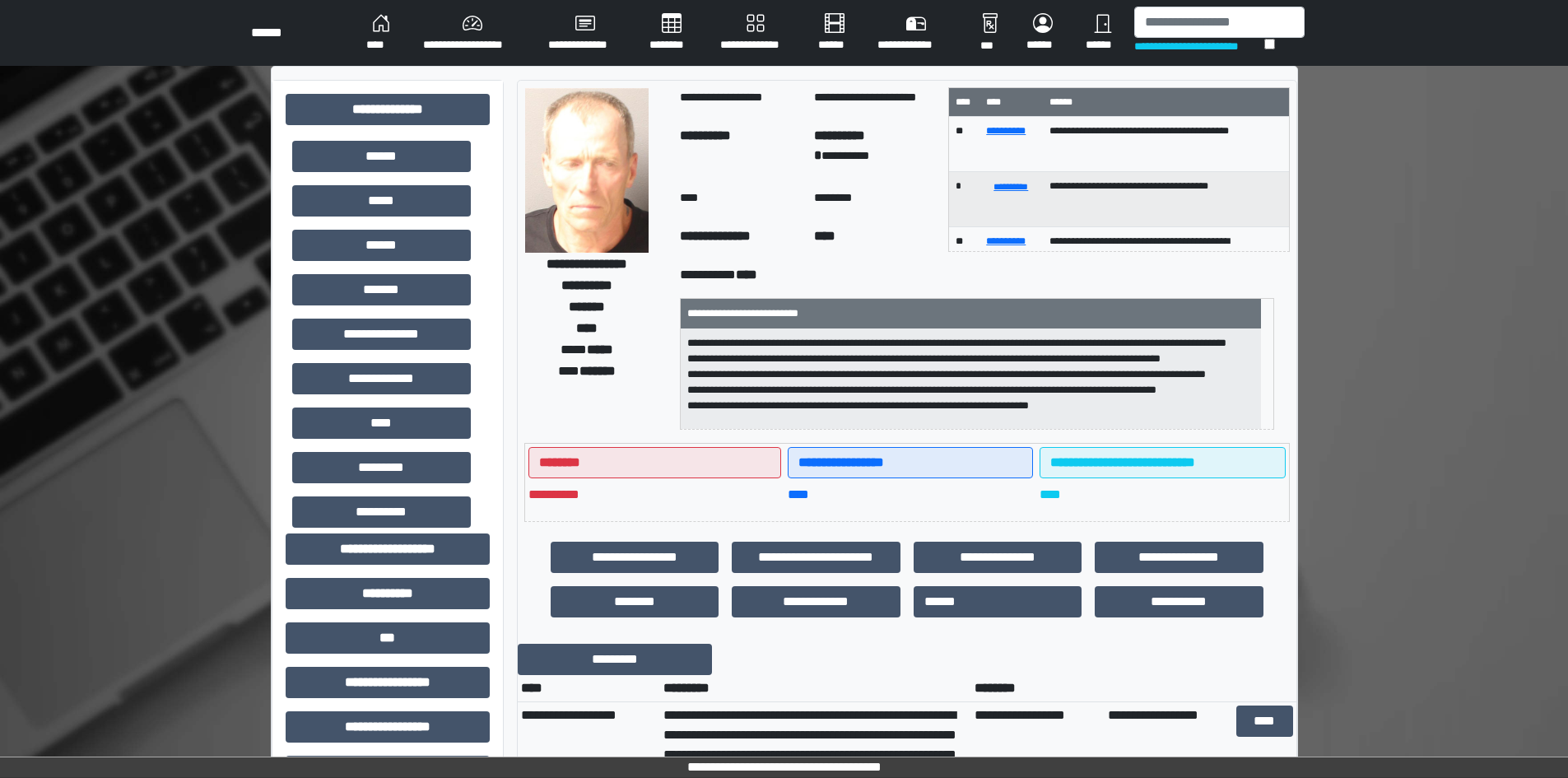 scroll, scrollTop: 329, scrollLeft: 0, axis: vertical 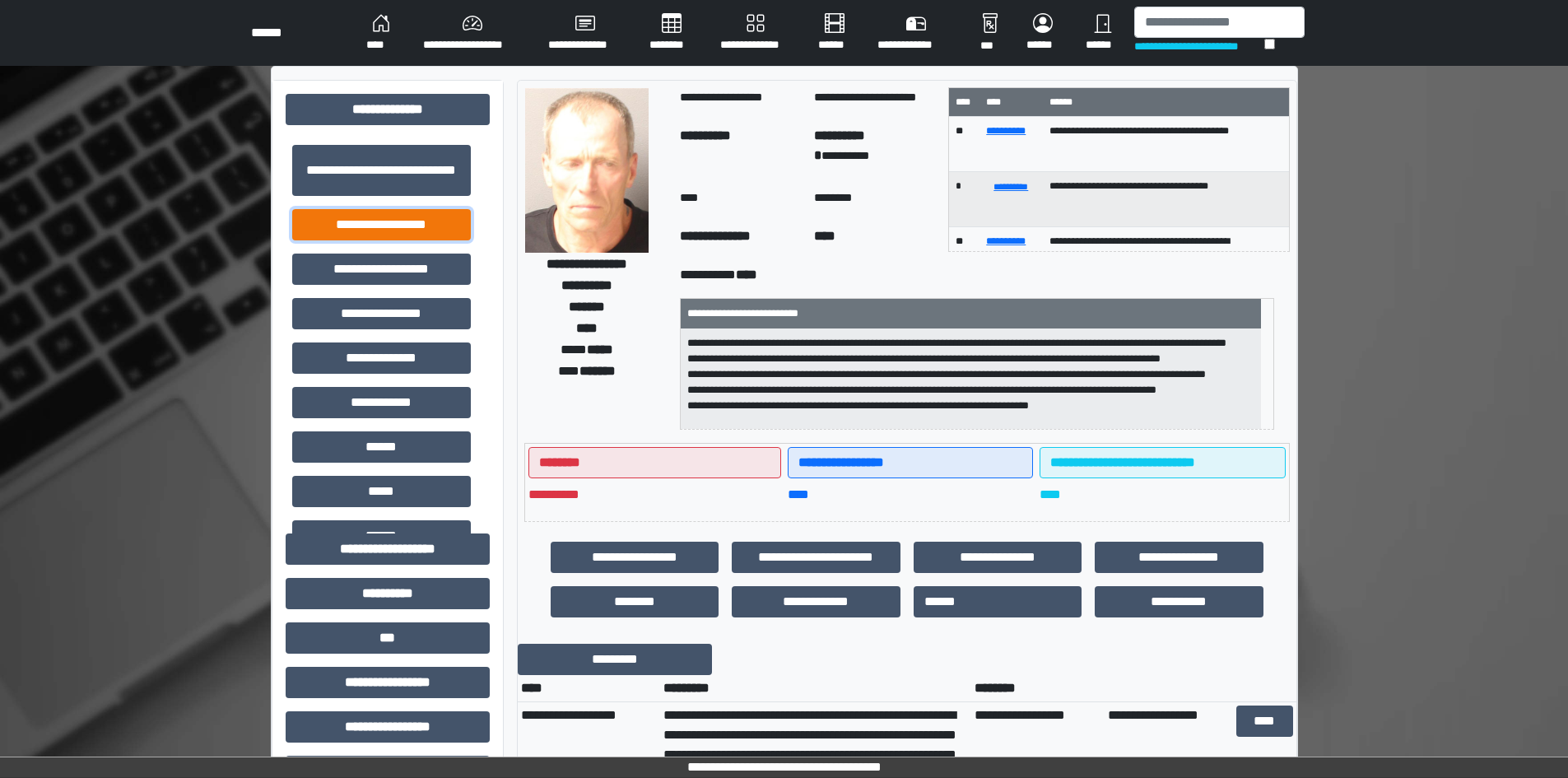 click on "**********" at bounding box center (381, 225) 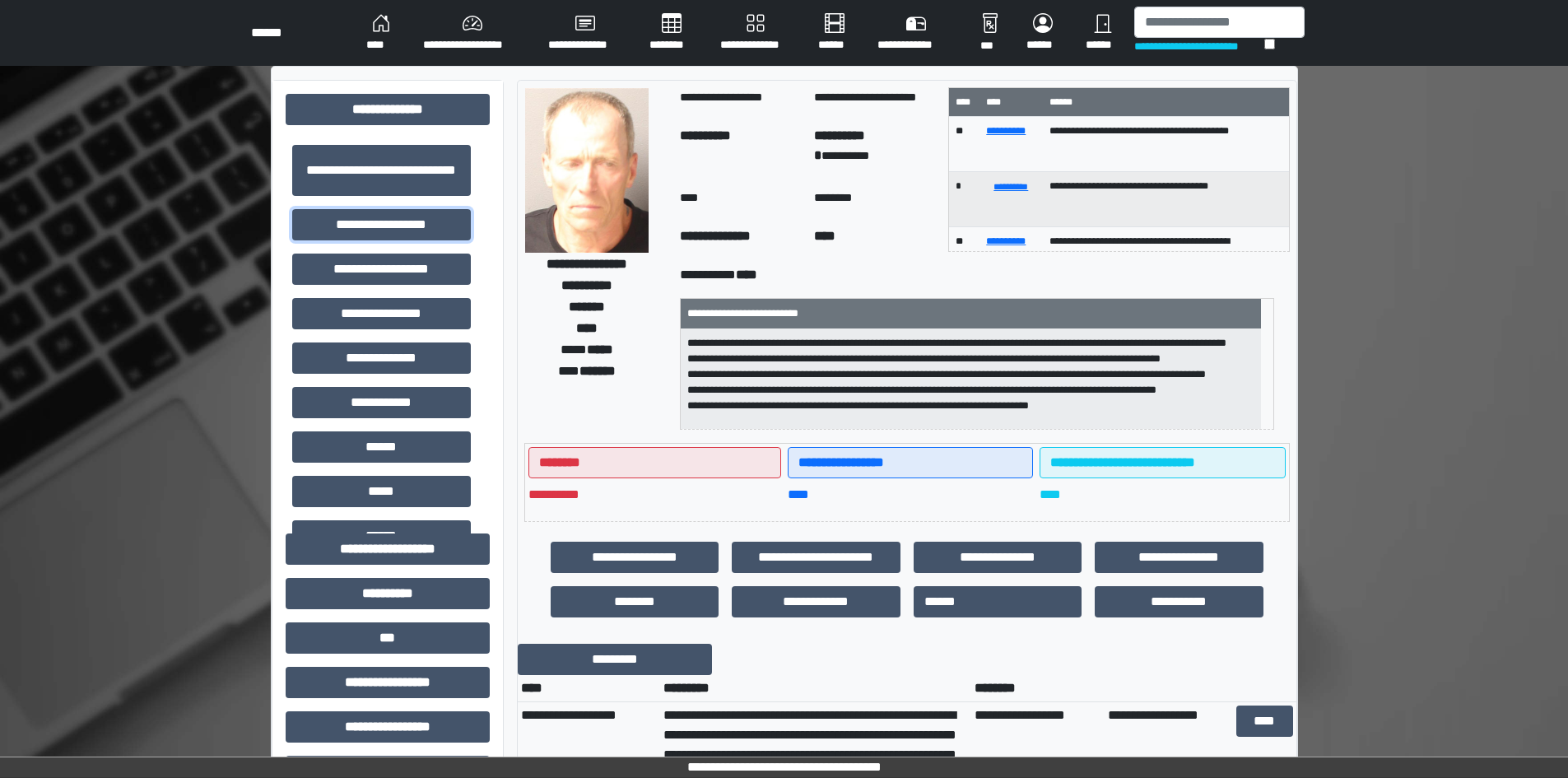 scroll, scrollTop: 36, scrollLeft: 0, axis: vertical 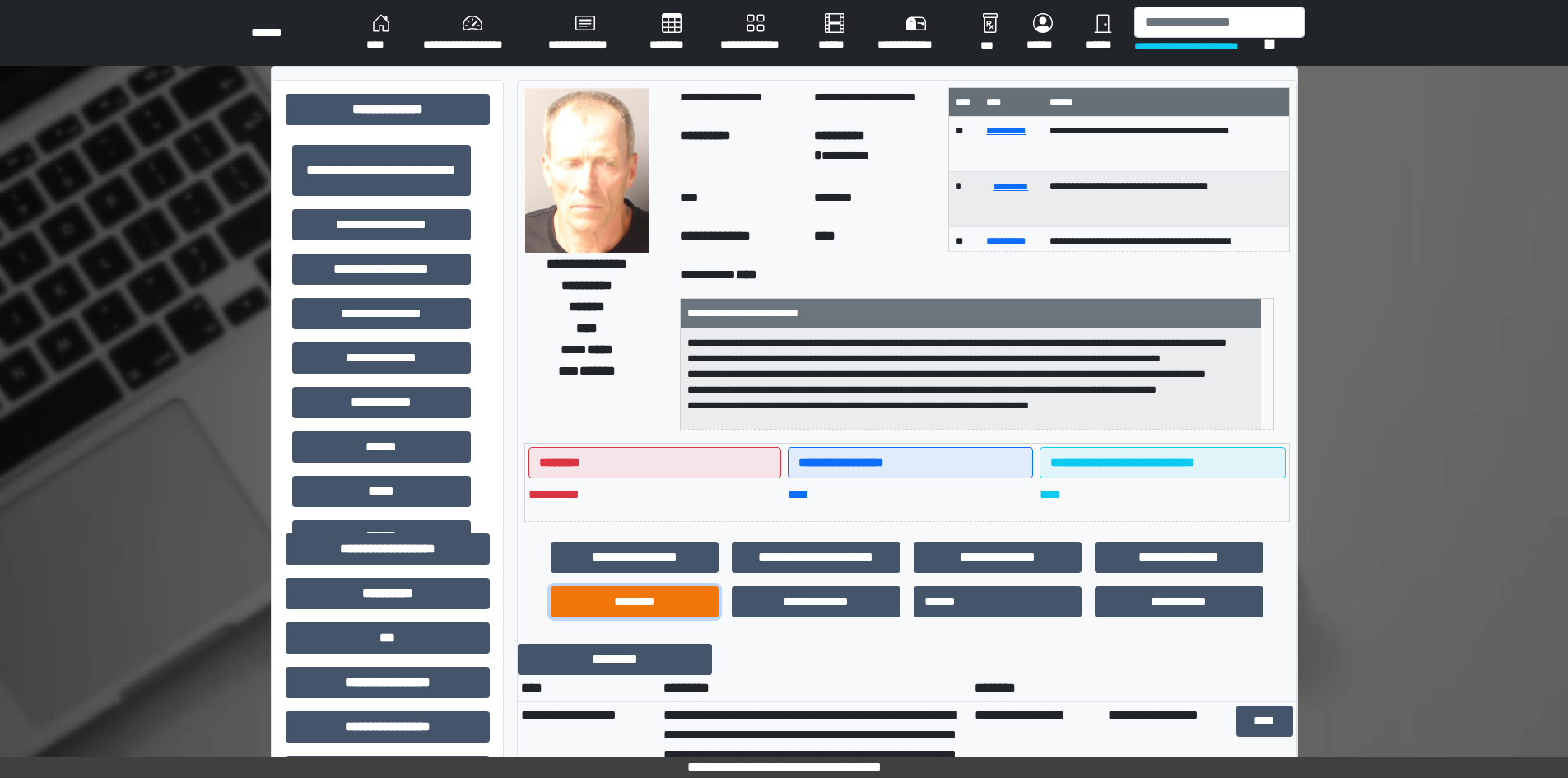 click on "********" at bounding box center [635, 602] 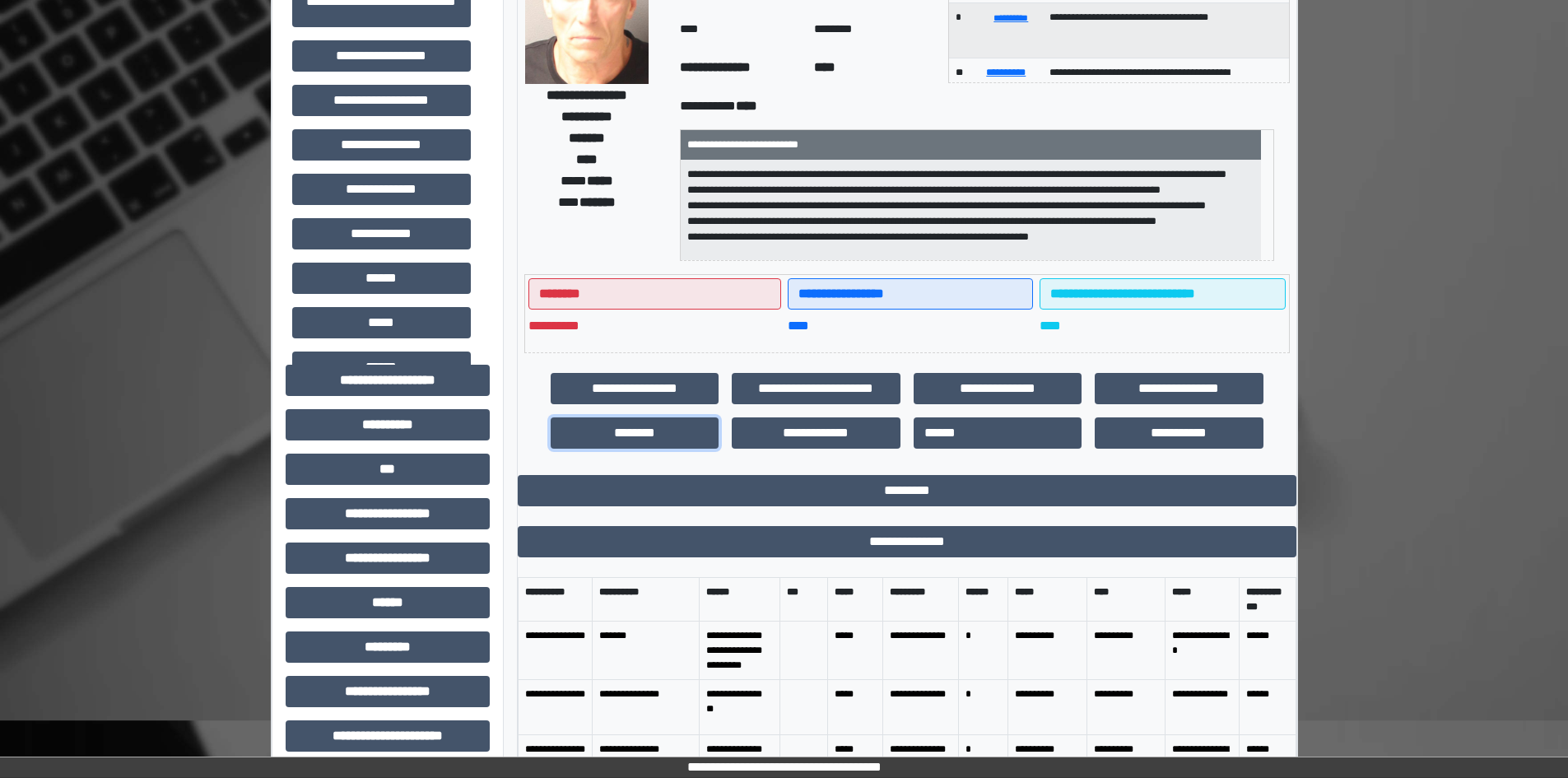 scroll, scrollTop: 247, scrollLeft: 0, axis: vertical 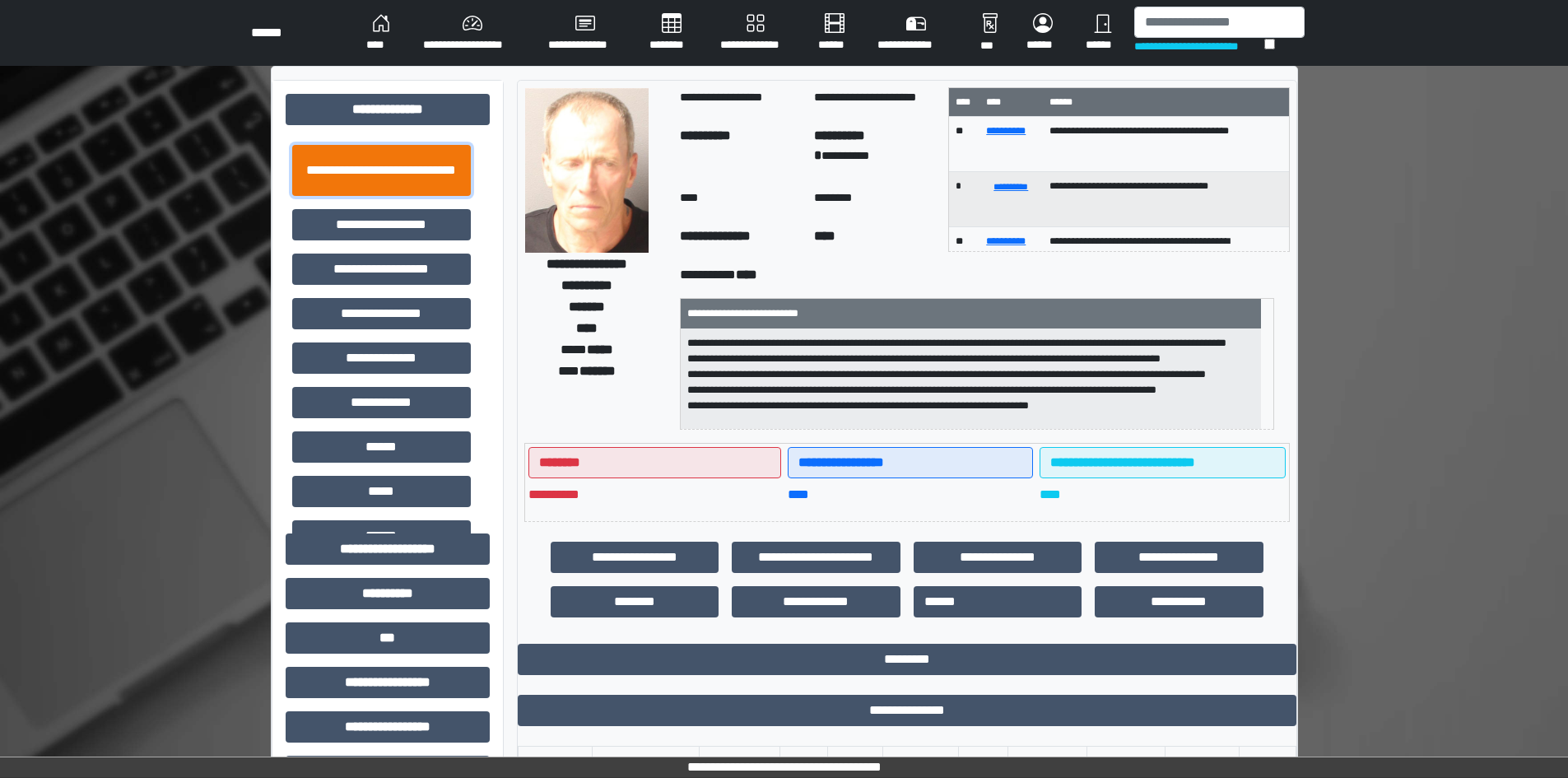 click on "**********" at bounding box center (381, 170) 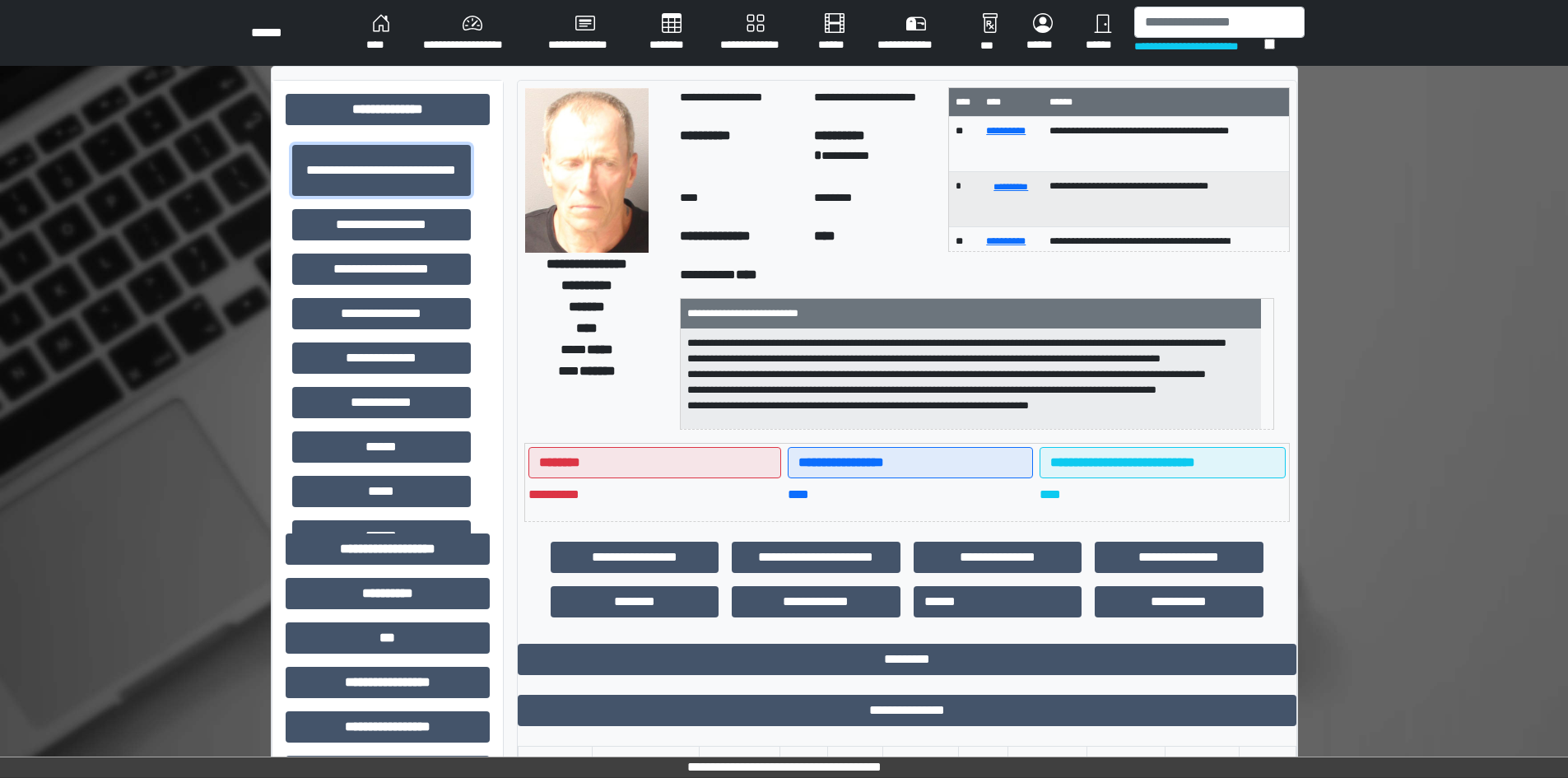 scroll, scrollTop: 2, scrollLeft: 0, axis: vertical 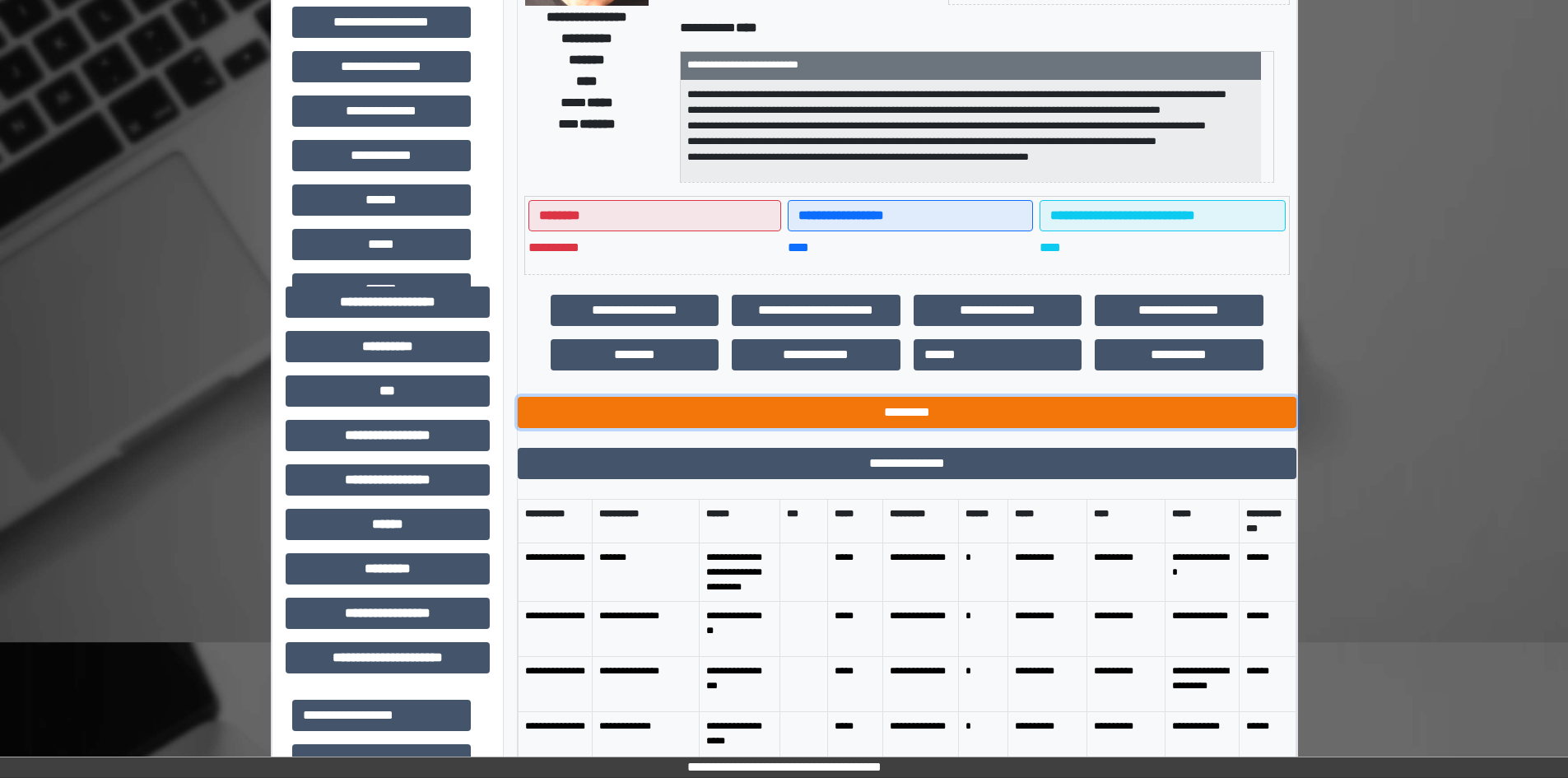 click on "*********" at bounding box center [907, 412] 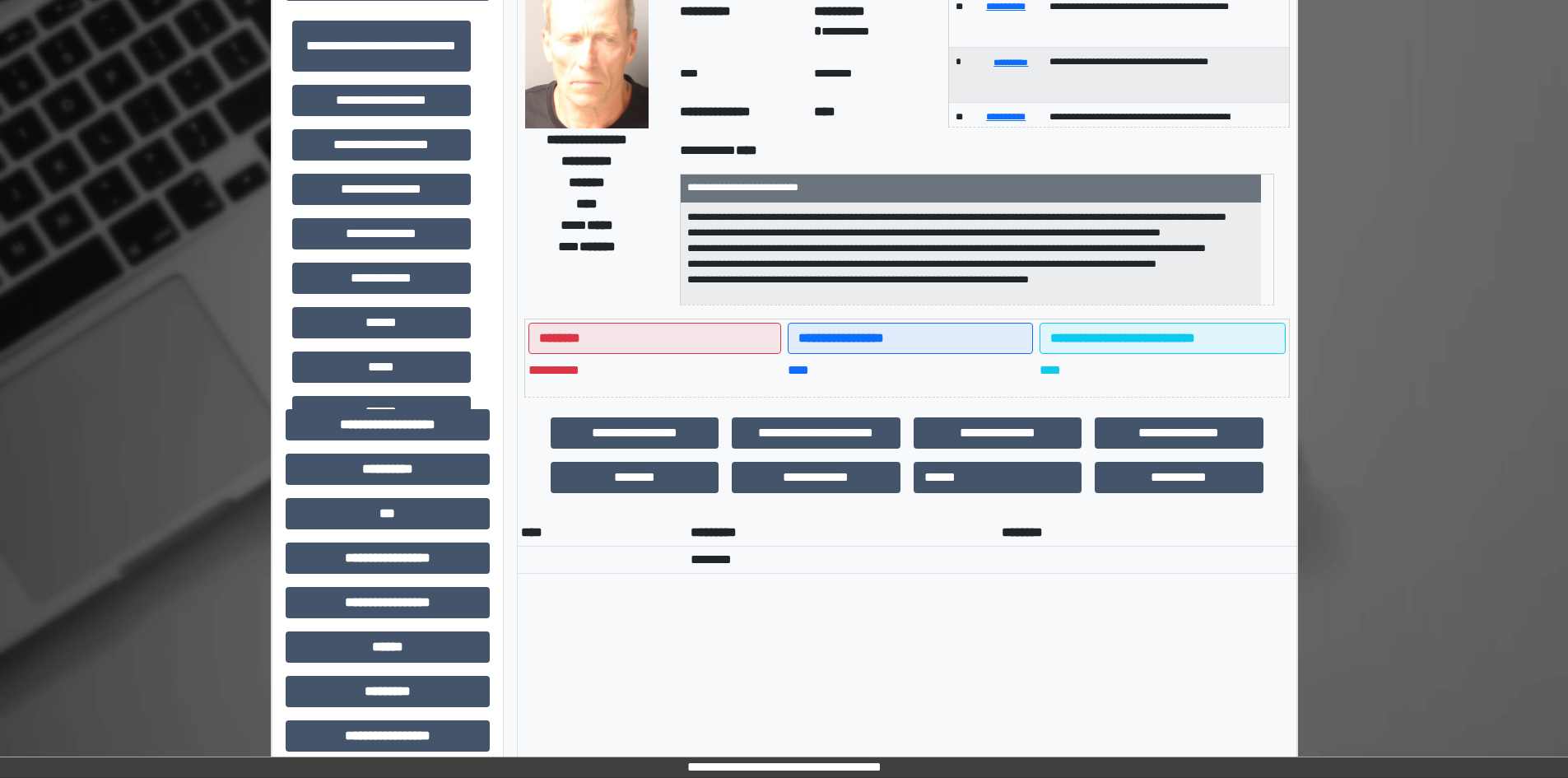 scroll, scrollTop: 0, scrollLeft: 0, axis: both 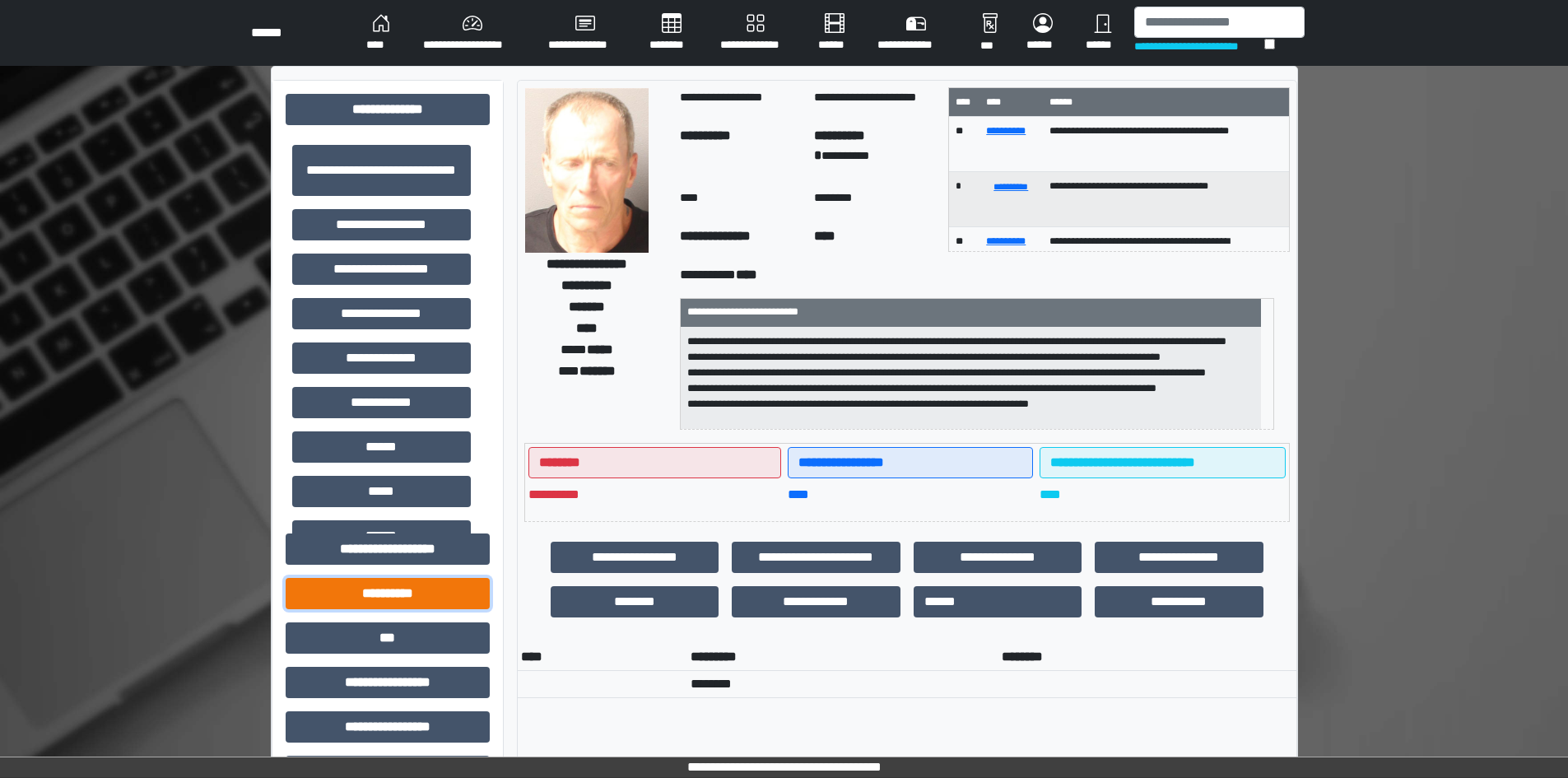 click on "**********" at bounding box center [388, 594] 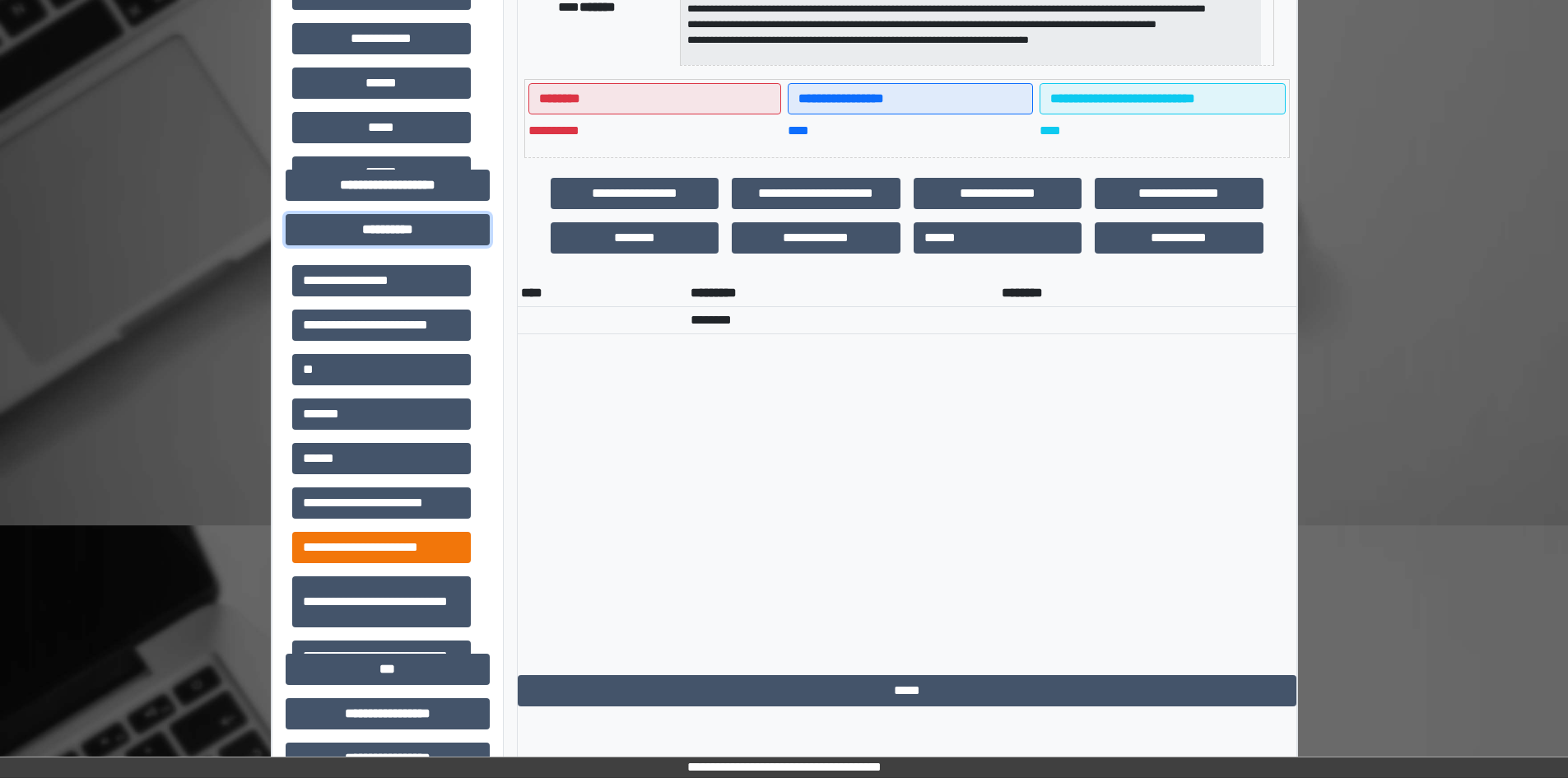 scroll, scrollTop: 412, scrollLeft: 0, axis: vertical 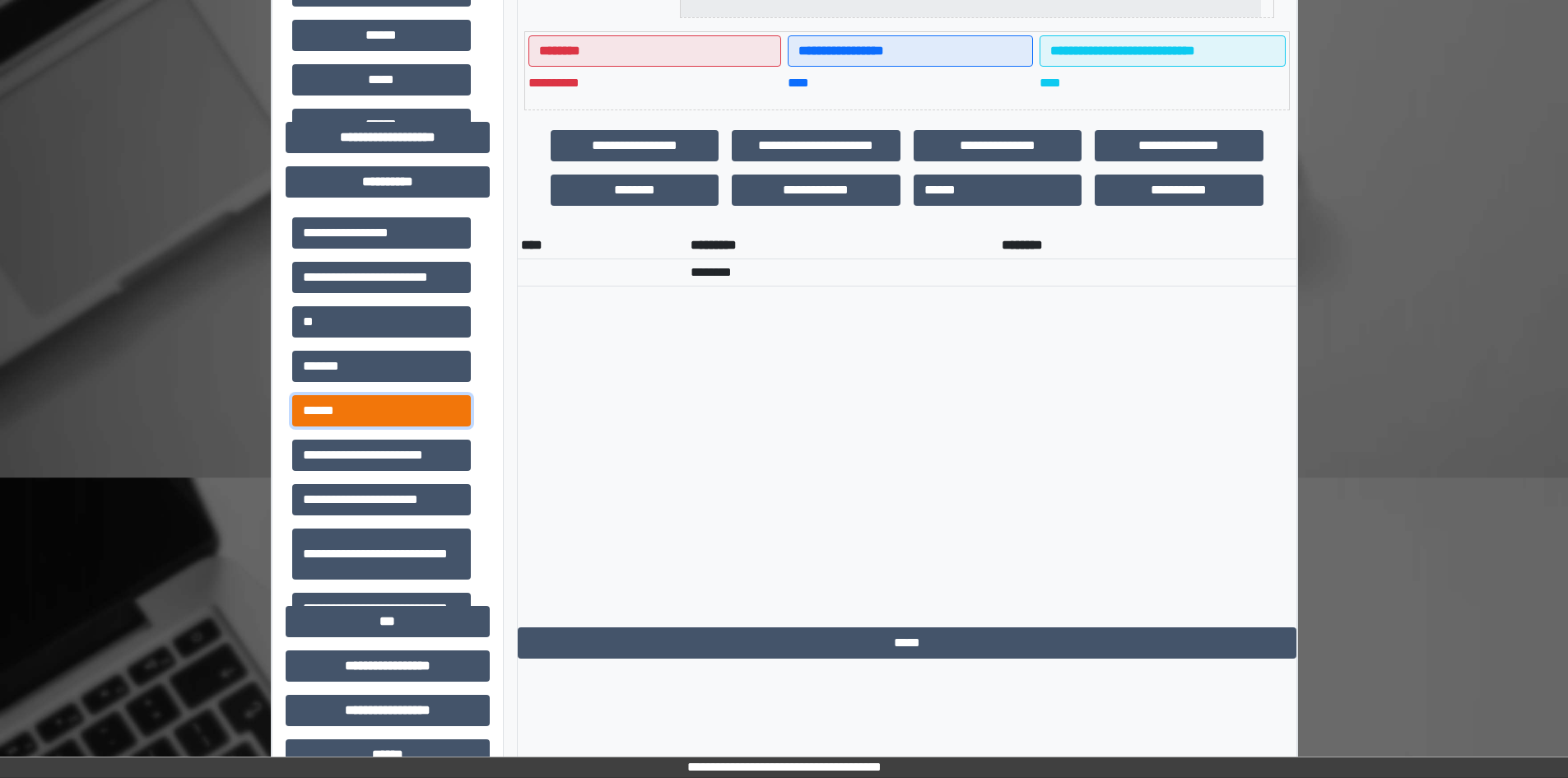 click on "******" at bounding box center (381, 411) 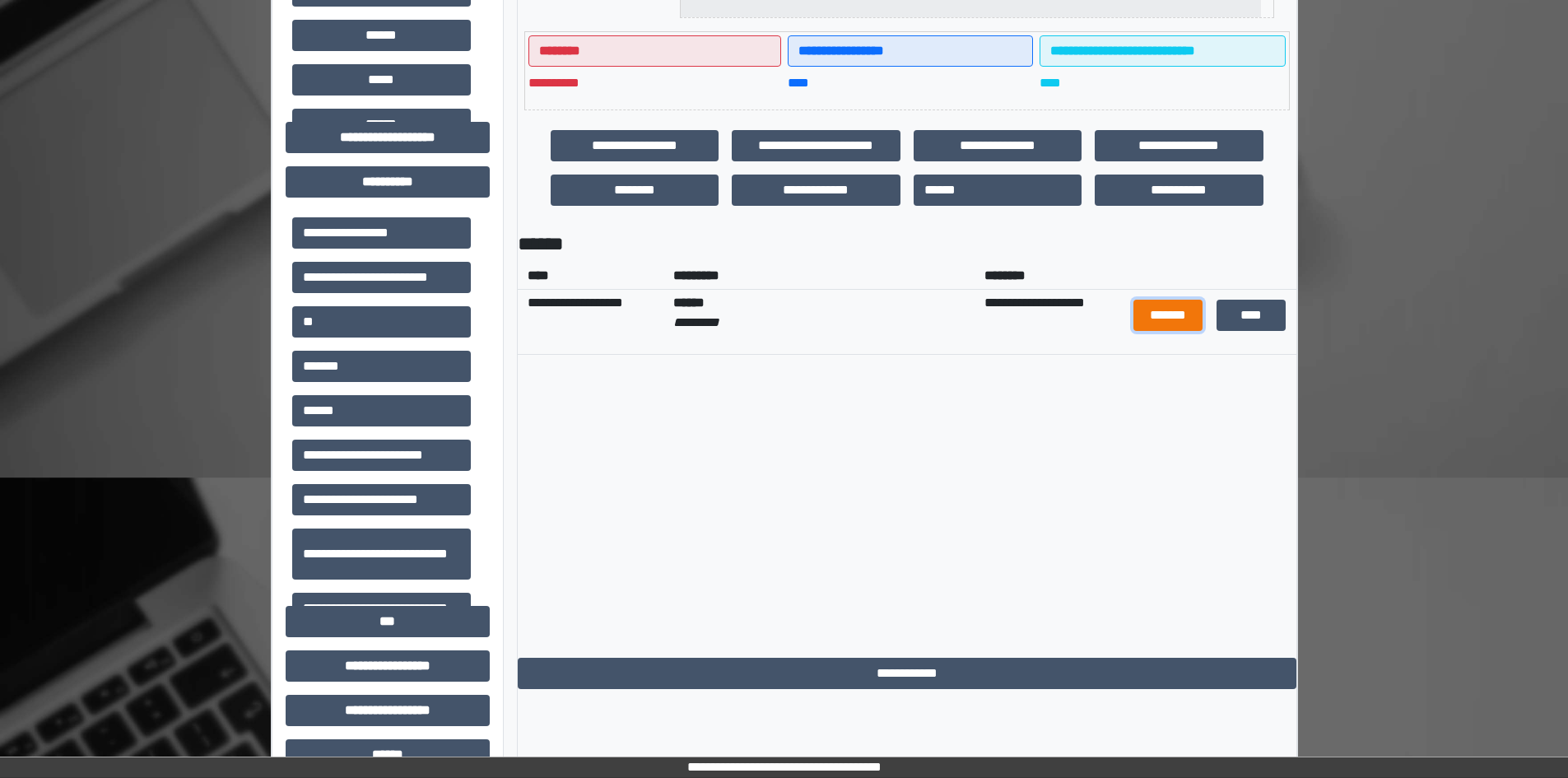 click on "*******" at bounding box center [1168, 315] 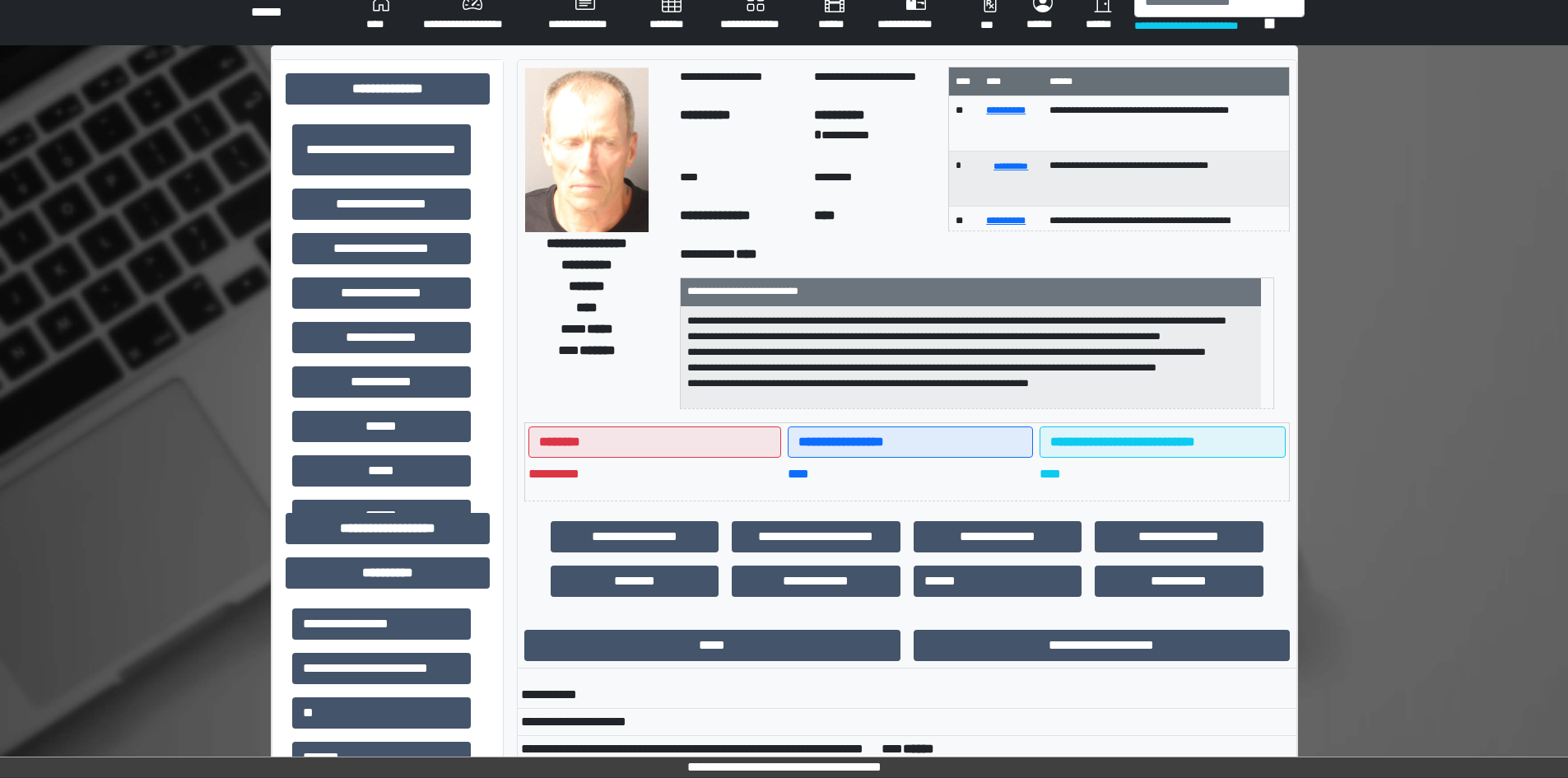 scroll, scrollTop: 0, scrollLeft: 0, axis: both 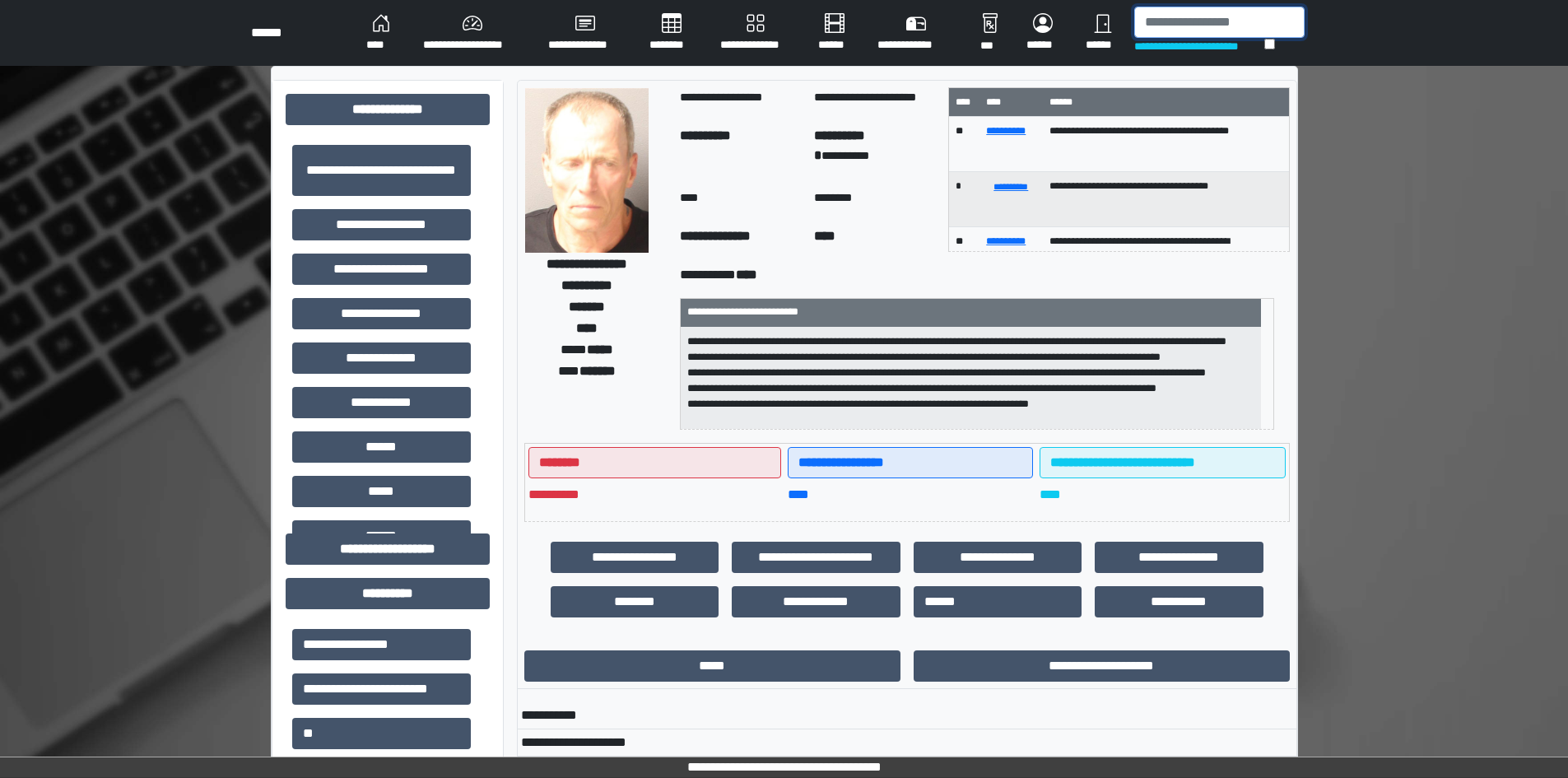 click at bounding box center (1219, 22) 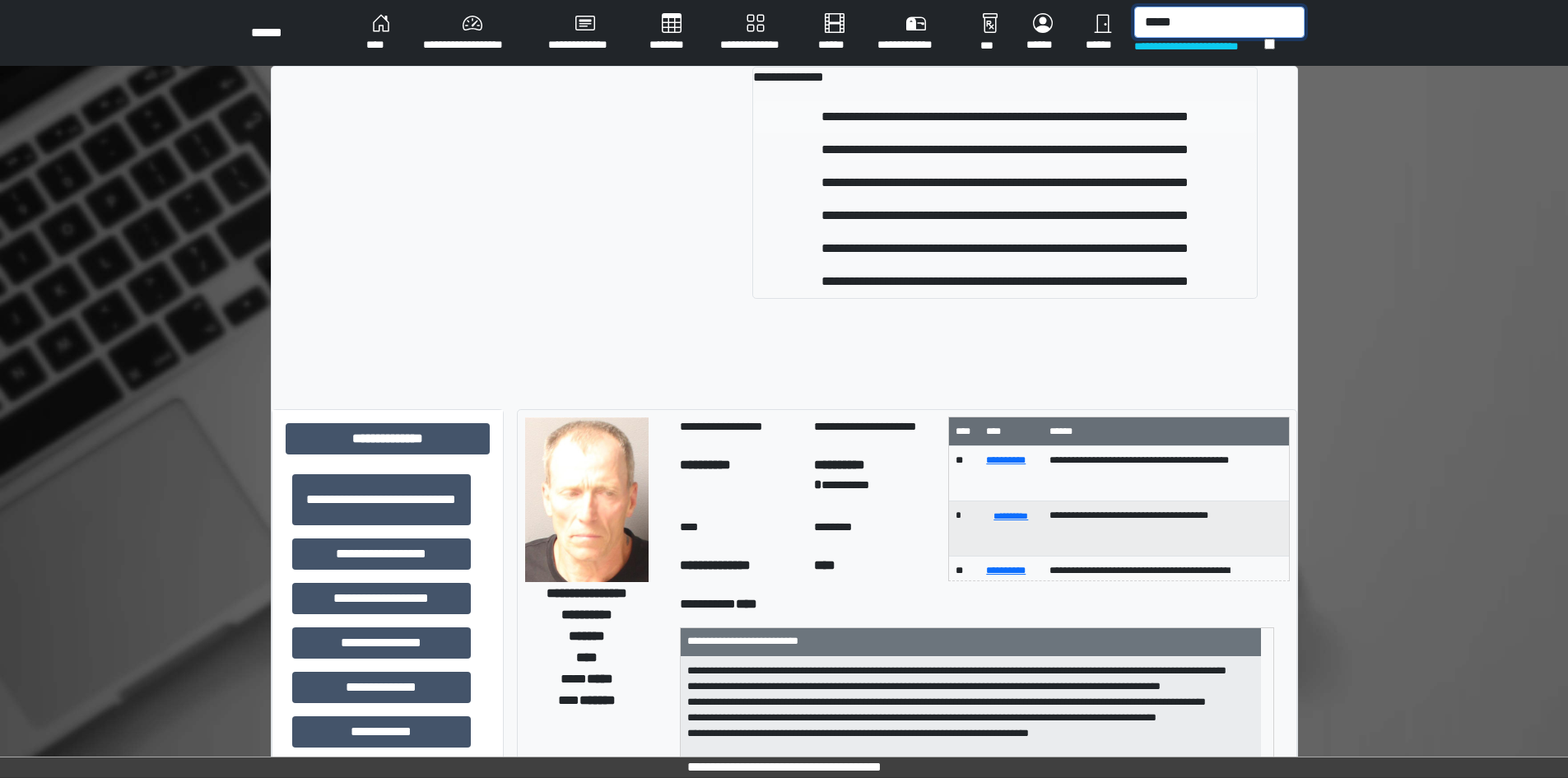 type on "*****" 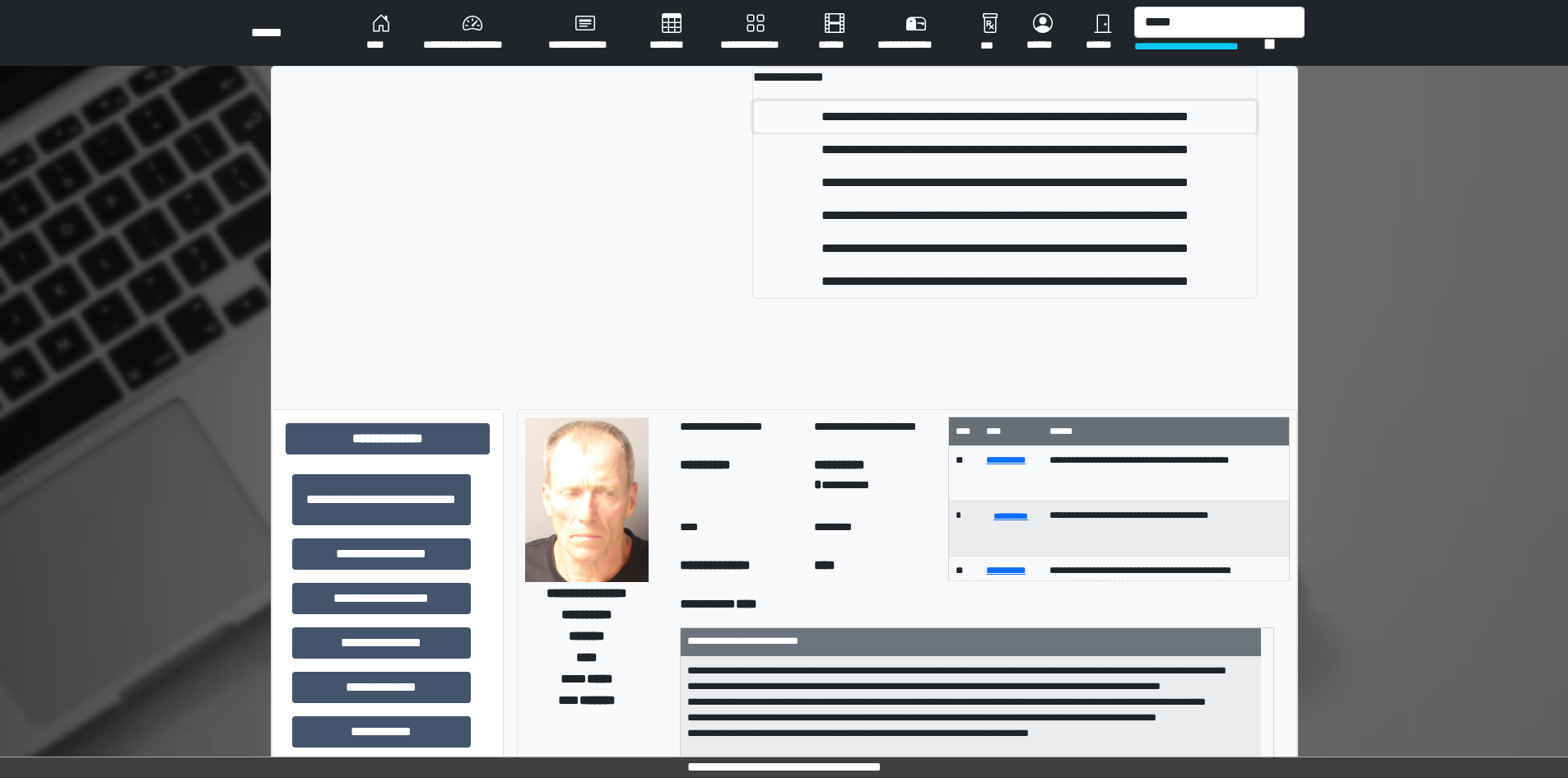 click on "**********" at bounding box center (1005, 117) 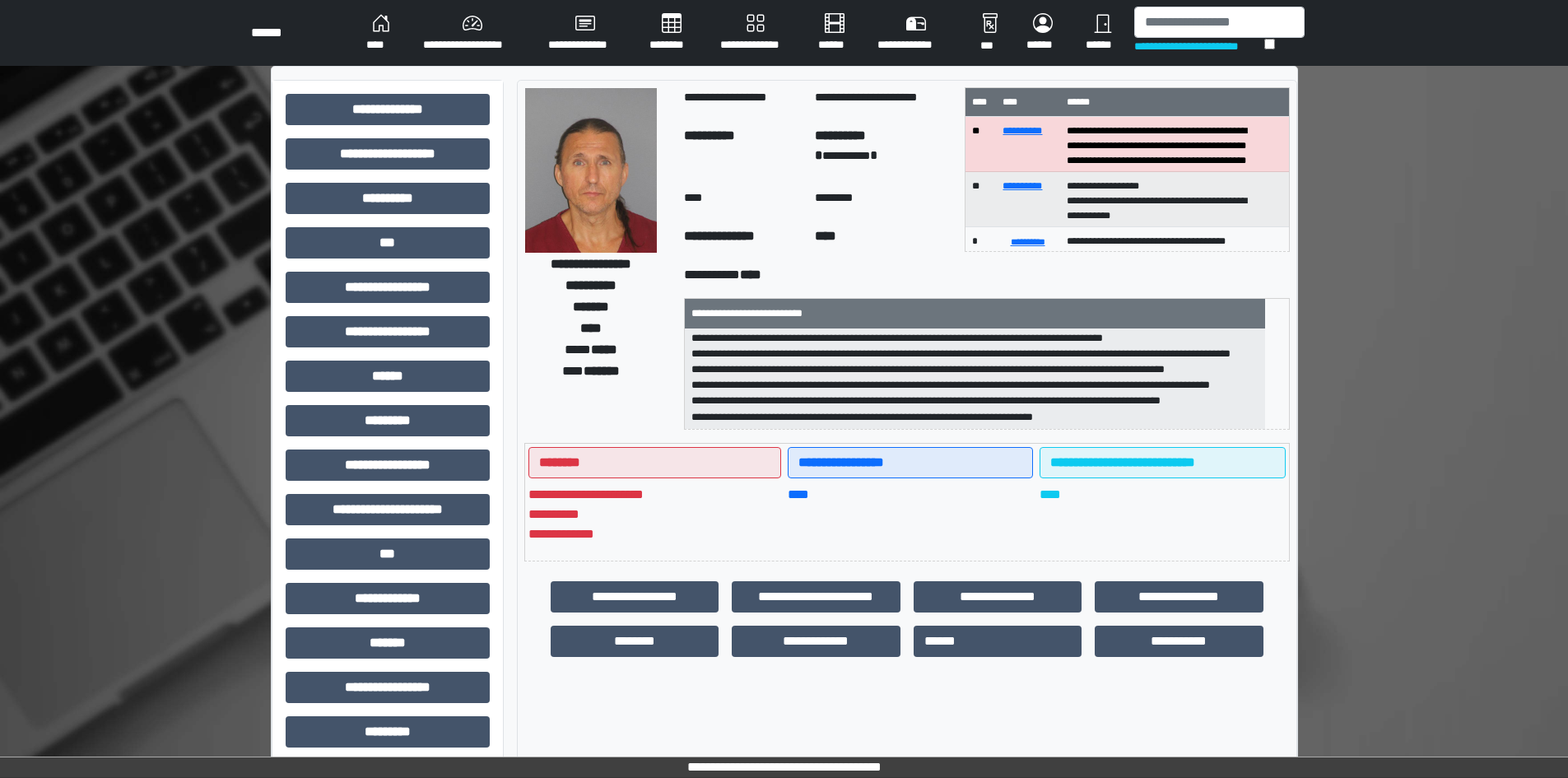 scroll, scrollTop: 179, scrollLeft: 0, axis: vertical 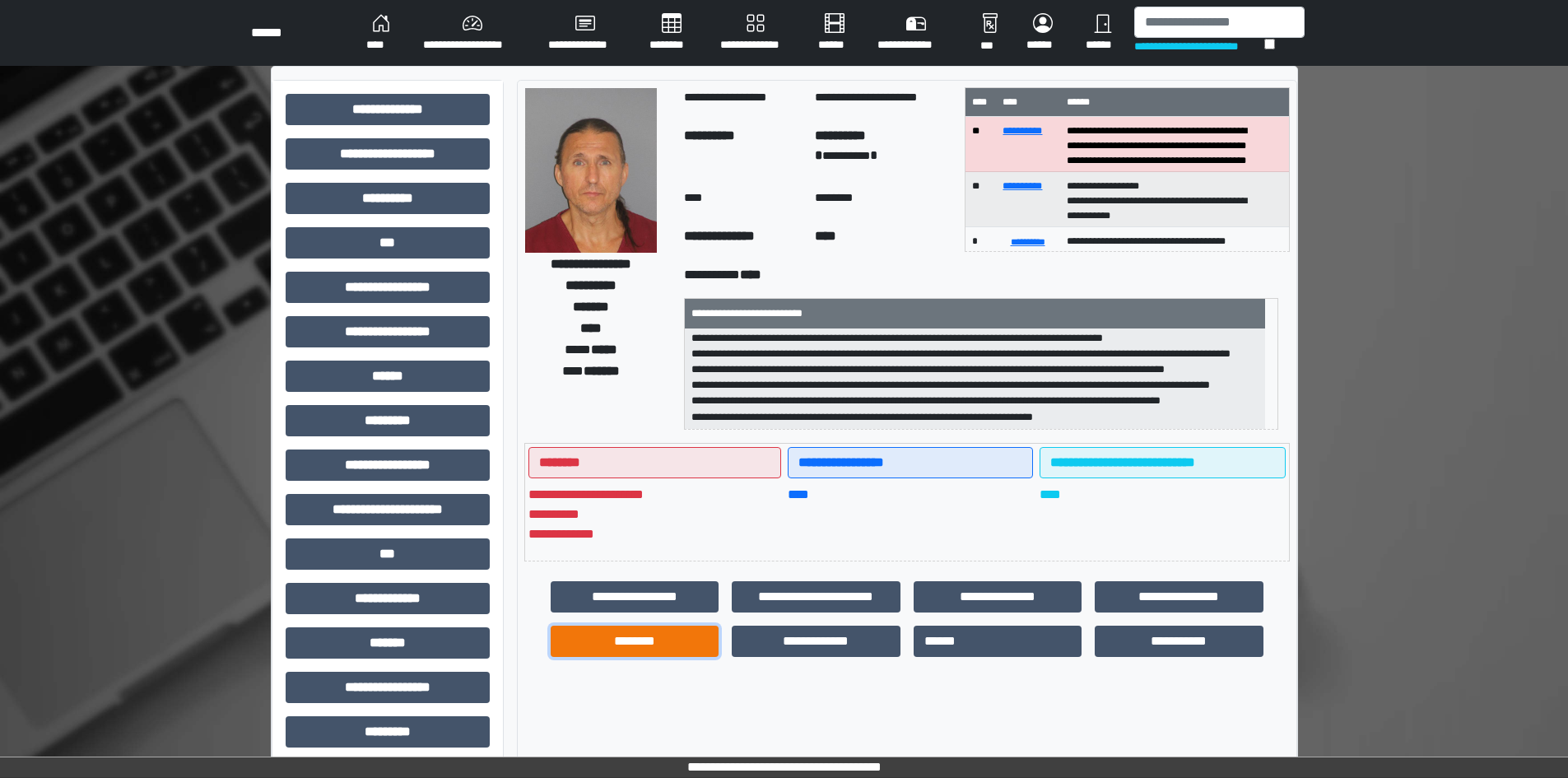 click on "********" at bounding box center [635, 641] 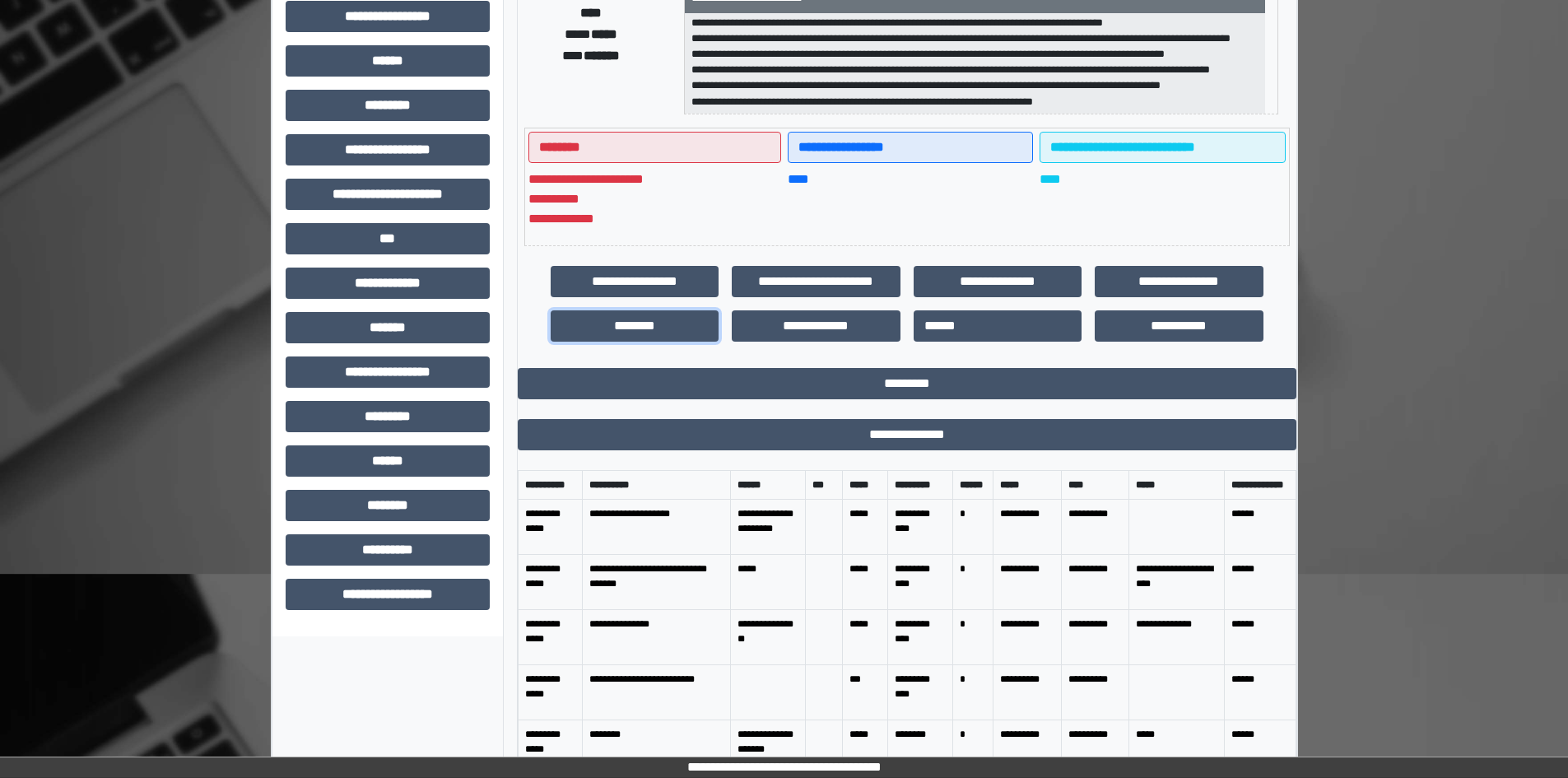 scroll, scrollTop: 329, scrollLeft: 0, axis: vertical 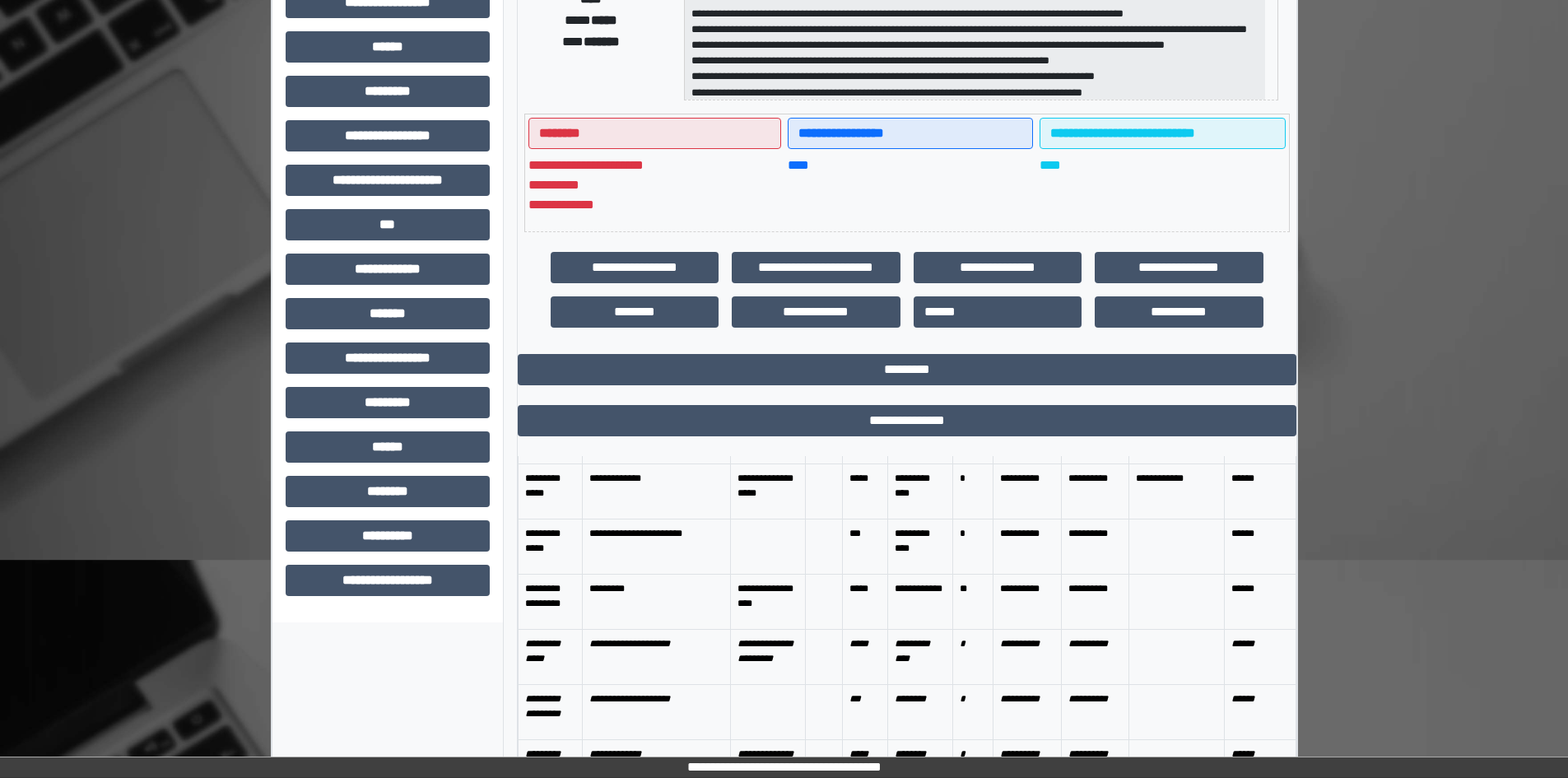 click on "**********" at bounding box center (598, -71) 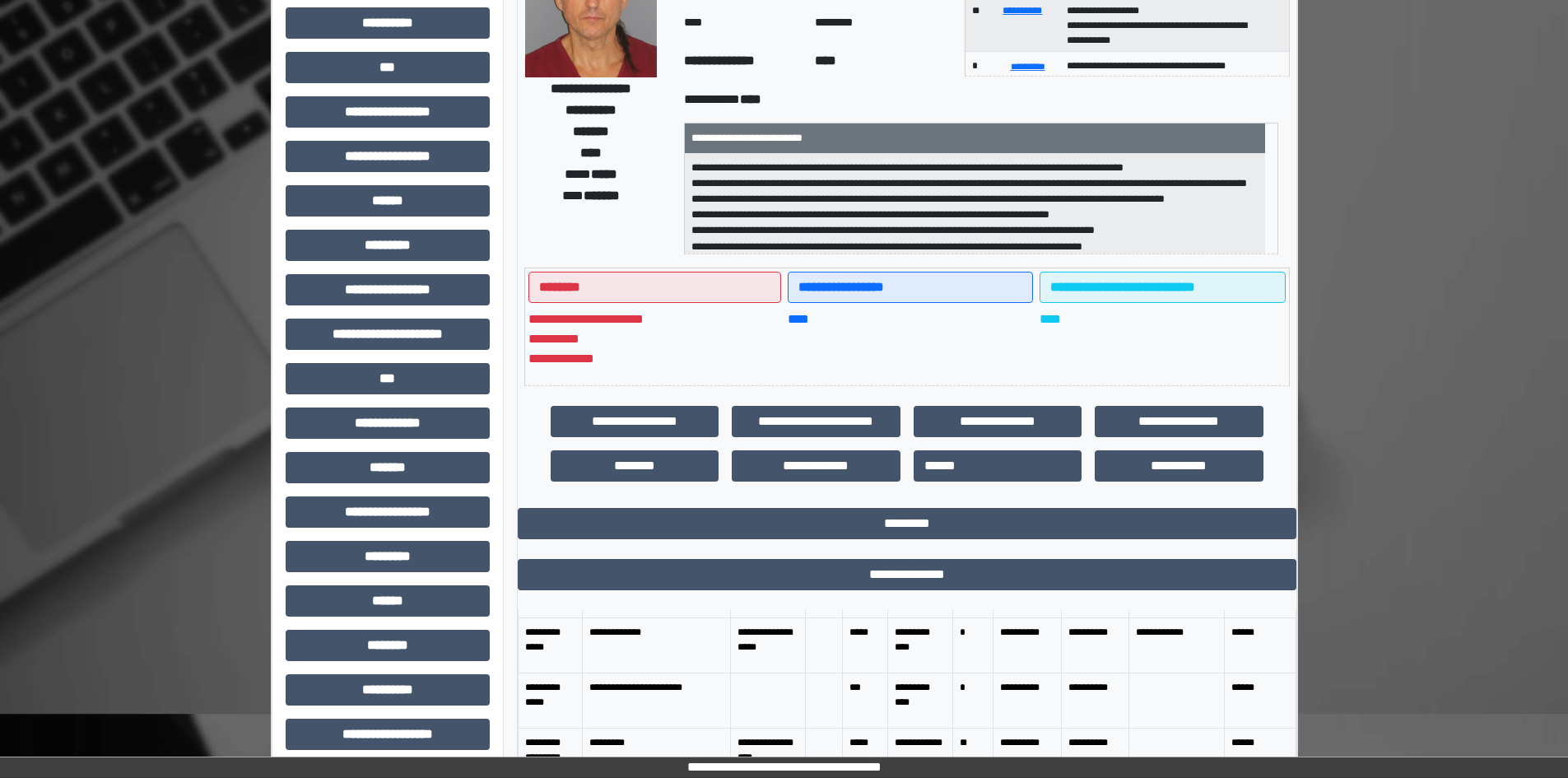 scroll, scrollTop: 0, scrollLeft: 0, axis: both 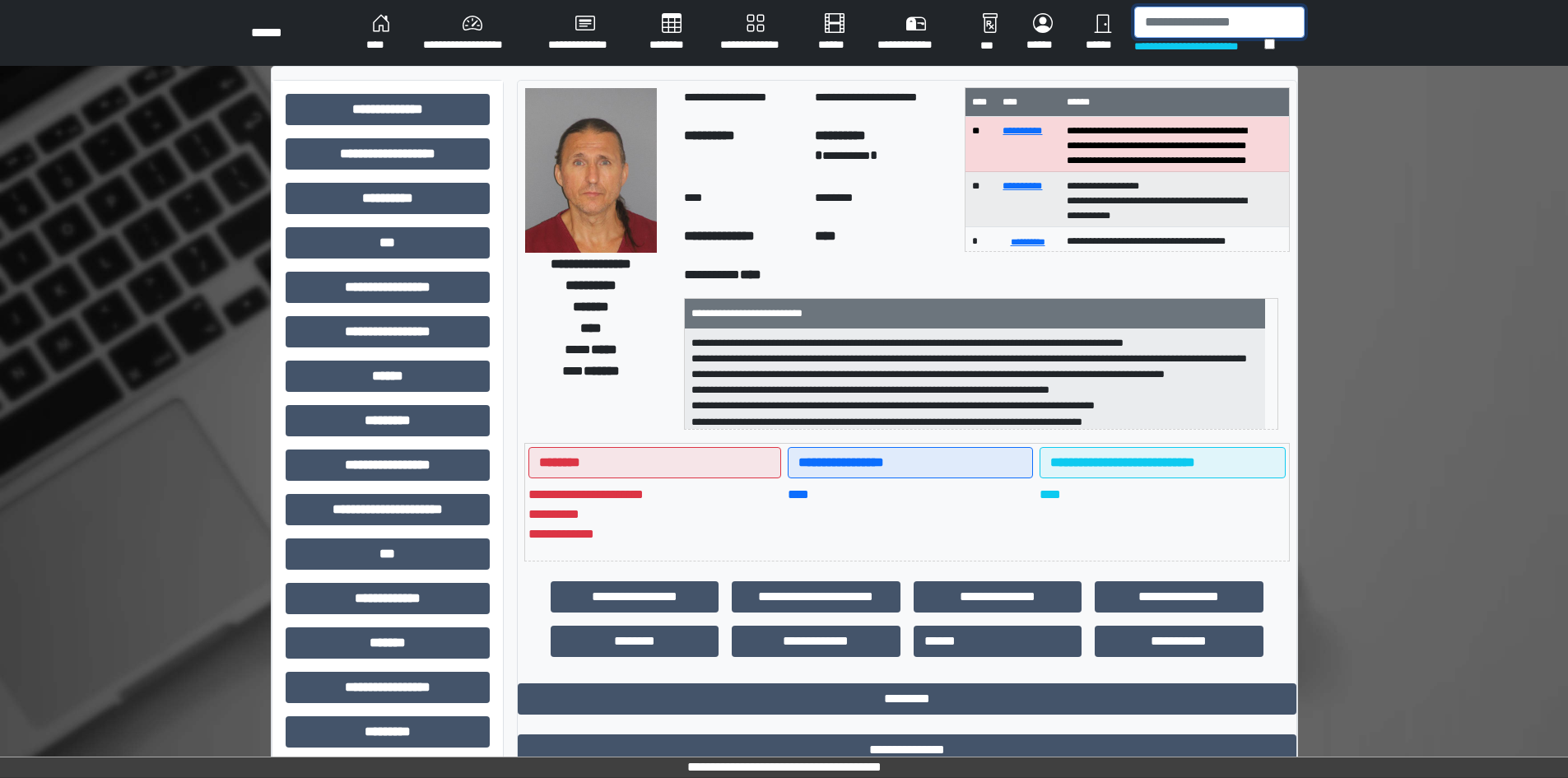 click at bounding box center (1219, 22) 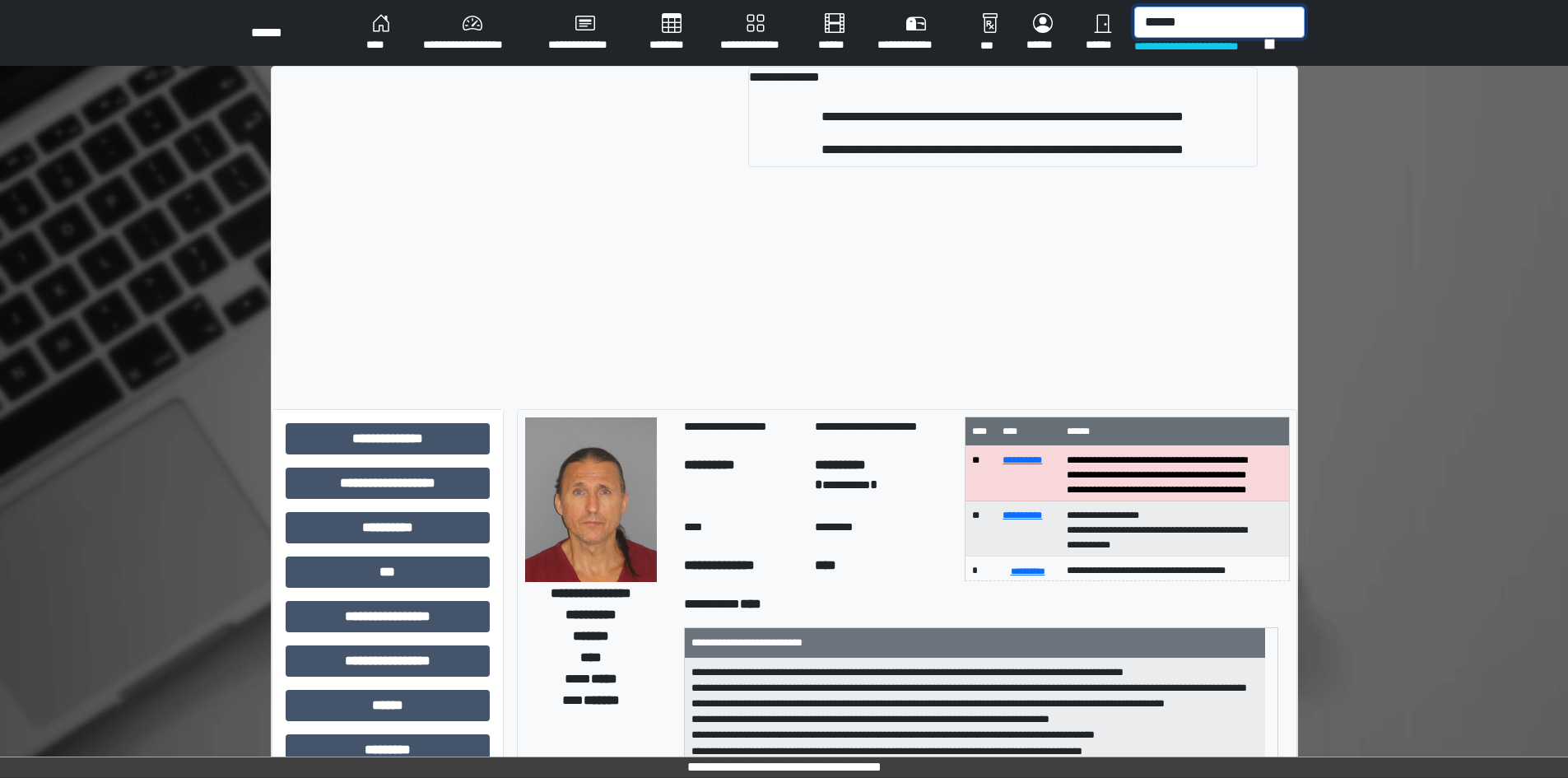 type on "******" 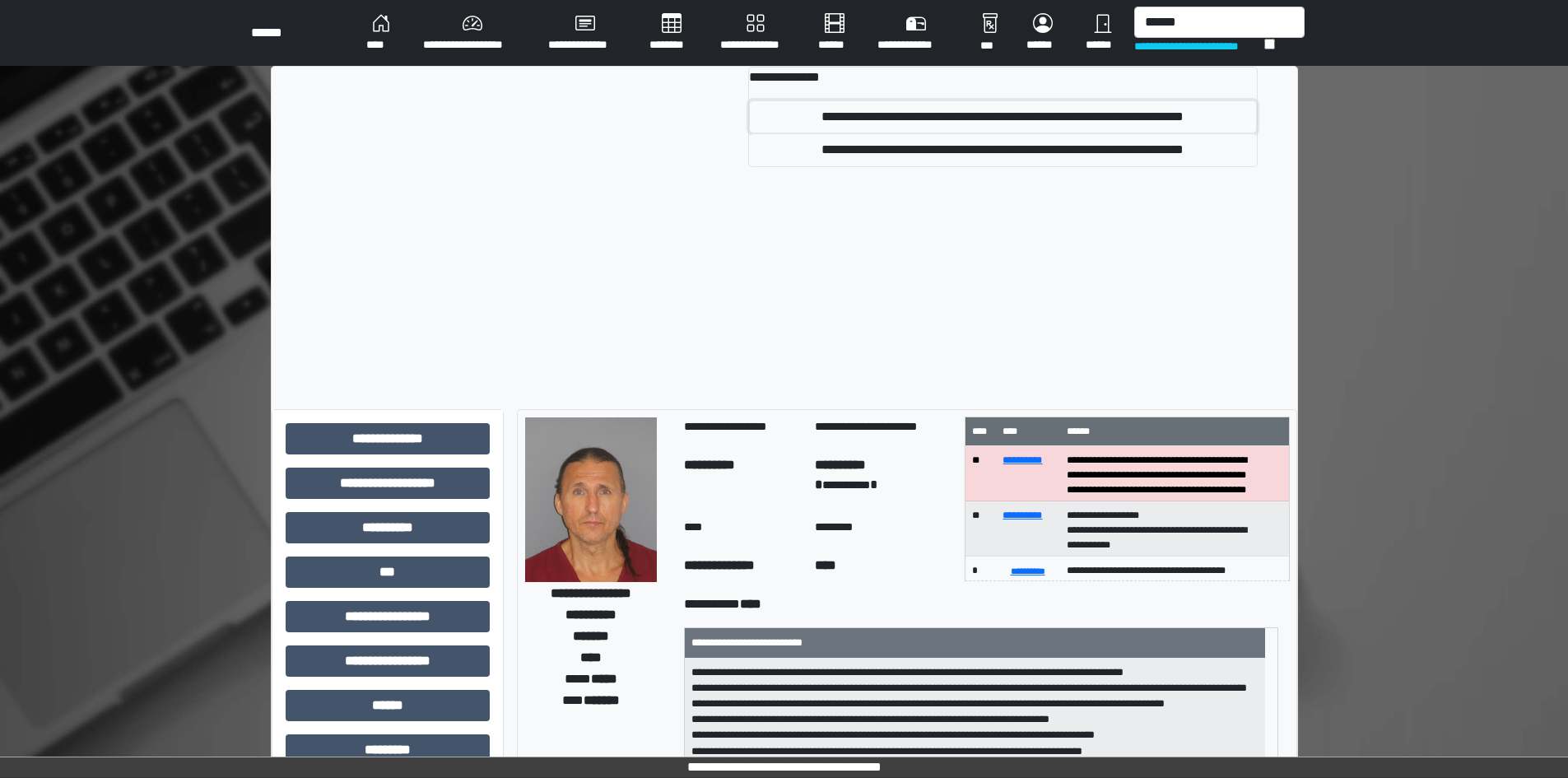 click on "**********" at bounding box center [1003, 117] 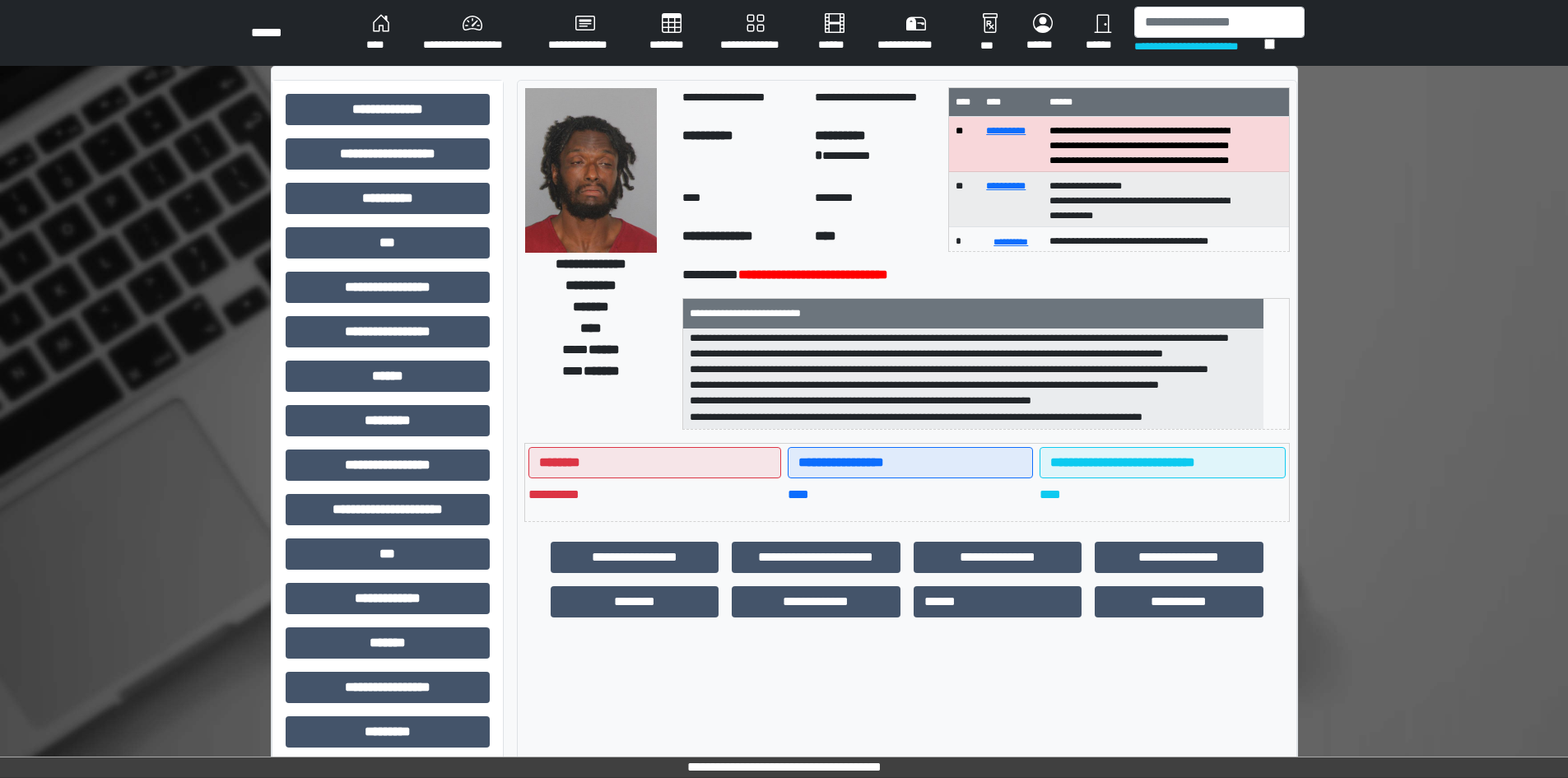 scroll, scrollTop: 52, scrollLeft: 0, axis: vertical 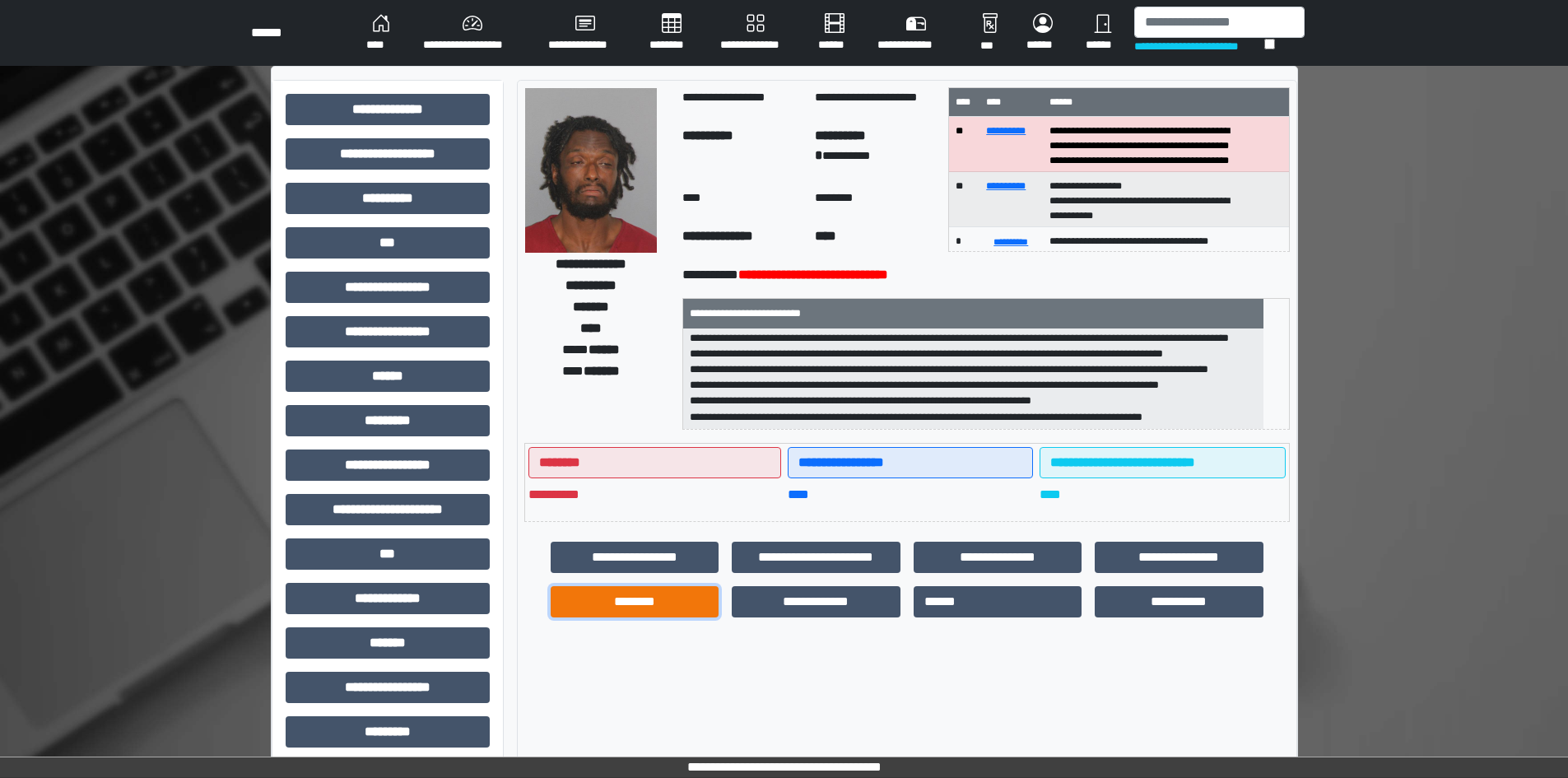 click on "********" at bounding box center (635, 602) 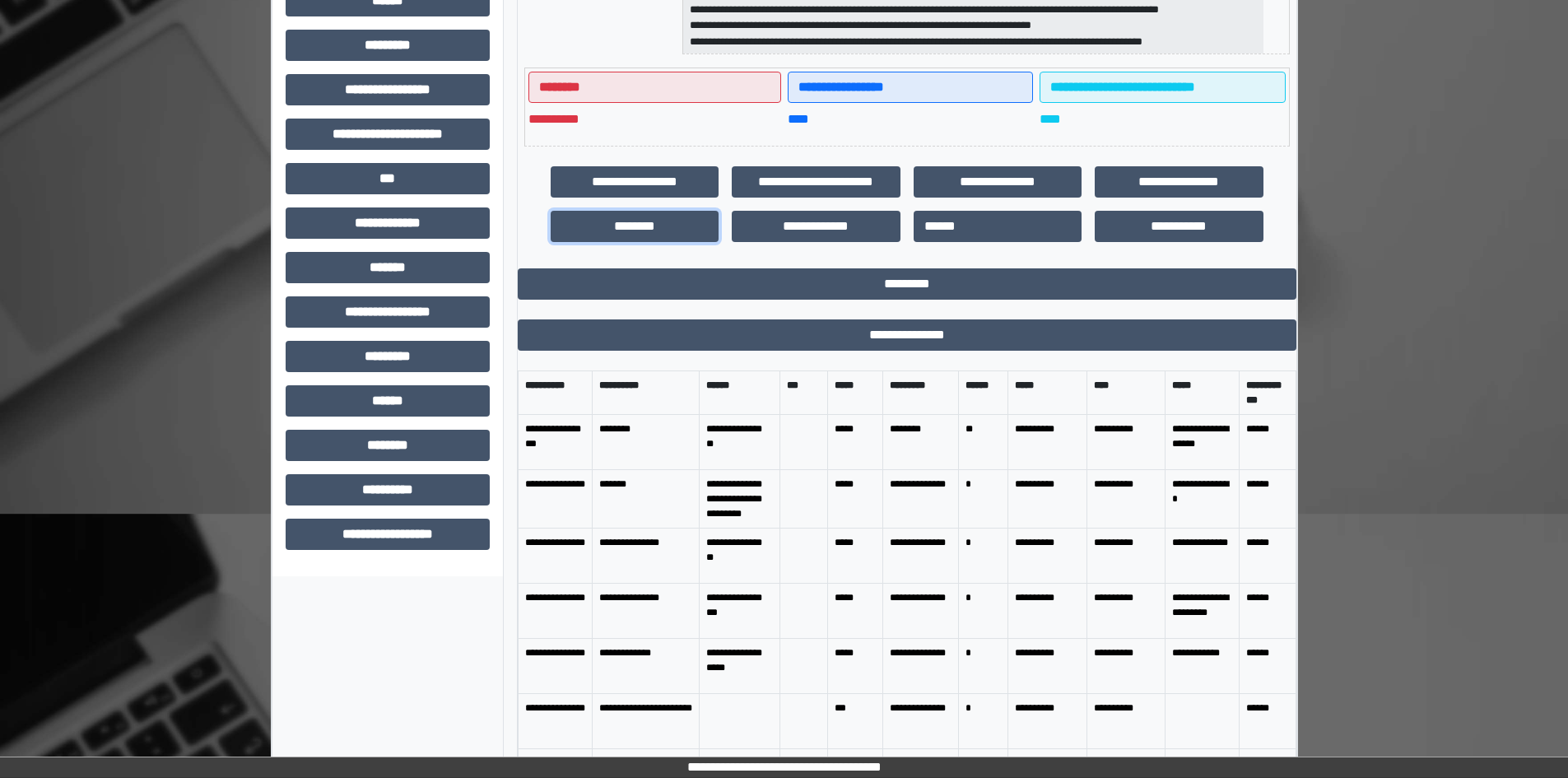 scroll, scrollTop: 378, scrollLeft: 0, axis: vertical 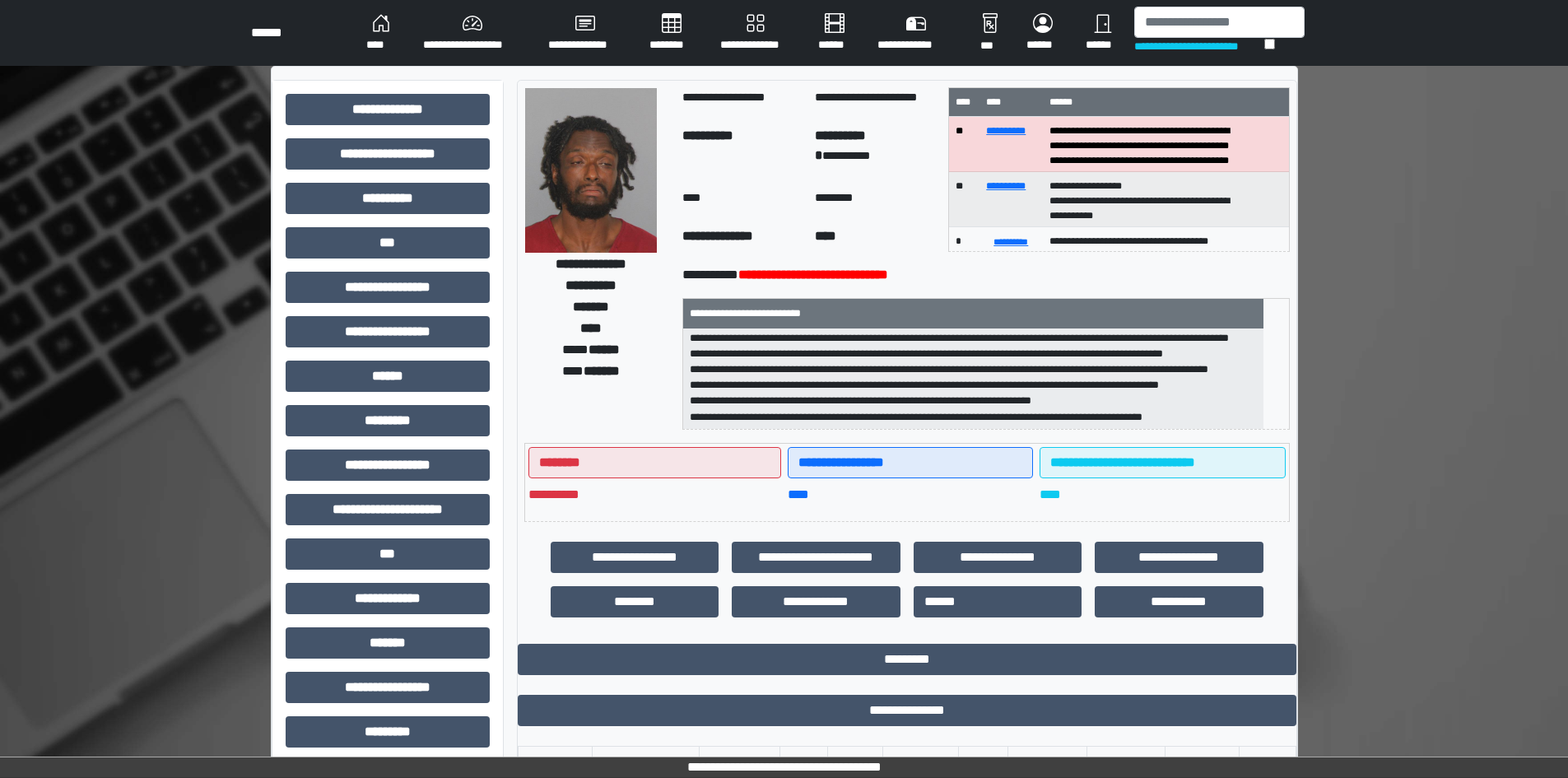 click on "**********" at bounding box center (784, 33) 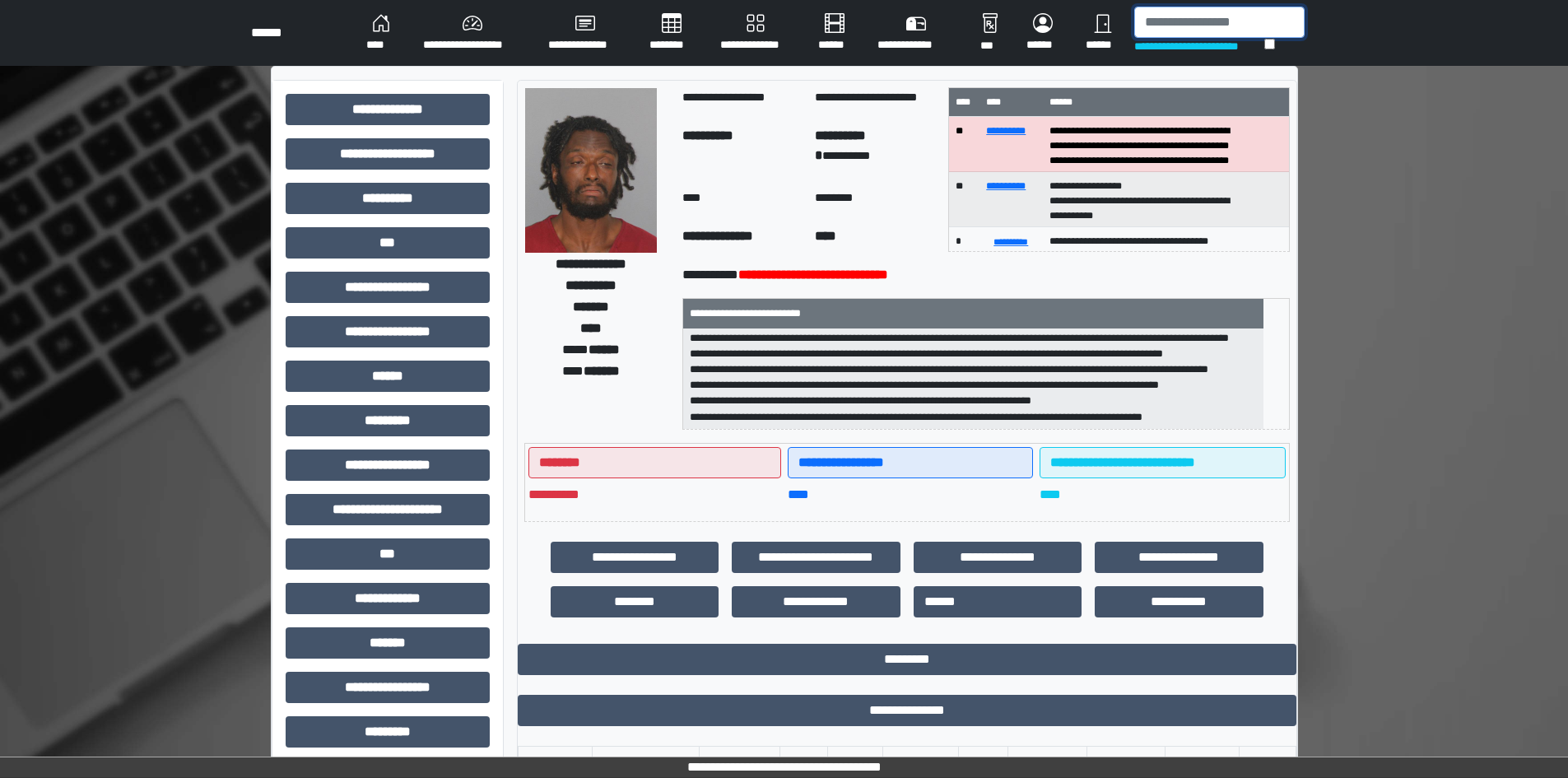 click at bounding box center (1219, 22) 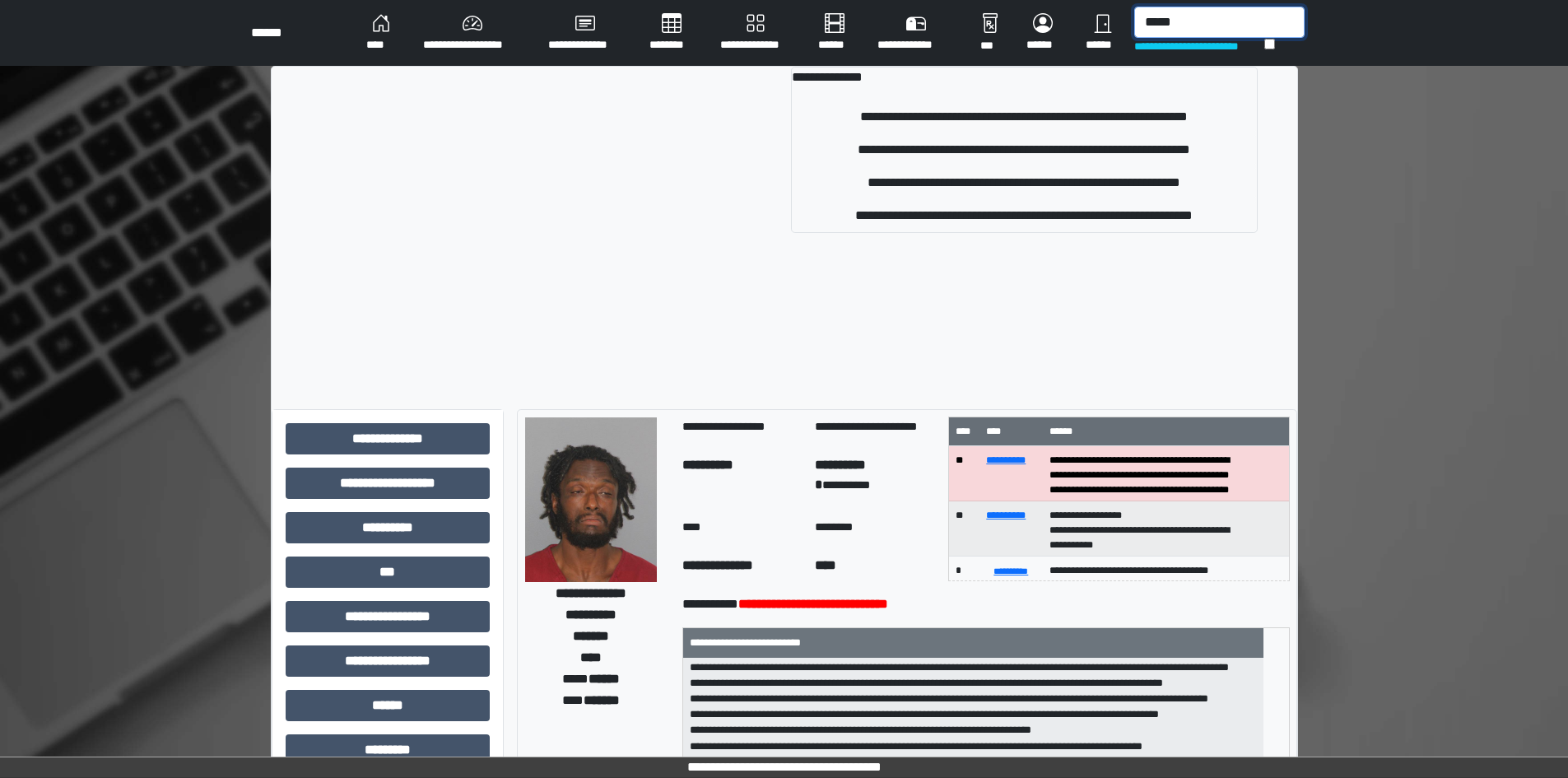 type on "*****" 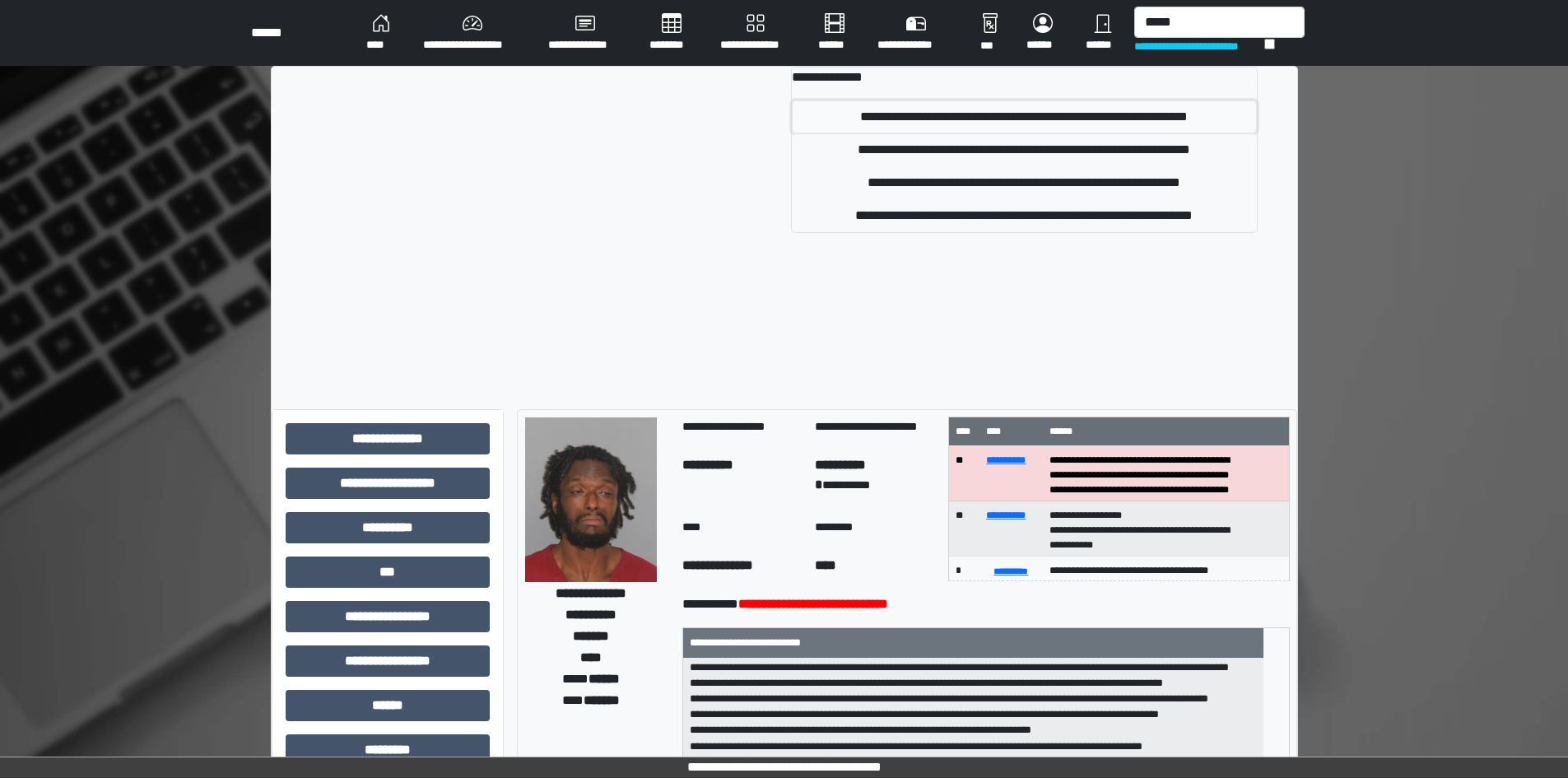 click on "**********" at bounding box center [1024, 117] 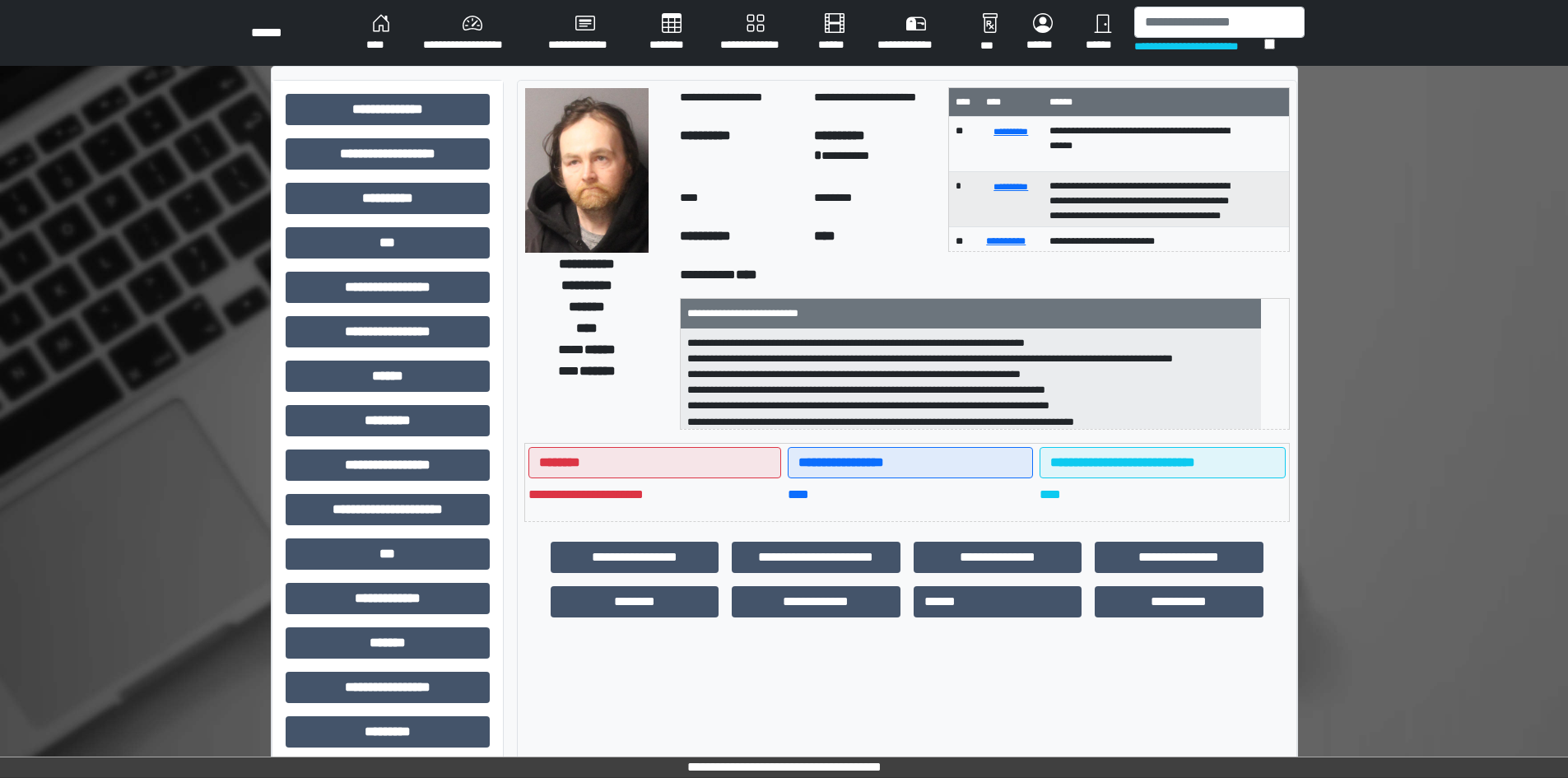scroll, scrollTop: 21, scrollLeft: 0, axis: vertical 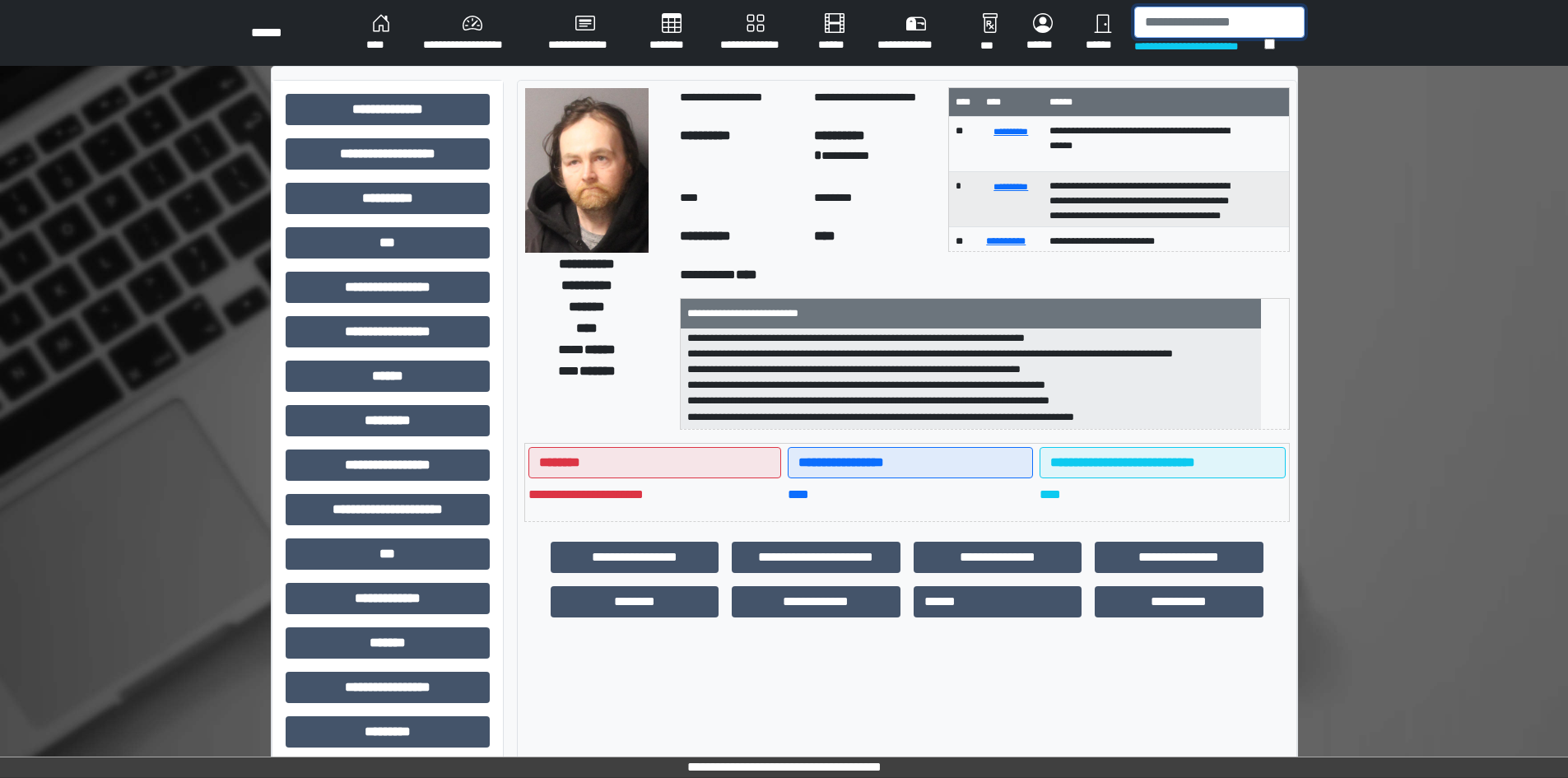 click at bounding box center (1219, 22) 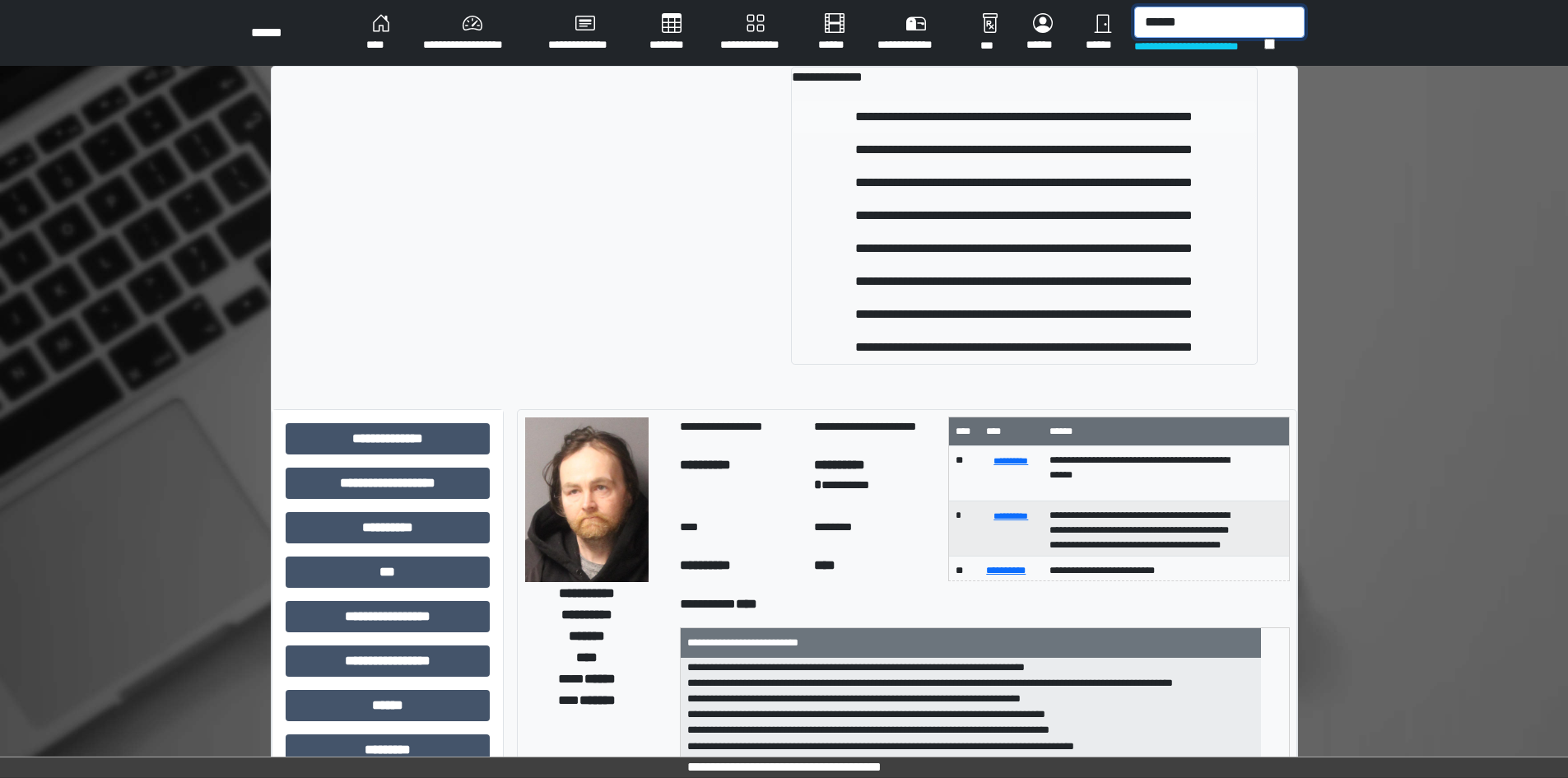 type on "******" 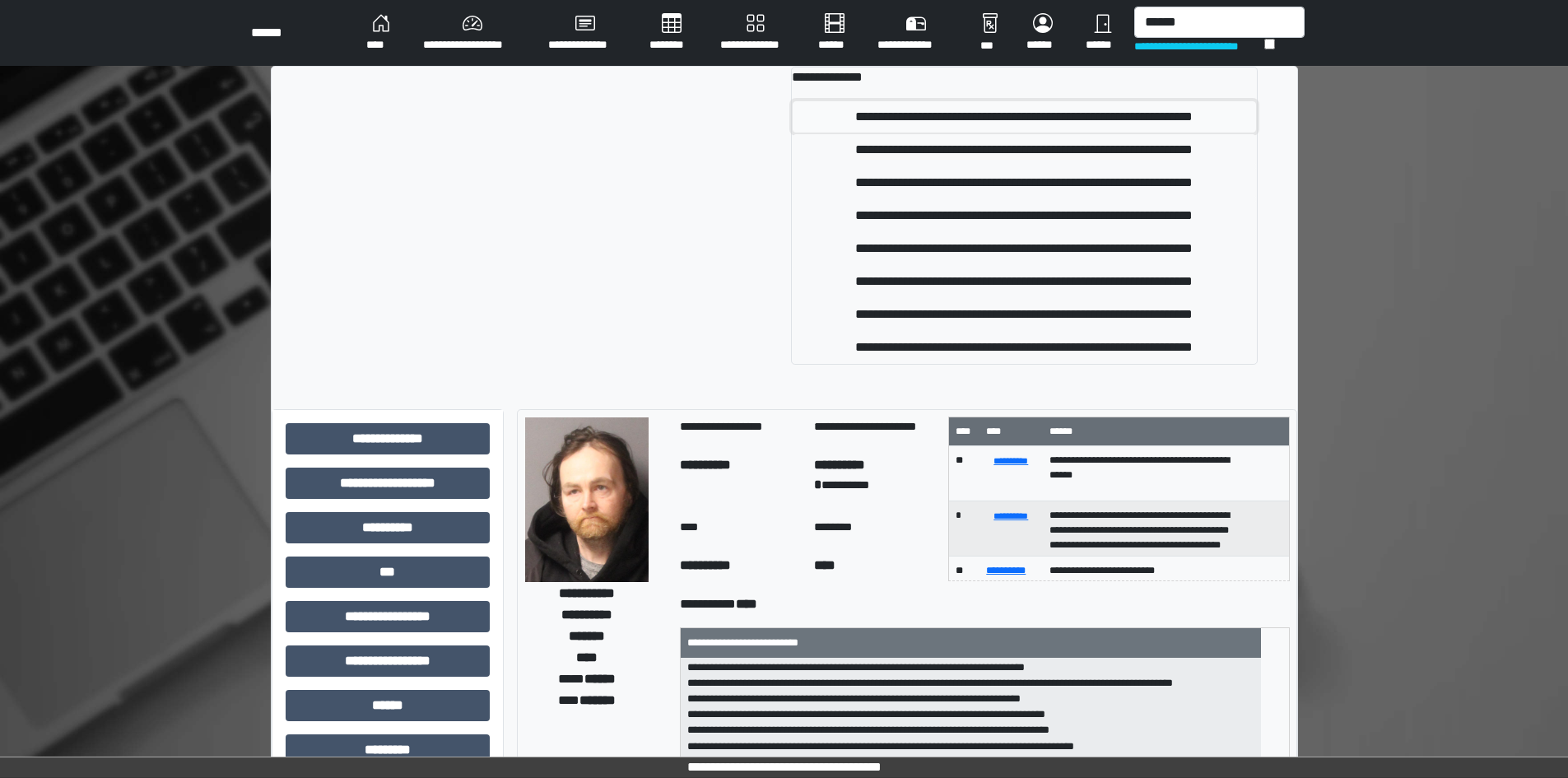 click on "**********" at bounding box center (1024, 117) 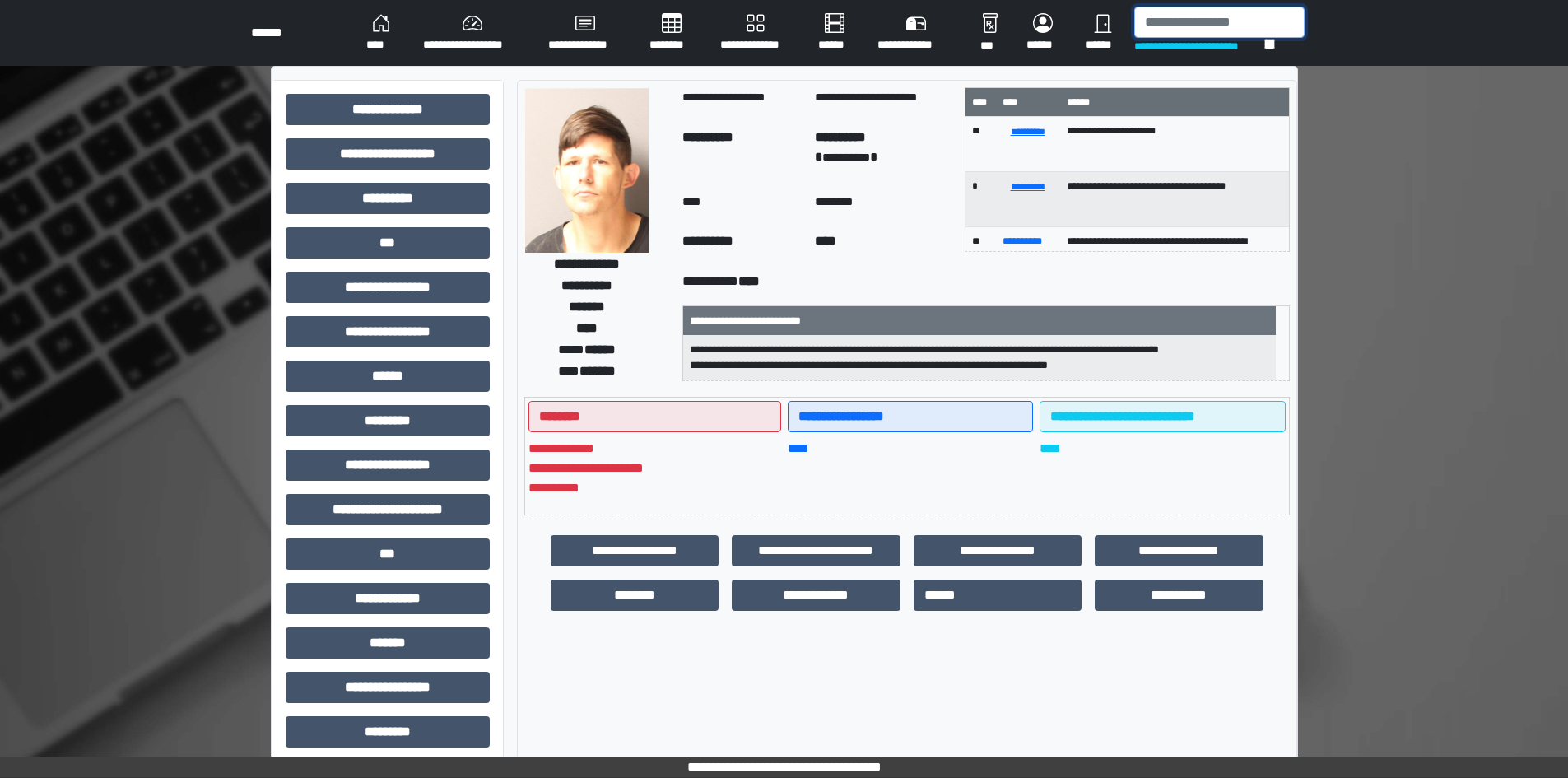 click at bounding box center (1219, 22) 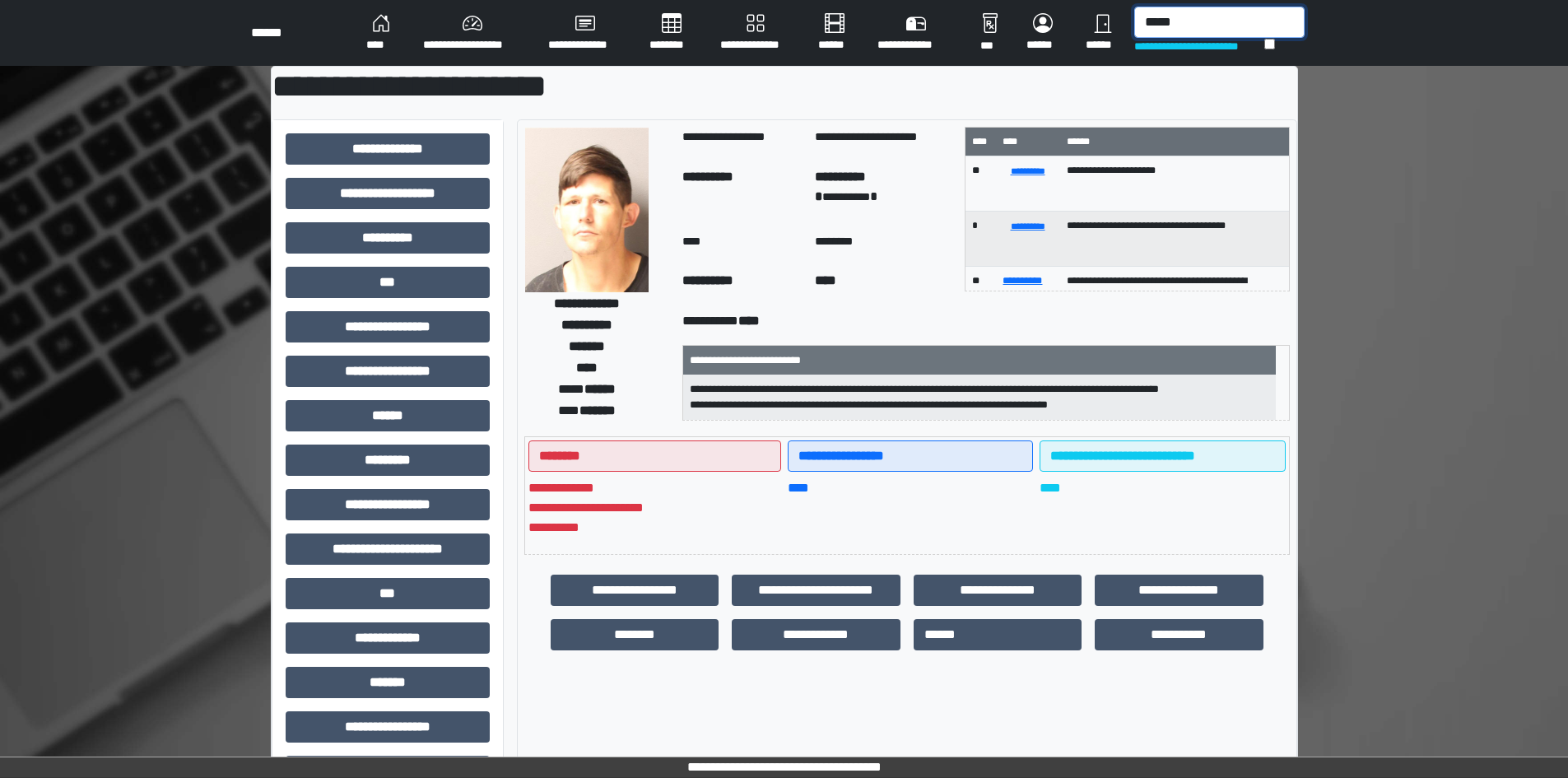 click on "*****" at bounding box center [1219, 22] 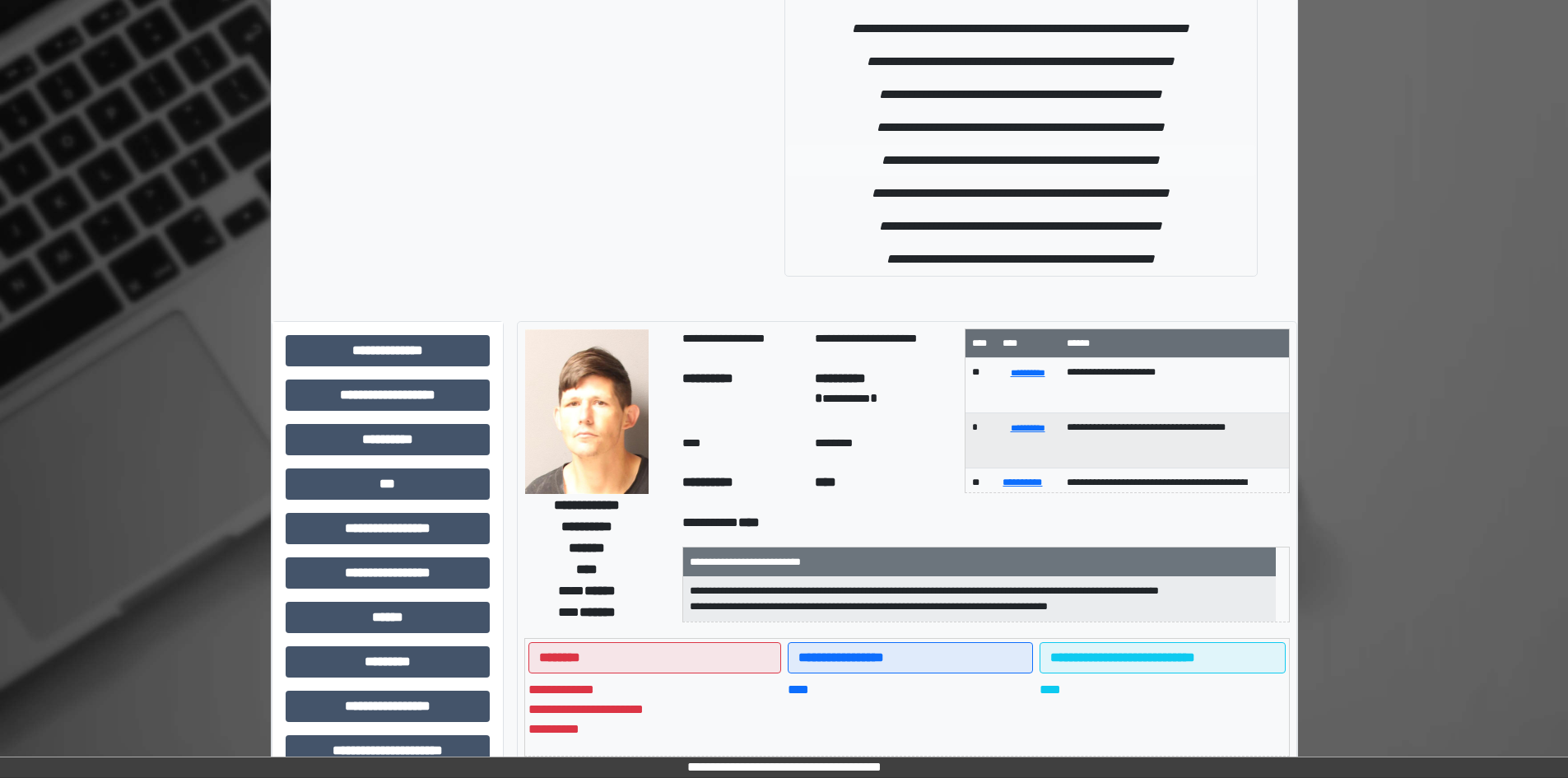 scroll, scrollTop: 0, scrollLeft: 0, axis: both 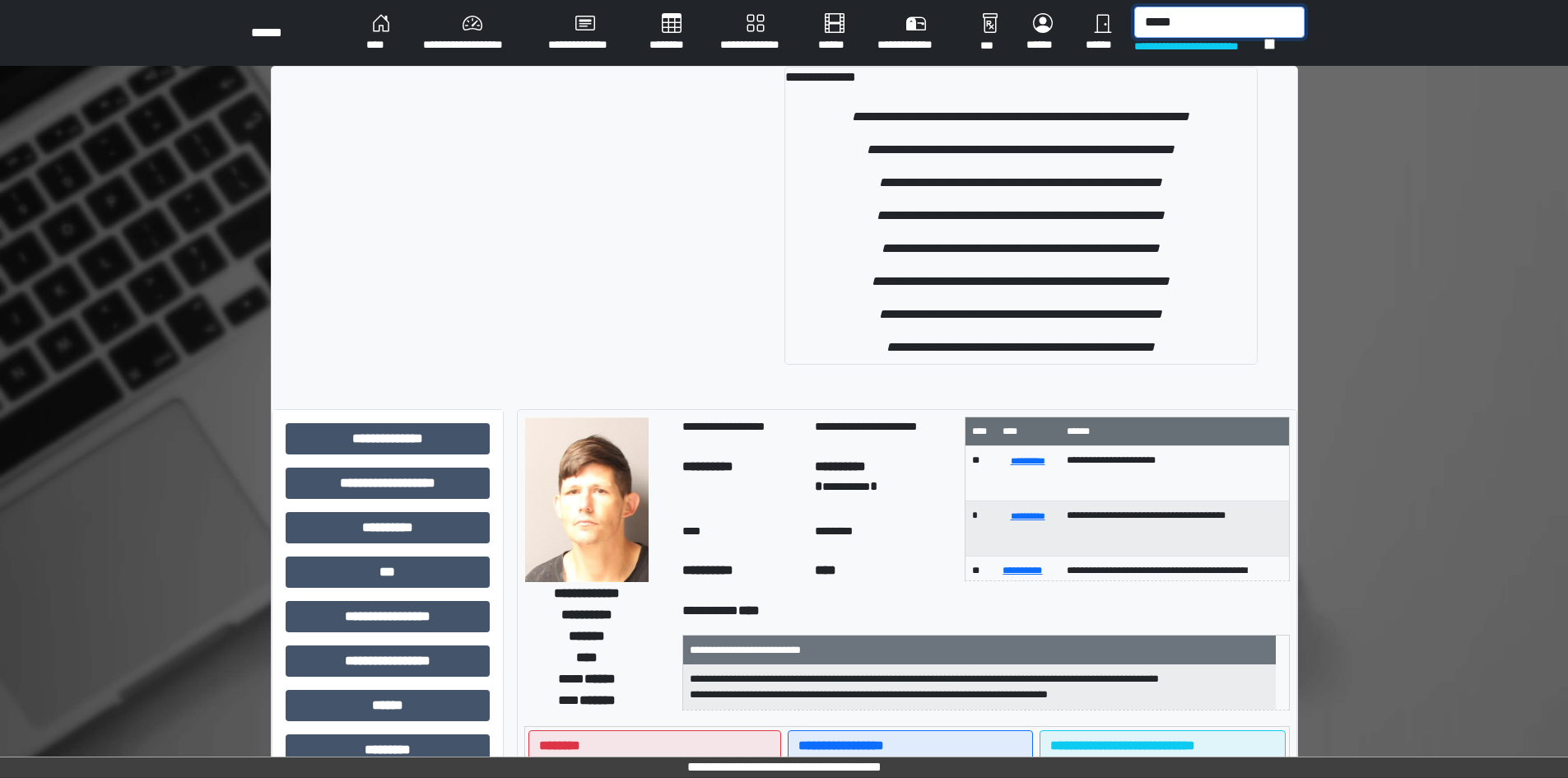drag, startPoint x: 1209, startPoint y: 18, endPoint x: 1150, endPoint y: 21, distance: 59.07622 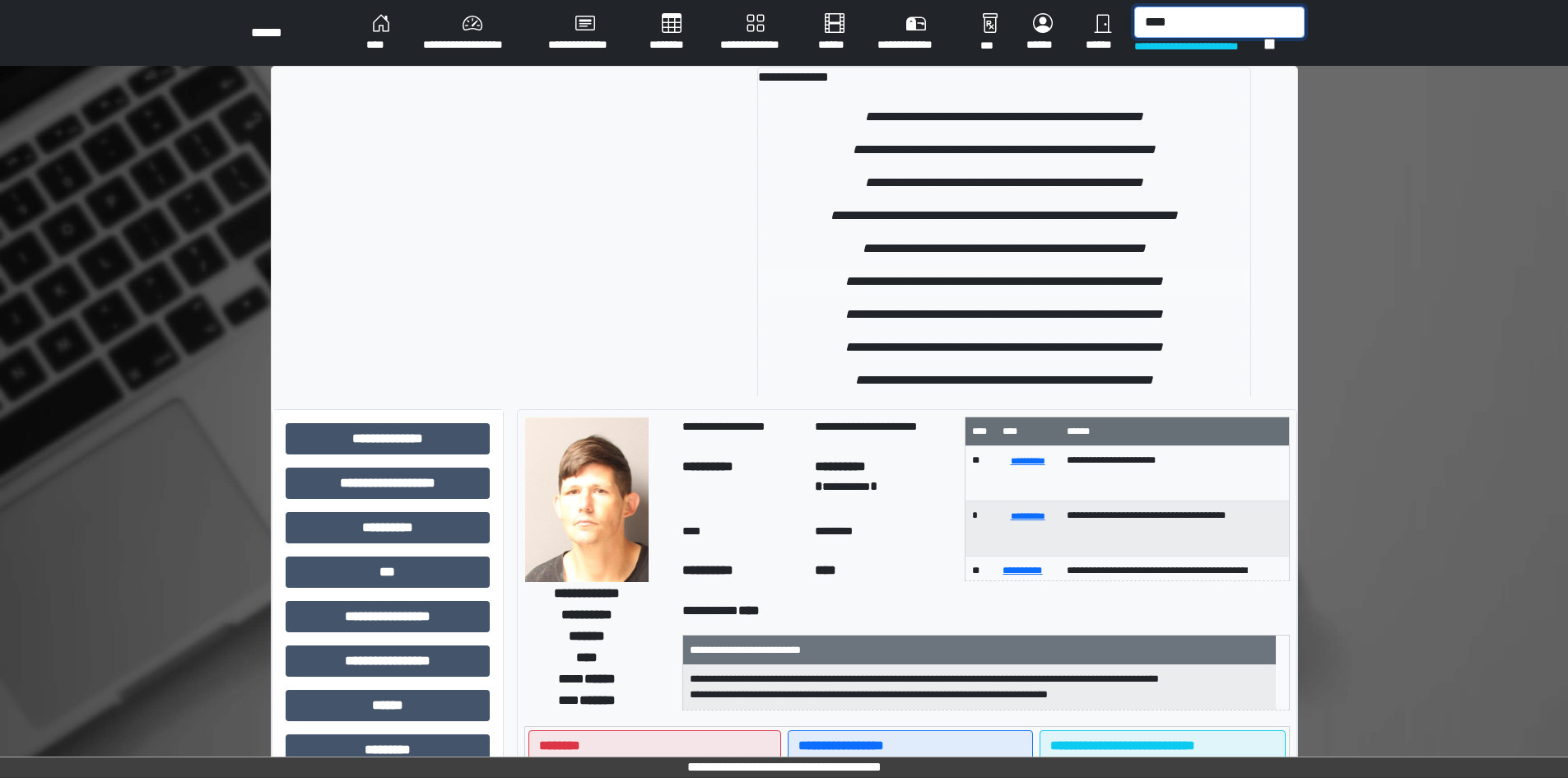 type on "****" 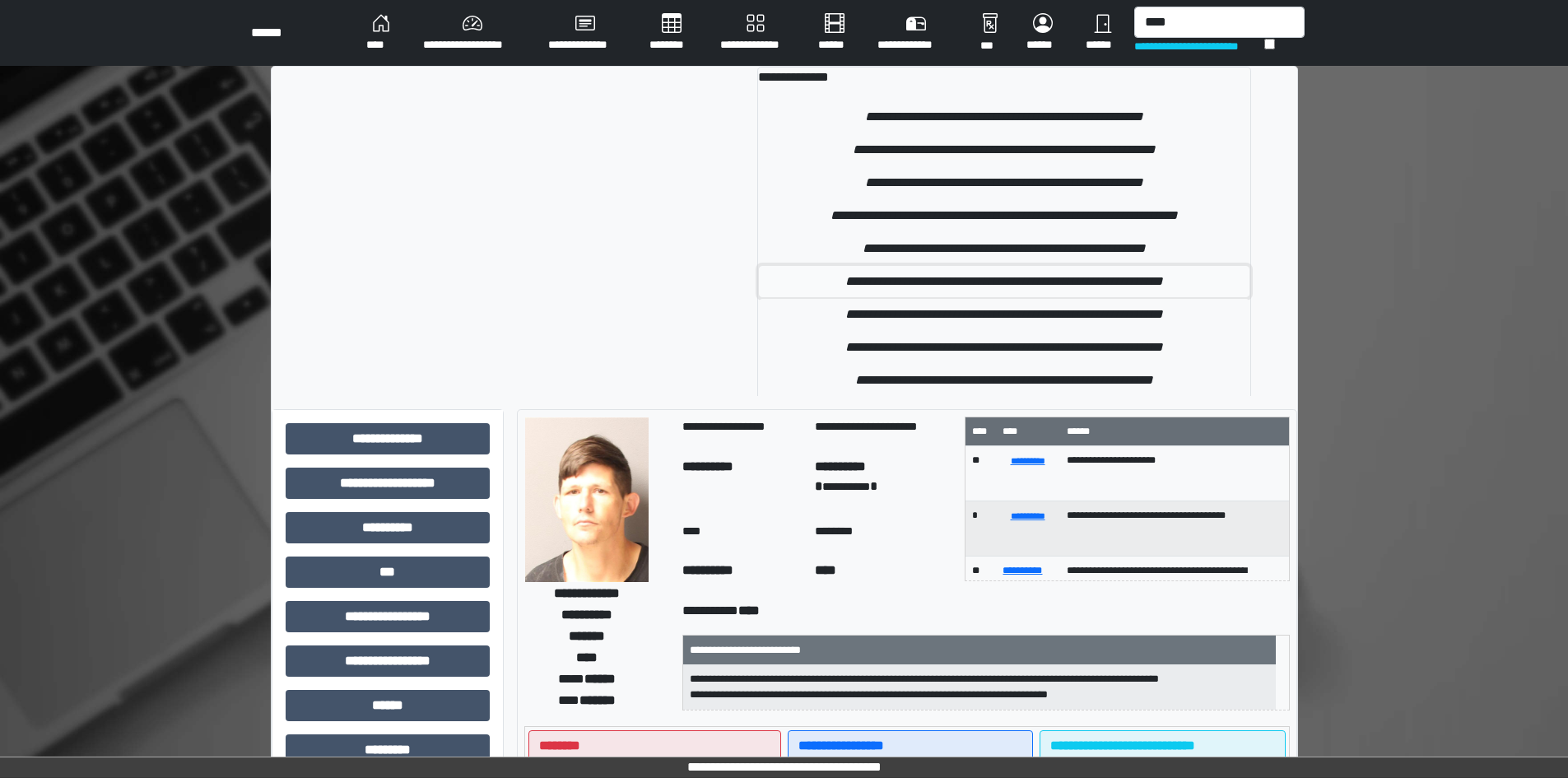 click on "**********" at bounding box center (1004, 282) 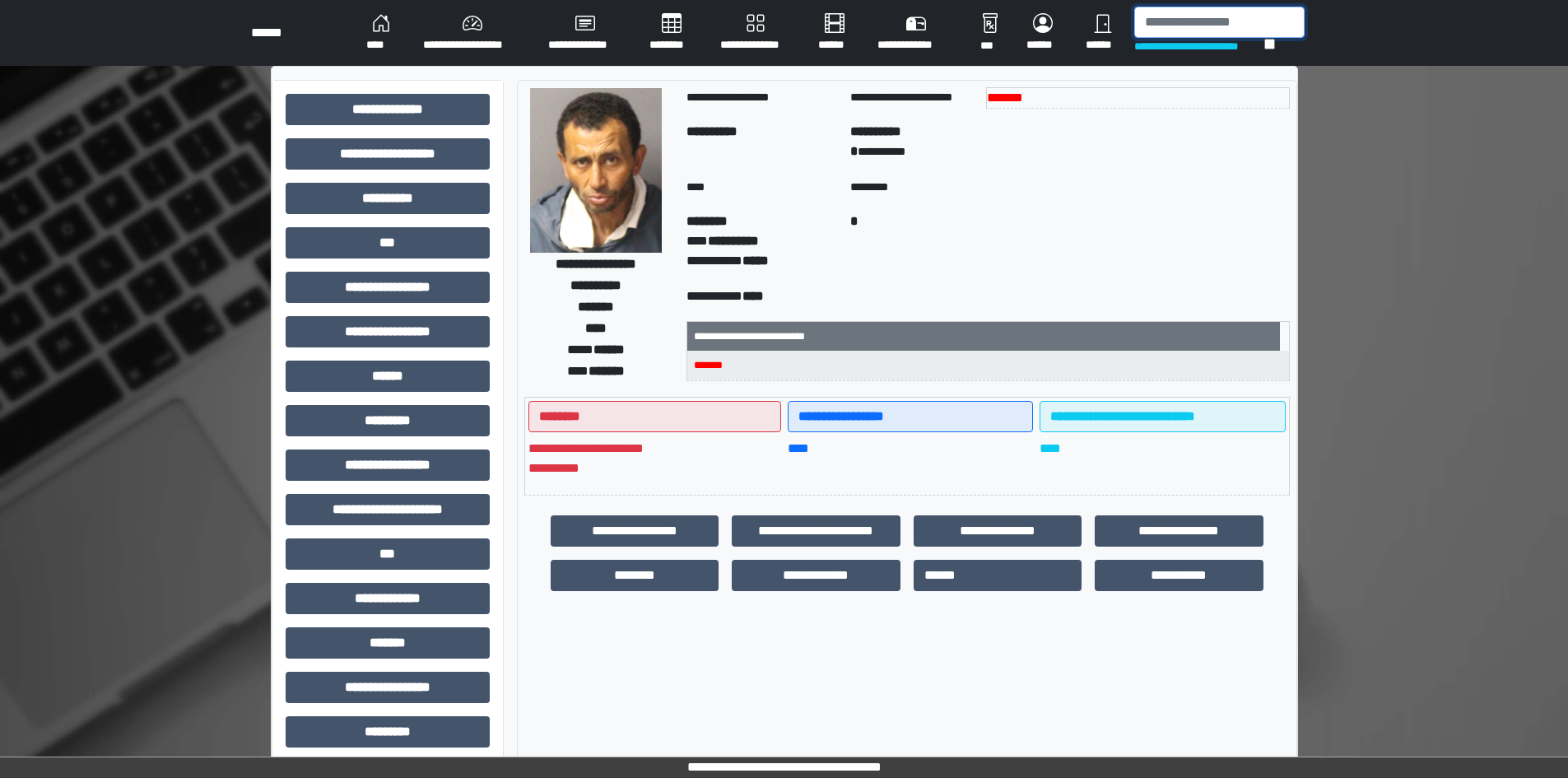 click at bounding box center [1219, 22] 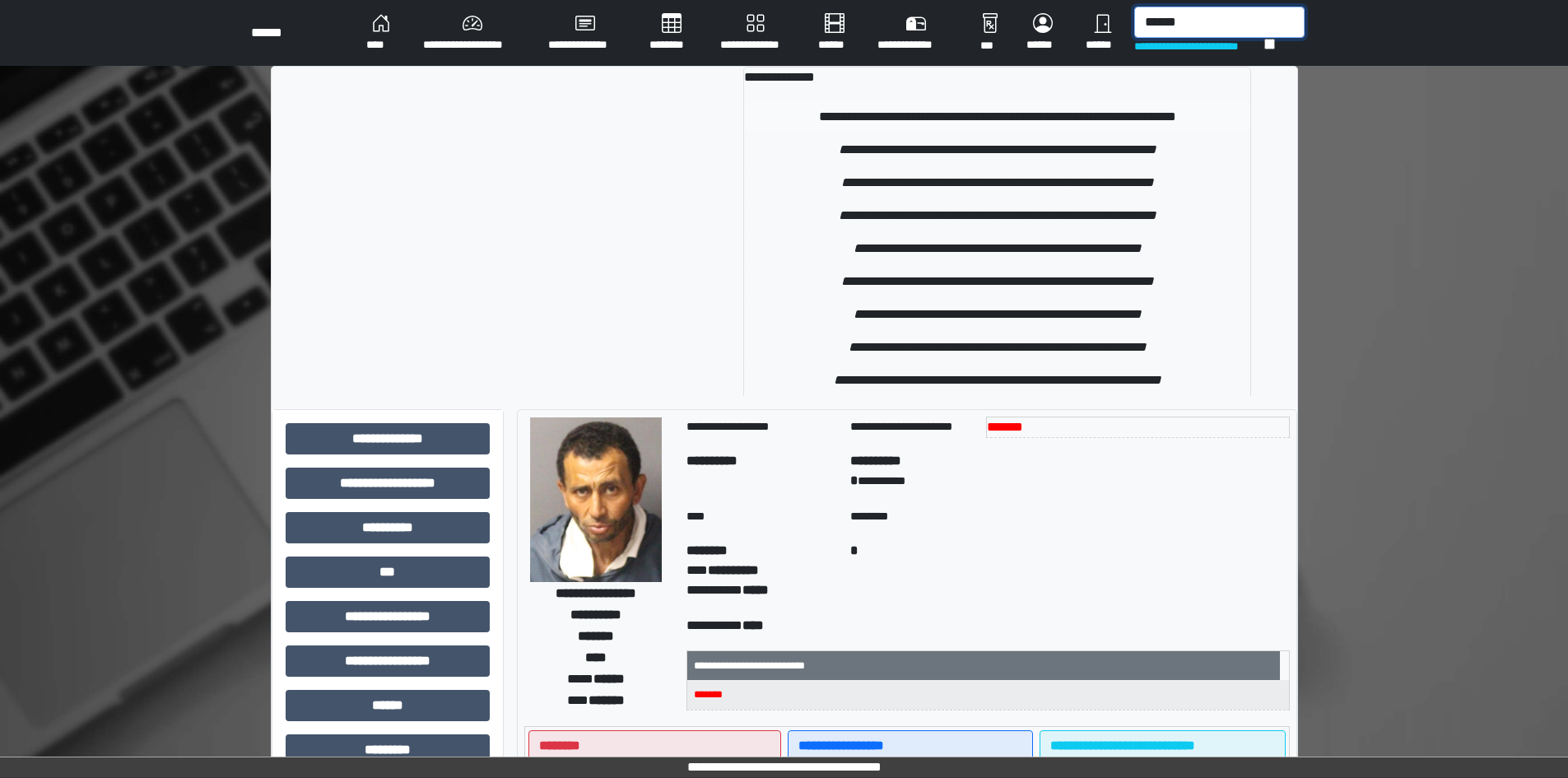 type on "******" 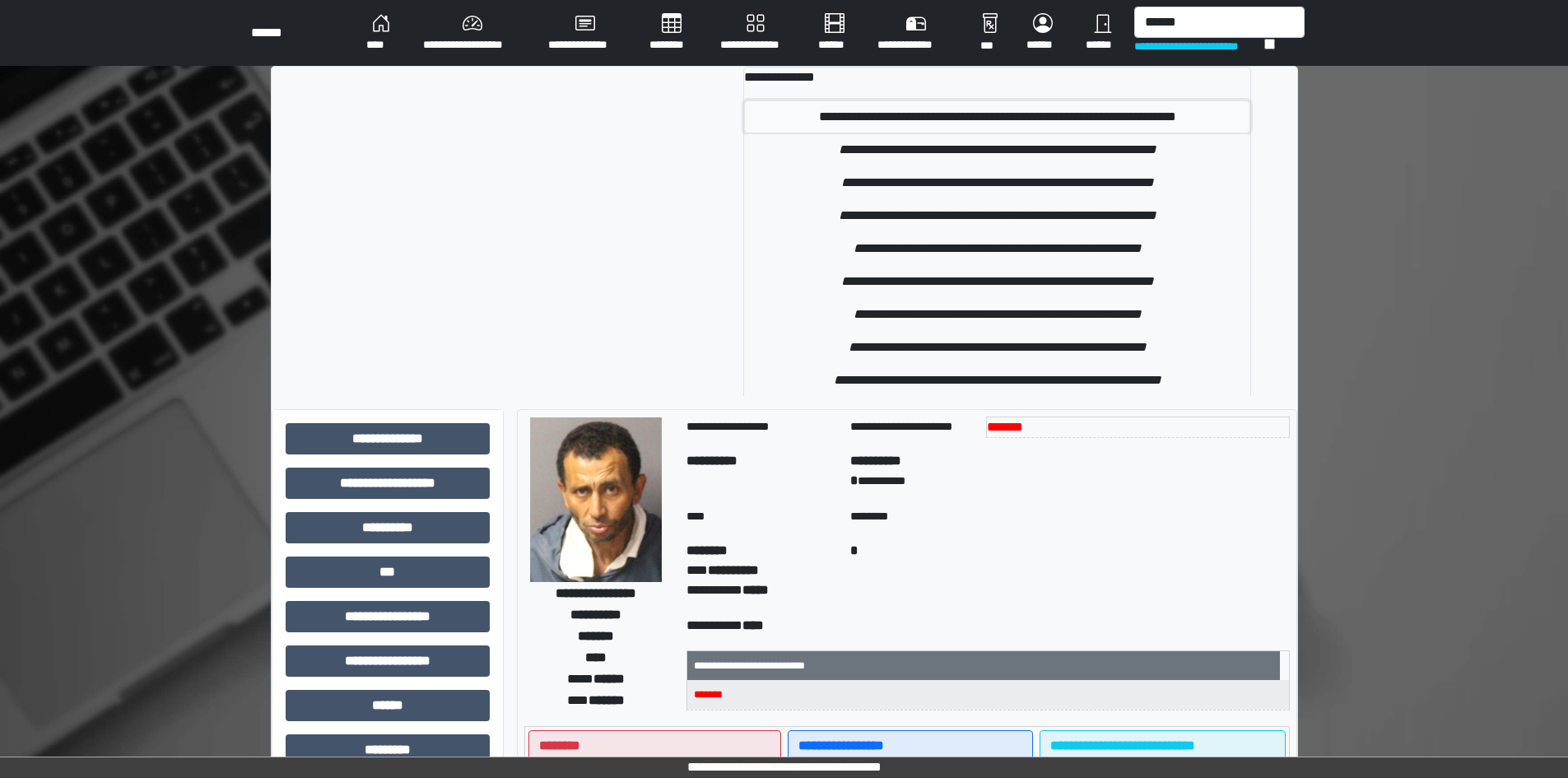 click on "**********" at bounding box center (997, 117) 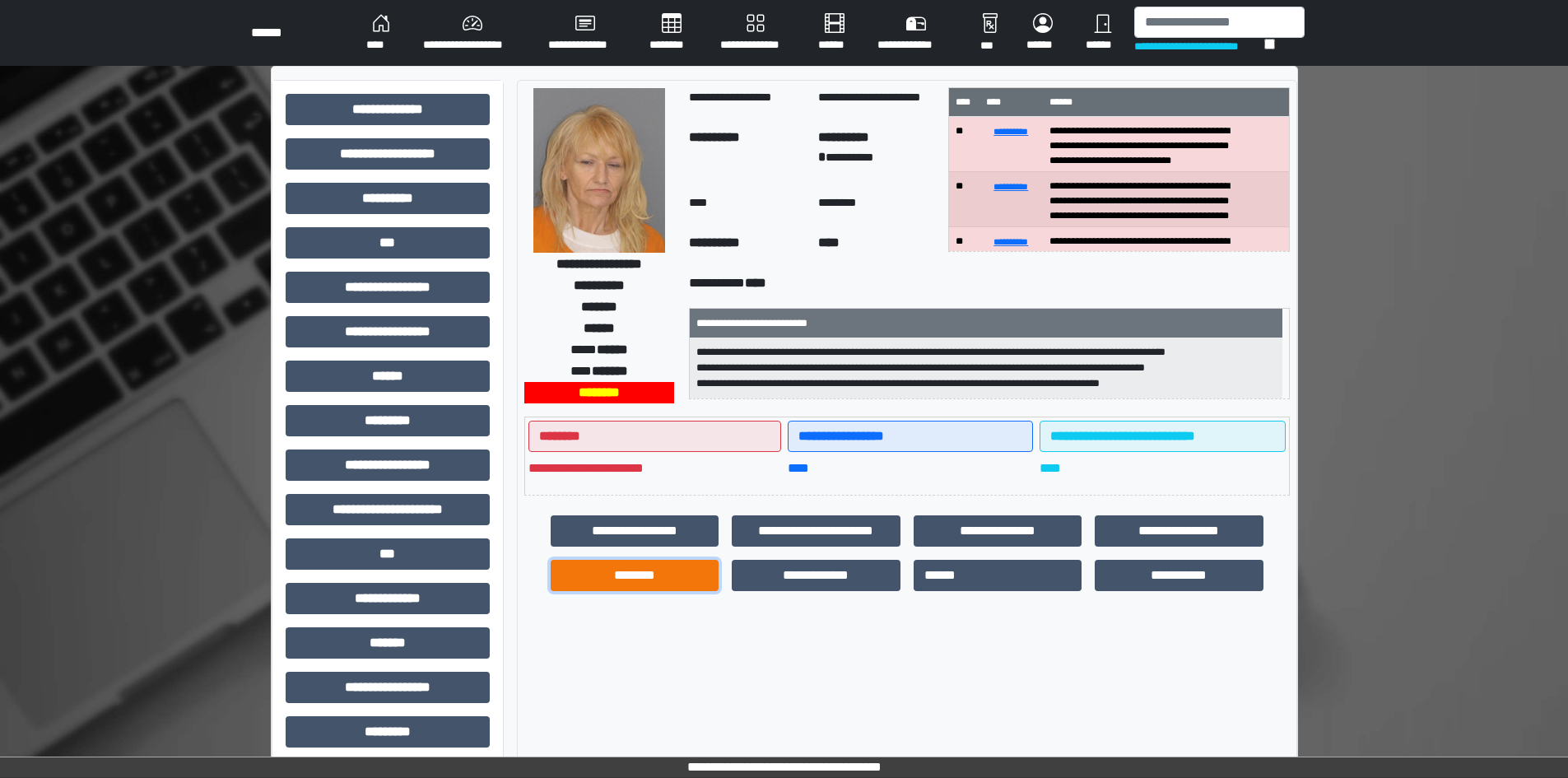 click on "********" at bounding box center [635, 575] 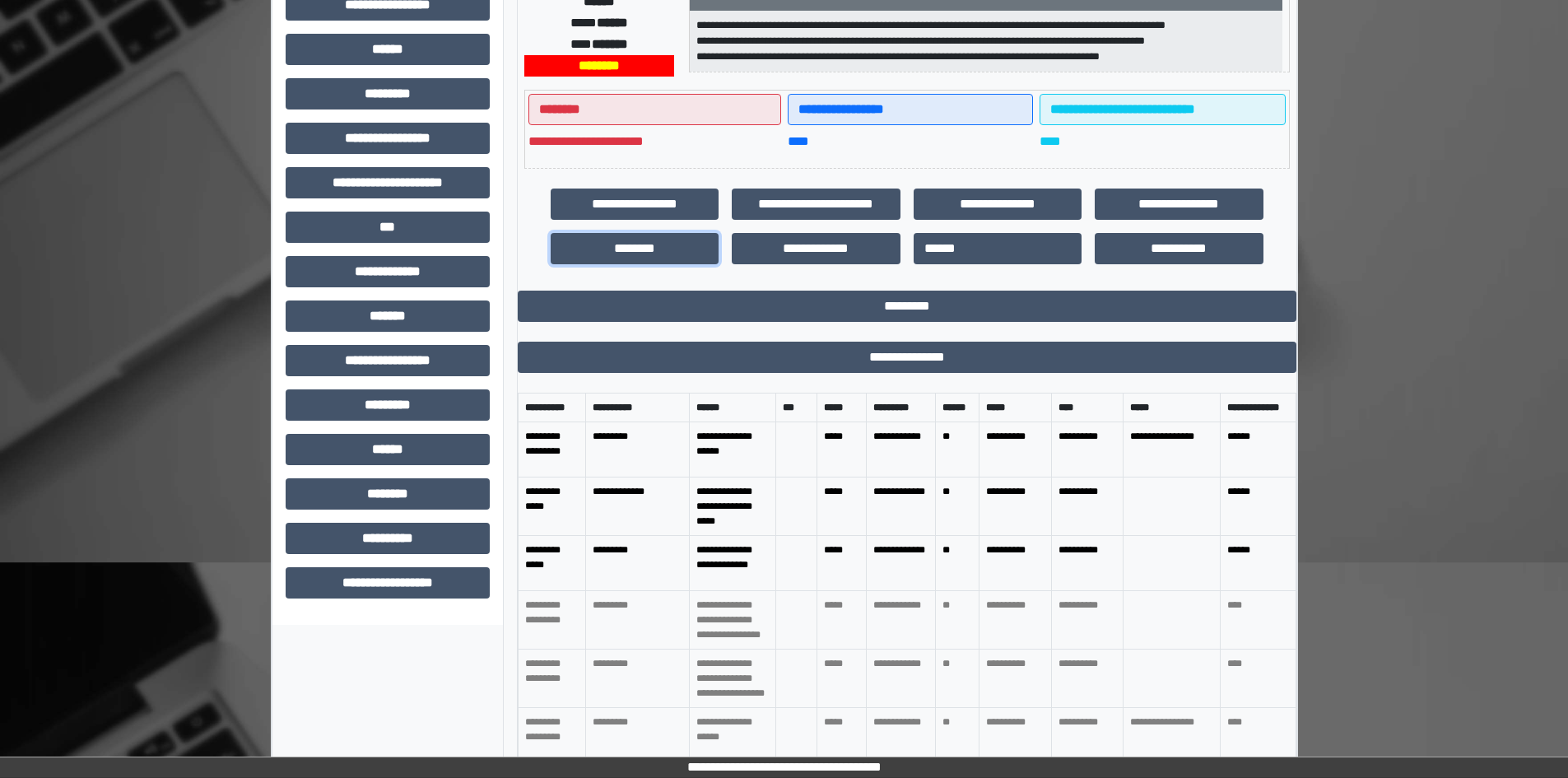 scroll, scrollTop: 329, scrollLeft: 0, axis: vertical 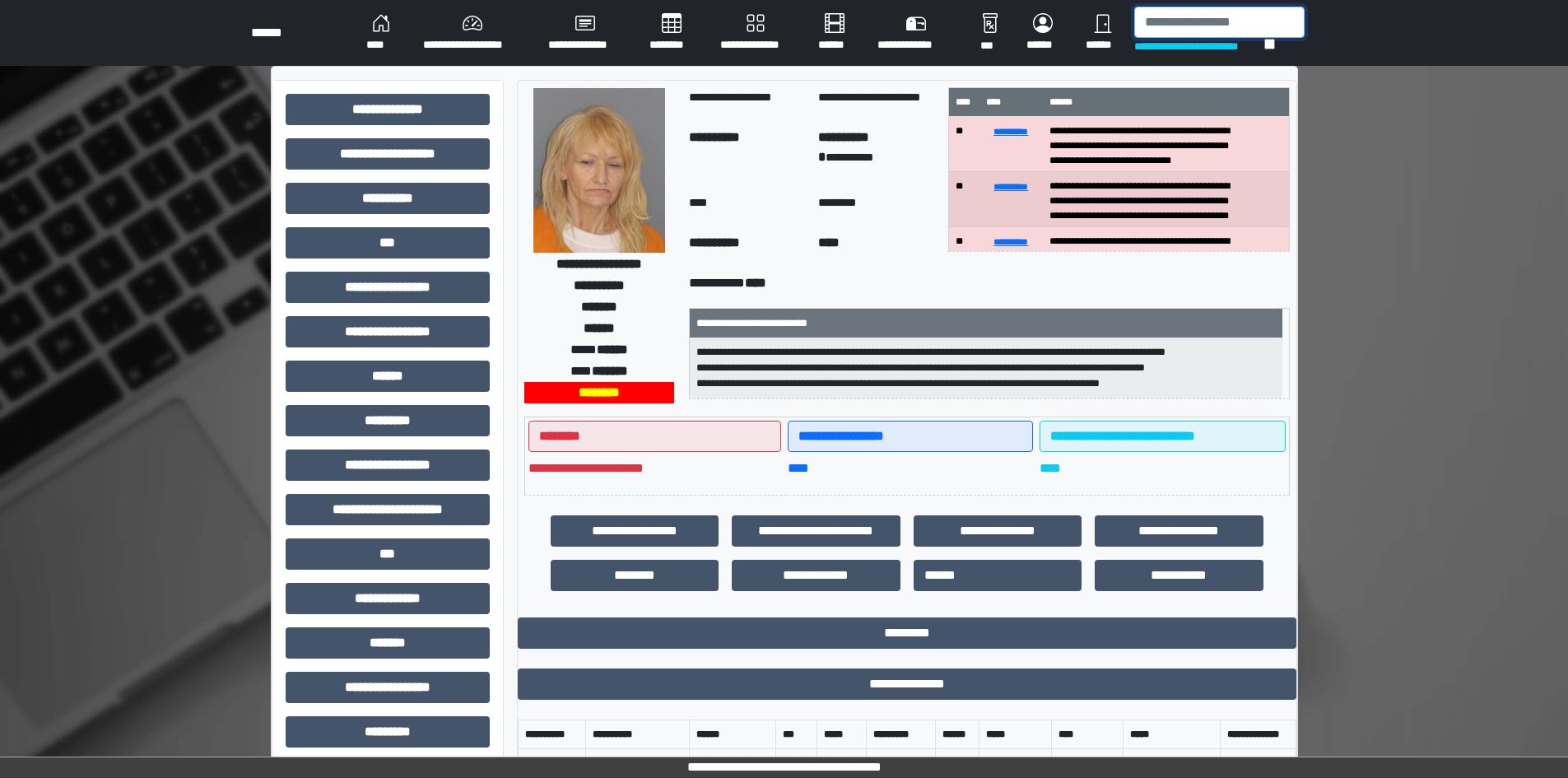 click at bounding box center [1219, 22] 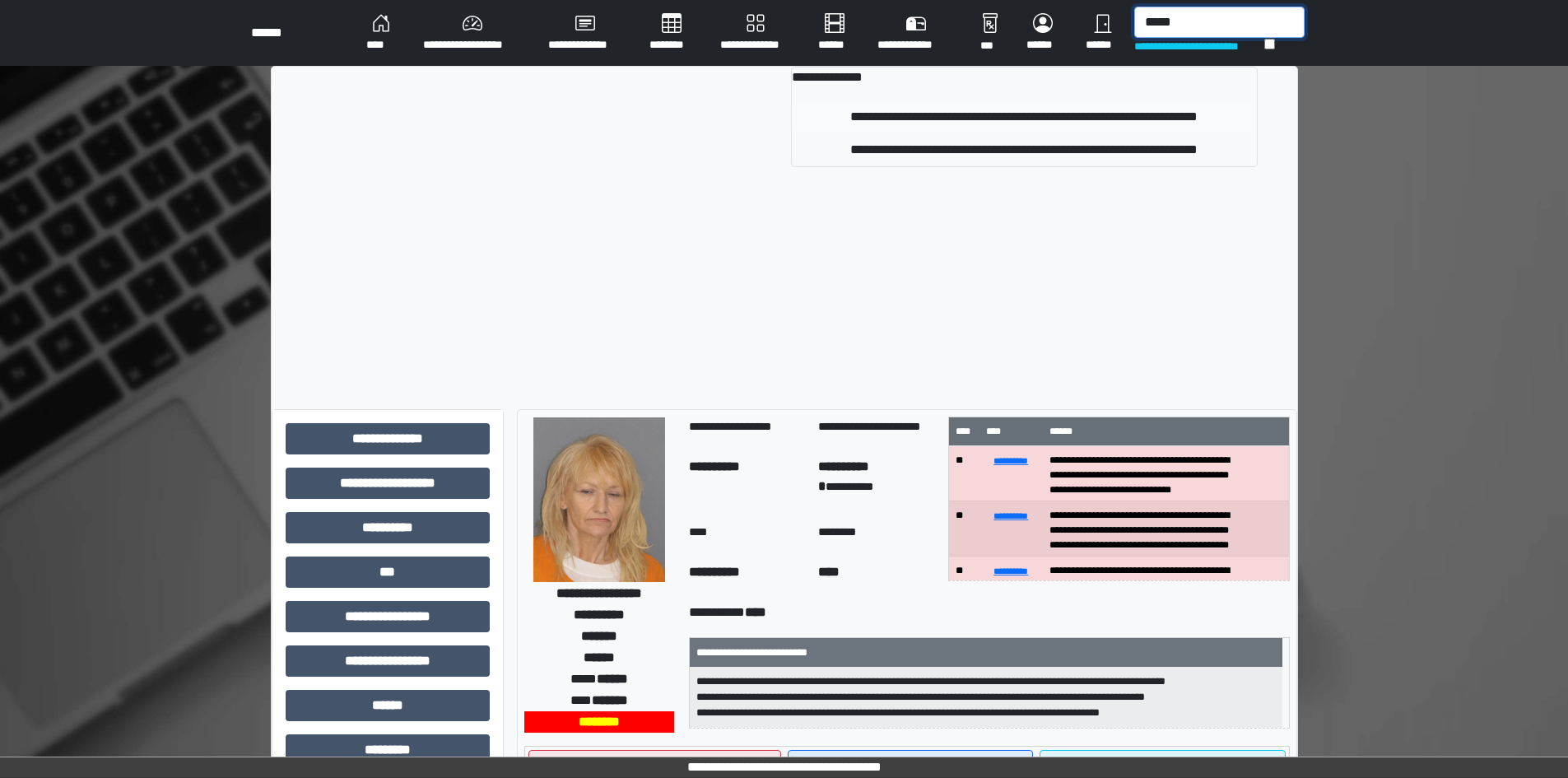 type on "*****" 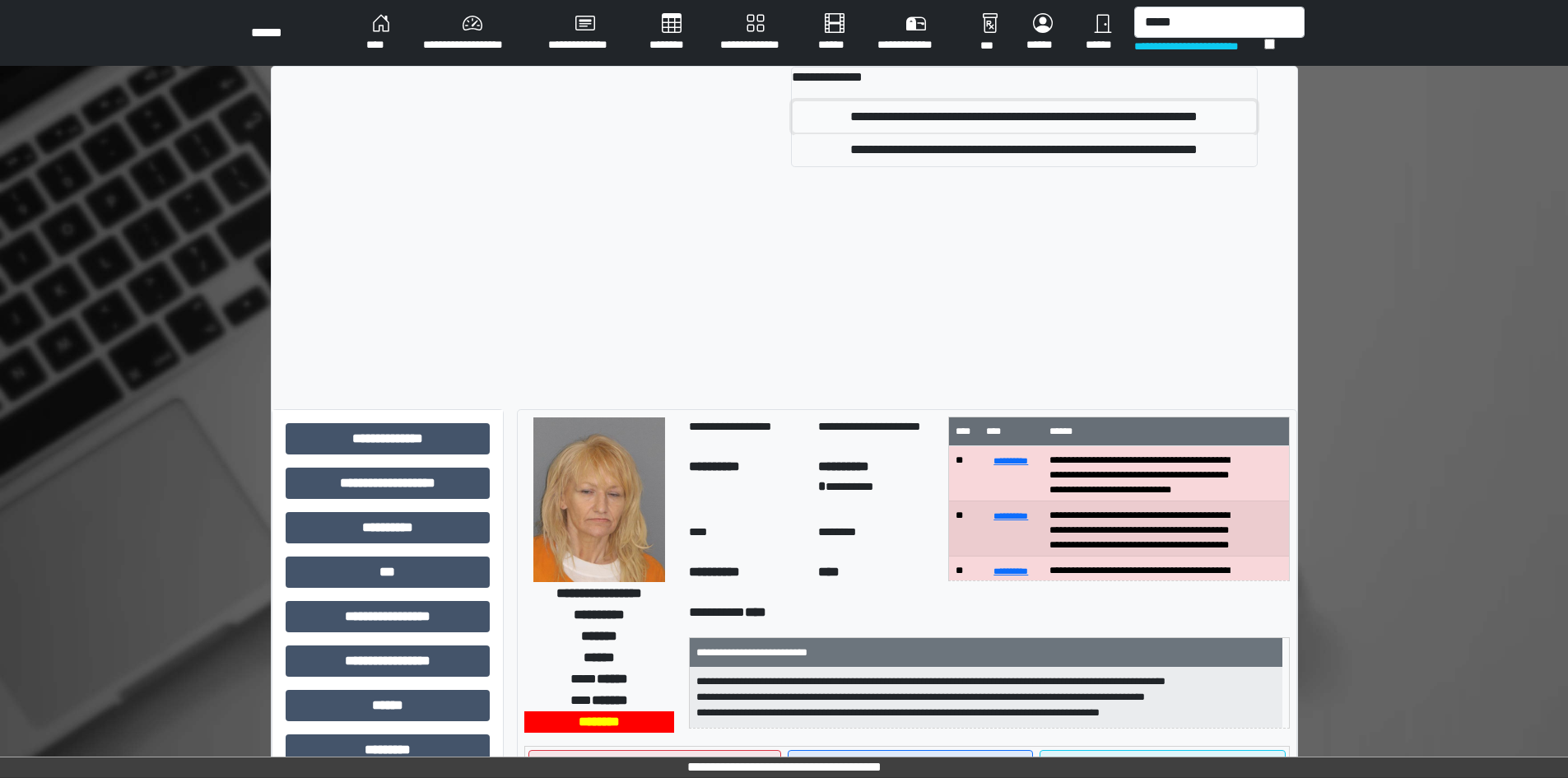 click on "**********" at bounding box center (1024, 117) 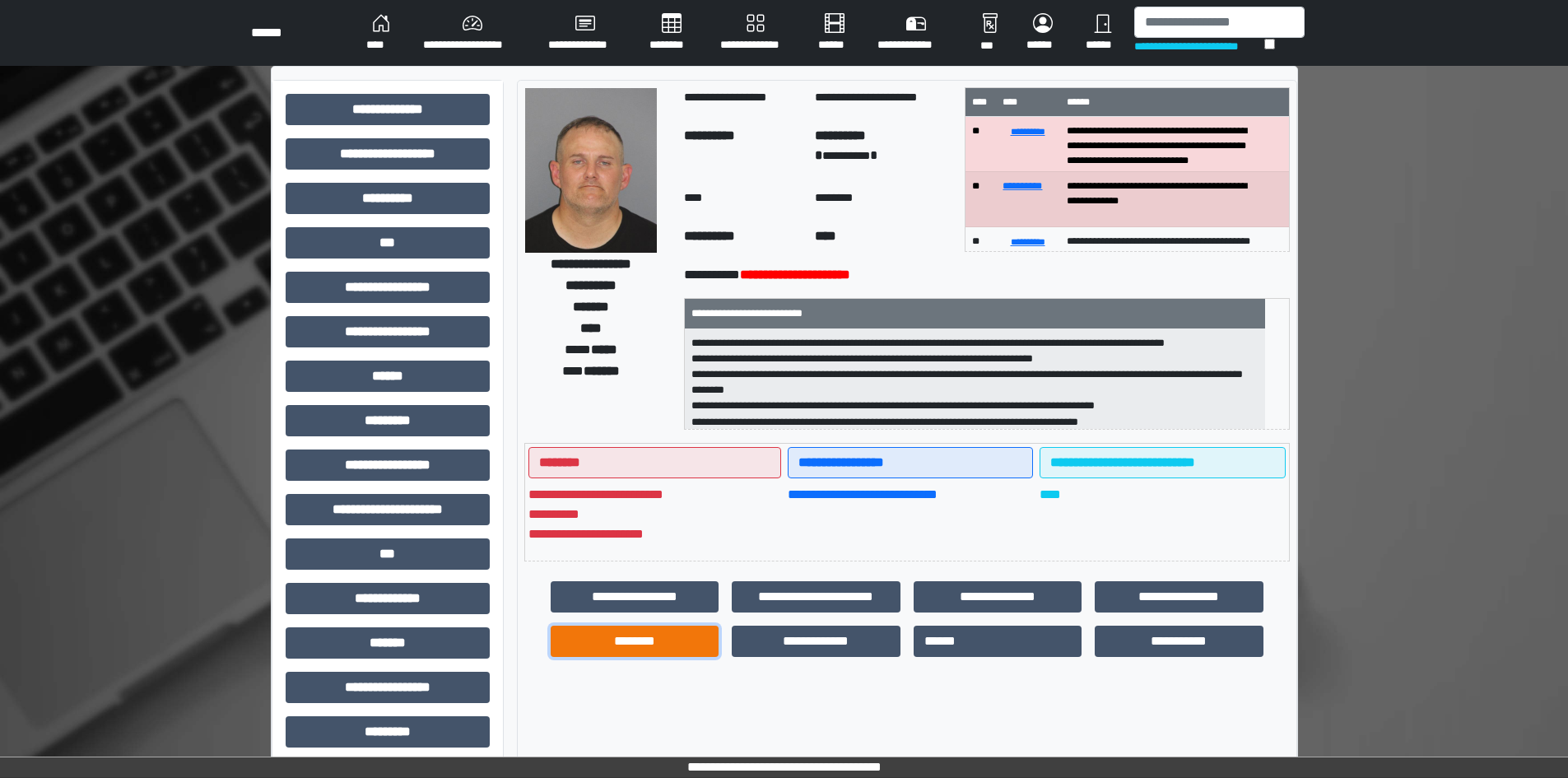 click on "********" at bounding box center (635, 641) 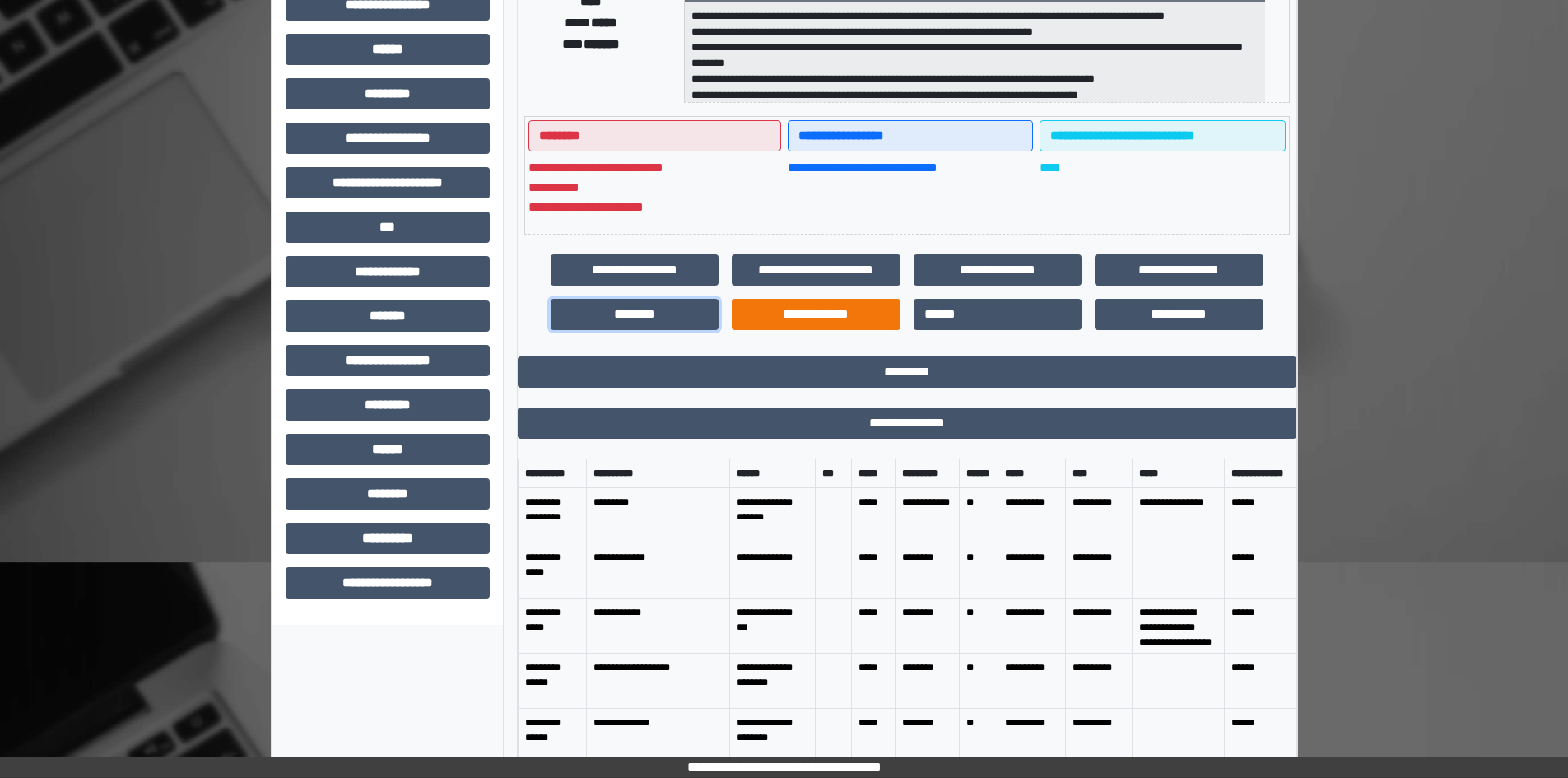 scroll, scrollTop: 329, scrollLeft: 0, axis: vertical 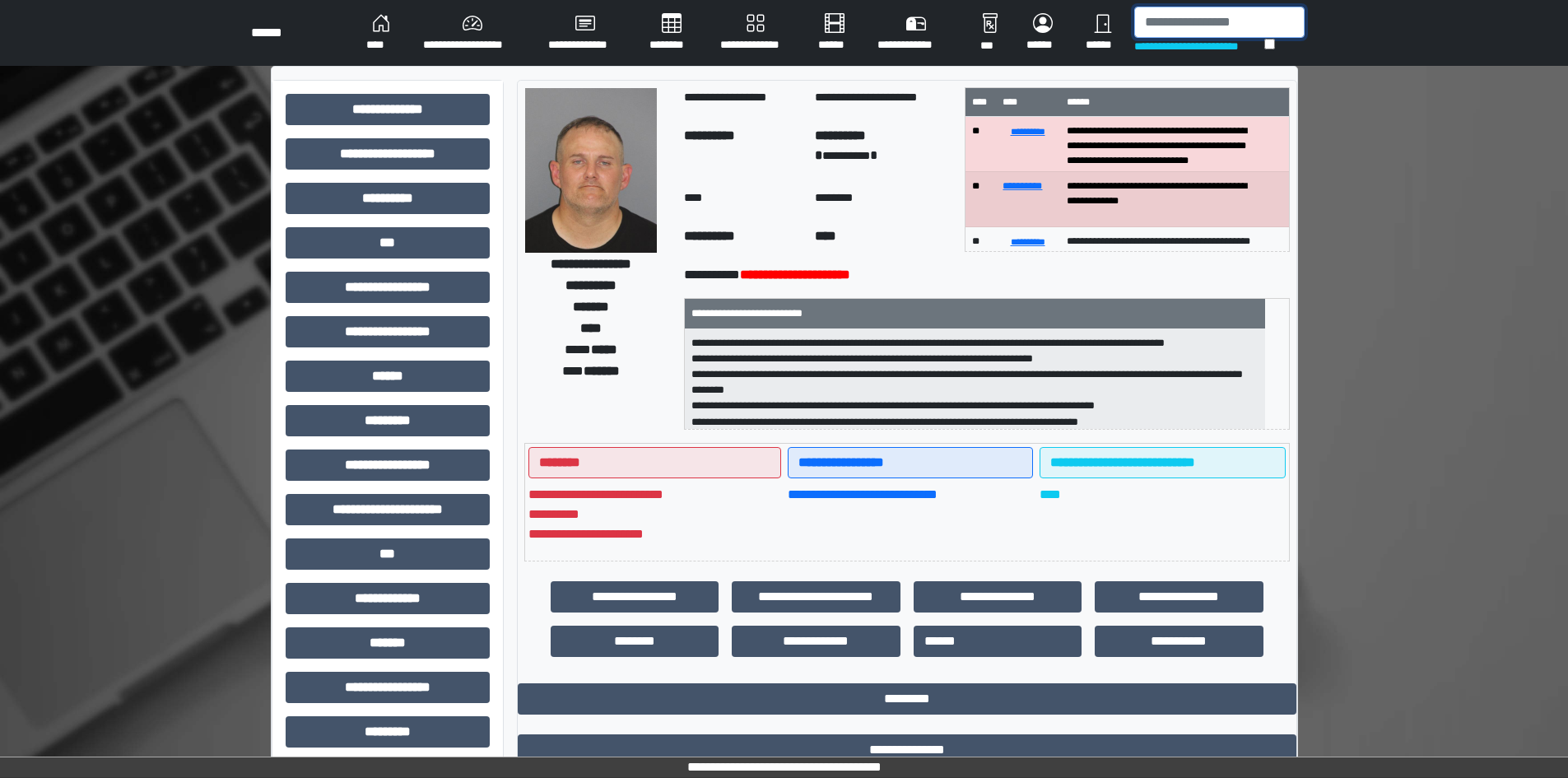 click at bounding box center [1219, 22] 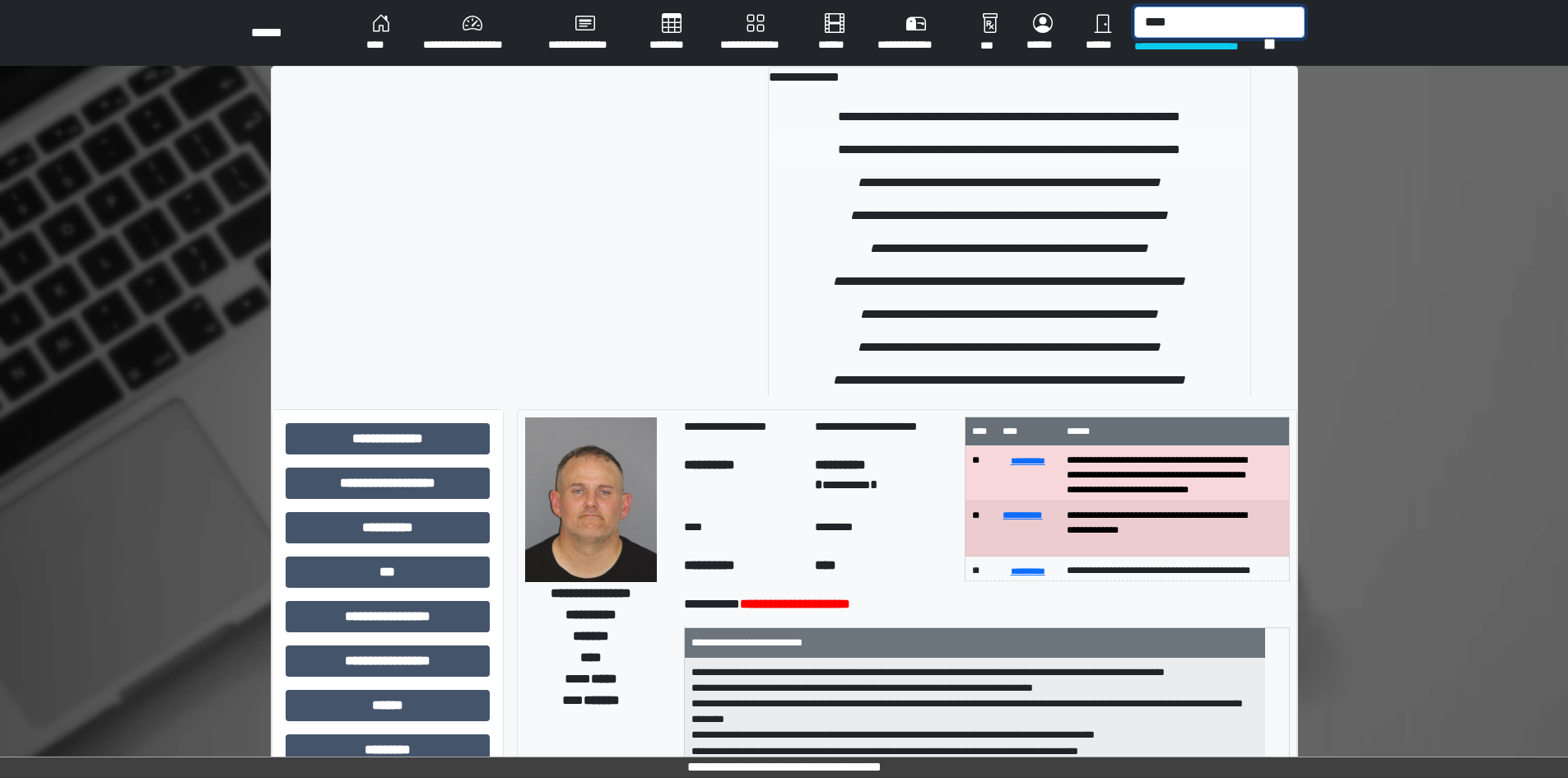 type on "****" 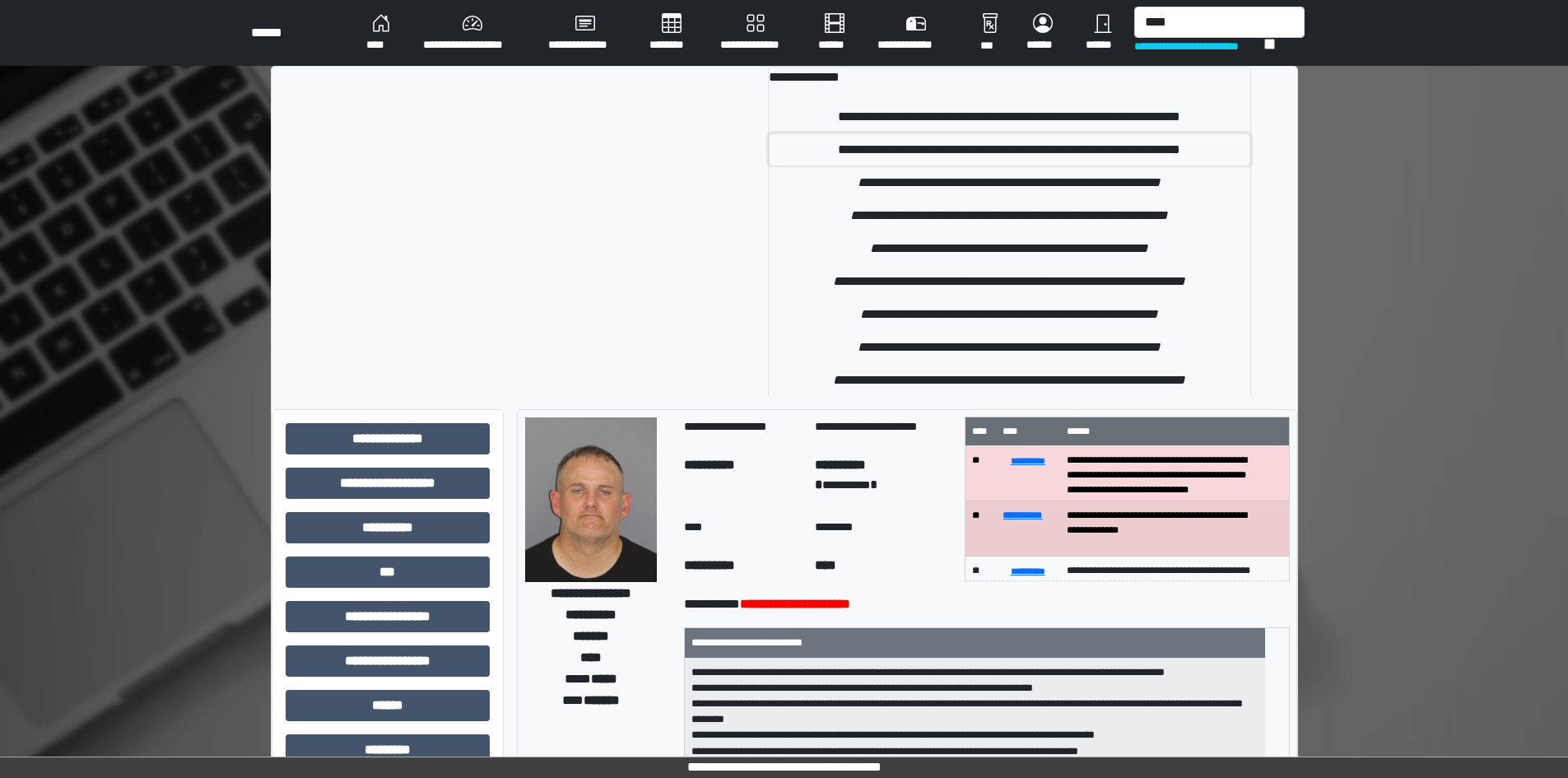 click on "**********" at bounding box center (1009, 150) 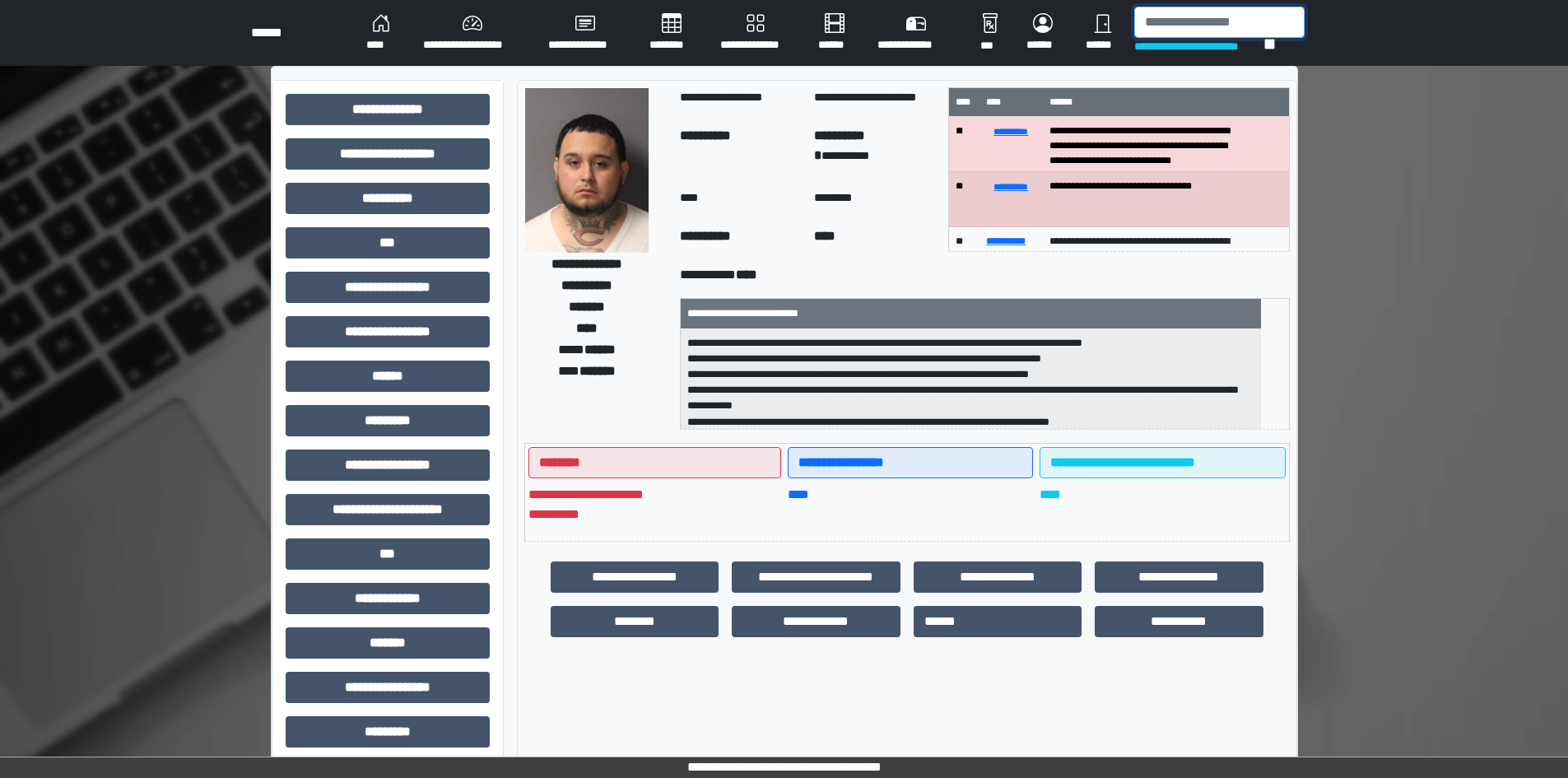 click at bounding box center (1219, 22) 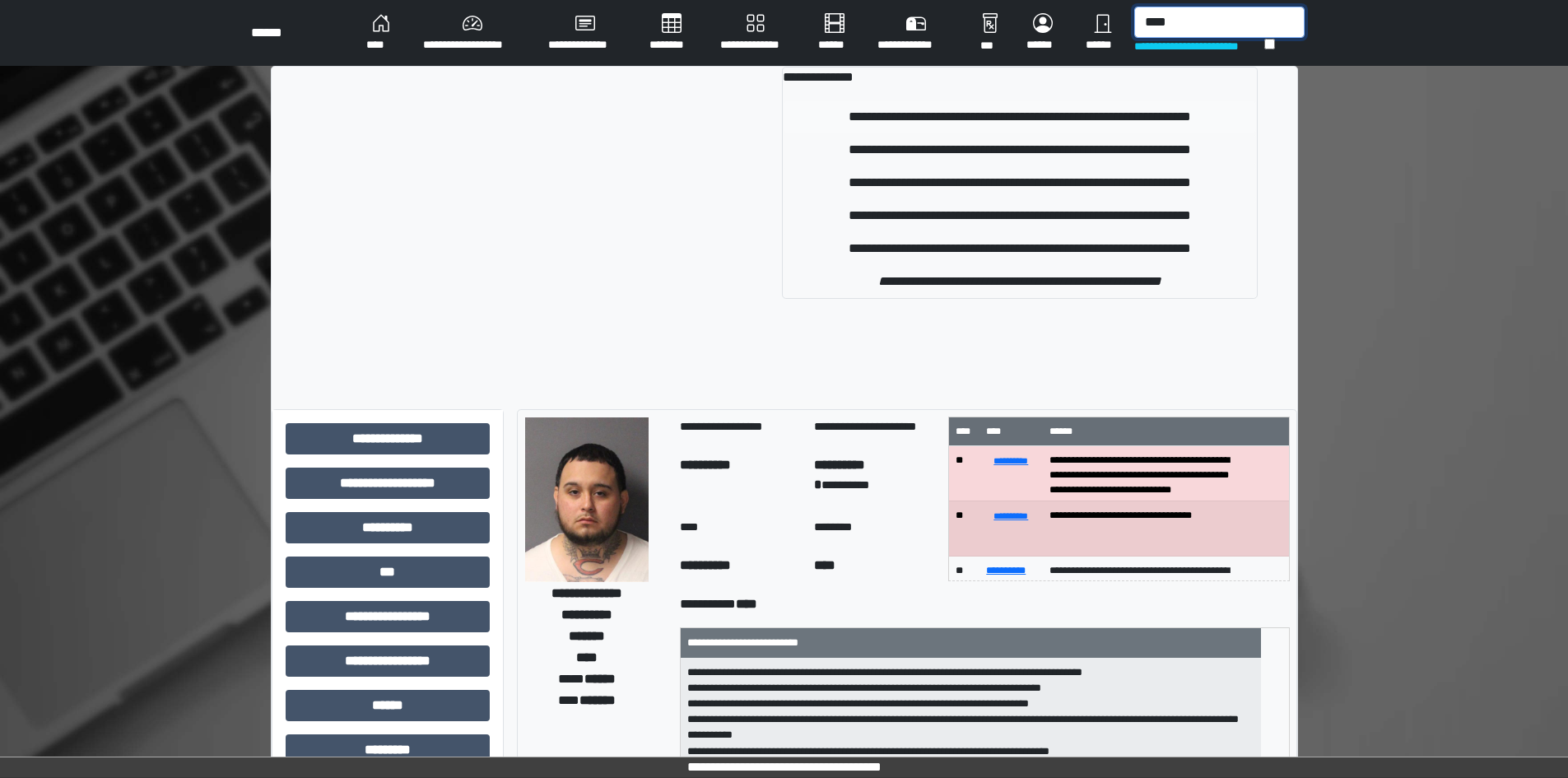 type on "****" 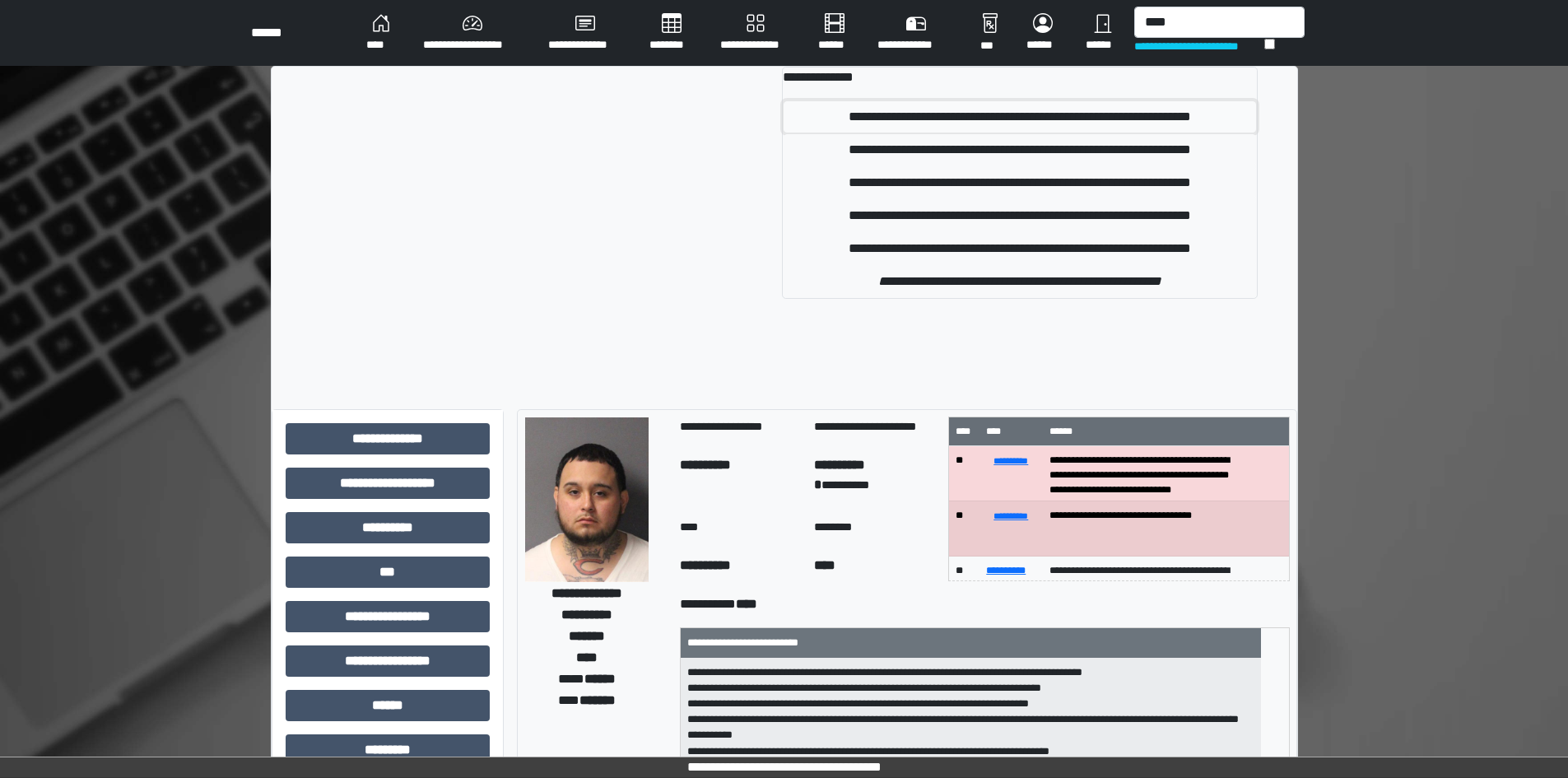 click on "**********" at bounding box center [1020, 117] 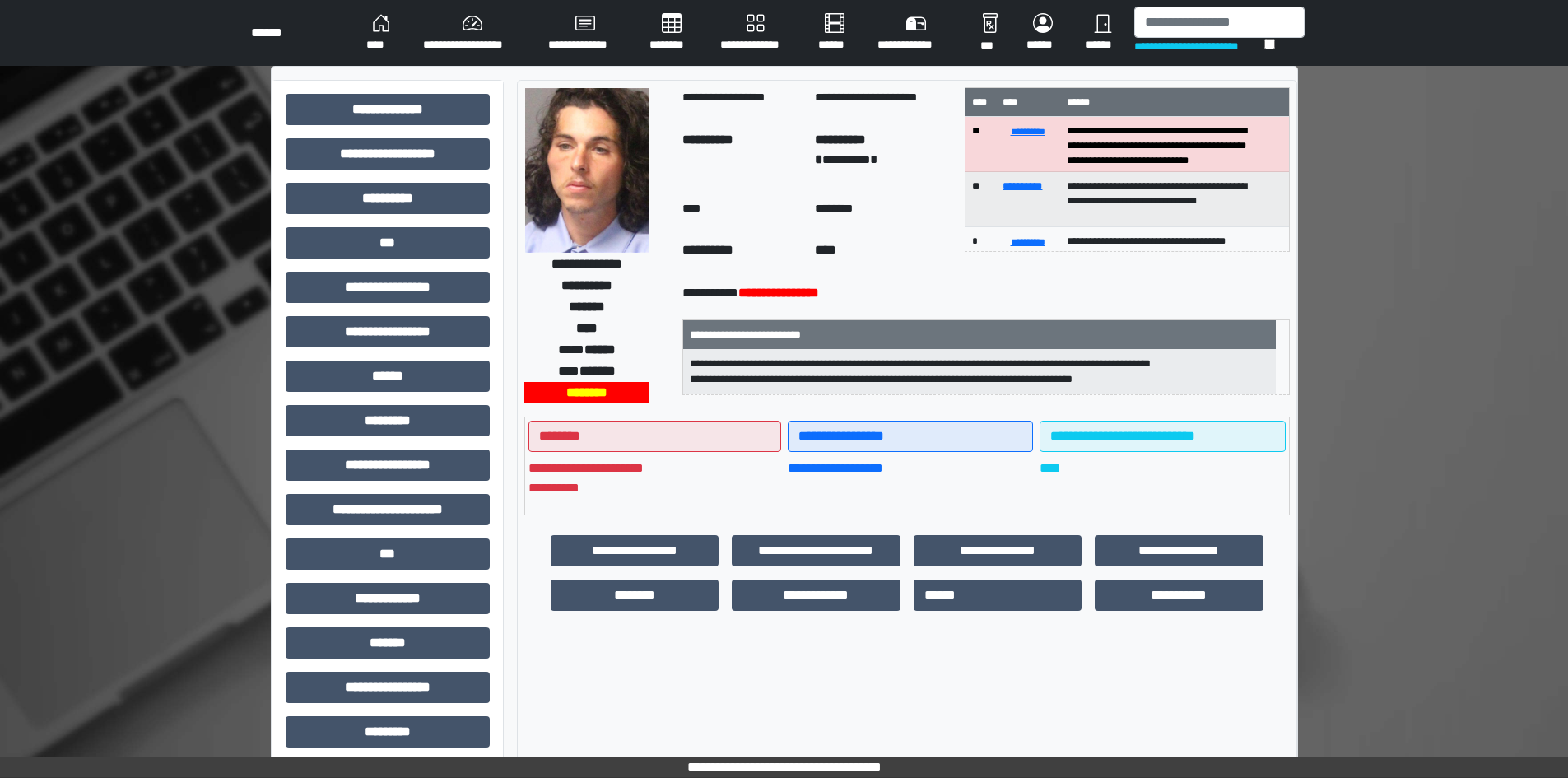 click on "**********" at bounding box center (907, 573) 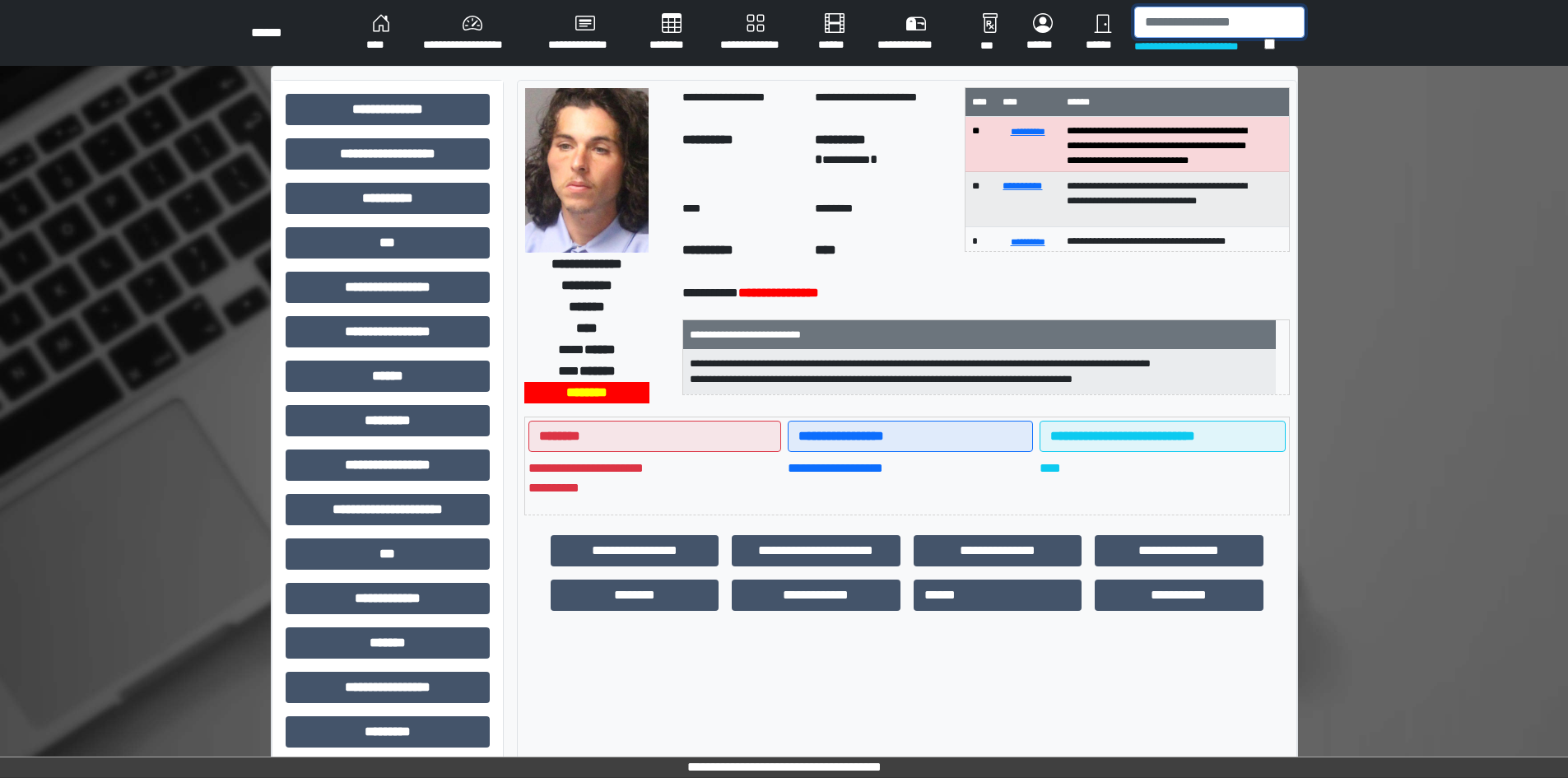 click at bounding box center (1219, 22) 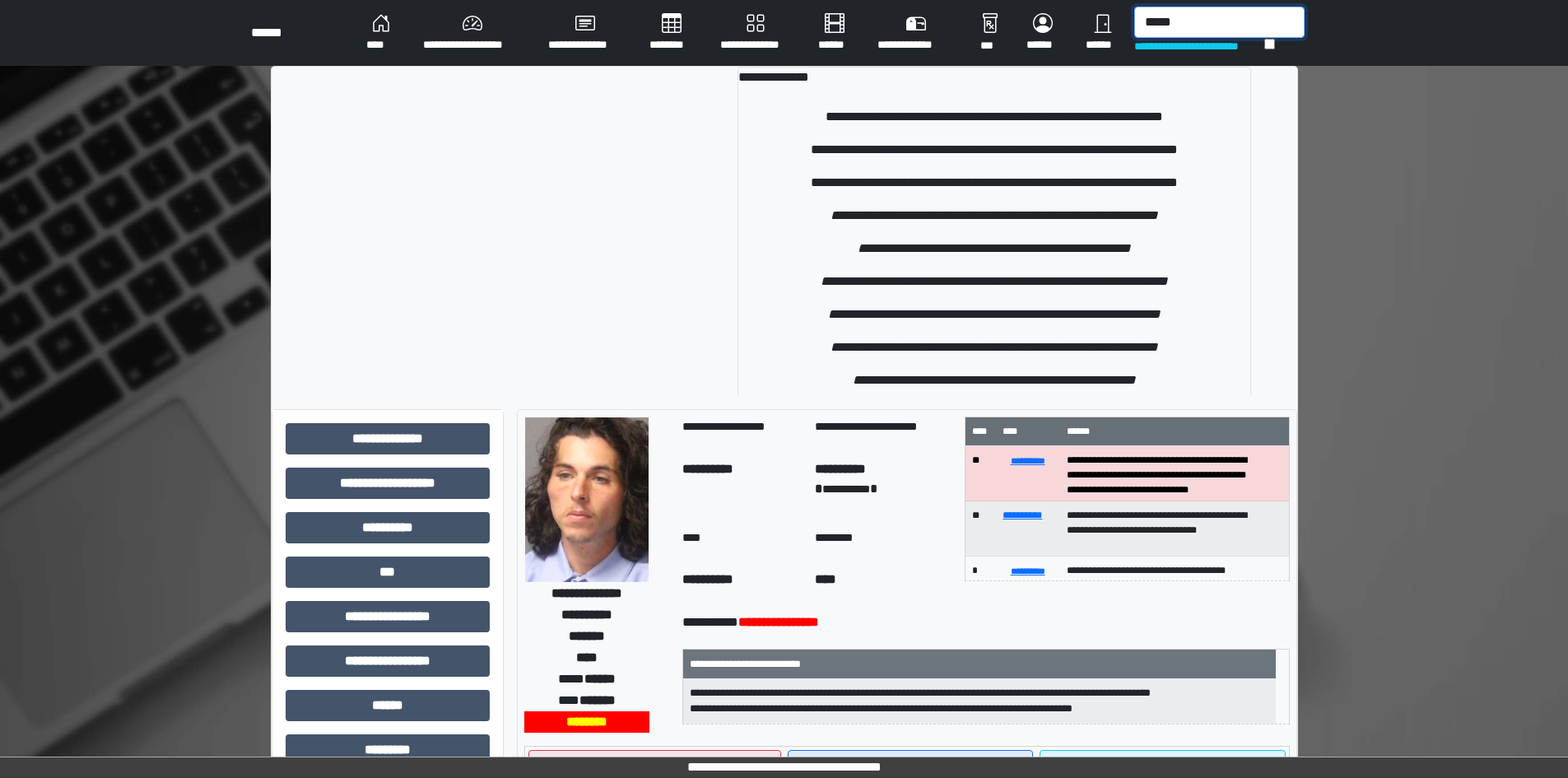 type on "*****" 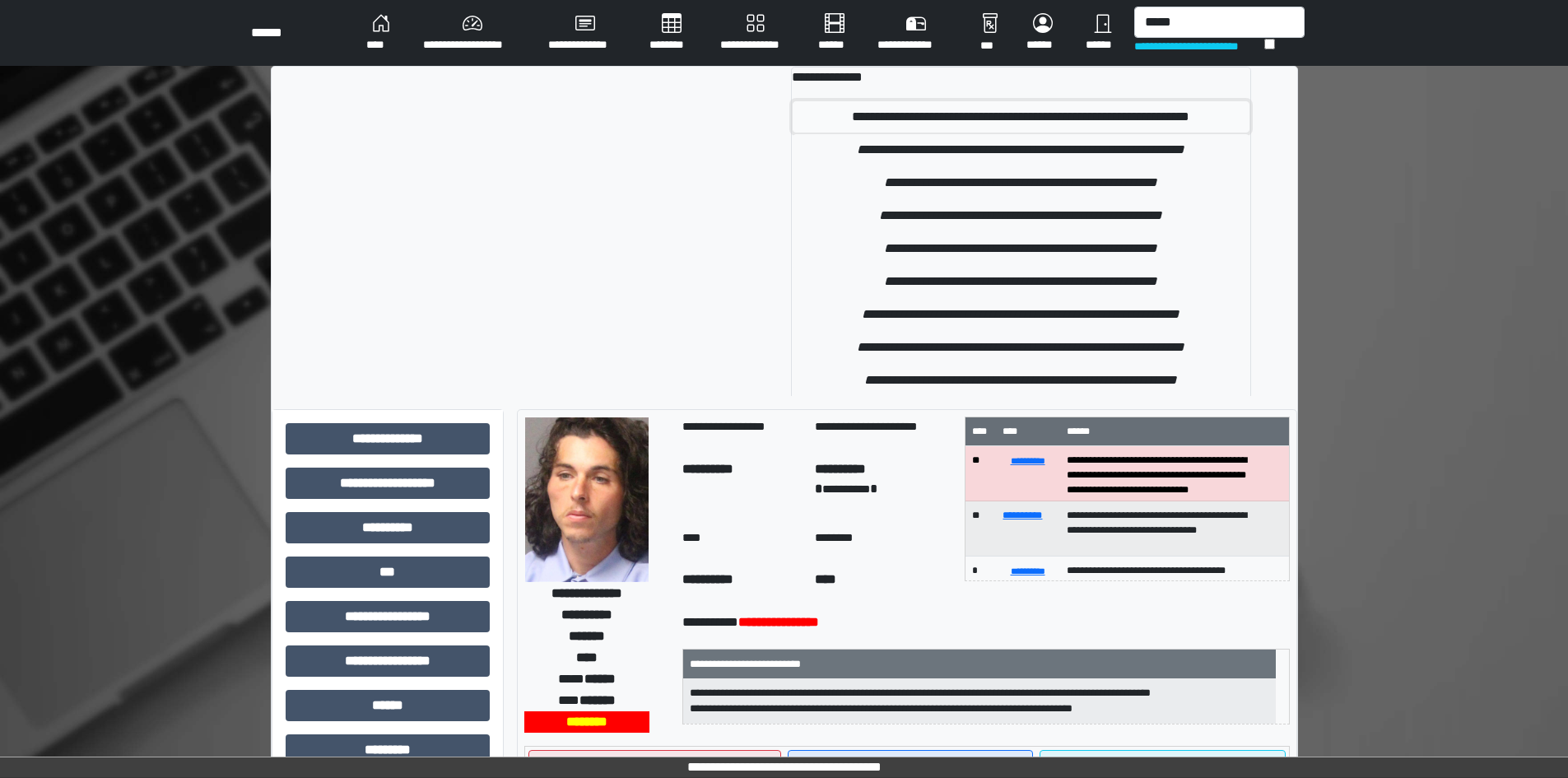 click on "**********" at bounding box center [1021, 117] 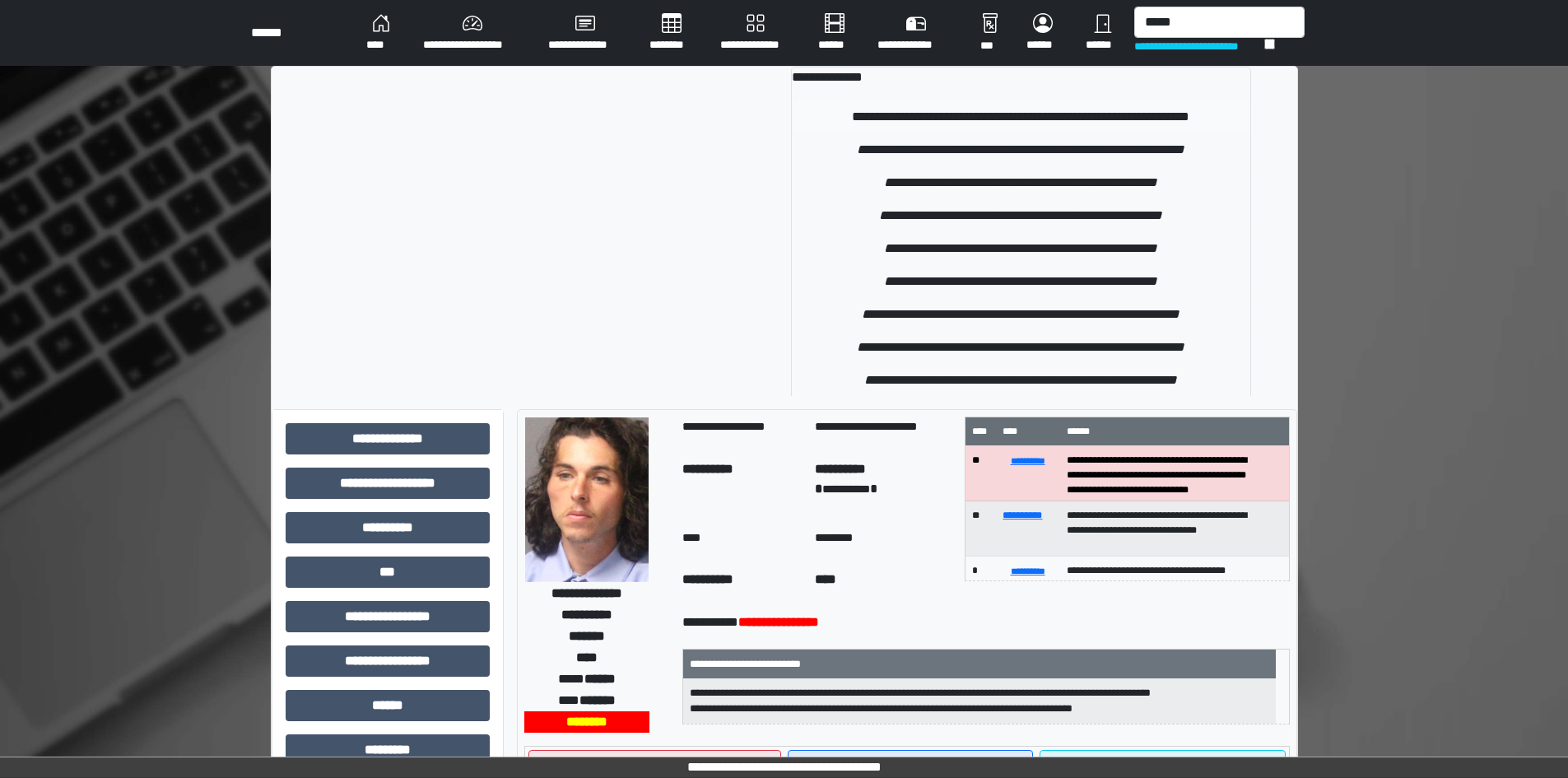 type 